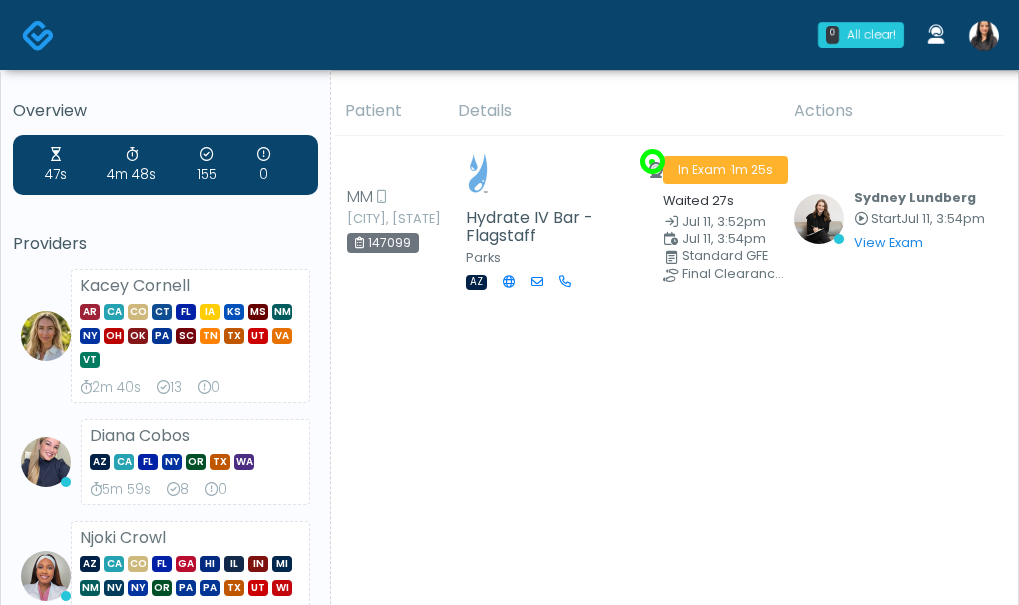 scroll, scrollTop: 0, scrollLeft: 0, axis: both 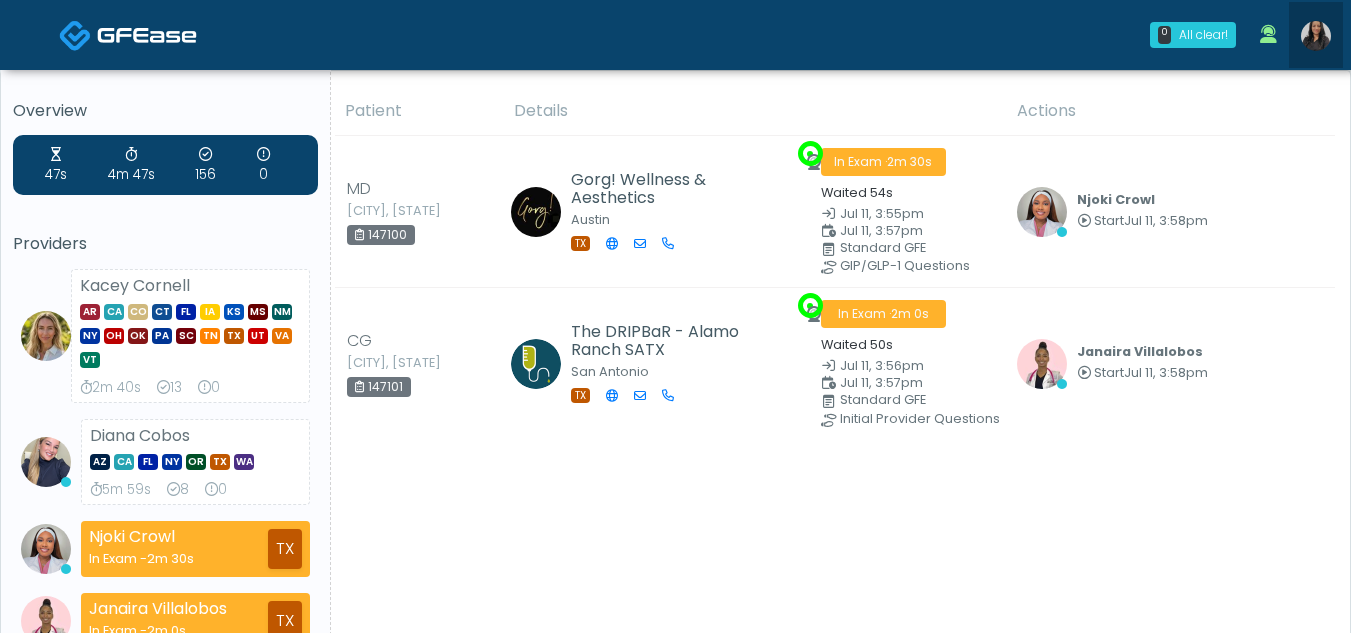 click at bounding box center (1316, 36) 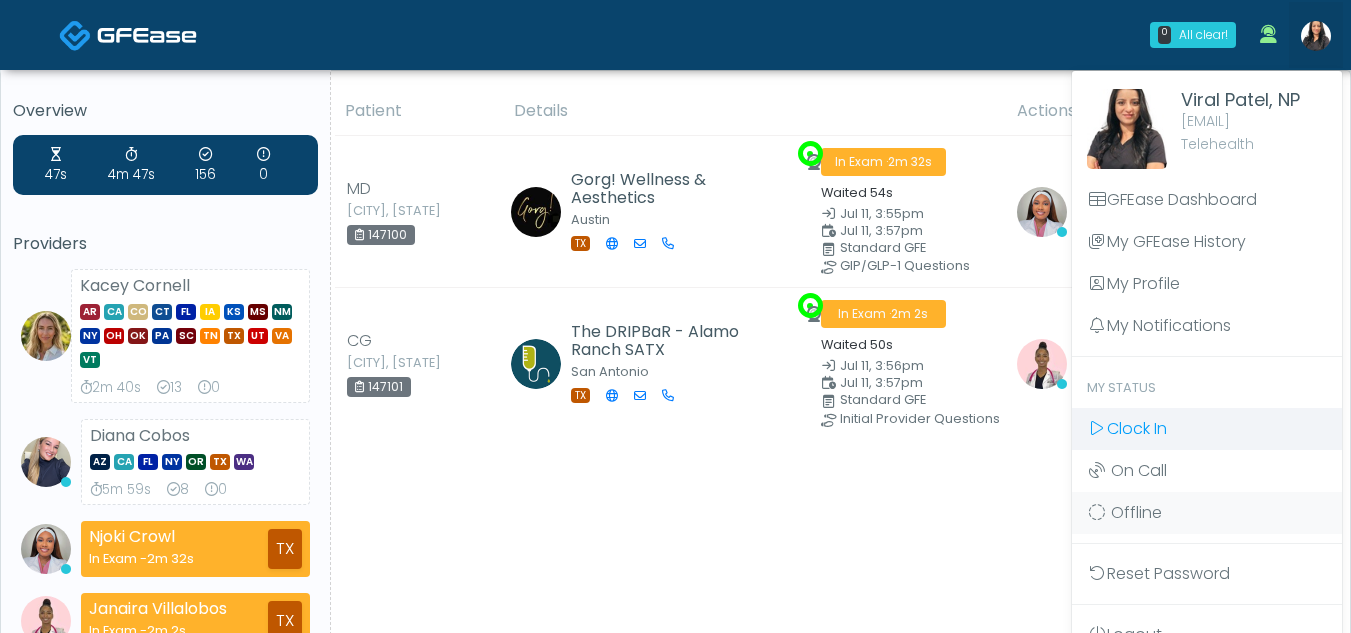 click on "Clock In" at bounding box center [1137, 428] 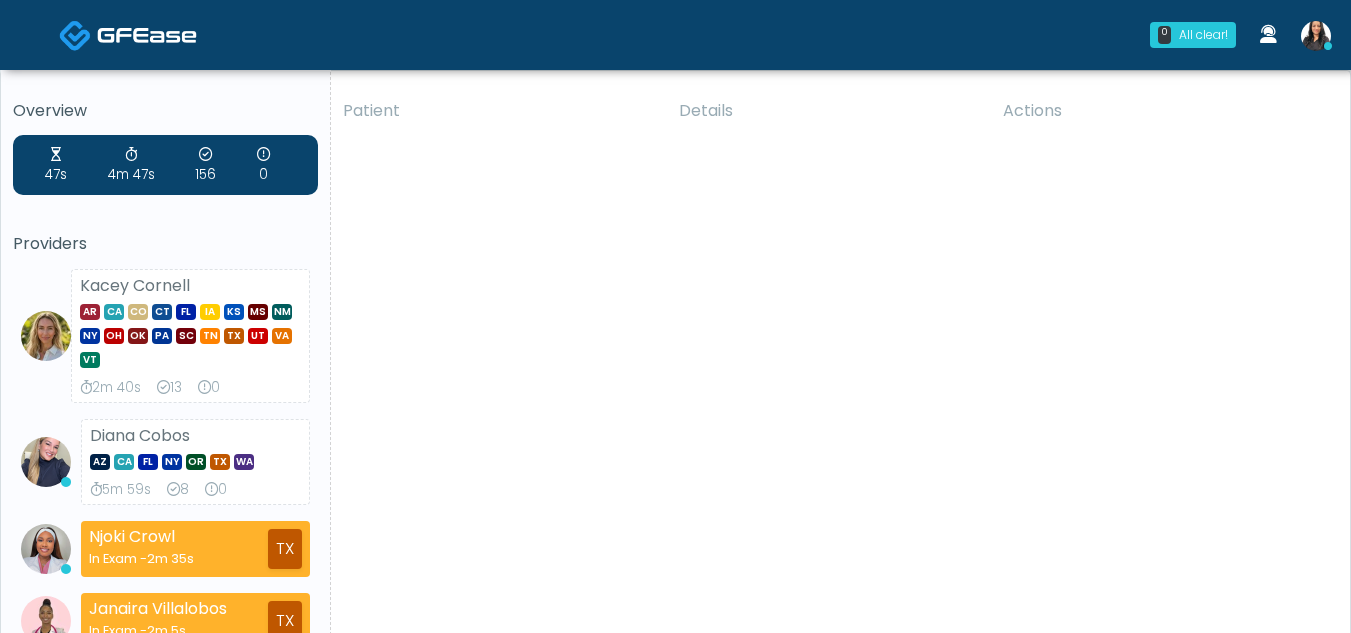 click on "0
All clear!
All clear!
Kacey Cornell
AR
CA
CO
CT
FL
IA
KS
MS
NM
NY
OH
OK
PA
SC
TN" at bounding box center (675, 698) 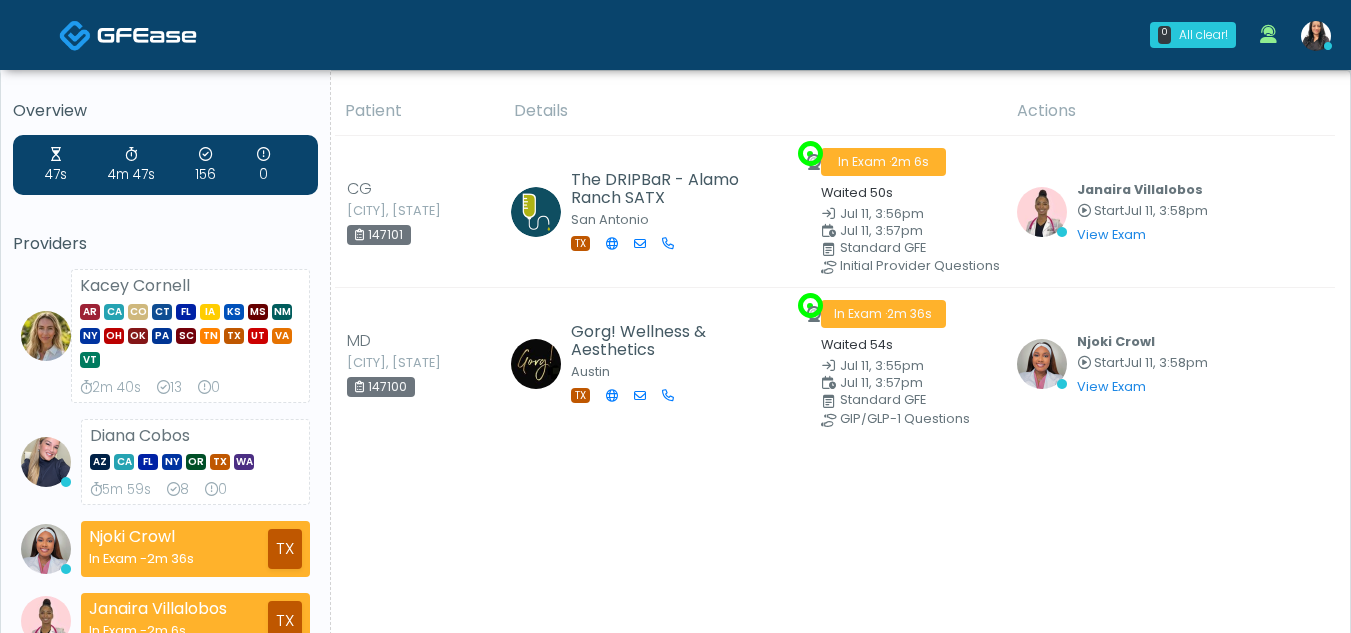 scroll, scrollTop: 0, scrollLeft: 0, axis: both 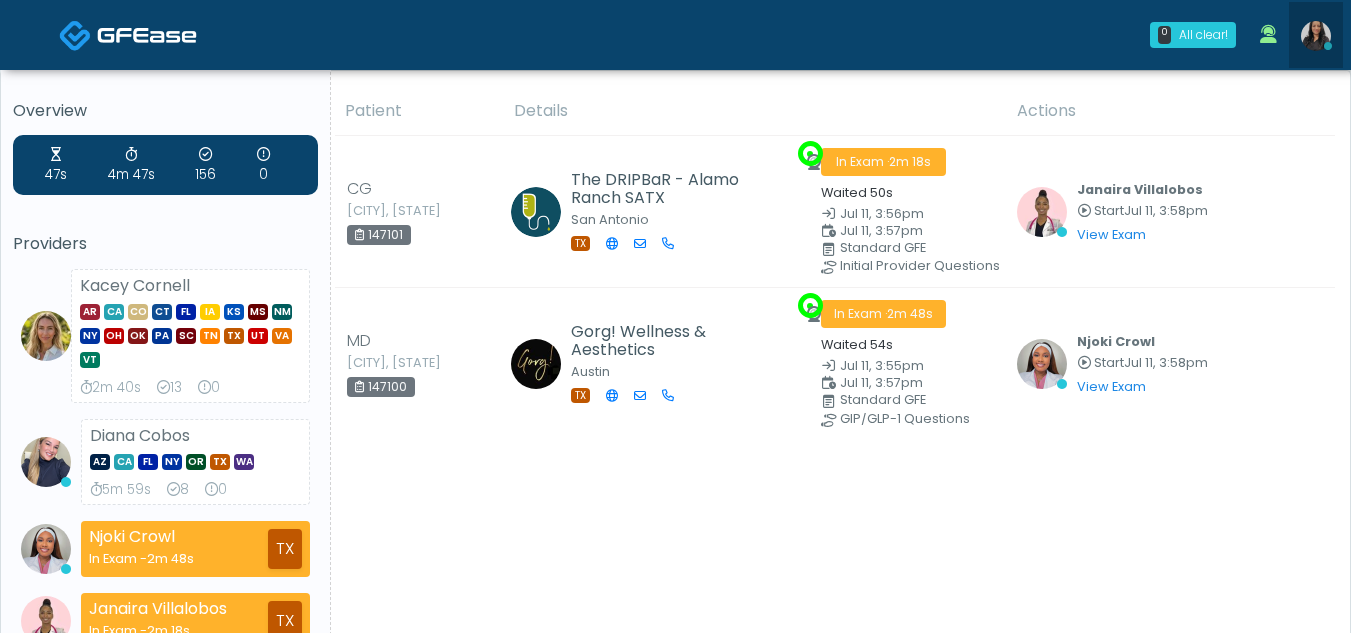 click at bounding box center (1316, 36) 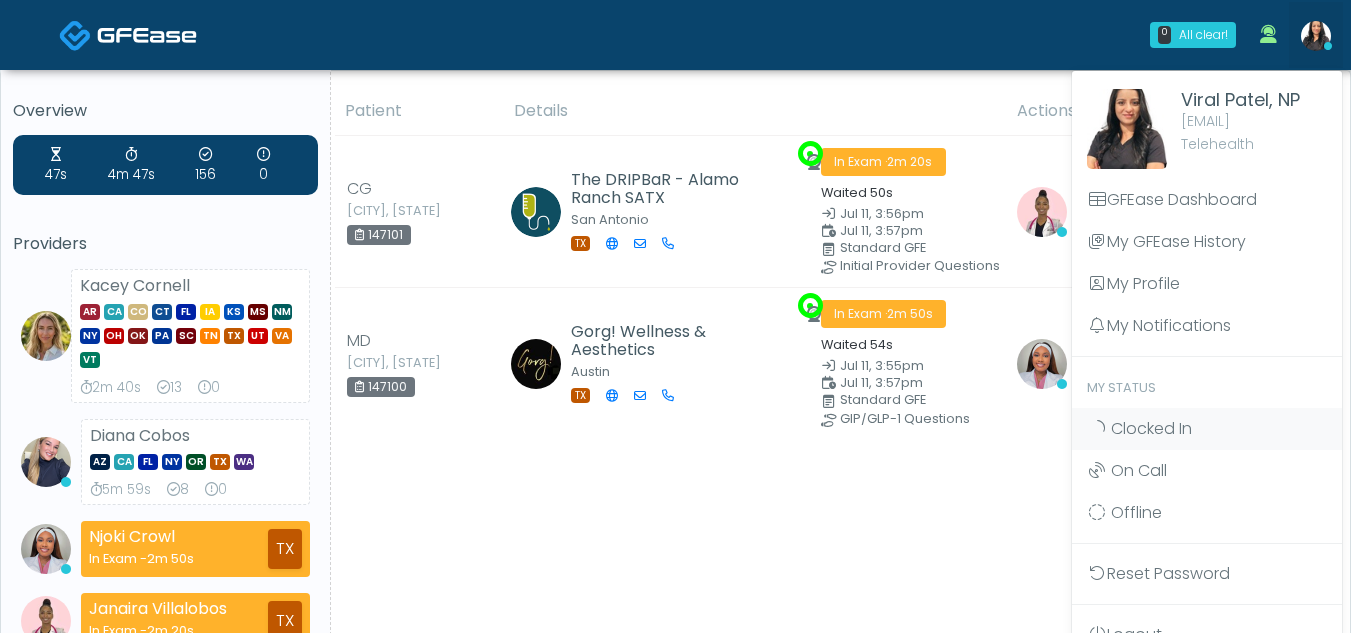 click on "Patient
Details
Actions" at bounding box center [833, 683] 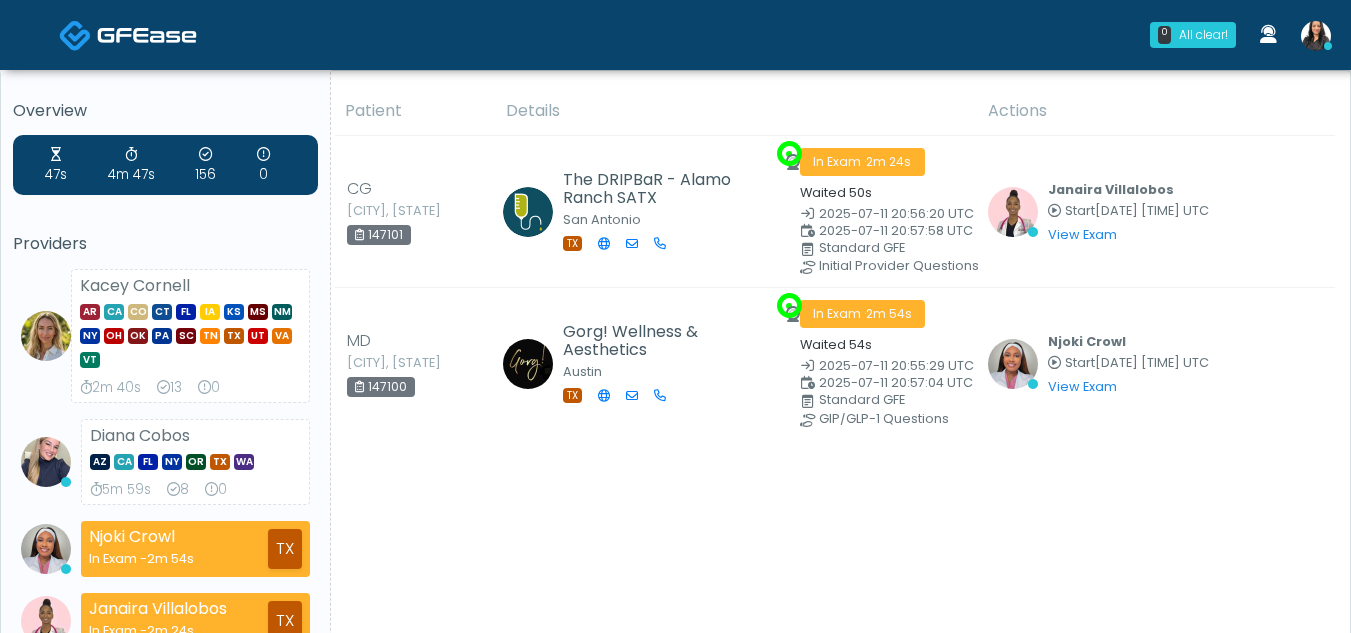 scroll, scrollTop: 0, scrollLeft: 0, axis: both 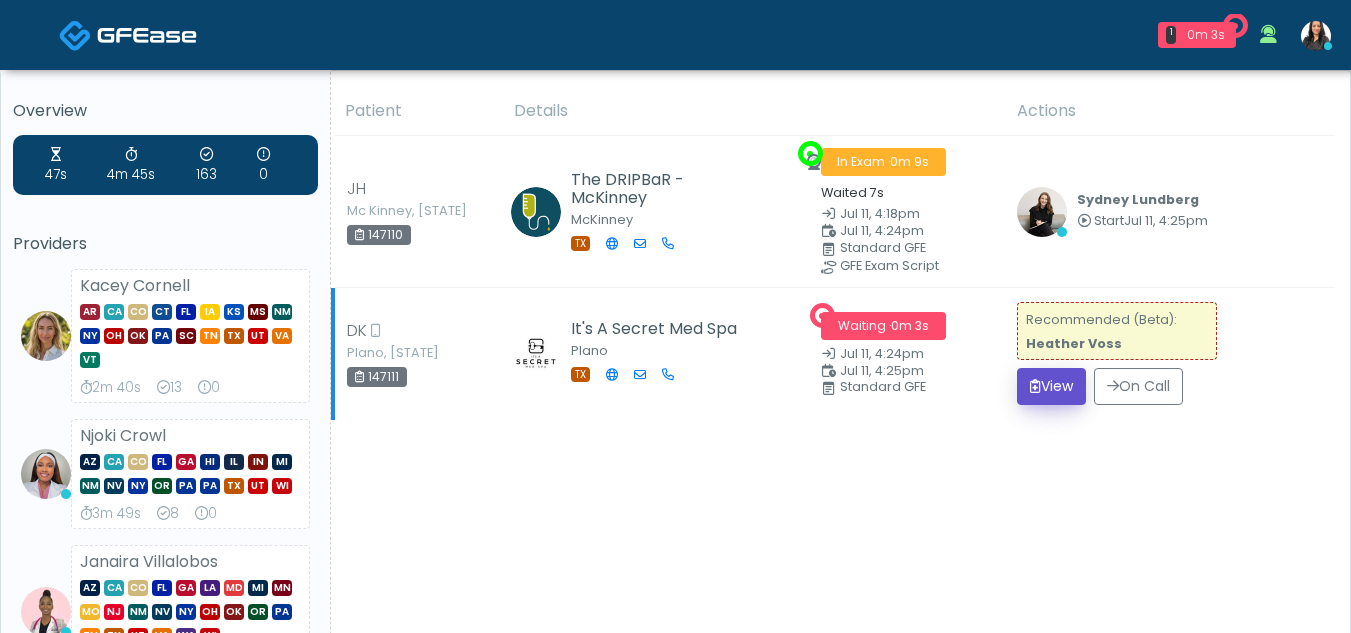click on "View" at bounding box center (1051, 386) 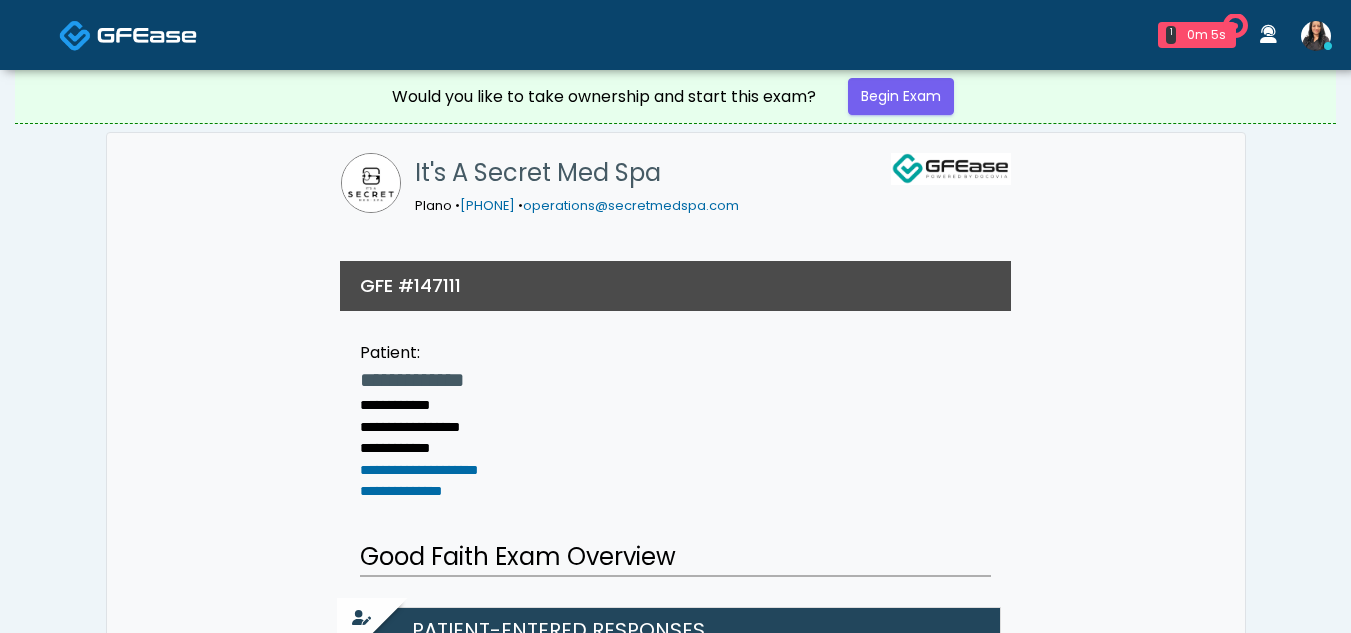 scroll, scrollTop: 0, scrollLeft: 0, axis: both 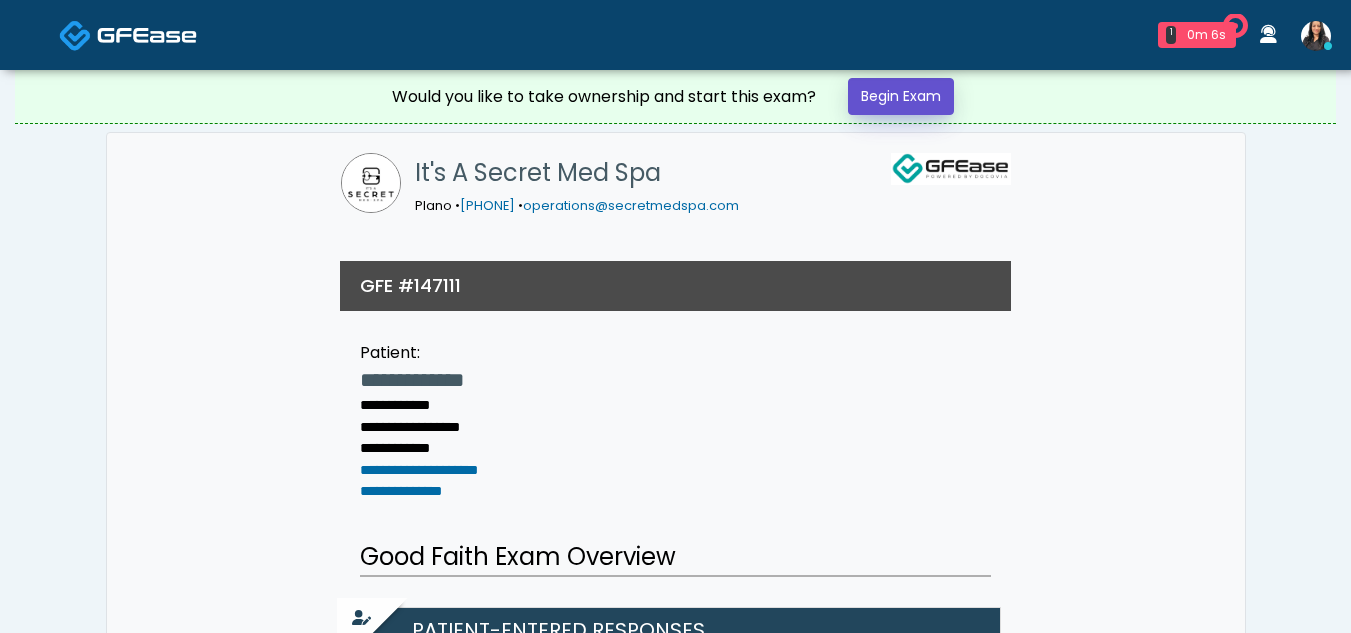click on "Begin Exam" at bounding box center [901, 96] 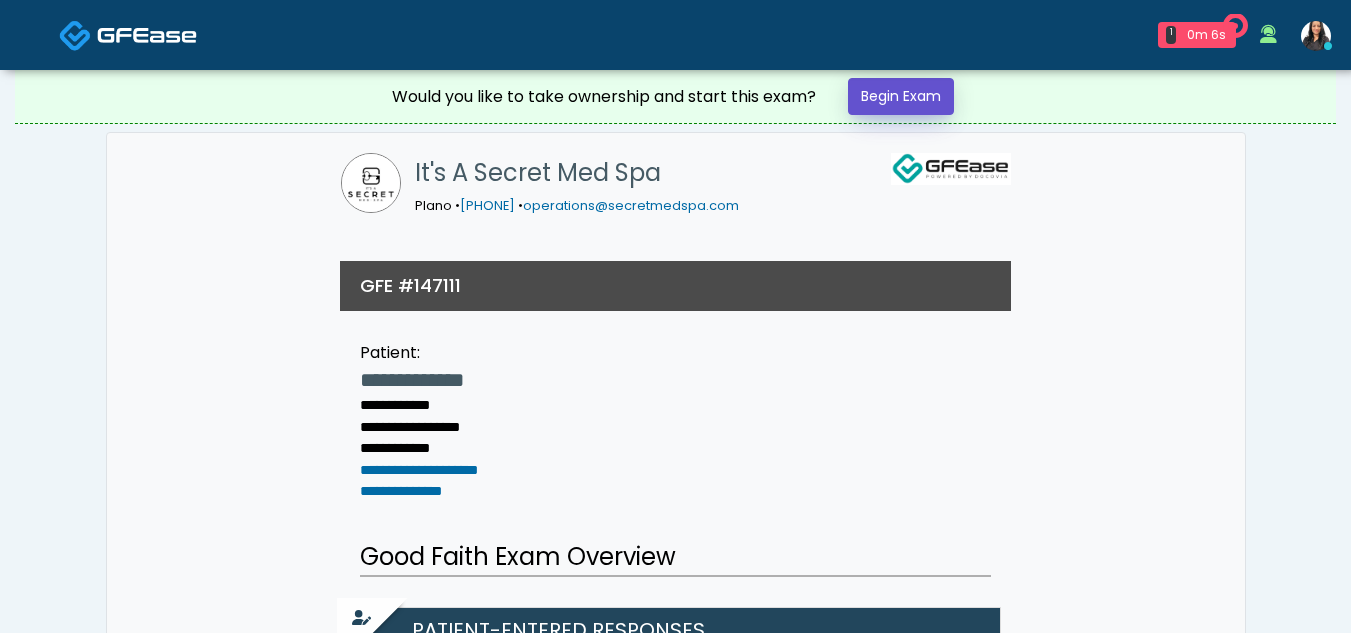 scroll, scrollTop: 0, scrollLeft: 0, axis: both 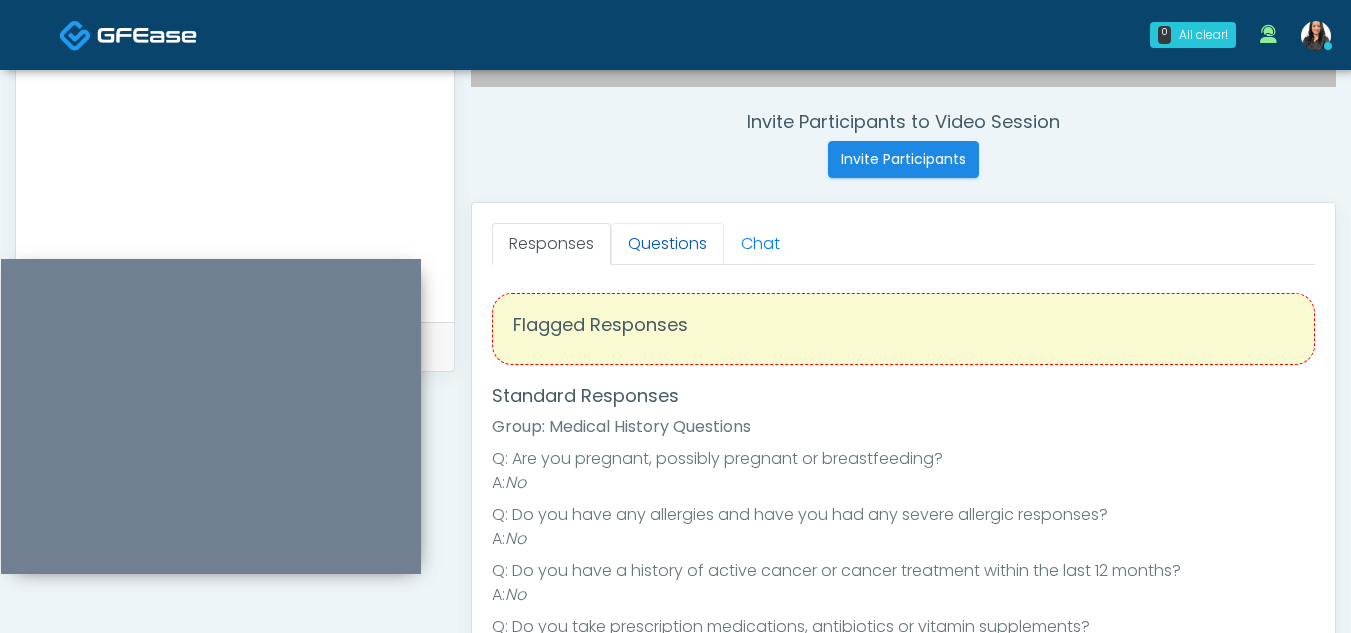 click on "Questions" at bounding box center (667, 244) 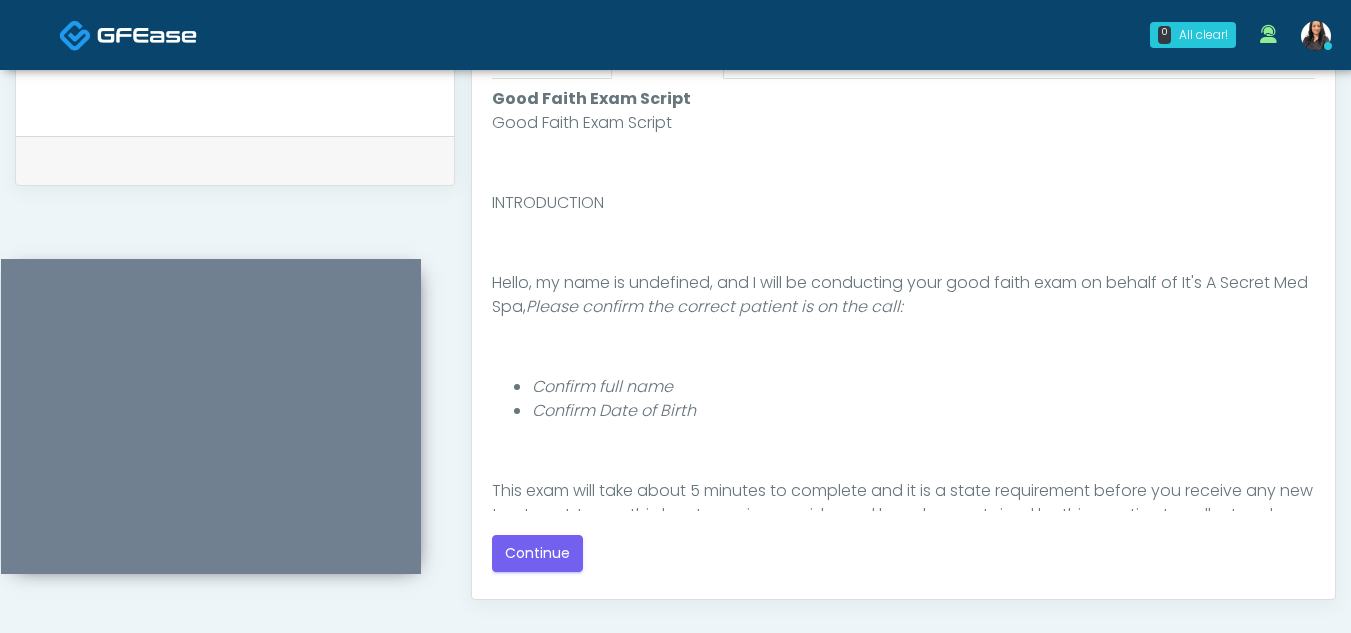 scroll, scrollTop: 951, scrollLeft: 0, axis: vertical 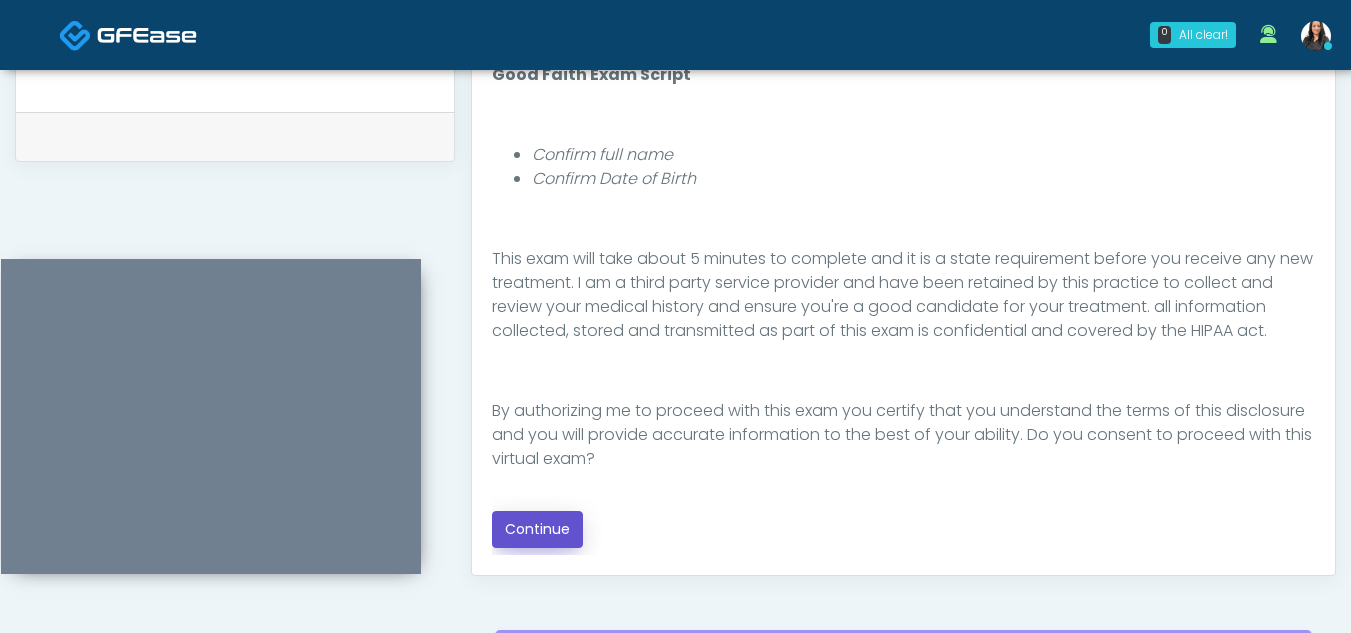 click on "Continue" at bounding box center (537, 529) 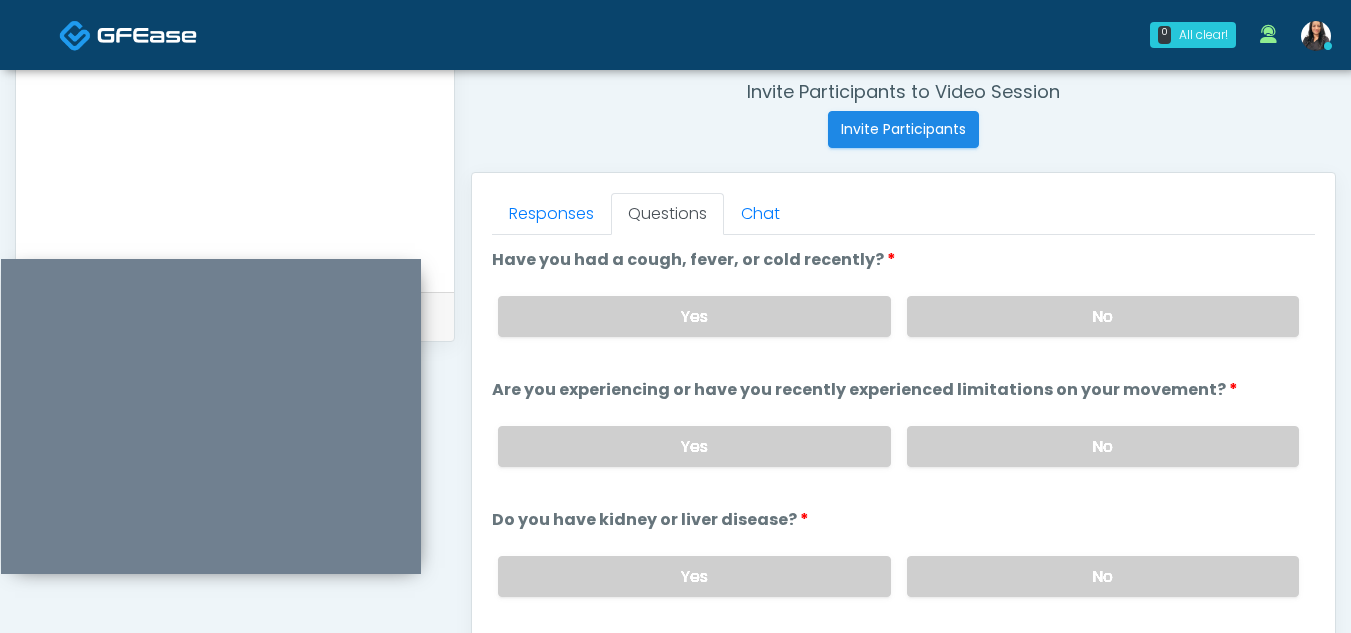 scroll, scrollTop: 765, scrollLeft: 0, axis: vertical 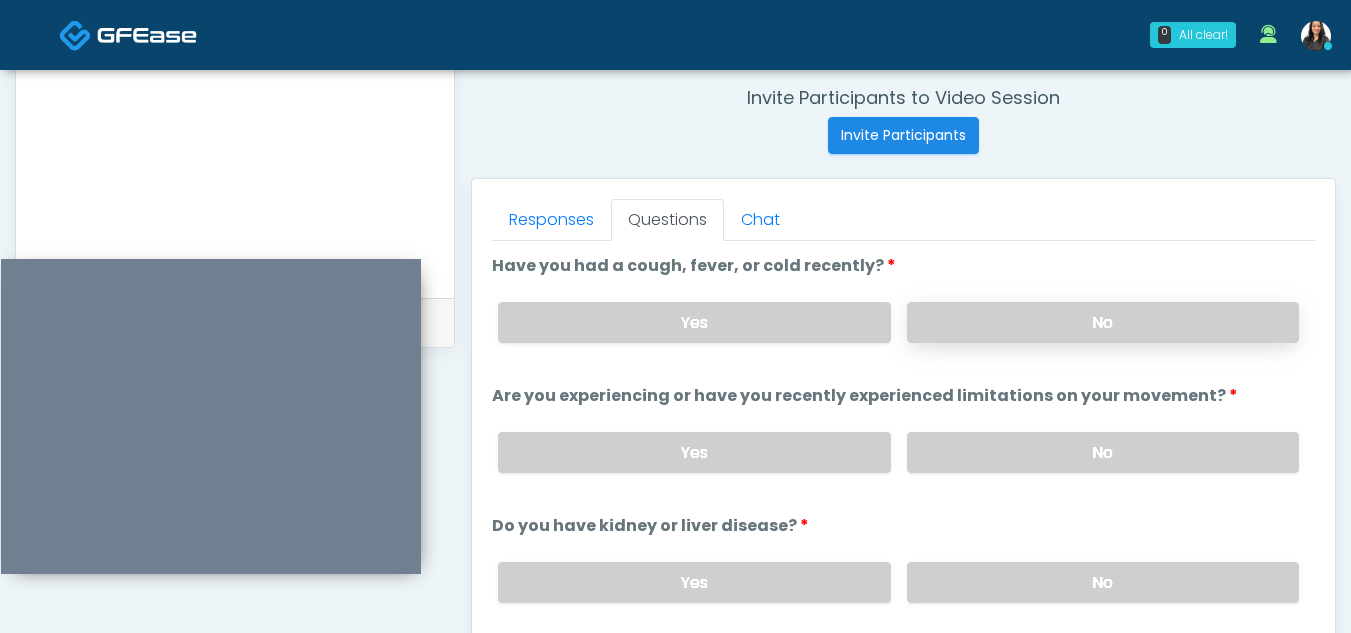 click on "No" at bounding box center [1103, 322] 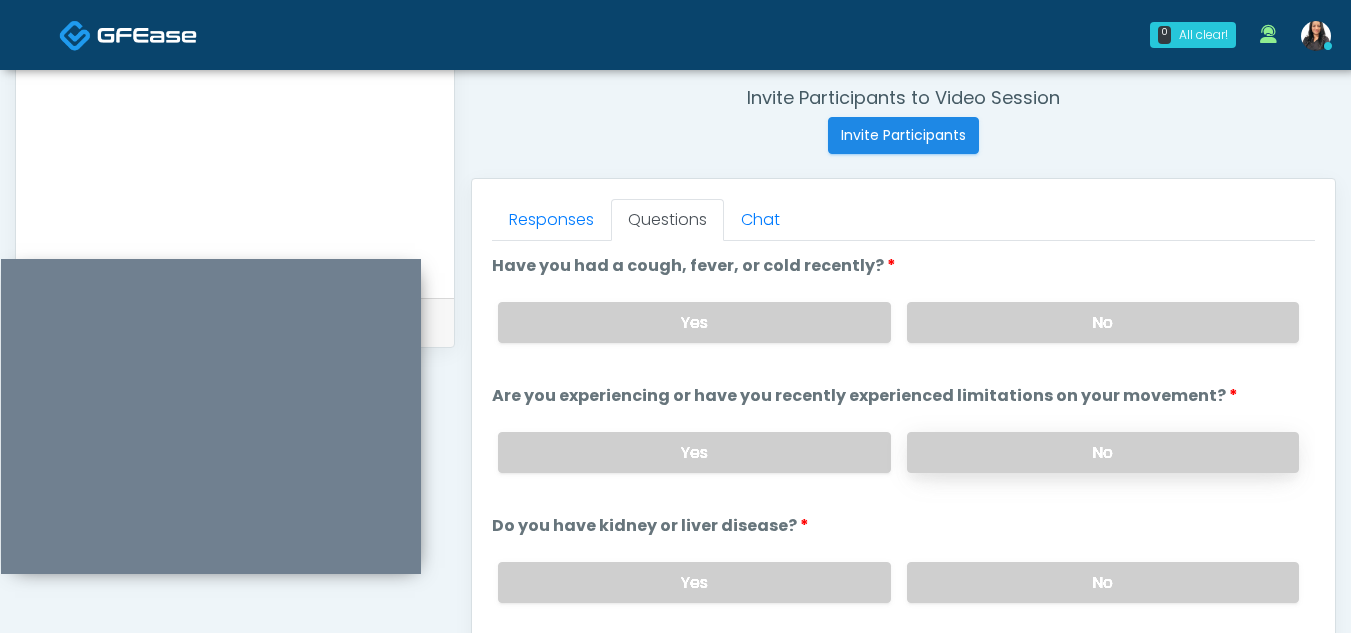 click on "No" at bounding box center [1103, 452] 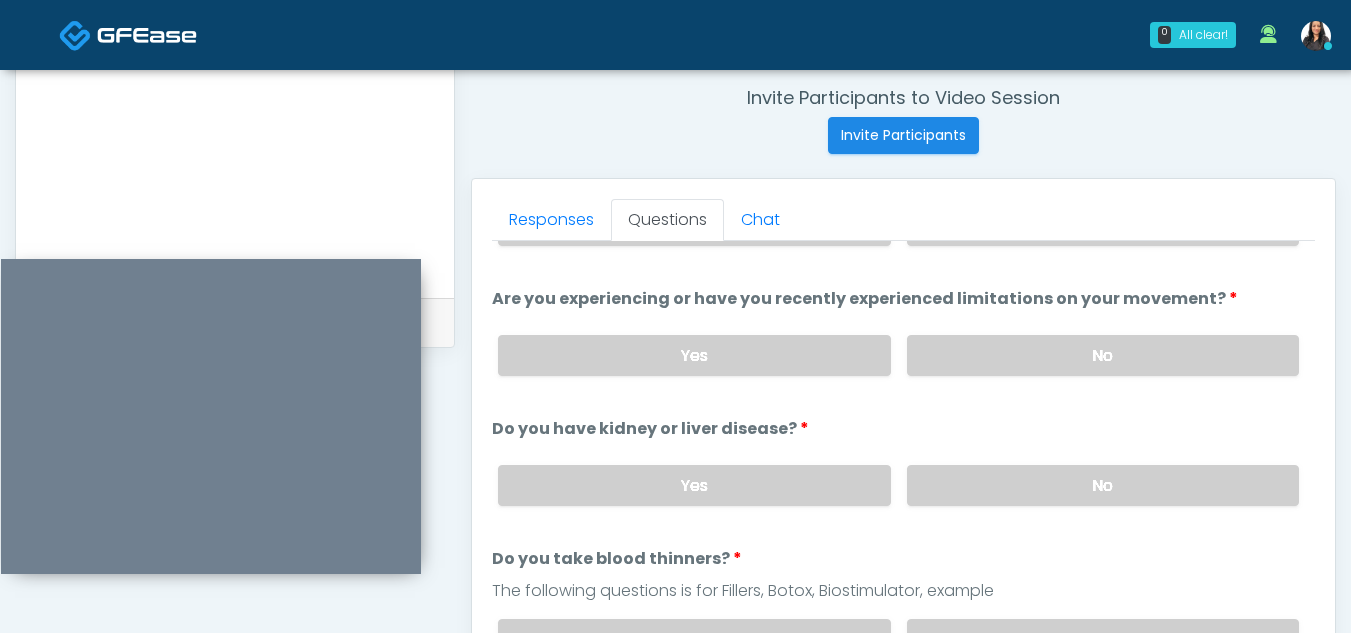 scroll, scrollTop: 105, scrollLeft: 0, axis: vertical 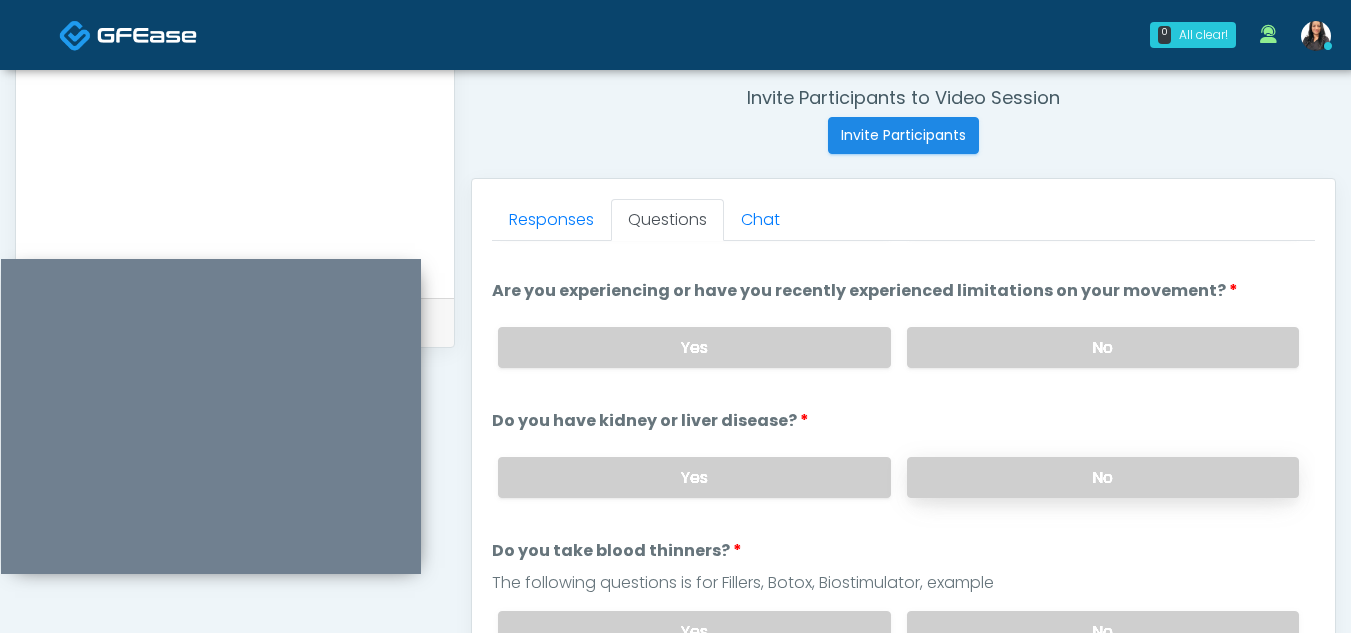 click on "No" at bounding box center [1103, 477] 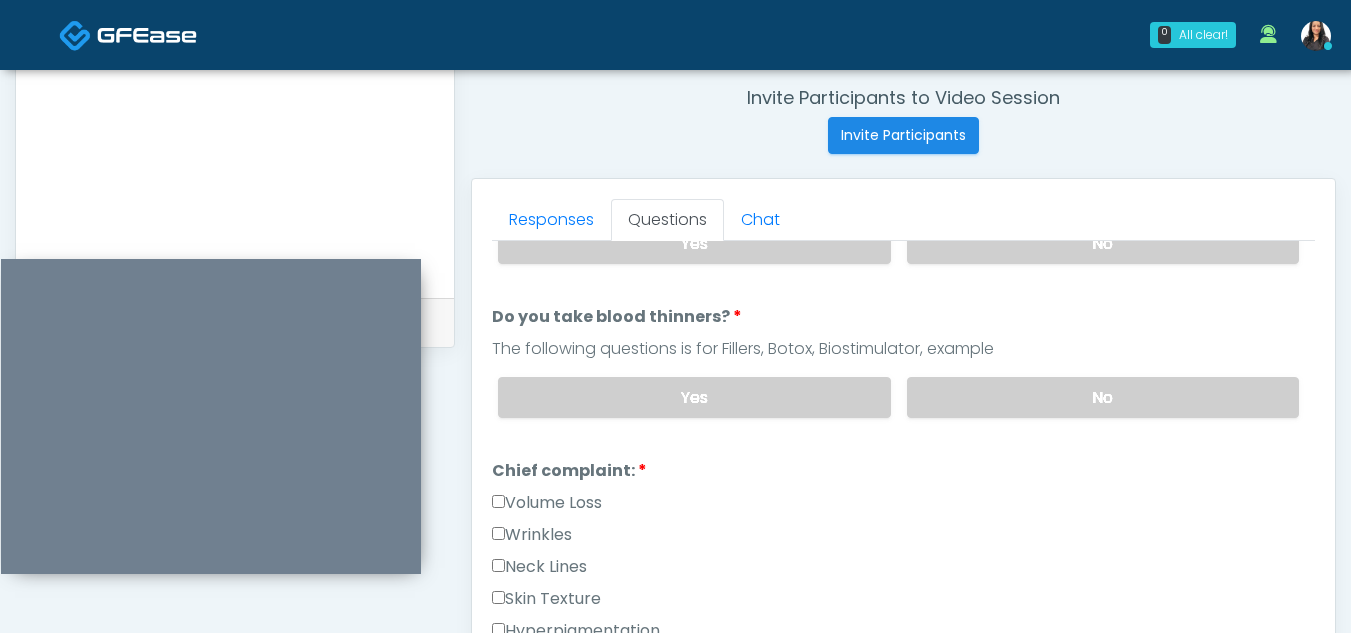 scroll, scrollTop: 350, scrollLeft: 0, axis: vertical 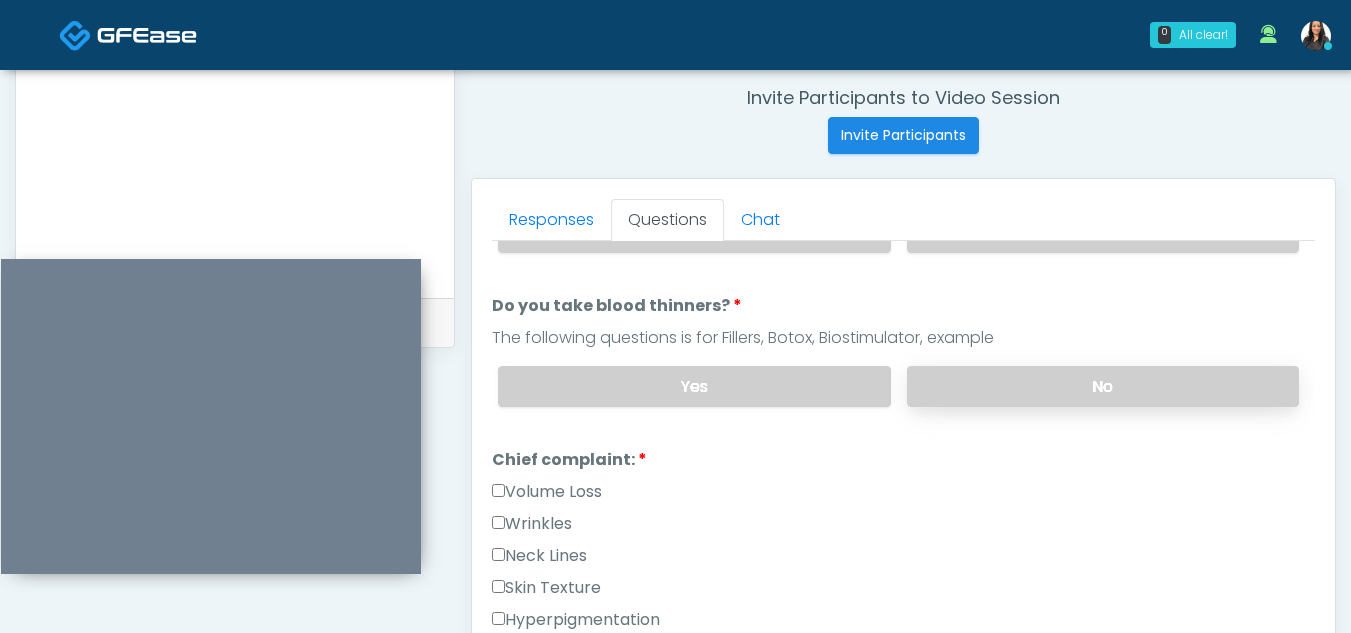 click on "No" at bounding box center (1103, 386) 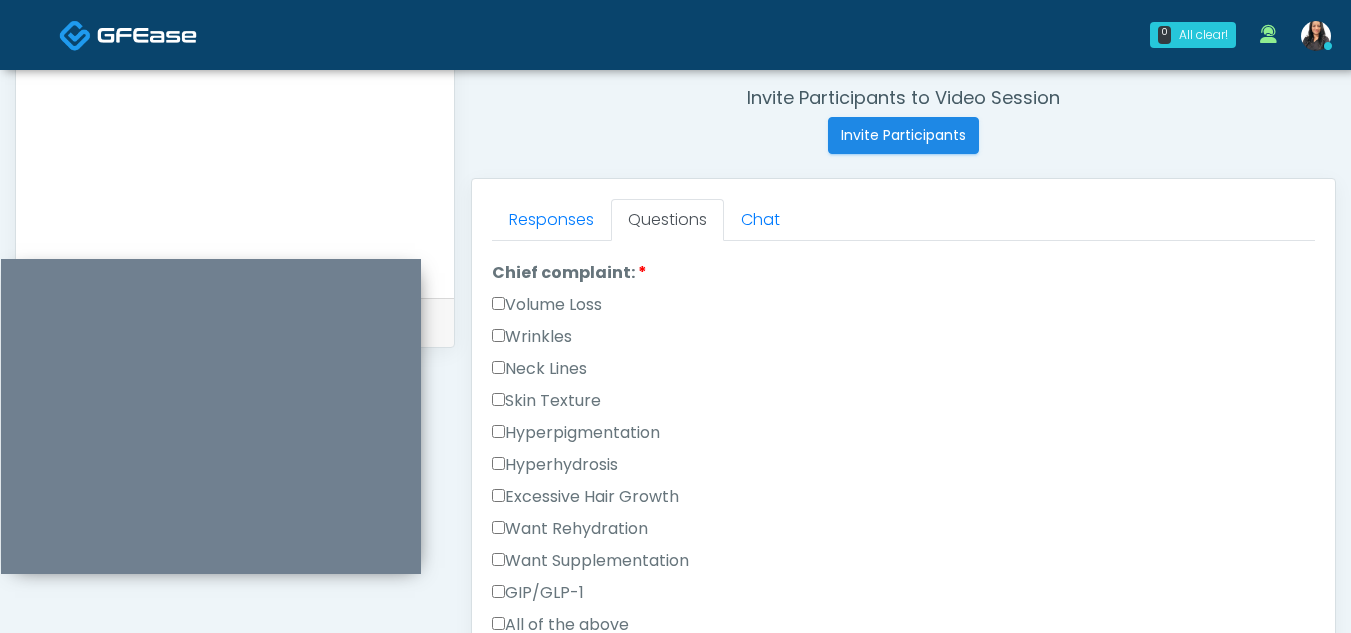 scroll, scrollTop: 545, scrollLeft: 0, axis: vertical 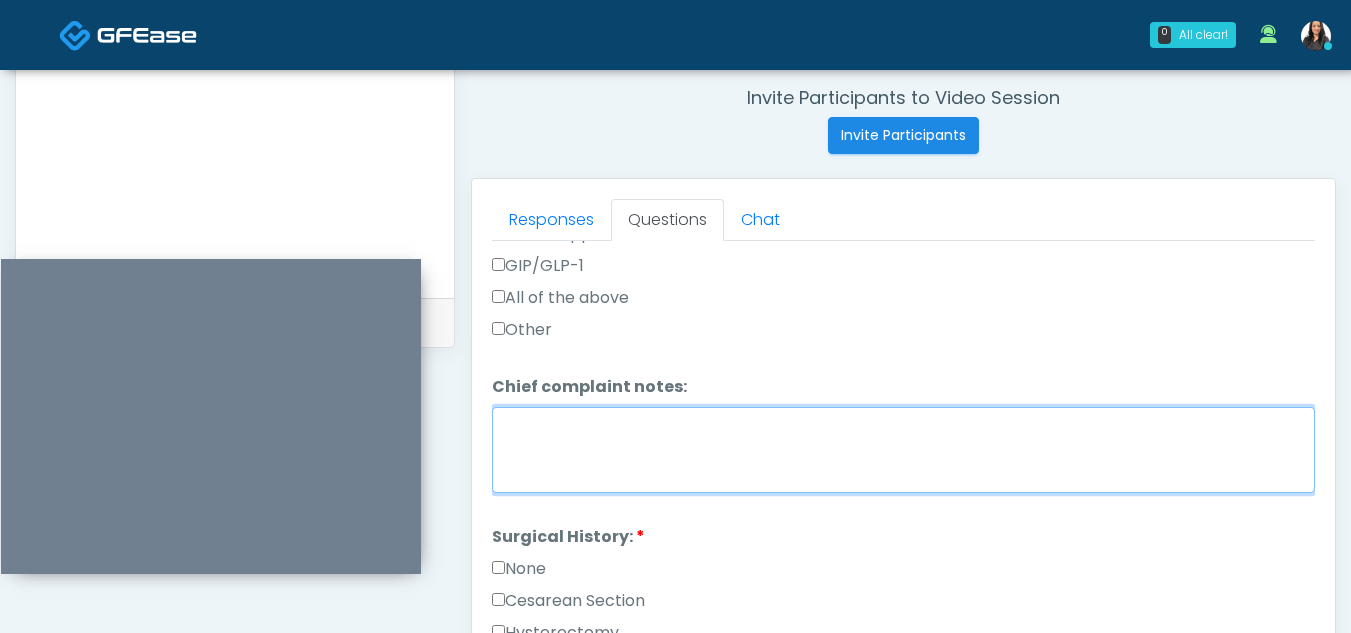 click on "Chief complaint notes:" at bounding box center (903, 450) 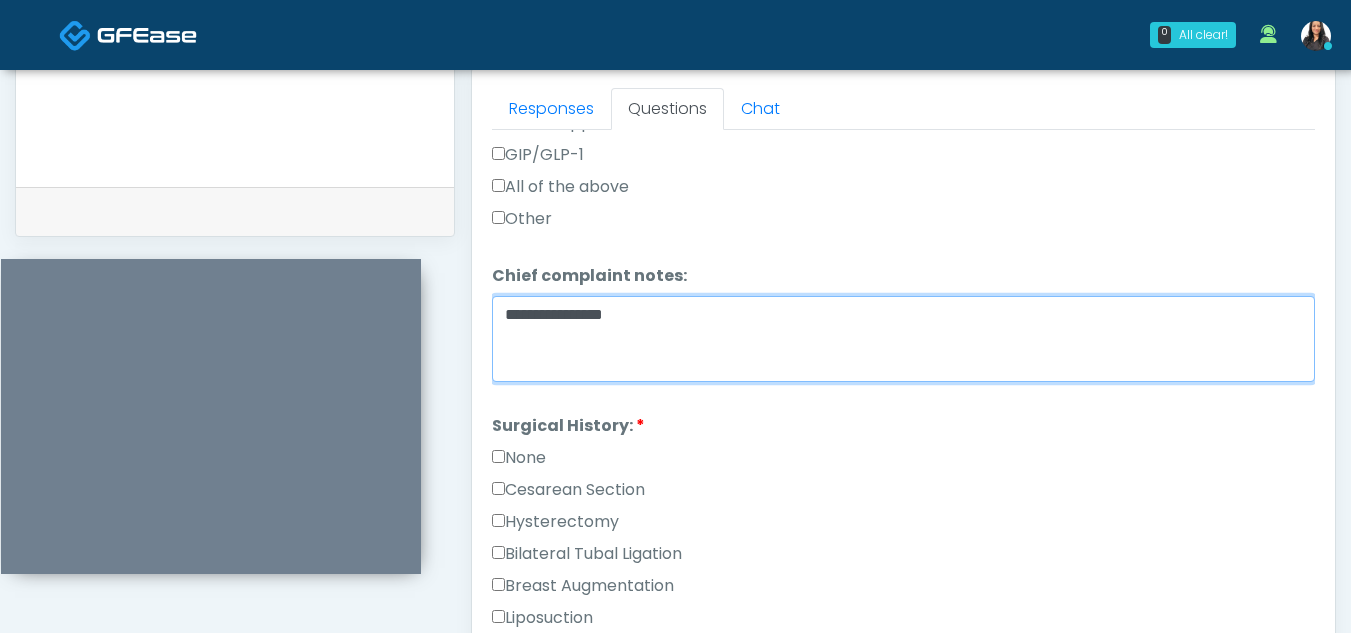 scroll, scrollTop: 879, scrollLeft: 0, axis: vertical 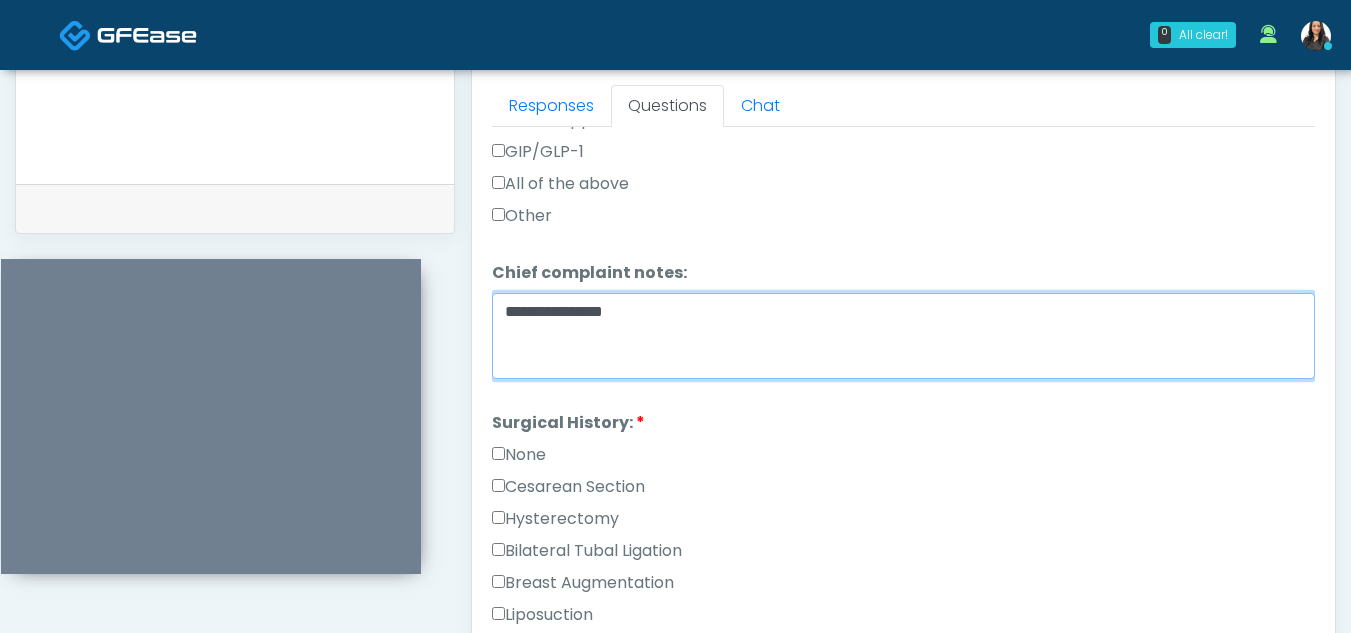 type on "**********" 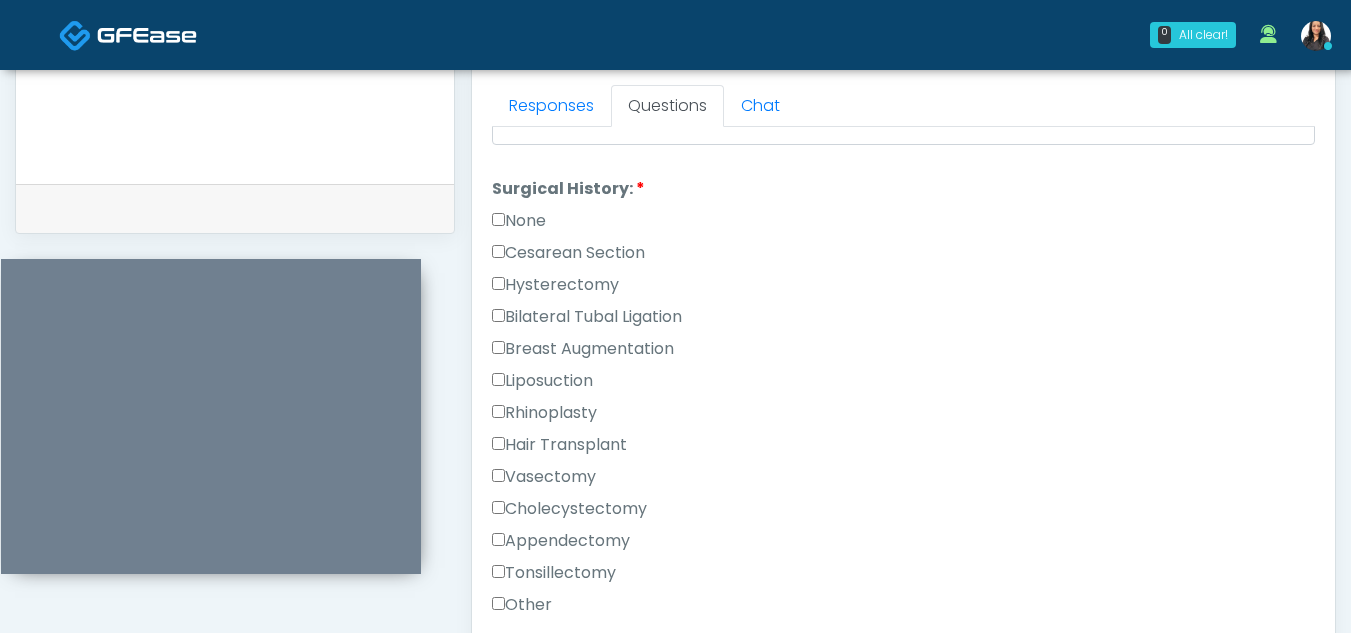 scroll, scrollTop: 1109, scrollLeft: 0, axis: vertical 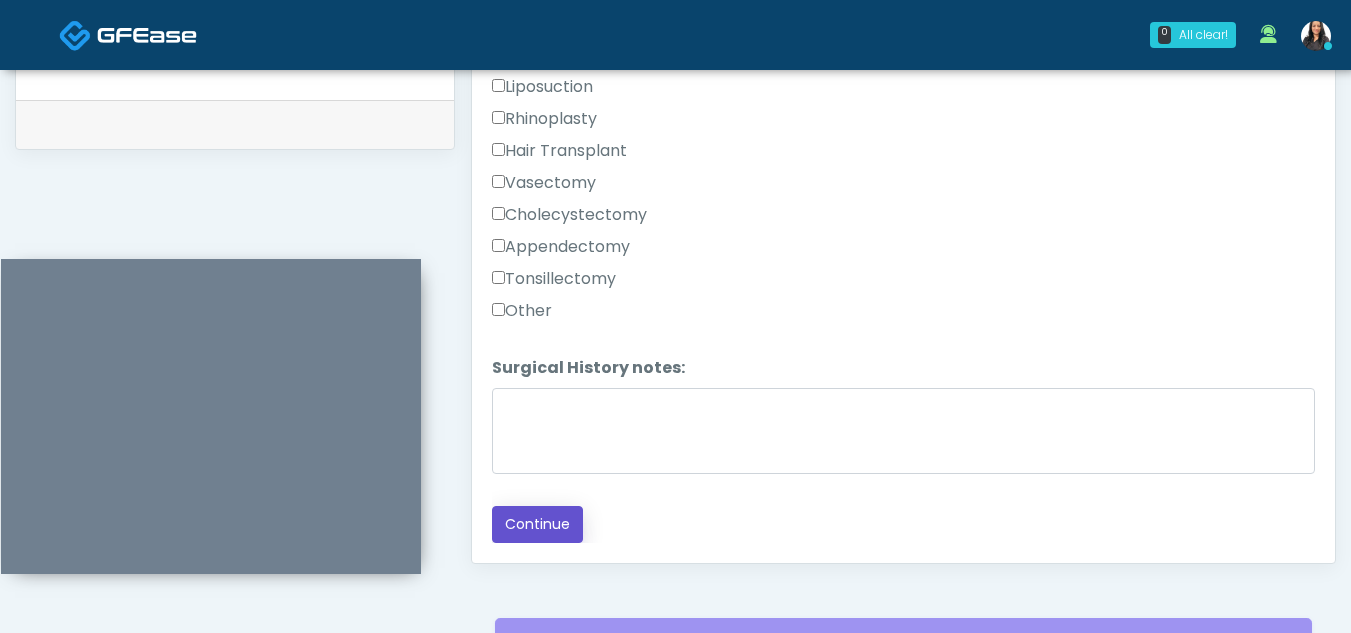 click on "Continue" at bounding box center (537, 524) 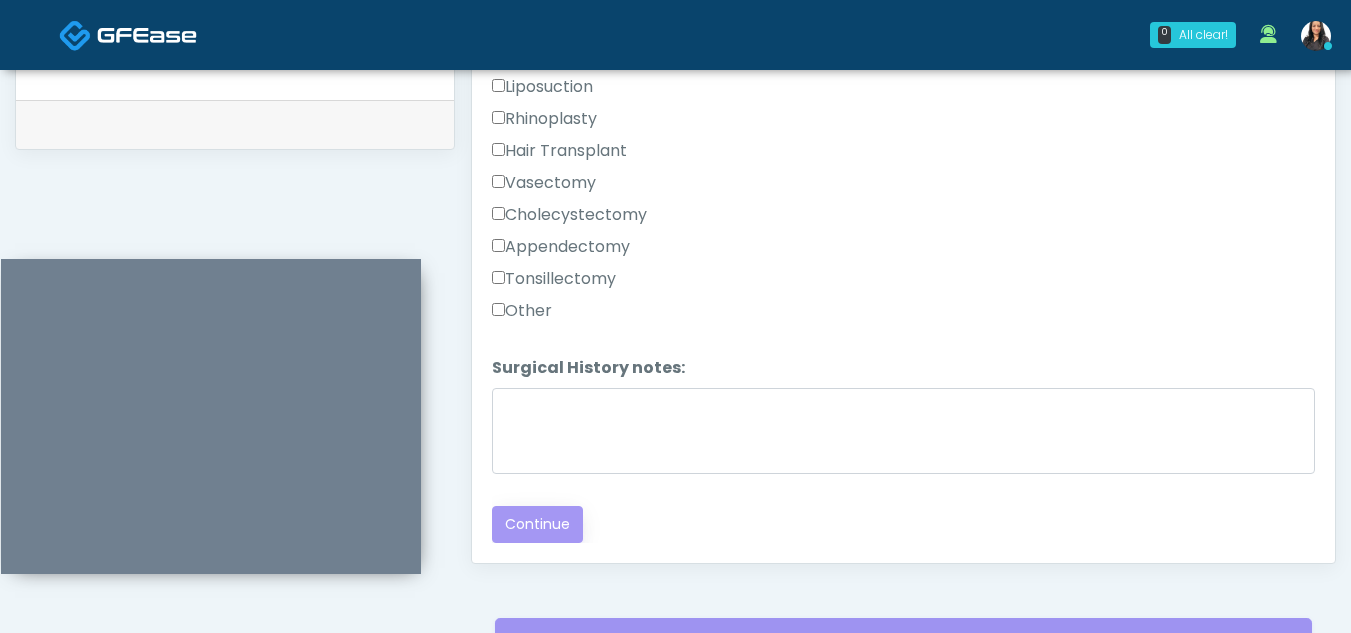 scroll, scrollTop: 189, scrollLeft: 0, axis: vertical 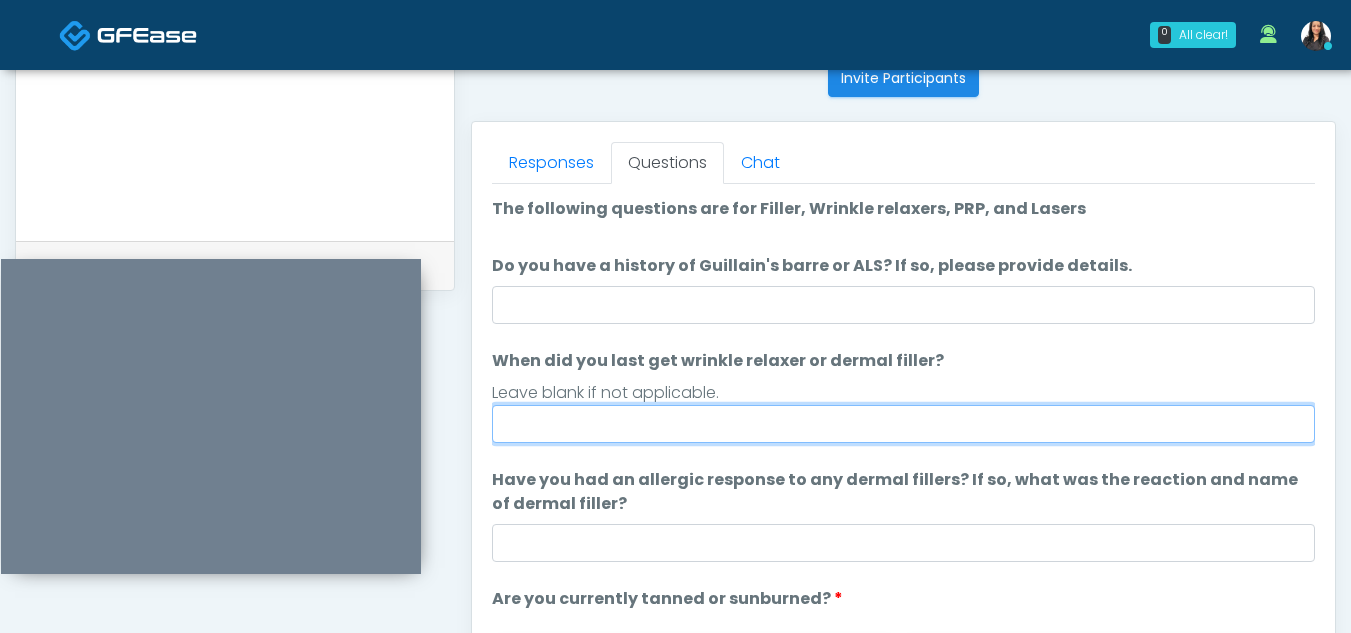 click on "When did you last get wrinkle relaxer or dermal filler?" at bounding box center (903, 424) 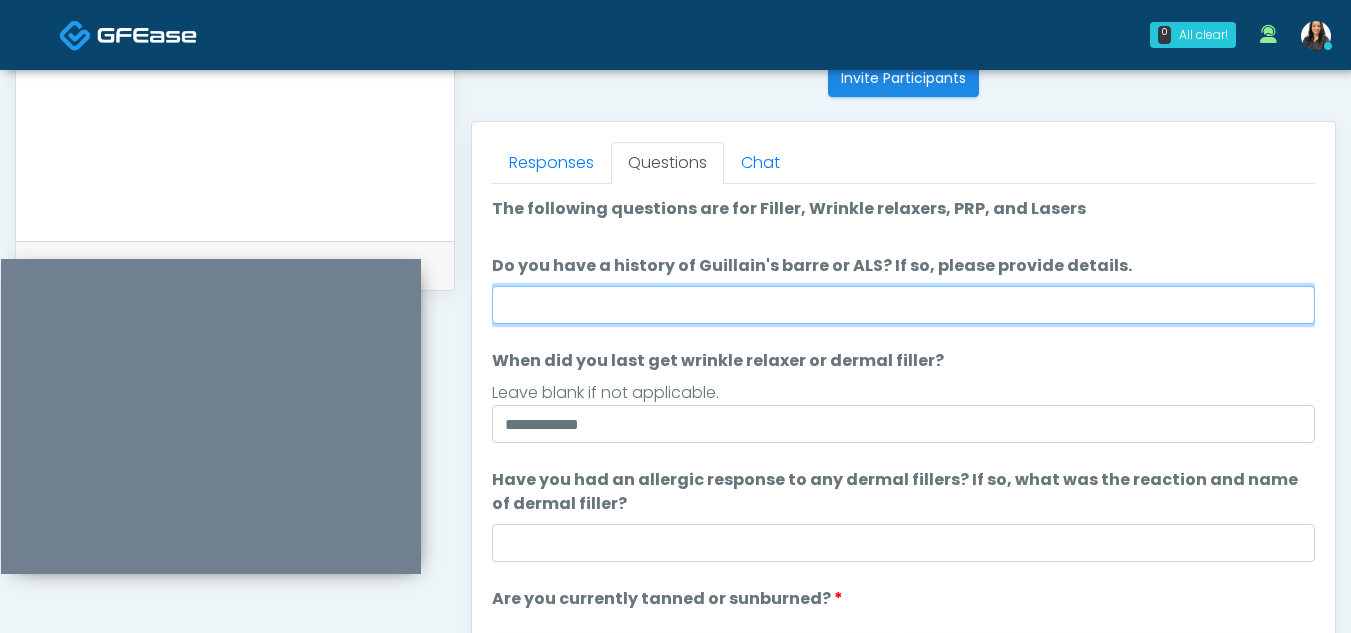 click on "Do you have a history of Guillain's barre or ALS? If so, please provide details." at bounding box center [903, 305] 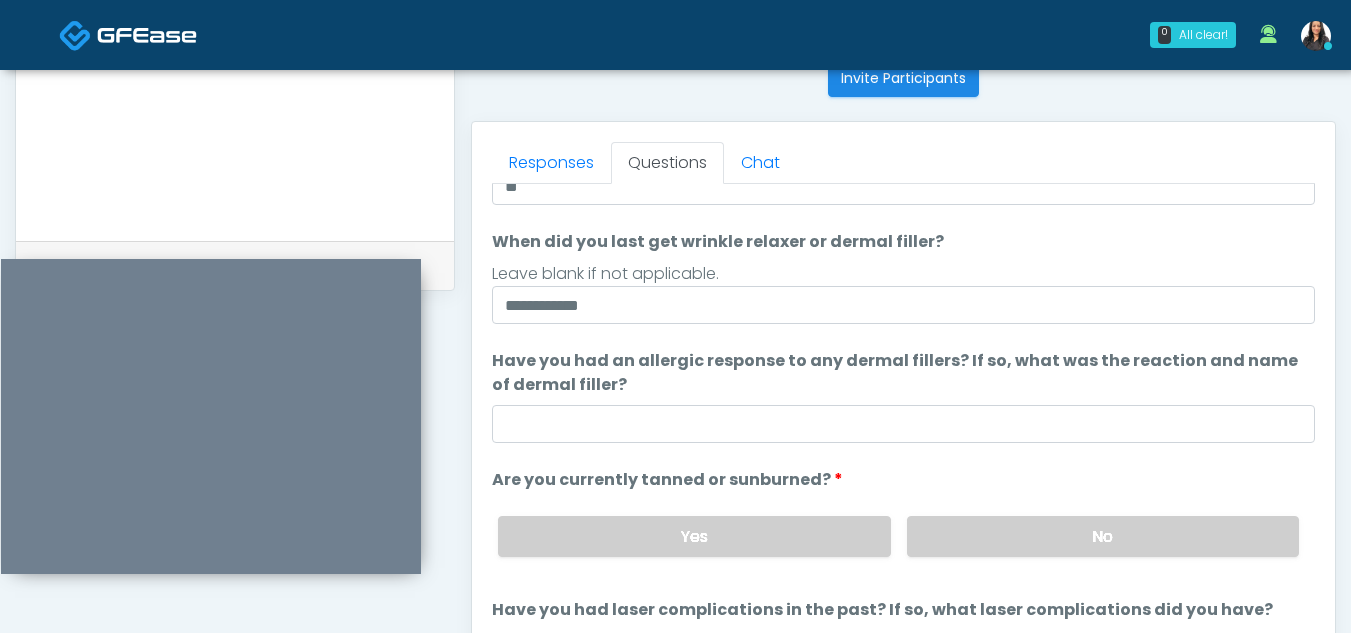 scroll, scrollTop: 132, scrollLeft: 0, axis: vertical 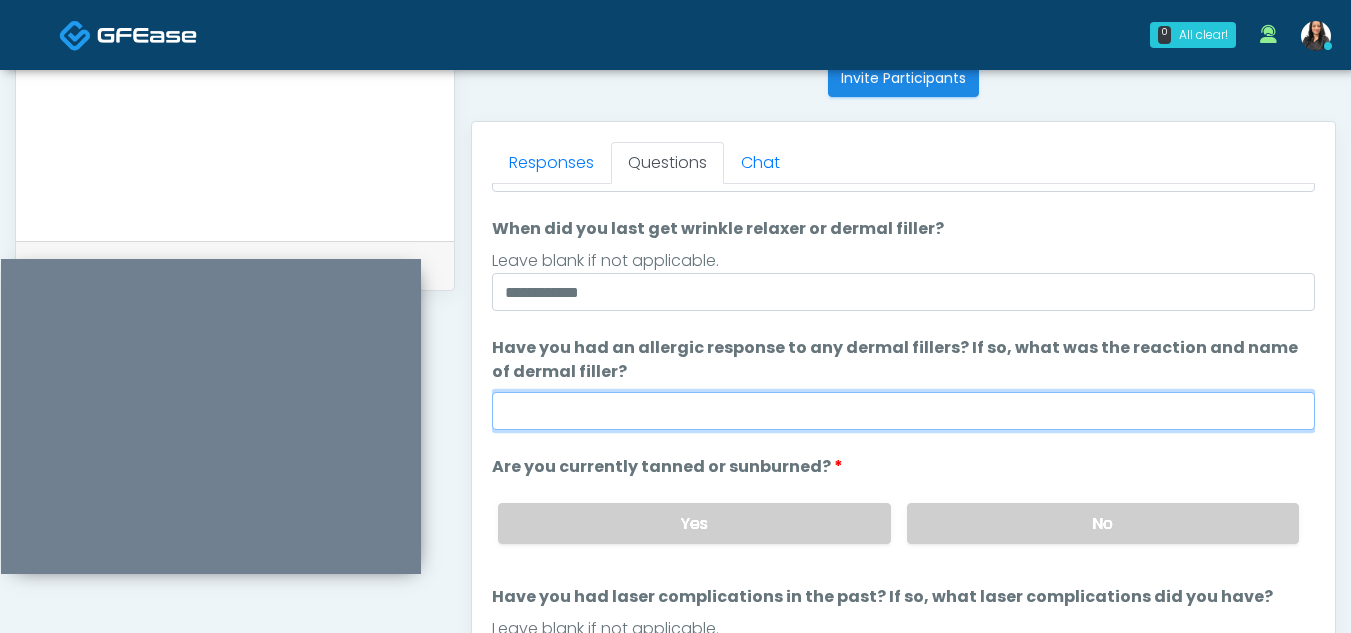 click on "Have you had an allergic response to any dermal fillers? If so, what was the reaction and name of dermal filler?" at bounding box center [903, 411] 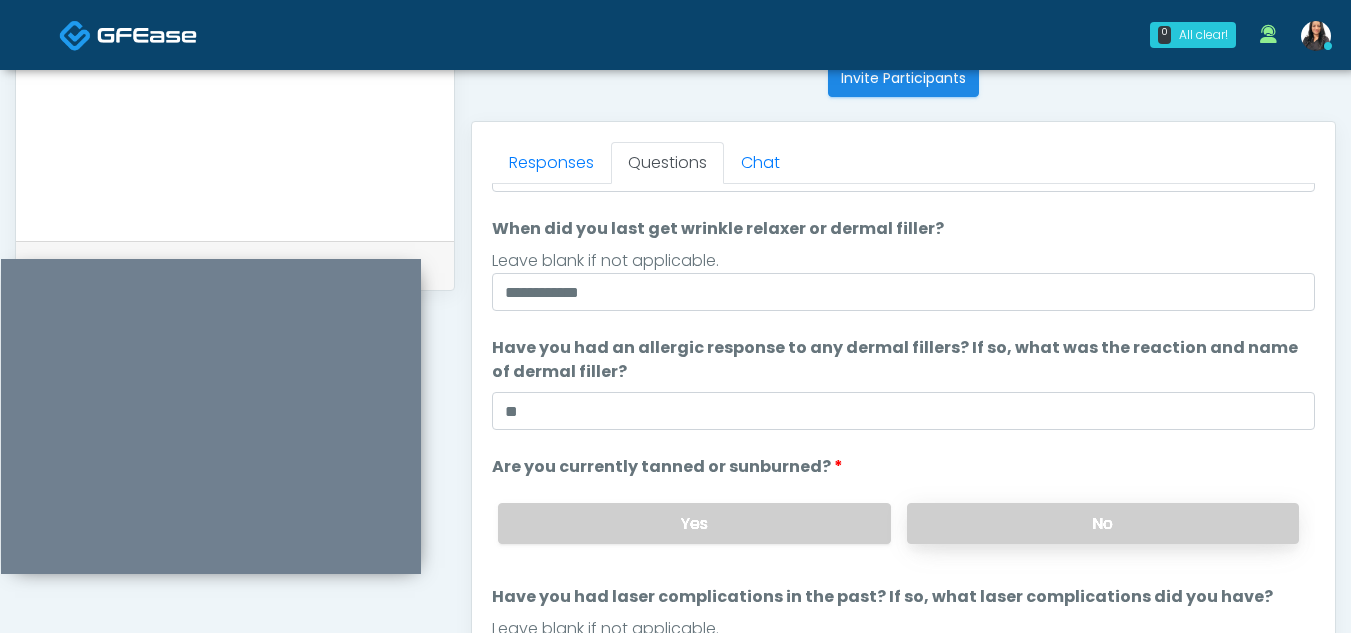 click on "No" at bounding box center [1103, 523] 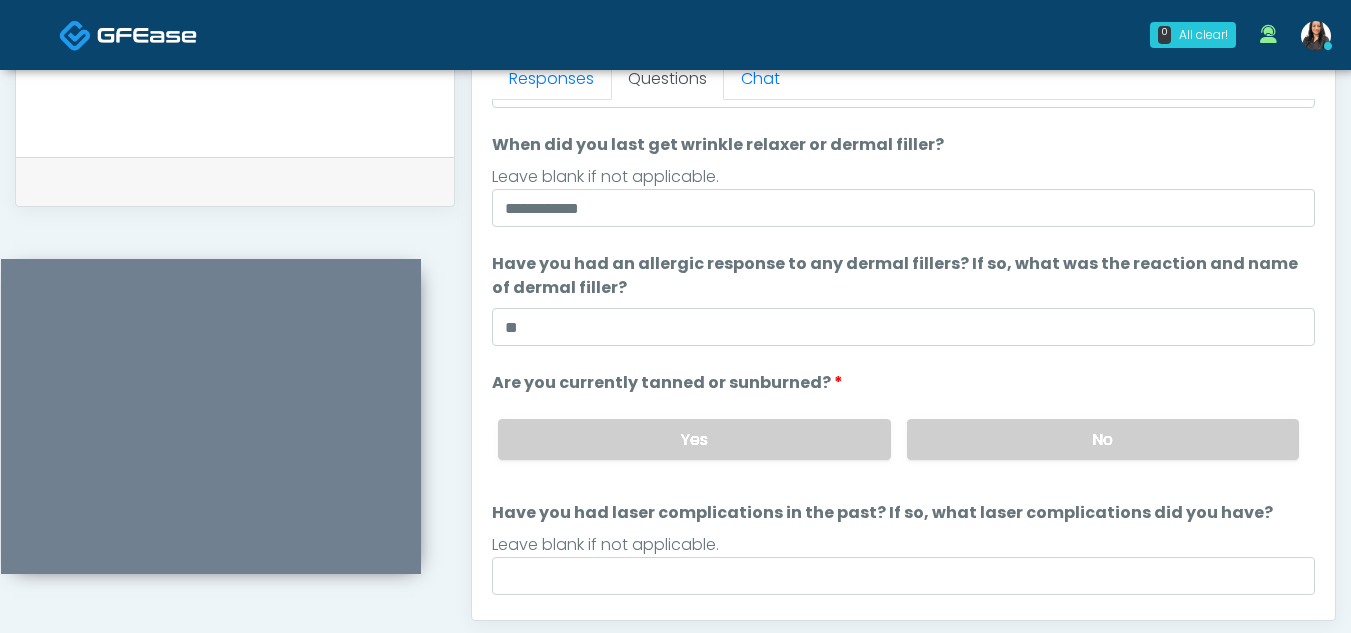 scroll, scrollTop: 942, scrollLeft: 0, axis: vertical 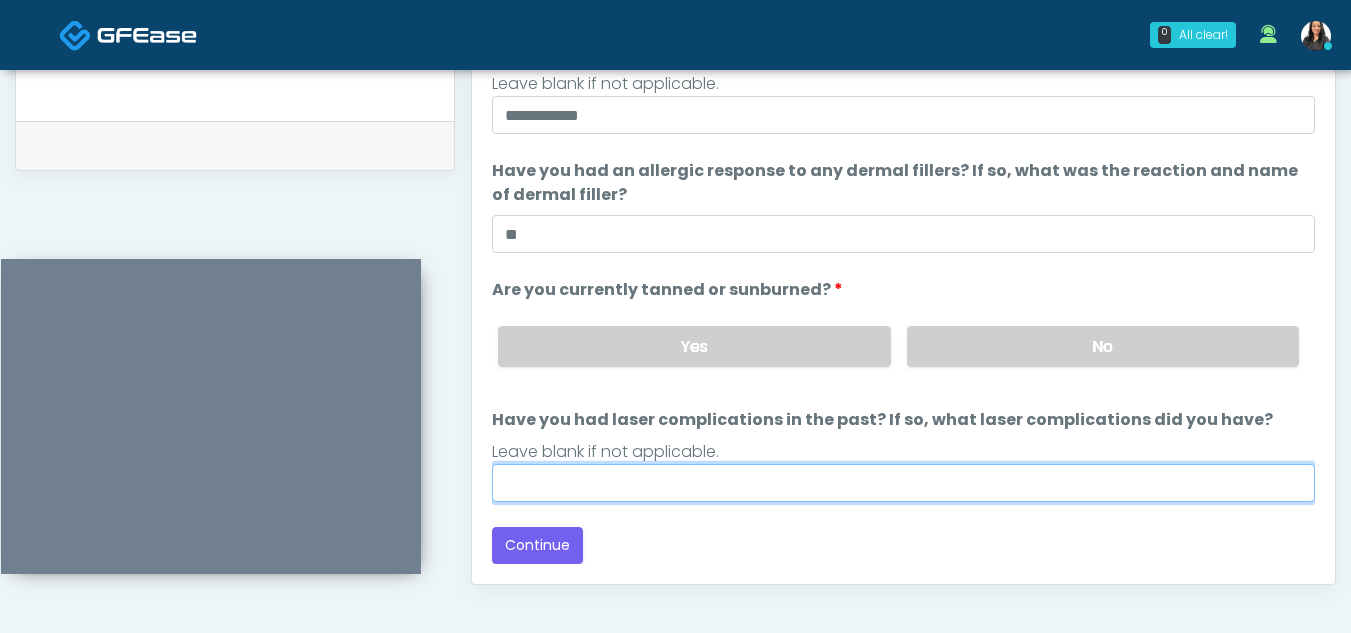click on "Have you had laser complications in the past? If so, what laser complications did you have?" at bounding box center [903, 483] 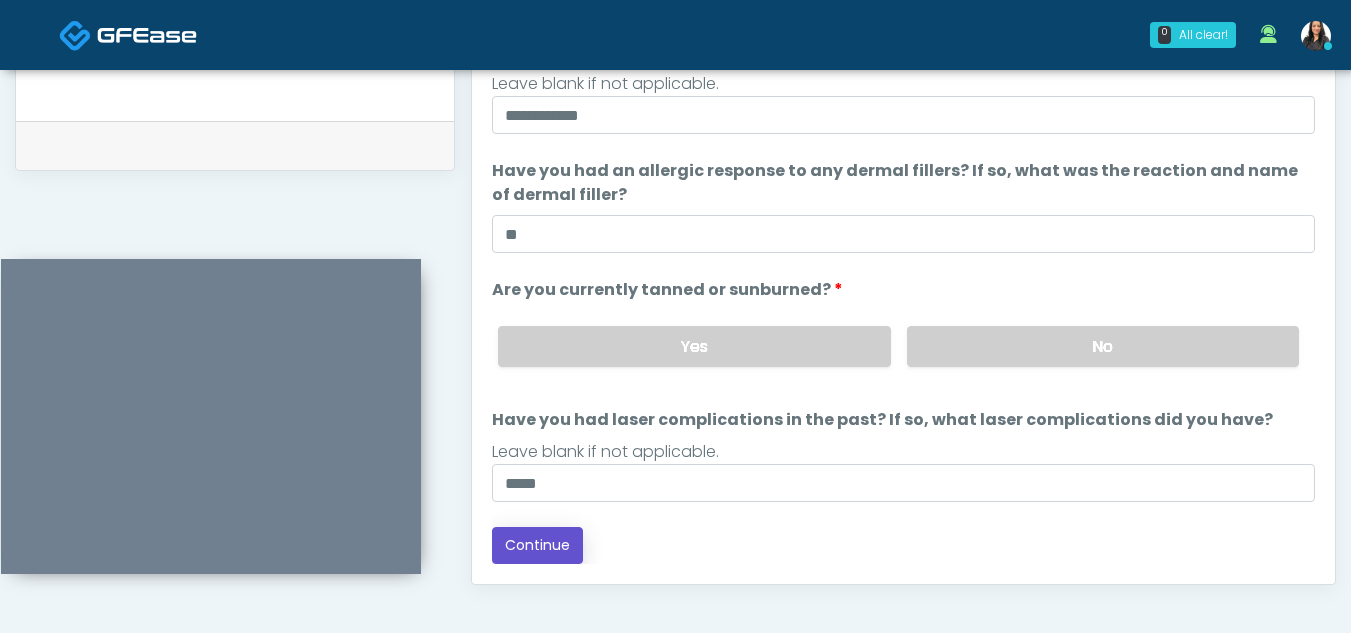 click on "Continue" at bounding box center (537, 545) 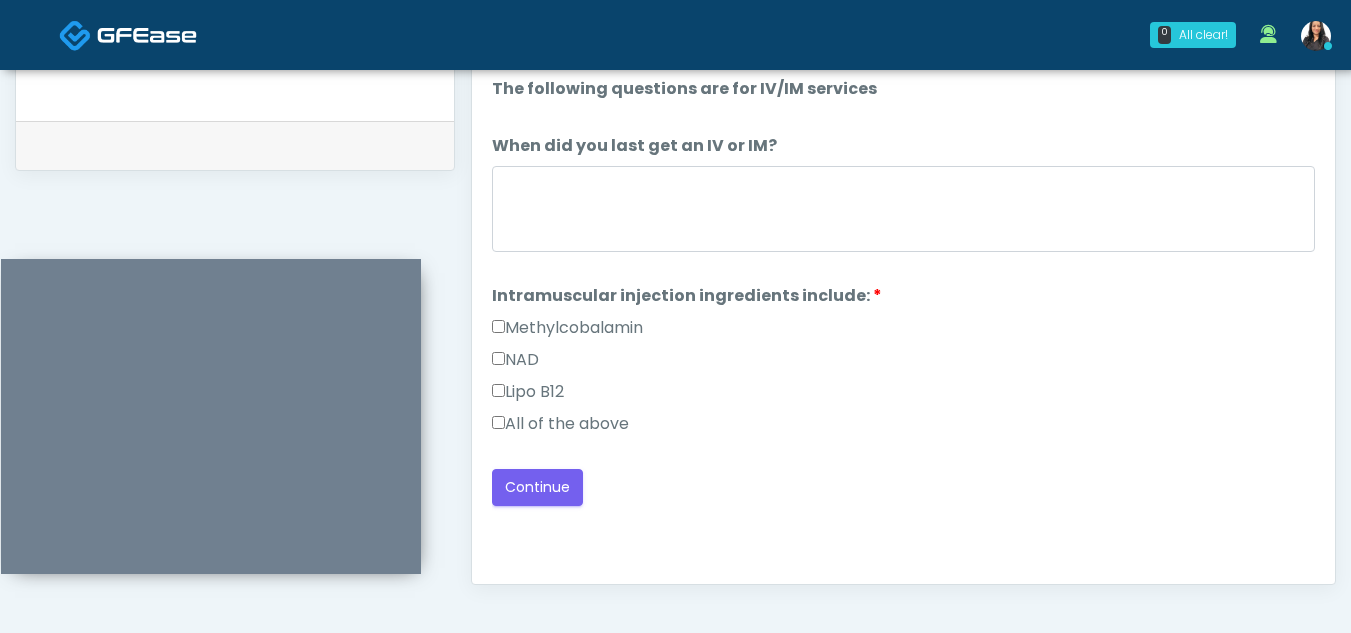scroll, scrollTop: 0, scrollLeft: 0, axis: both 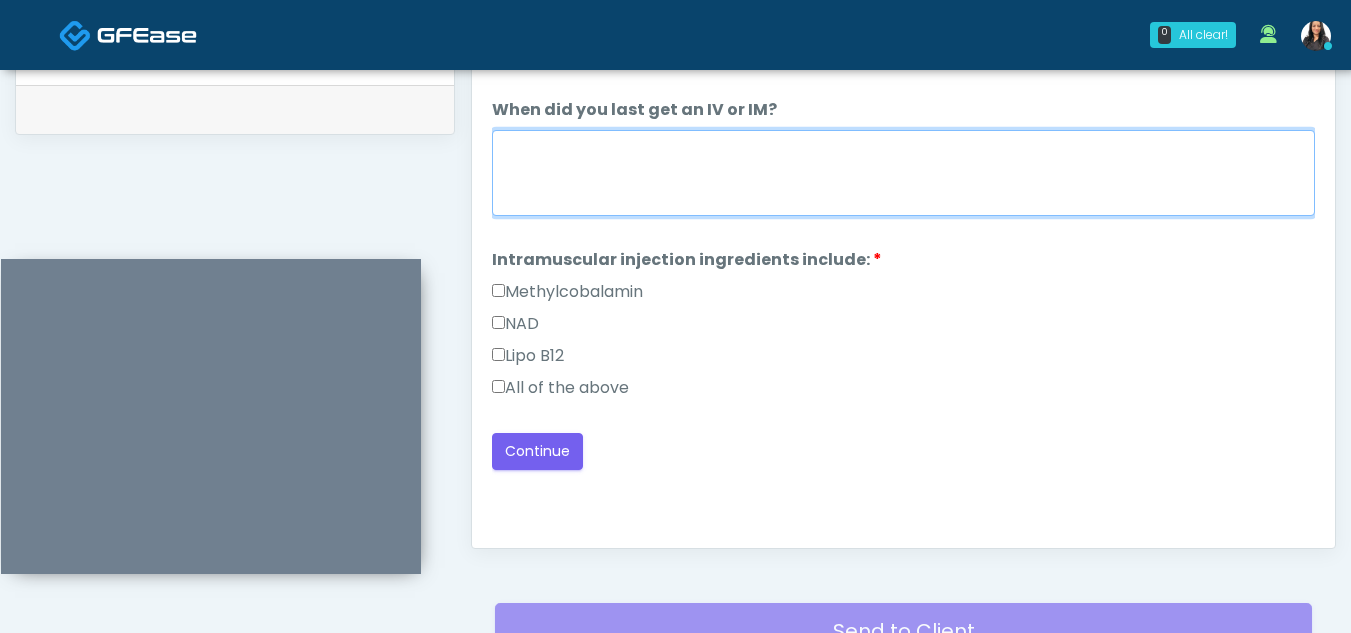 click on "When did you last get an IV or IM?" at bounding box center [903, 173] 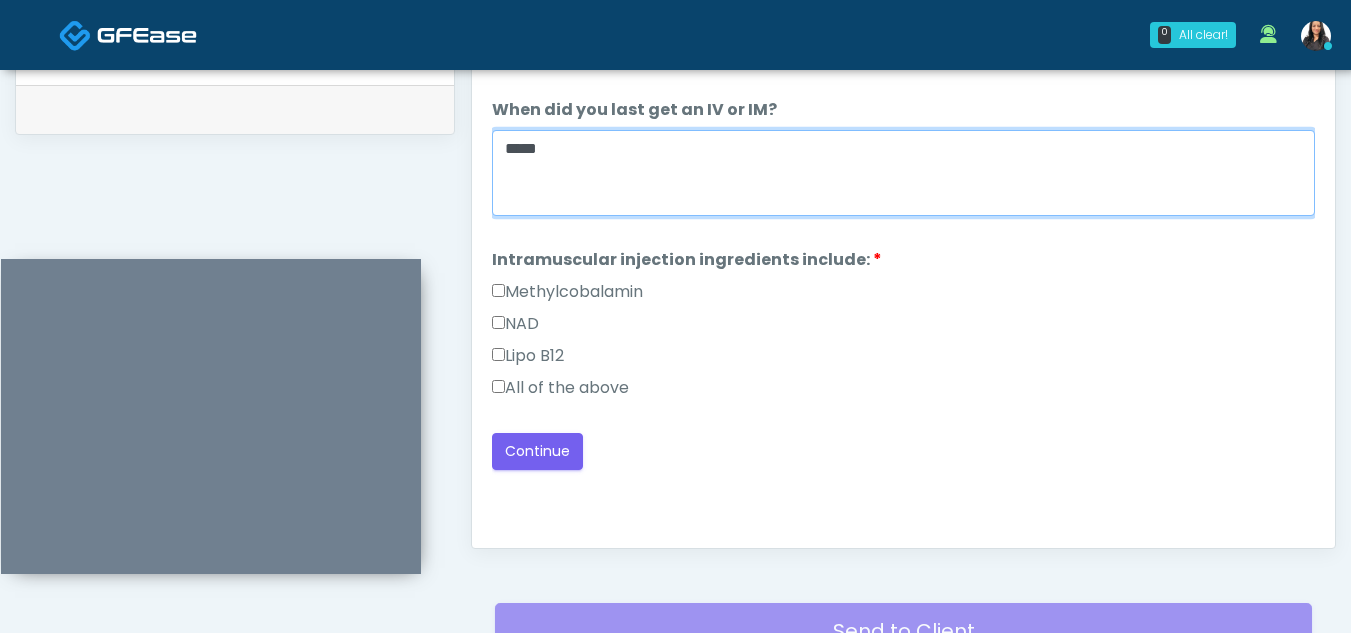 type on "*****" 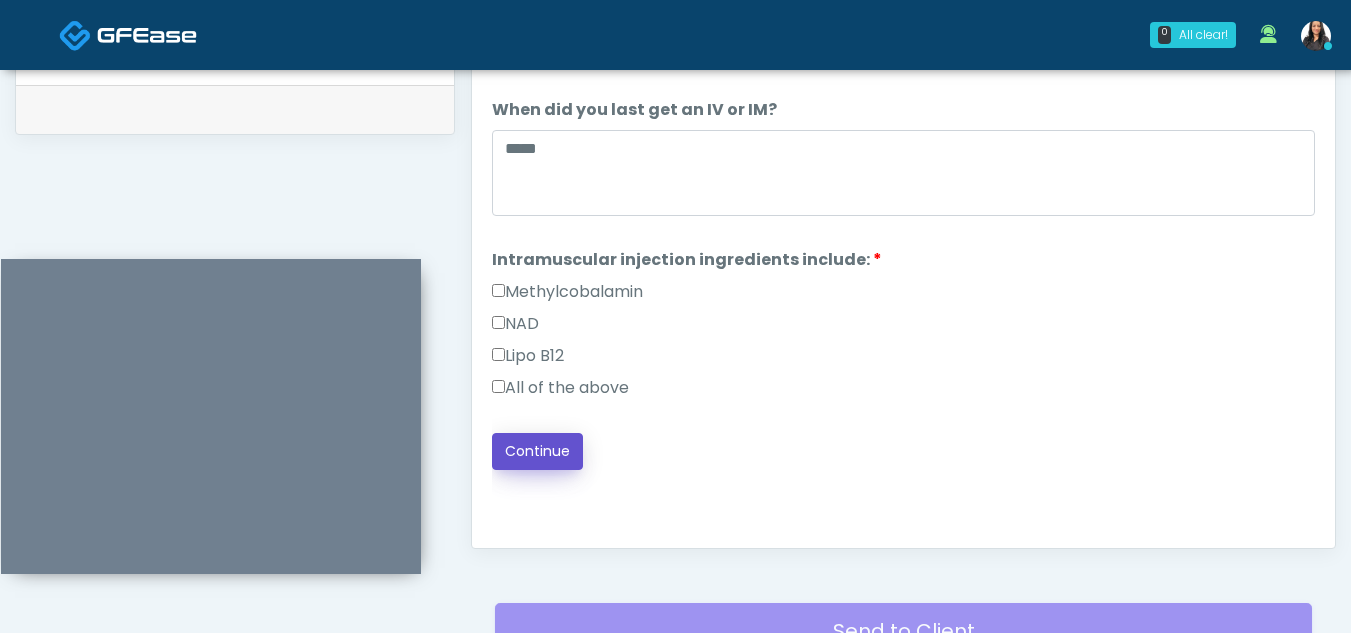click on "Continue" at bounding box center [537, 451] 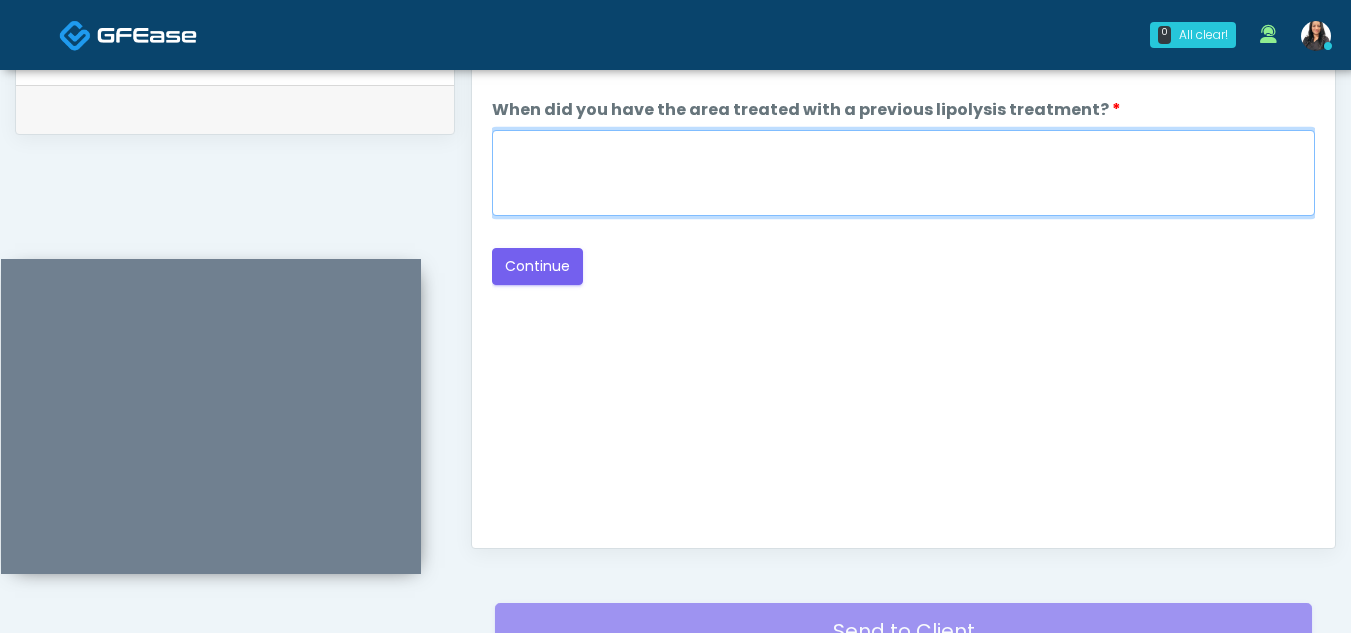 click on "When did you have the area treated with a previous lipolysis treatment?" at bounding box center (903, 173) 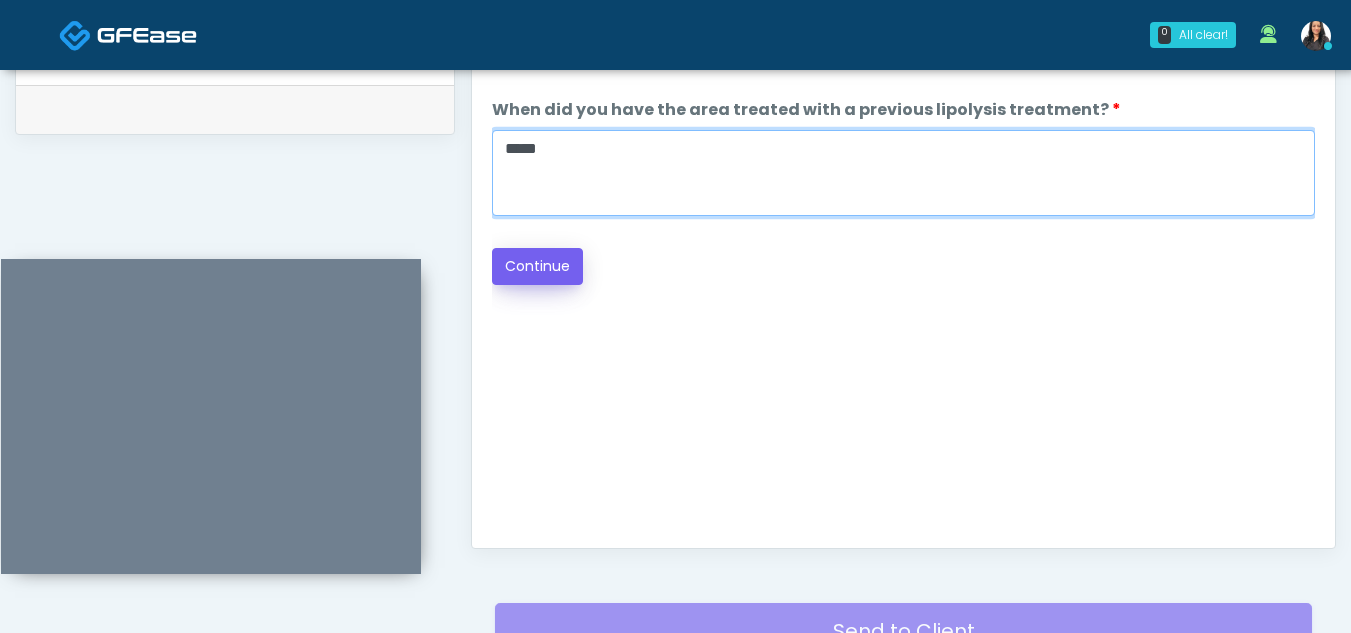 type on "*****" 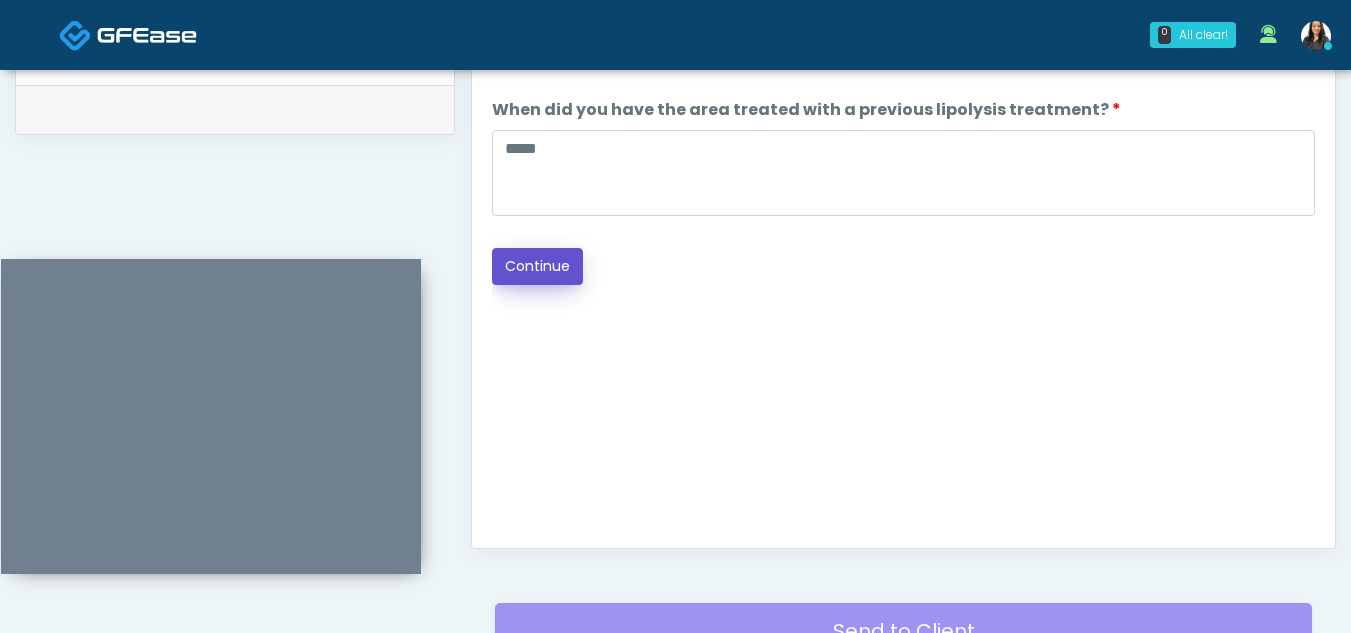 click on "Continue" at bounding box center [537, 266] 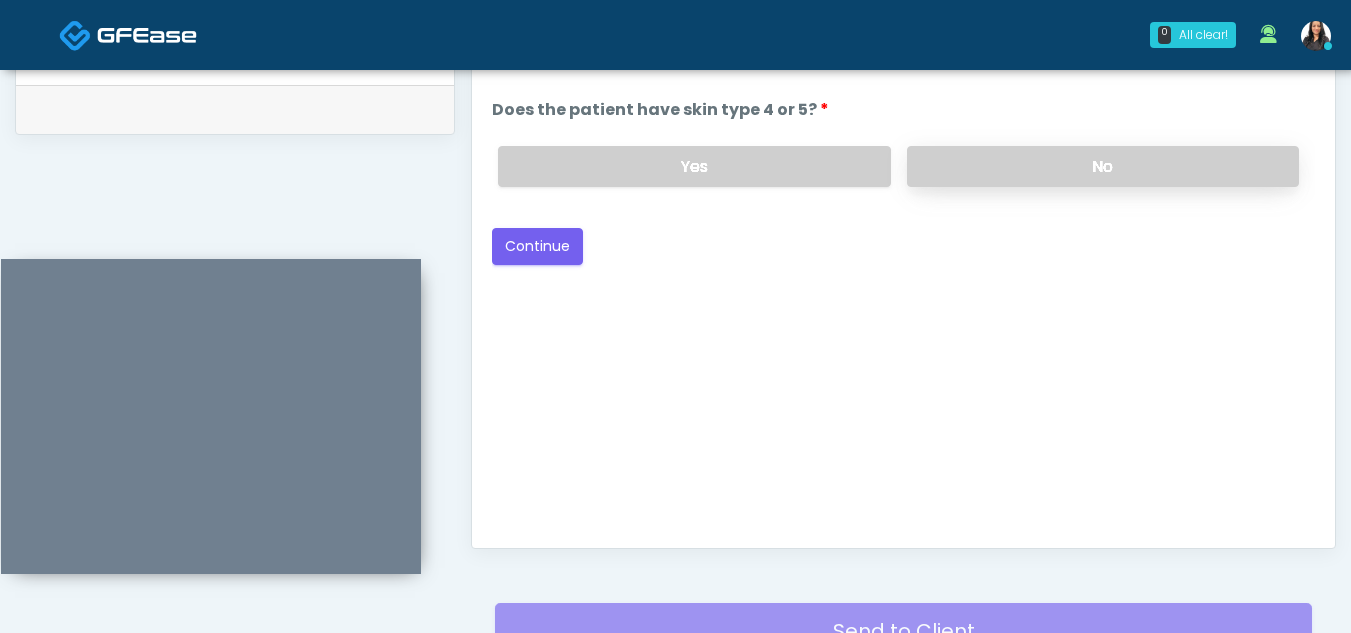 click on "No" at bounding box center (1103, 166) 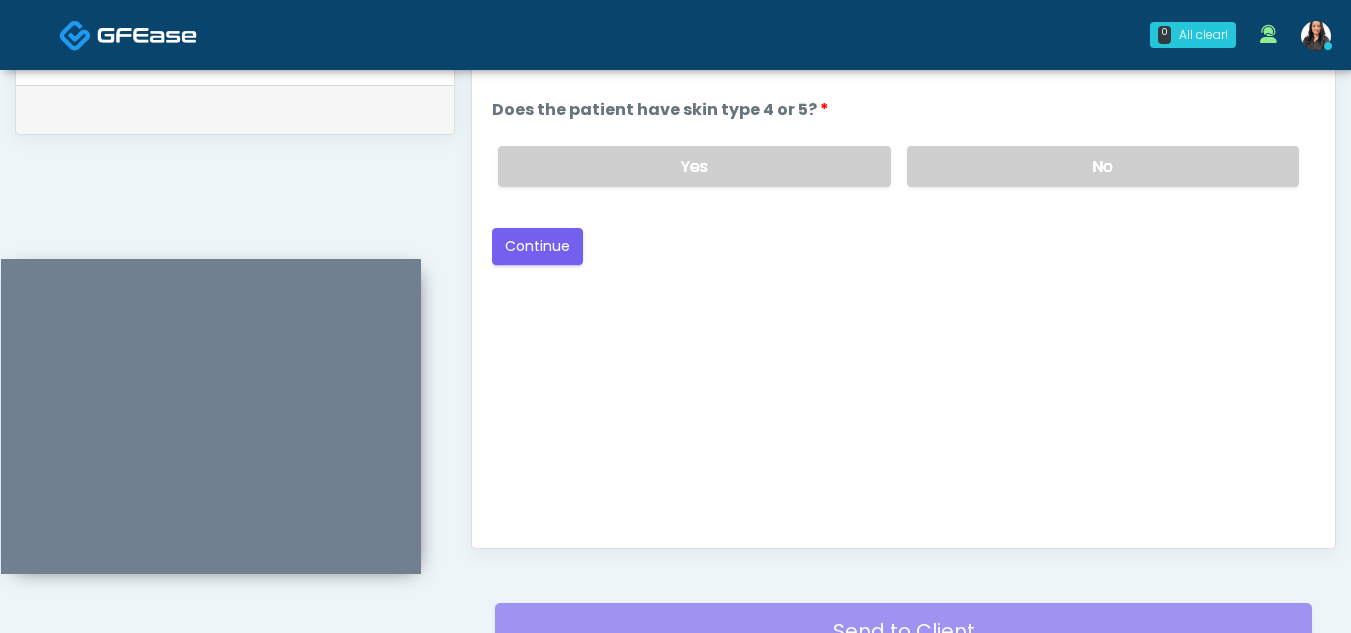 scroll, scrollTop: 864, scrollLeft: 0, axis: vertical 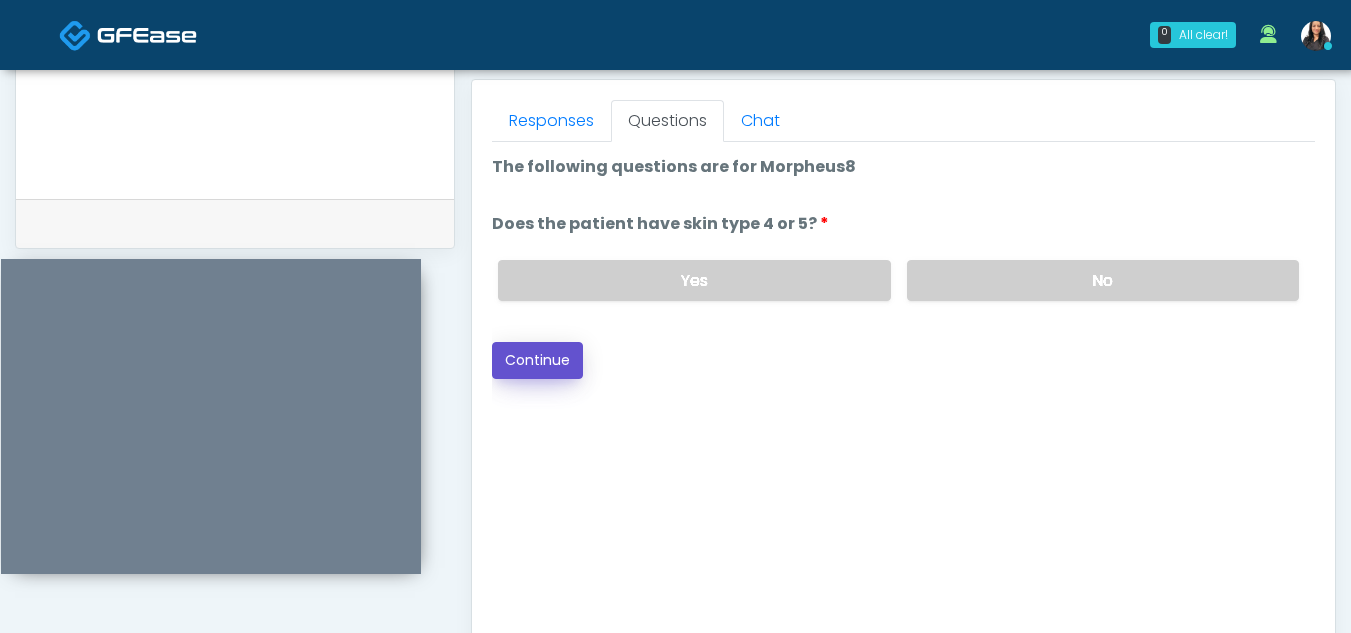 click on "Continue" at bounding box center (537, 360) 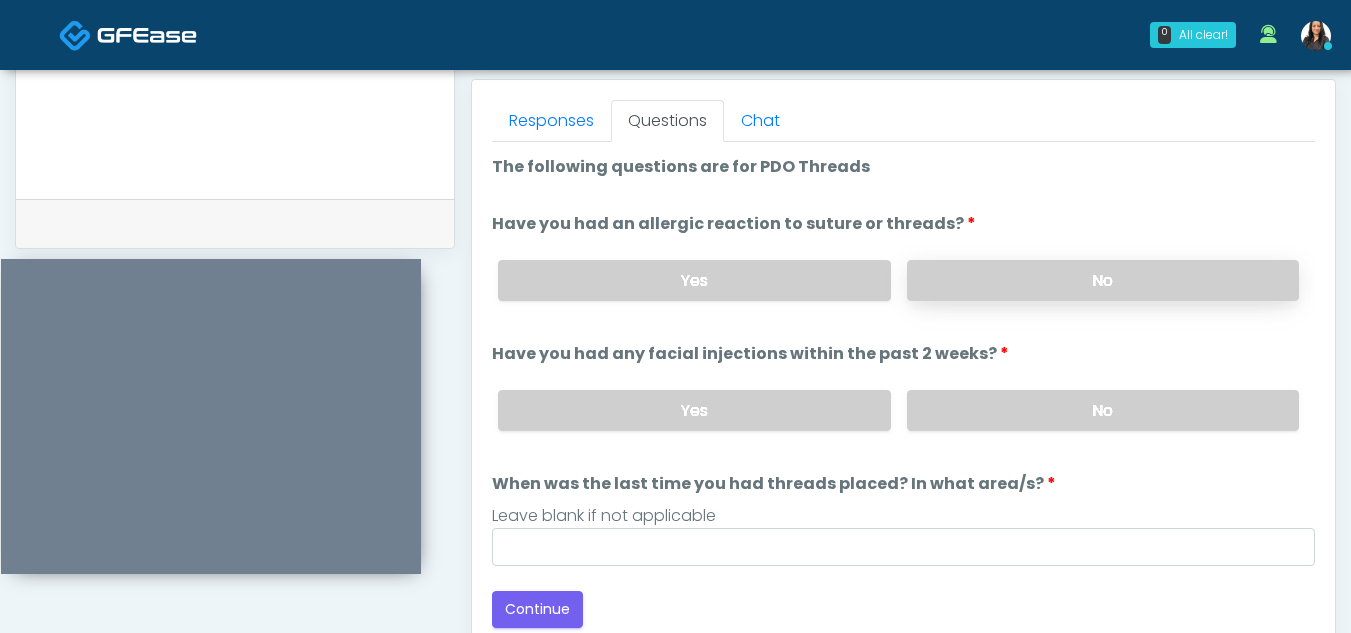 click on "No" at bounding box center (1103, 280) 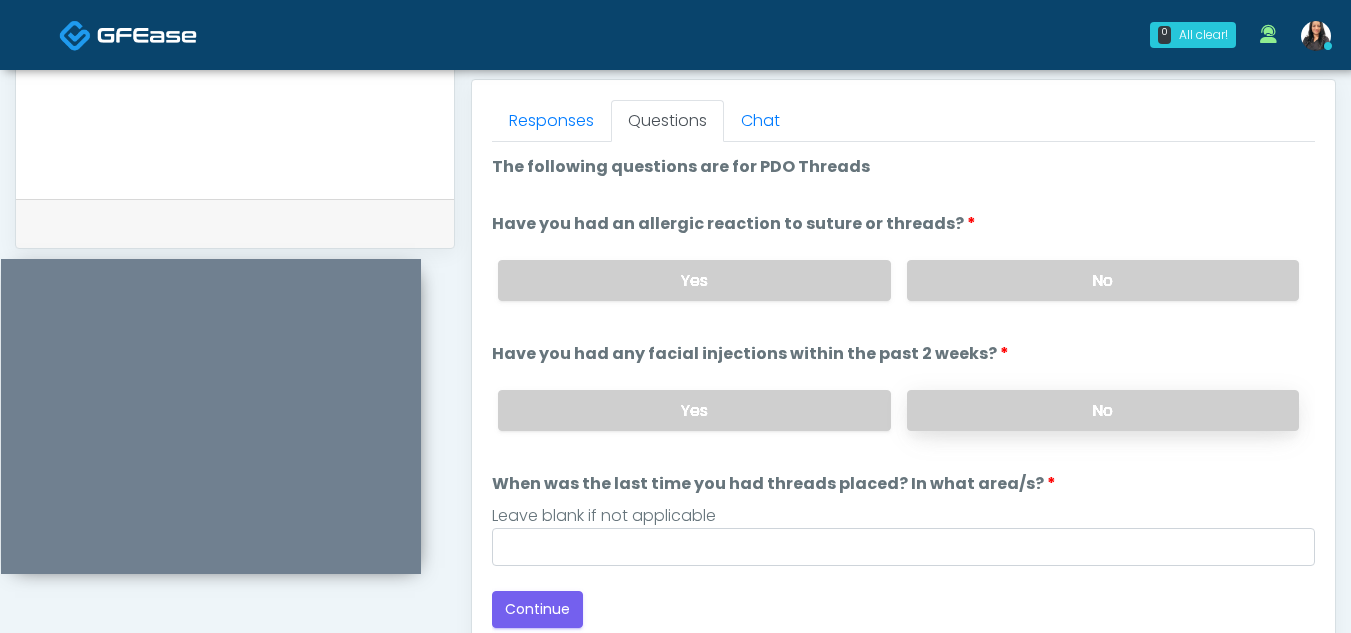 click on "No" at bounding box center (1103, 410) 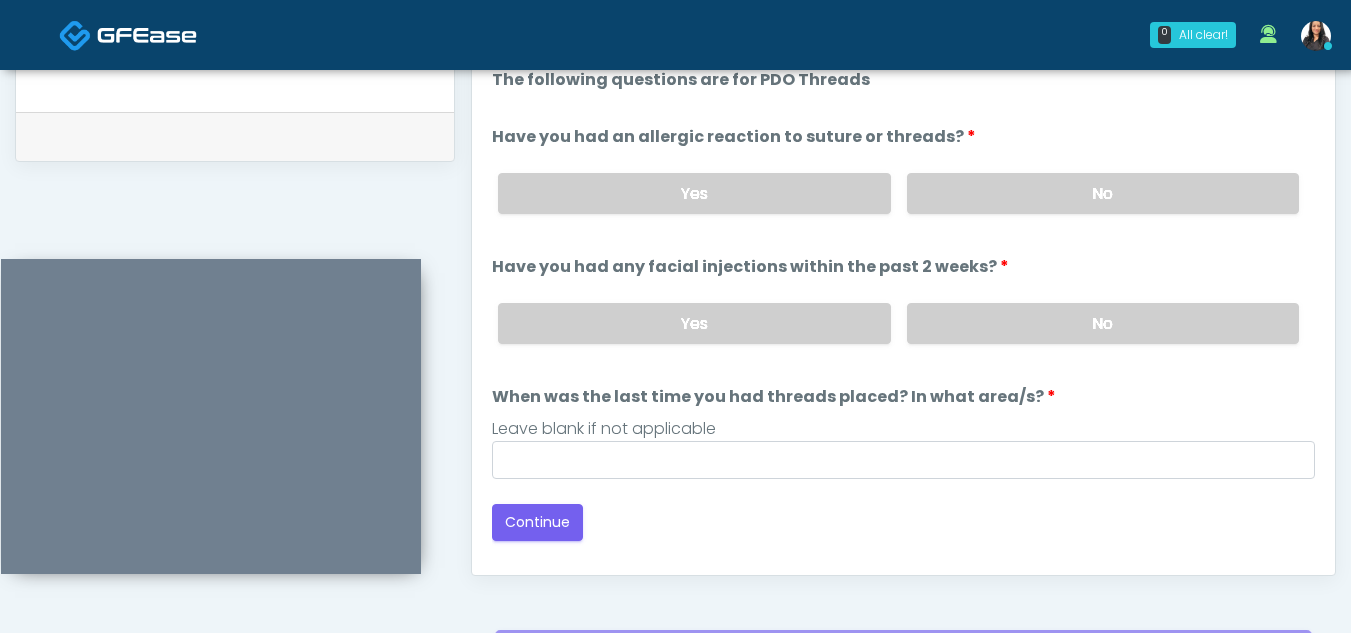 scroll, scrollTop: 960, scrollLeft: 0, axis: vertical 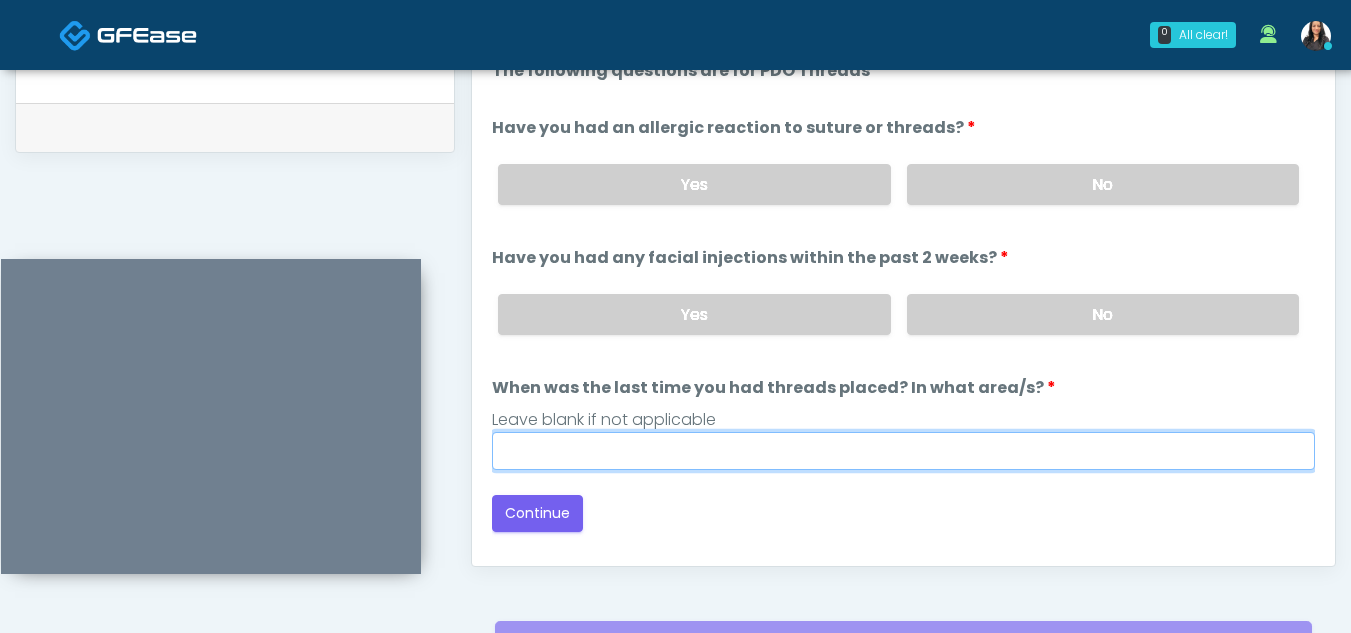 click on "When was the last time you had threads placed? In what area/s?" at bounding box center [903, 451] 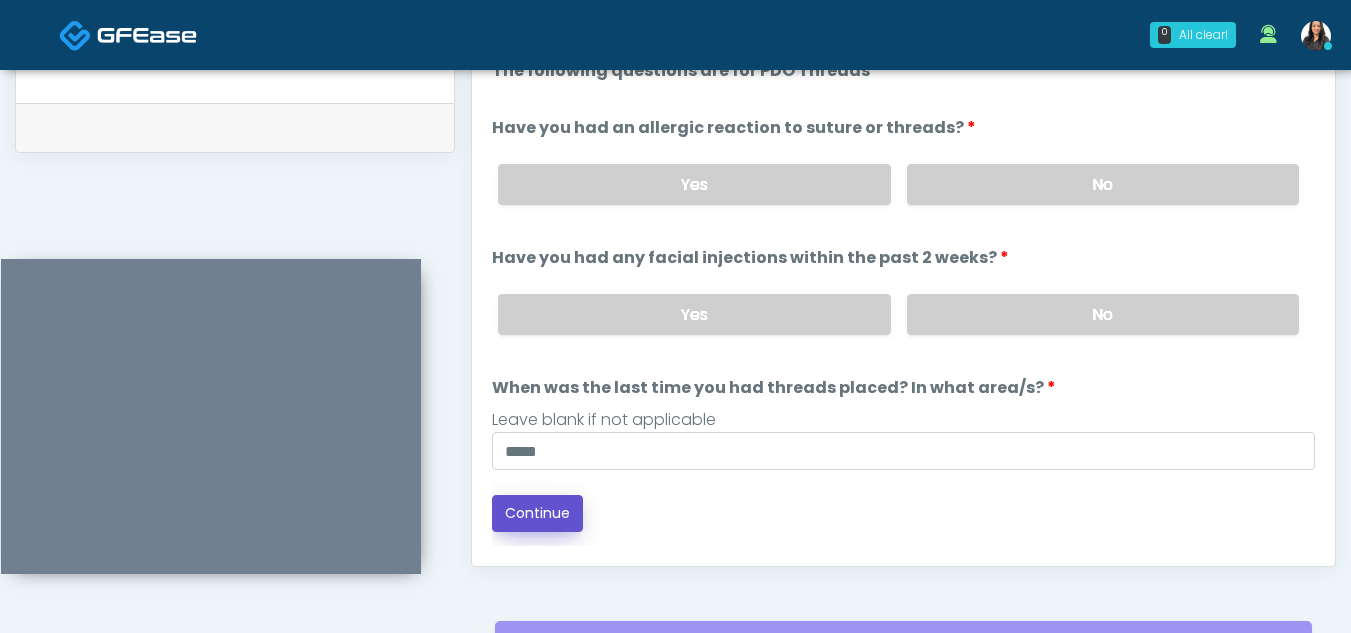 click on "Continue" at bounding box center [537, 513] 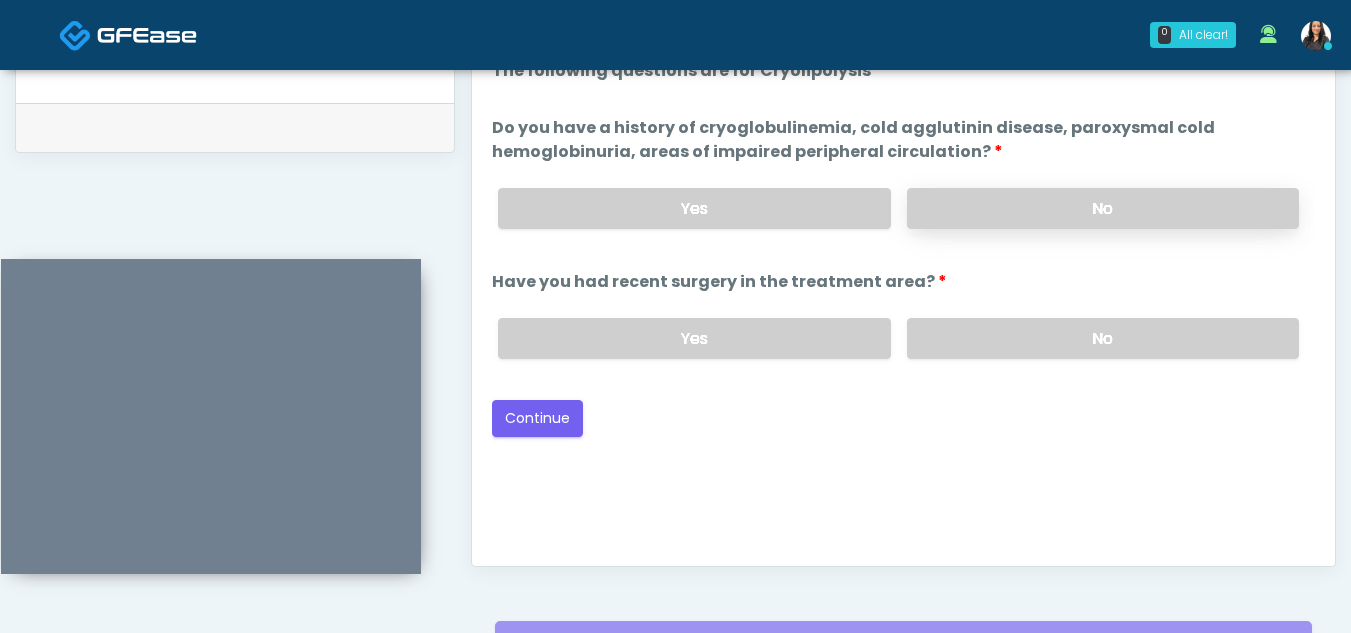 click on "No" at bounding box center [1103, 208] 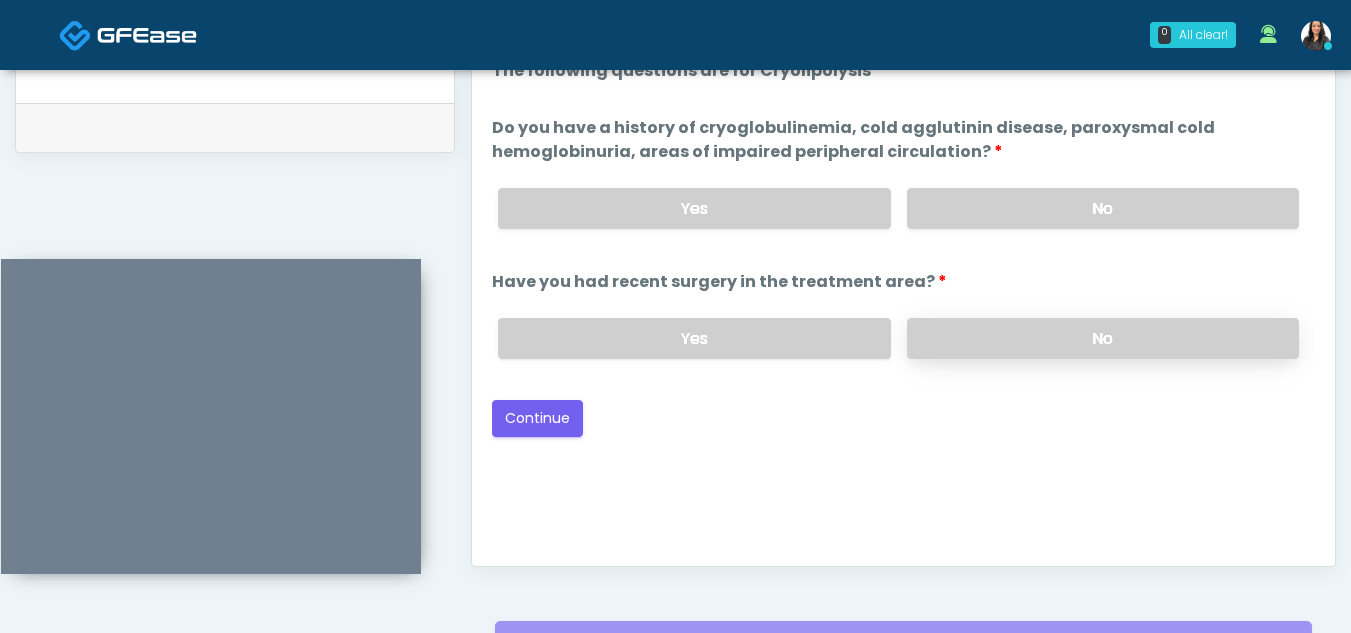 click on "No" at bounding box center [1103, 338] 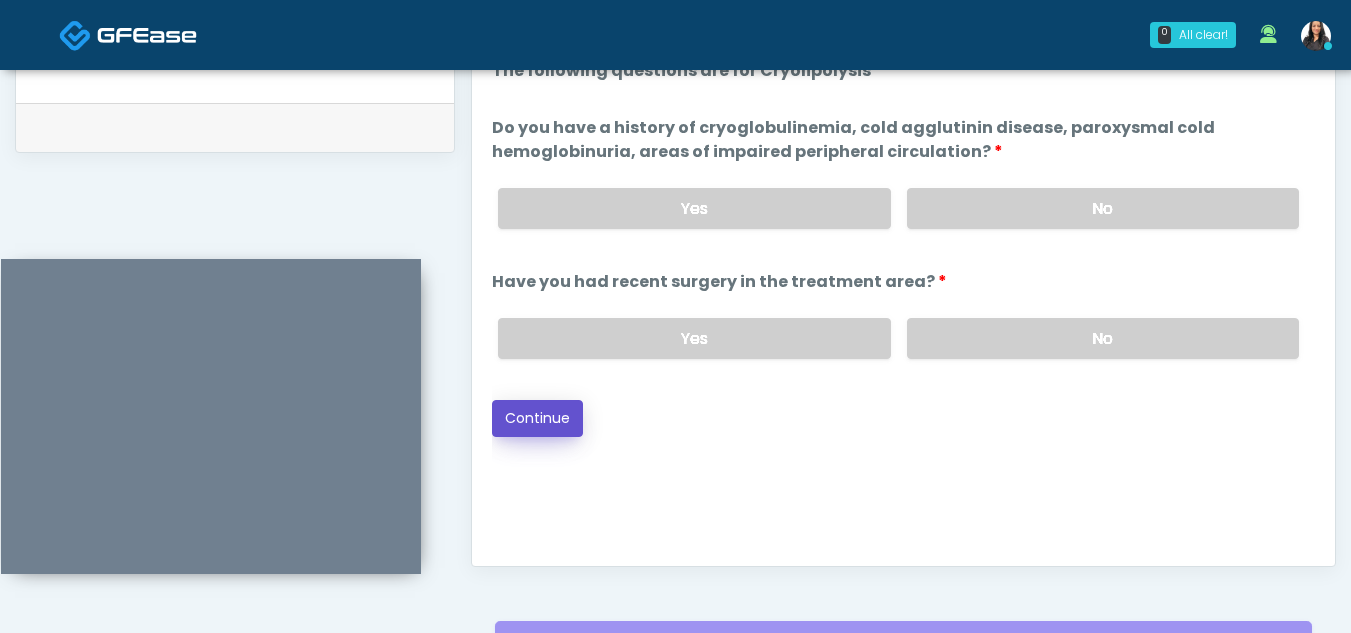 click on "Continue" at bounding box center [537, 418] 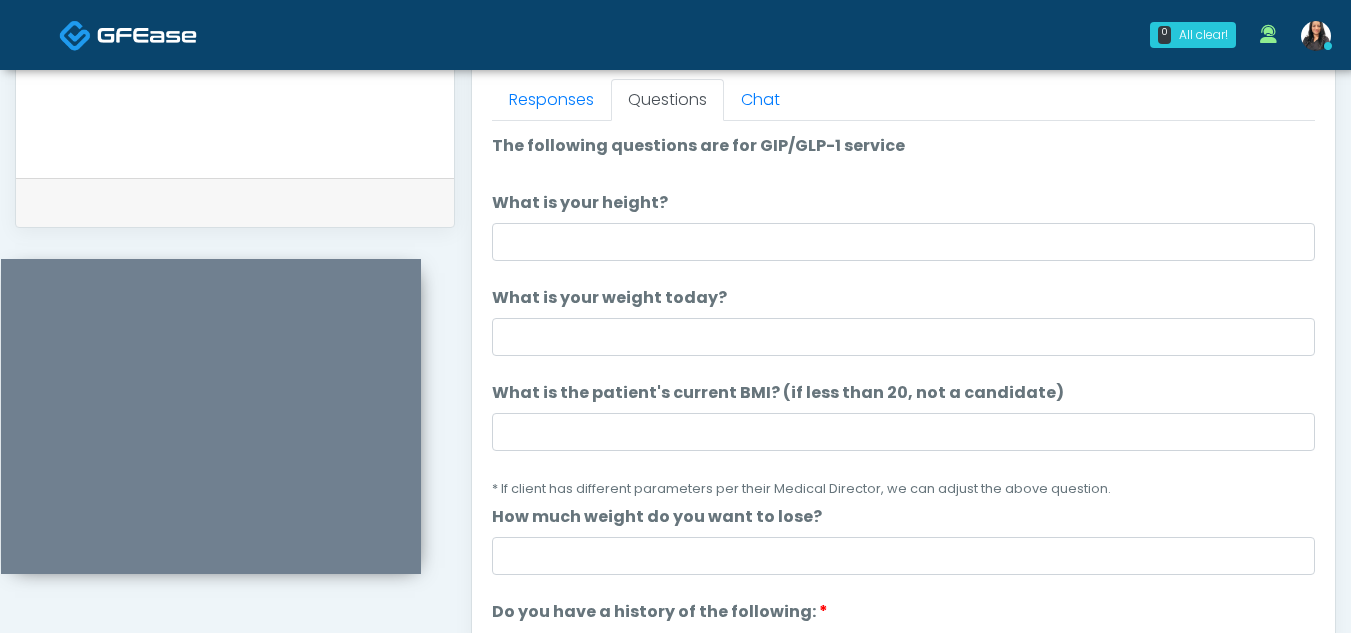 scroll, scrollTop: 882, scrollLeft: 0, axis: vertical 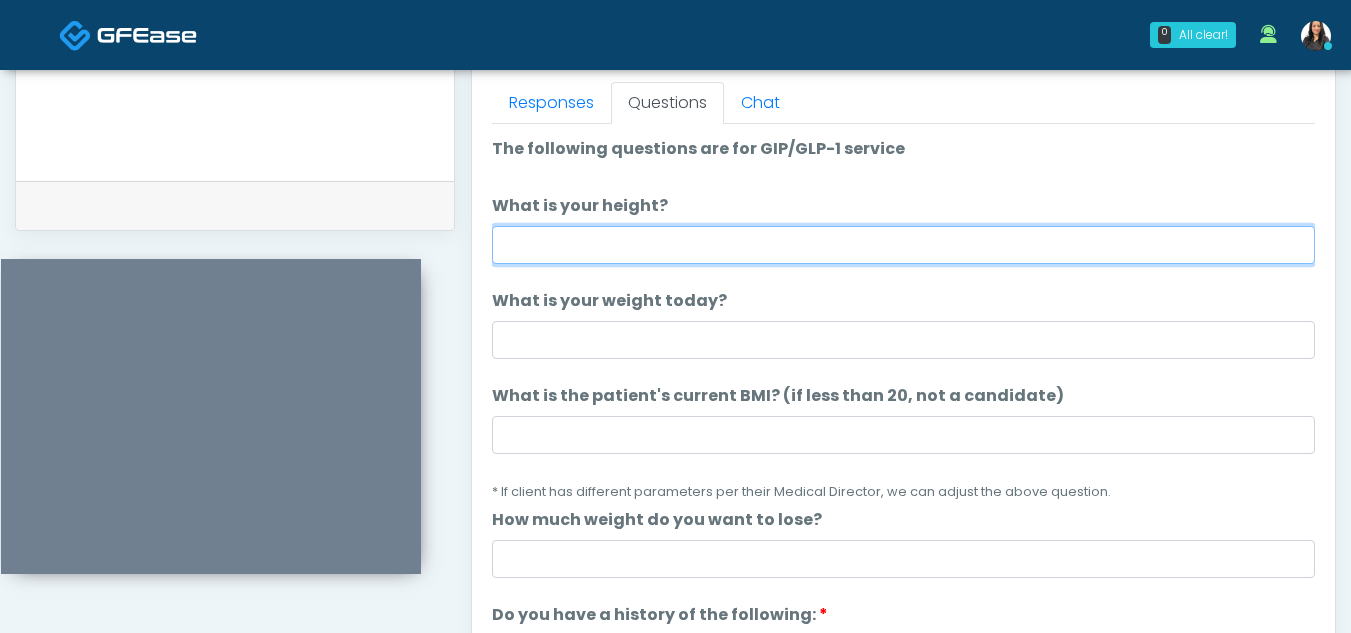click on "What is your height?" at bounding box center (903, 245) 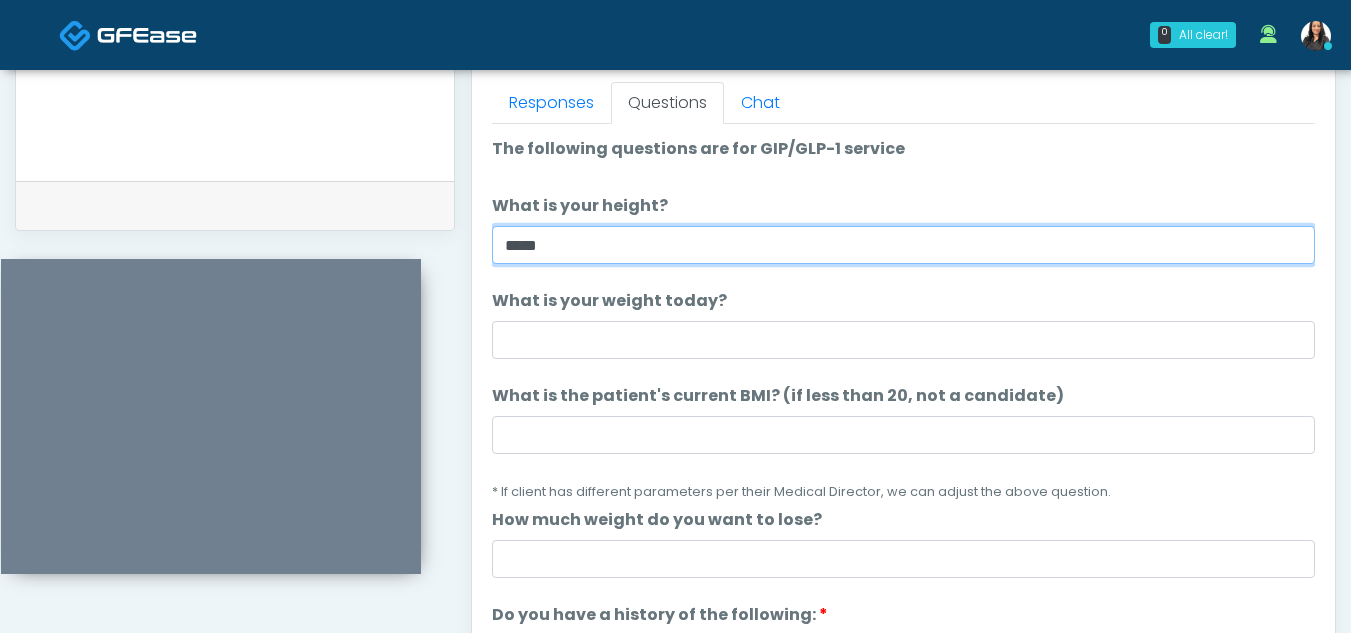 type on "*****" 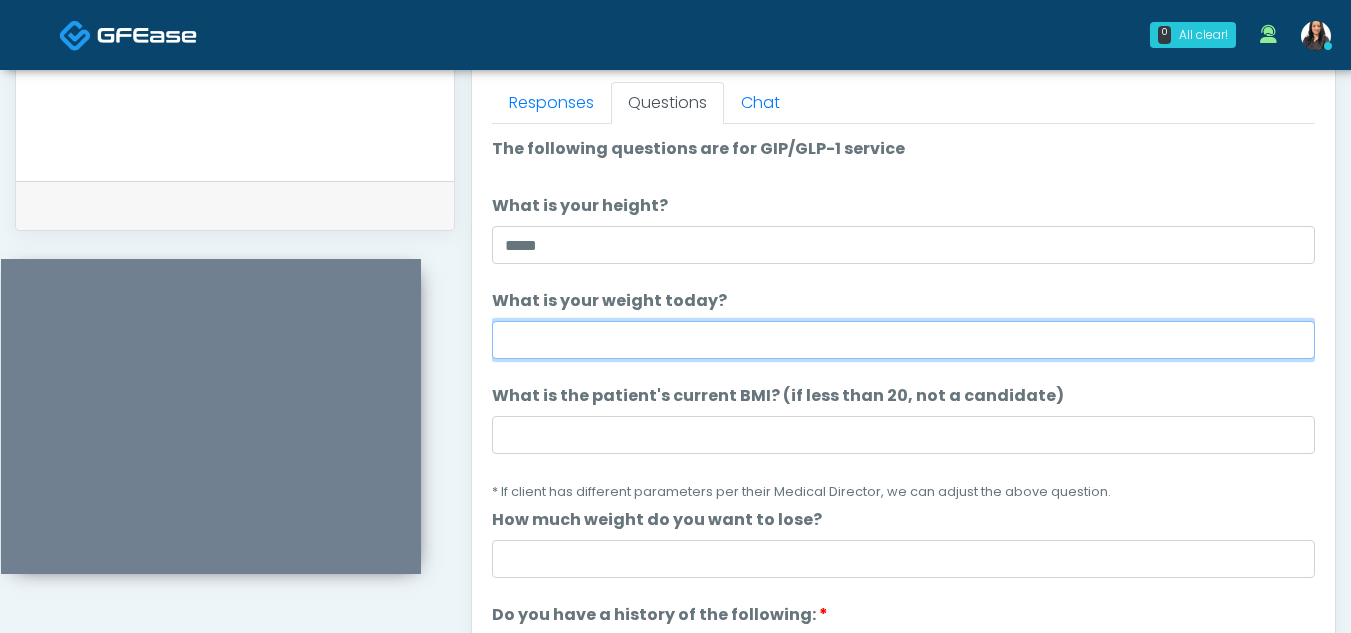 click on "What is your weight today?" at bounding box center [903, 340] 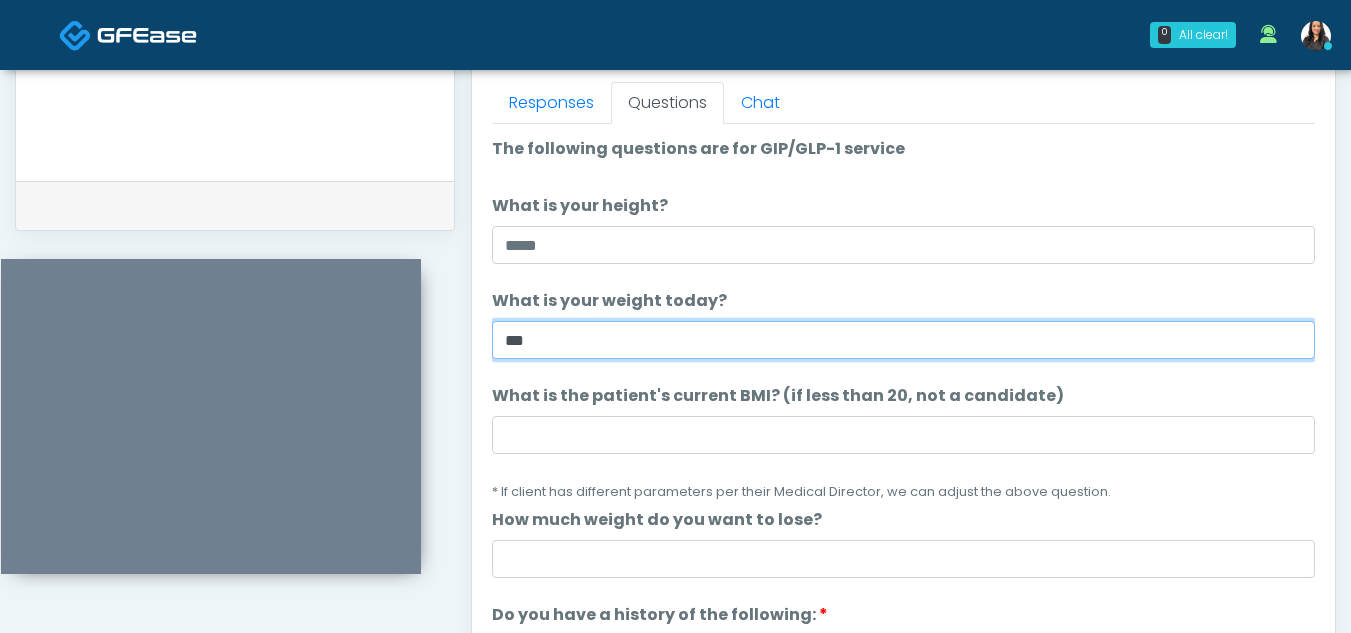 type on "***" 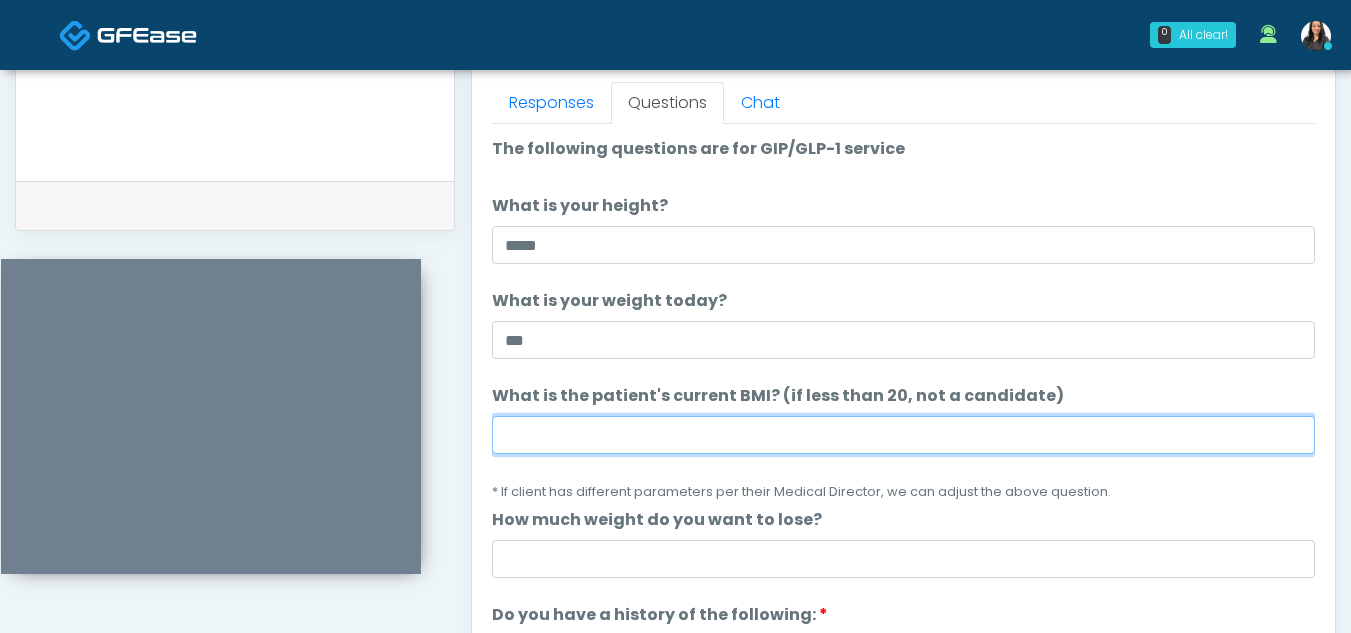 click on "What is the patient's current BMI? (if less than 20, not a candidate)" at bounding box center (903, 435) 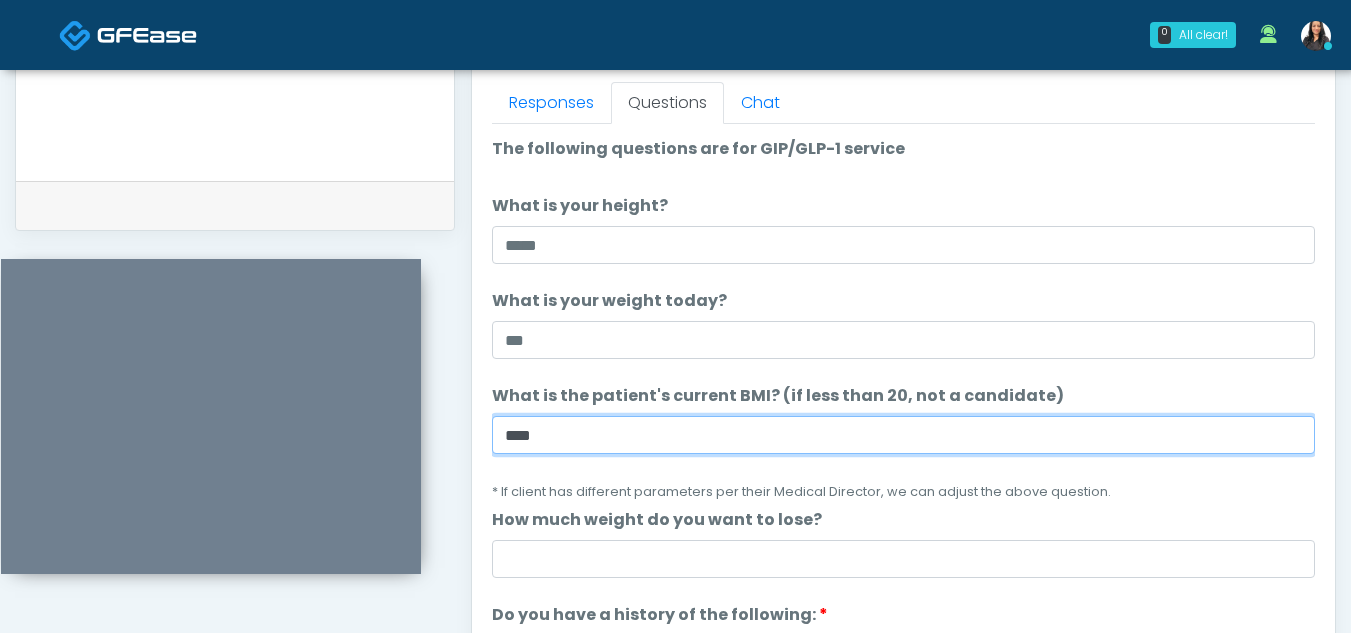 type on "****" 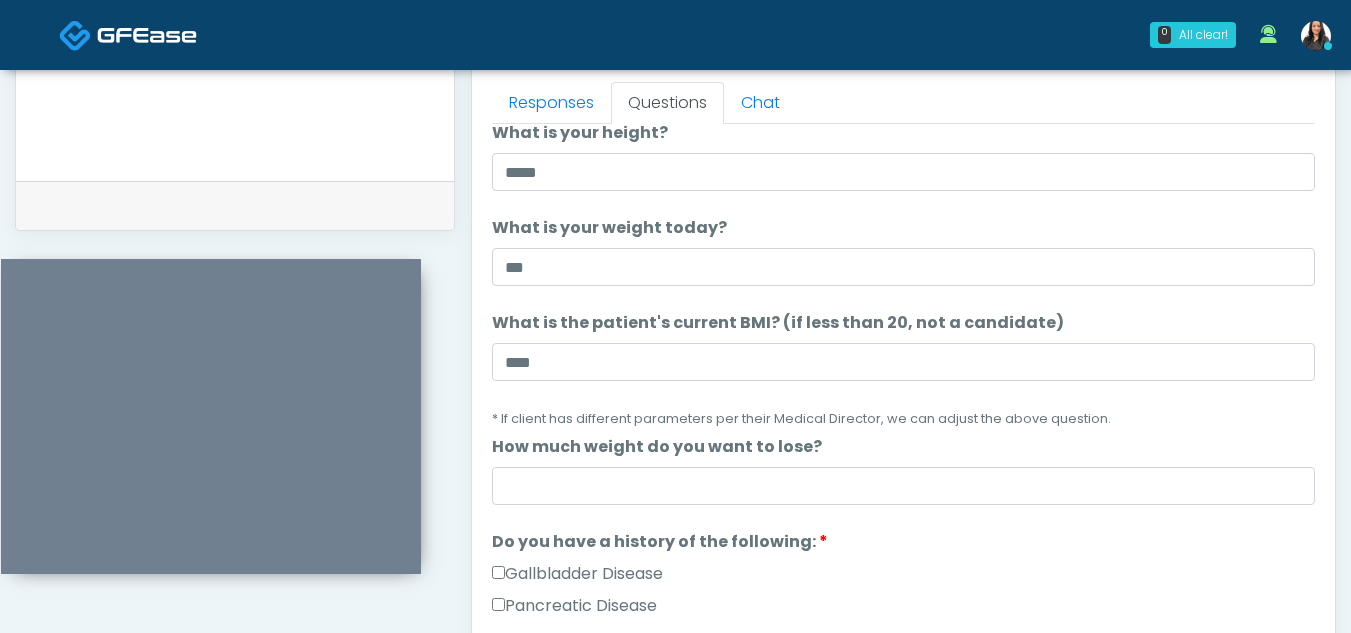 scroll, scrollTop: 132, scrollLeft: 0, axis: vertical 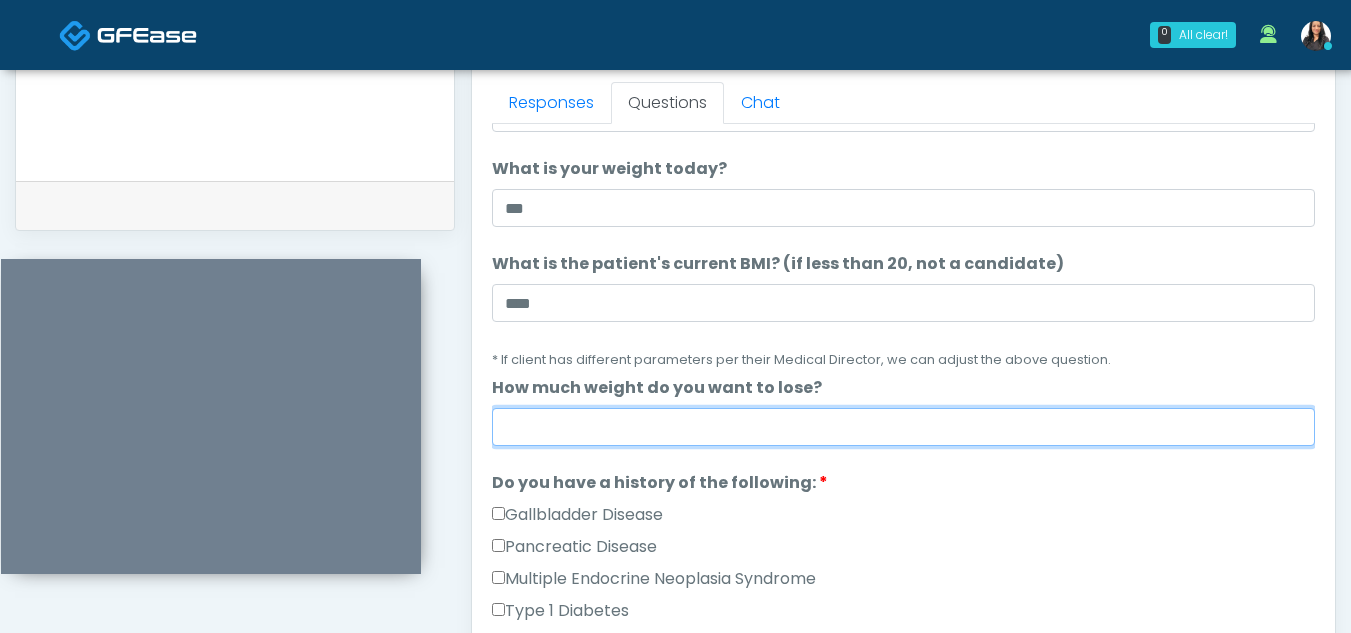 click on "How much weight do you want to lose?" at bounding box center [903, 427] 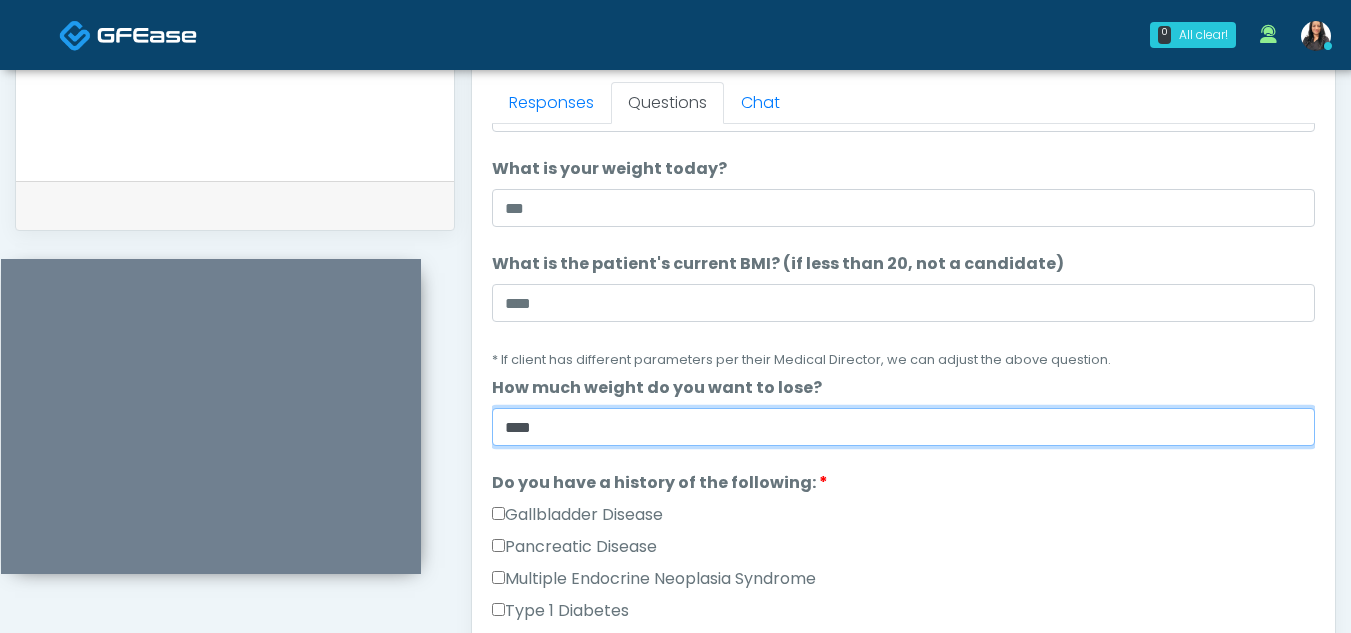 type on "**********" 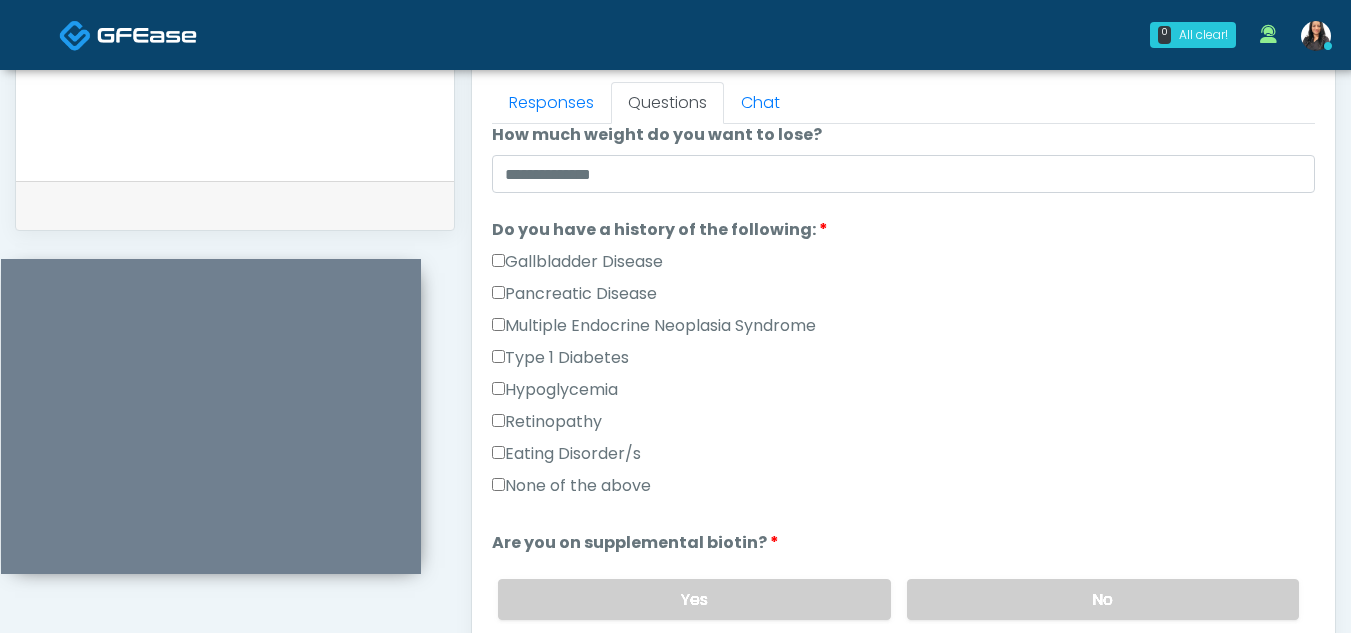 scroll, scrollTop: 395, scrollLeft: 0, axis: vertical 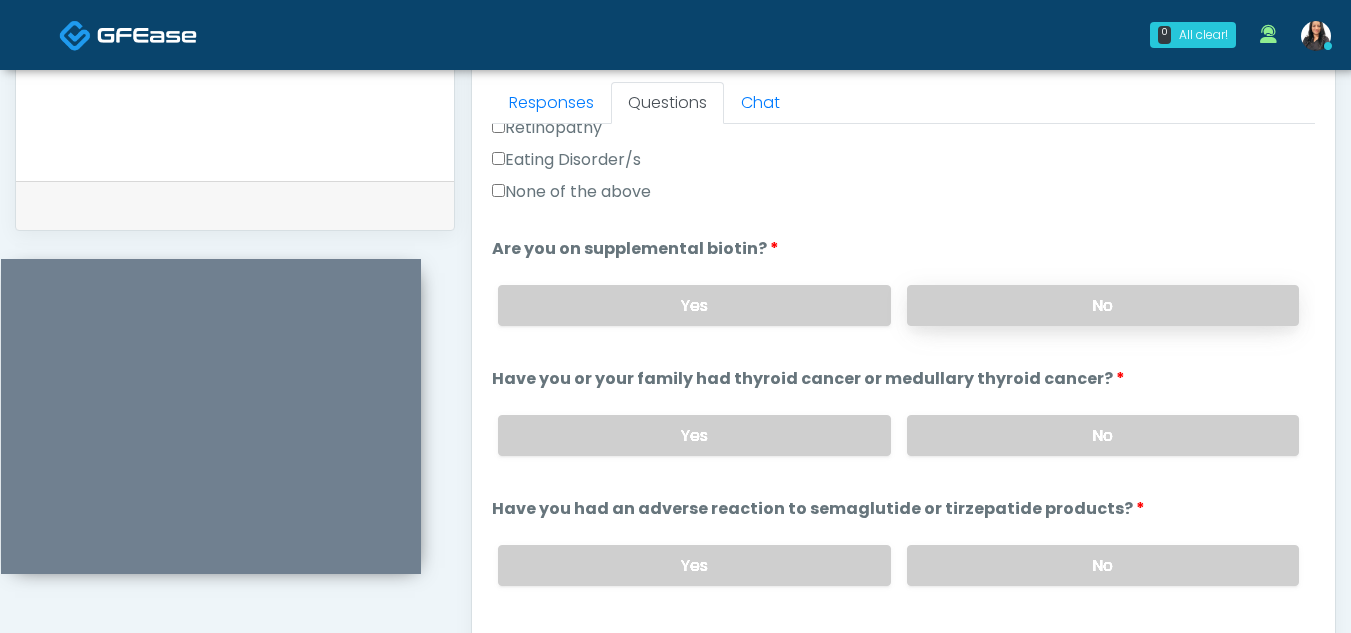 click on "No" at bounding box center (1103, 305) 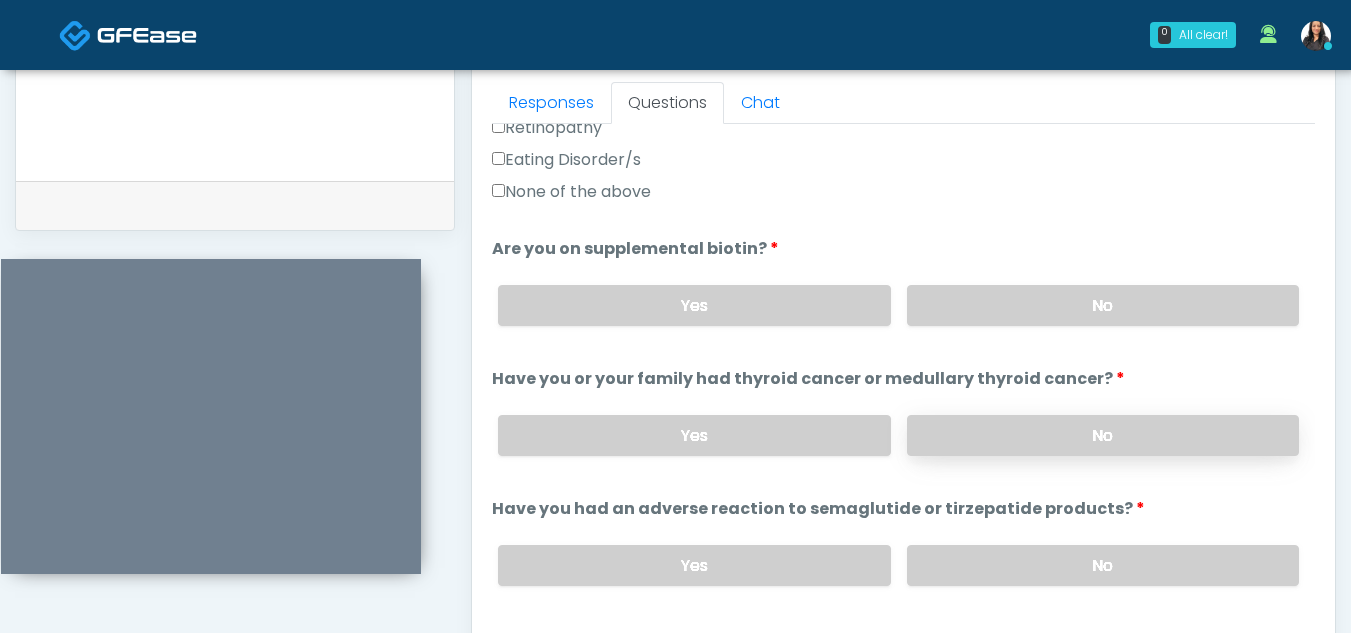 click on "No" at bounding box center (1103, 435) 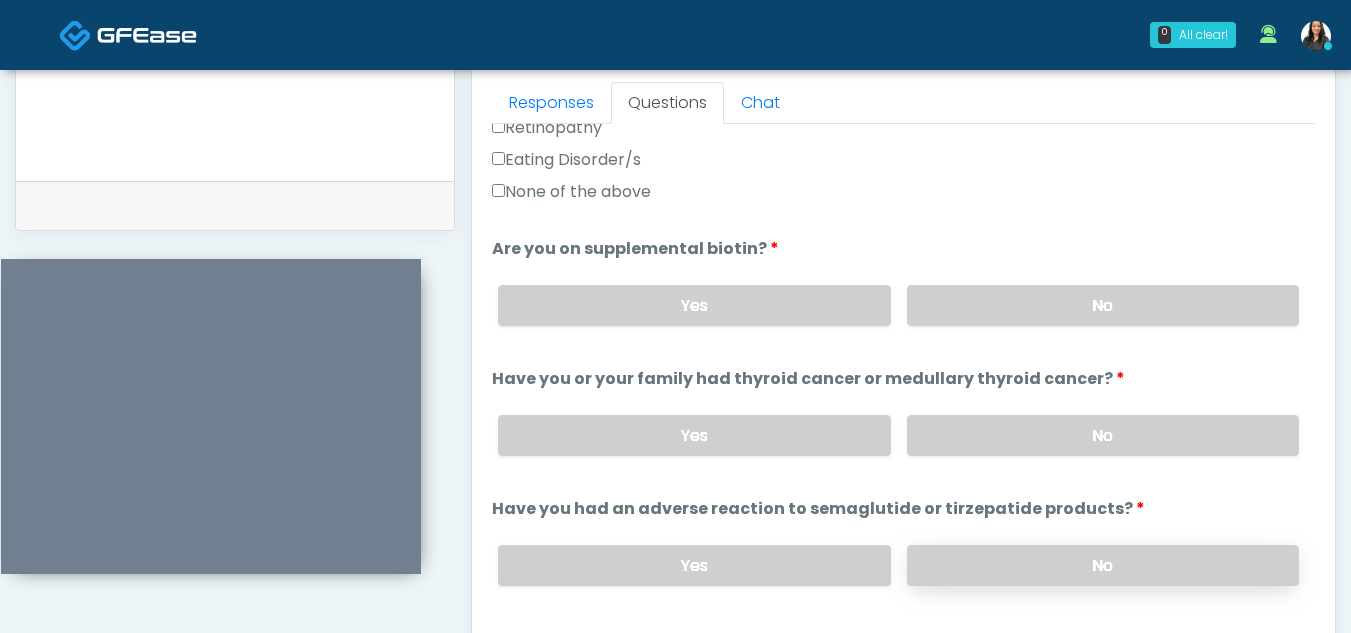 click on "No" at bounding box center [1103, 565] 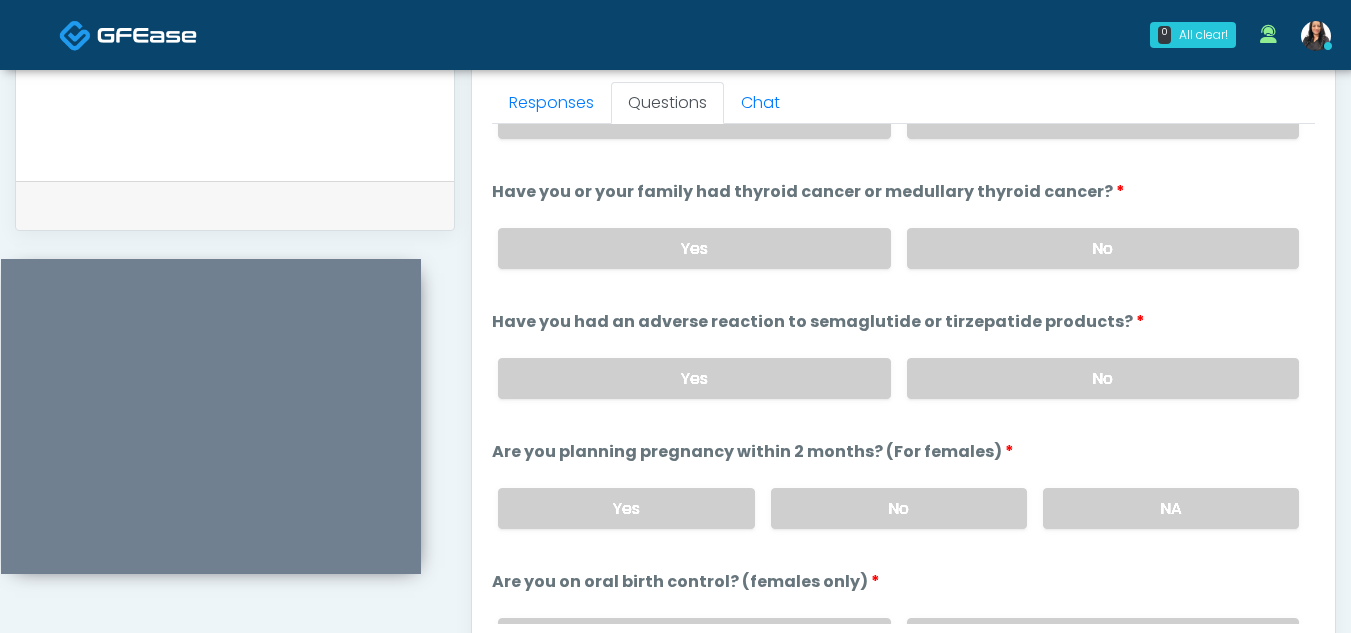 scroll, scrollTop: 870, scrollLeft: 0, axis: vertical 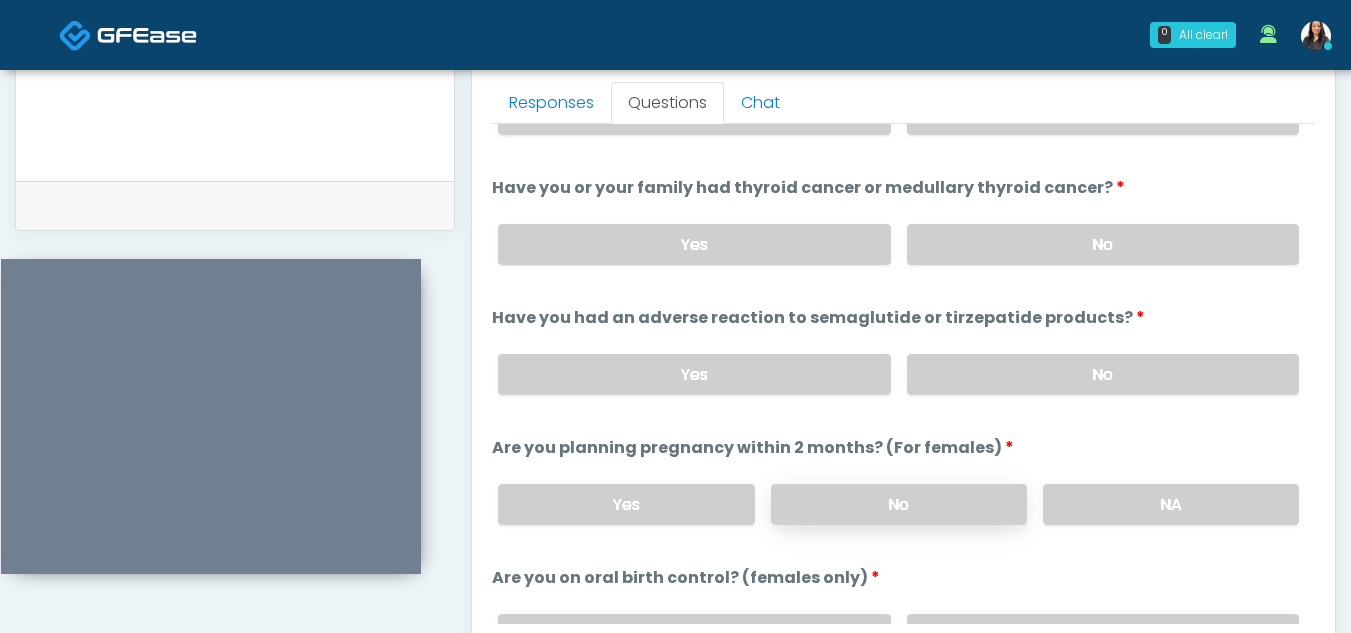 click on "No" at bounding box center (899, 504) 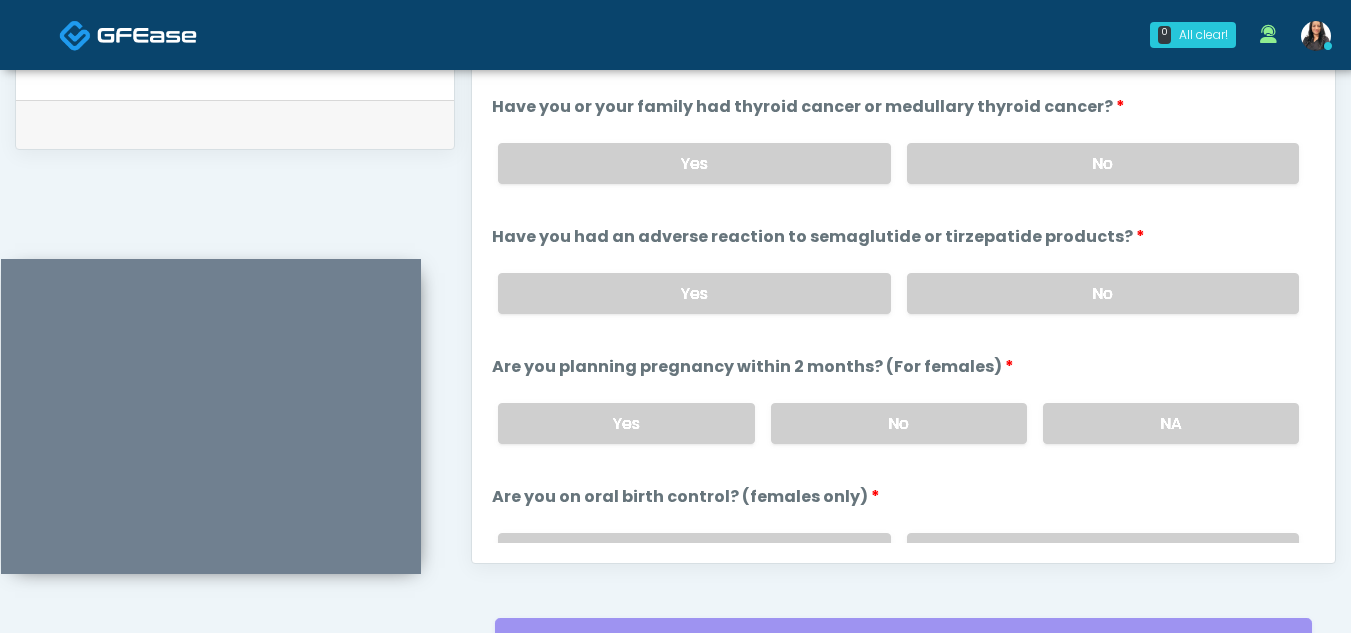 scroll, scrollTop: 993, scrollLeft: 0, axis: vertical 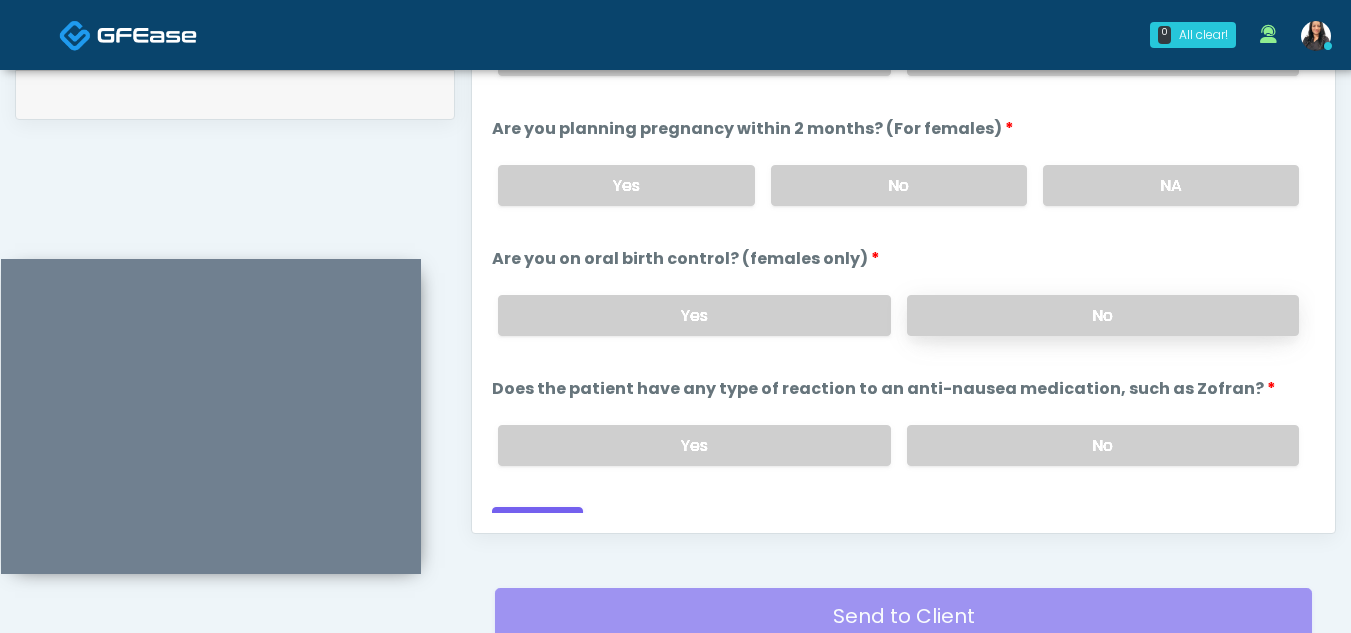 click on "No" at bounding box center (1103, 315) 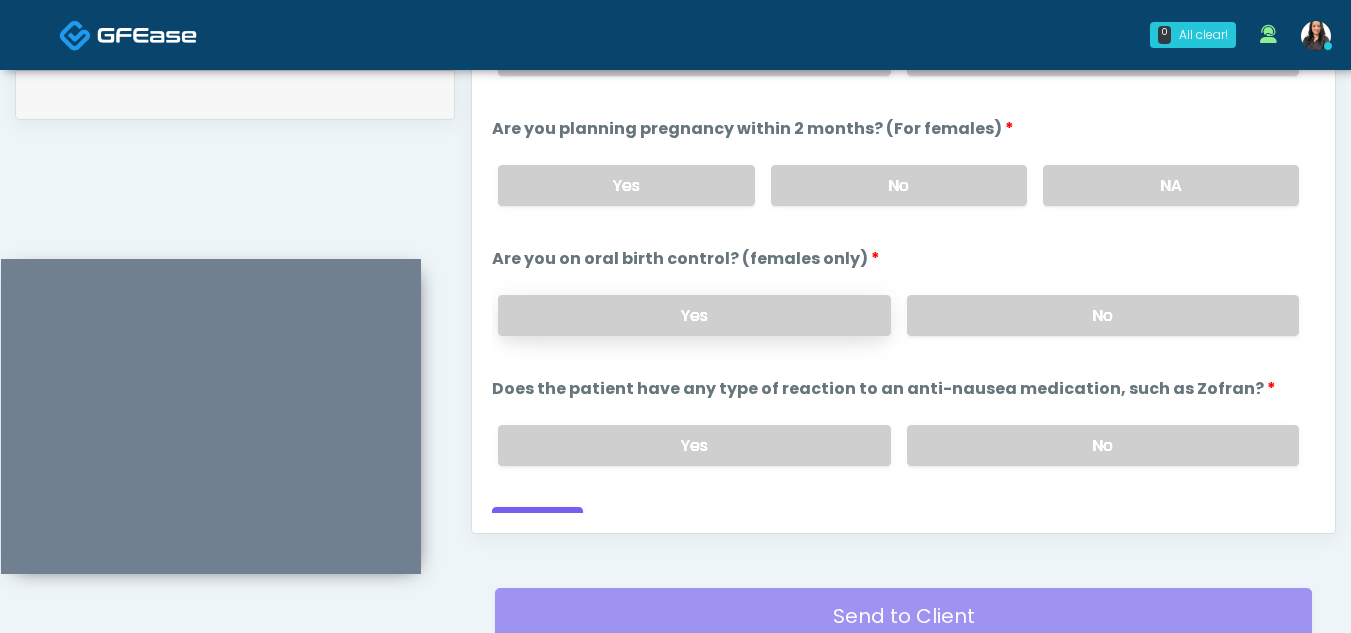 click on "Yes" at bounding box center [694, 315] 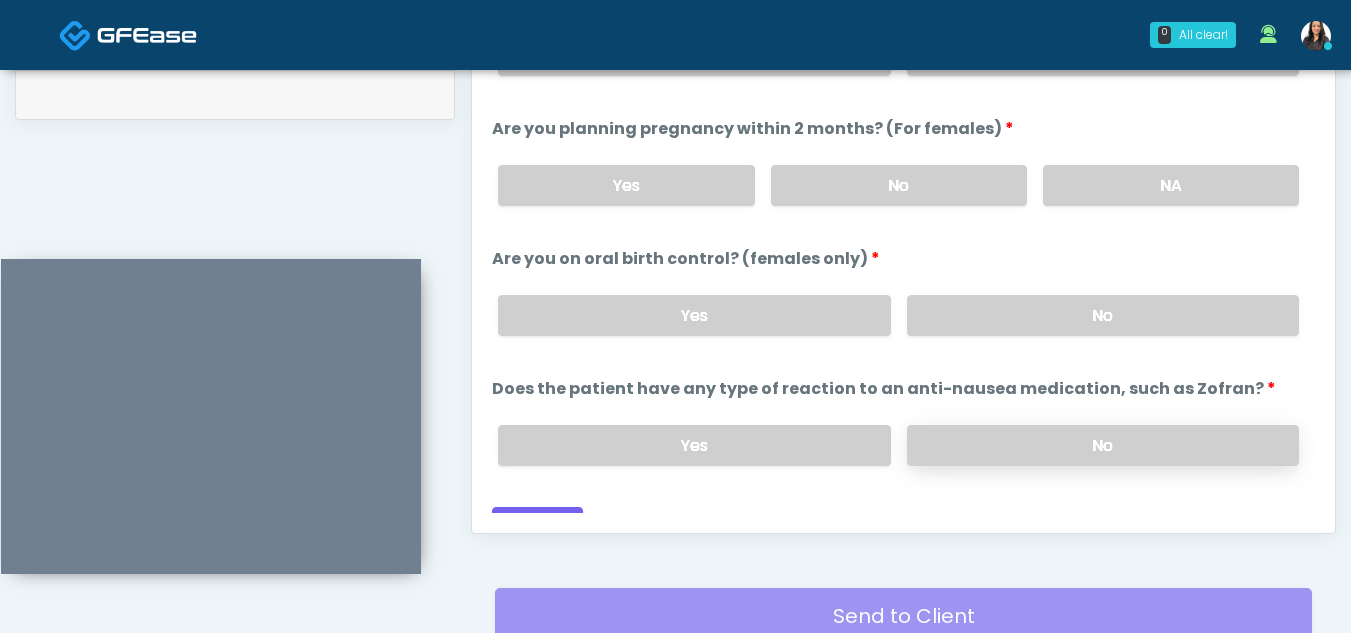 click on "No" at bounding box center [1103, 445] 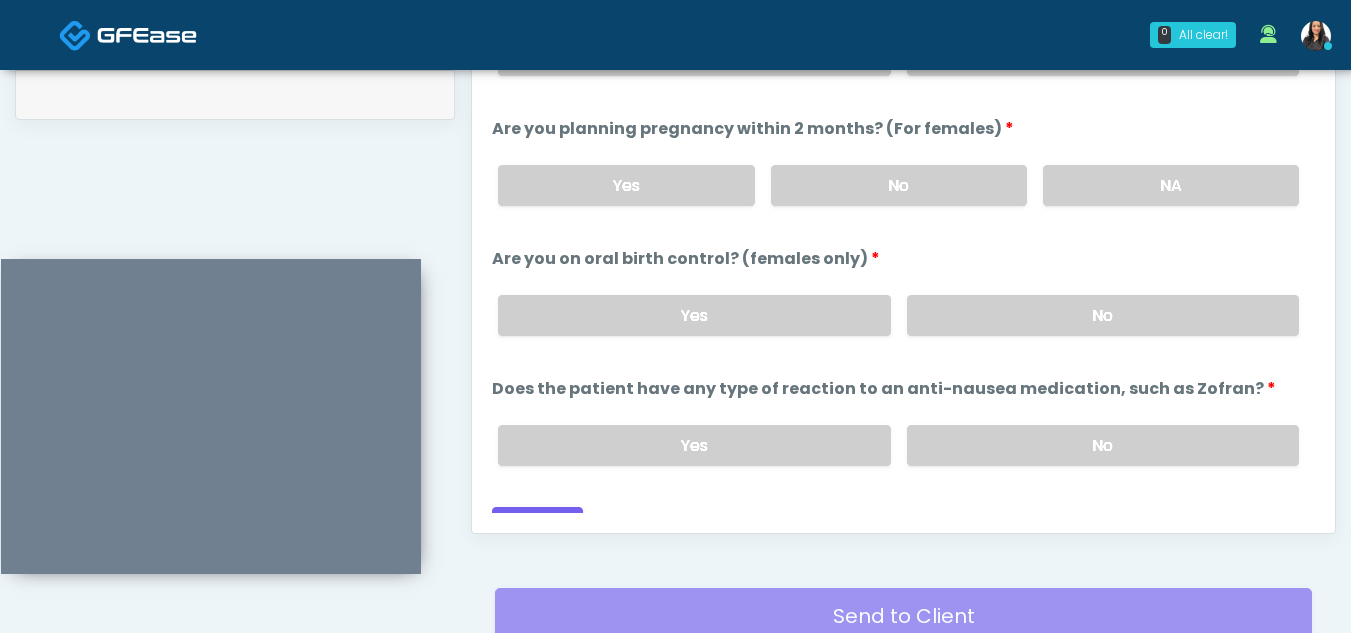 scroll, scrollTop: 1109, scrollLeft: 0, axis: vertical 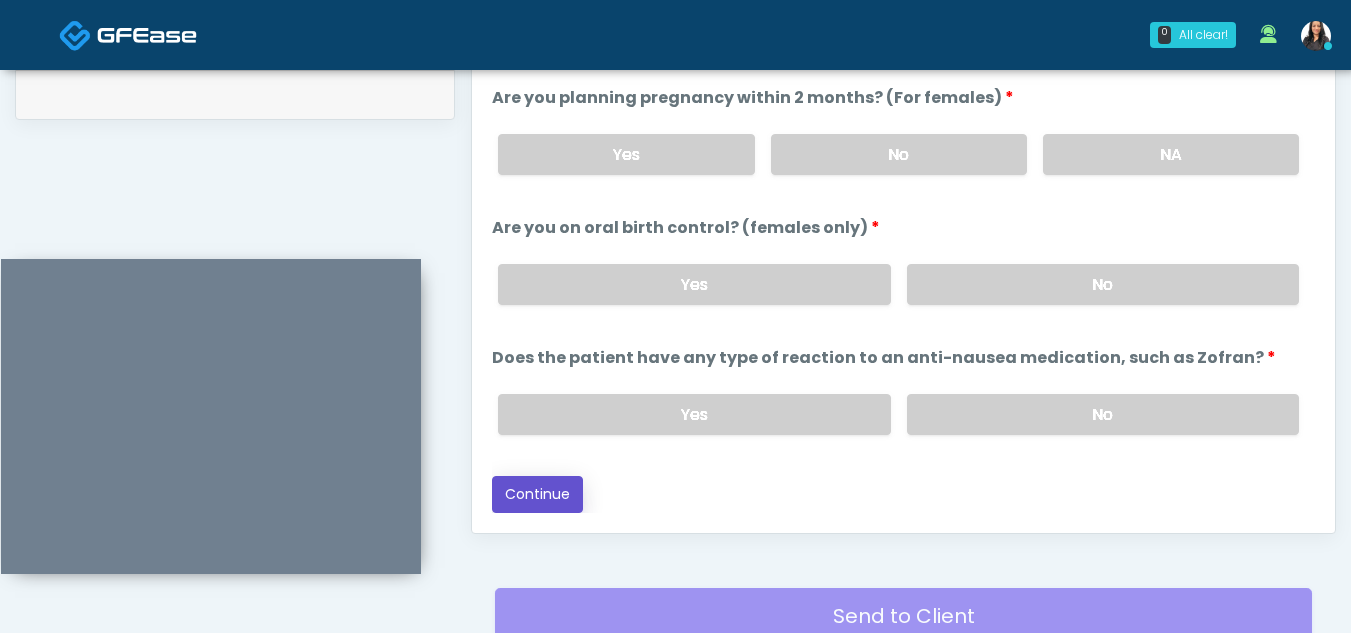 click on "Continue" at bounding box center (537, 494) 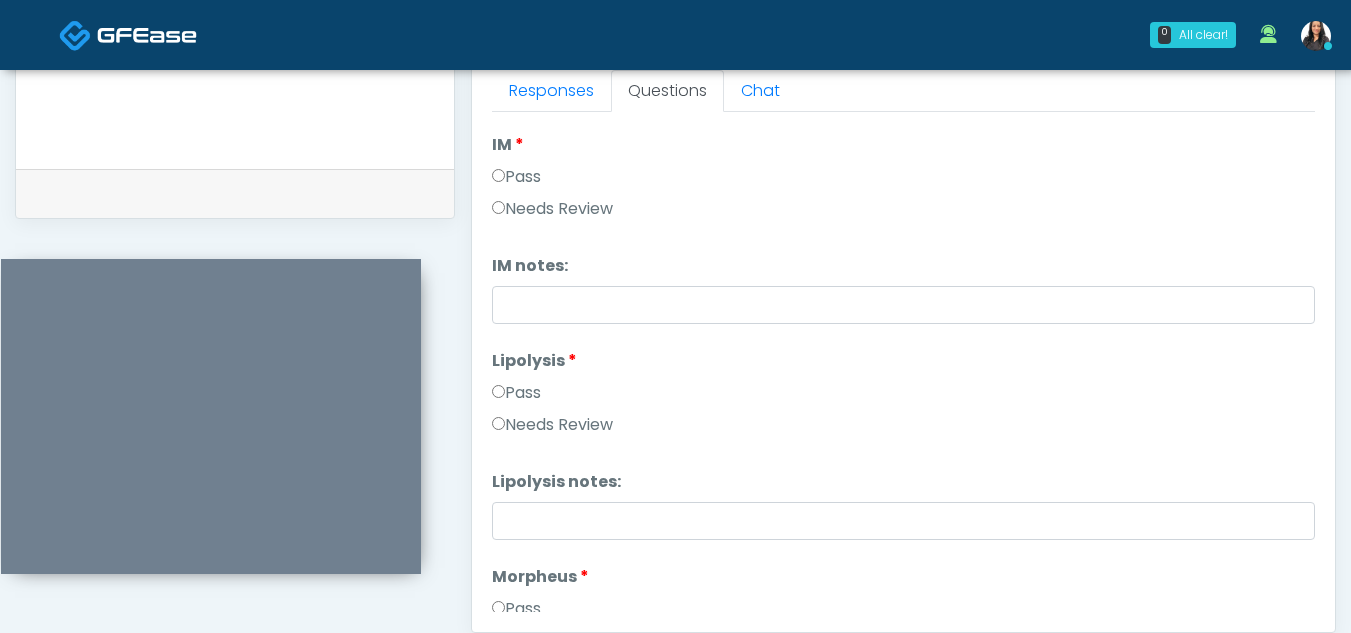 scroll, scrollTop: 846, scrollLeft: 0, axis: vertical 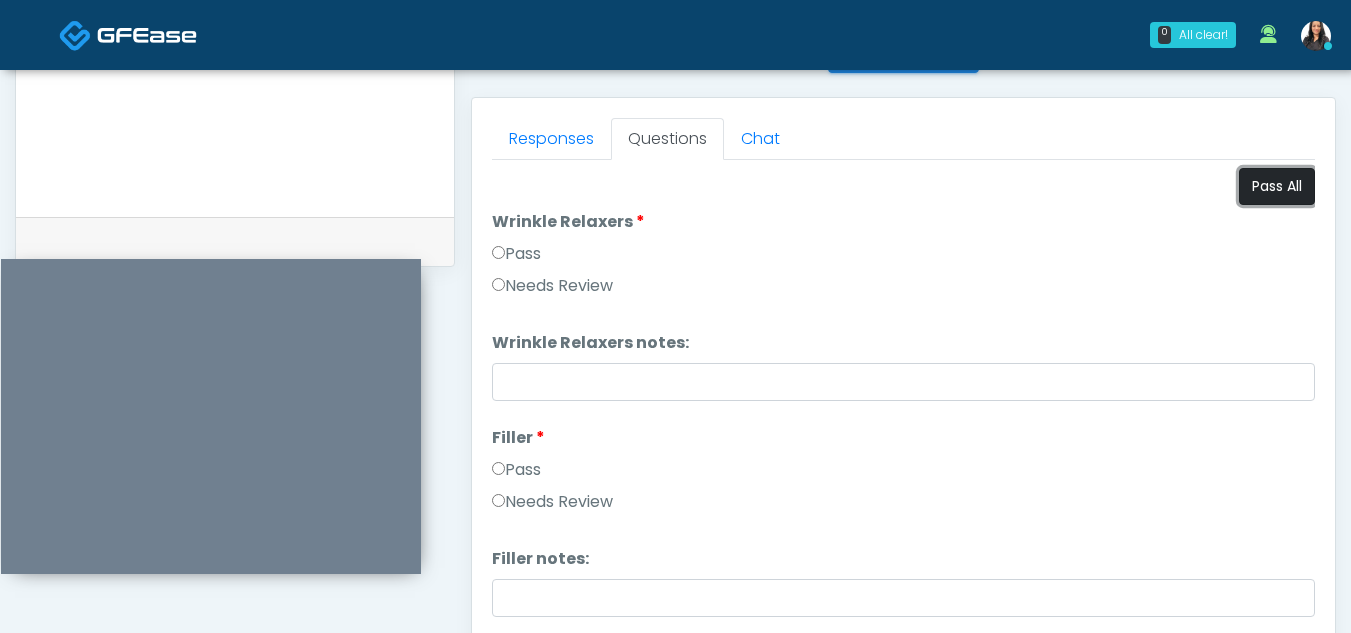 click on "Pass All" at bounding box center (1277, 186) 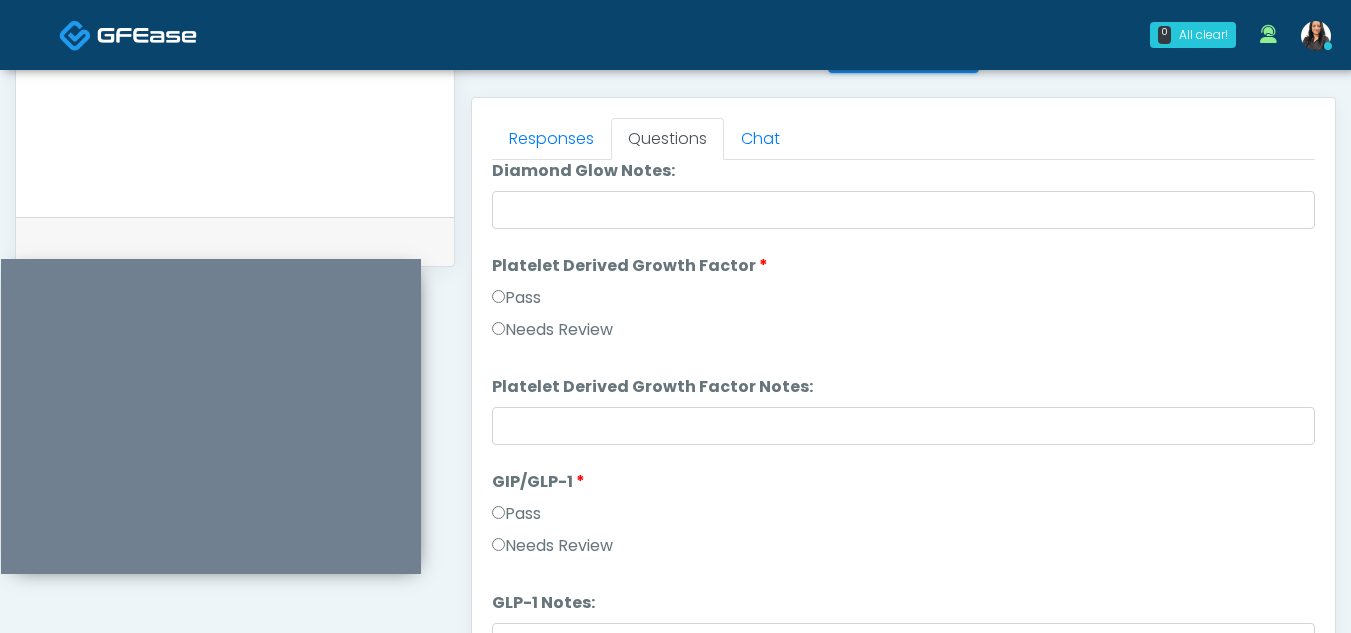 scroll, scrollTop: 3691, scrollLeft: 0, axis: vertical 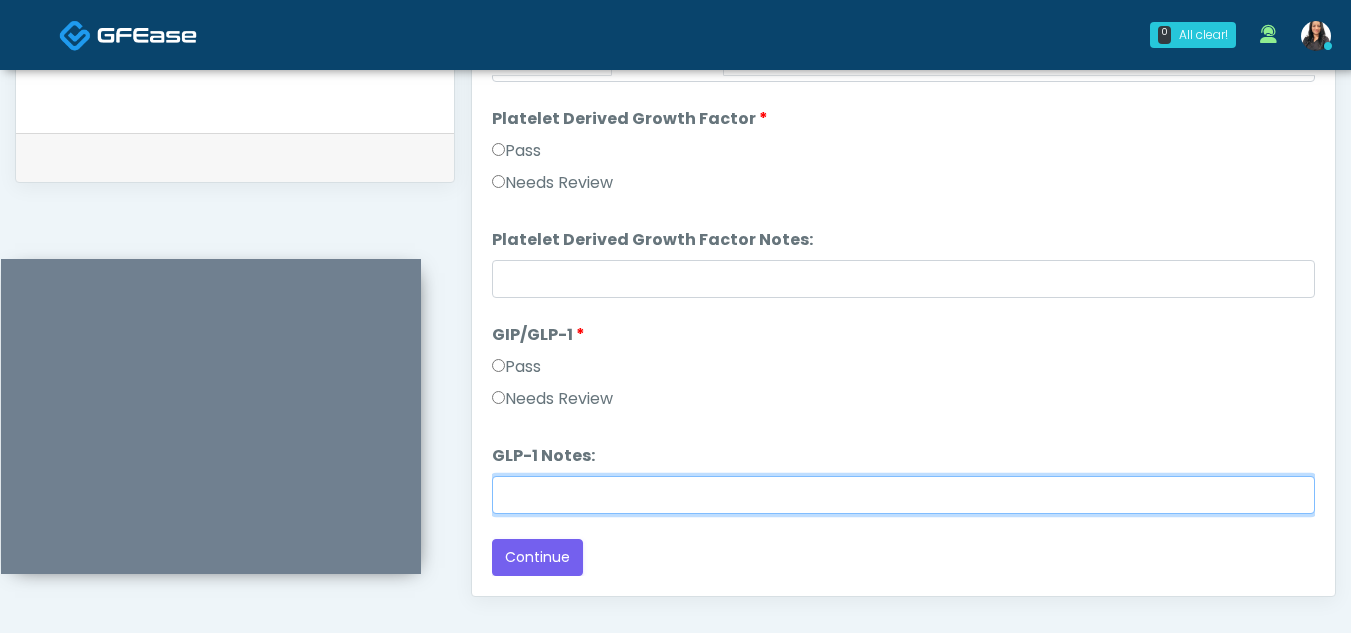 click on "GLP-1 Notes:" at bounding box center [903, 495] 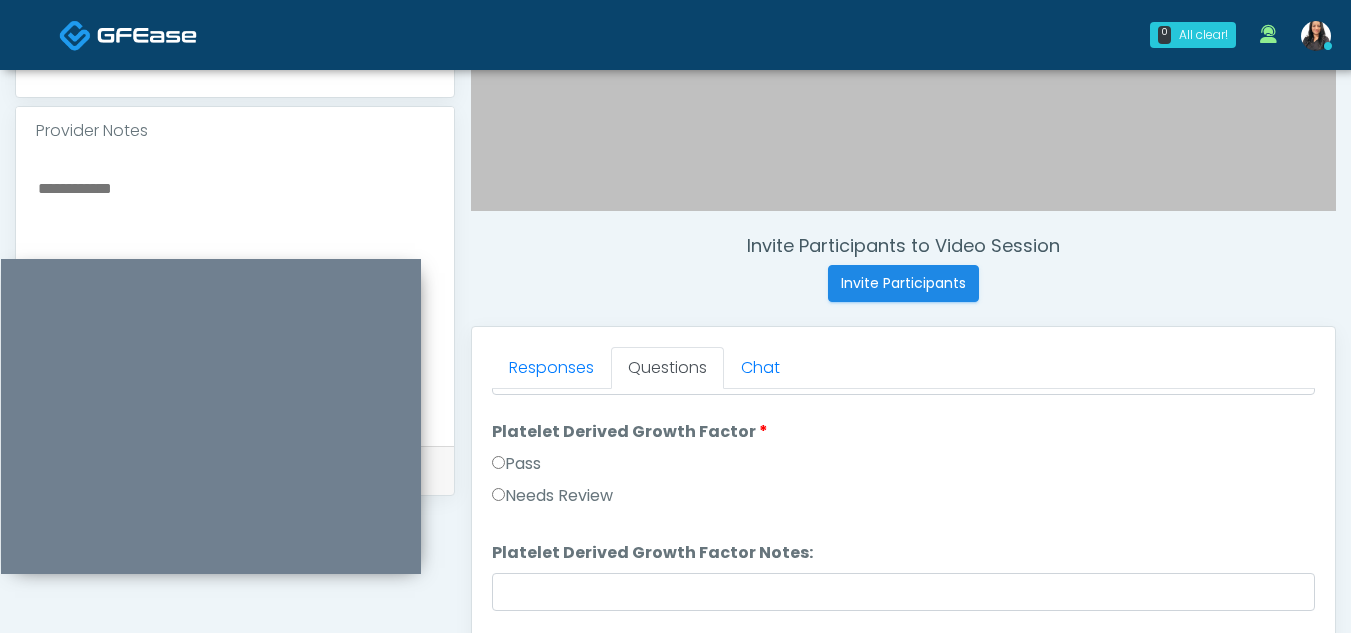 scroll, scrollTop: 620, scrollLeft: 0, axis: vertical 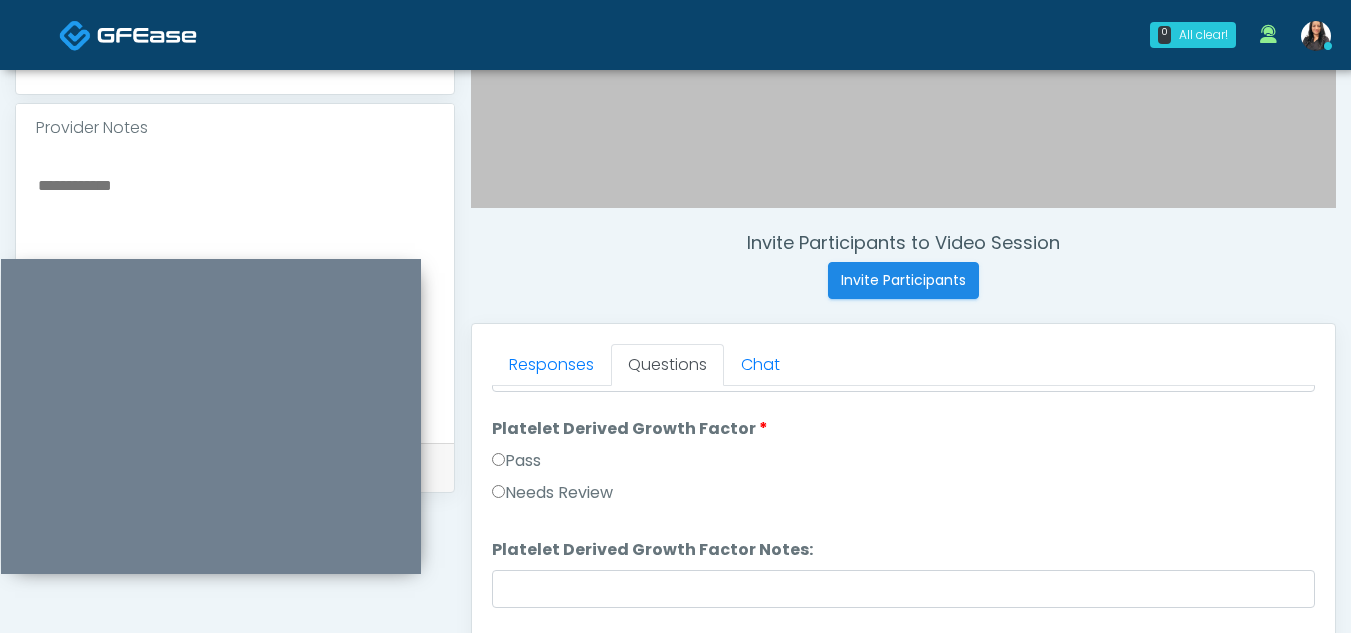 click at bounding box center [235, 294] 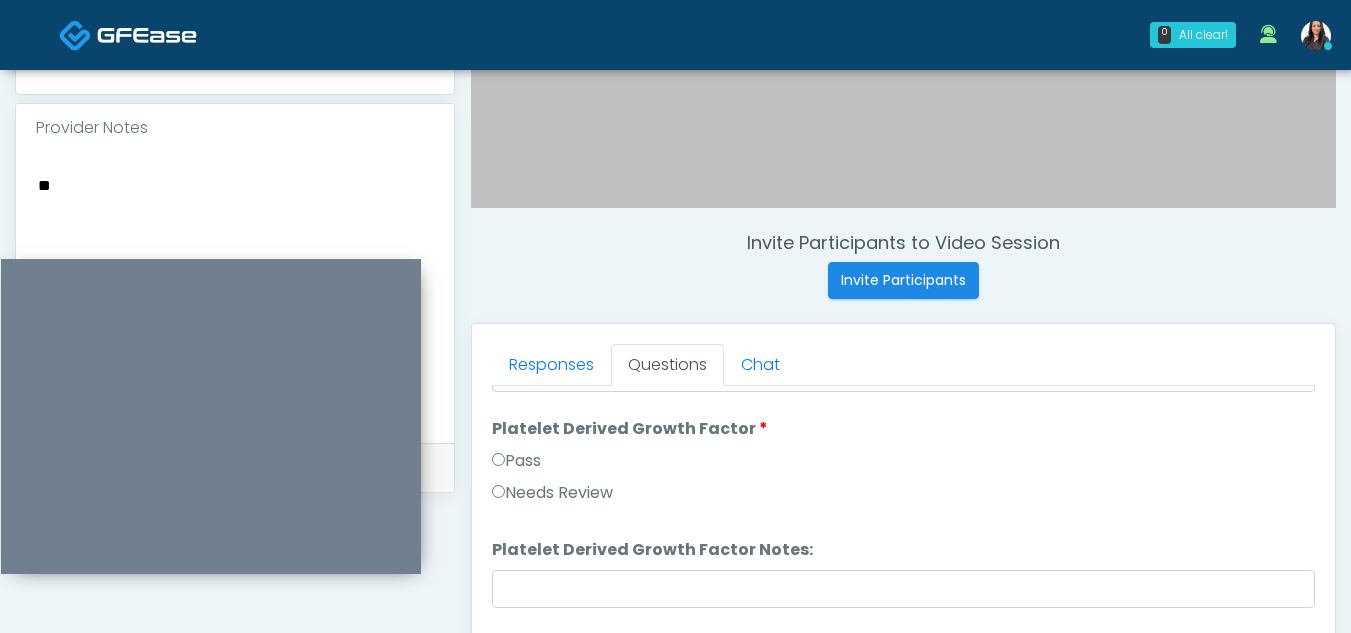 type on "*" 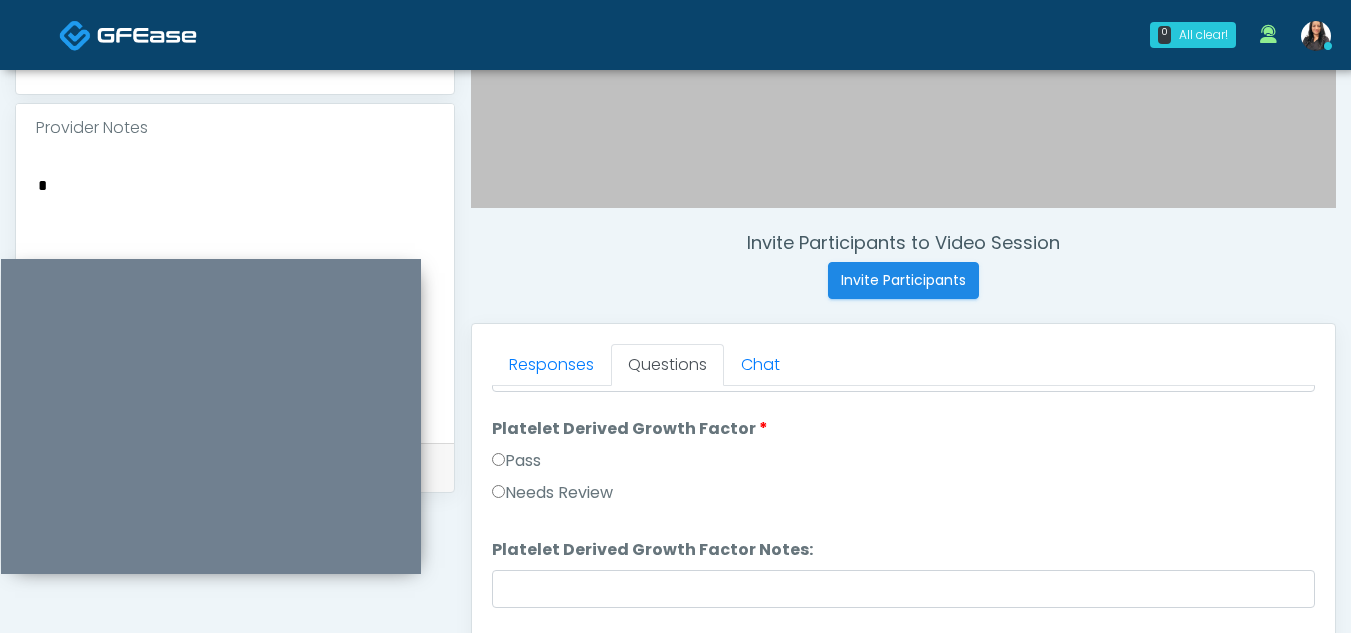 type 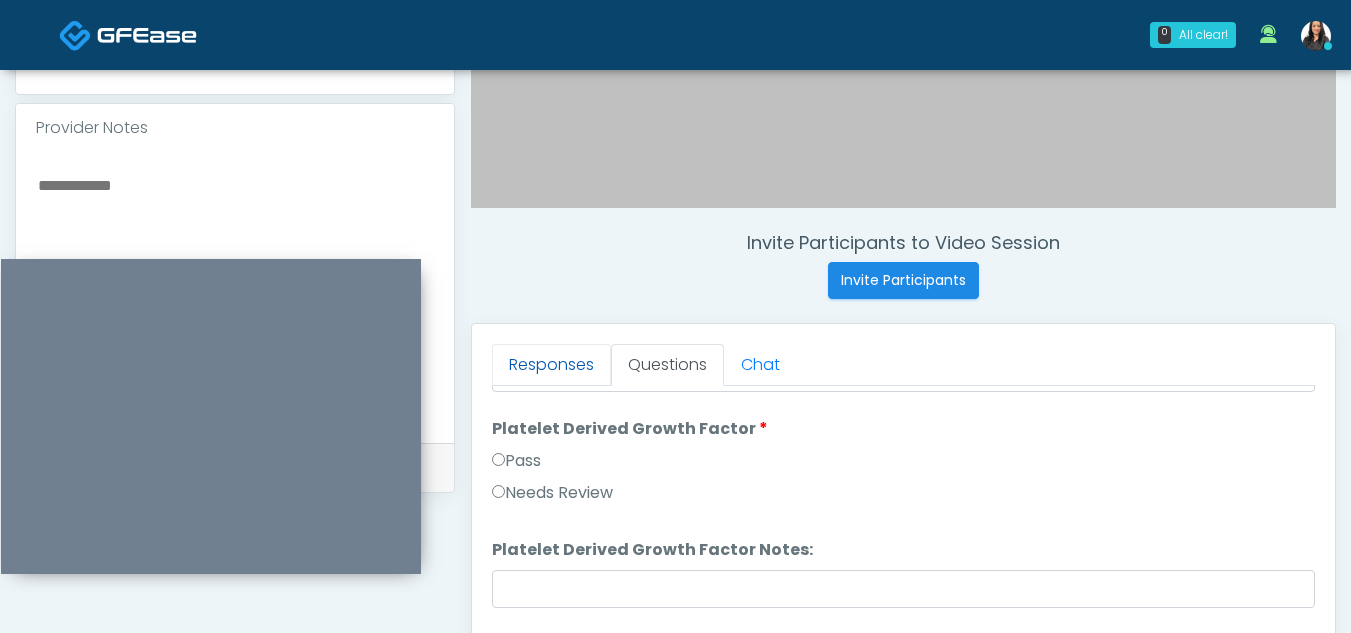 click on "Responses" at bounding box center (551, 365) 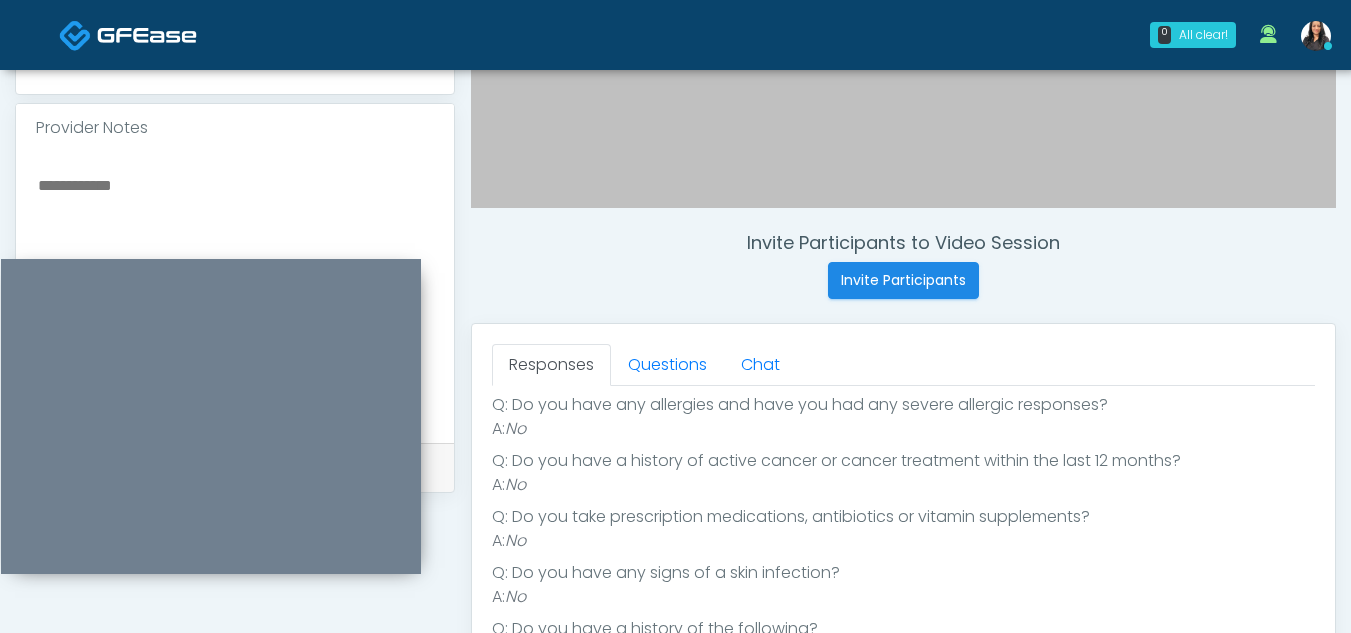 scroll, scrollTop: 242, scrollLeft: 0, axis: vertical 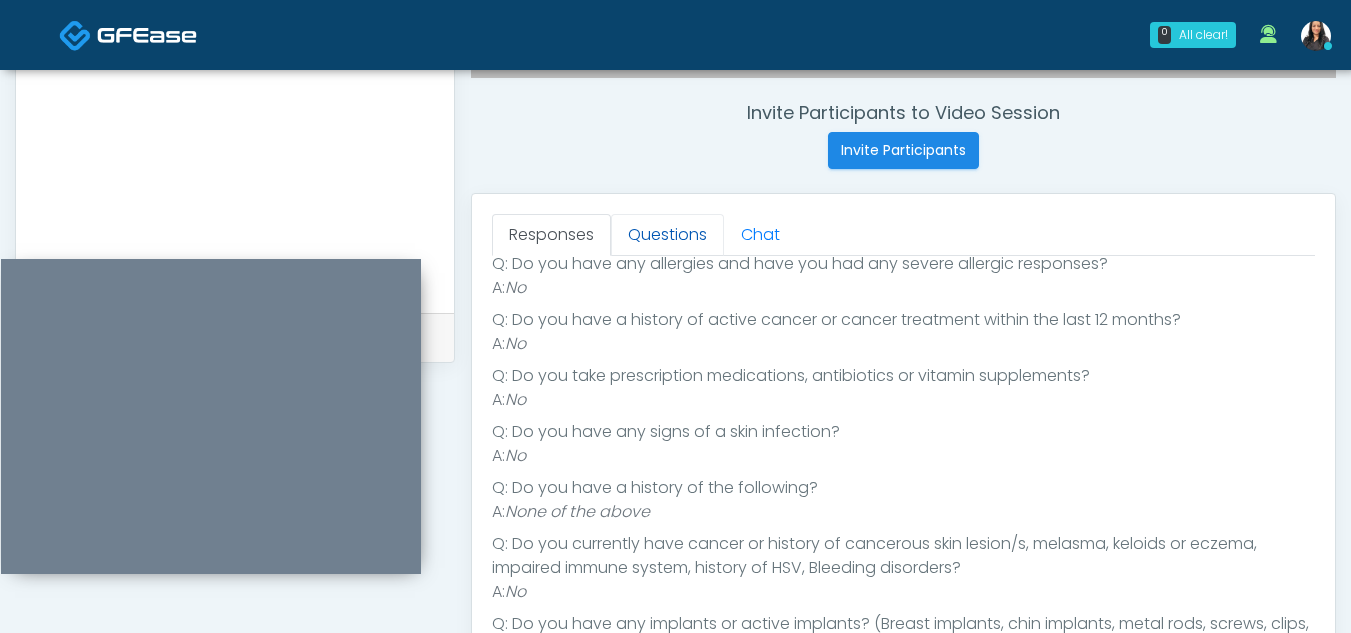 click on "Questions" at bounding box center [667, 235] 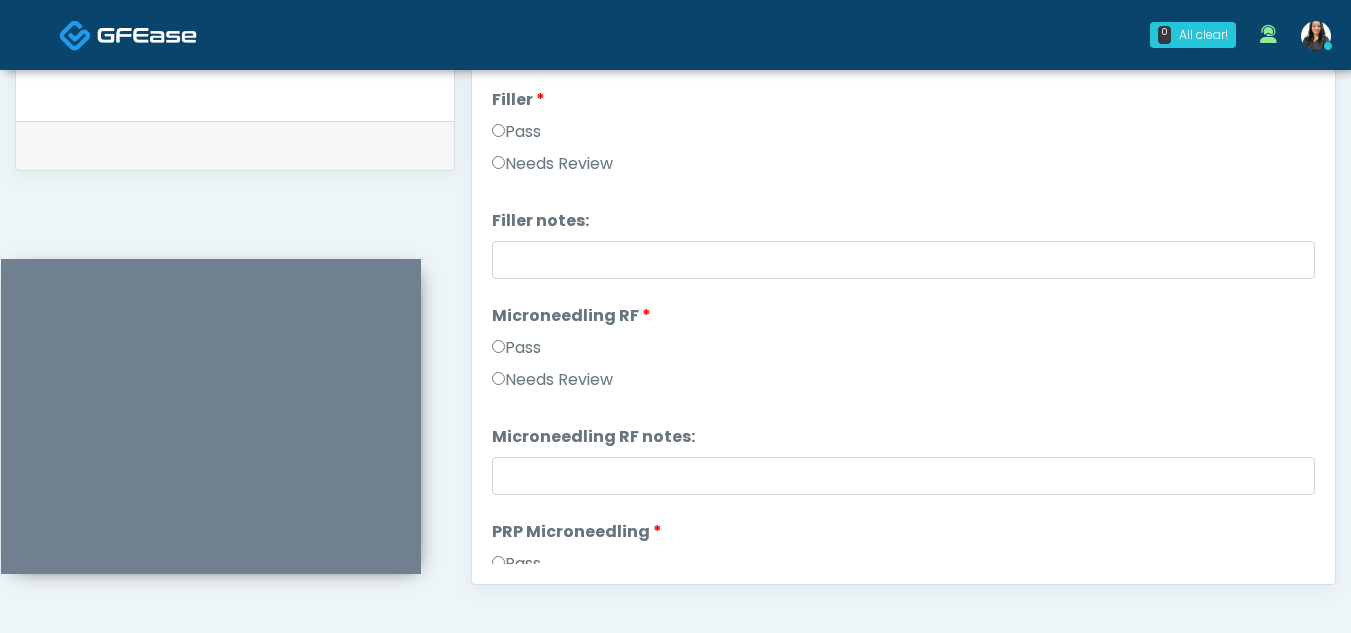scroll, scrollTop: 948, scrollLeft: 0, axis: vertical 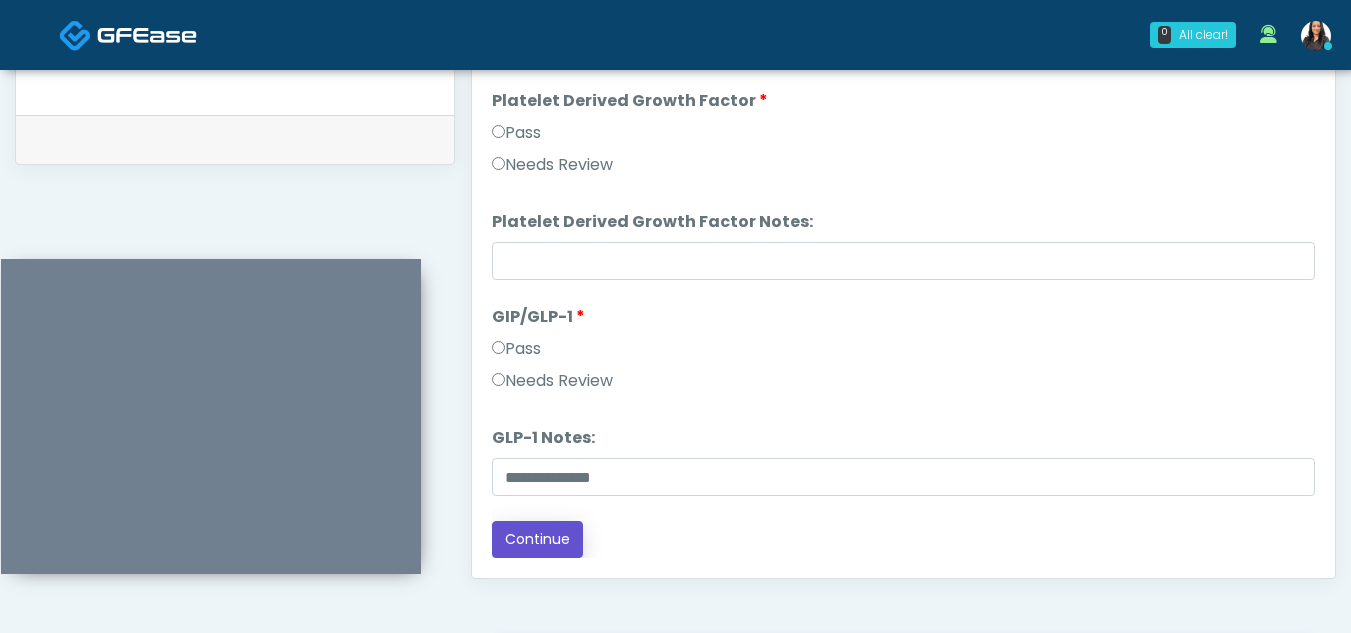 click on "Continue" at bounding box center [537, 539] 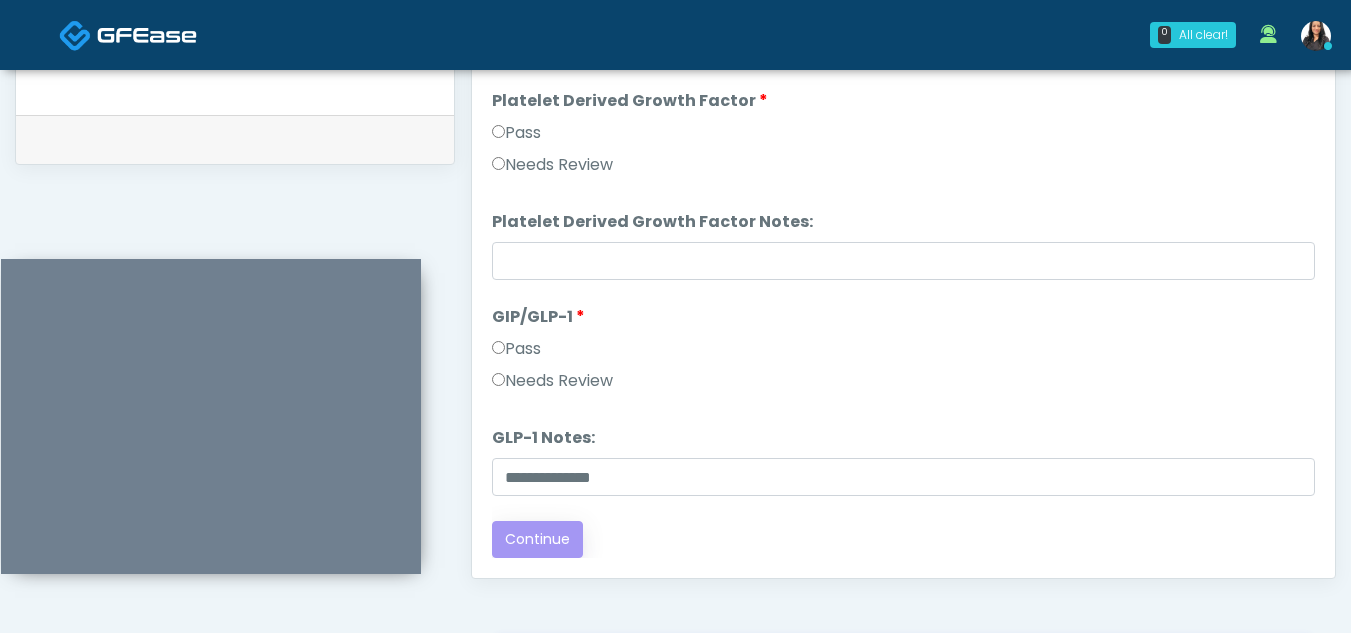 scroll, scrollTop: 0, scrollLeft: 0, axis: both 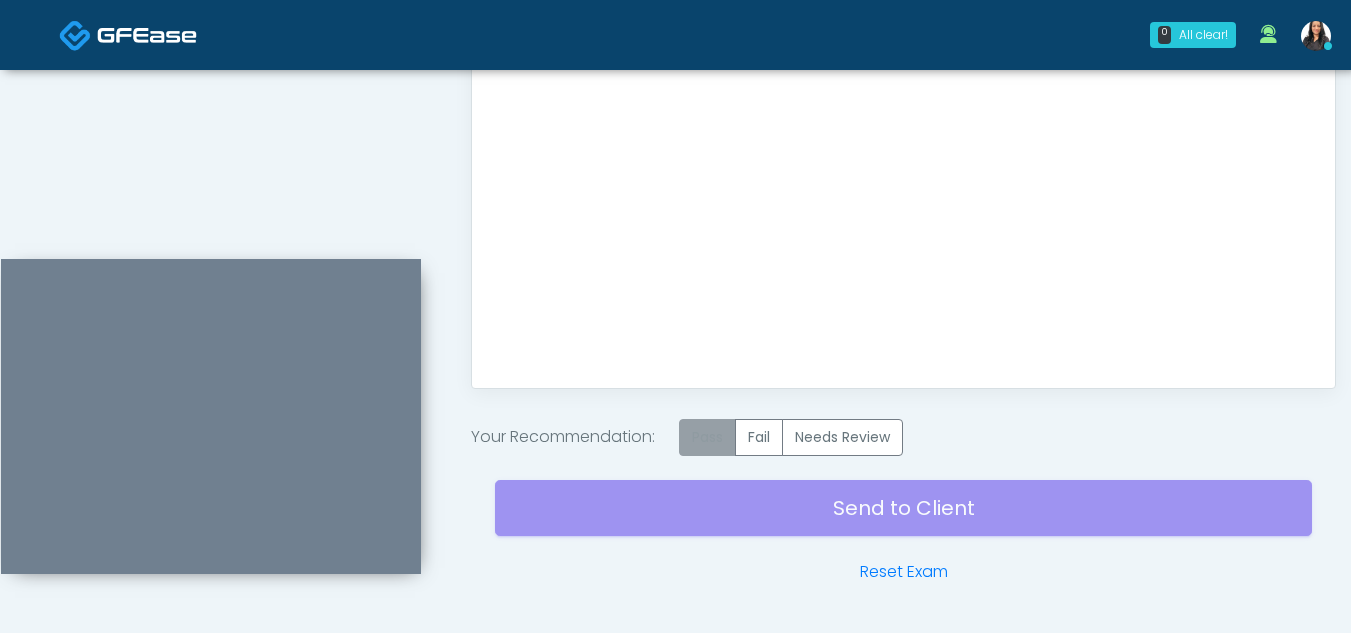 click on "Pass" at bounding box center [707, 437] 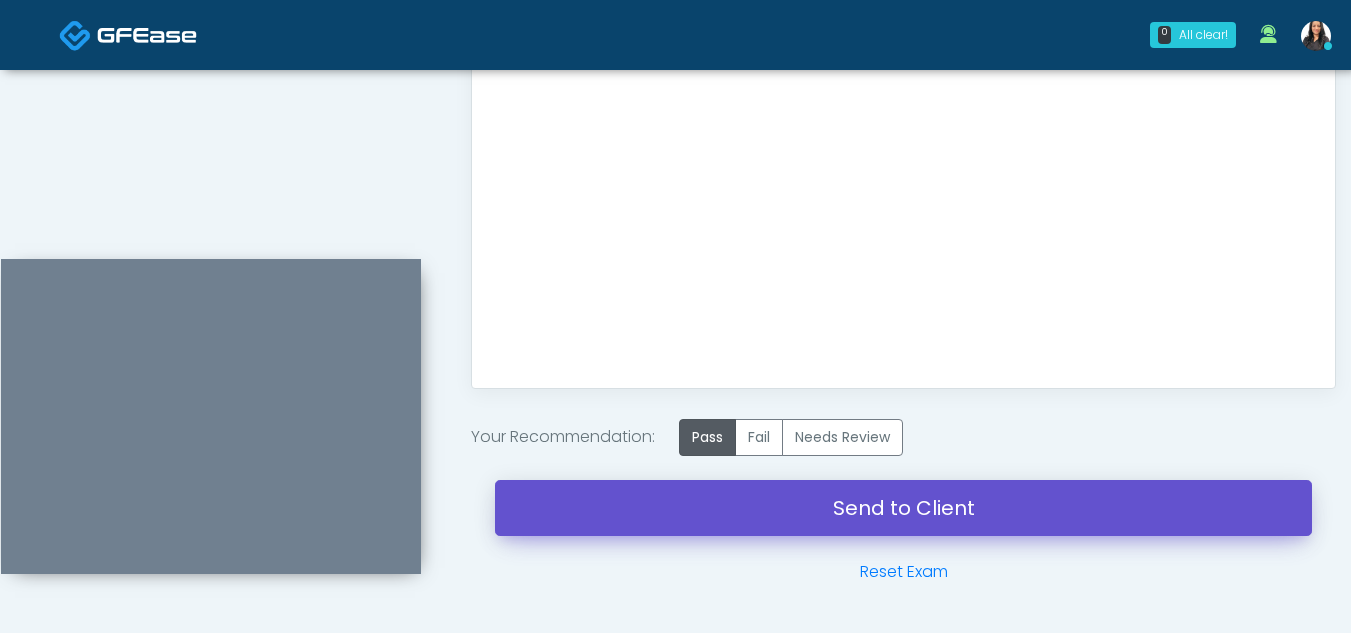 click on "Send to Client" at bounding box center [903, 508] 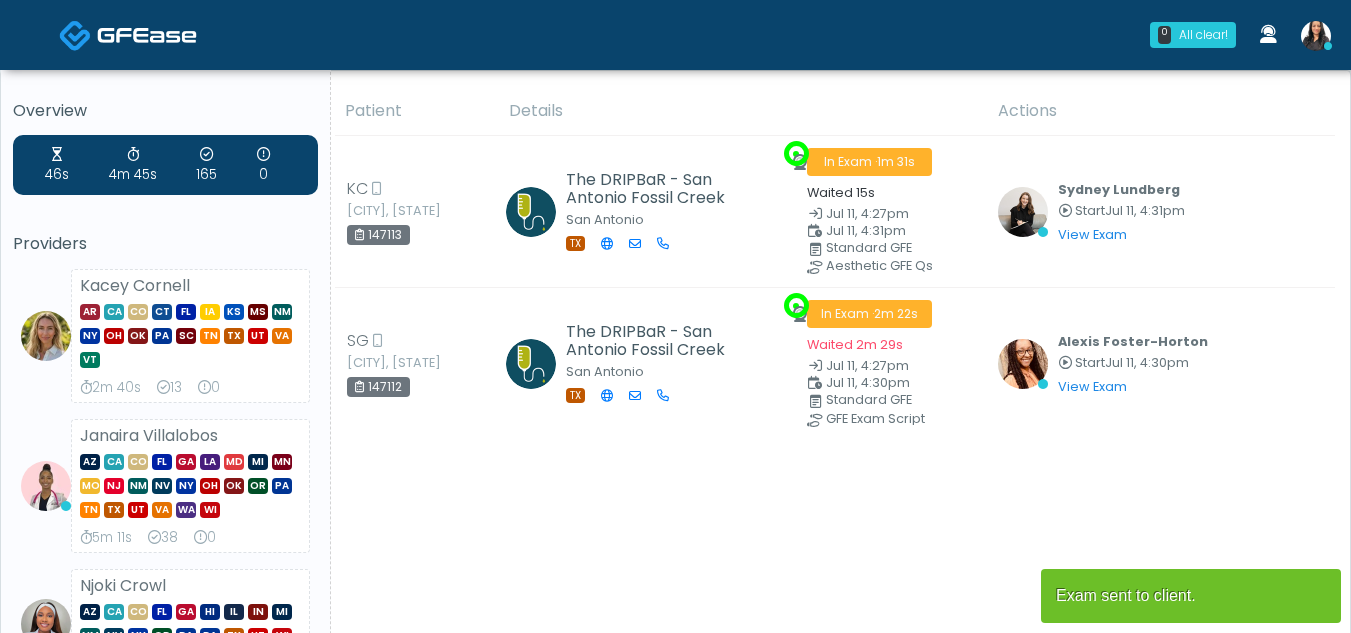 scroll, scrollTop: 0, scrollLeft: 0, axis: both 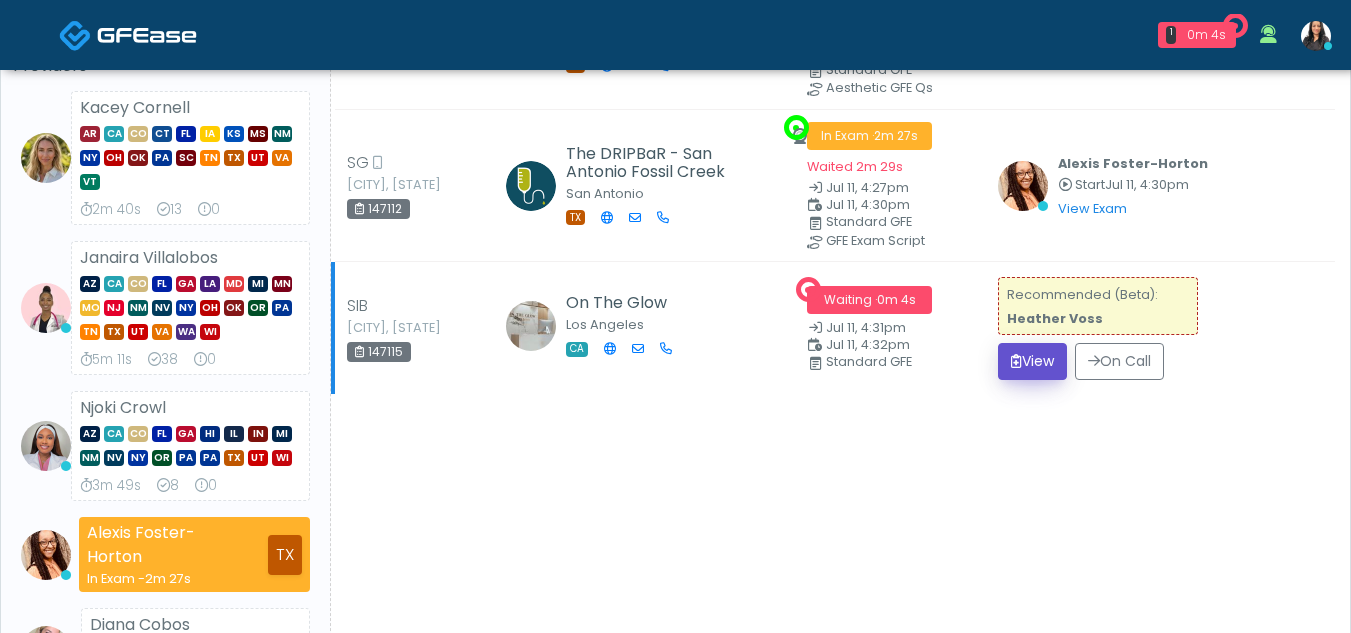 click on "View" at bounding box center [1032, 361] 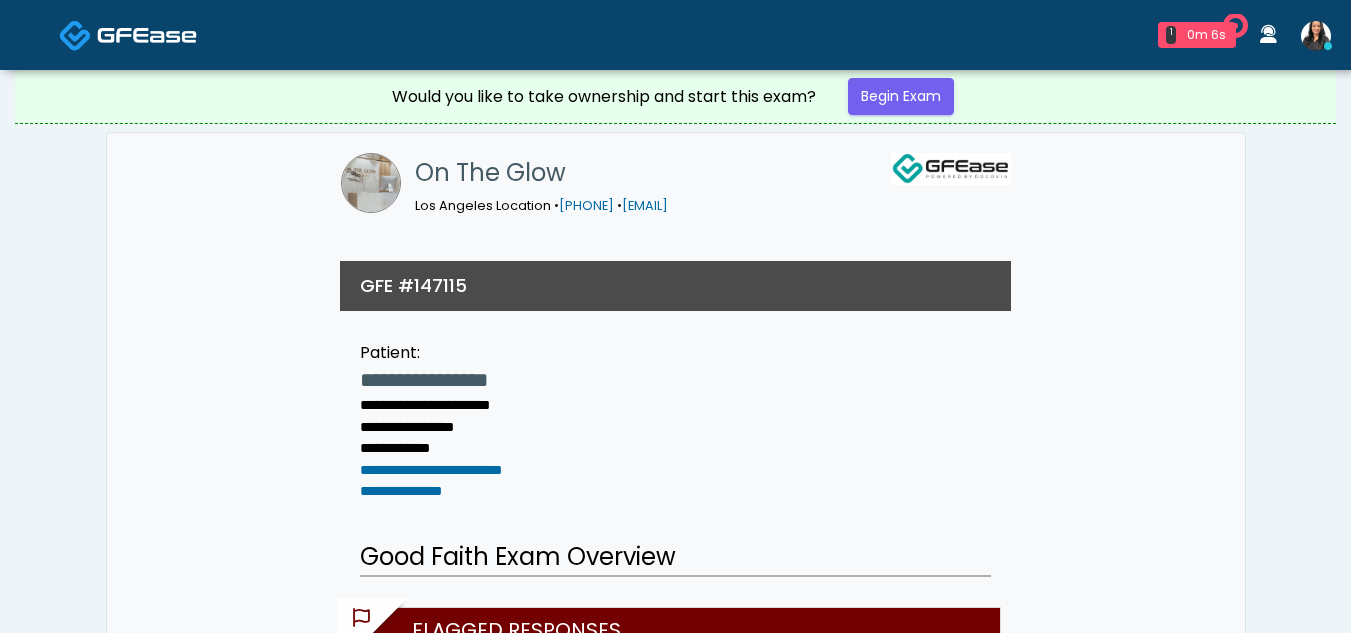 scroll, scrollTop: 0, scrollLeft: 0, axis: both 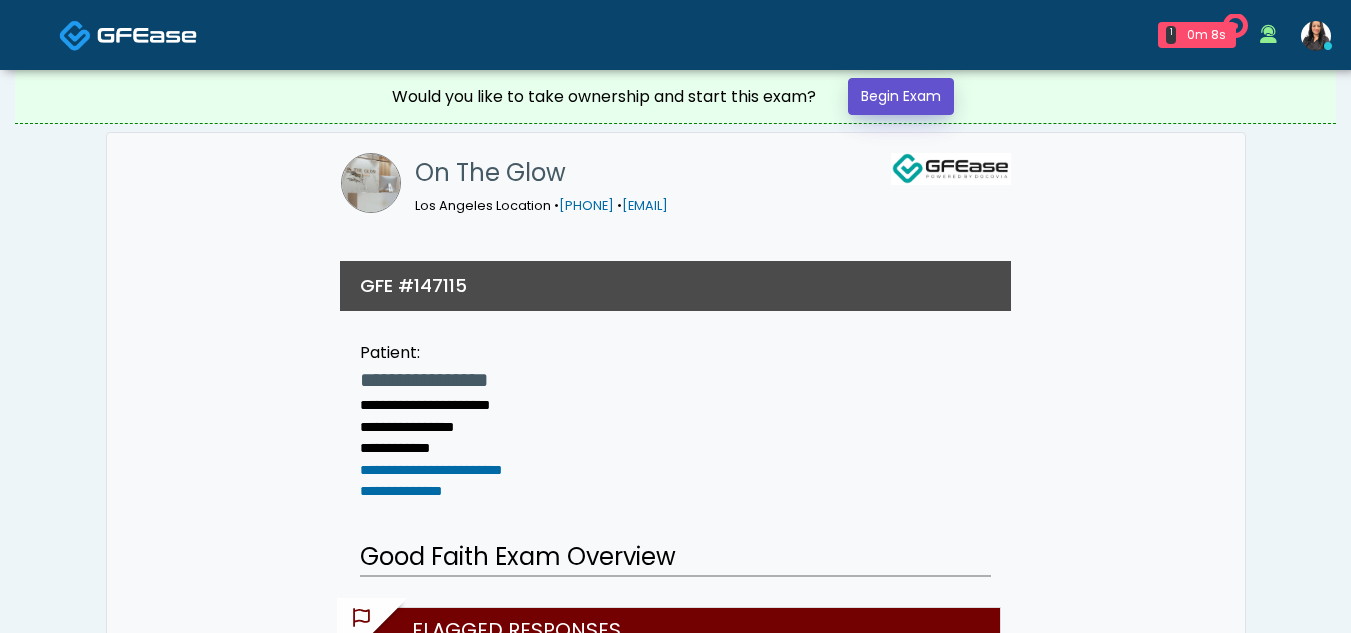 click on "Begin Exam" at bounding box center (901, 96) 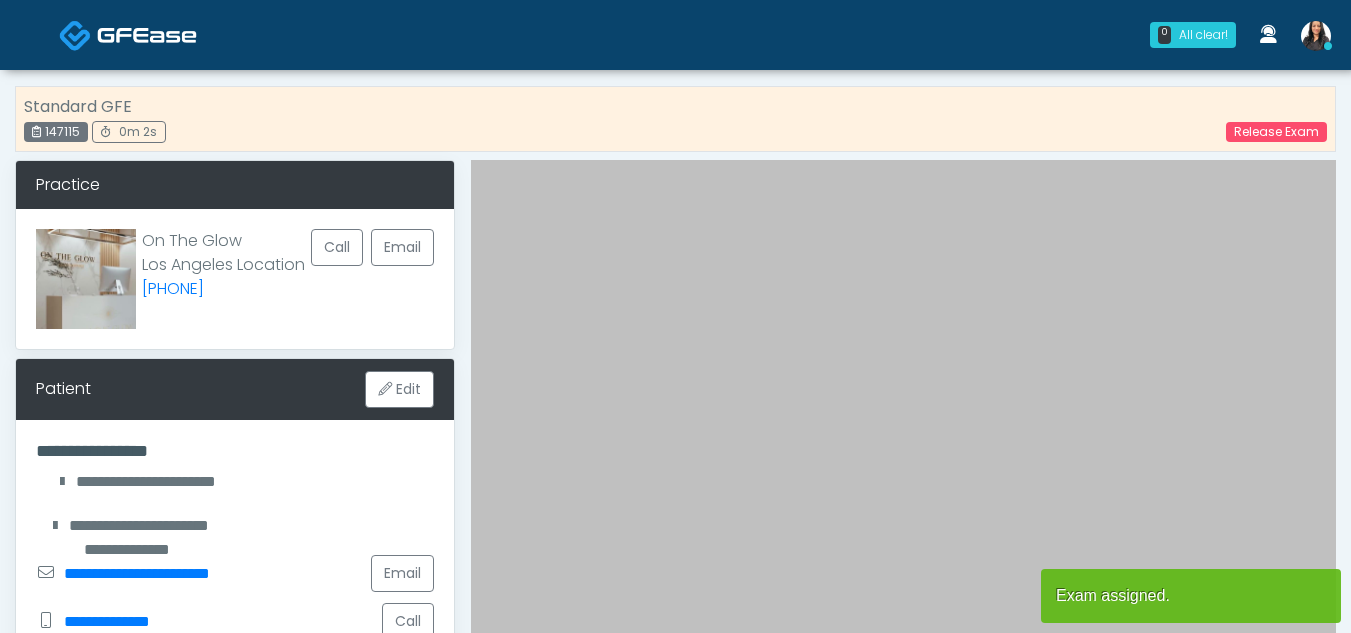 scroll, scrollTop: 0, scrollLeft: 0, axis: both 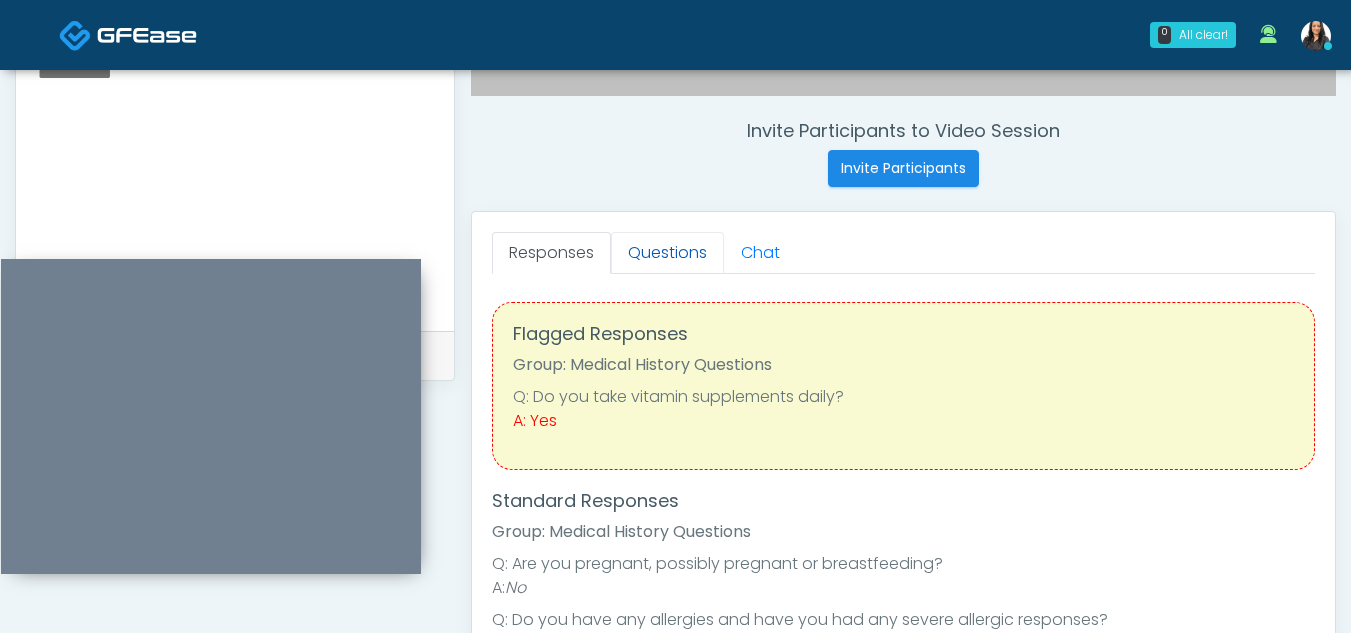 click on "Questions" at bounding box center (667, 253) 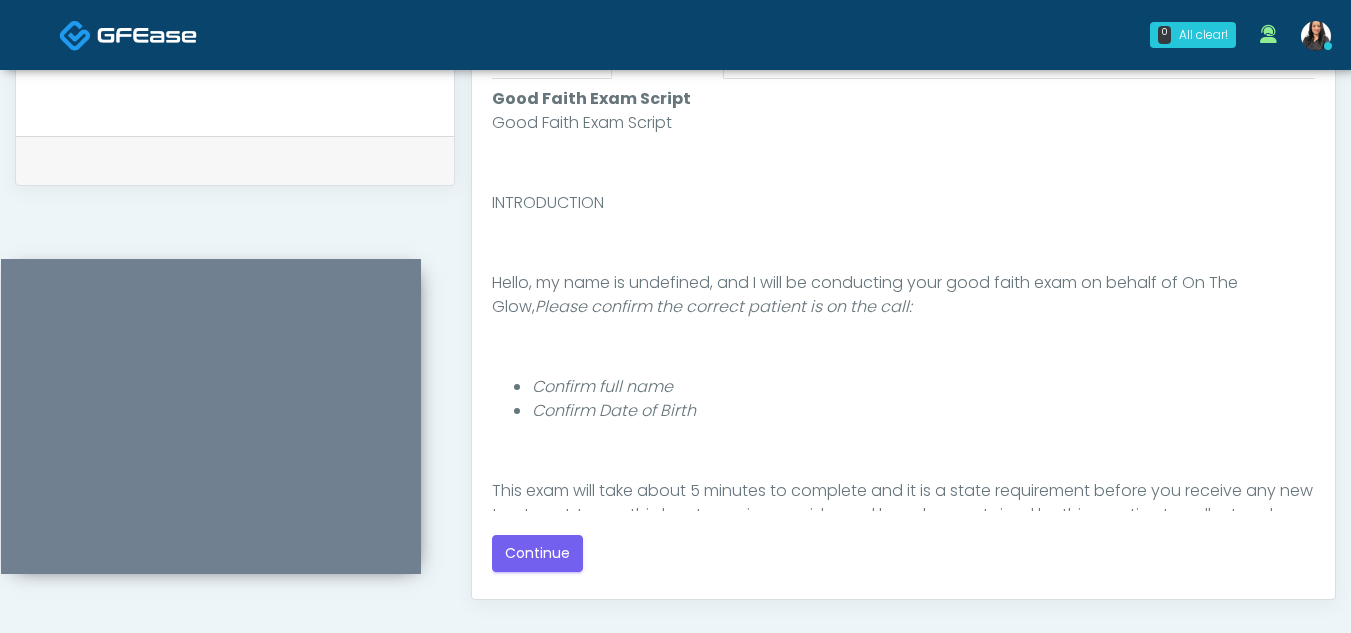 scroll, scrollTop: 936, scrollLeft: 0, axis: vertical 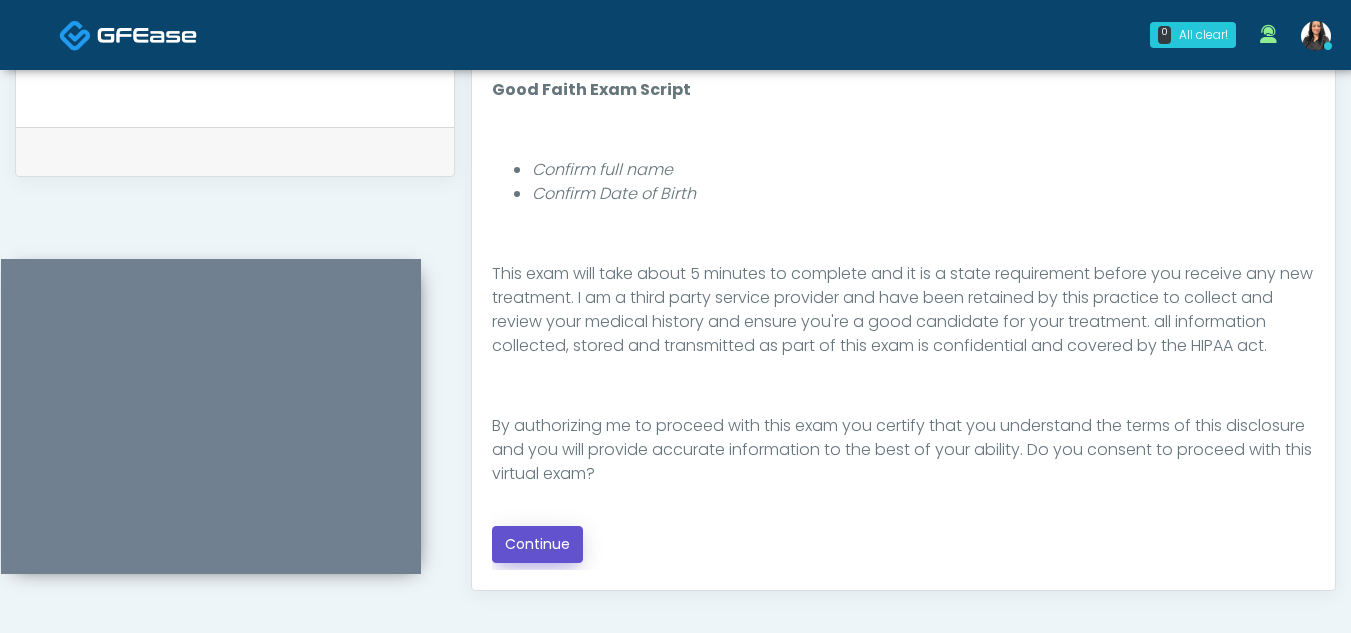 click on "Continue" at bounding box center (537, 544) 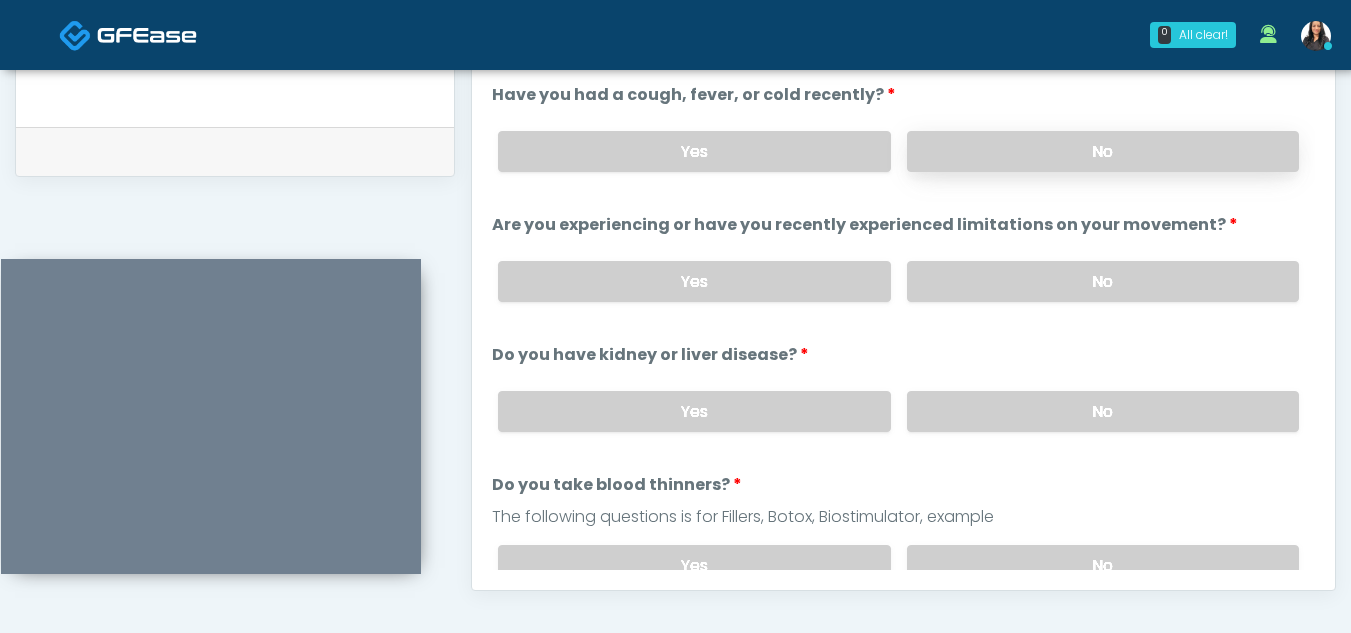 click on "No" at bounding box center (1103, 151) 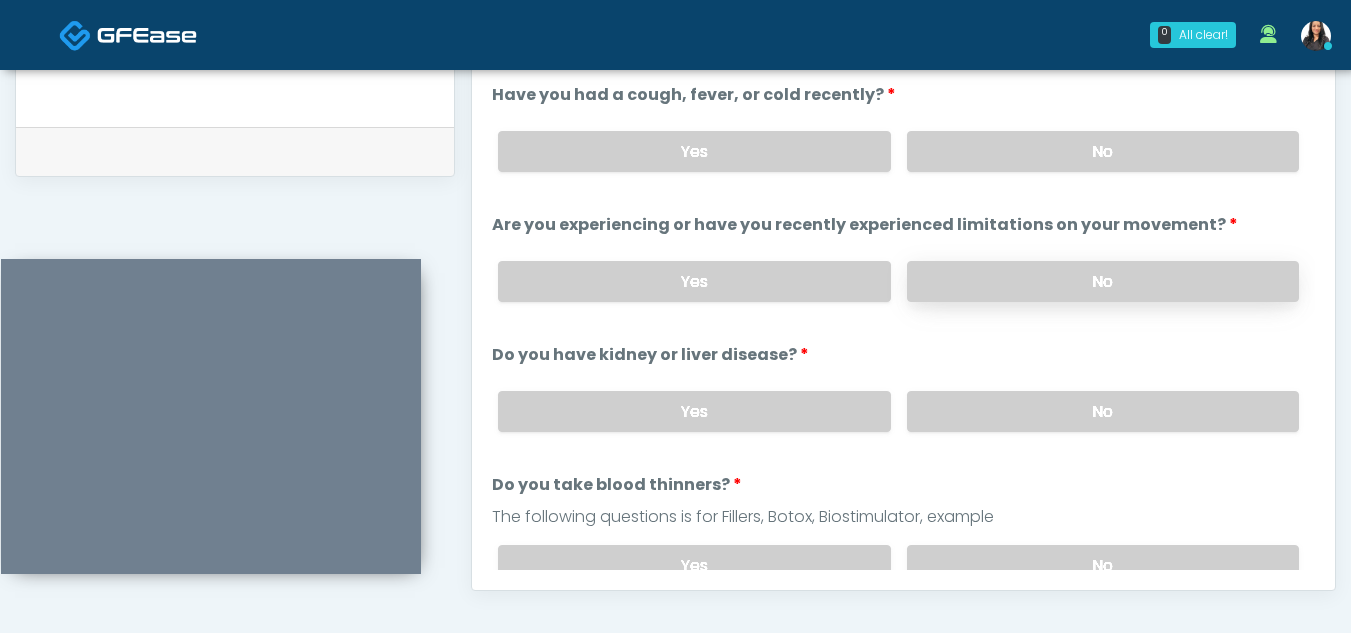 click on "No" at bounding box center [1103, 281] 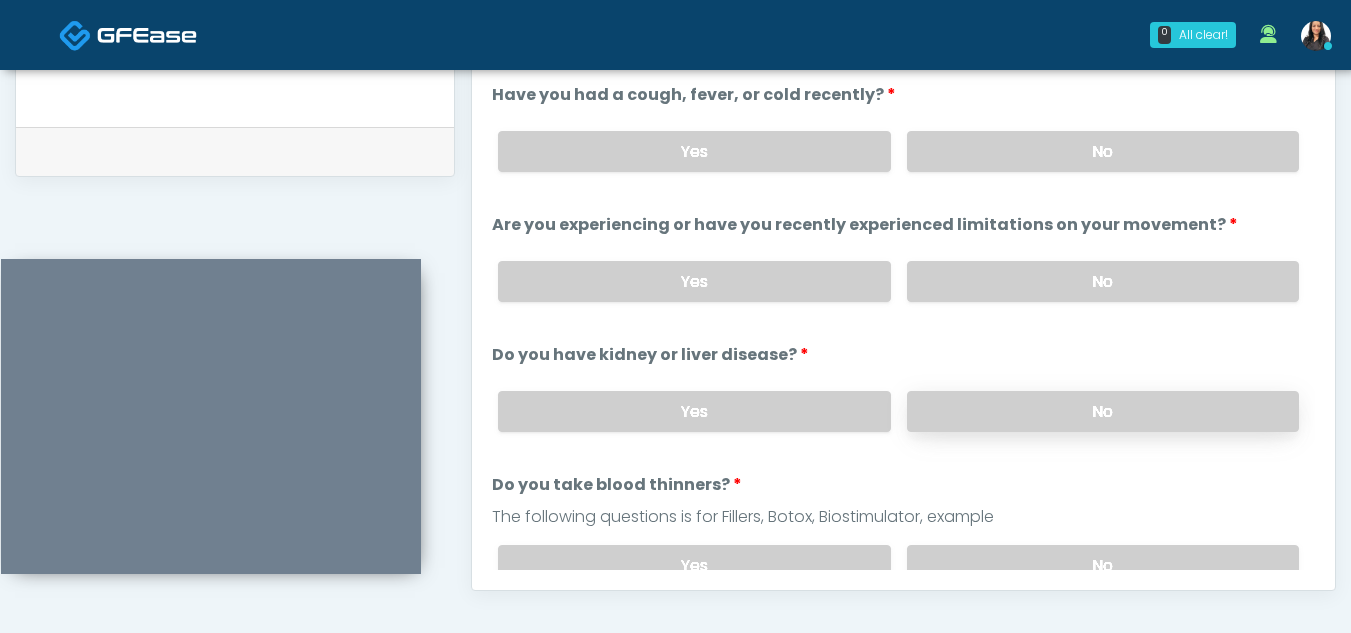 click on "No" at bounding box center (1103, 411) 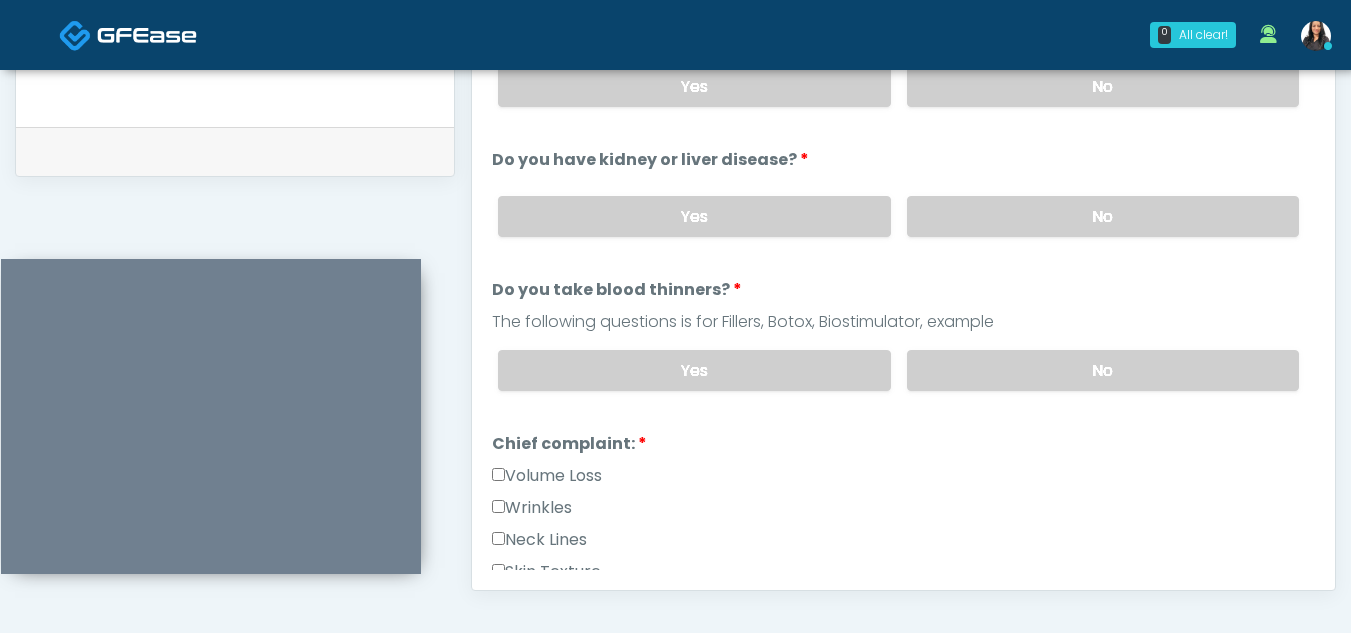 scroll, scrollTop: 202, scrollLeft: 0, axis: vertical 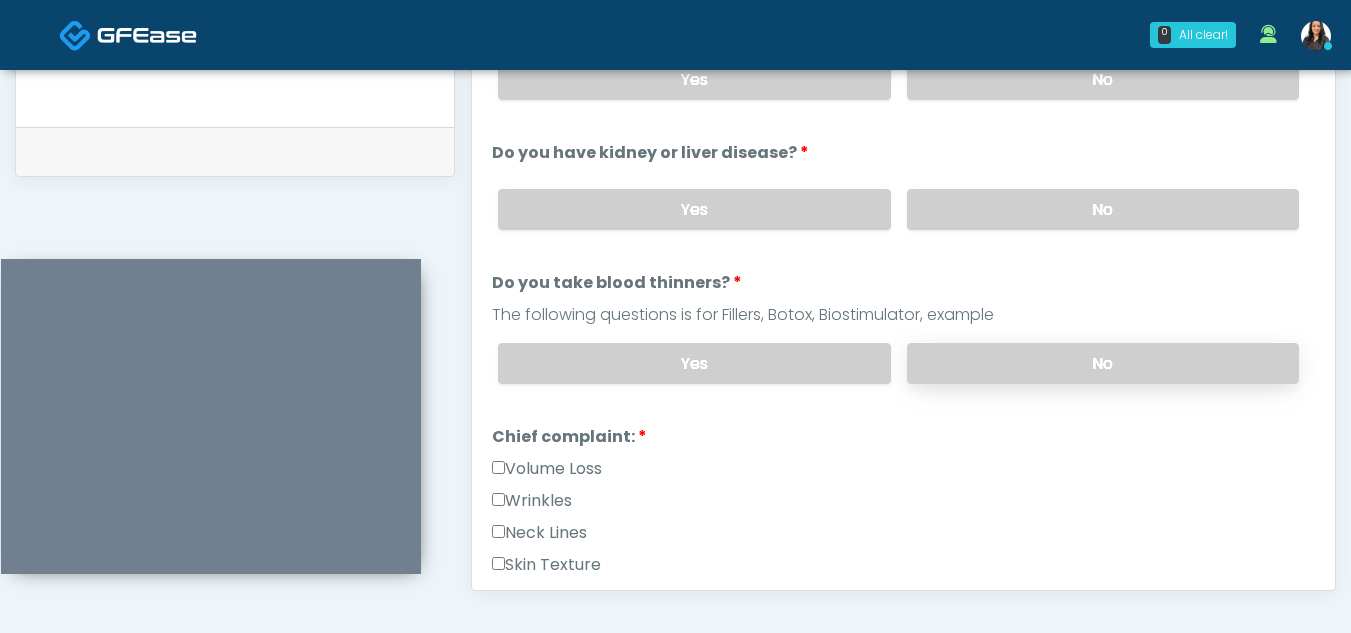 click on "No" at bounding box center (1103, 363) 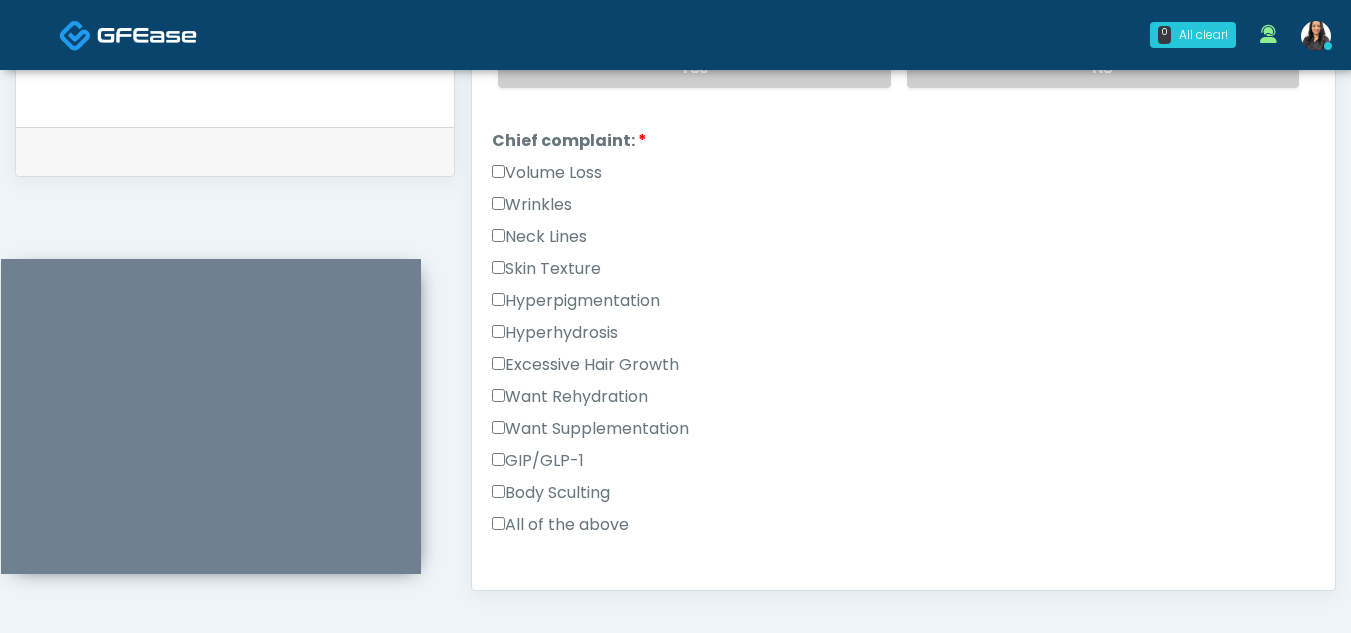 scroll, scrollTop: 522, scrollLeft: 0, axis: vertical 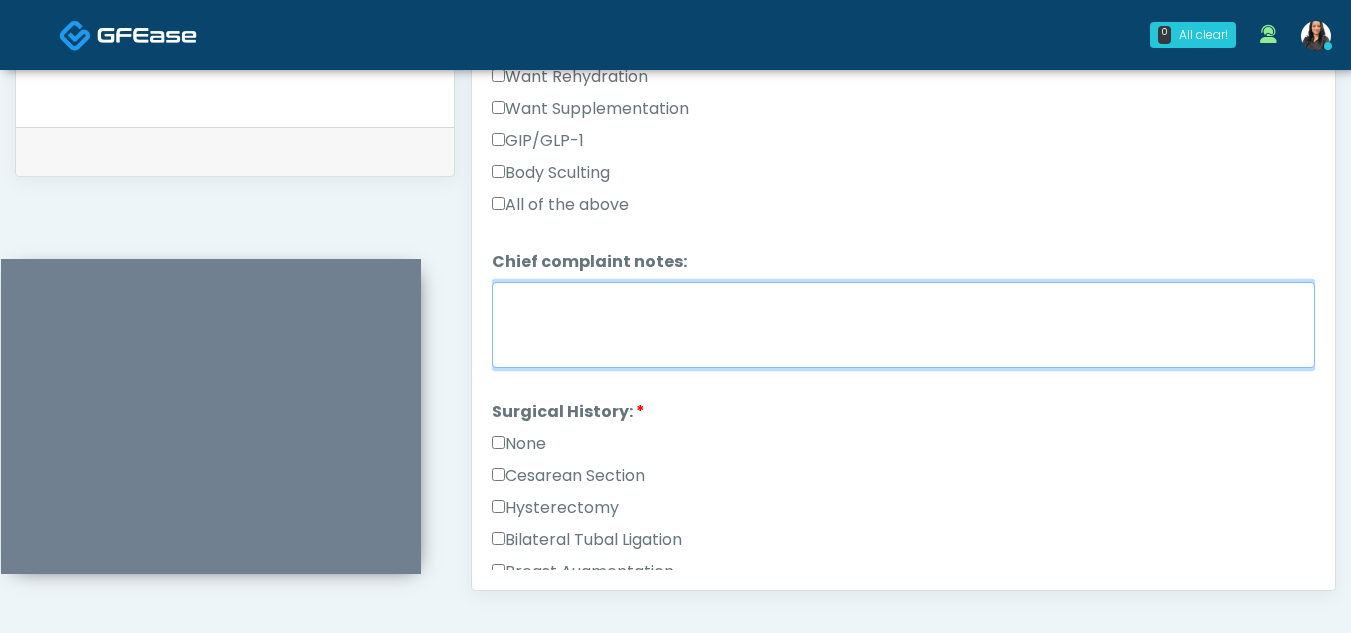 click on "Chief complaint notes:" at bounding box center [903, 325] 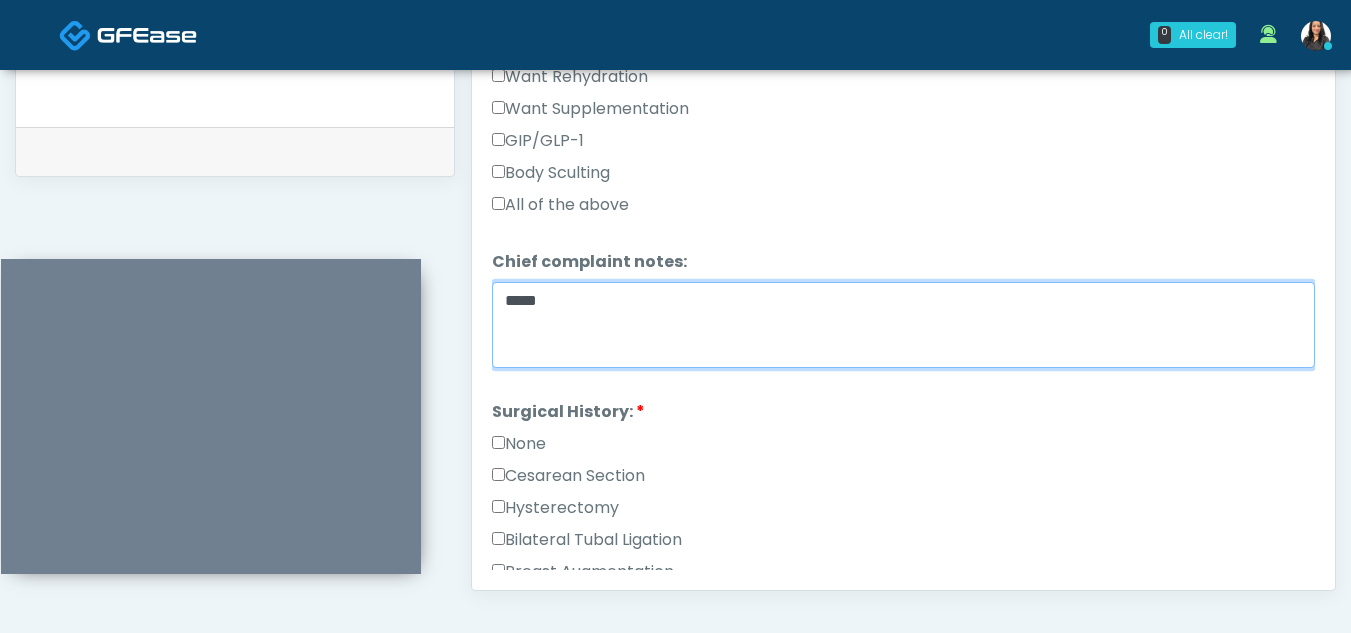 type on "*****" 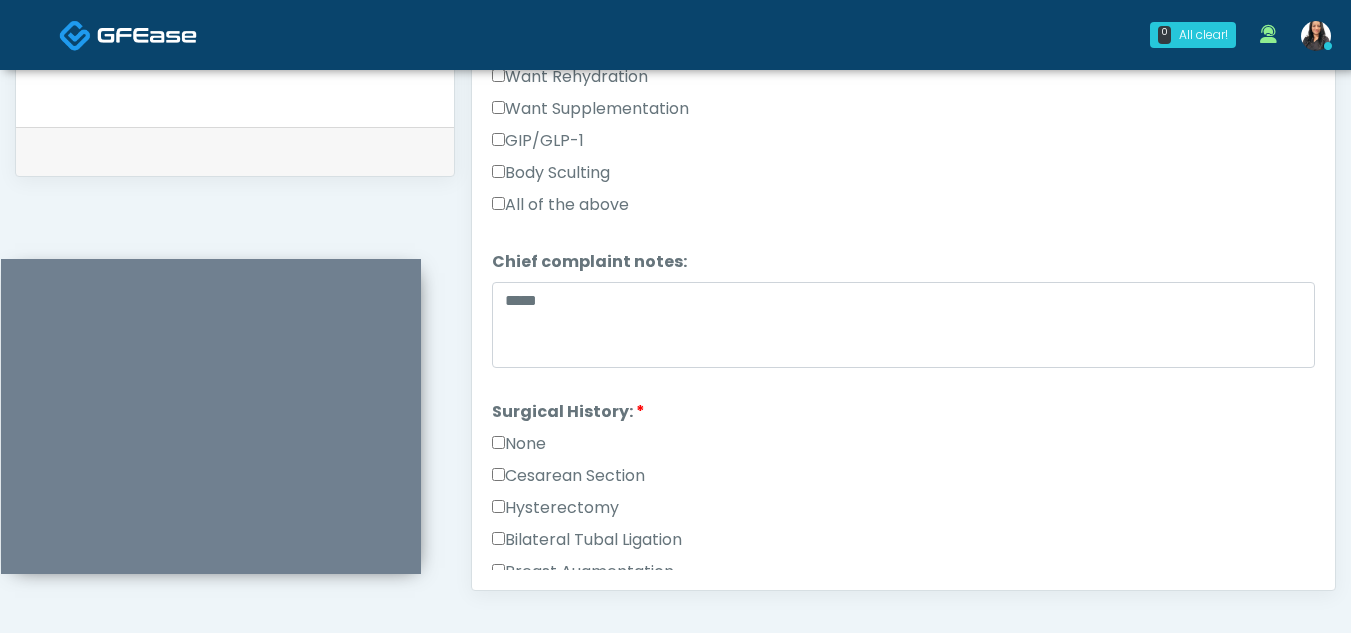 scroll, scrollTop: 1308, scrollLeft: 0, axis: vertical 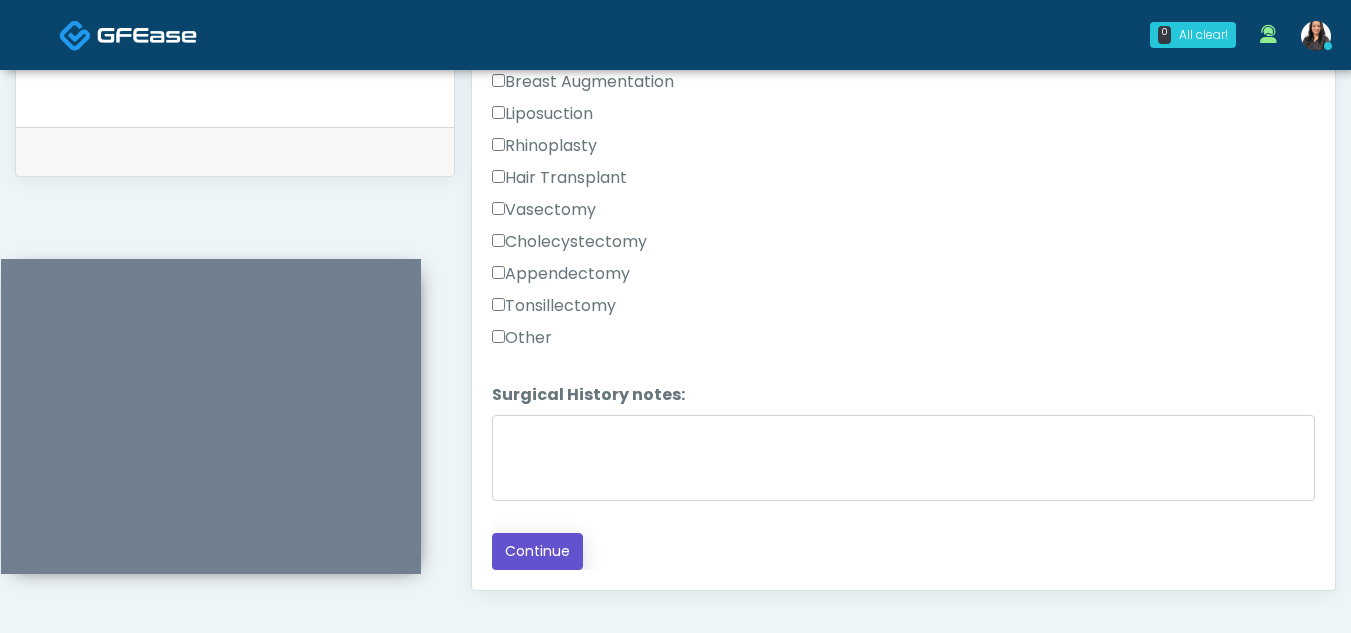 click on "Continue" at bounding box center (537, 551) 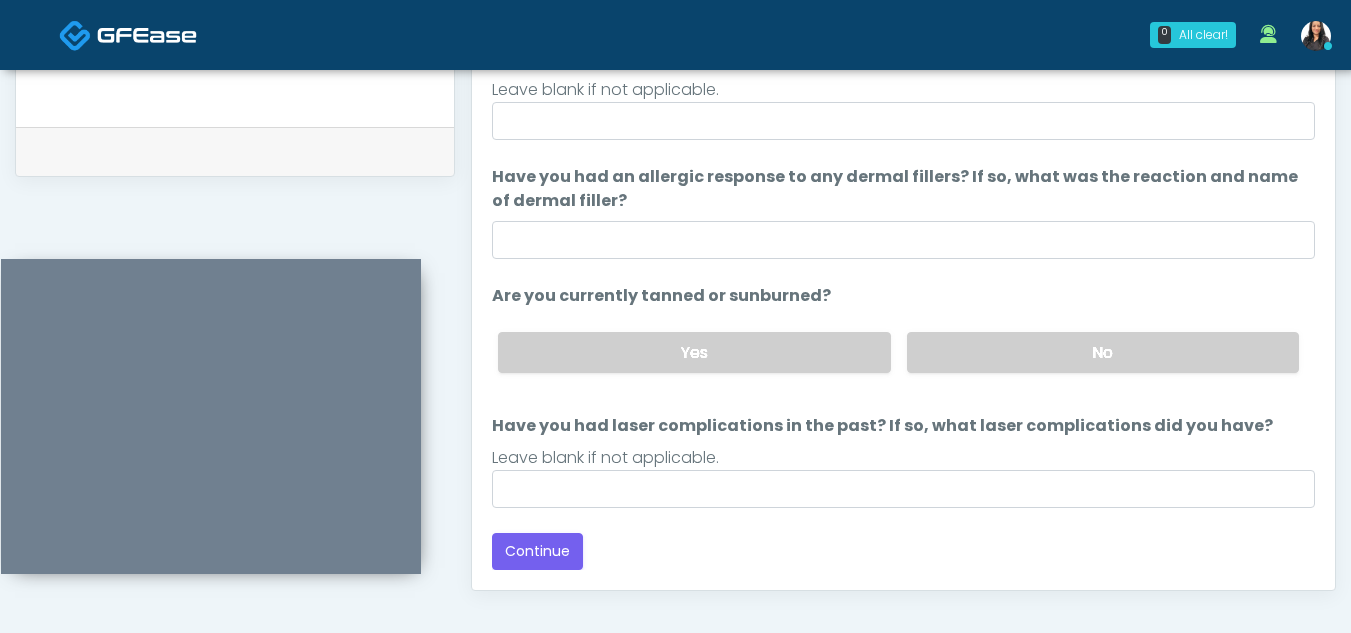 scroll, scrollTop: 189, scrollLeft: 0, axis: vertical 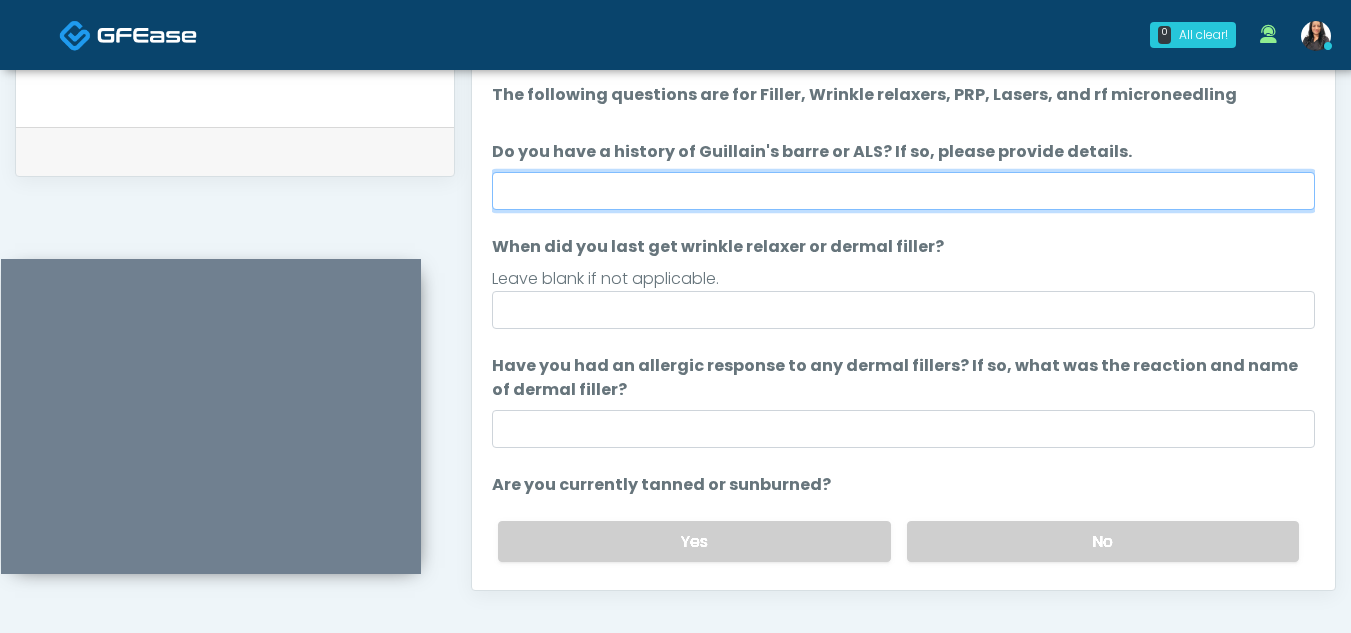 click on "Do you have a history of Guillain's barre or ALS? If so, please provide details." at bounding box center [903, 191] 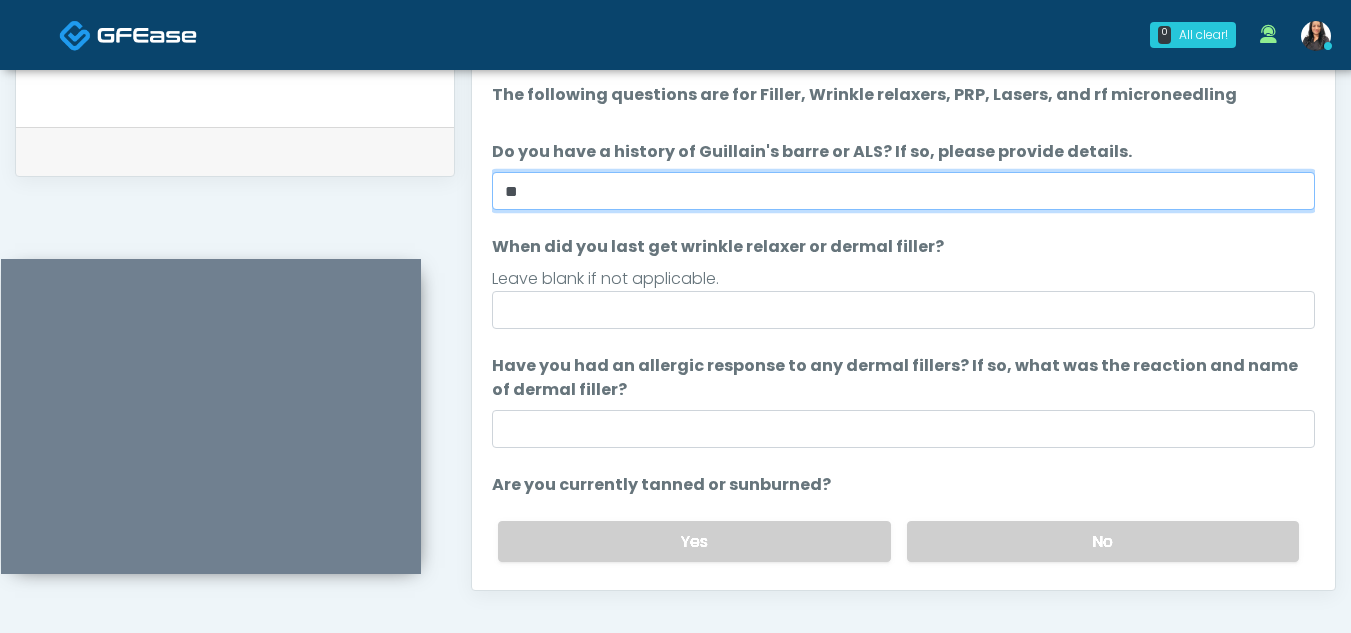 type on "**" 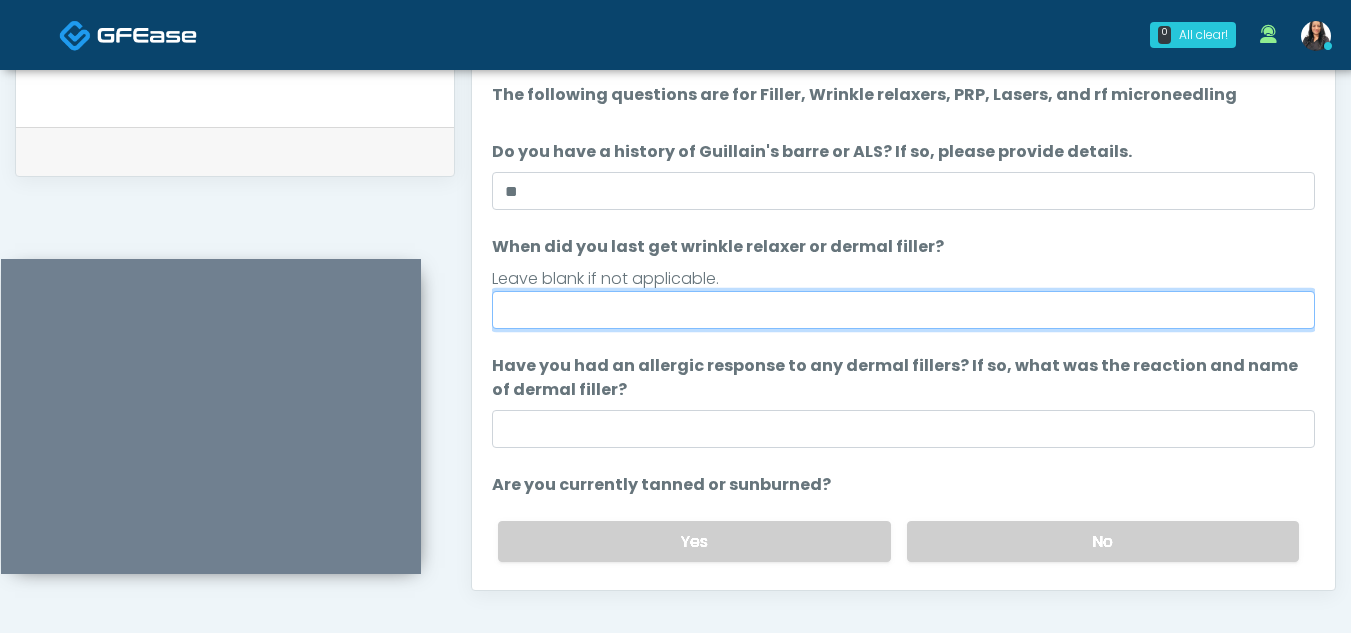 click on "When did you last get wrinkle relaxer or dermal filler?" at bounding box center (903, 310) 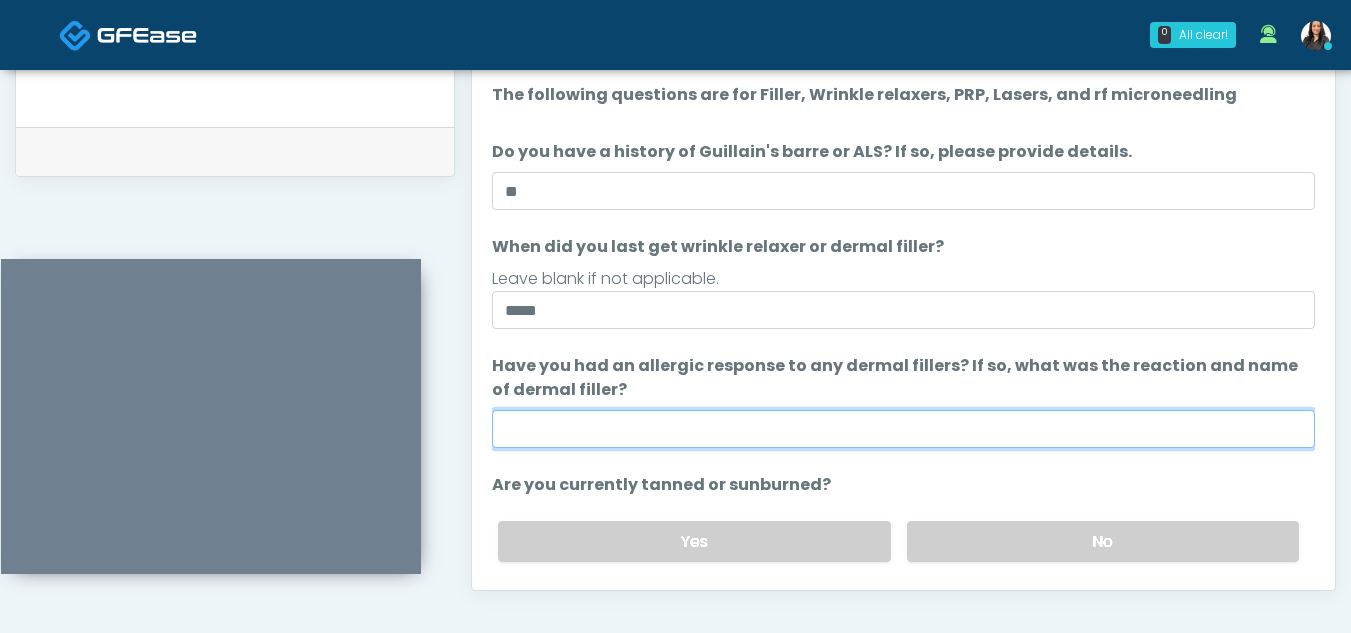 click on "Have you had an allergic response to any dermal fillers? If so, what was the reaction and name of dermal filler?" at bounding box center [903, 429] 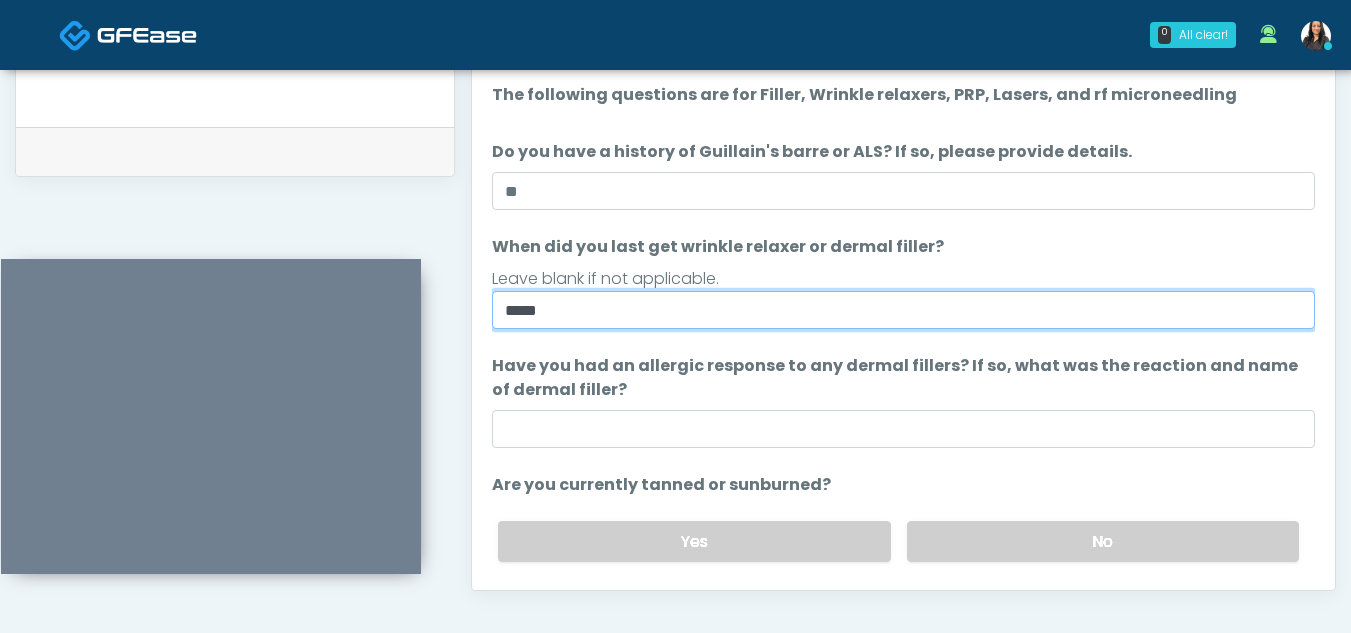 click on "*****" at bounding box center [903, 310] 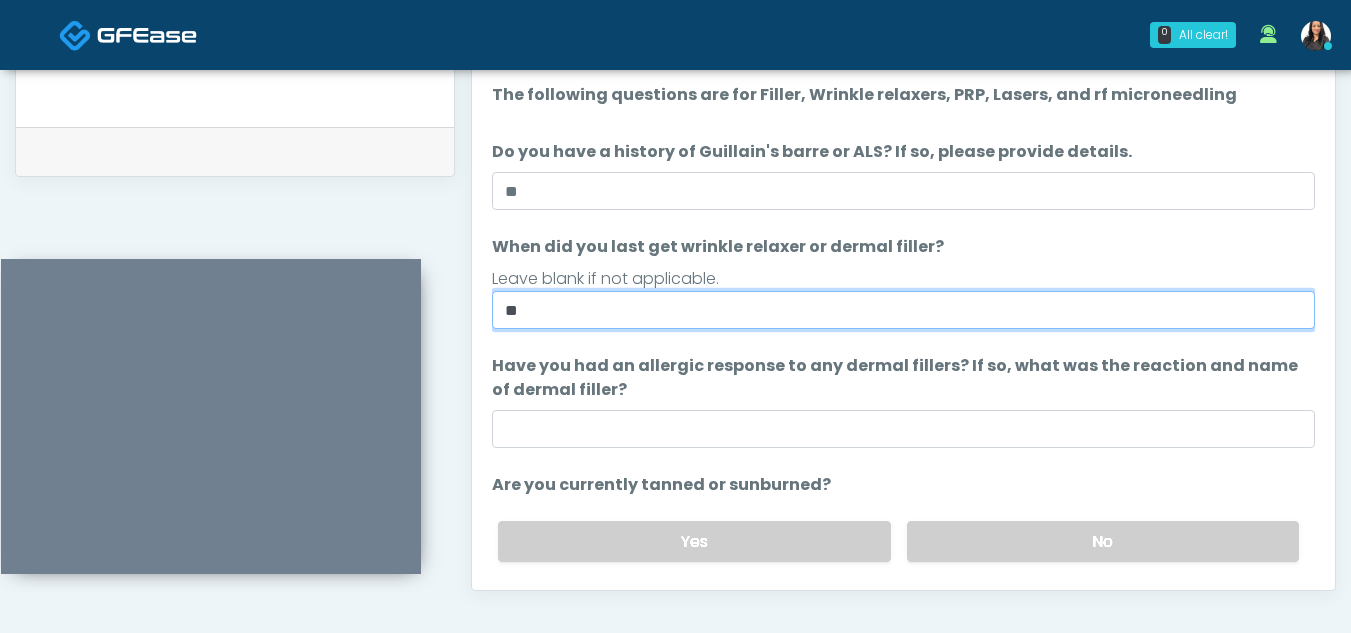type on "*" 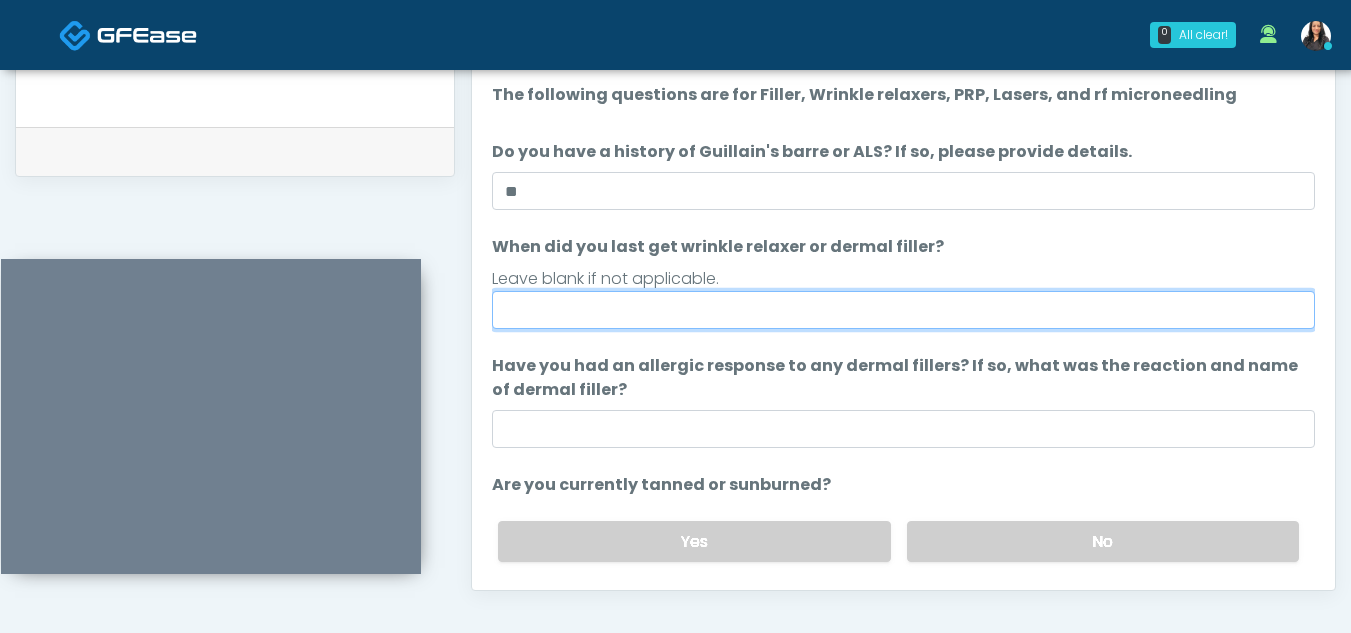 type 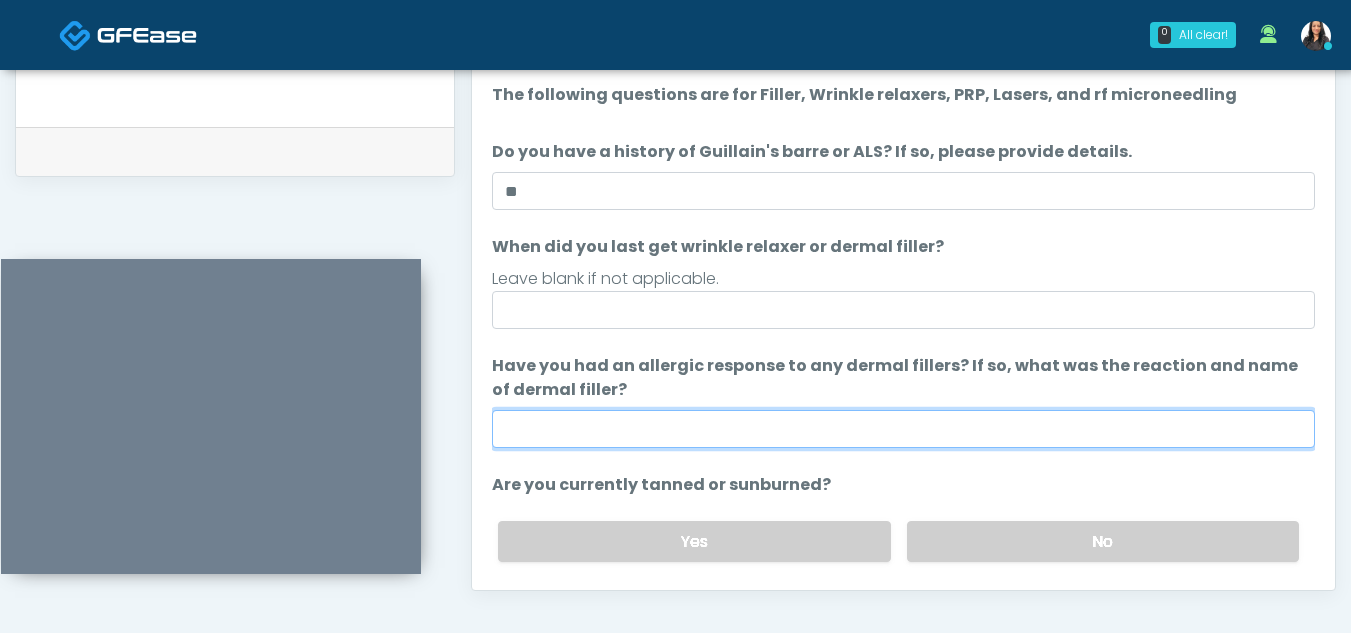 click on "Have you had an allergic response to any dermal fillers? If so, what was the reaction and name of dermal filler?" at bounding box center [903, 429] 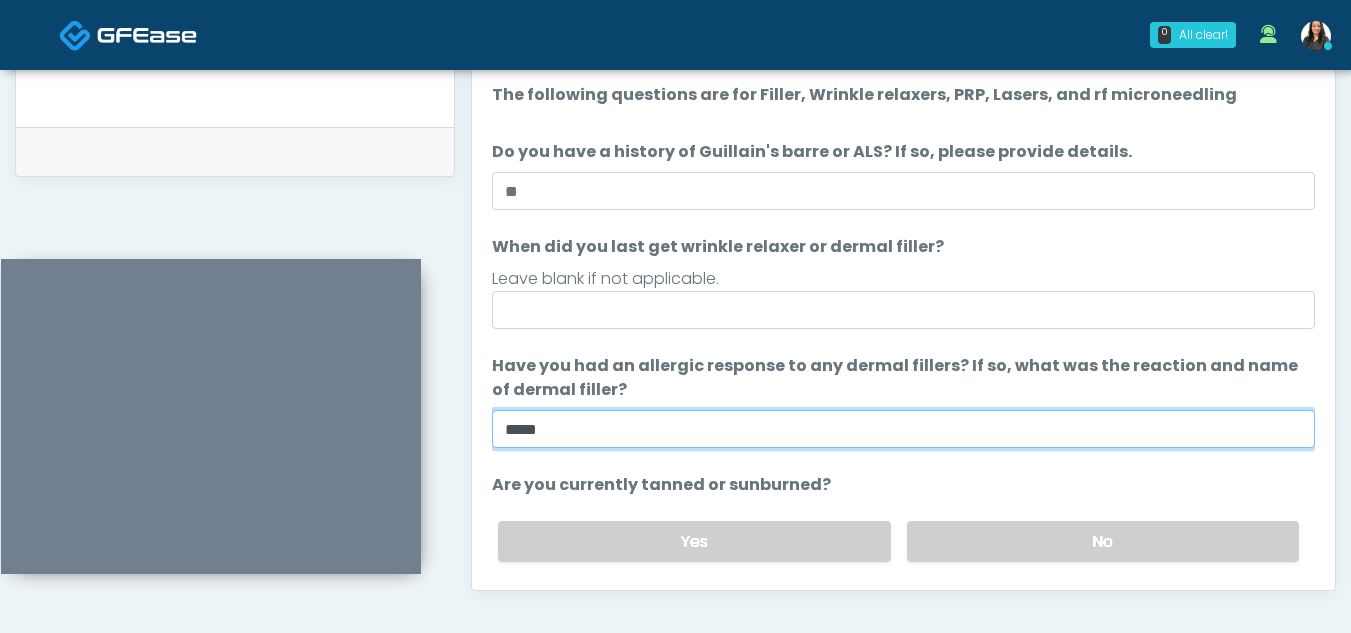 type on "*****" 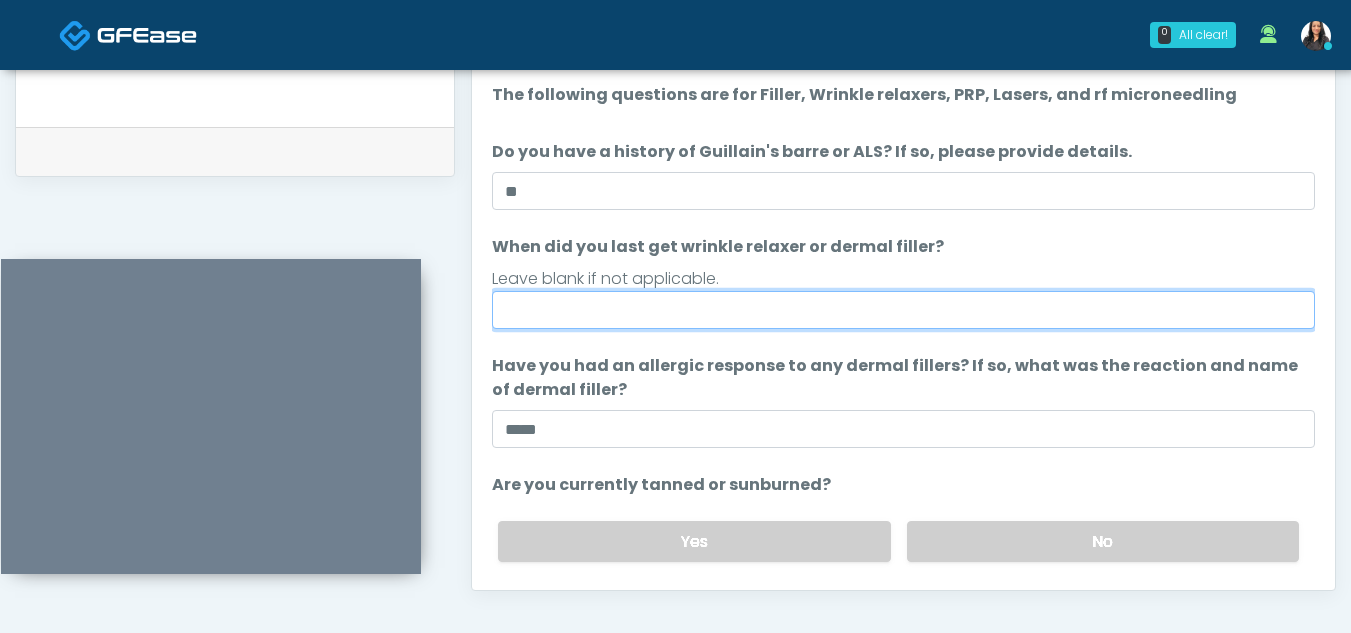click on "When did you last get wrinkle relaxer or dermal filler?" at bounding box center [903, 310] 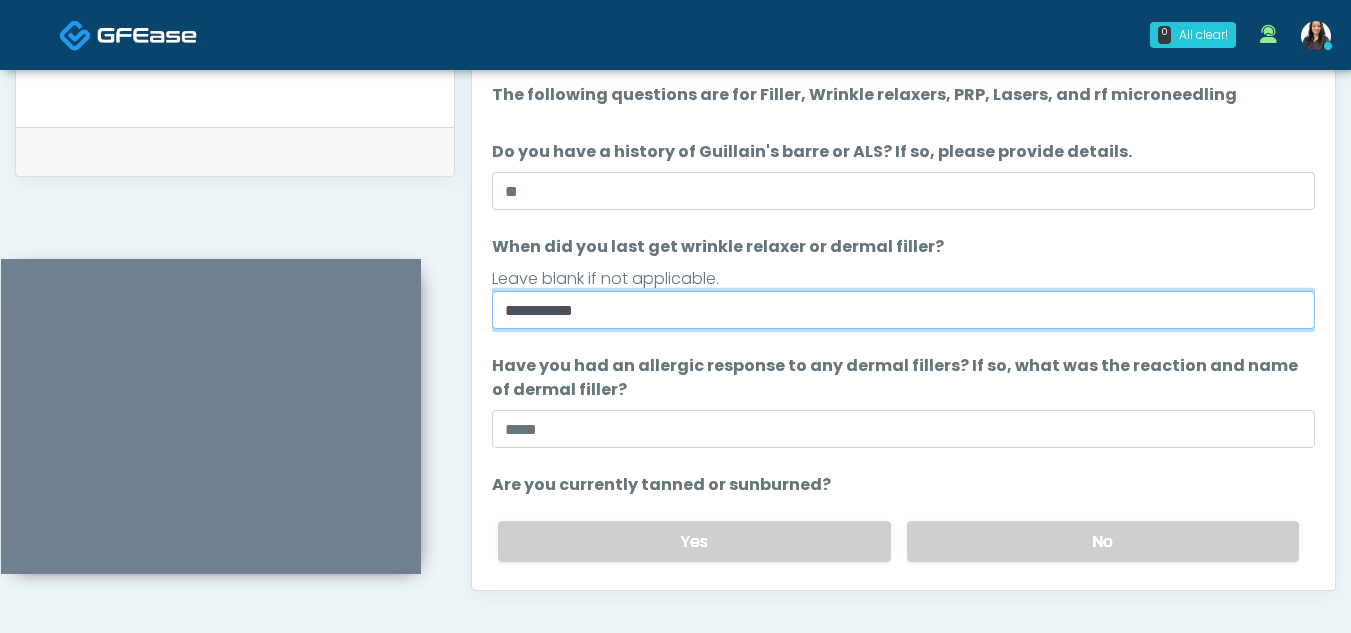 click on "**********" at bounding box center [903, 310] 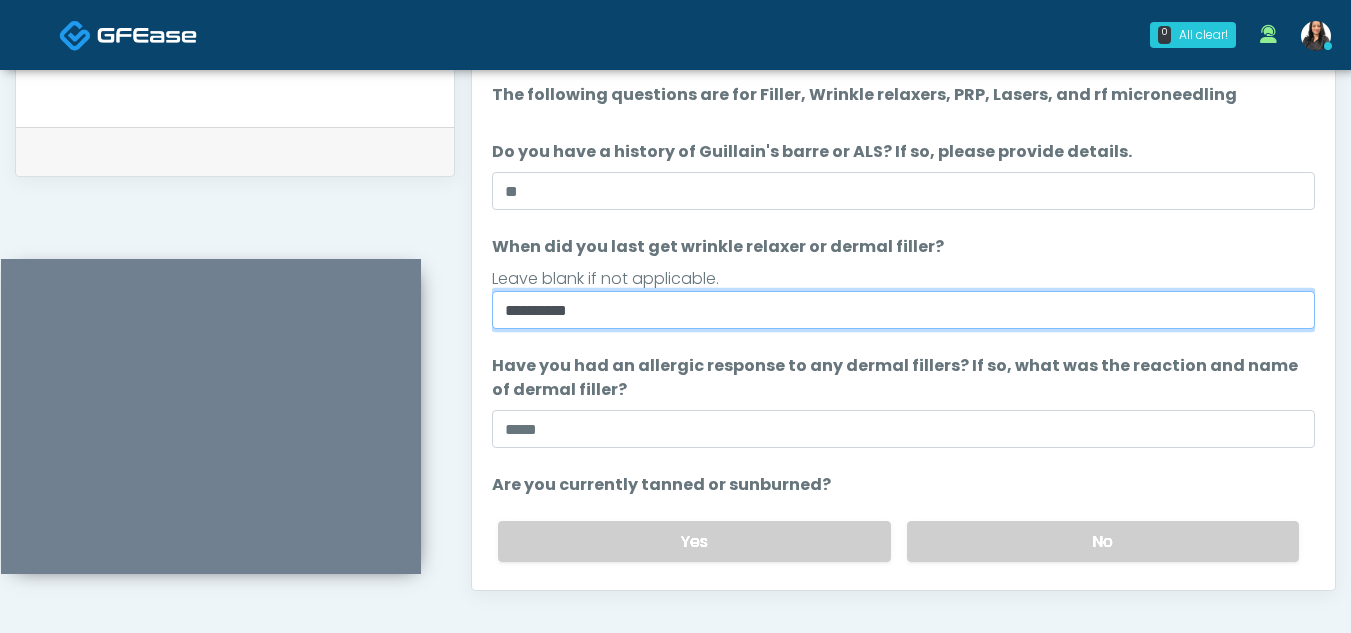 type on "**********" 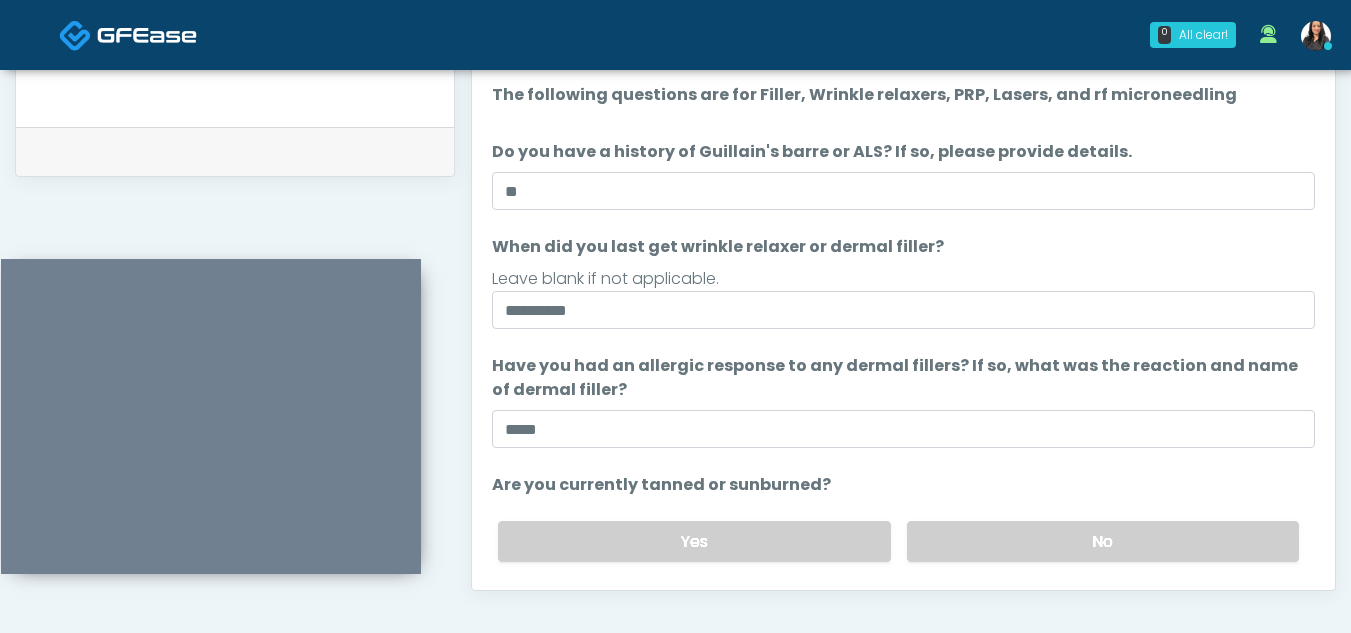 click on "Yes
No" at bounding box center (898, 541) 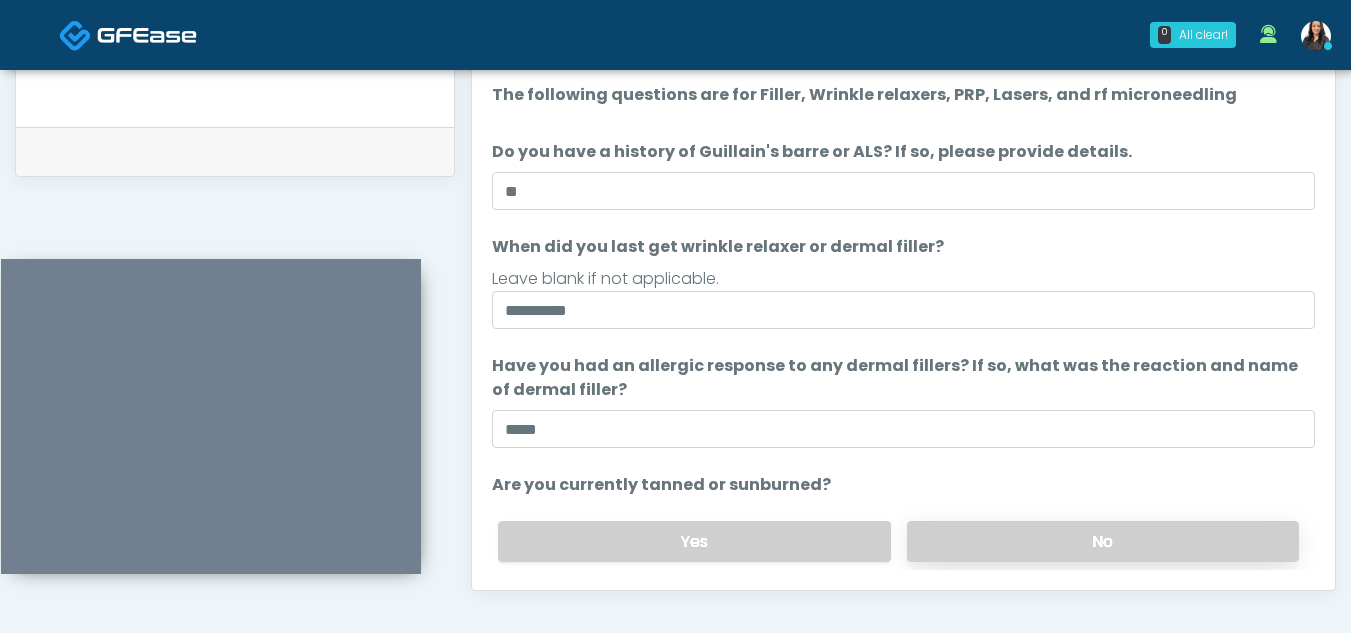 click on "No" at bounding box center (1103, 541) 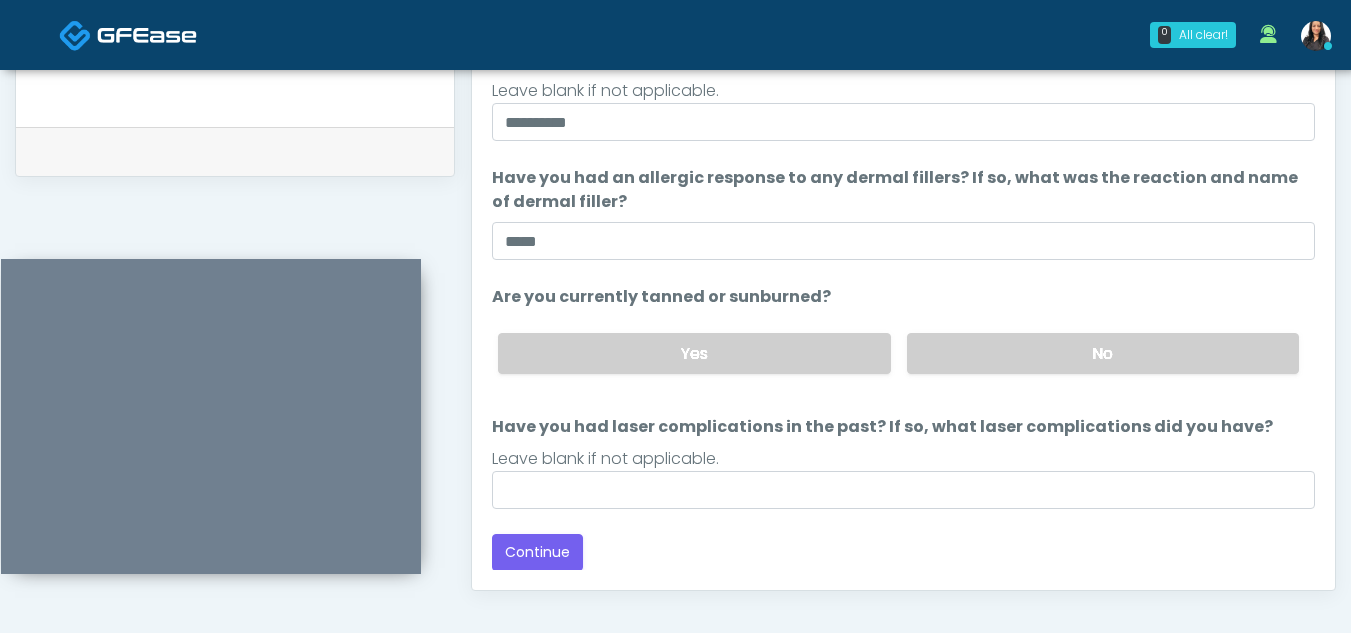 scroll, scrollTop: 189, scrollLeft: 0, axis: vertical 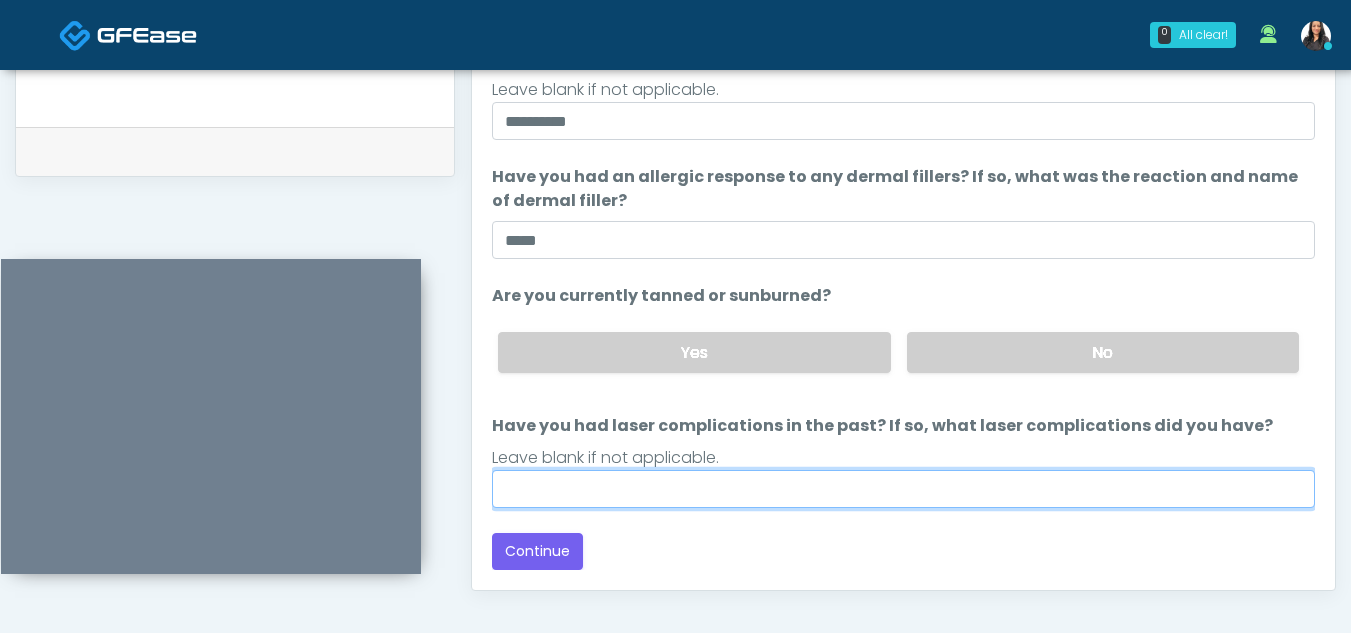 click on "Have you had laser complications in the past? If so, what laser complications did you have?" at bounding box center [903, 489] 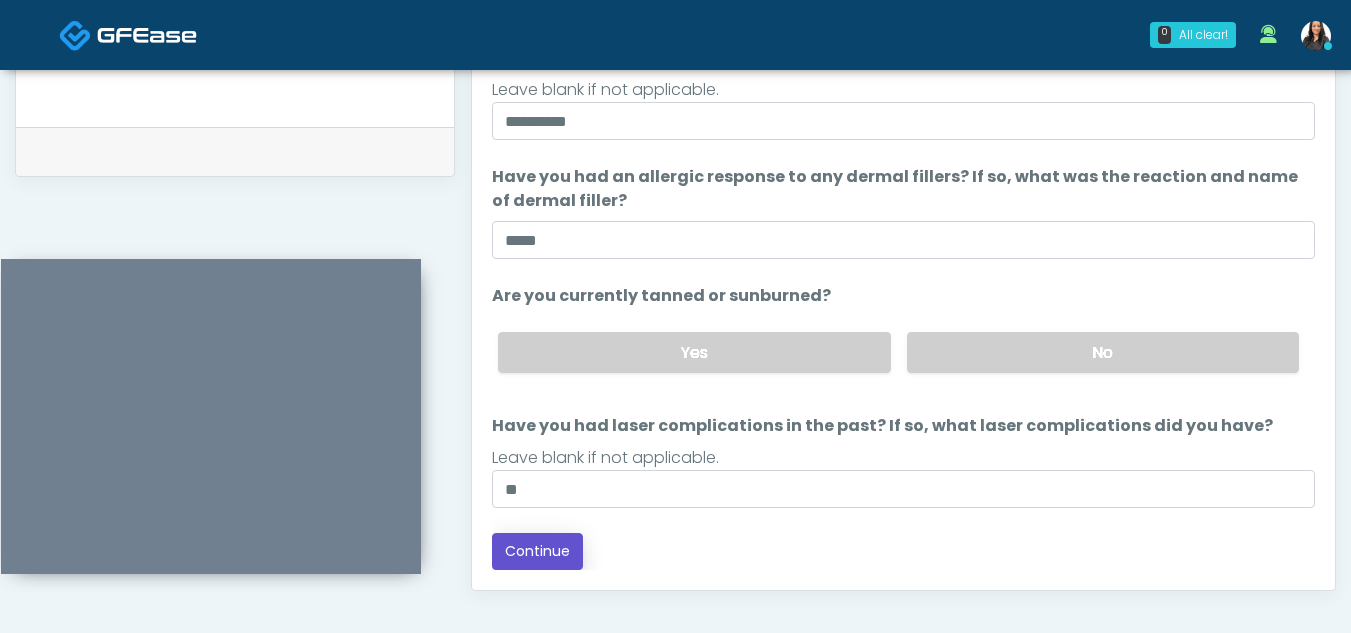 click on "Continue" at bounding box center [537, 551] 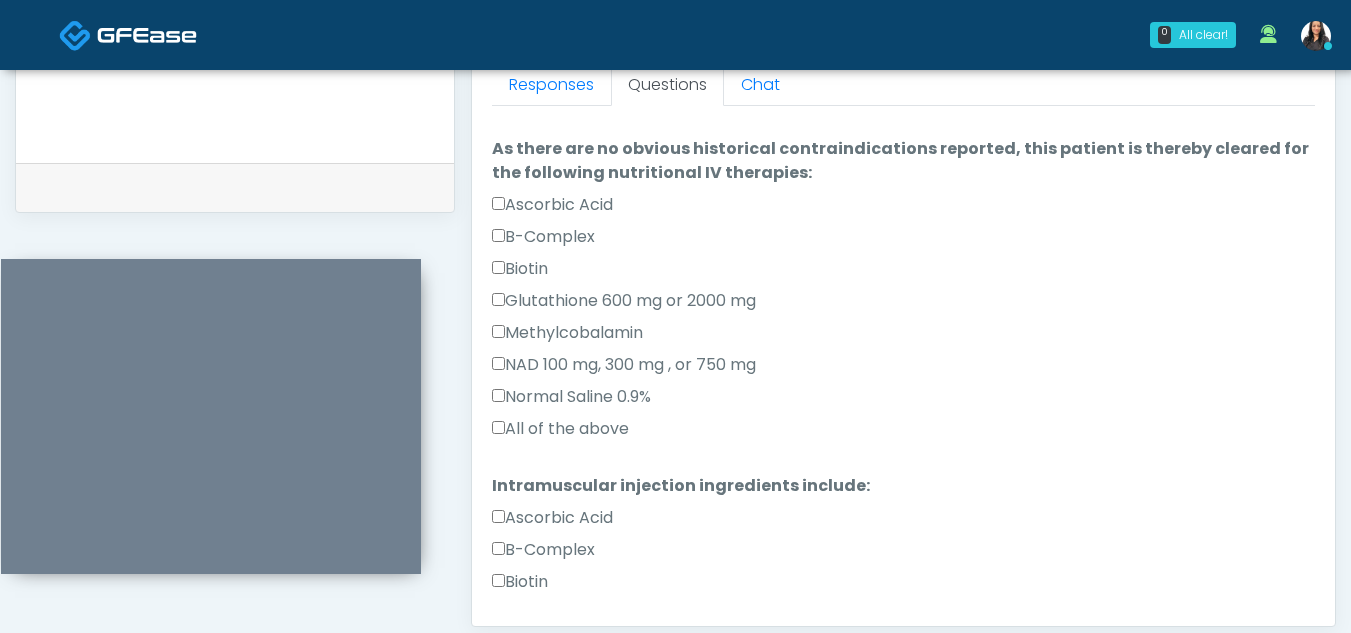 scroll, scrollTop: 897, scrollLeft: 0, axis: vertical 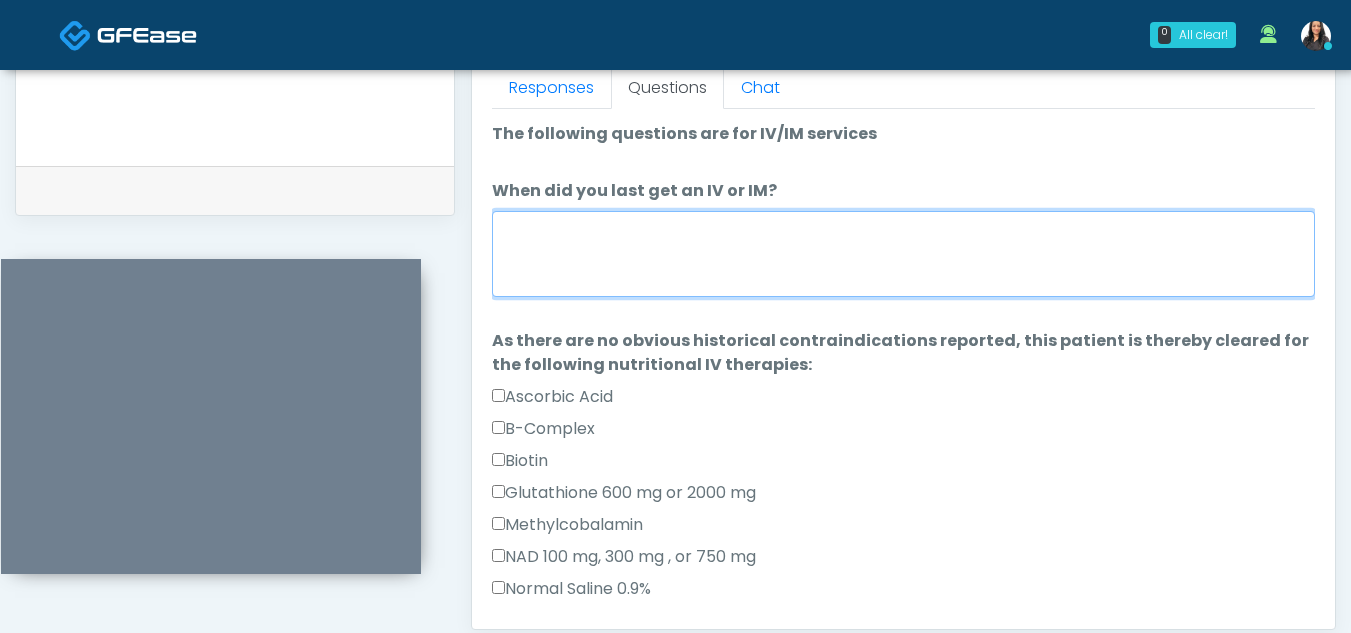 click on "When did you last get an IV or IM?" at bounding box center (903, 254) 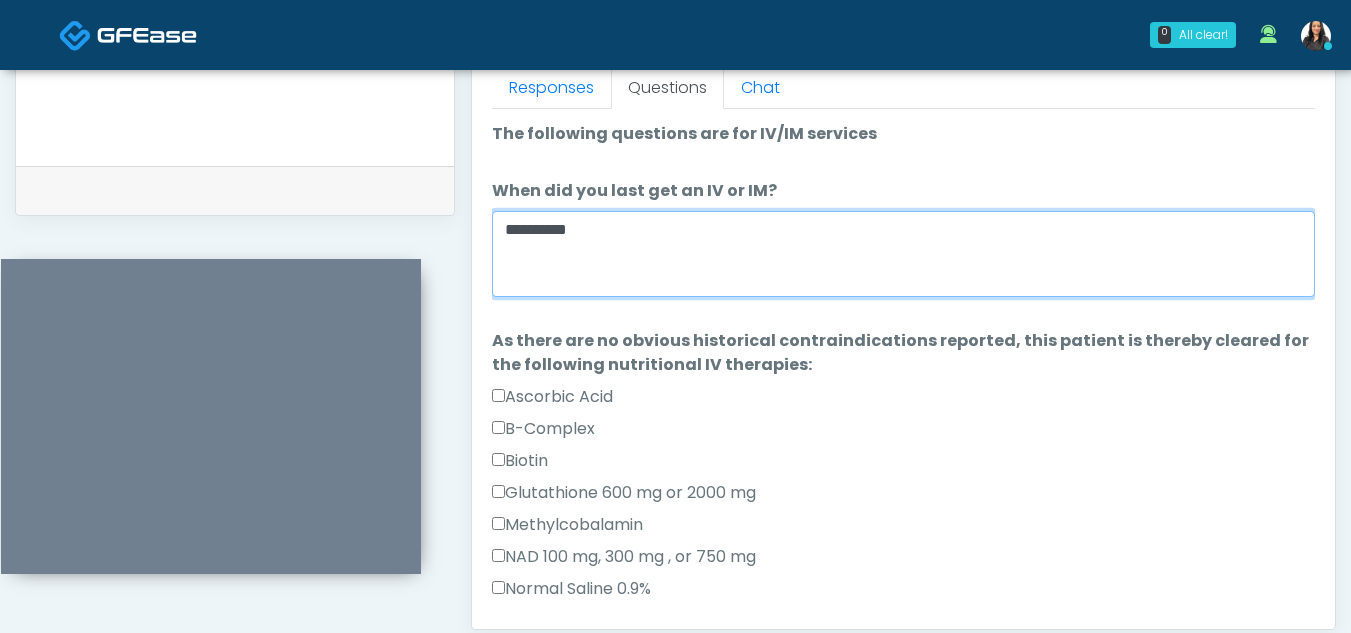 type on "**********" 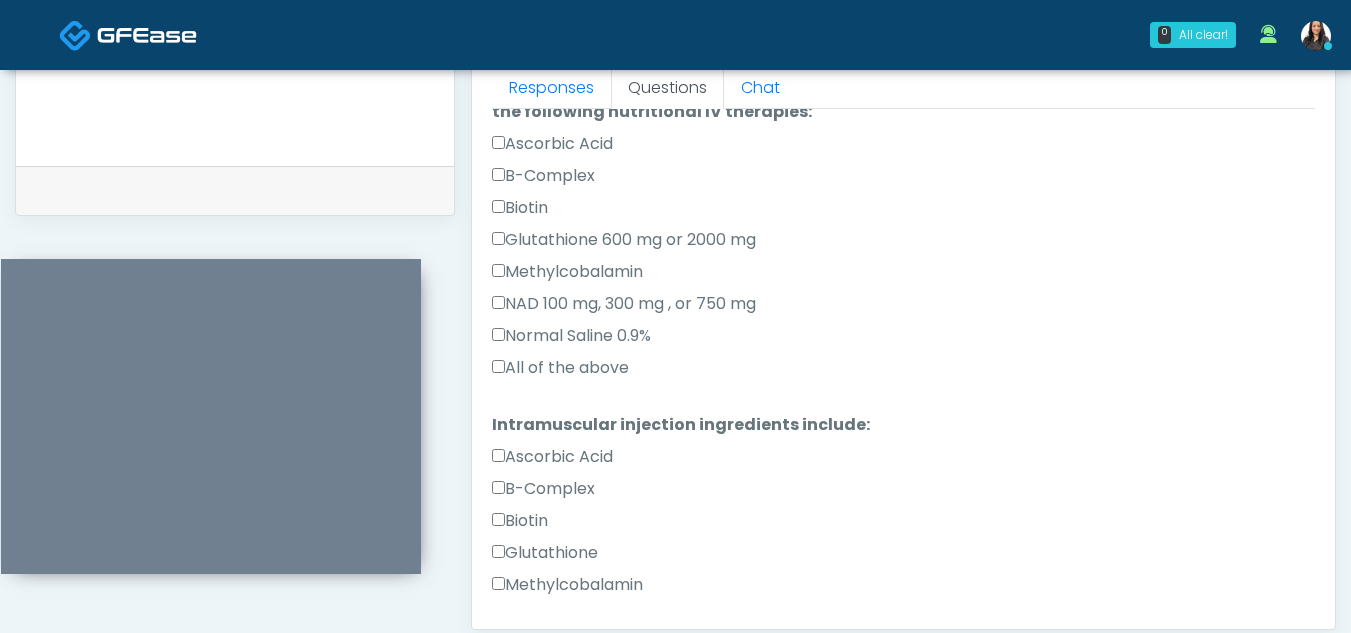 scroll, scrollTop: 272, scrollLeft: 0, axis: vertical 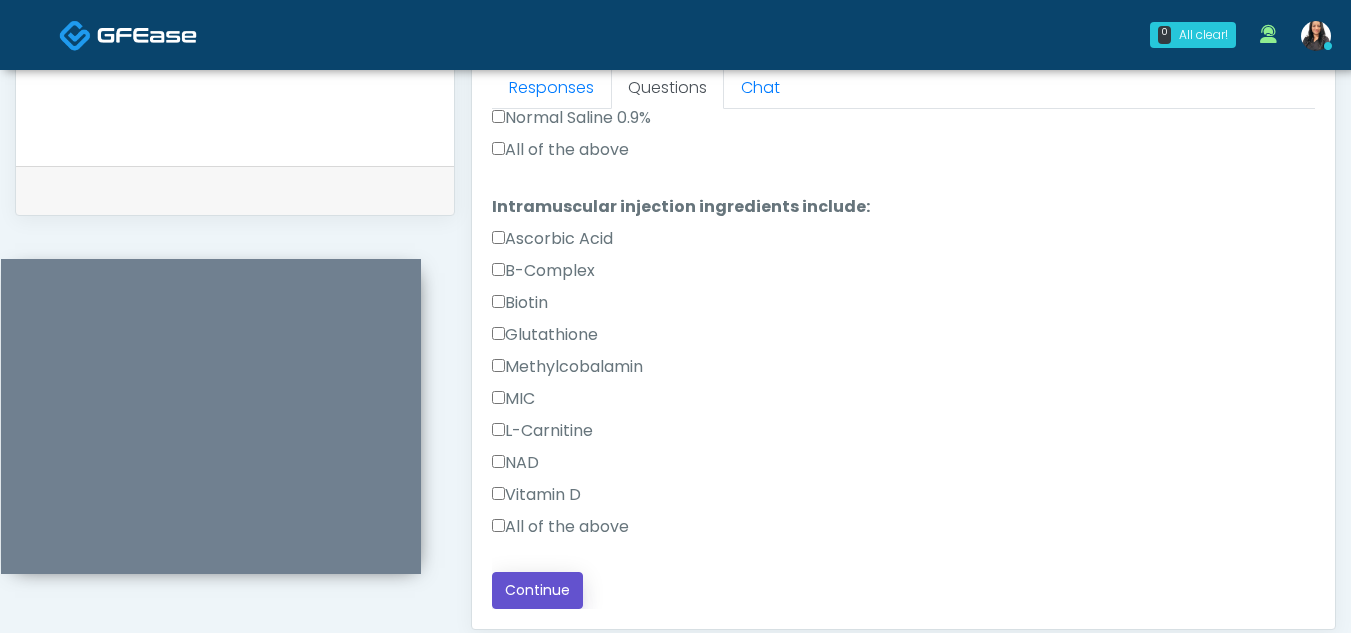 click on "Continue" at bounding box center [537, 590] 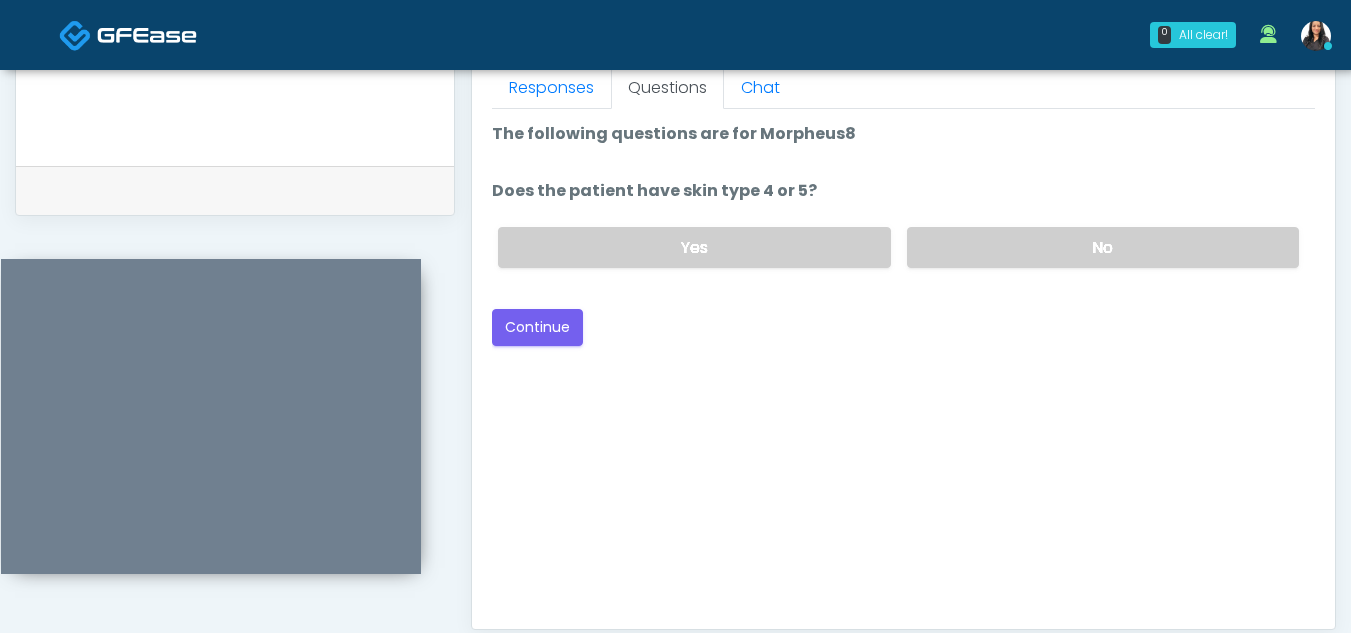 scroll, scrollTop: 0, scrollLeft: 0, axis: both 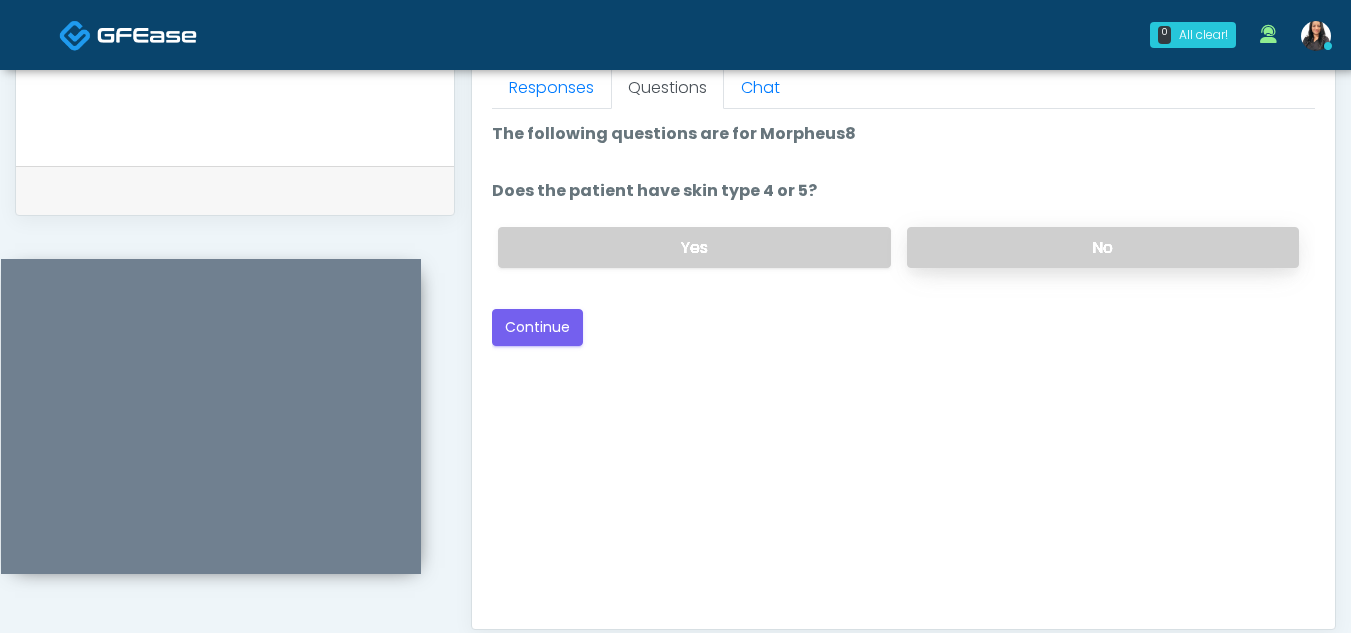 click on "No" at bounding box center [1103, 247] 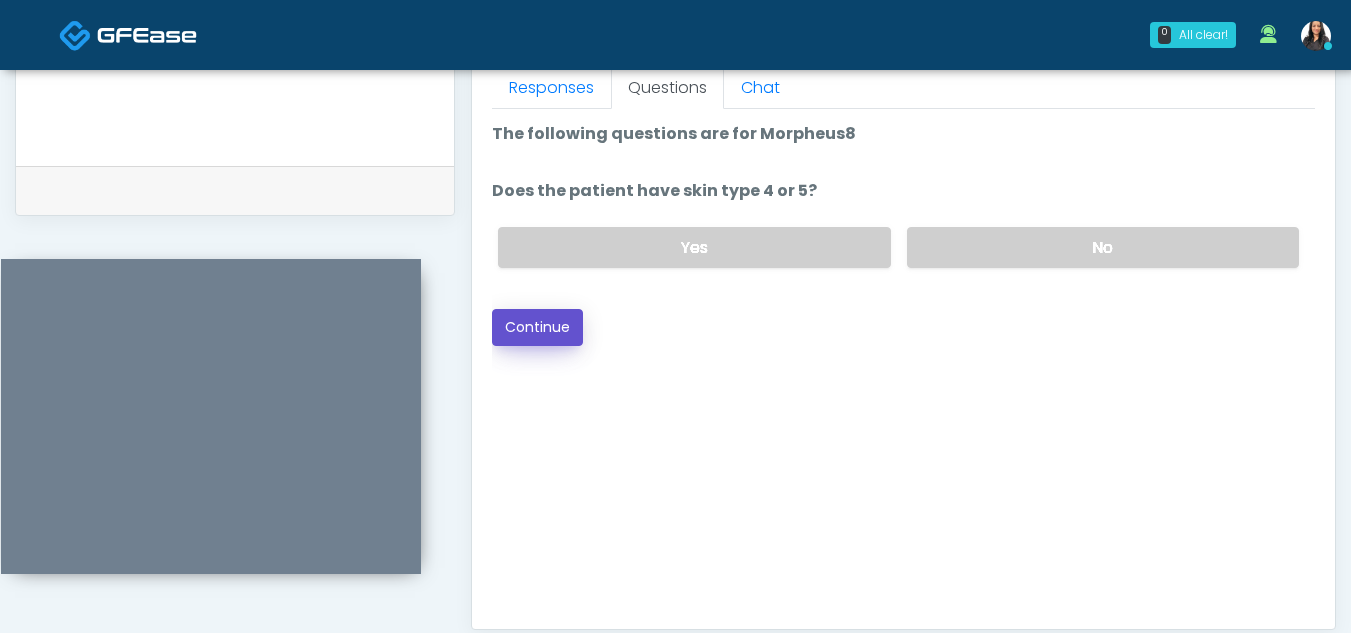 click on "Continue" at bounding box center (537, 327) 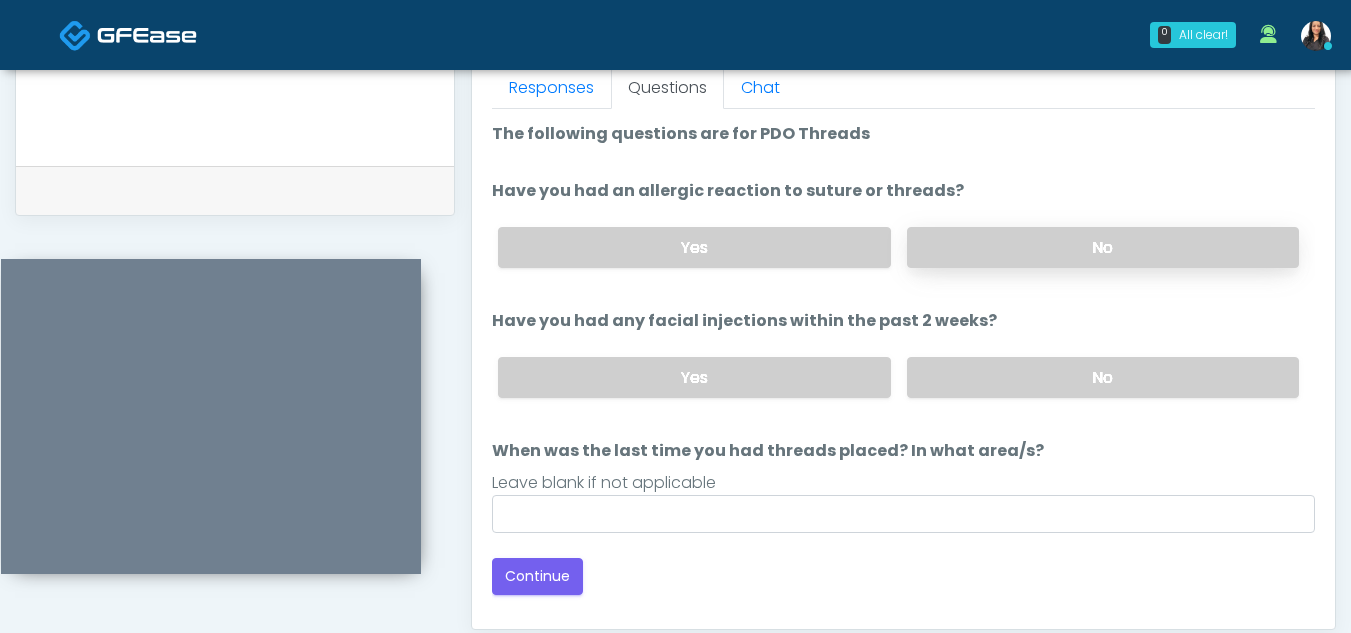 click on "No" at bounding box center [1103, 247] 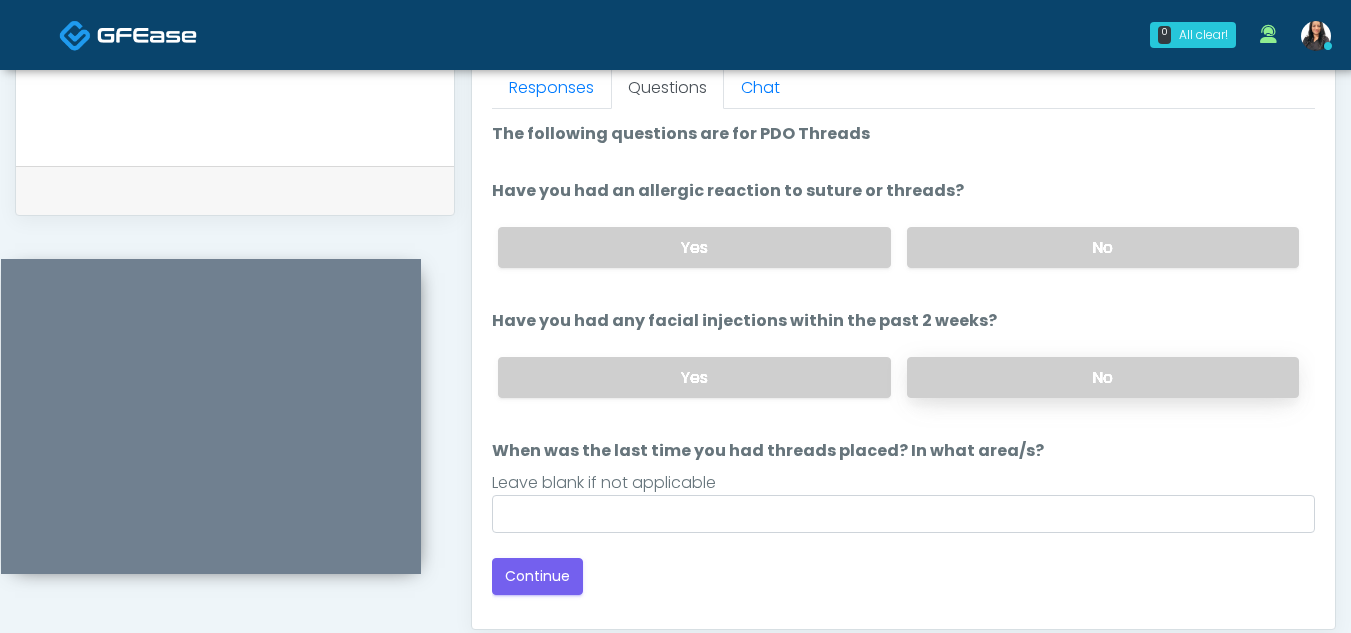 click on "No" at bounding box center (1103, 377) 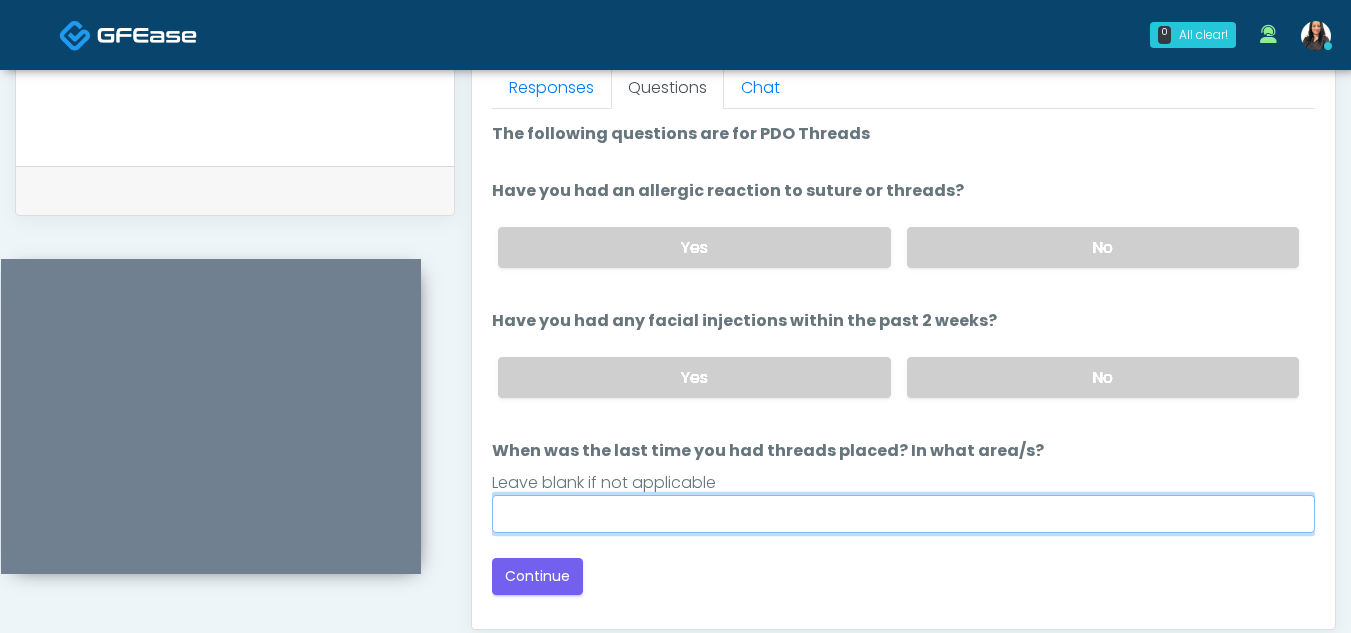 click on "When was the last time you had threads placed? In what area/s?" at bounding box center (903, 514) 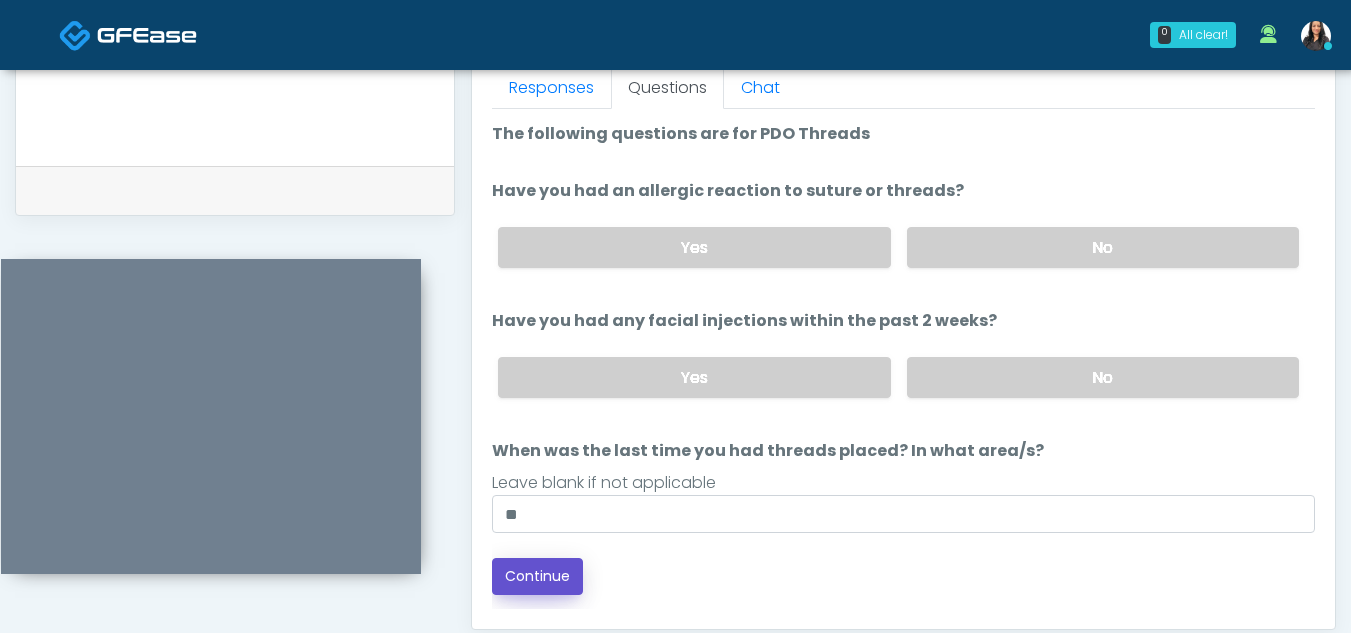 click on "Continue" at bounding box center (537, 576) 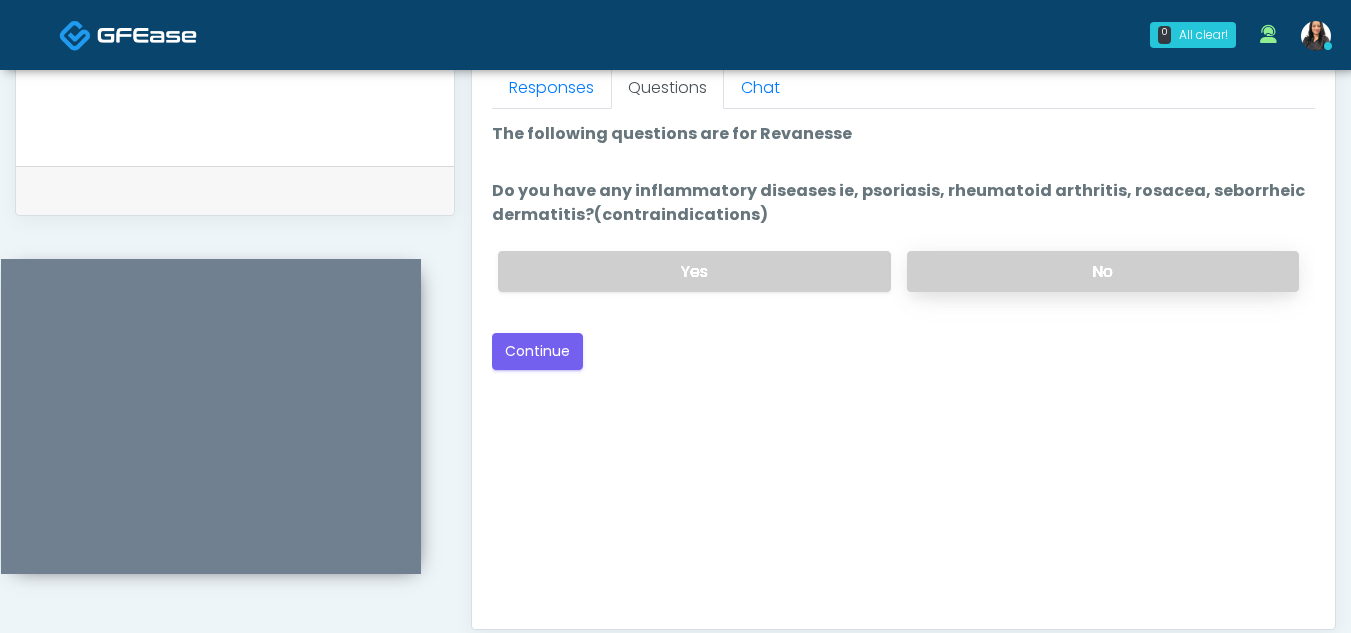 click on "No" at bounding box center (1103, 271) 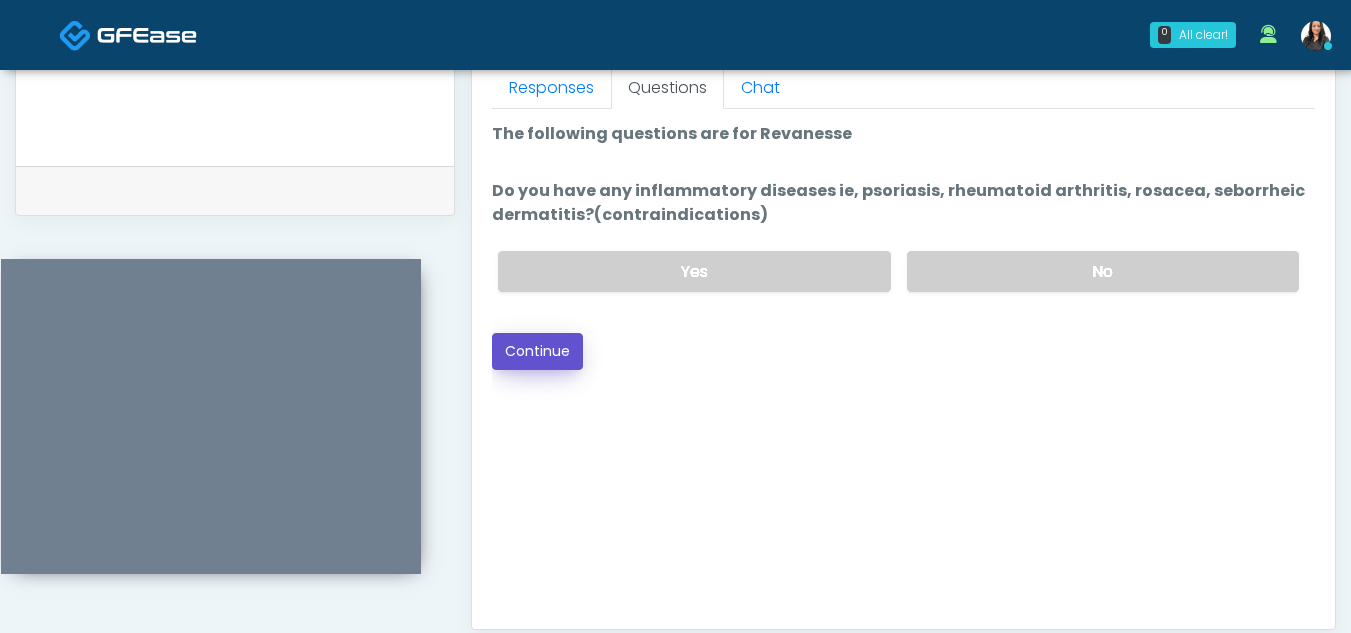 click on "Continue" at bounding box center (537, 351) 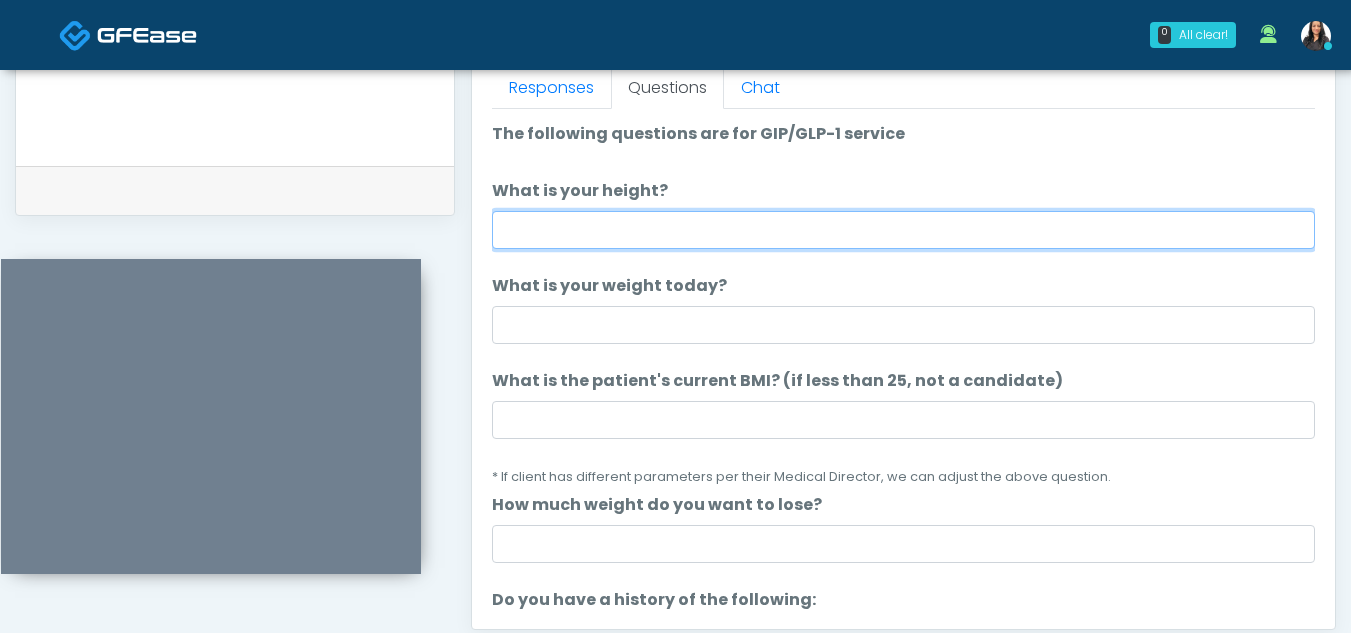 click on "What is your height?" at bounding box center [903, 230] 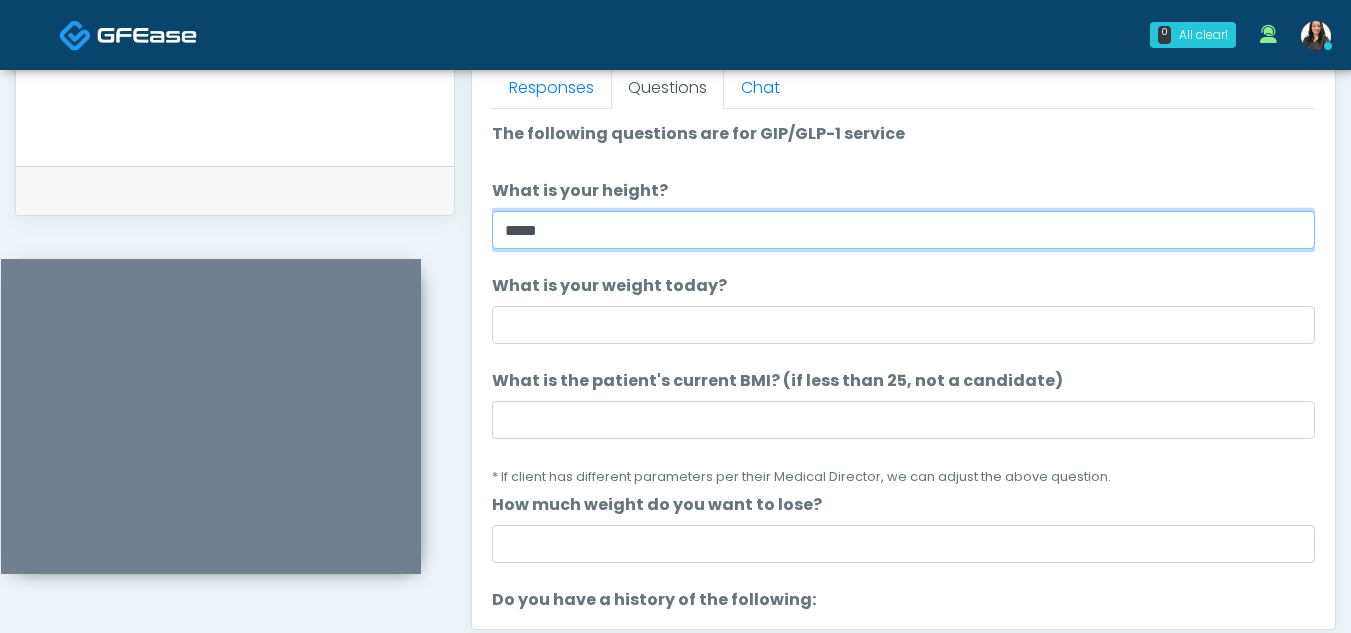 type on "*****" 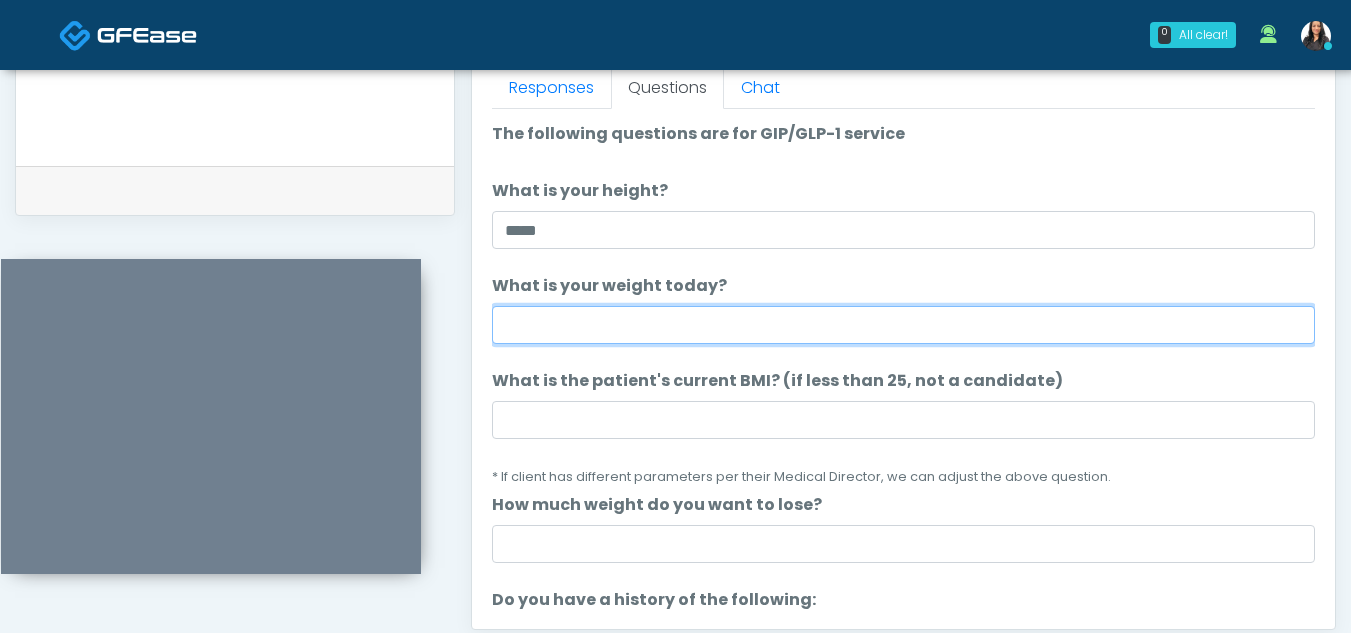 click on "What is your weight today?" at bounding box center [903, 325] 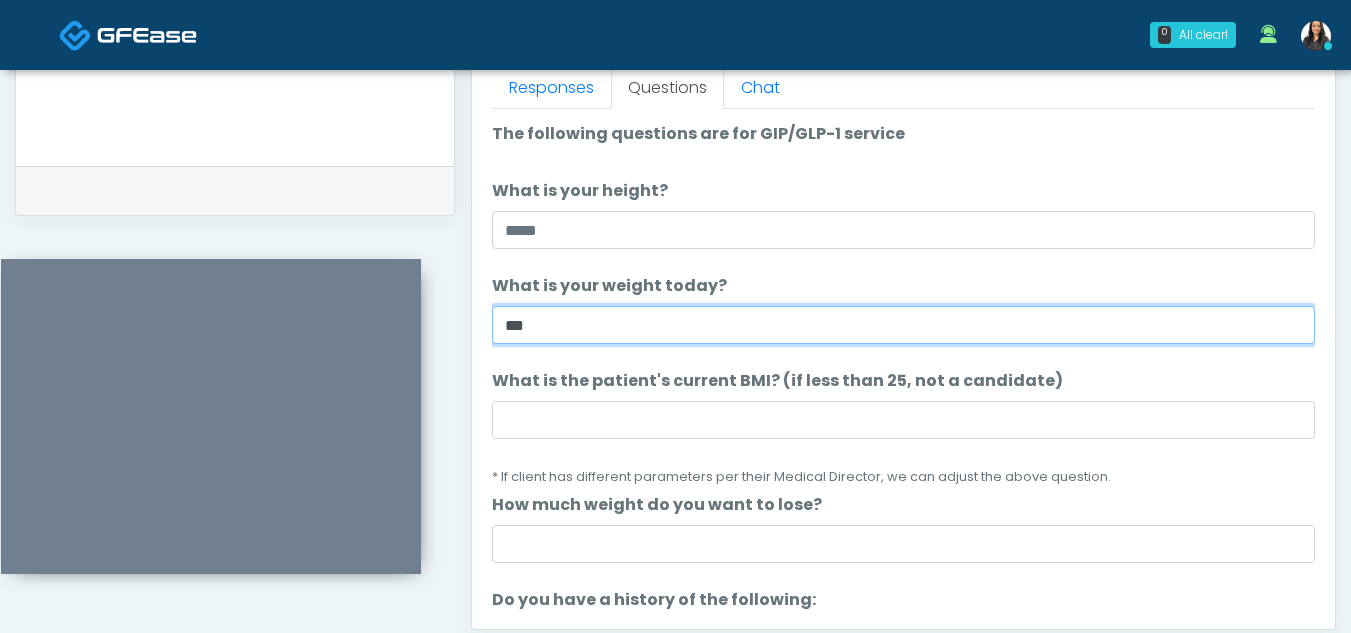 type on "***" 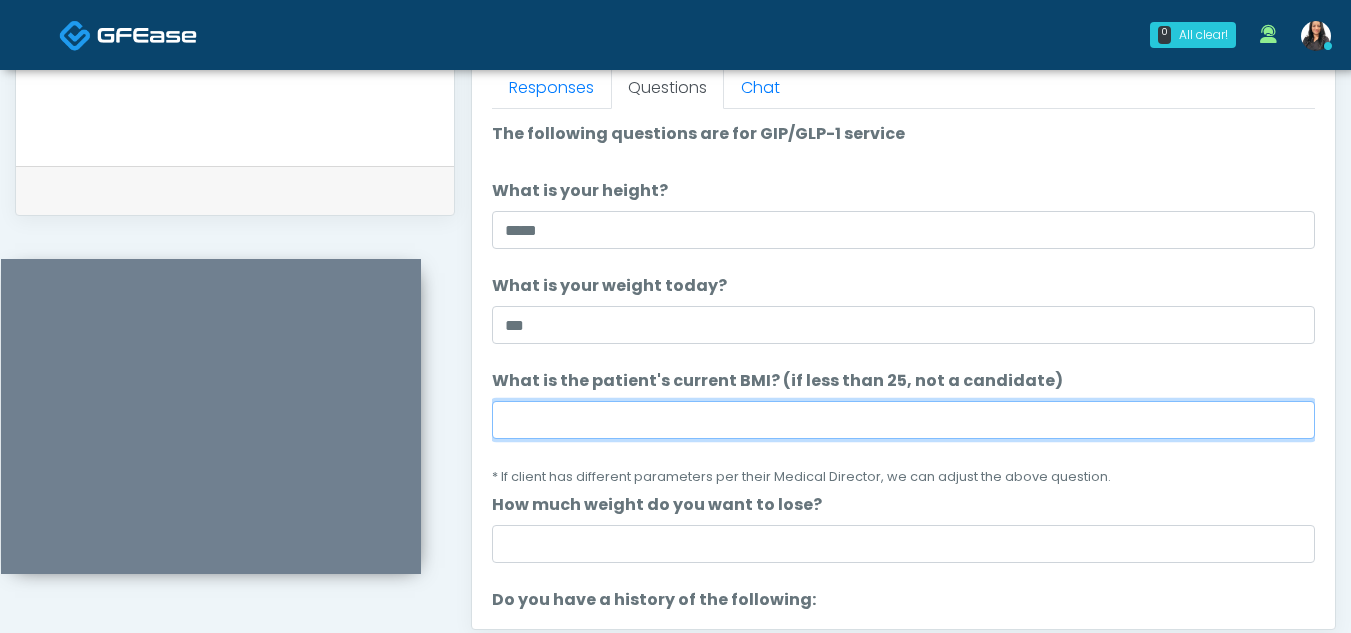 click on "What is the patient's current BMI? (if less than 25, not a candidate)" at bounding box center [903, 420] 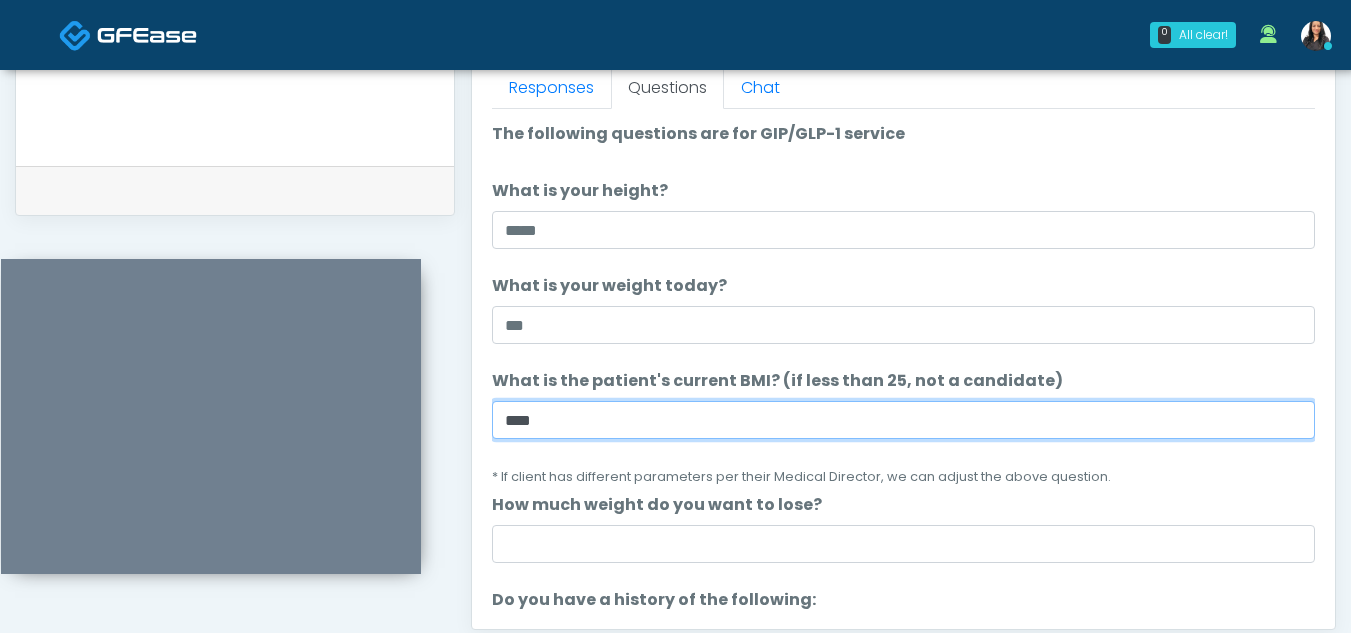 type on "****" 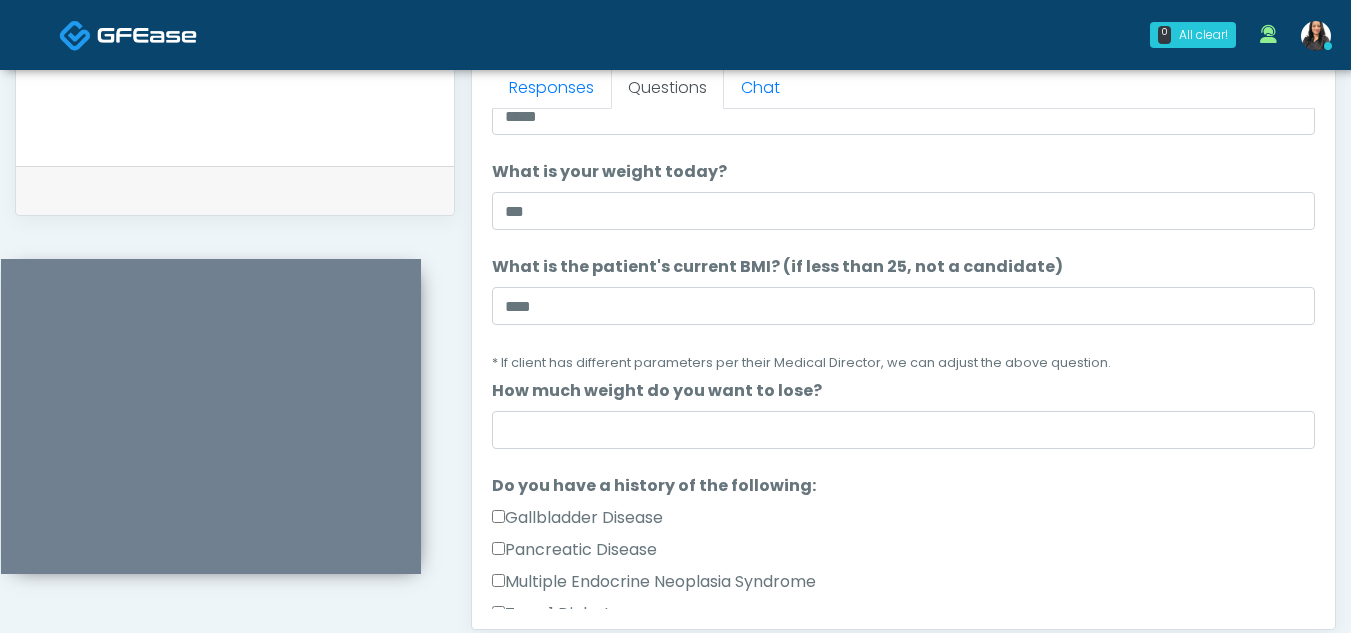 scroll, scrollTop: 128, scrollLeft: 0, axis: vertical 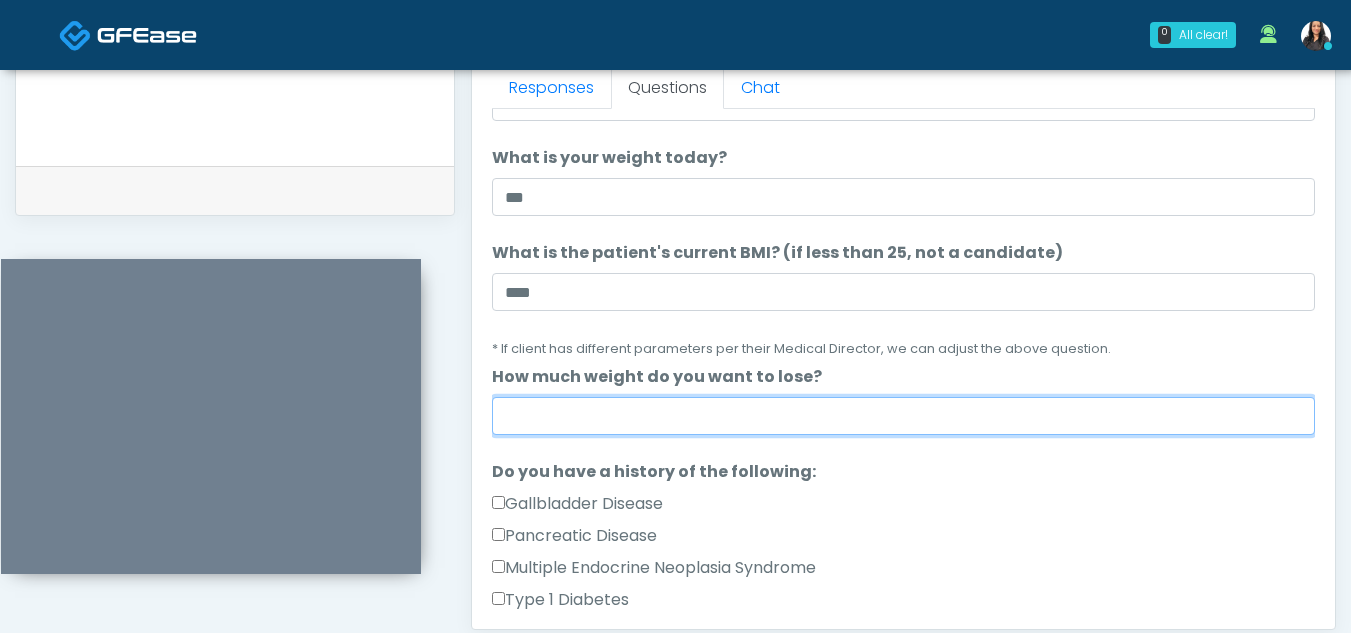 click on "How much weight do you want to lose?" at bounding box center (903, 416) 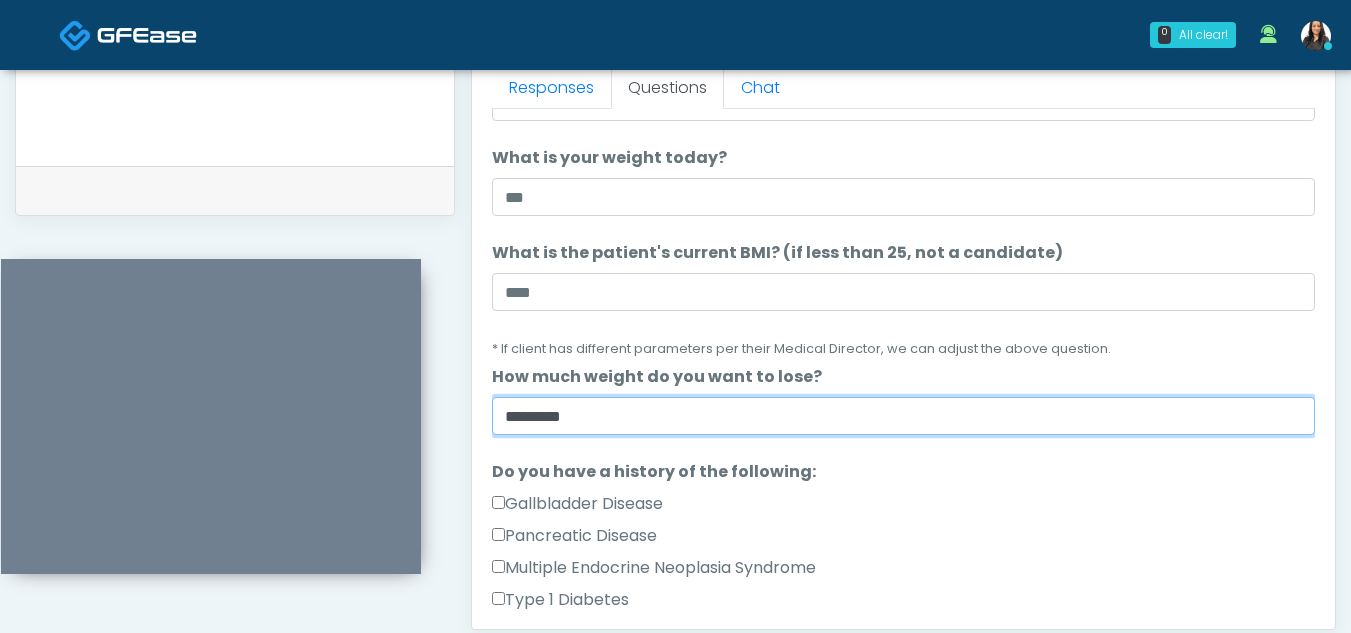 type on "*********" 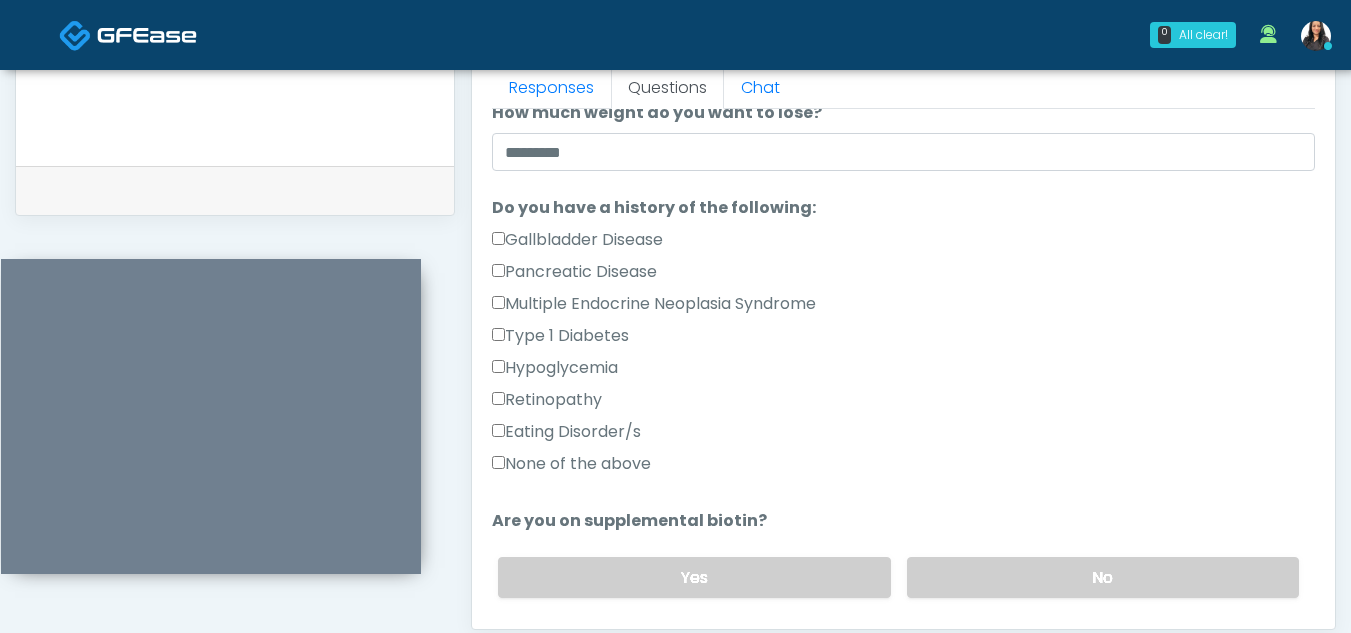 scroll, scrollTop: 503, scrollLeft: 0, axis: vertical 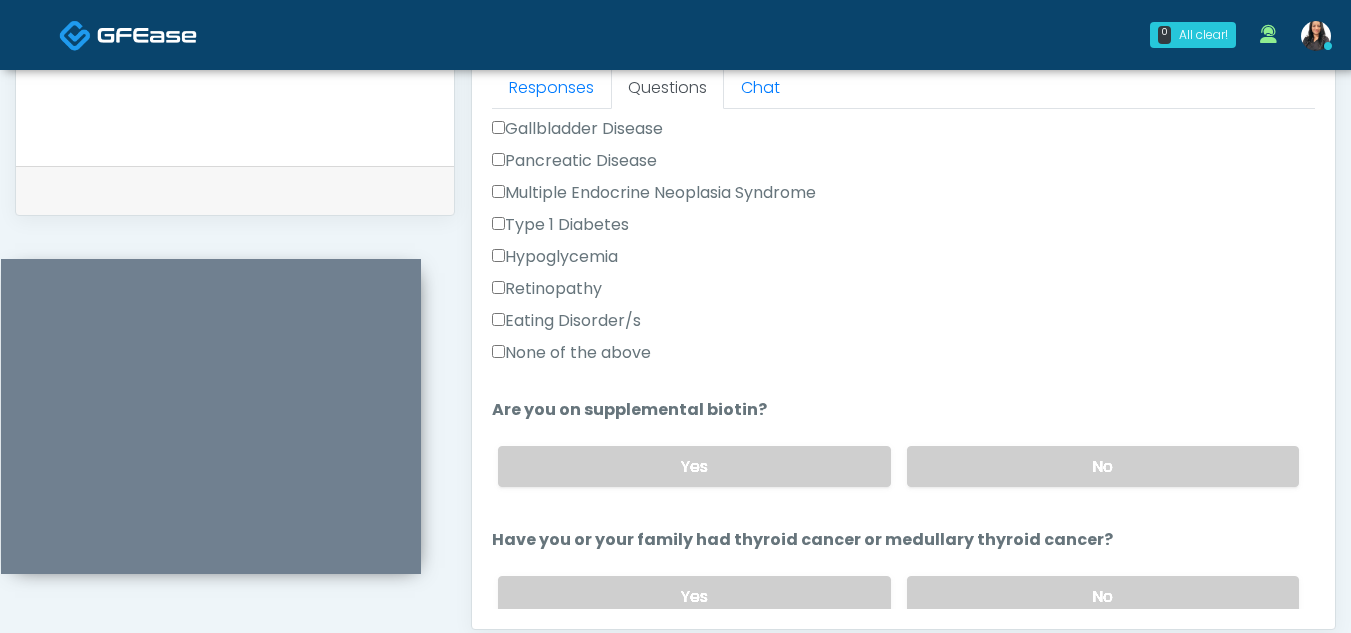 click on "Responses
Questions
Chat
Good Faith Exam Script
Good Faith Exam Script INTRODUCTION Hello, my name is undefined, and I will be conducting your good faith exam on behalf of On The Glow,  Please confirm the correct patient is on the call: Confirm full name Confirm Date of Birth ﻿﻿ This exam will take about 5 minutes to complete and it is a state requirement before you receive any new treatment. I am a third party service provider and have been retained by this practice to collect and review your medical history and ensure you're a good candidate for your treatment. all information collected, stored and transmitted as part of this exam is confidential and covered by the HIPAA act.
Continue" at bounding box center [903, 338] 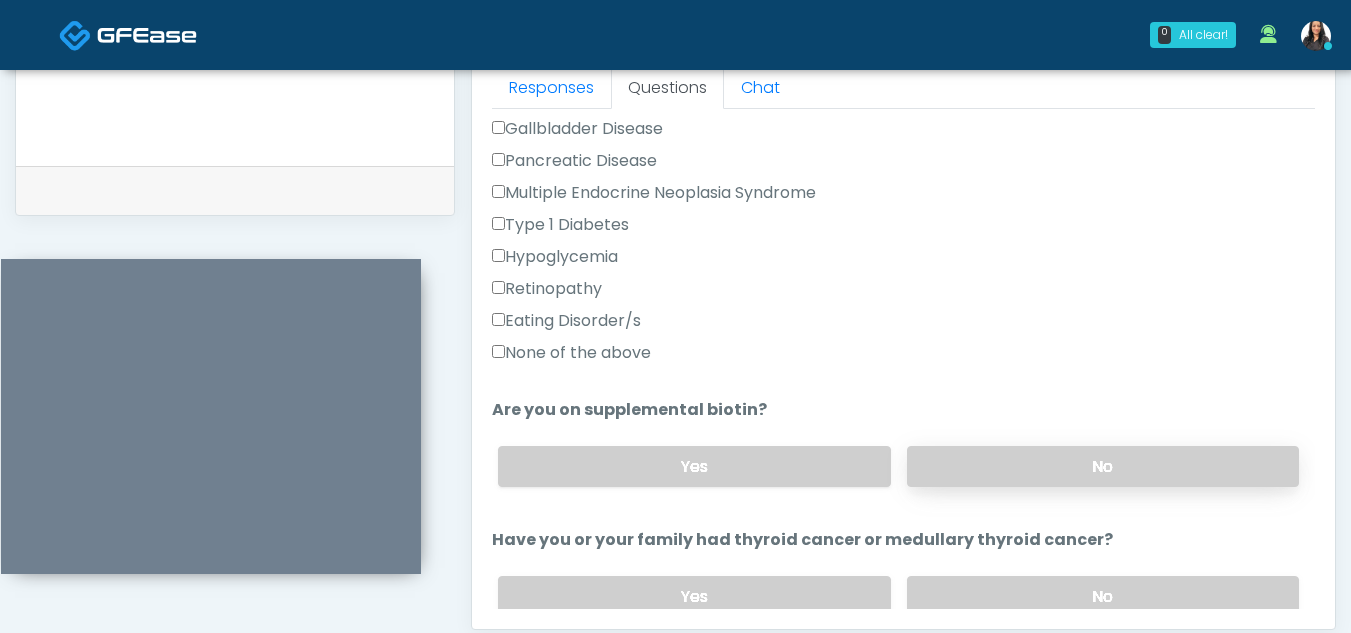 click on "No" at bounding box center [1103, 466] 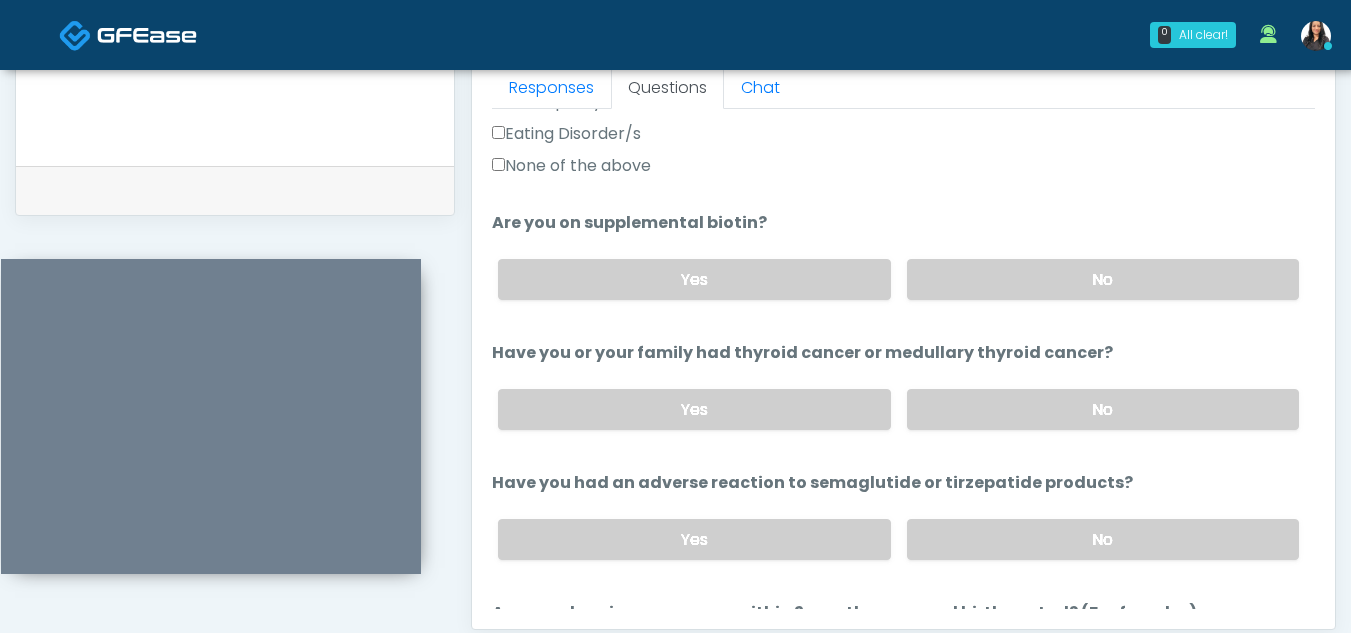 scroll, scrollTop: 700, scrollLeft: 0, axis: vertical 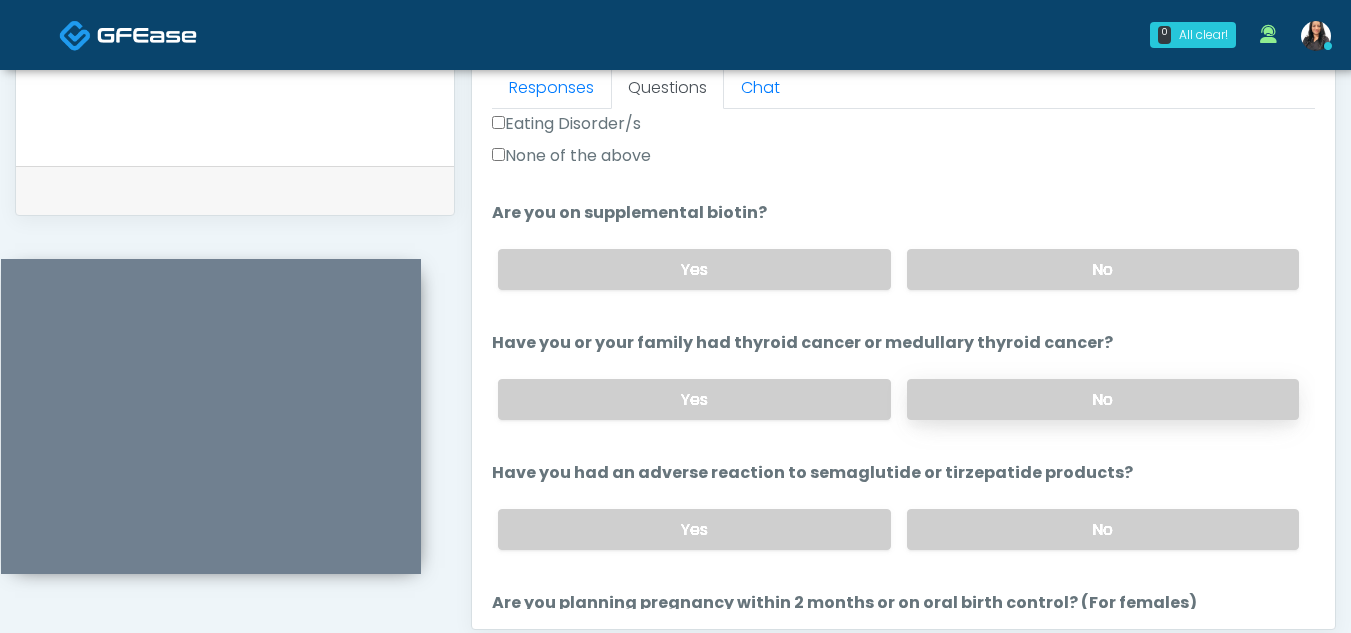 click on "No" at bounding box center [1103, 399] 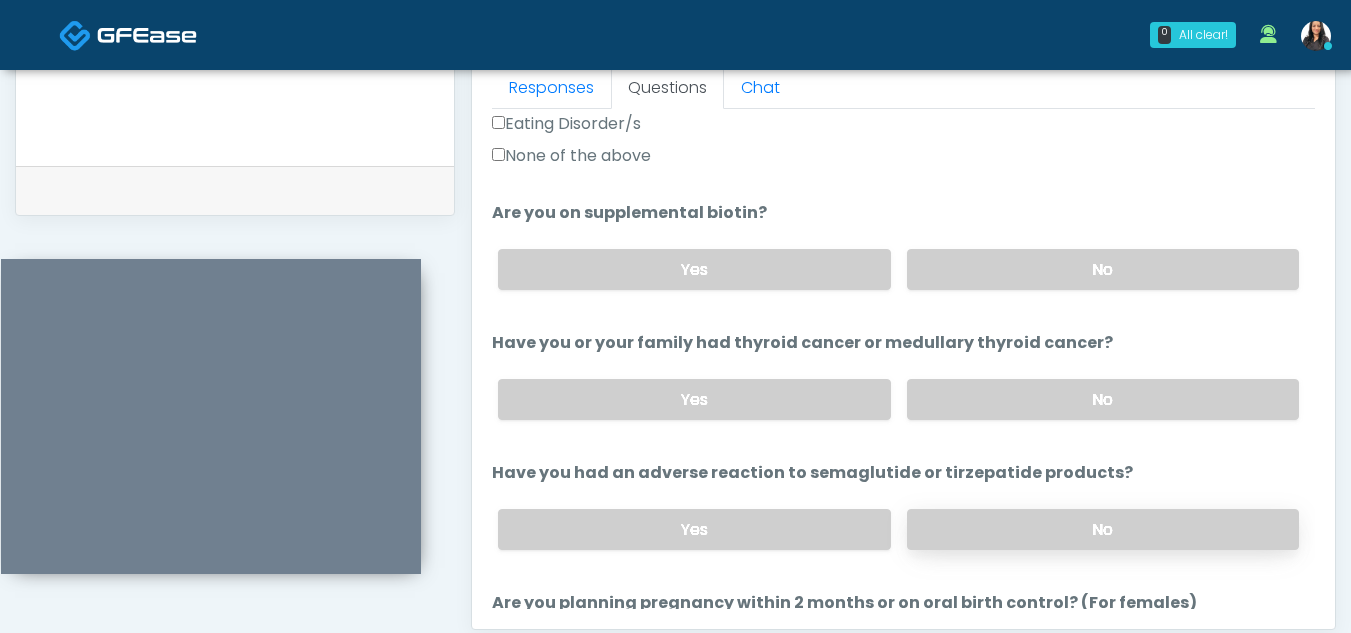 click on "No" at bounding box center [1103, 529] 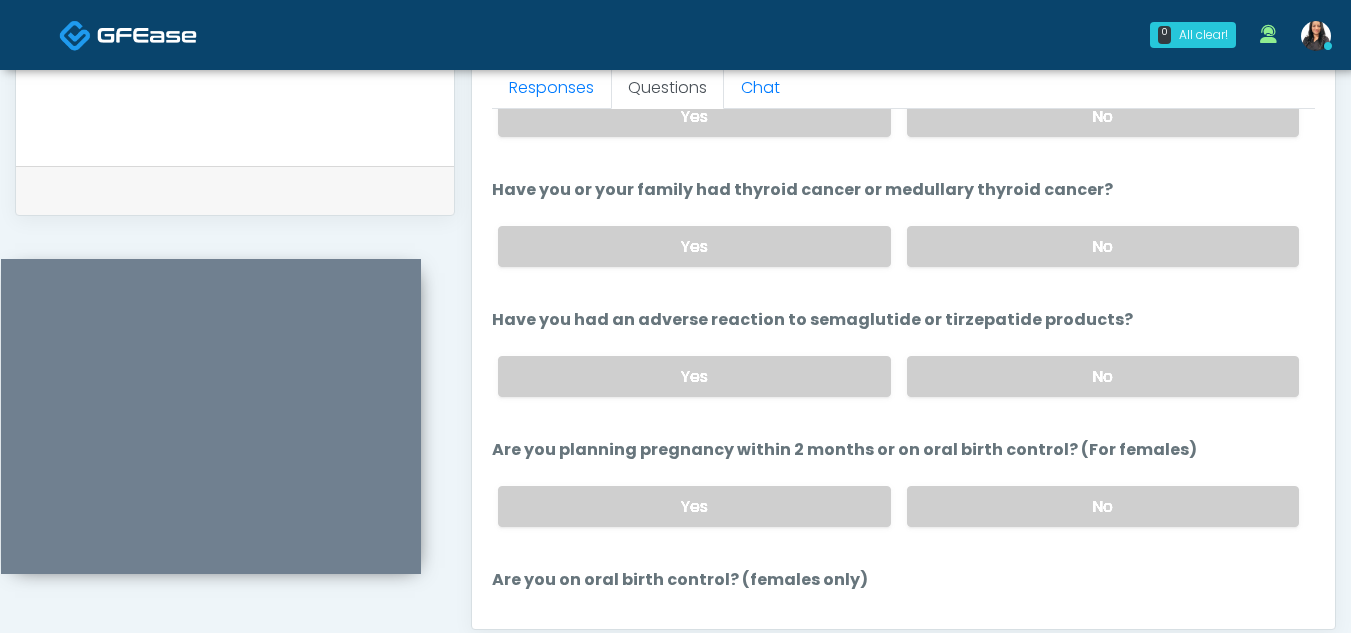 scroll, scrollTop: 856, scrollLeft: 0, axis: vertical 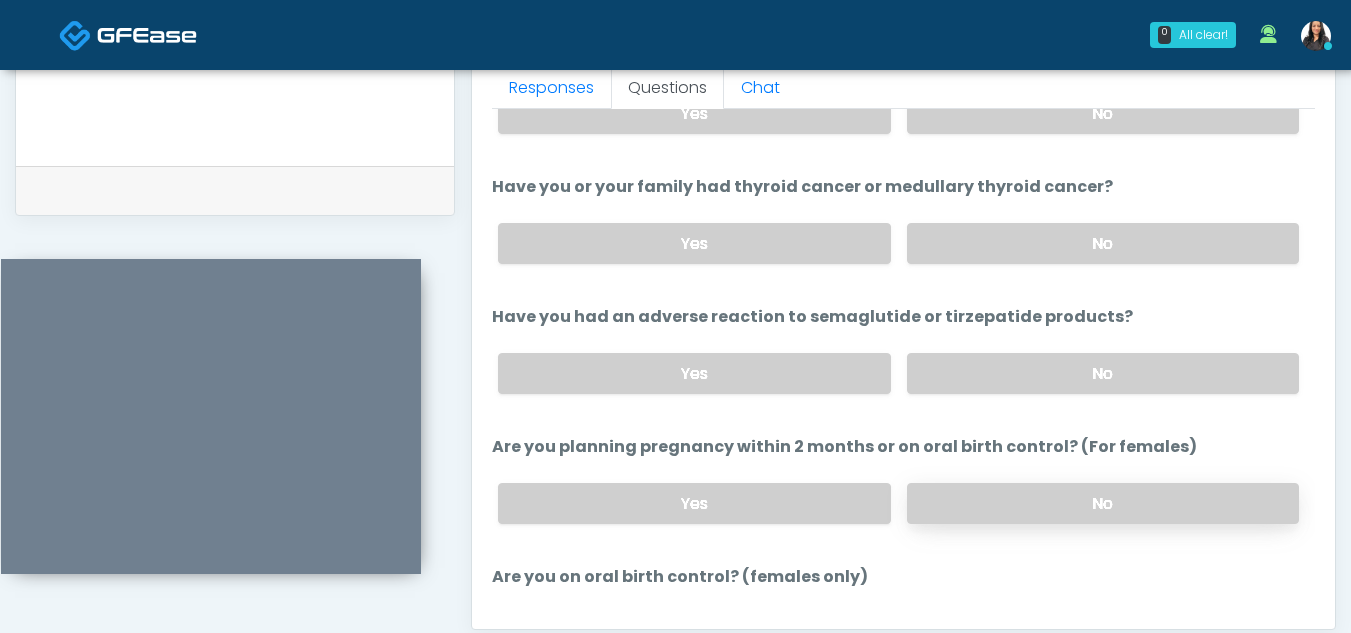 click on "No" at bounding box center (1103, 503) 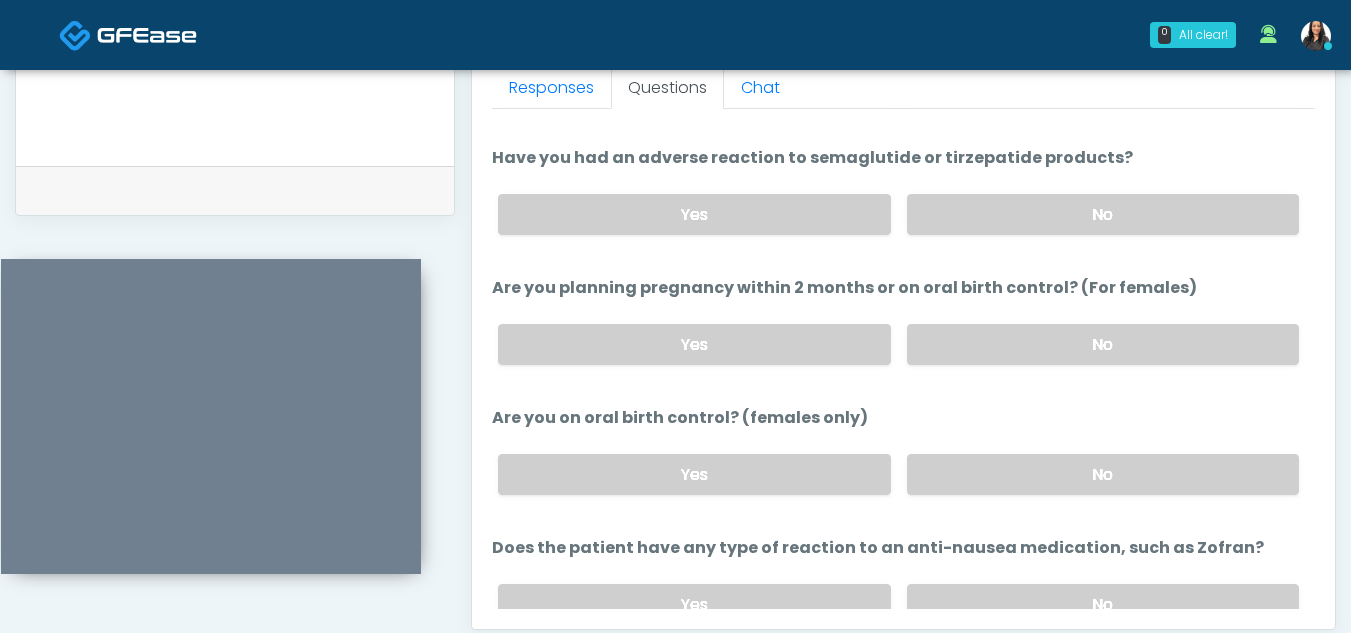 scroll, scrollTop: 1026, scrollLeft: 0, axis: vertical 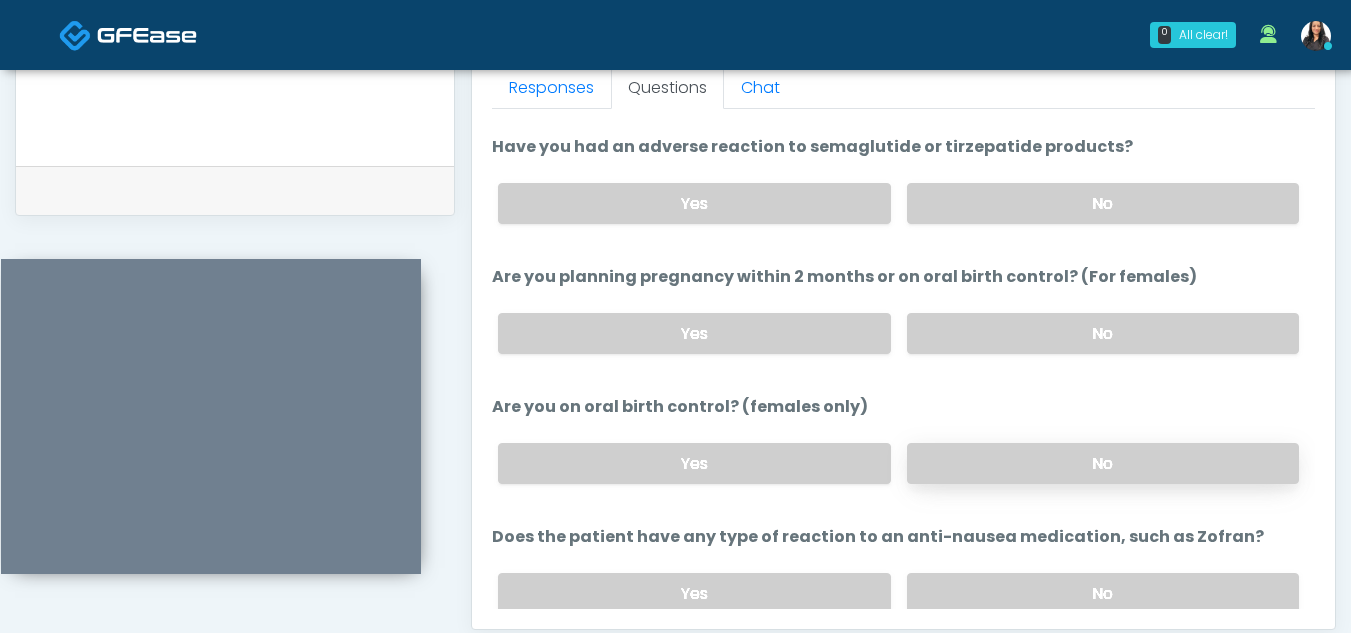 click on "No" at bounding box center (1103, 463) 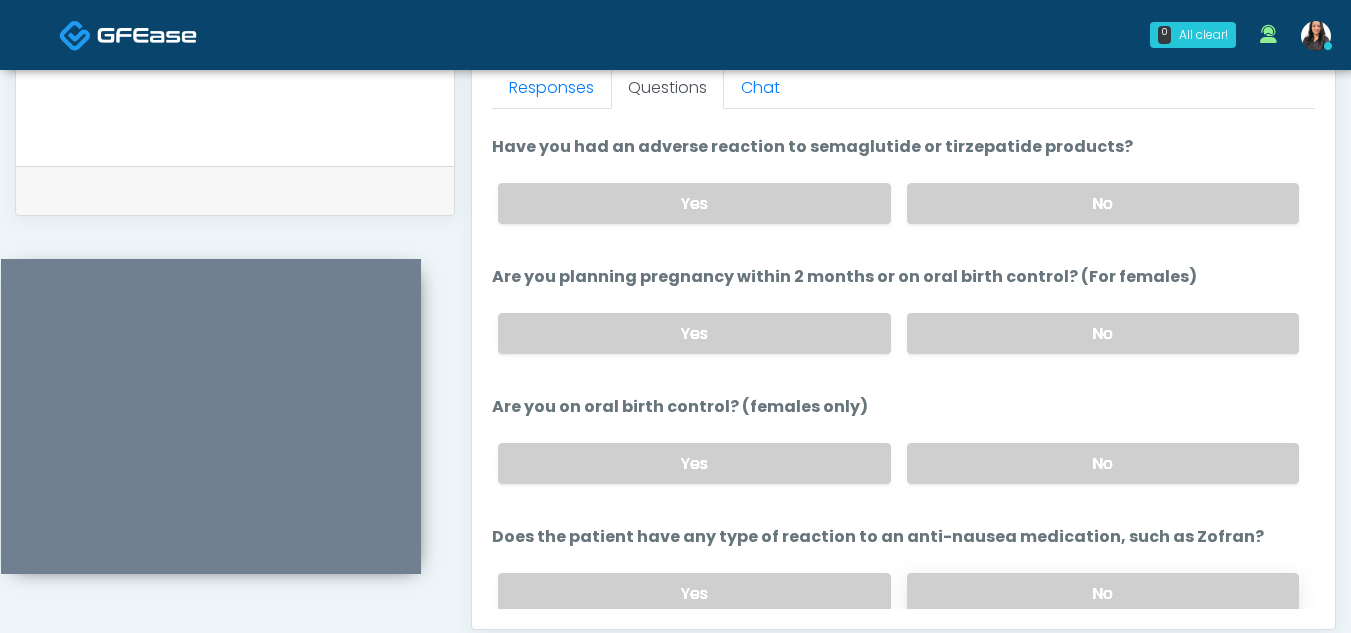 click on "No" at bounding box center (1103, 593) 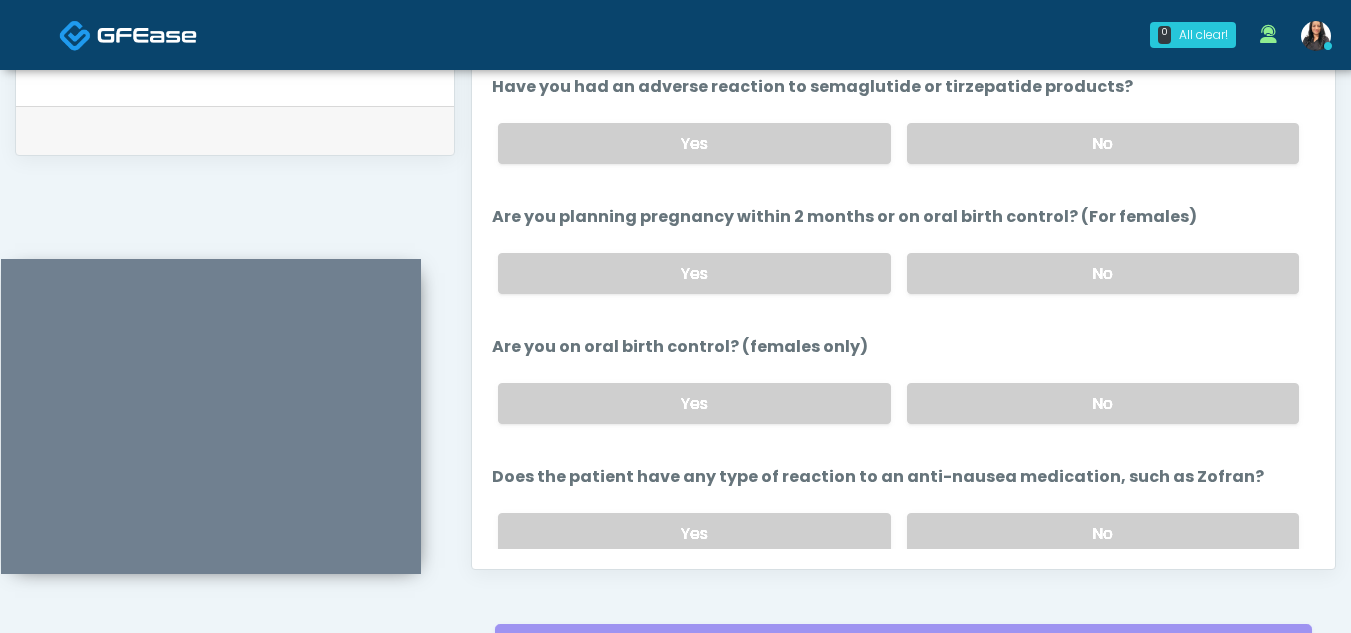 scroll, scrollTop: 972, scrollLeft: 0, axis: vertical 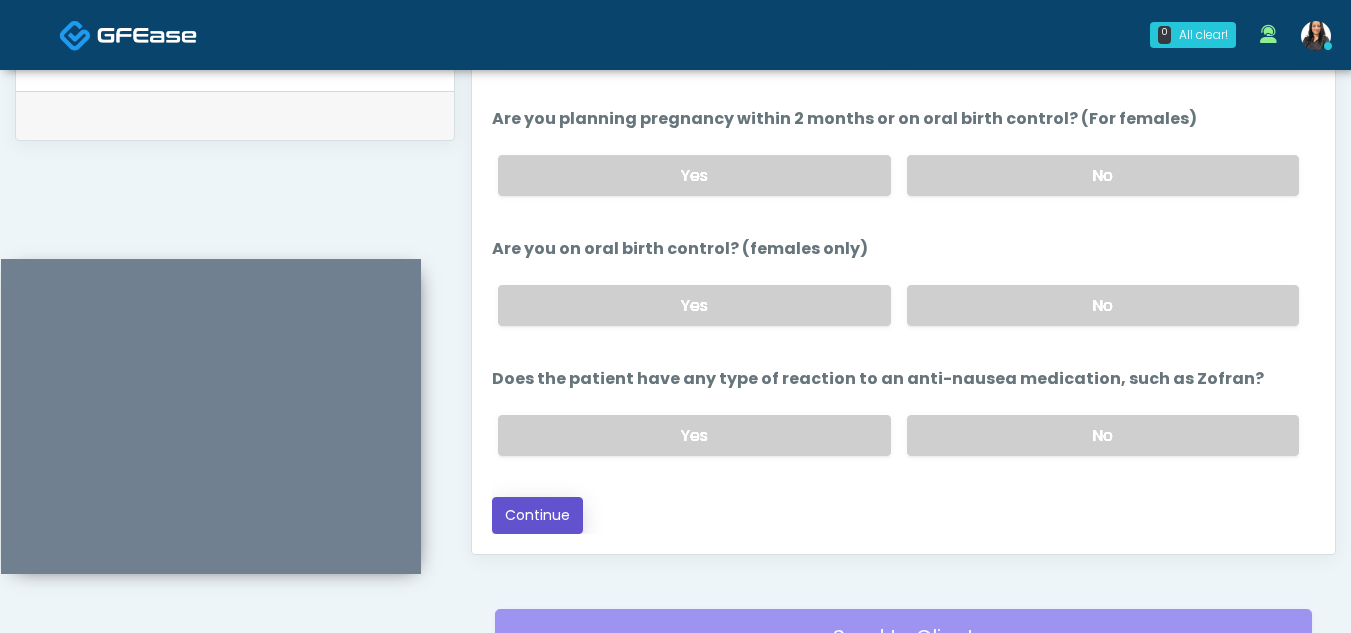 click on "Continue" at bounding box center (537, 515) 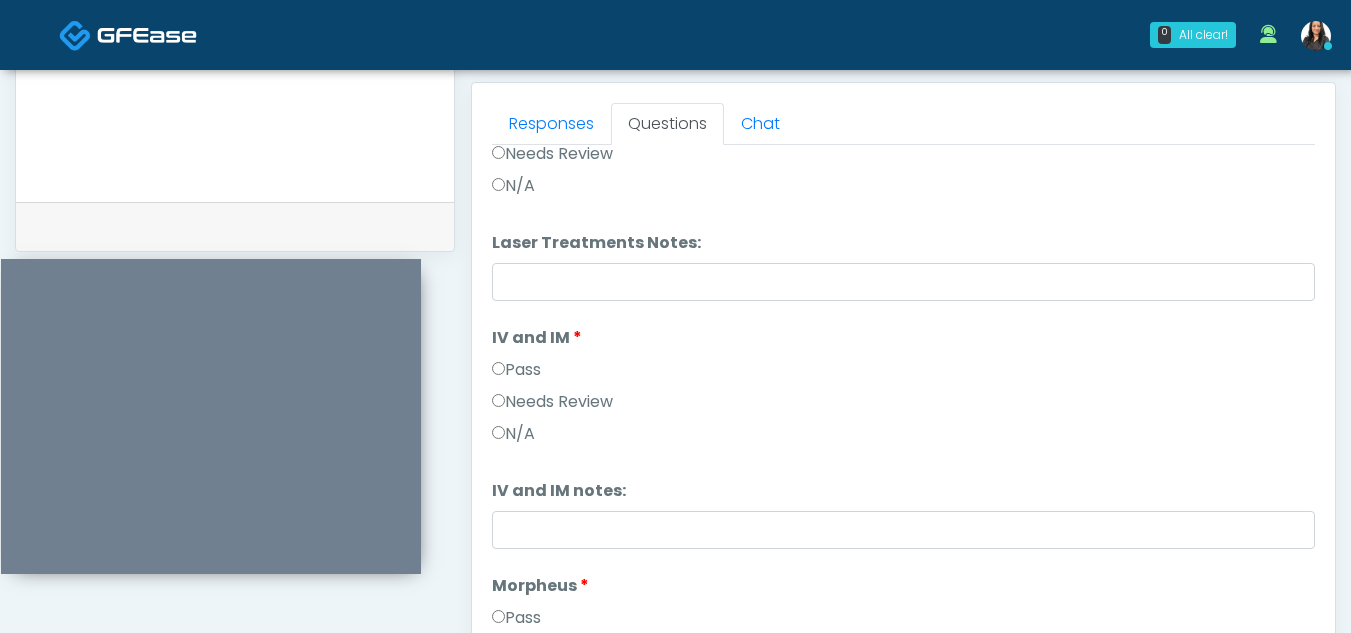 scroll, scrollTop: 828, scrollLeft: 0, axis: vertical 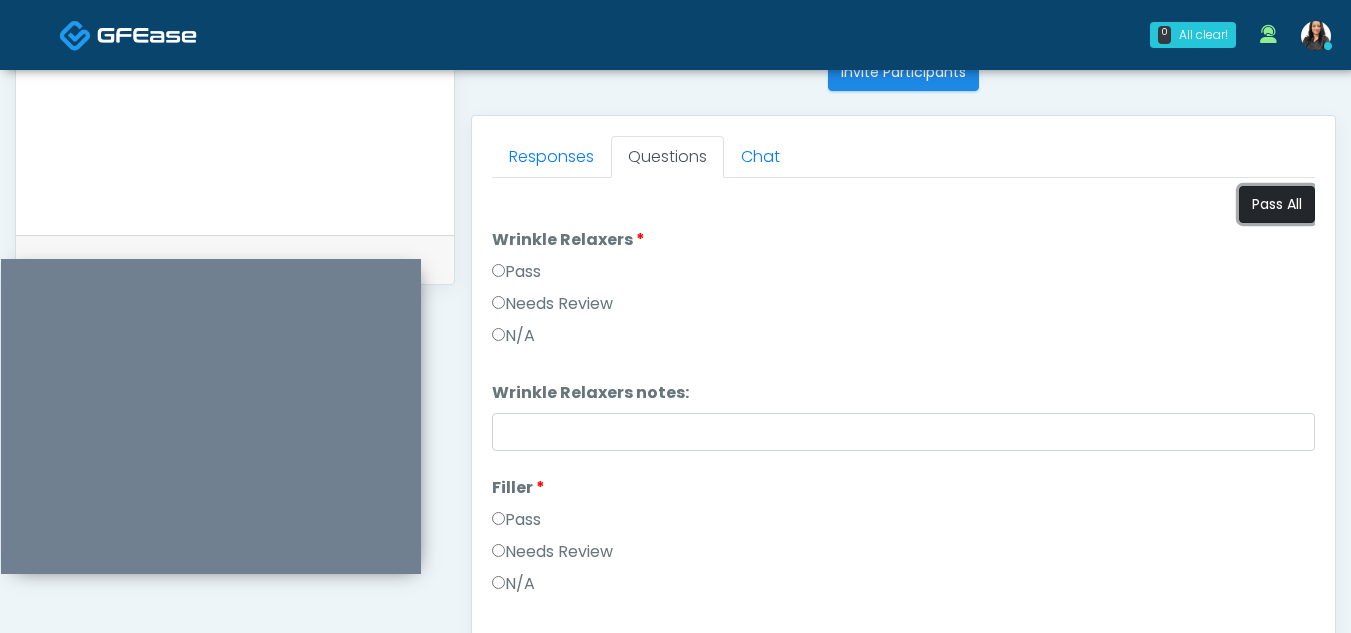 click on "Pass All" at bounding box center (1277, 204) 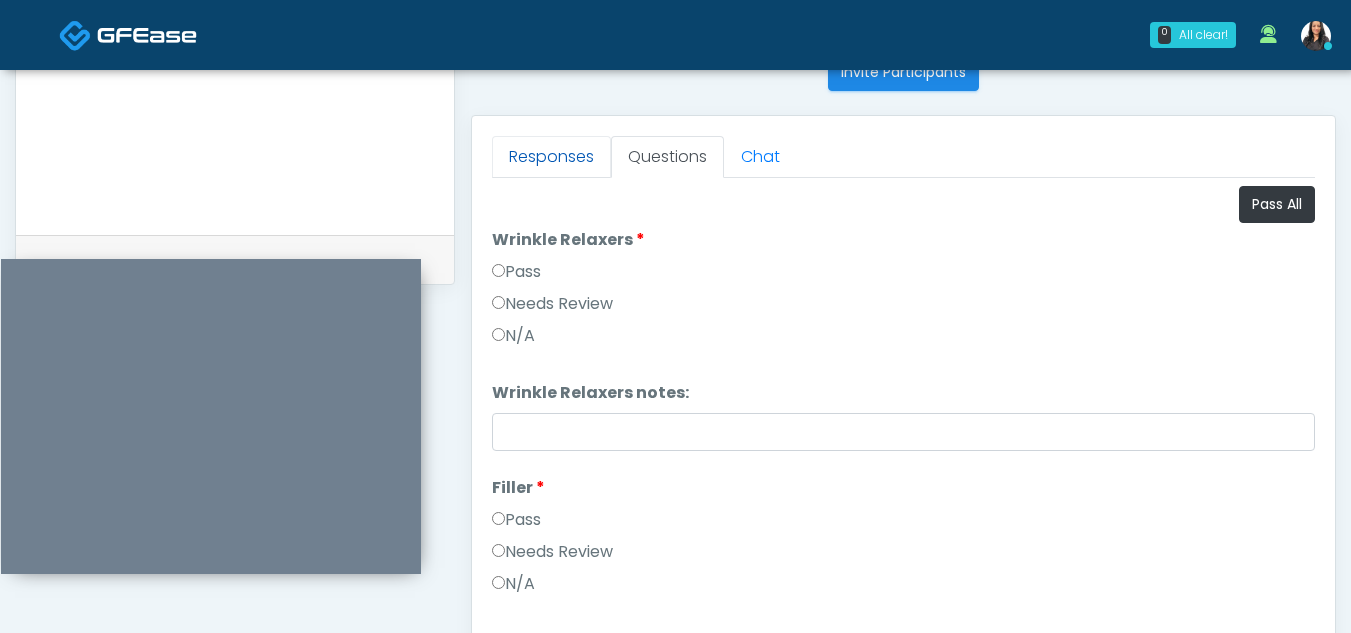 click on "Responses" at bounding box center [551, 157] 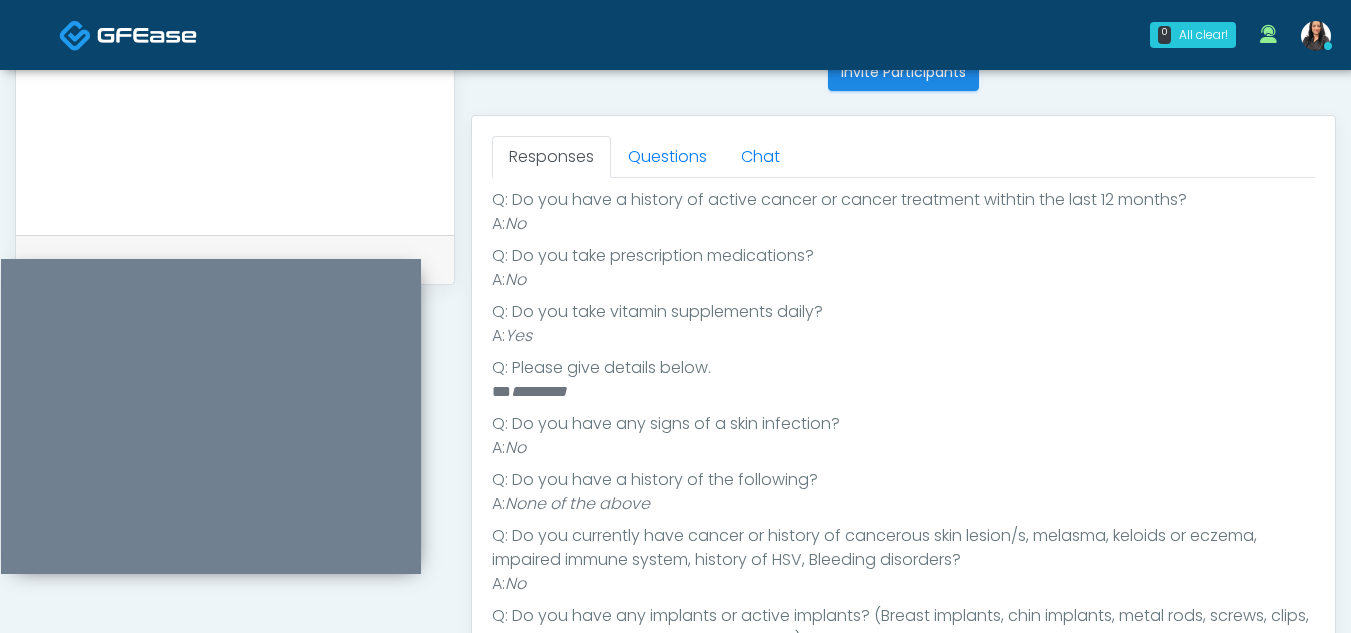 scroll, scrollTop: 450, scrollLeft: 0, axis: vertical 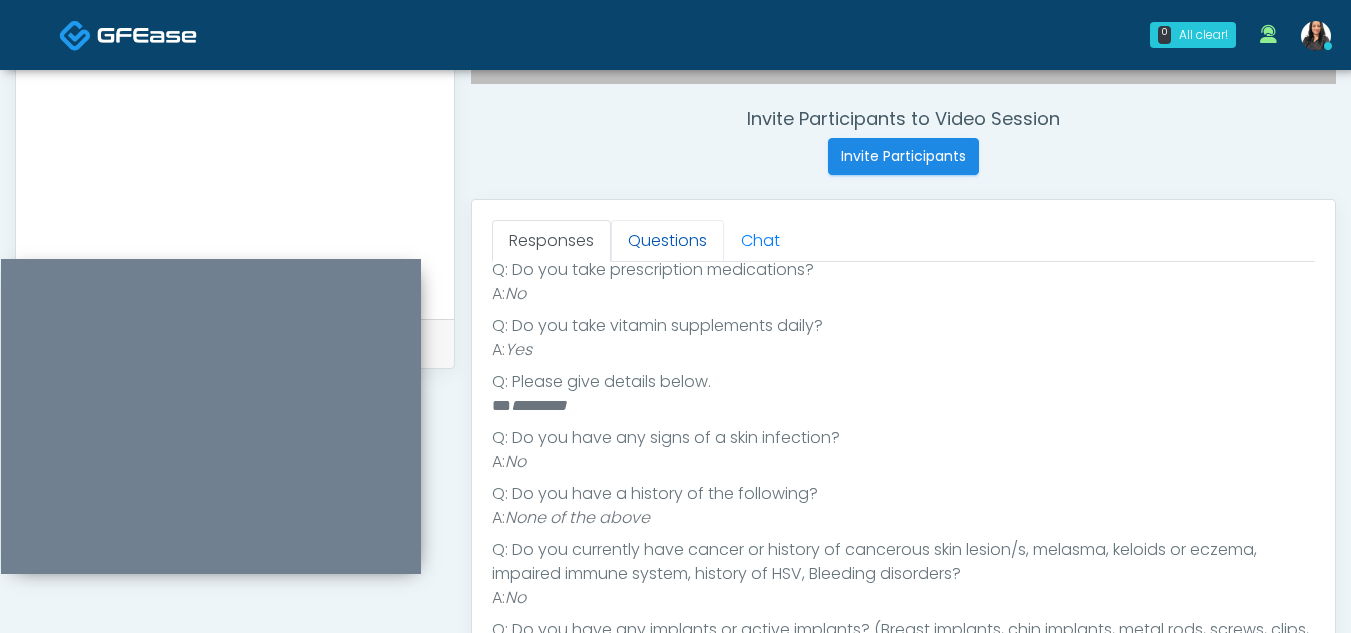 click on "Questions" at bounding box center [667, 241] 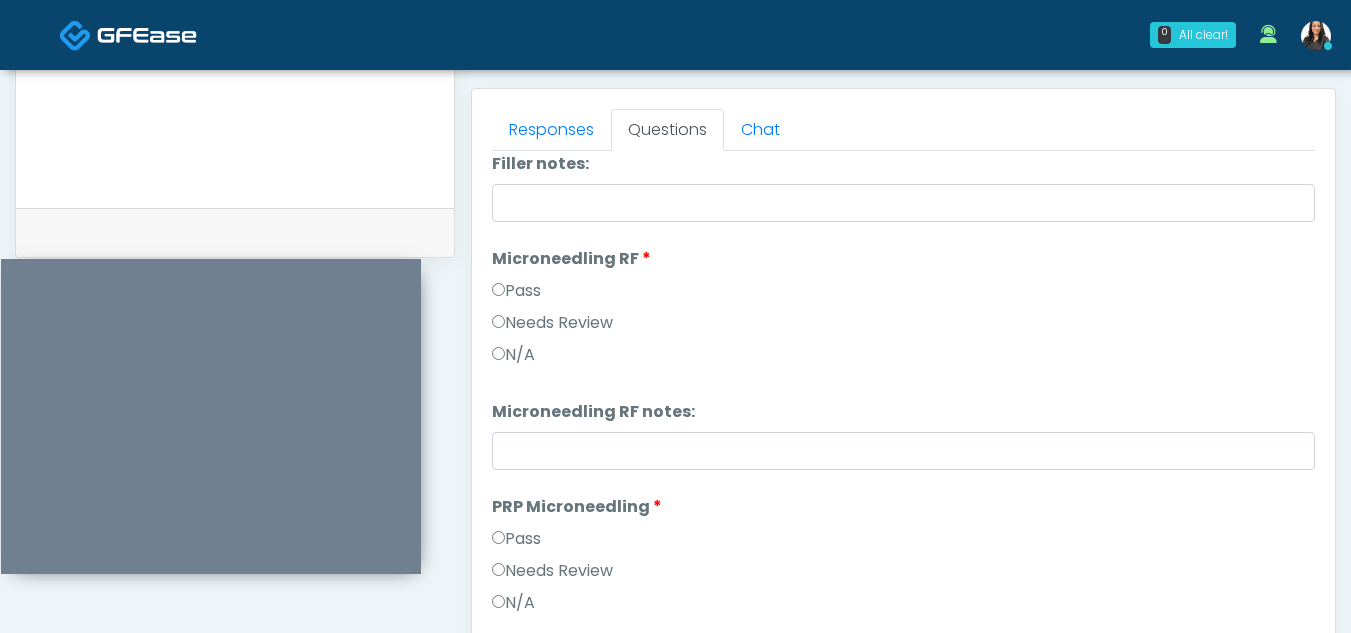 scroll, scrollTop: 864, scrollLeft: 0, axis: vertical 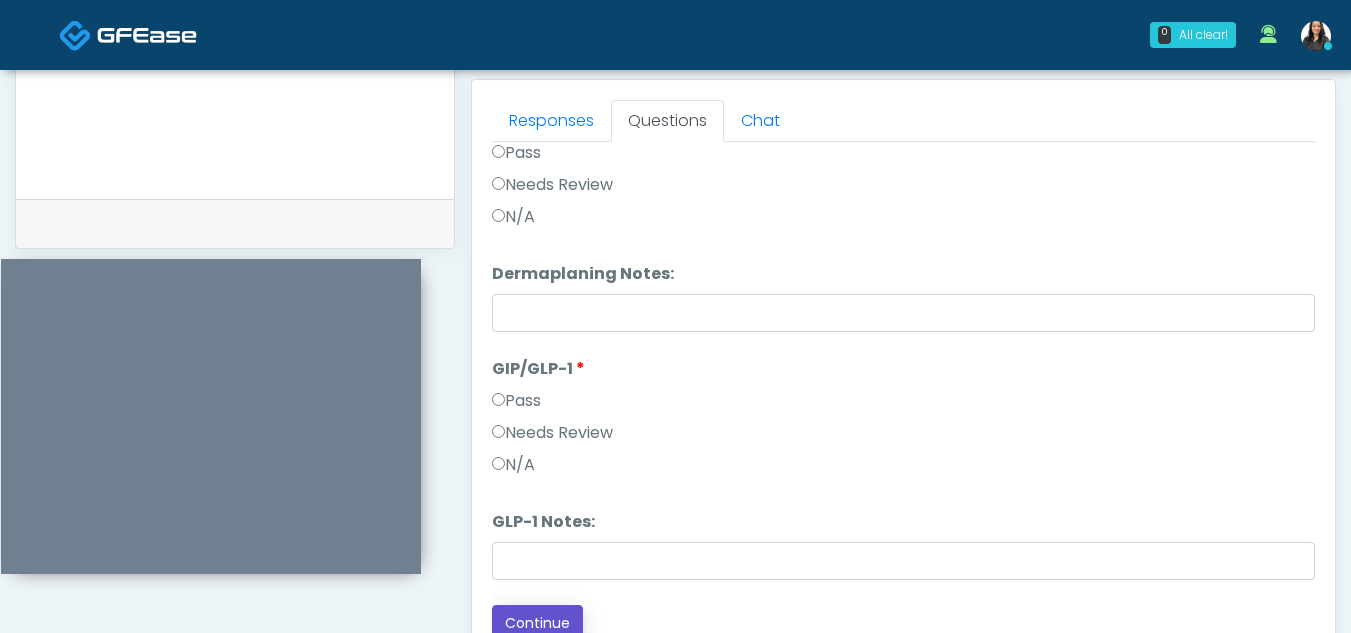 click on "Continue" at bounding box center (537, 623) 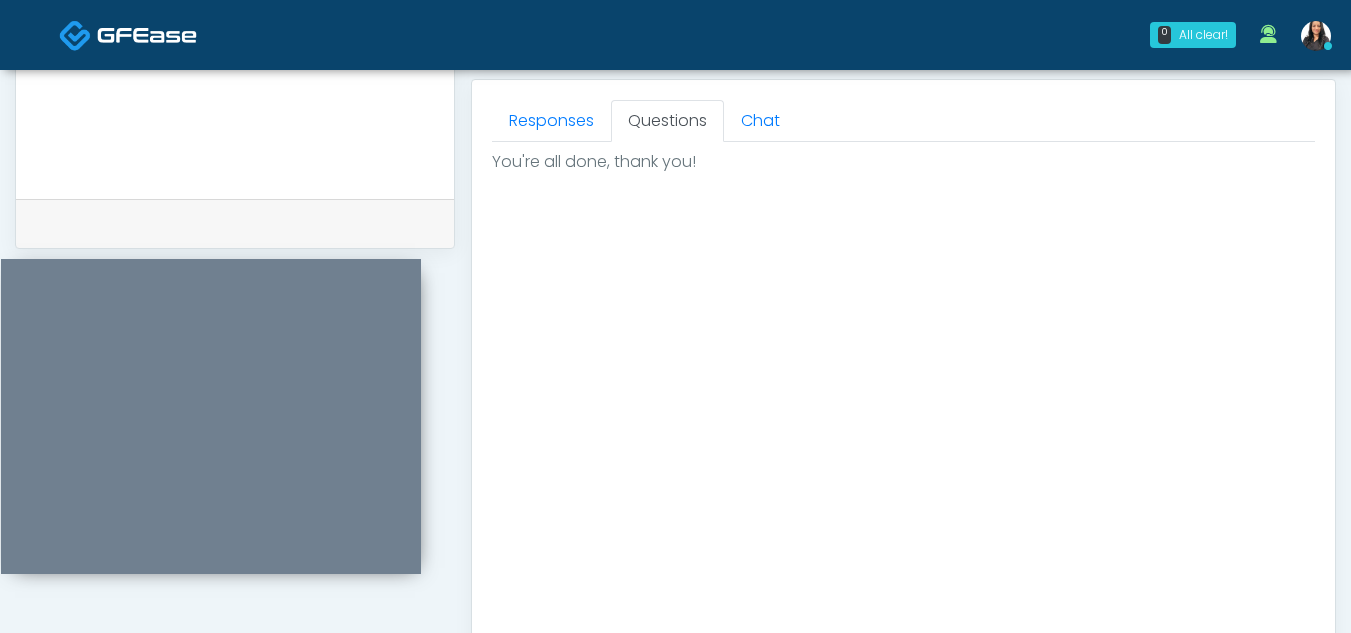 scroll, scrollTop: 0, scrollLeft: 0, axis: both 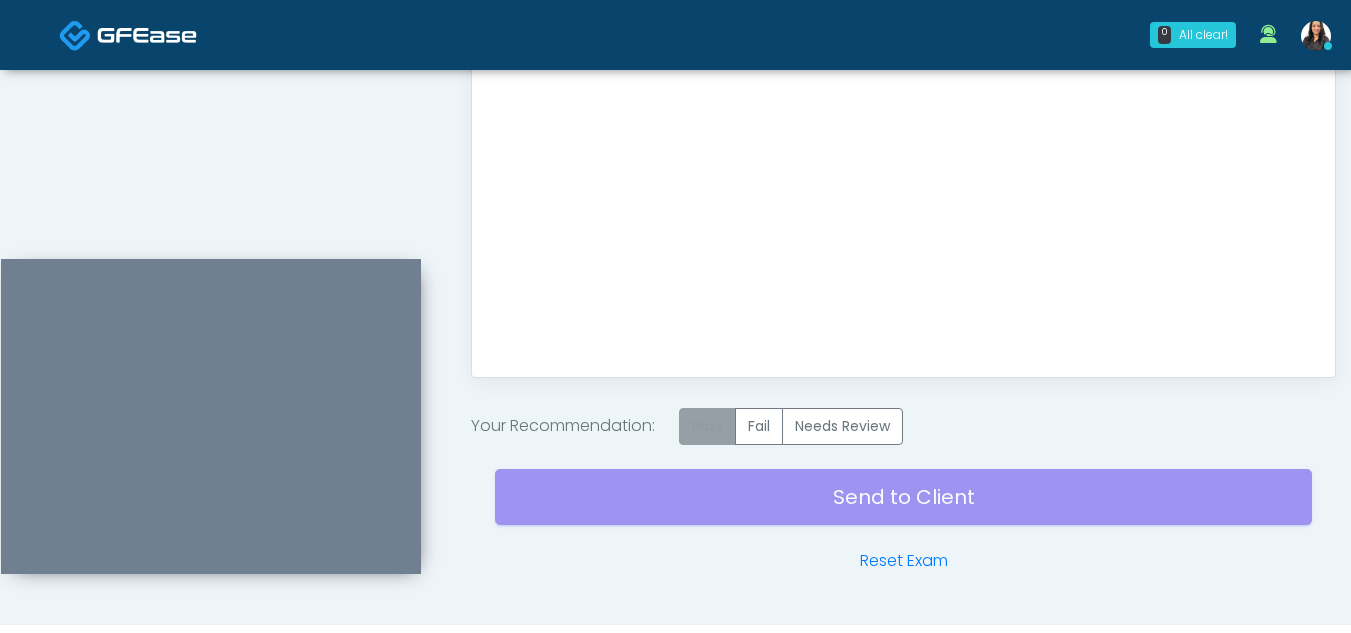 click on "Pass" at bounding box center (707, 426) 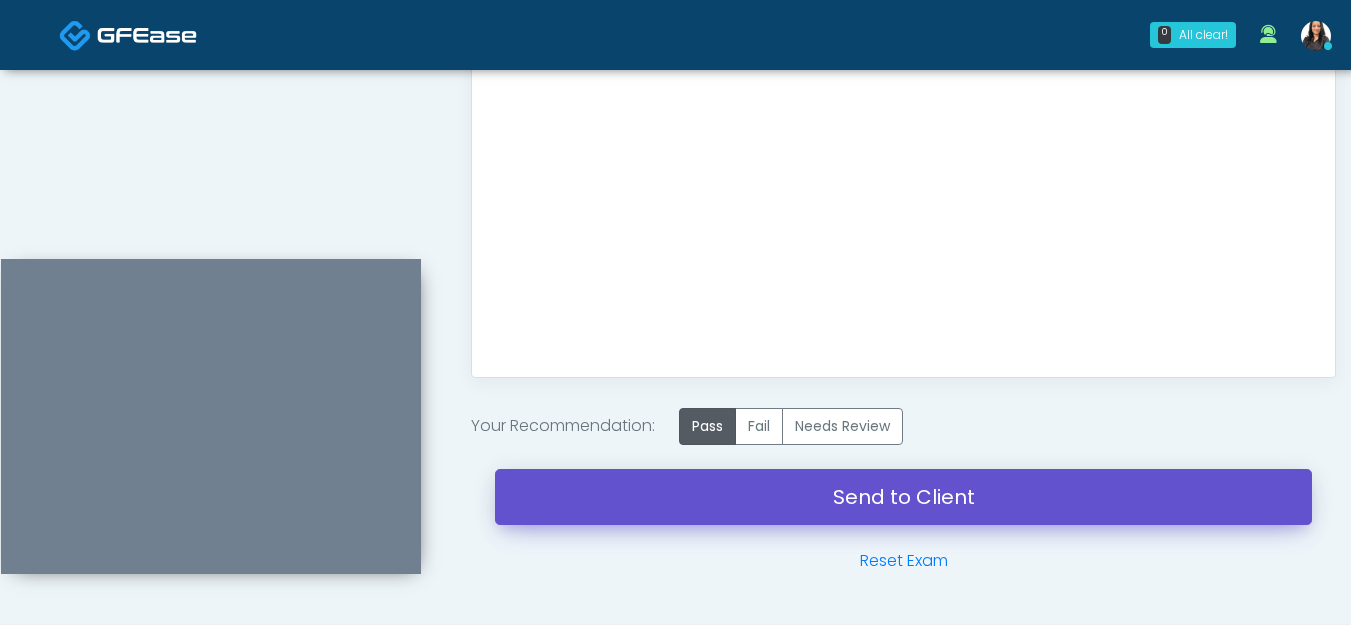 click on "Send to Client" at bounding box center (903, 497) 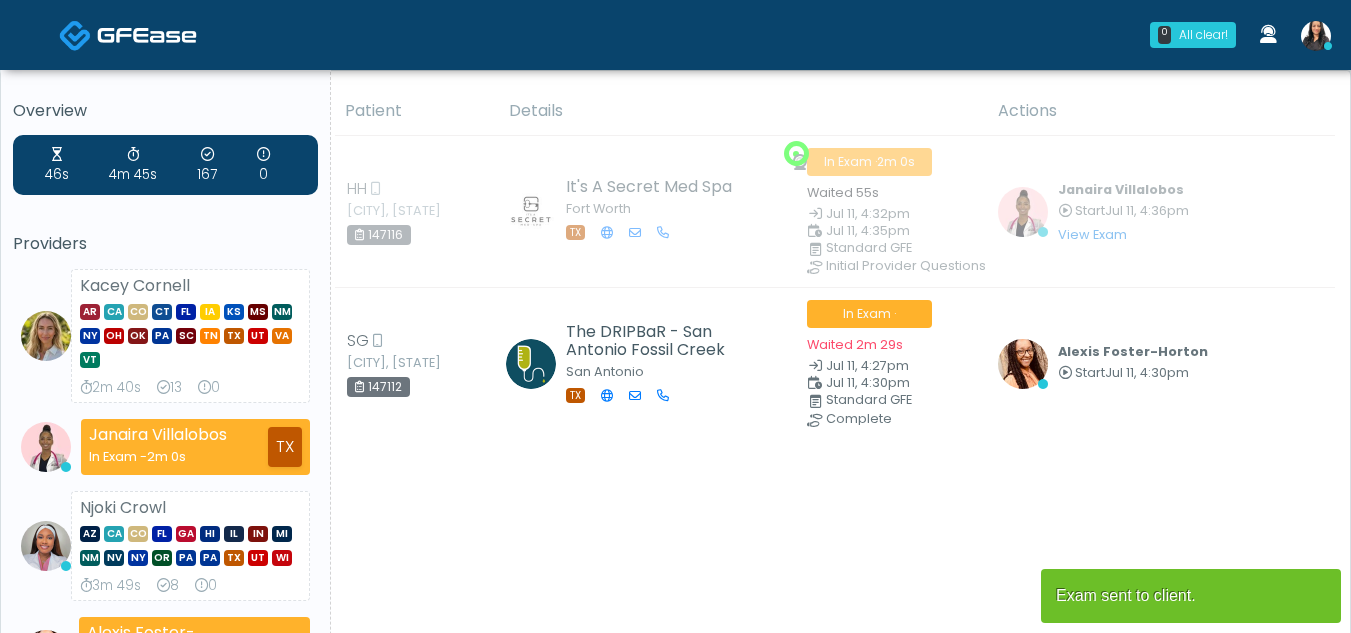 scroll, scrollTop: 0, scrollLeft: 0, axis: both 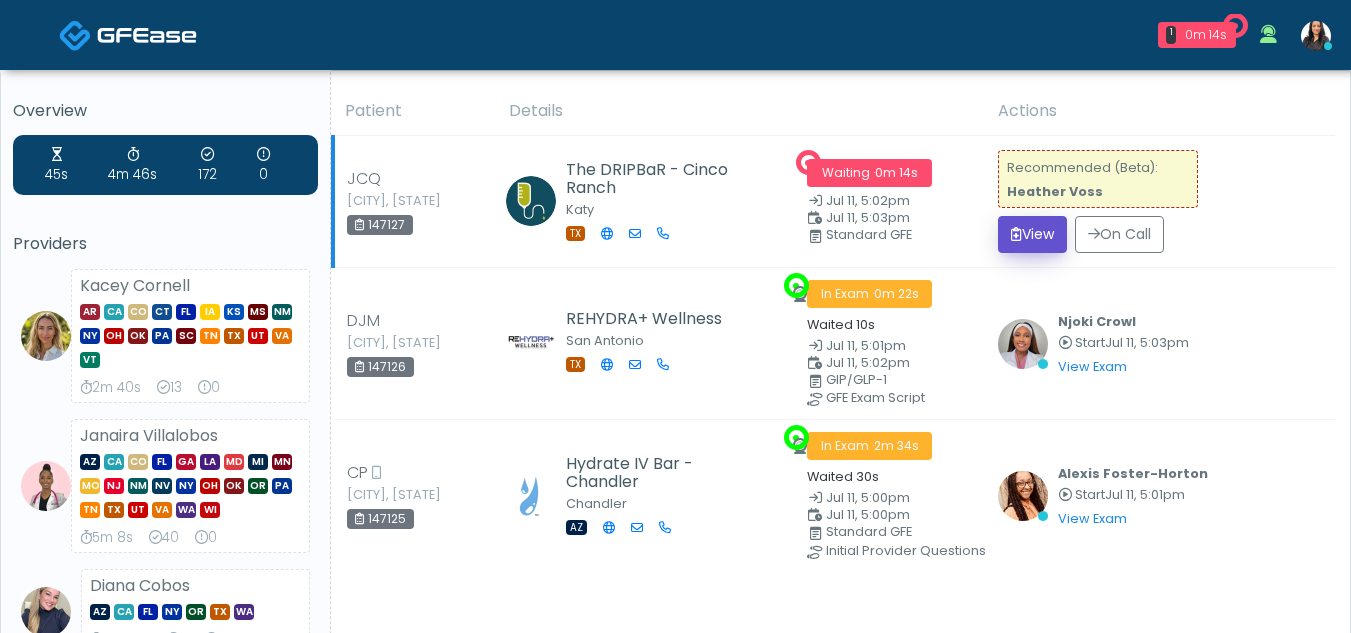 click on "View" at bounding box center (1032, 234) 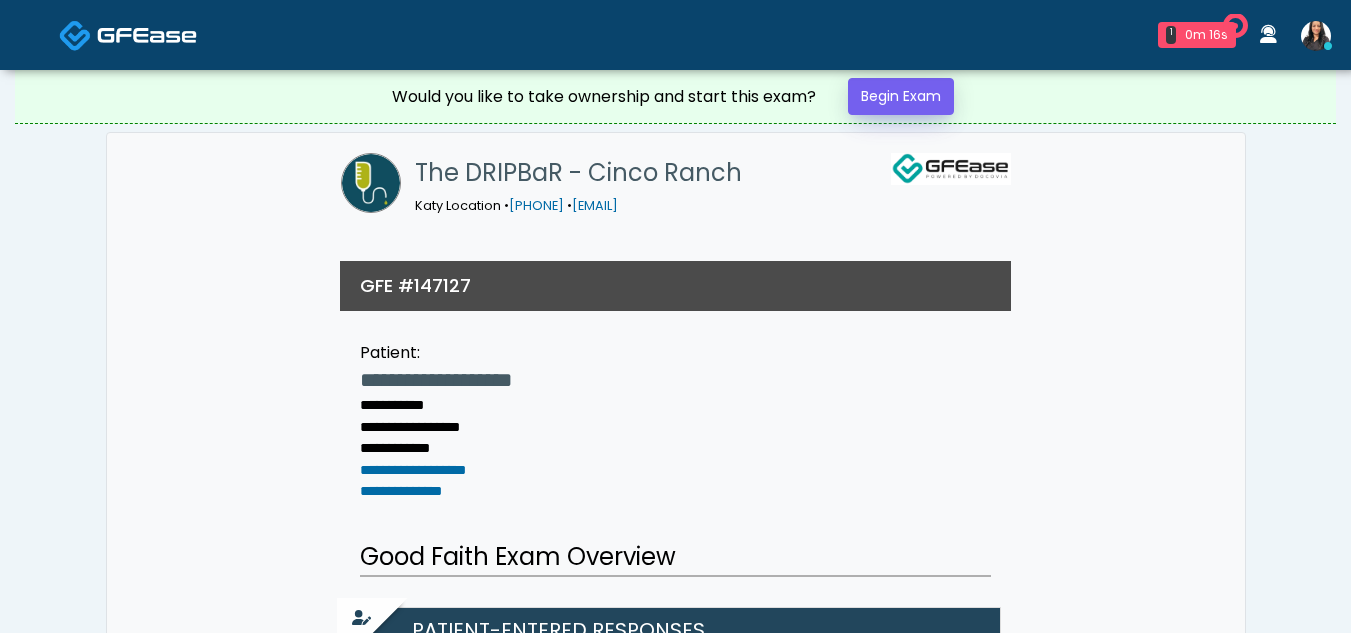 scroll, scrollTop: 0, scrollLeft: 0, axis: both 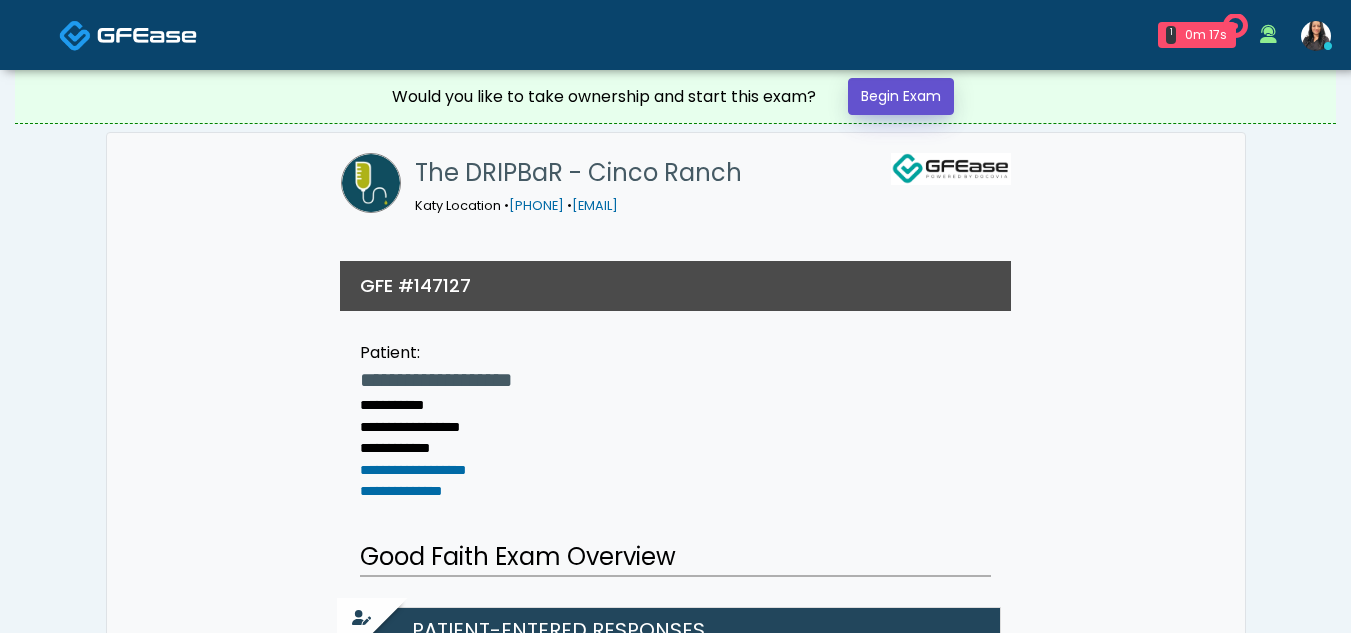 click on "Begin Exam" at bounding box center [901, 96] 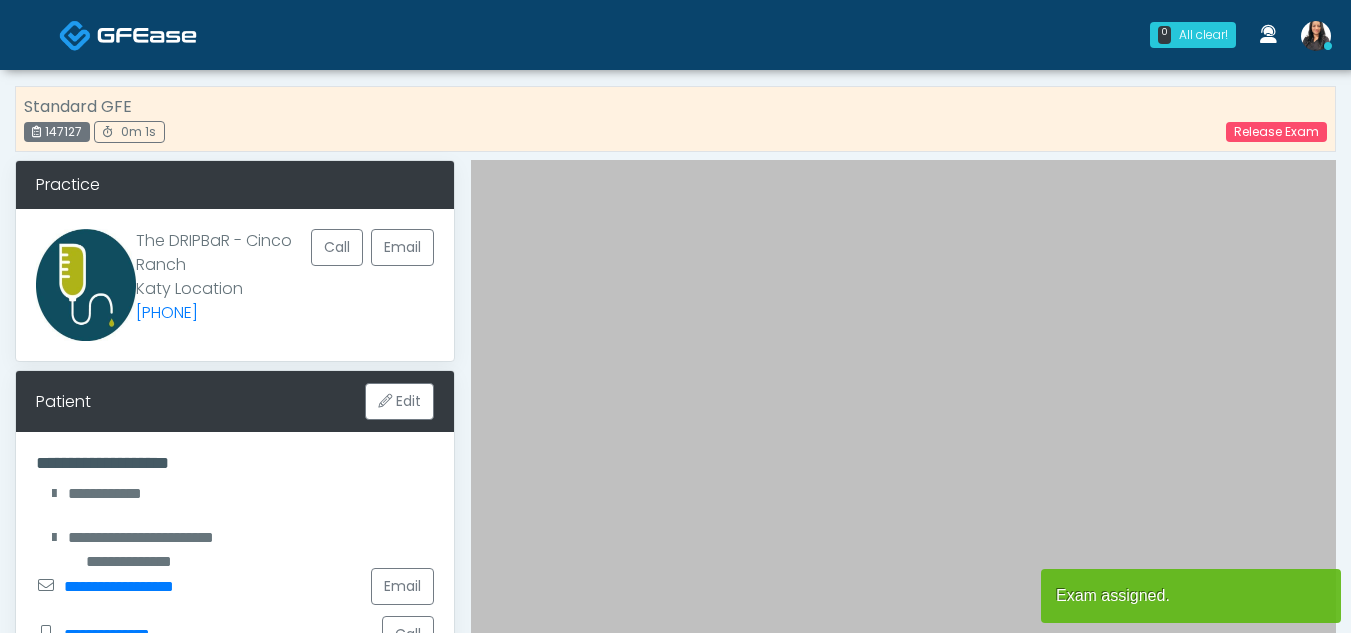 scroll, scrollTop: 0, scrollLeft: 0, axis: both 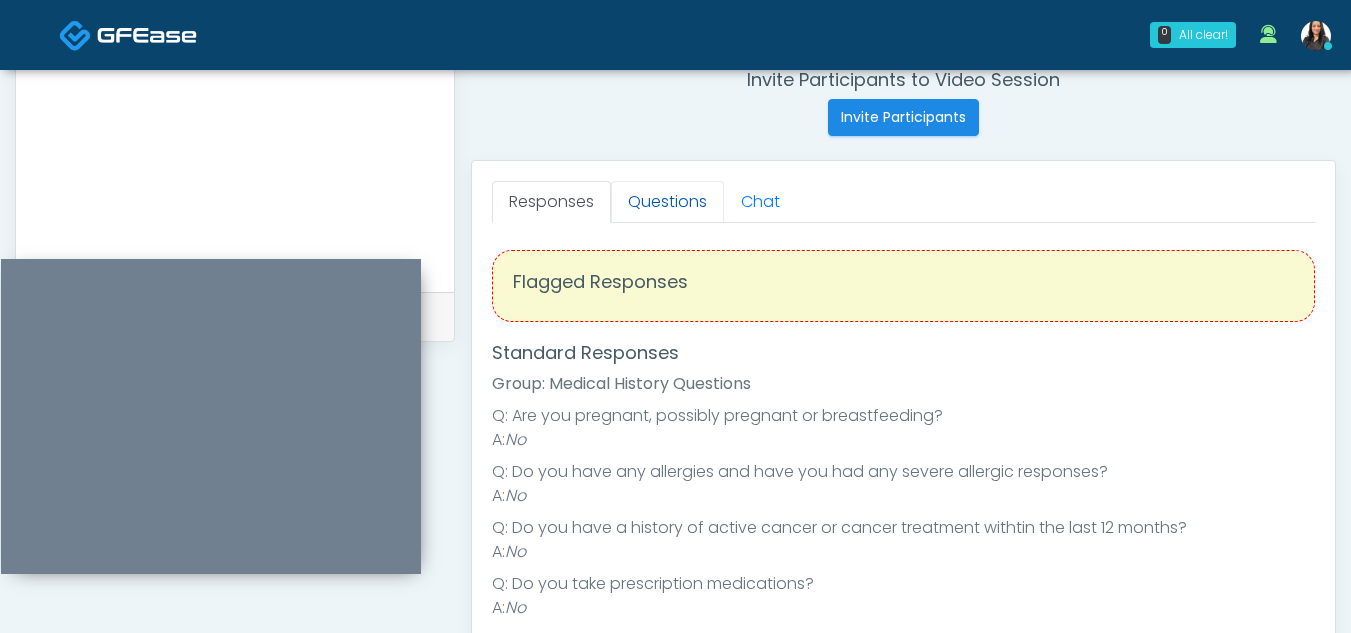 click on "Questions" at bounding box center [667, 202] 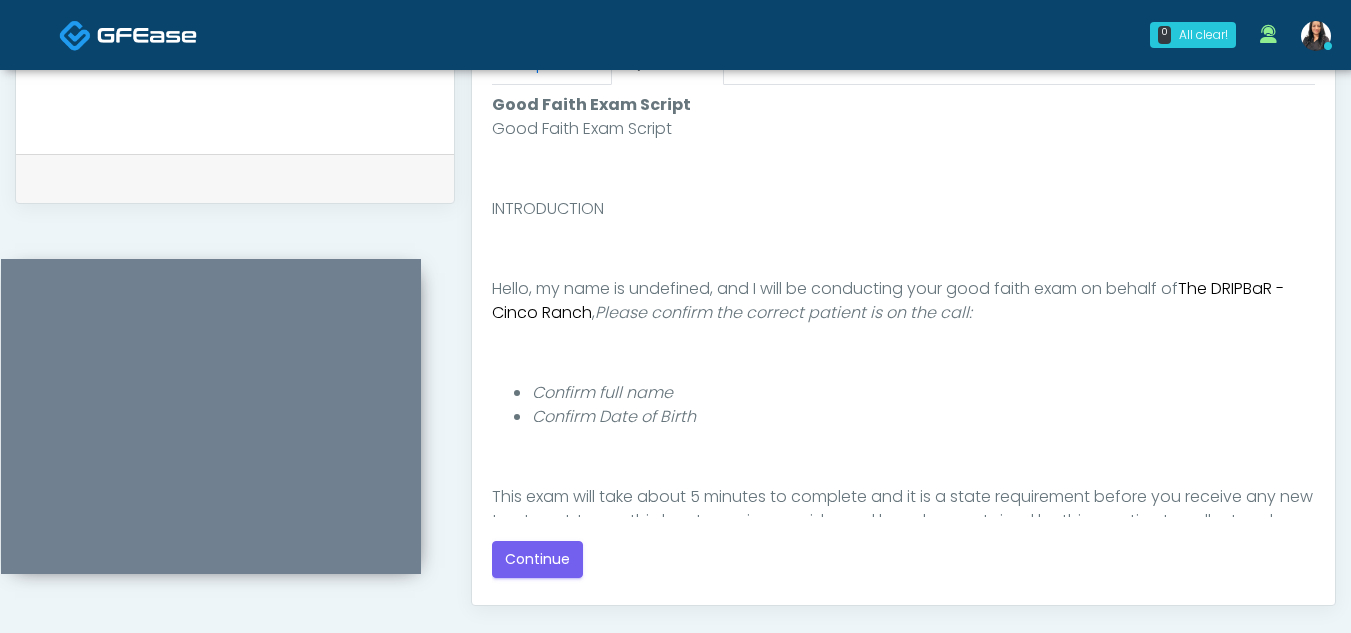 scroll, scrollTop: 936, scrollLeft: 0, axis: vertical 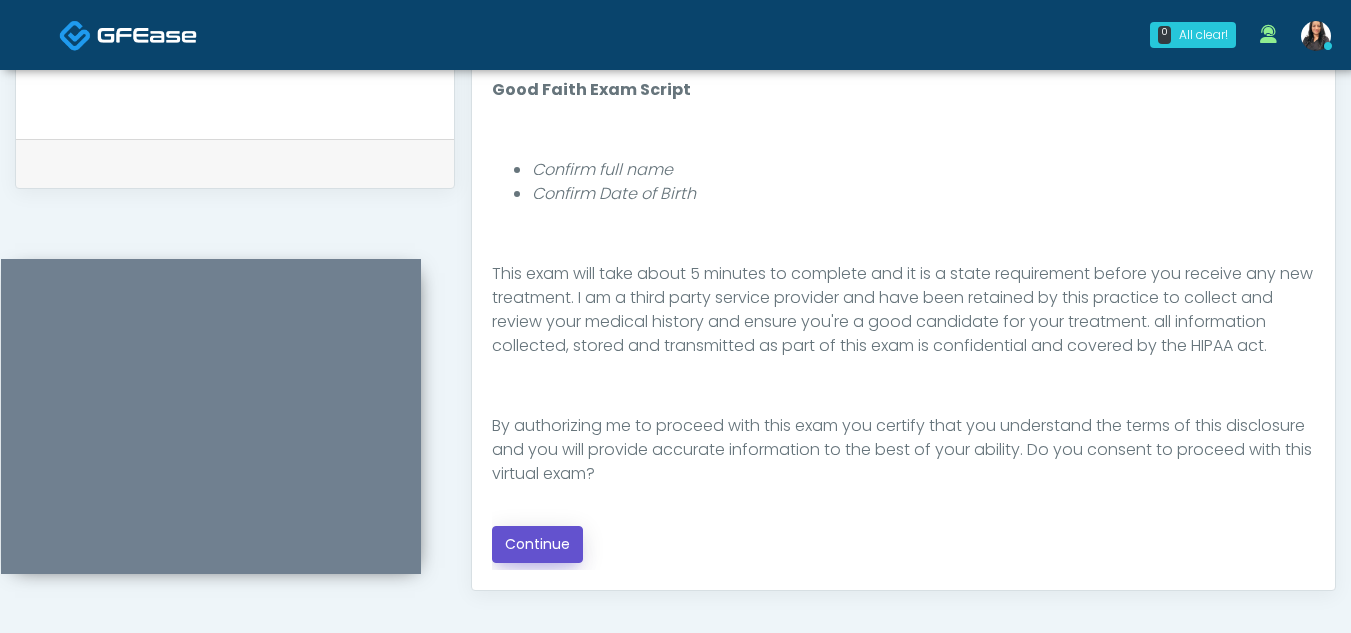 click on "Continue" at bounding box center (537, 544) 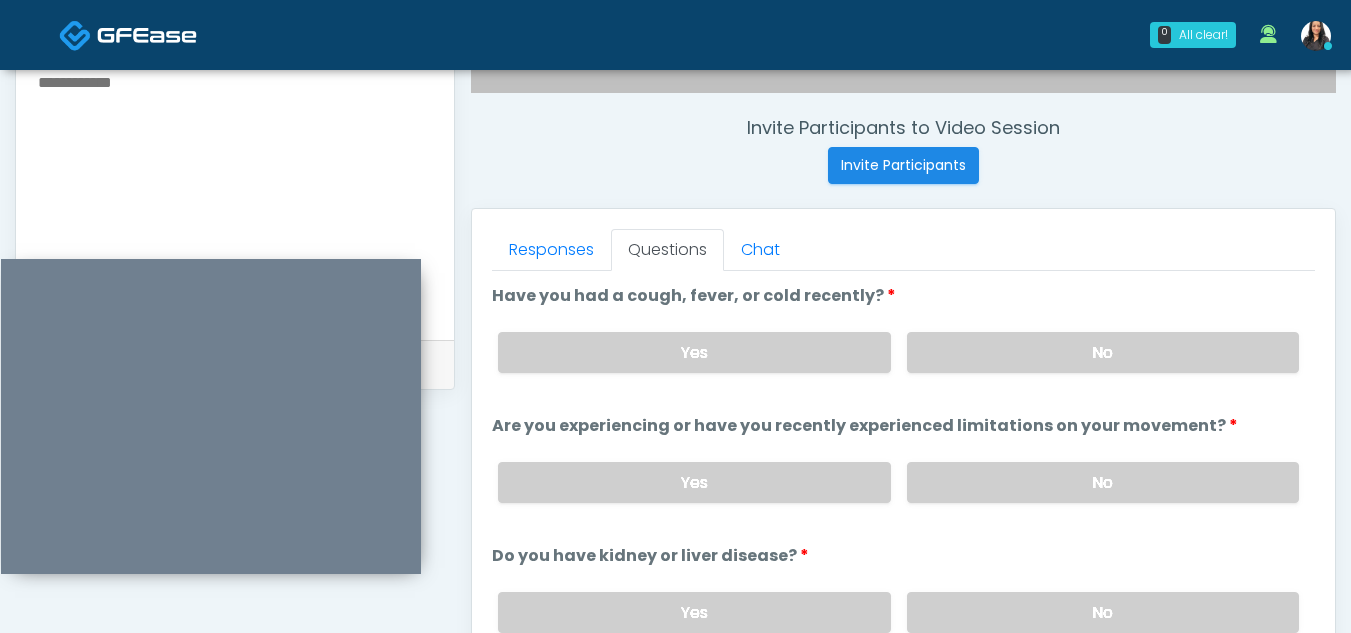 scroll, scrollTop: 689, scrollLeft: 0, axis: vertical 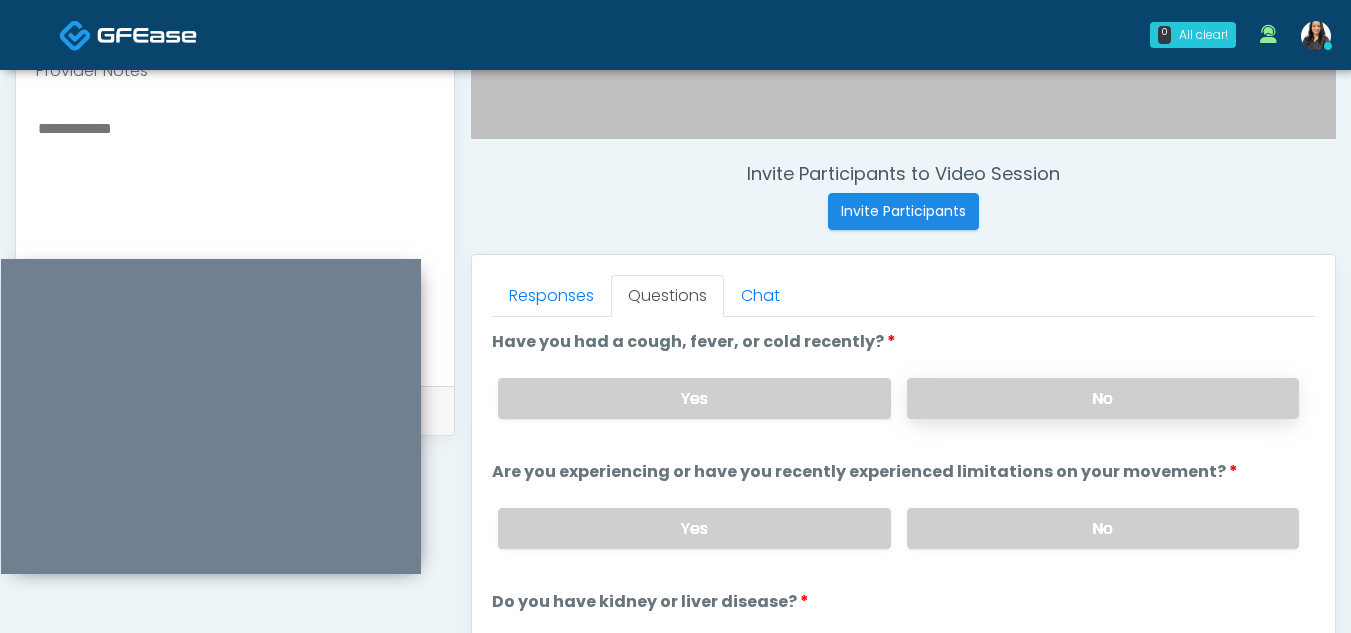 click on "No" at bounding box center (1103, 398) 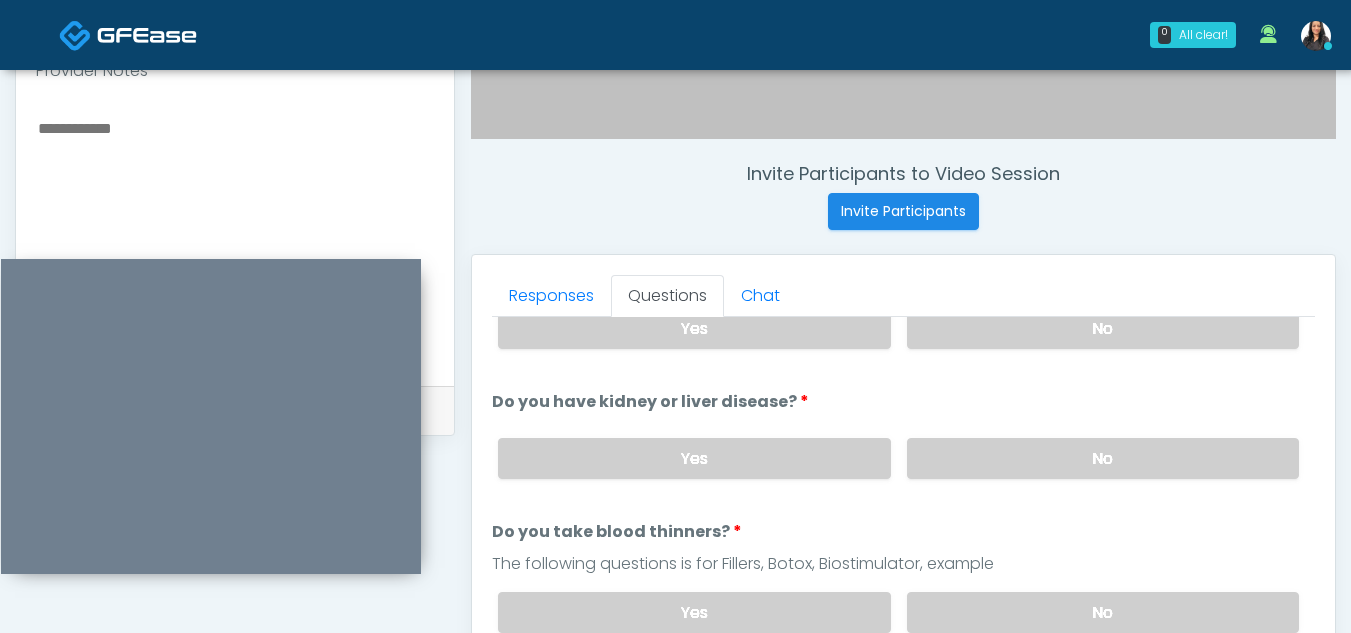 scroll, scrollTop: 247, scrollLeft: 0, axis: vertical 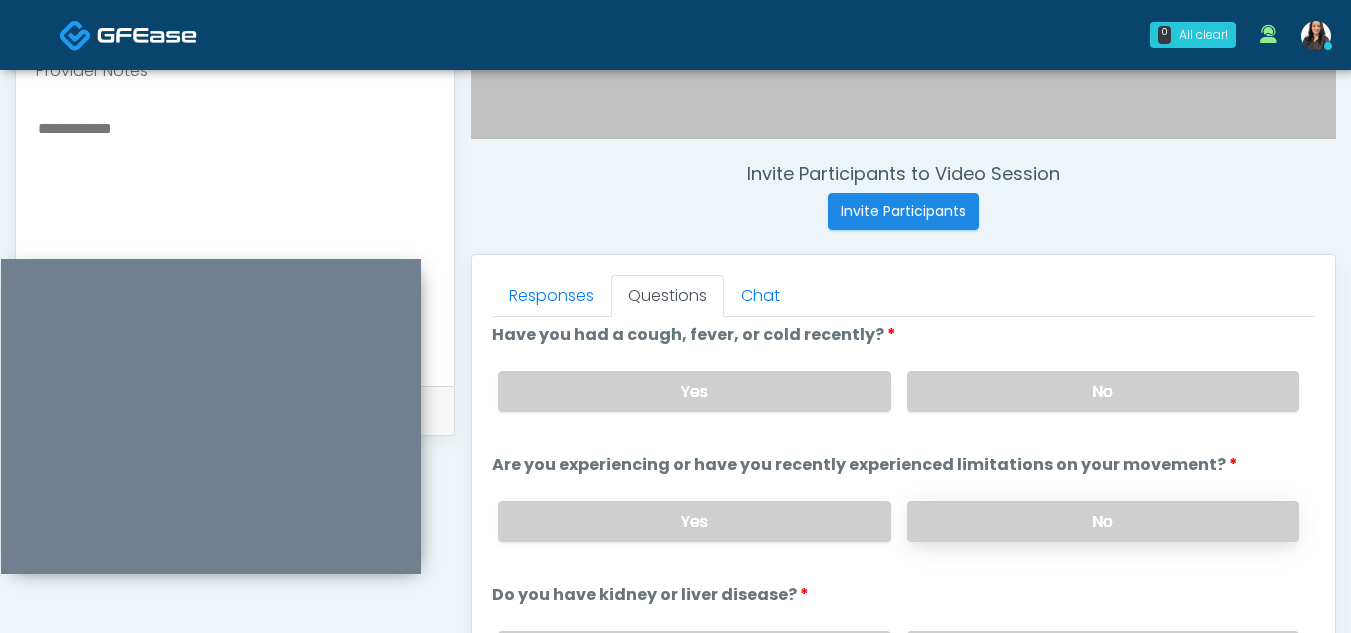 click on "No" at bounding box center [1103, 521] 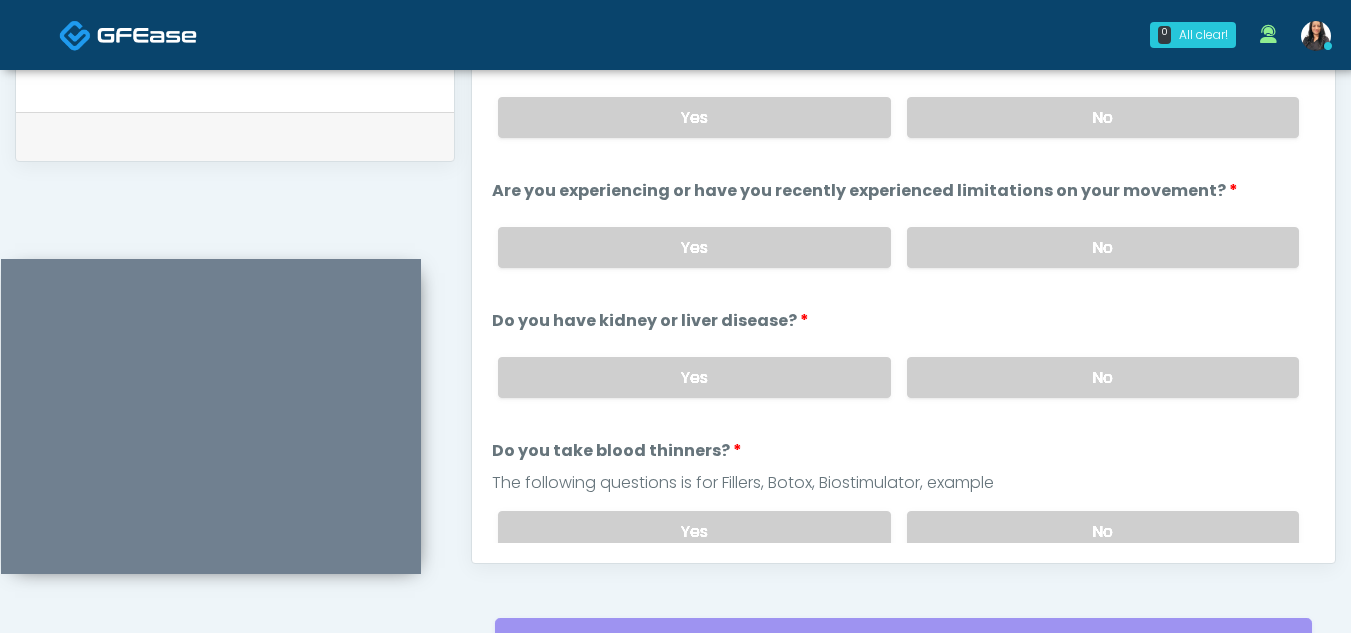 scroll, scrollTop: 1005, scrollLeft: 0, axis: vertical 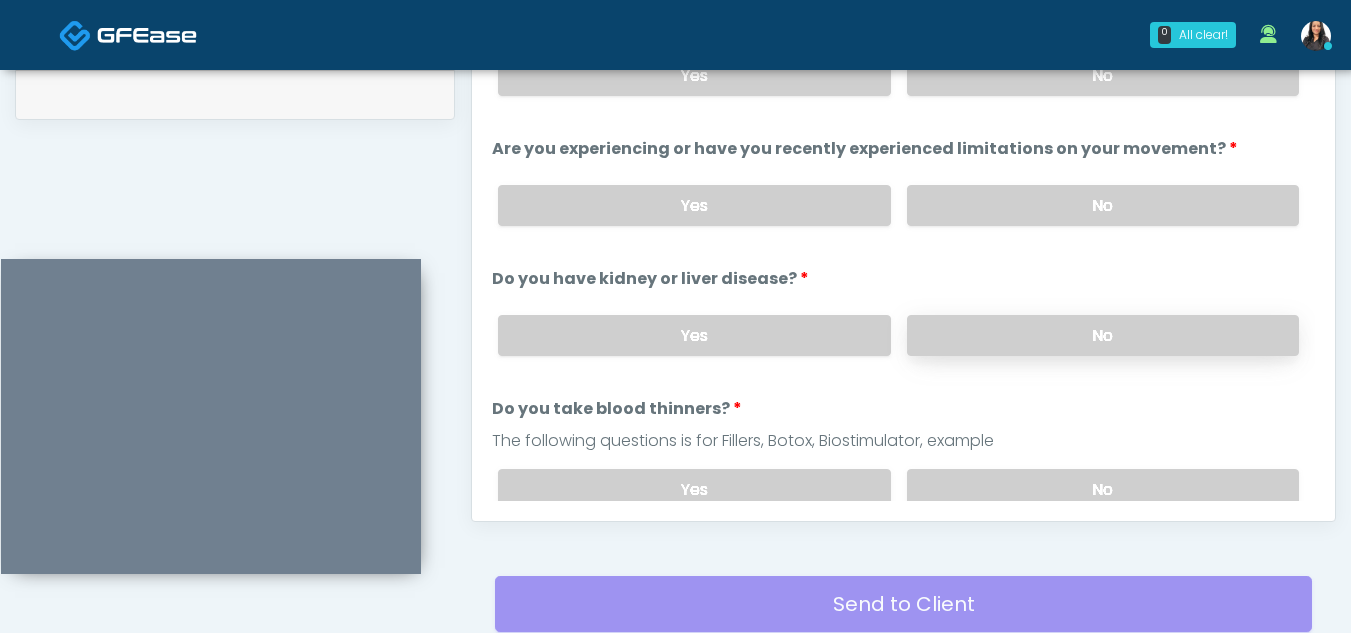 click on "No" at bounding box center [1103, 335] 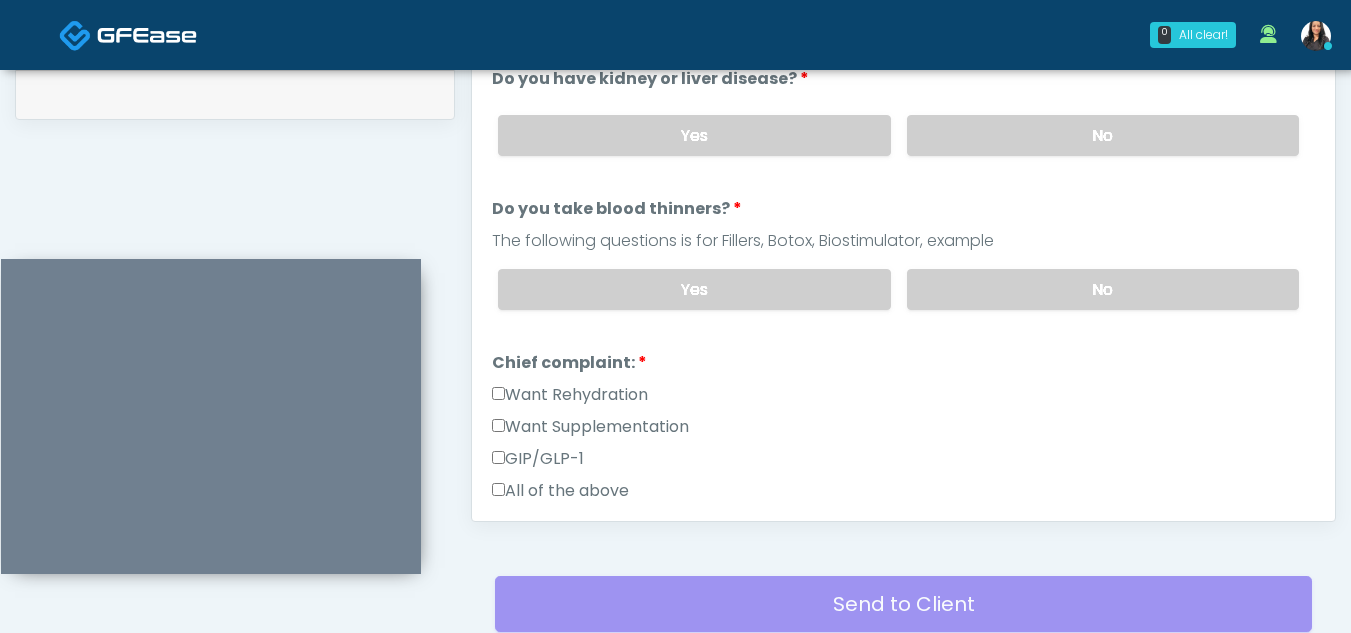 scroll, scrollTop: 210, scrollLeft: 0, axis: vertical 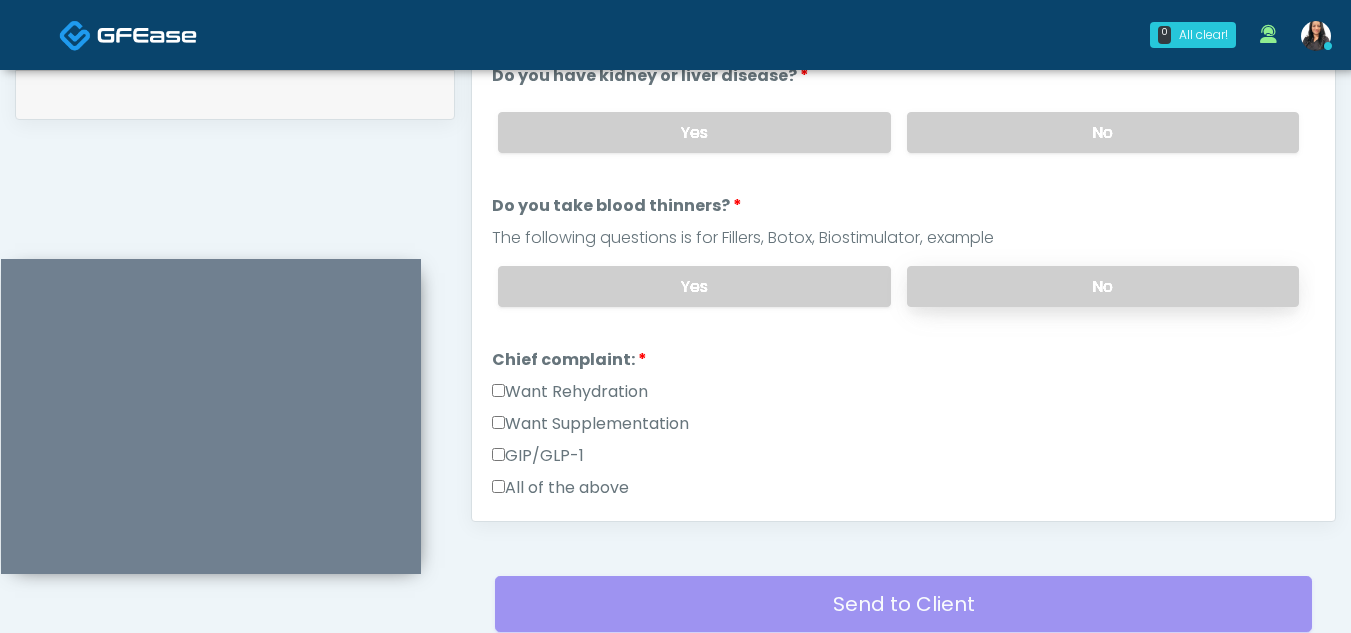 click on "No" at bounding box center [1103, 286] 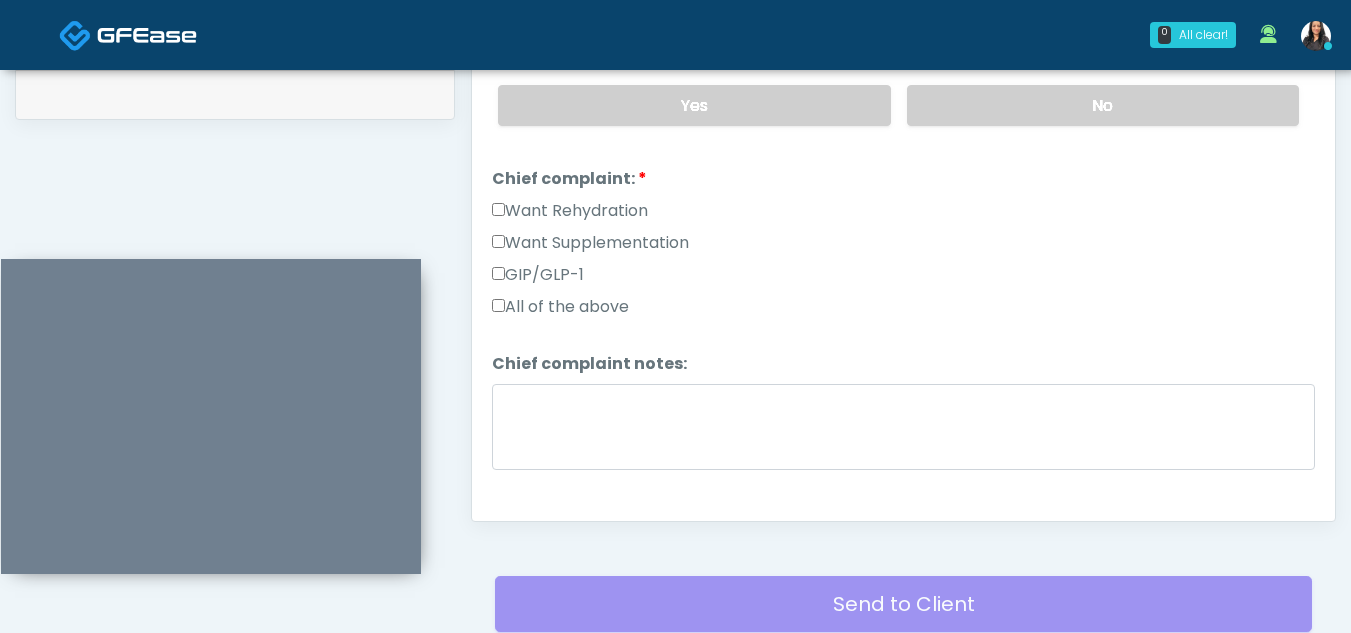 scroll, scrollTop: 394, scrollLeft: 0, axis: vertical 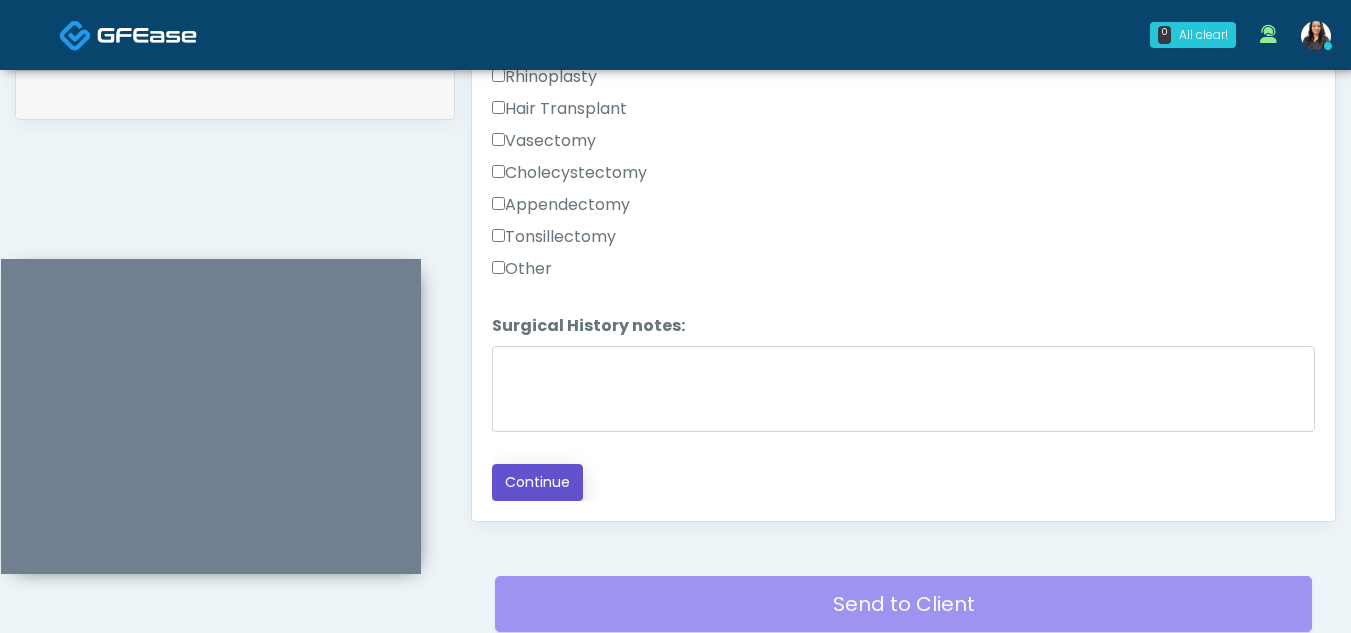 click on "Continue" at bounding box center [537, 482] 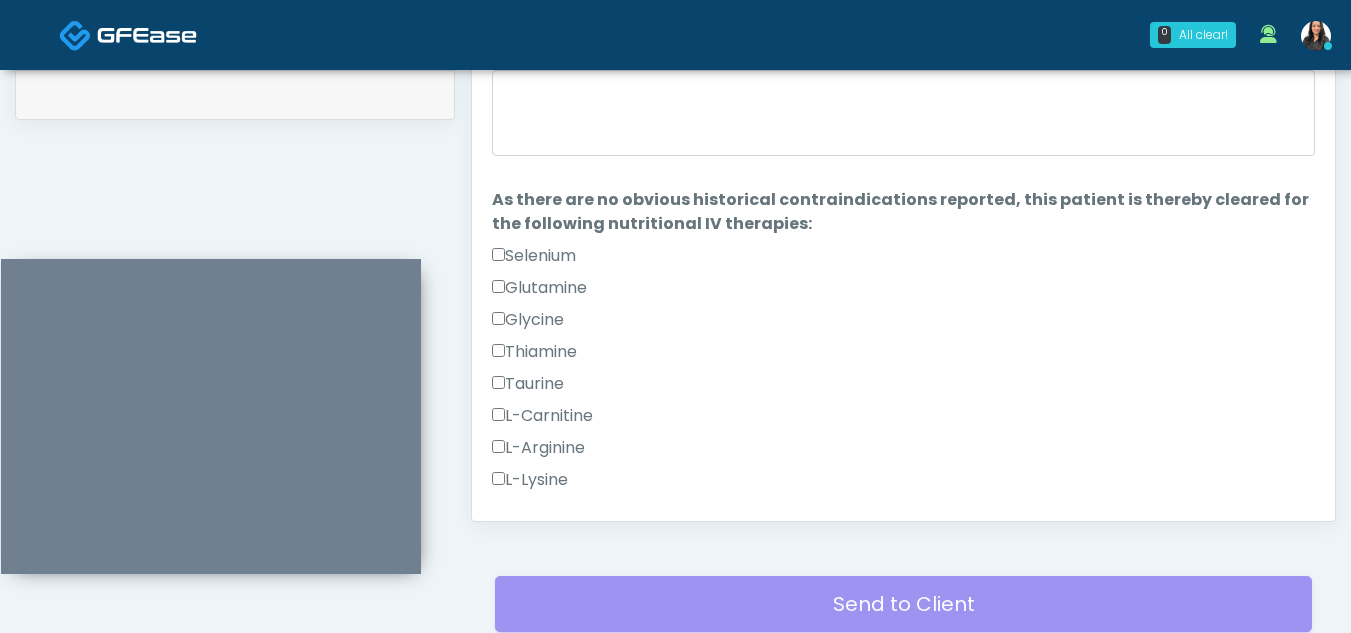 scroll, scrollTop: 0, scrollLeft: 0, axis: both 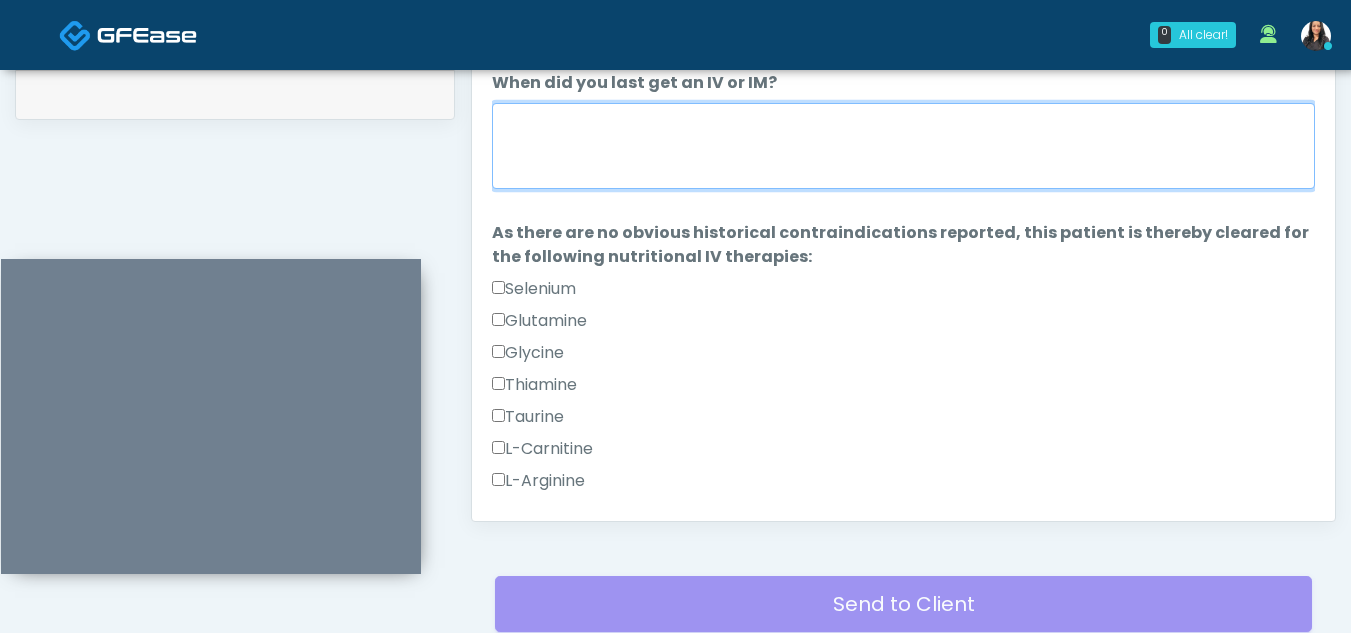 click on "When did you last get an IV or IM?" at bounding box center [903, 146] 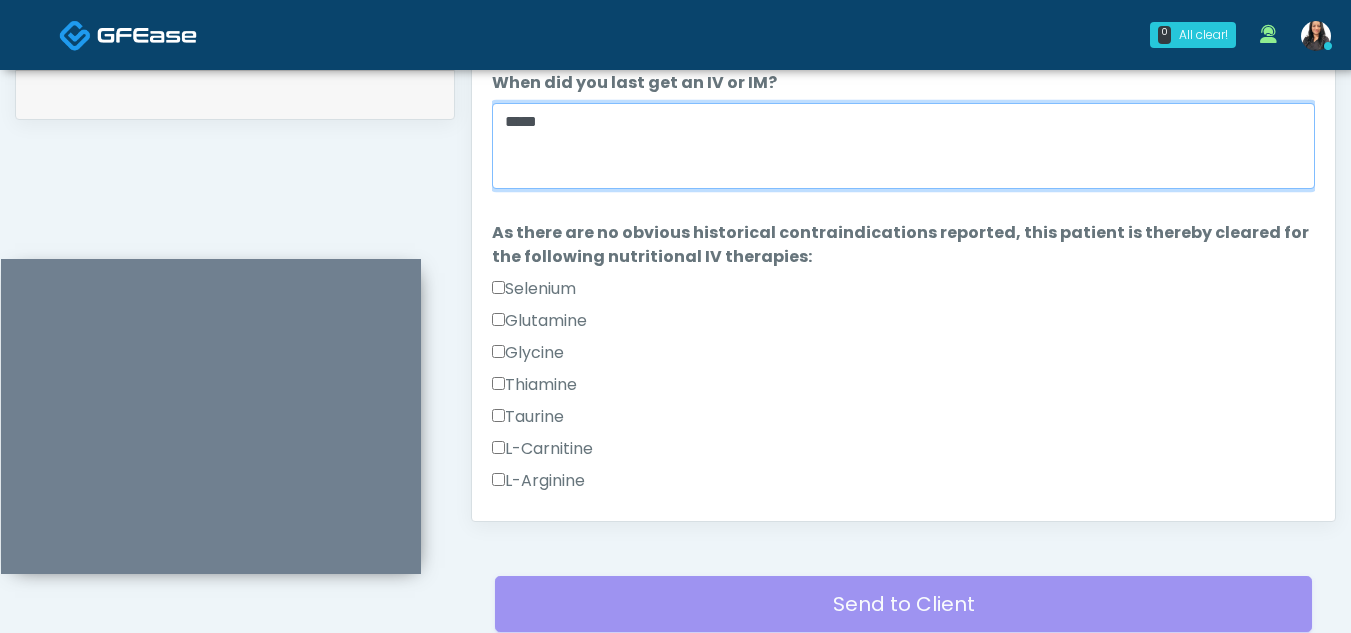 type on "*****" 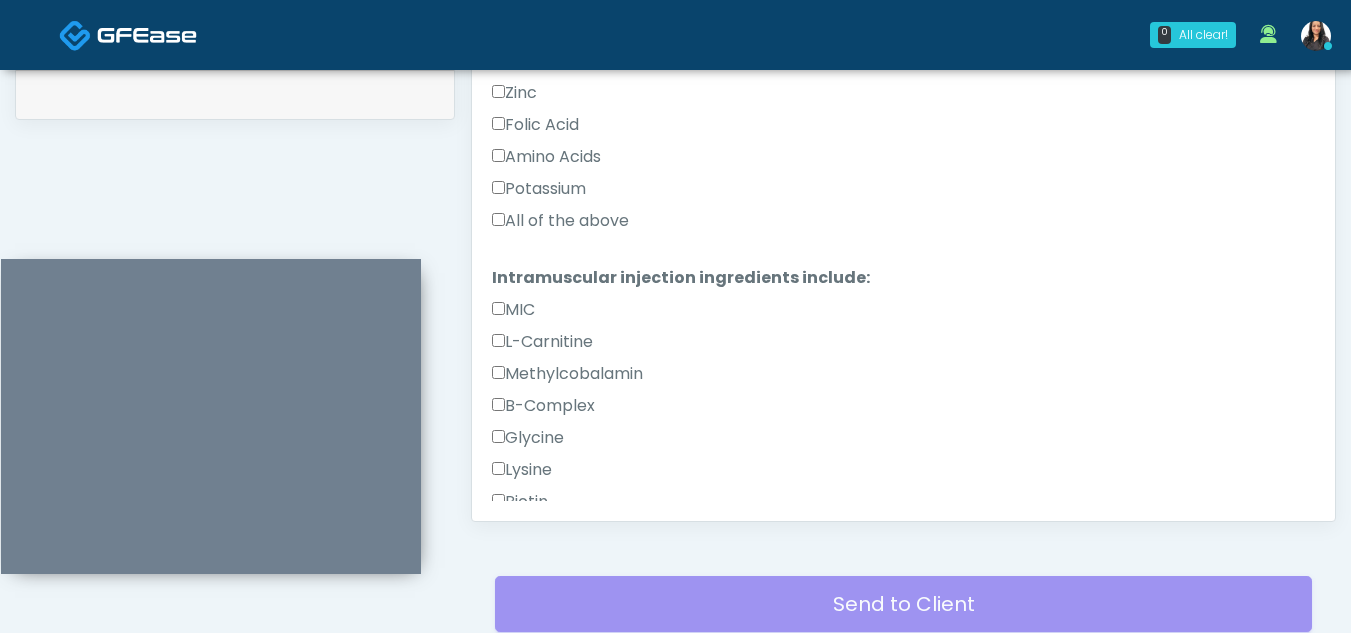 scroll, scrollTop: 980, scrollLeft: 0, axis: vertical 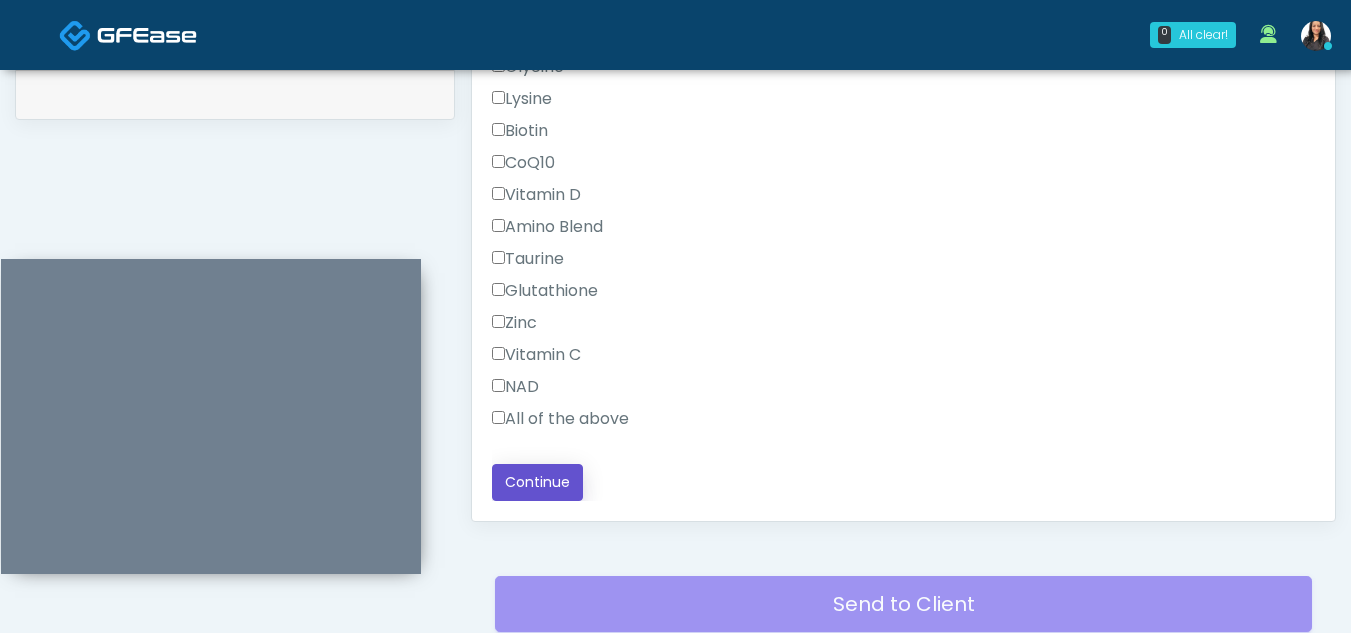 click on "Continue" at bounding box center (537, 482) 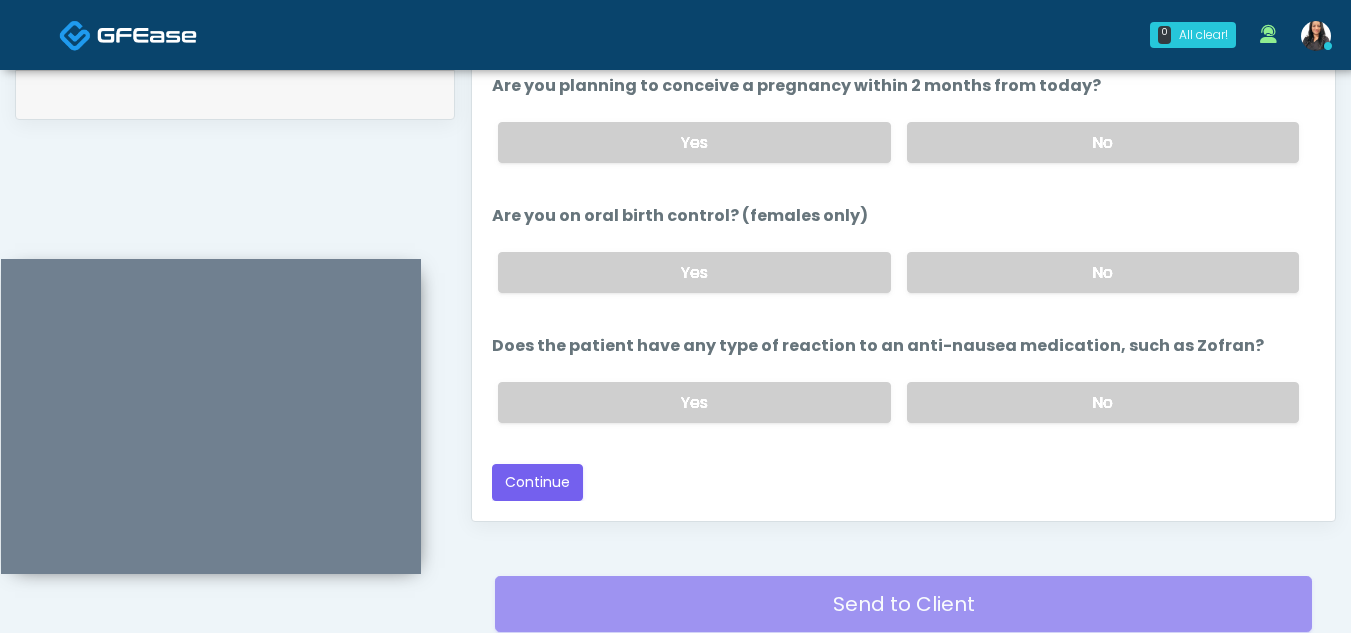 scroll, scrollTop: 1109, scrollLeft: 0, axis: vertical 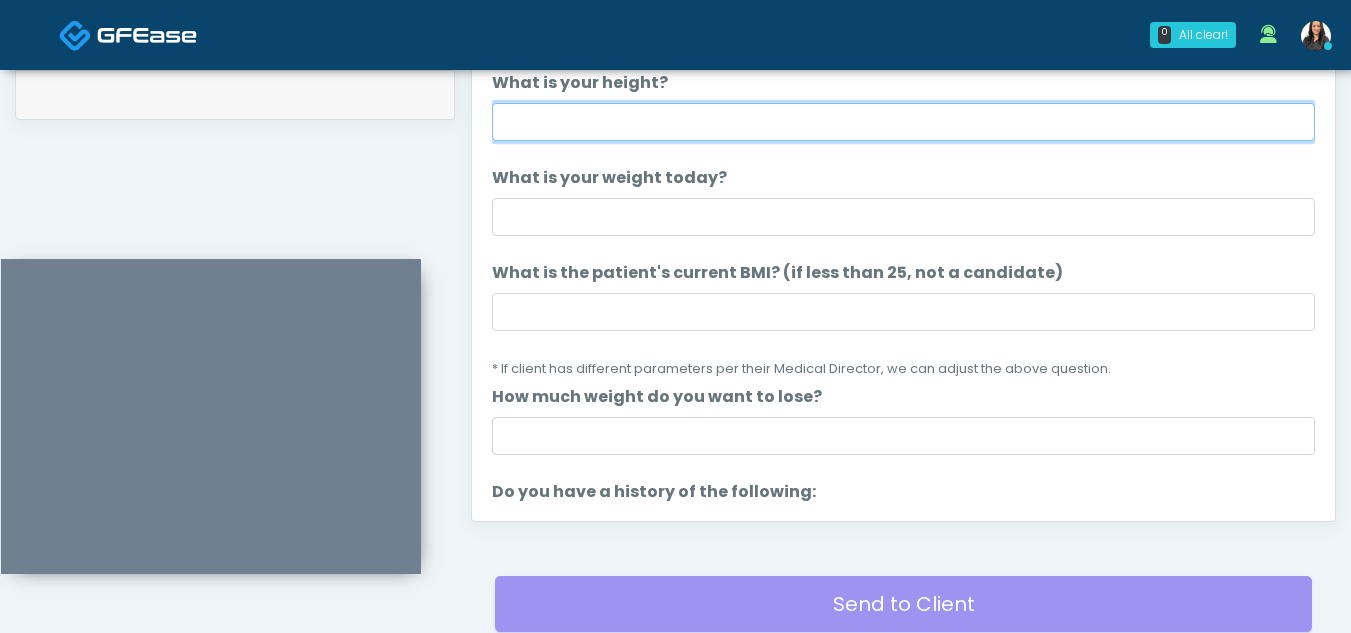 click on "What is your height?" at bounding box center (903, 122) 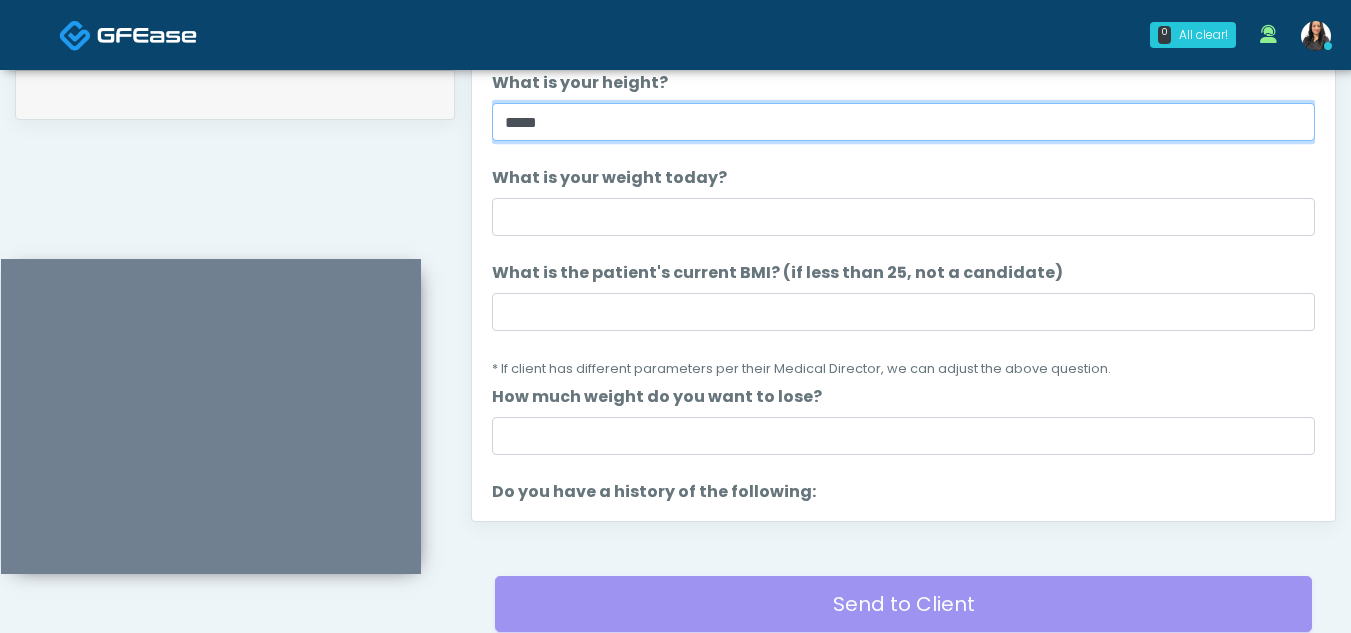 type on "*****" 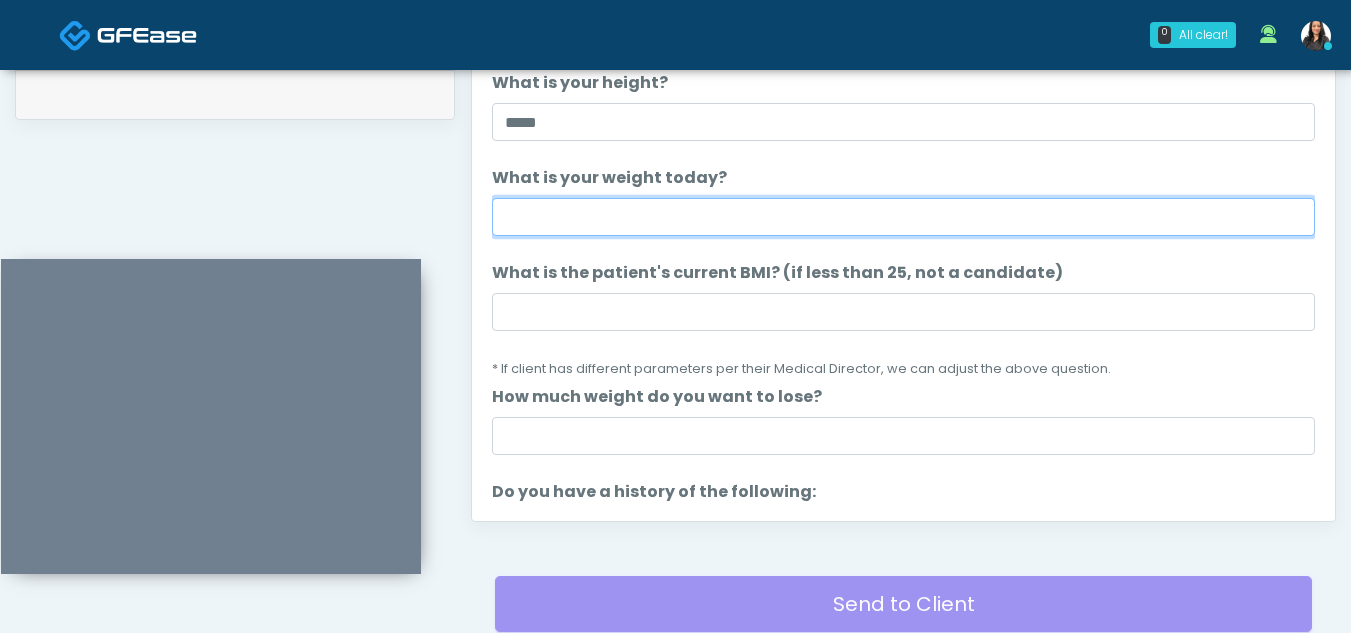 click on "What is your weight today?" at bounding box center (903, 217) 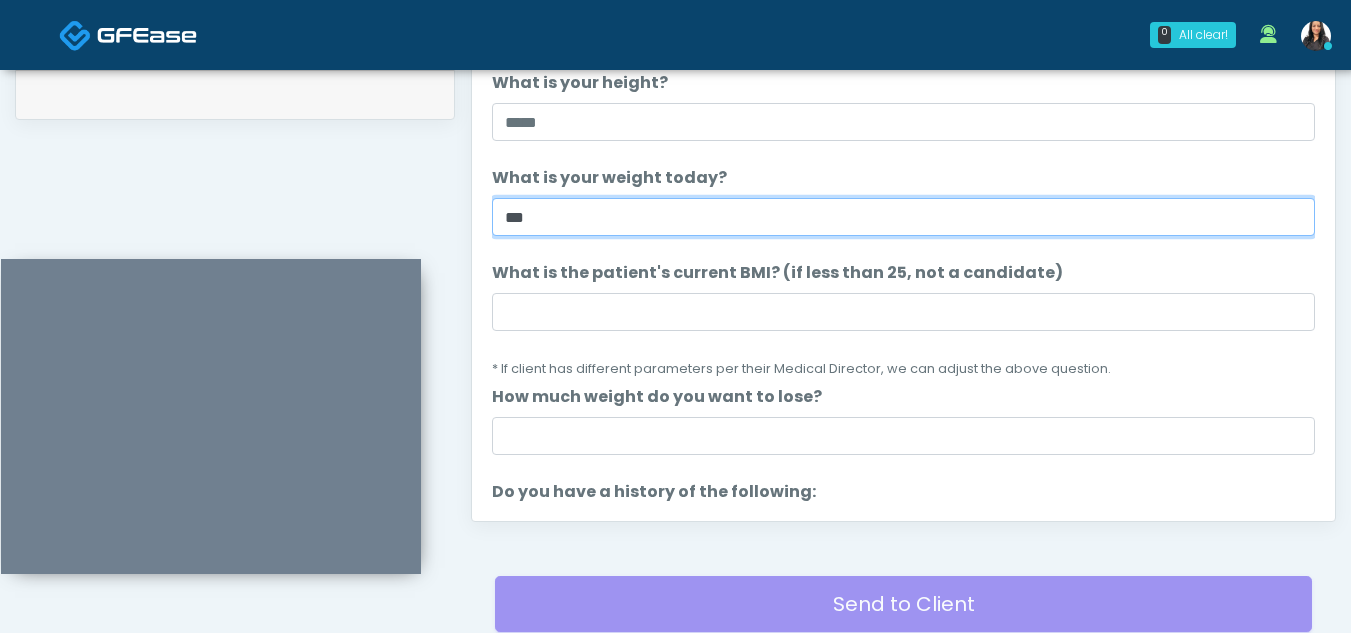 type on "***" 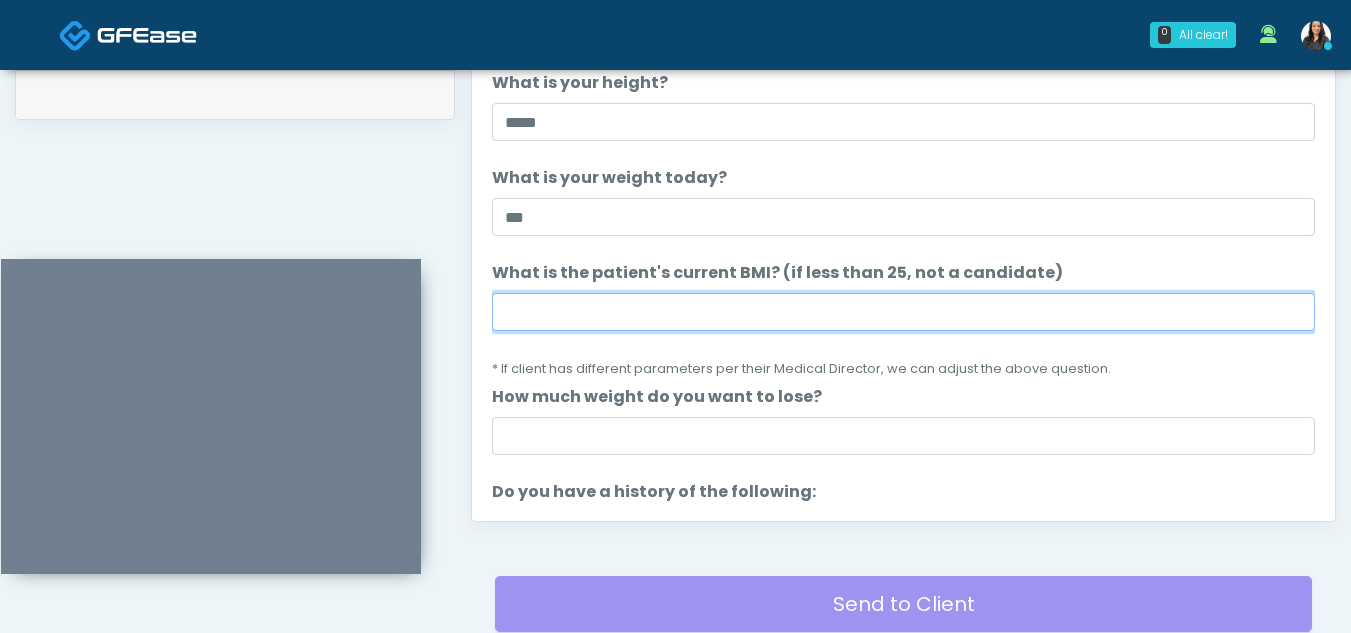 click on "What is the patient's current BMI? (if less than 25, not a candidate)" at bounding box center (903, 312) 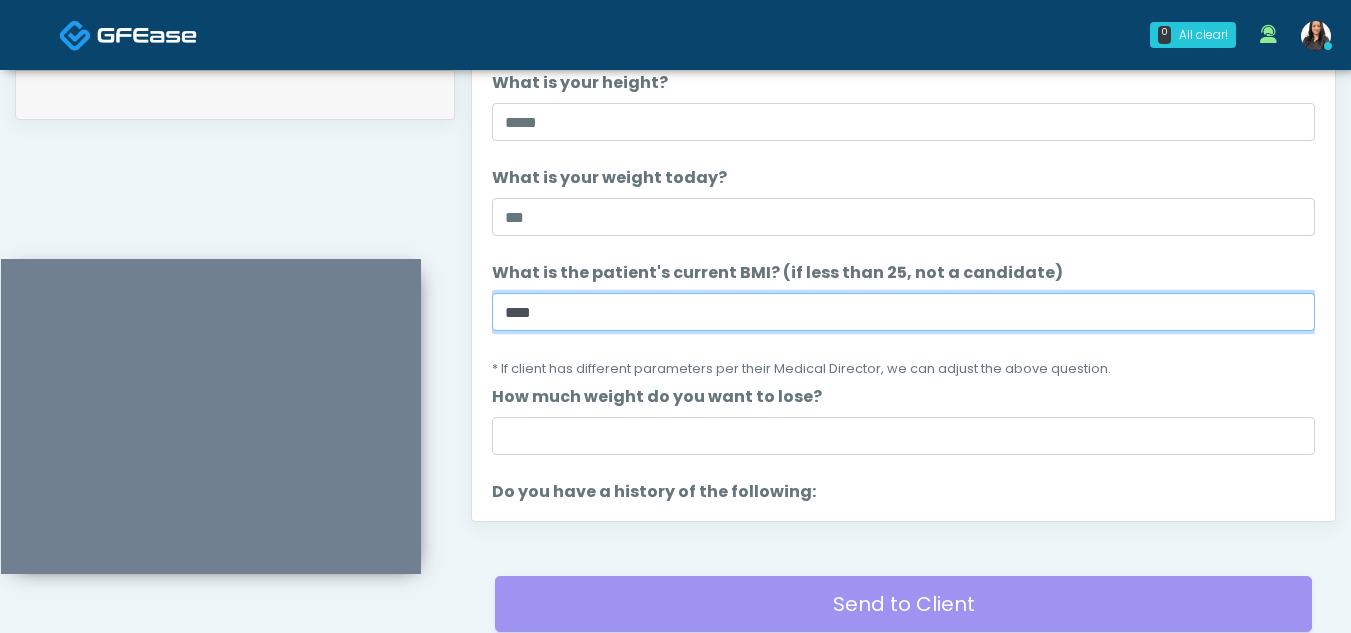 type on "****" 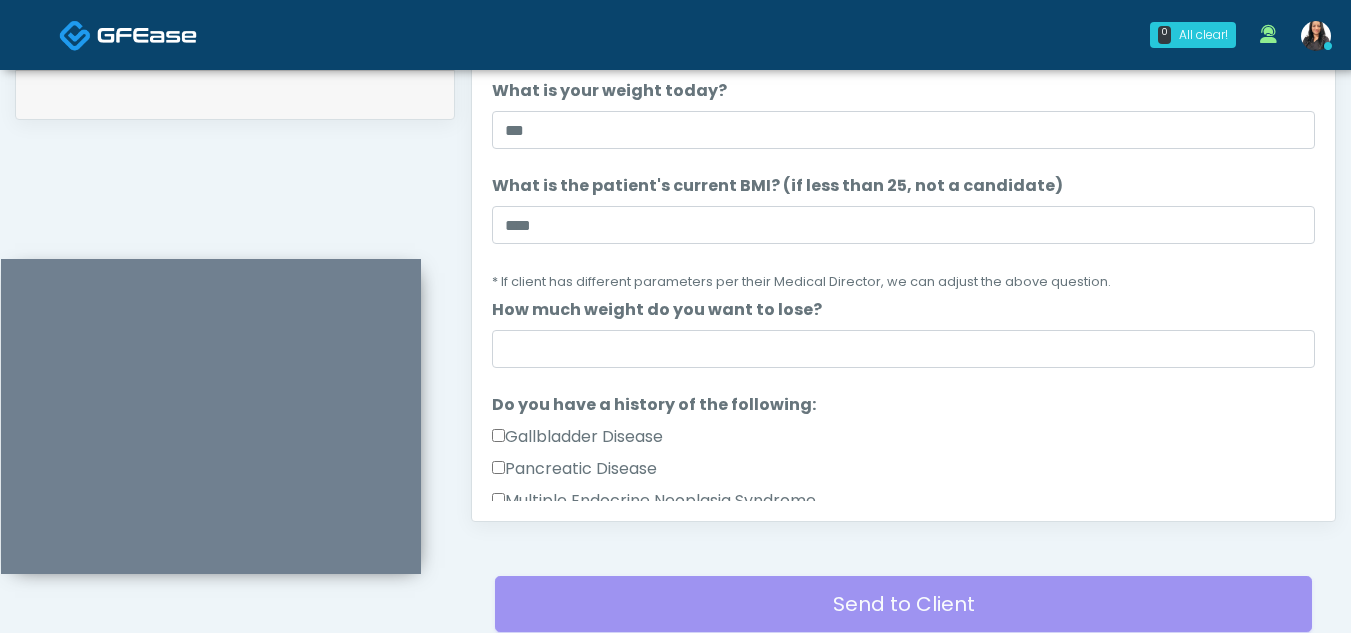 scroll, scrollTop: 90, scrollLeft: 0, axis: vertical 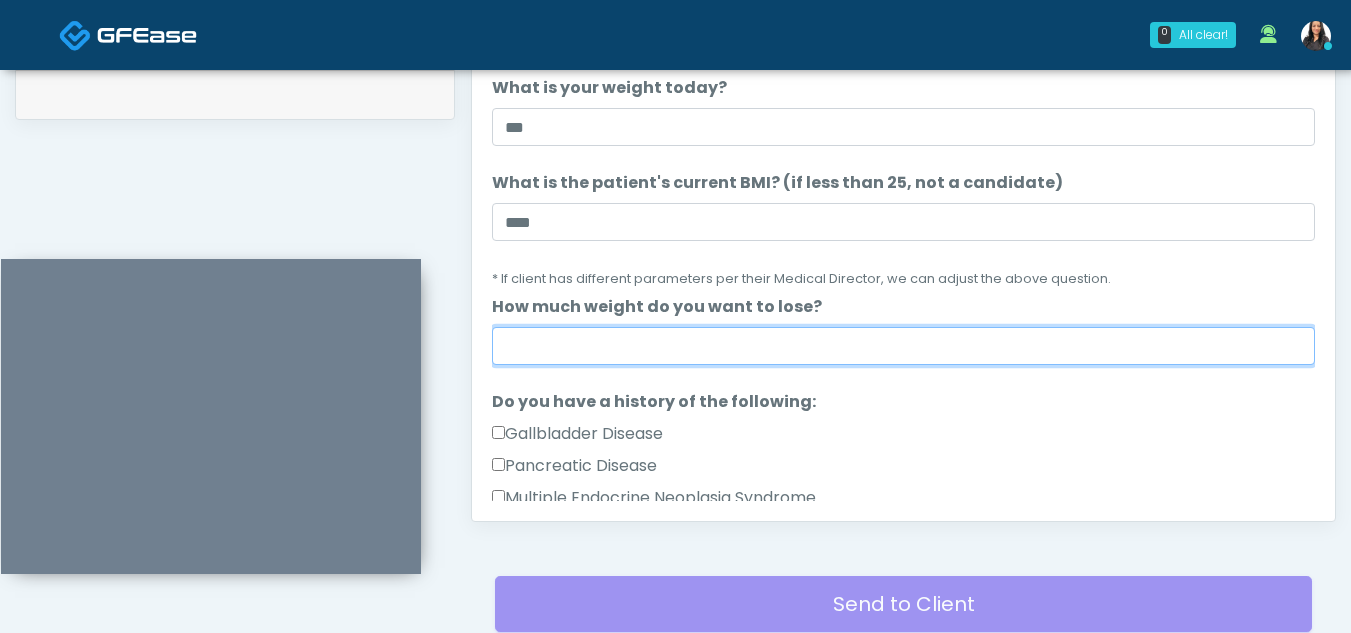 click on "How much weight do you want to lose?" at bounding box center (903, 346) 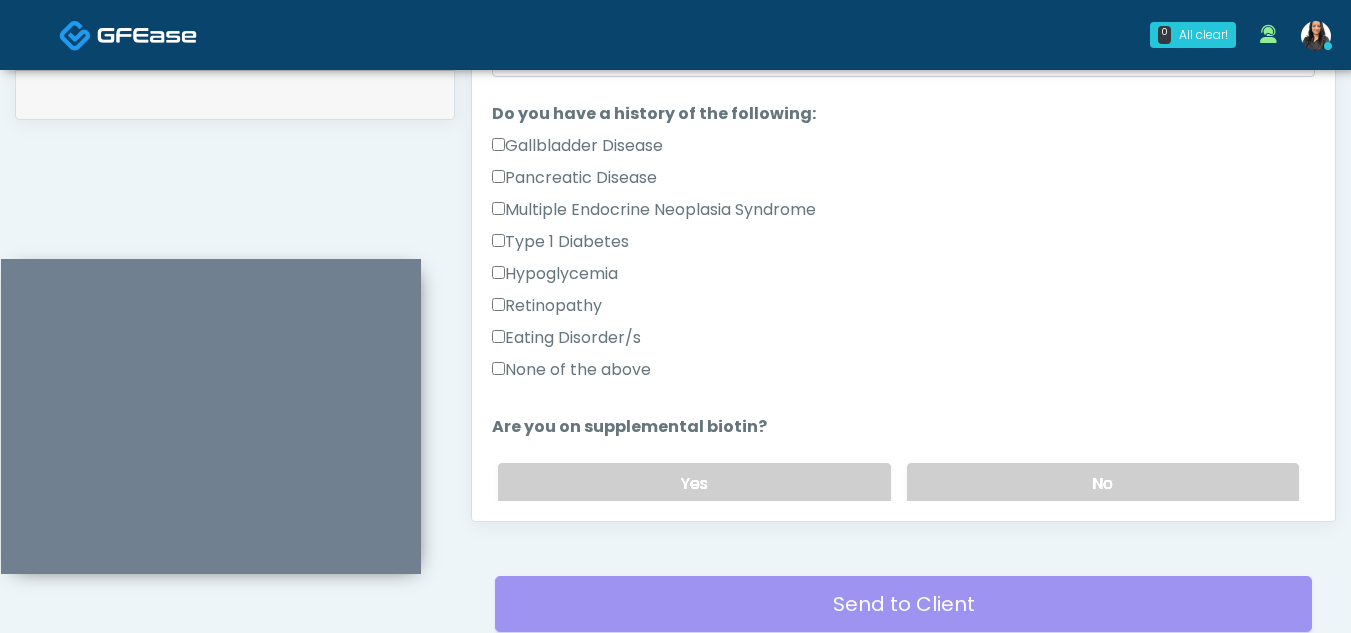 scroll, scrollTop: 388, scrollLeft: 0, axis: vertical 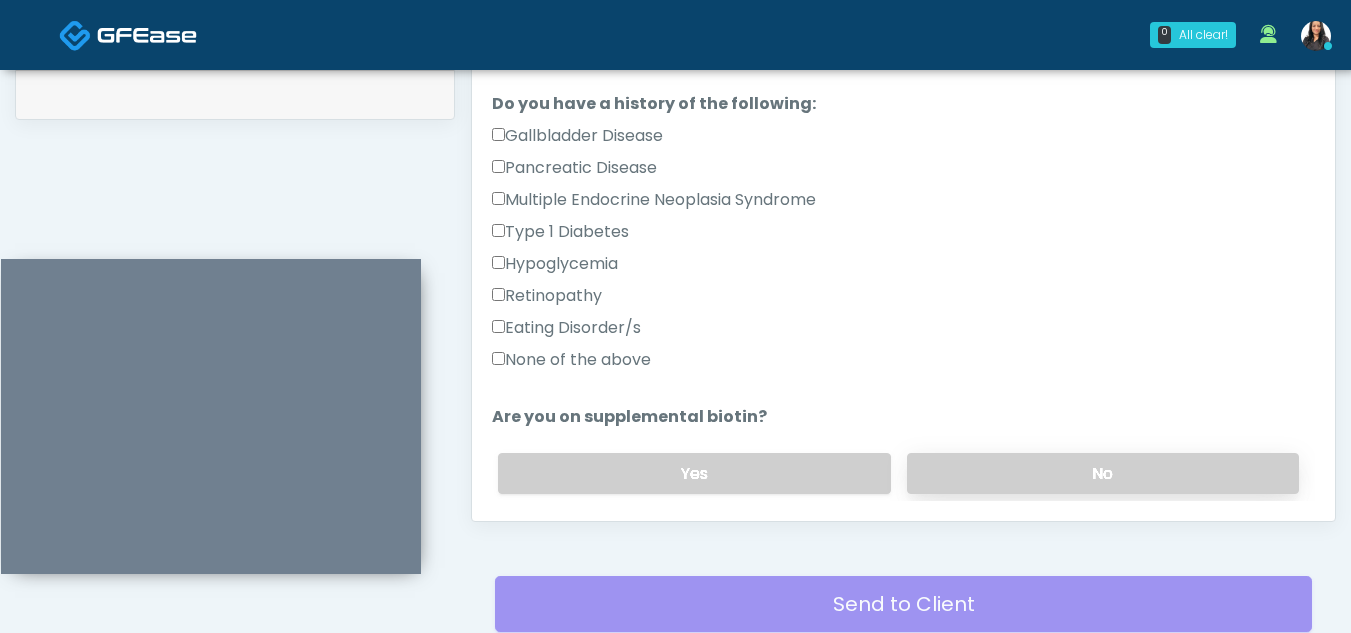 click on "No" at bounding box center (1103, 473) 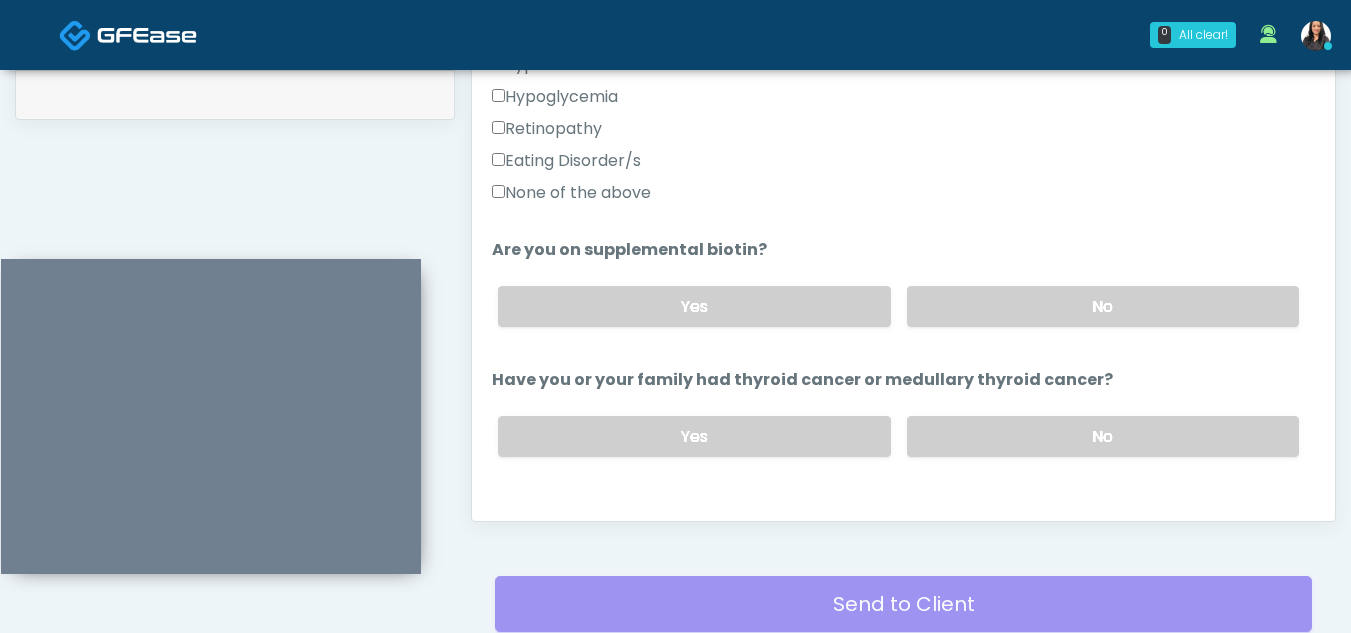 scroll, scrollTop: 613, scrollLeft: 0, axis: vertical 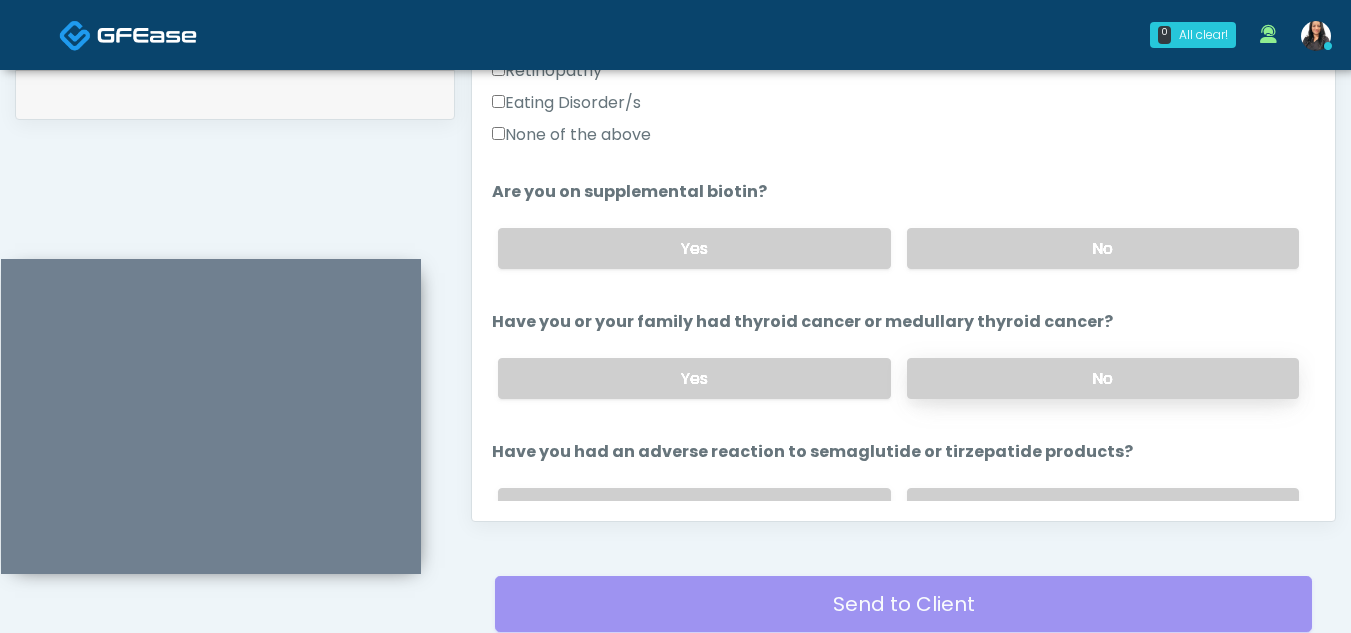 click on "No" at bounding box center (1103, 378) 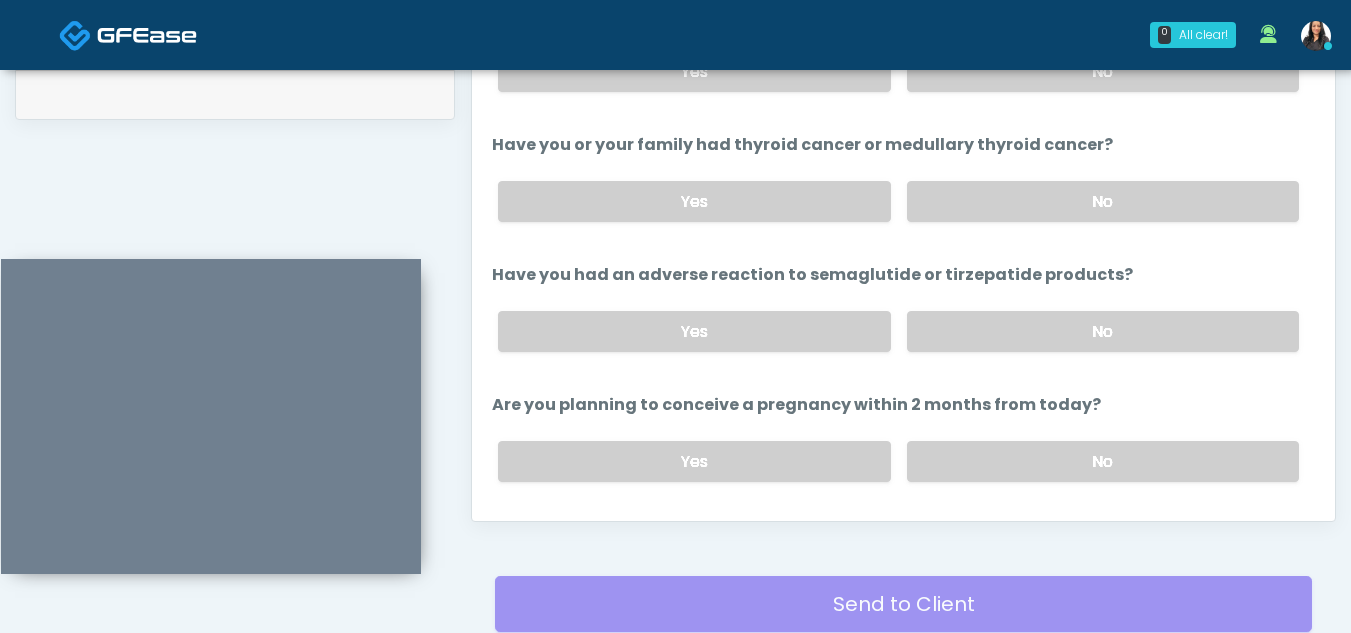 scroll, scrollTop: 797, scrollLeft: 0, axis: vertical 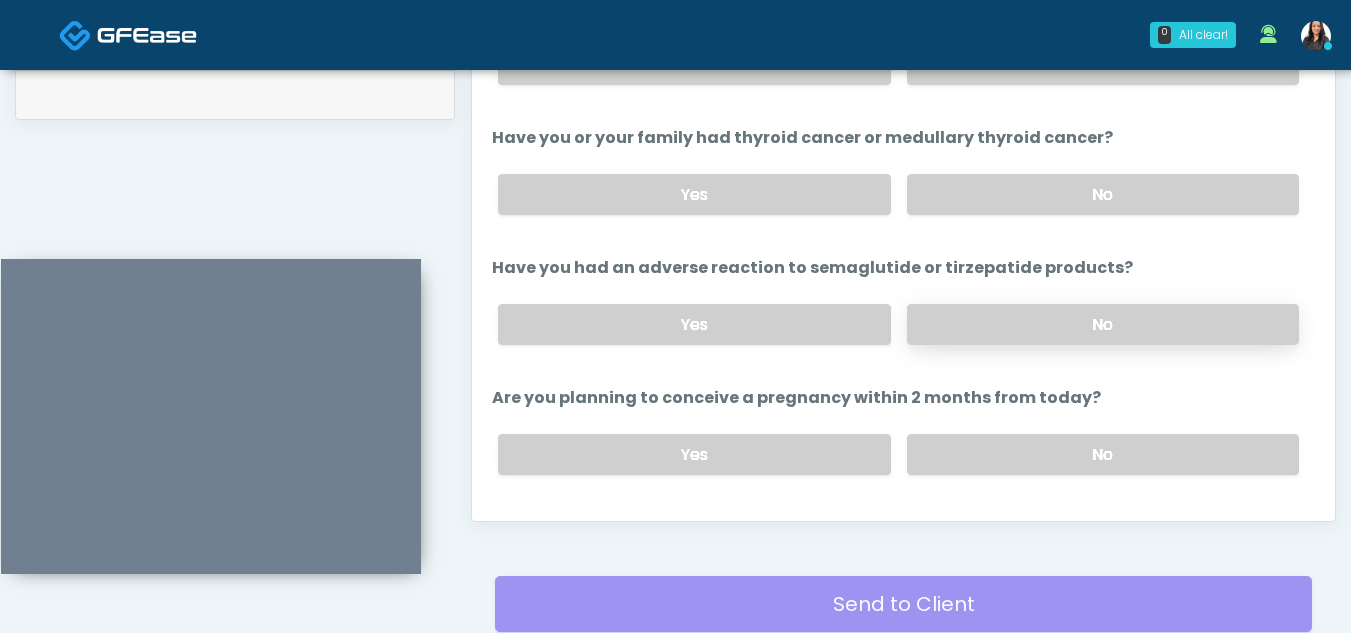 click on "No" at bounding box center (1103, 324) 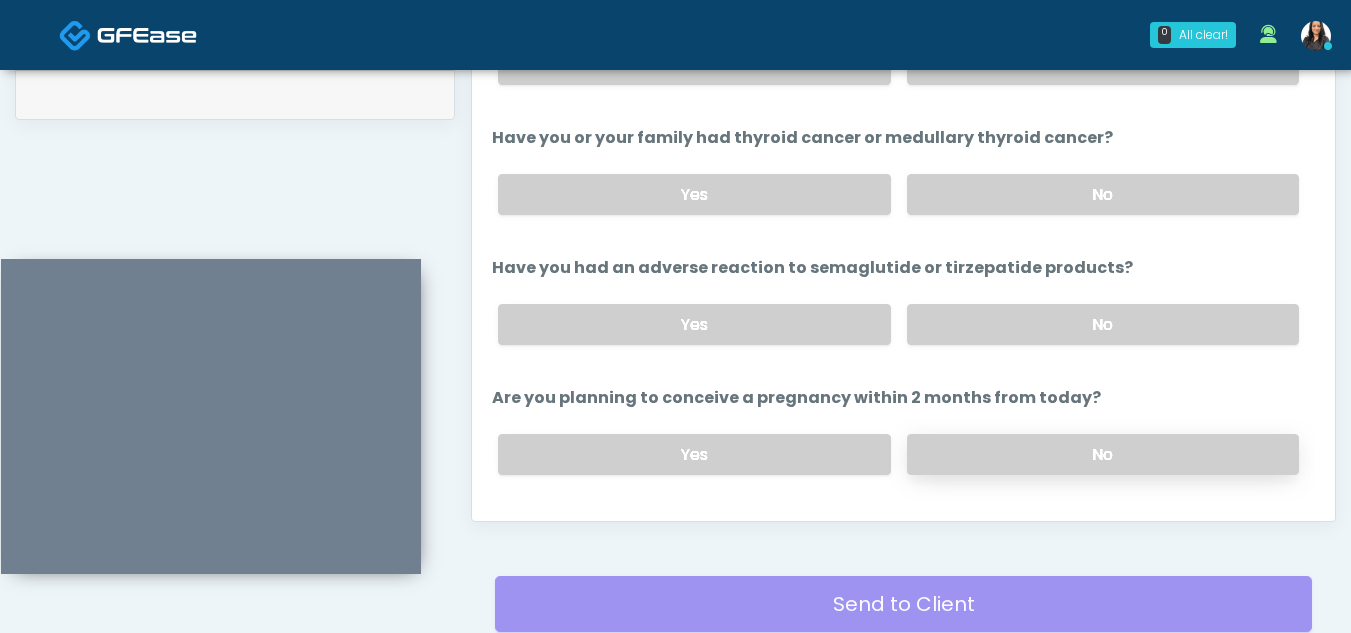 click on "No" at bounding box center [1103, 454] 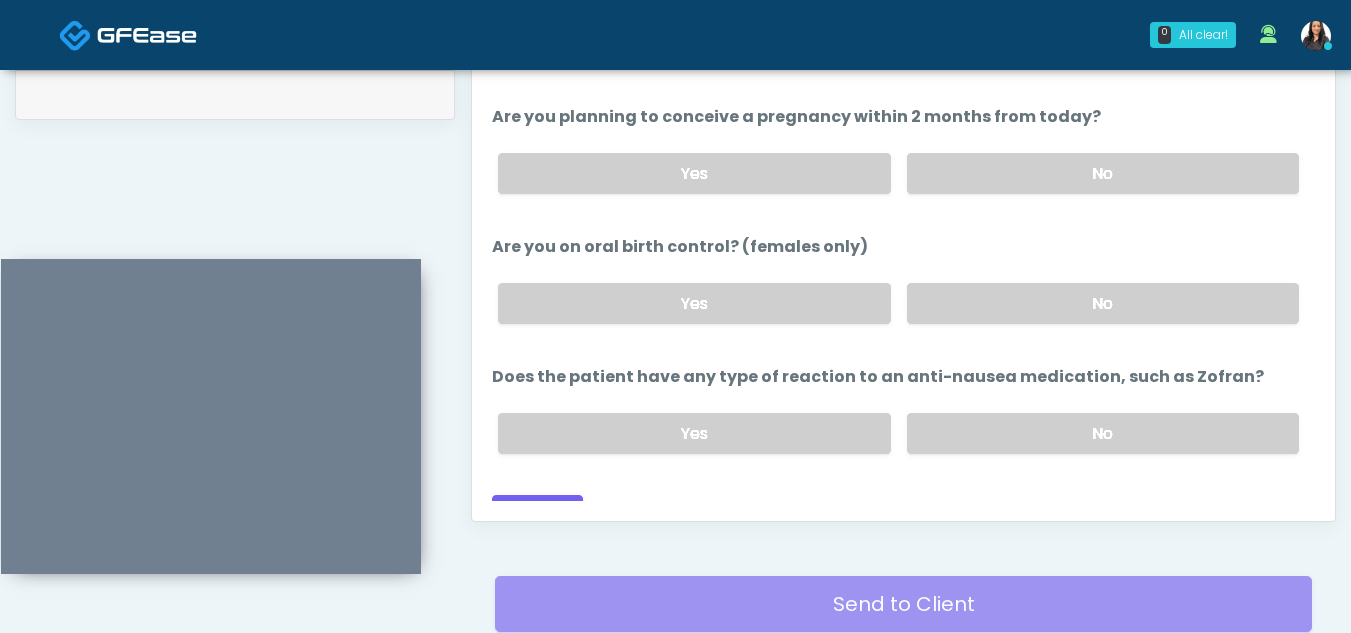 scroll, scrollTop: 1109, scrollLeft: 0, axis: vertical 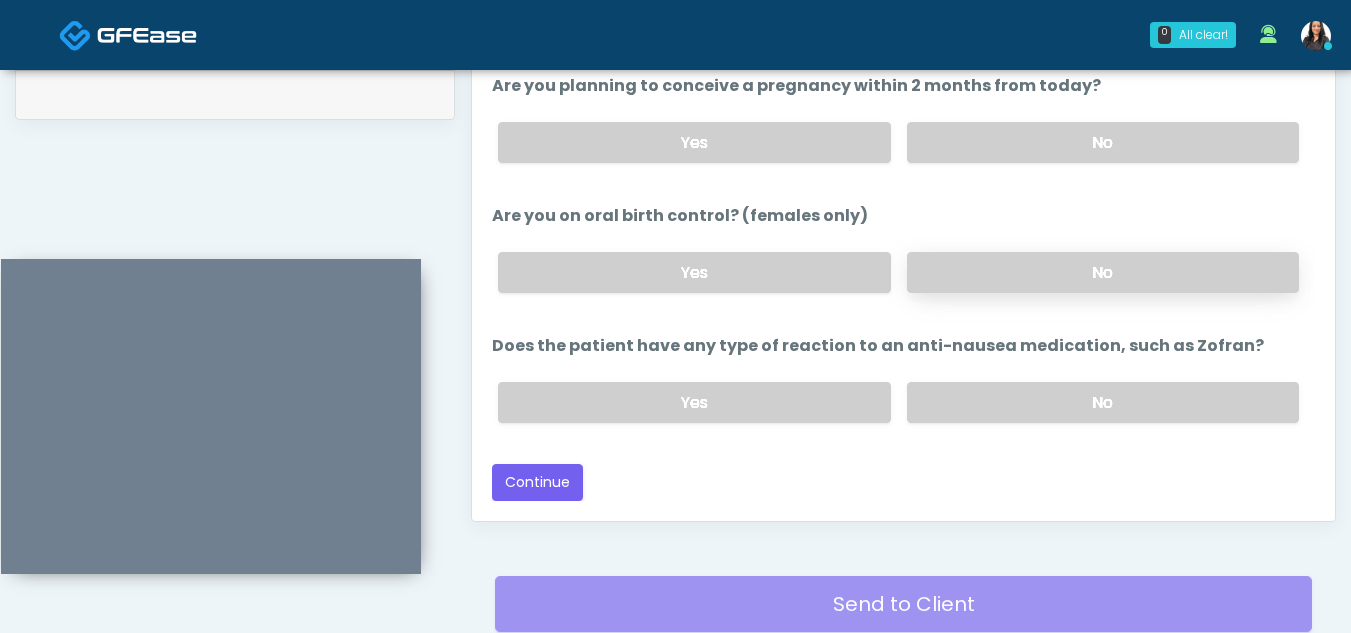 click on "No" at bounding box center (1103, 272) 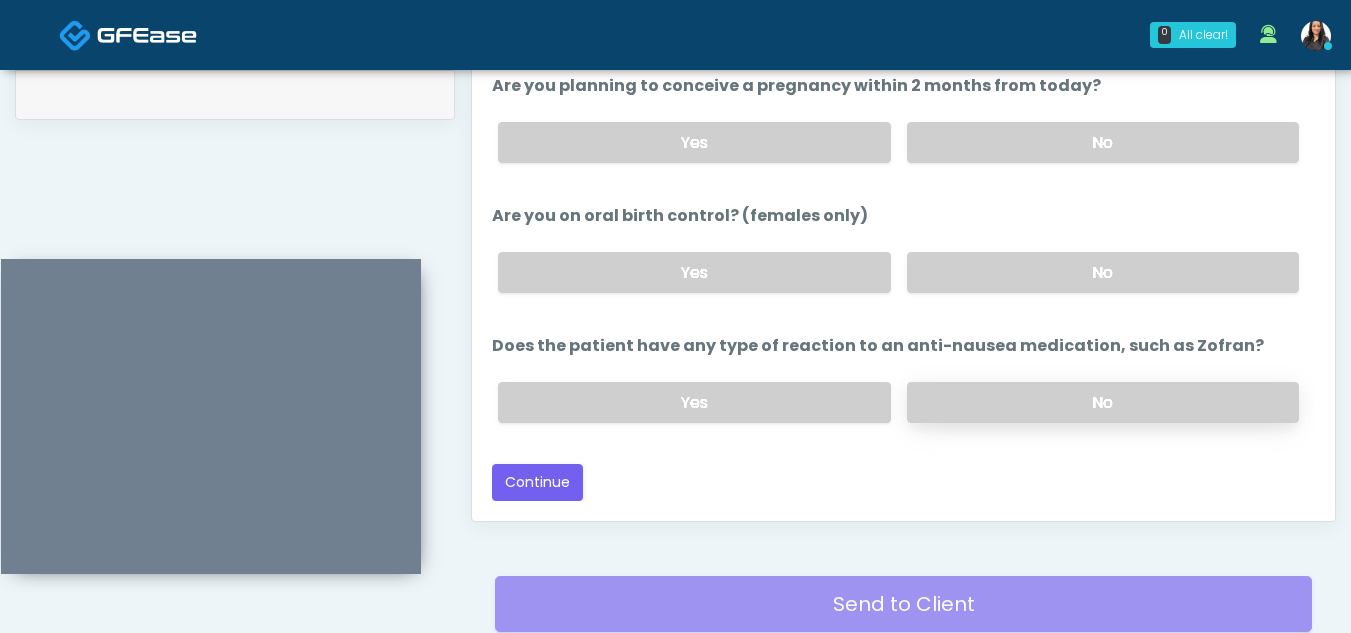 click on "No" at bounding box center [1103, 402] 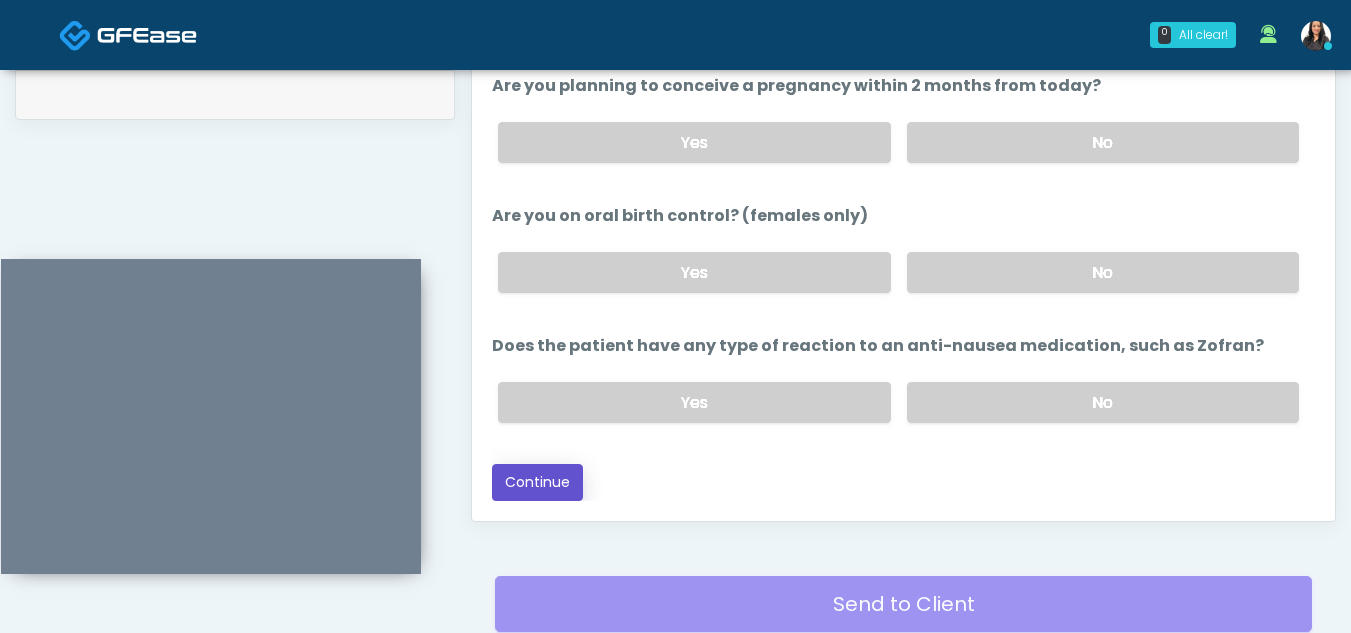 click on "Continue" at bounding box center [537, 482] 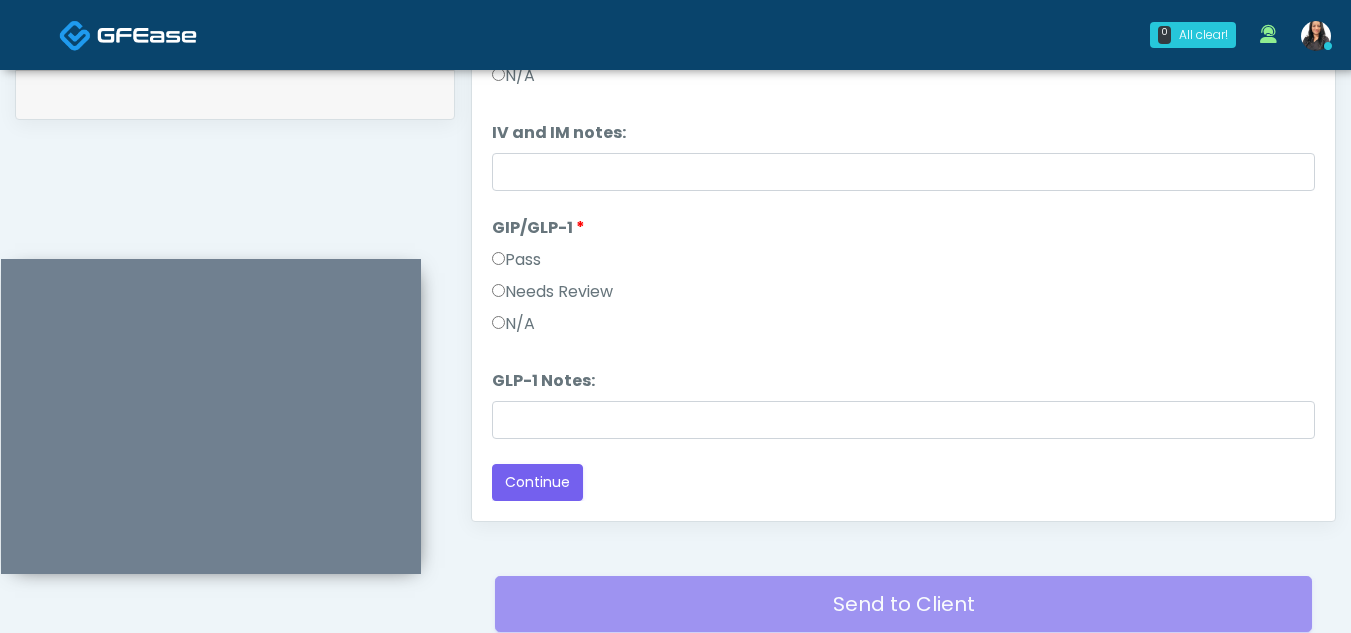 scroll, scrollTop: 83, scrollLeft: 0, axis: vertical 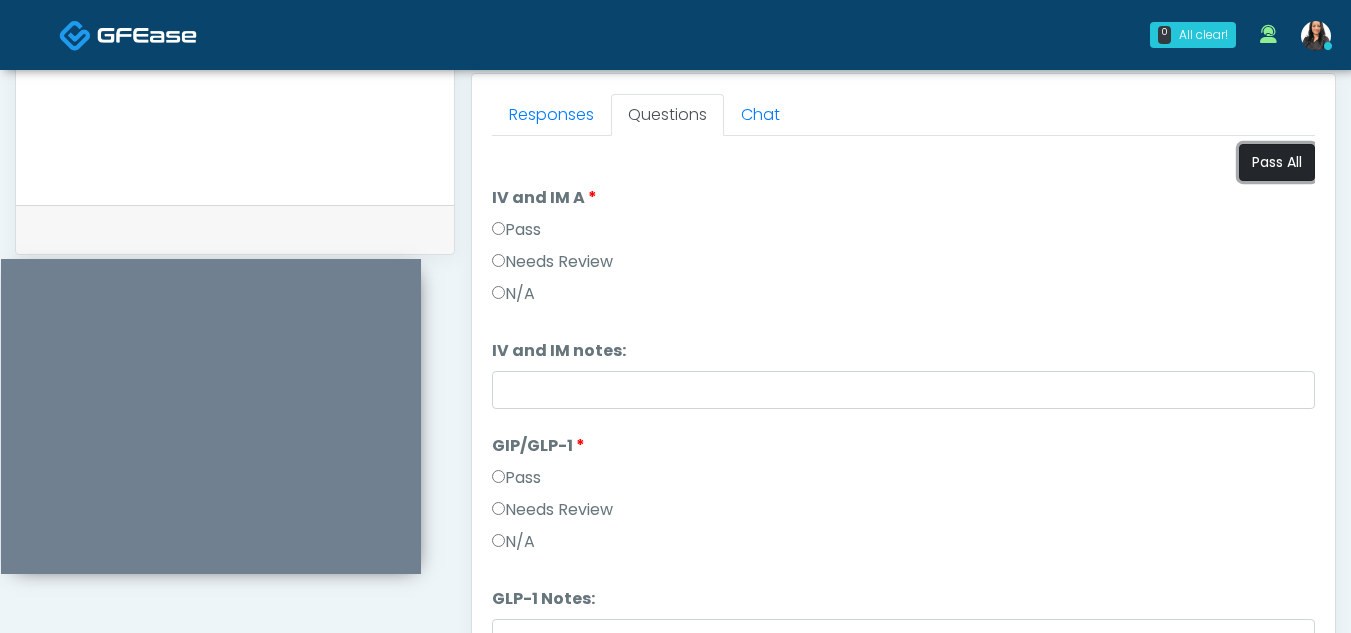 click on "Pass All" at bounding box center [1277, 162] 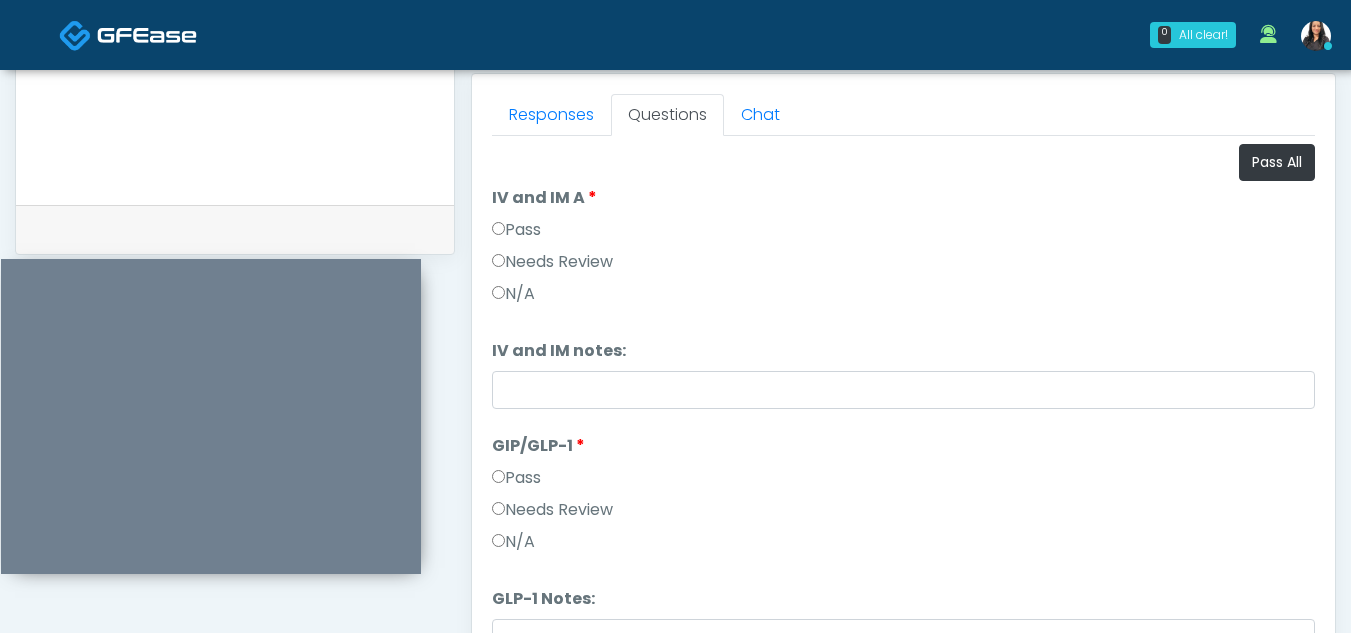 scroll, scrollTop: 83, scrollLeft: 0, axis: vertical 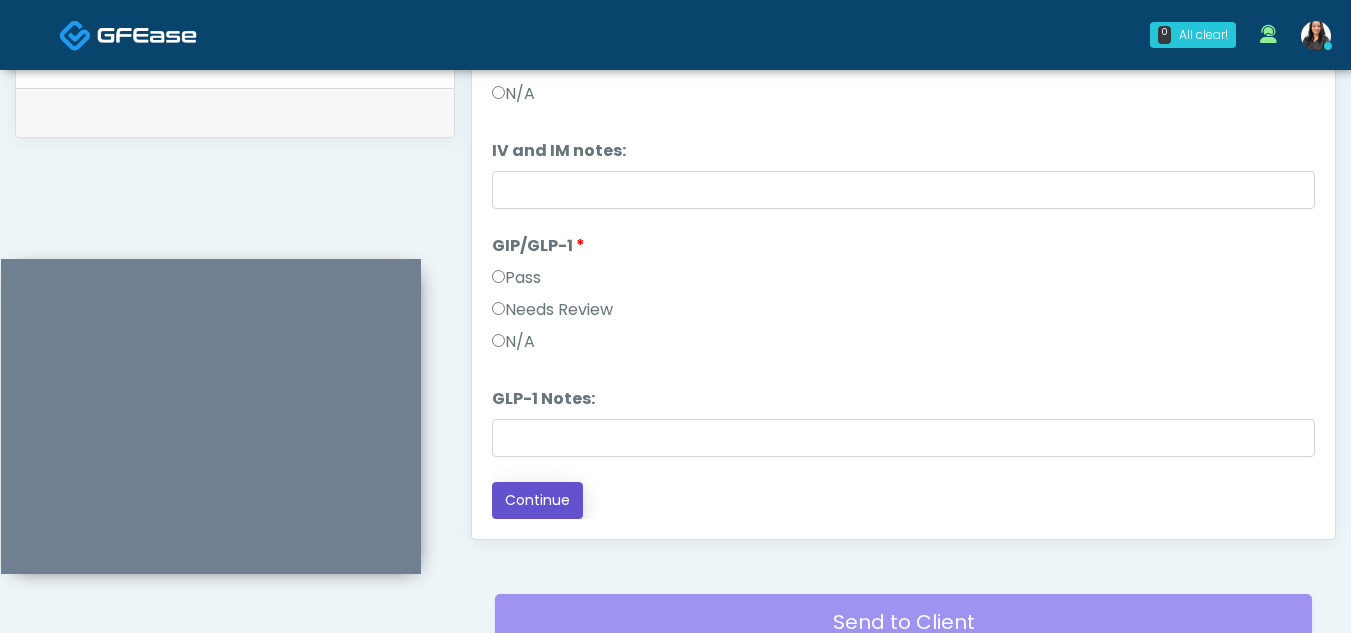 click on "Continue" at bounding box center [537, 500] 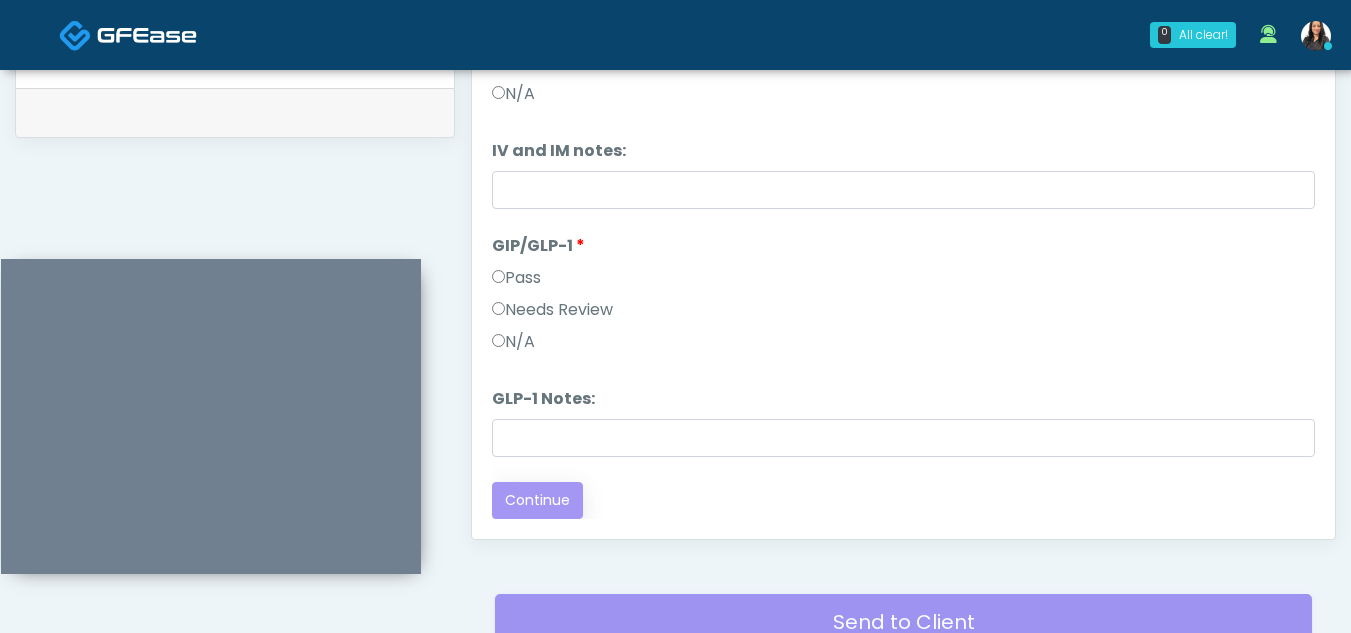 scroll, scrollTop: 0, scrollLeft: 0, axis: both 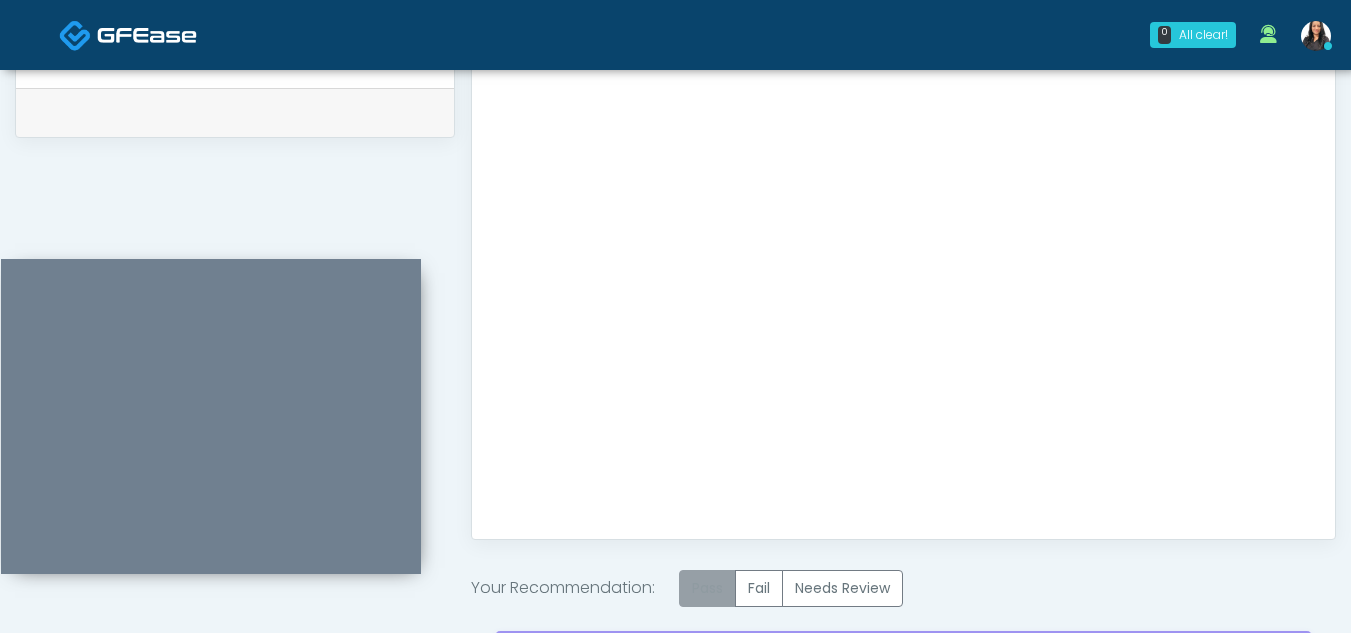 click on "Pass" at bounding box center (707, 588) 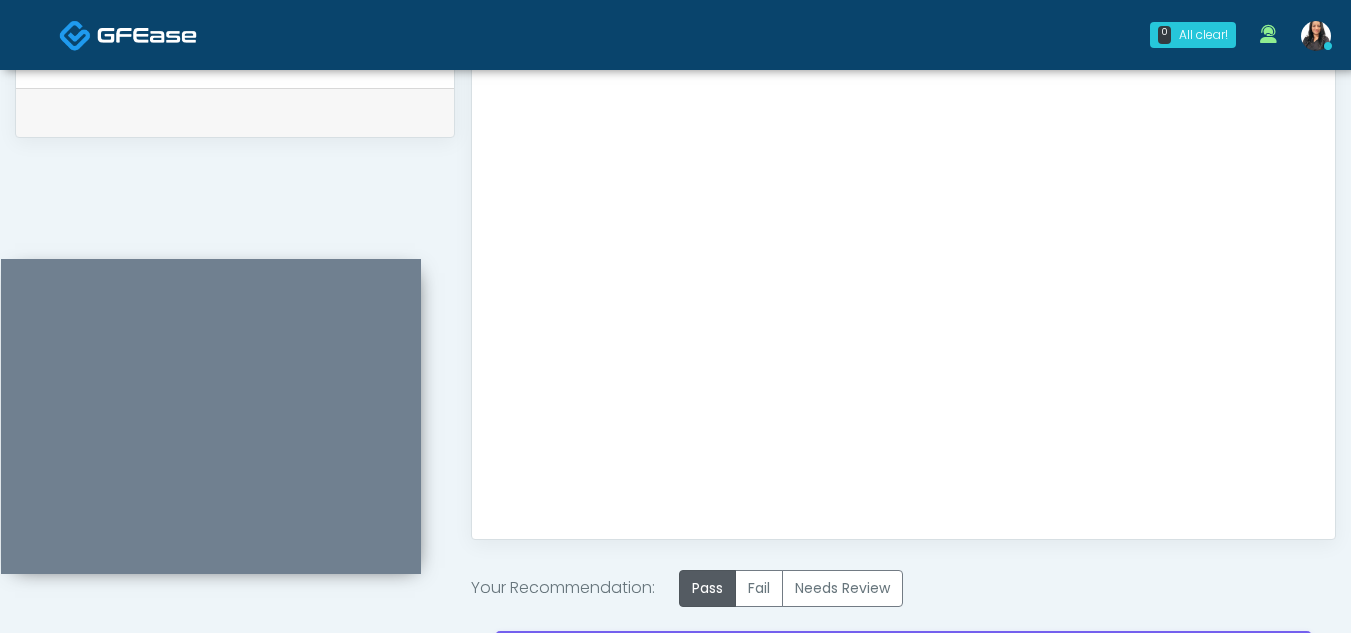 scroll, scrollTop: 1199, scrollLeft: 0, axis: vertical 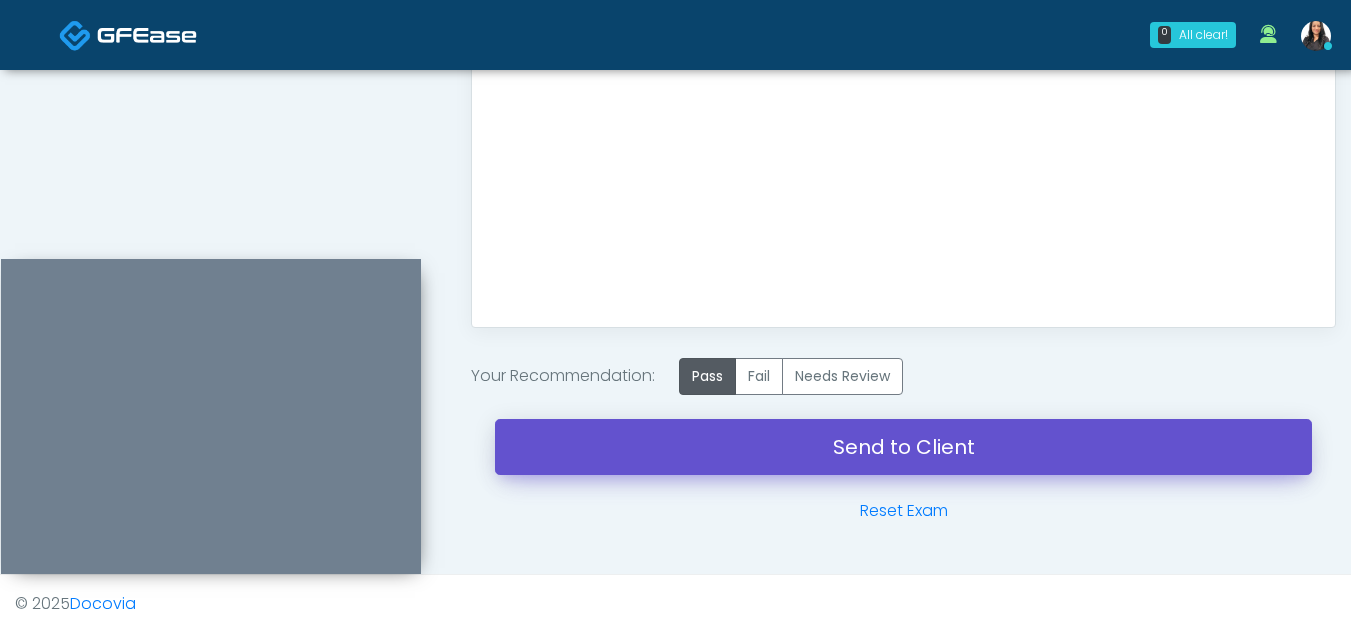 click on "Send to Client" at bounding box center (903, 447) 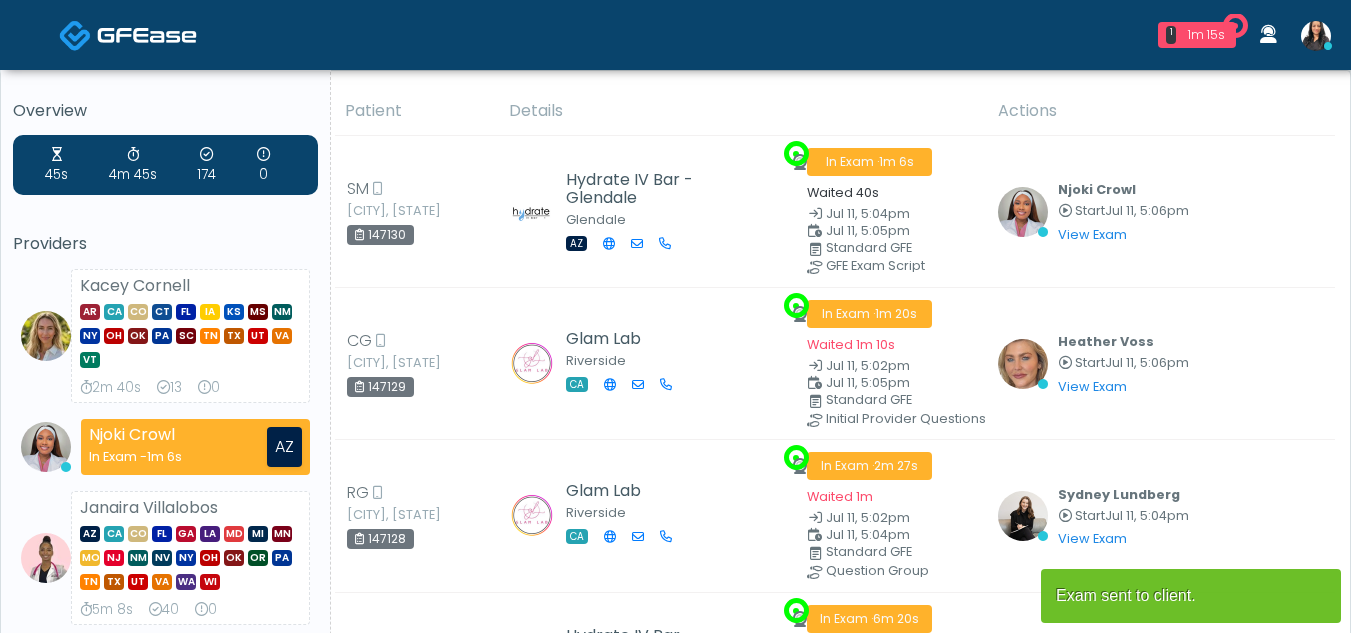 scroll, scrollTop: 0, scrollLeft: 0, axis: both 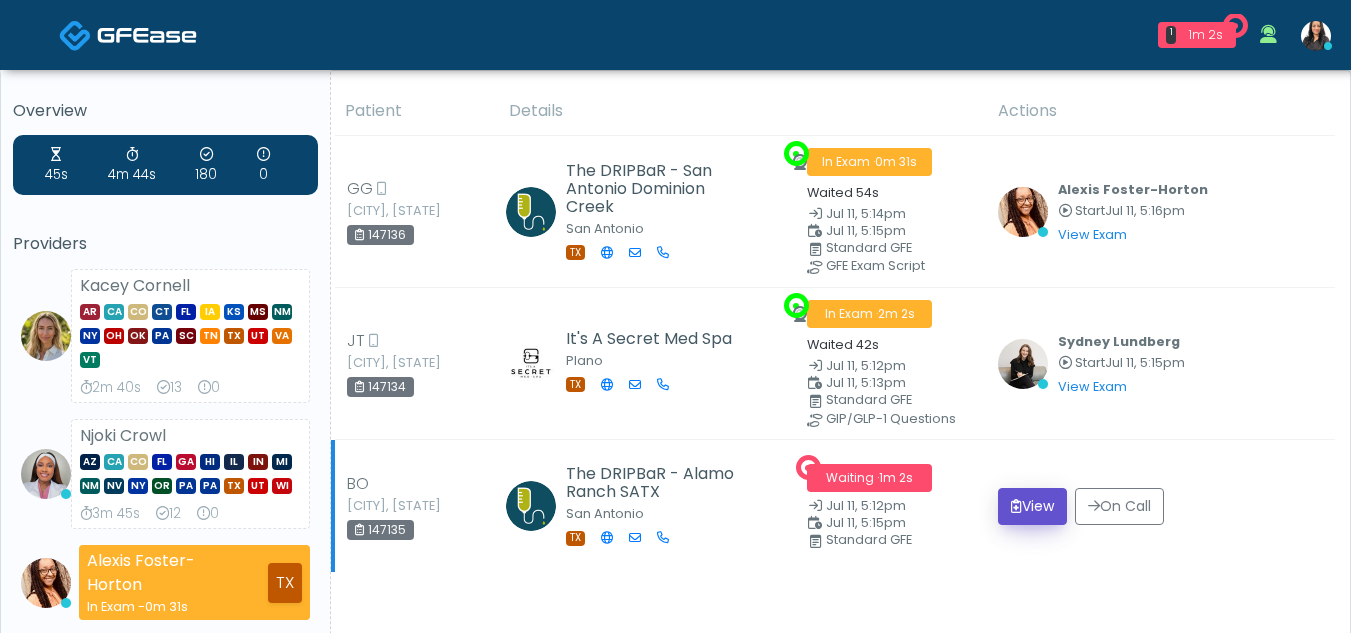 click on "View" at bounding box center [1032, 506] 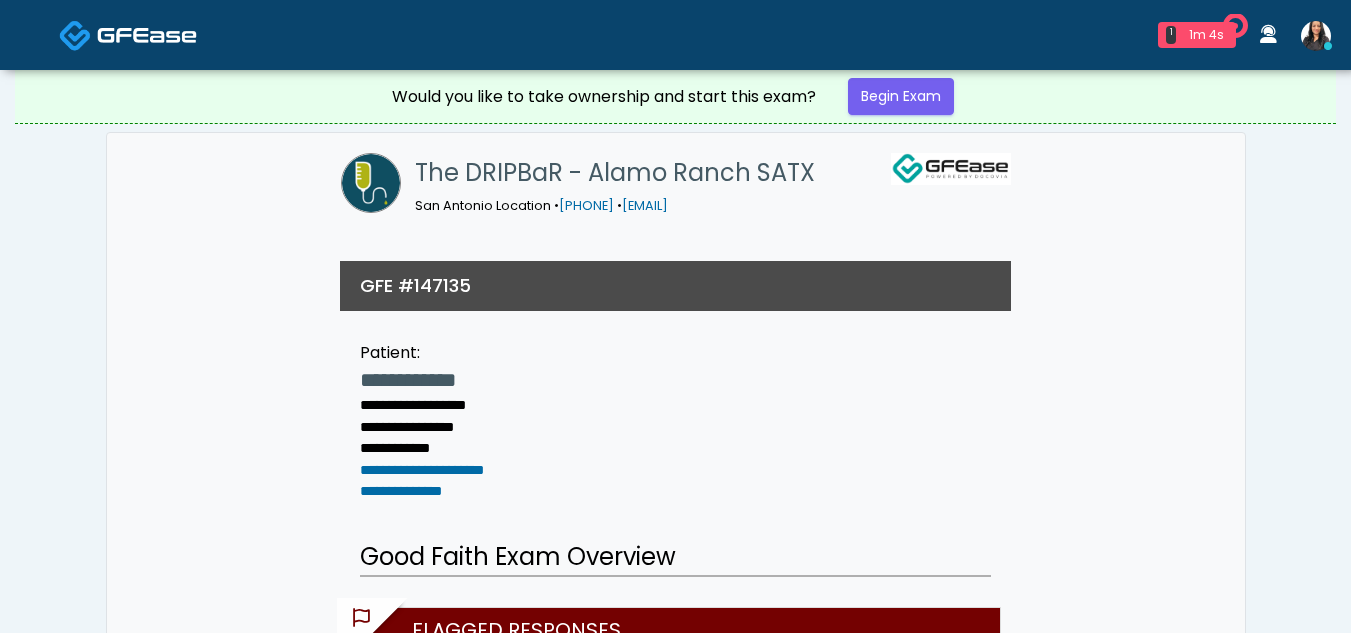 scroll, scrollTop: 0, scrollLeft: 0, axis: both 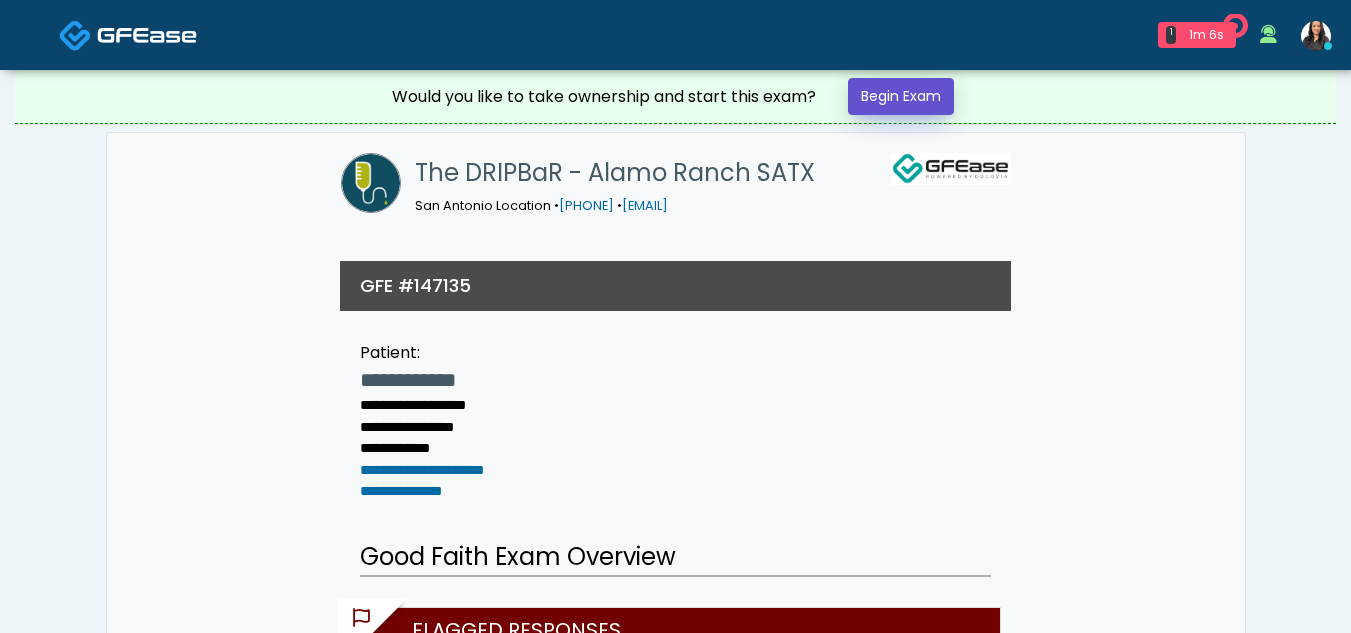 click on "Begin Exam" at bounding box center [901, 96] 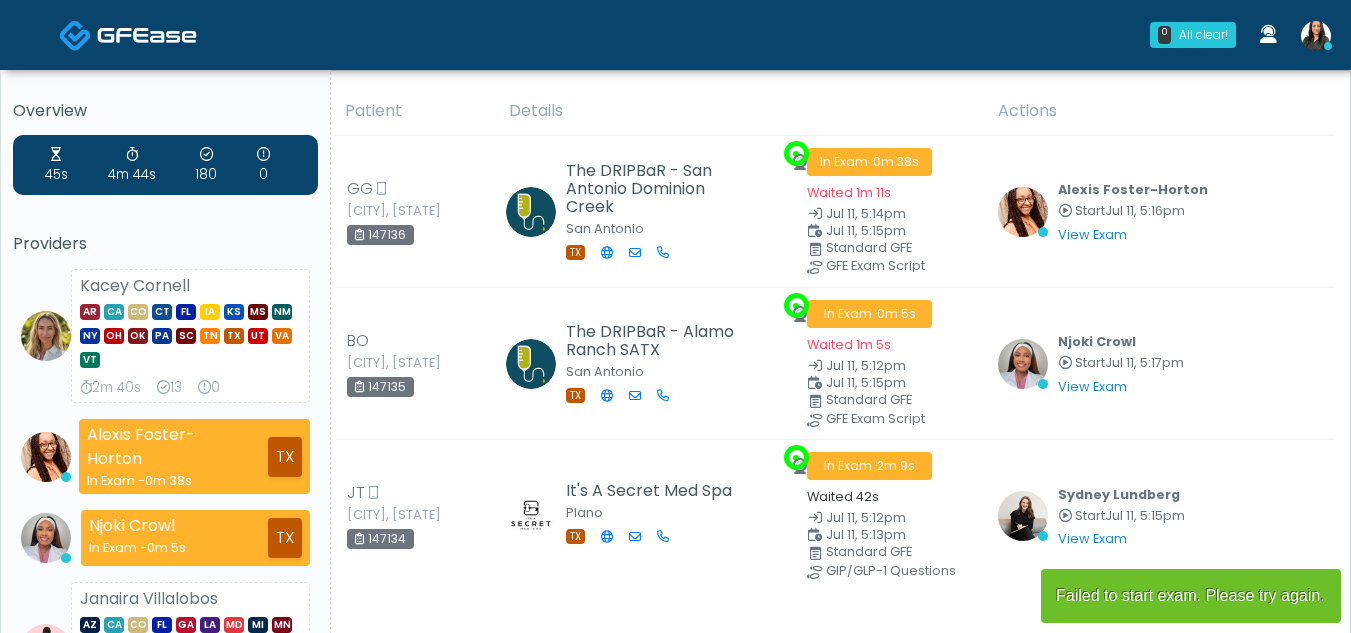 scroll, scrollTop: 0, scrollLeft: 0, axis: both 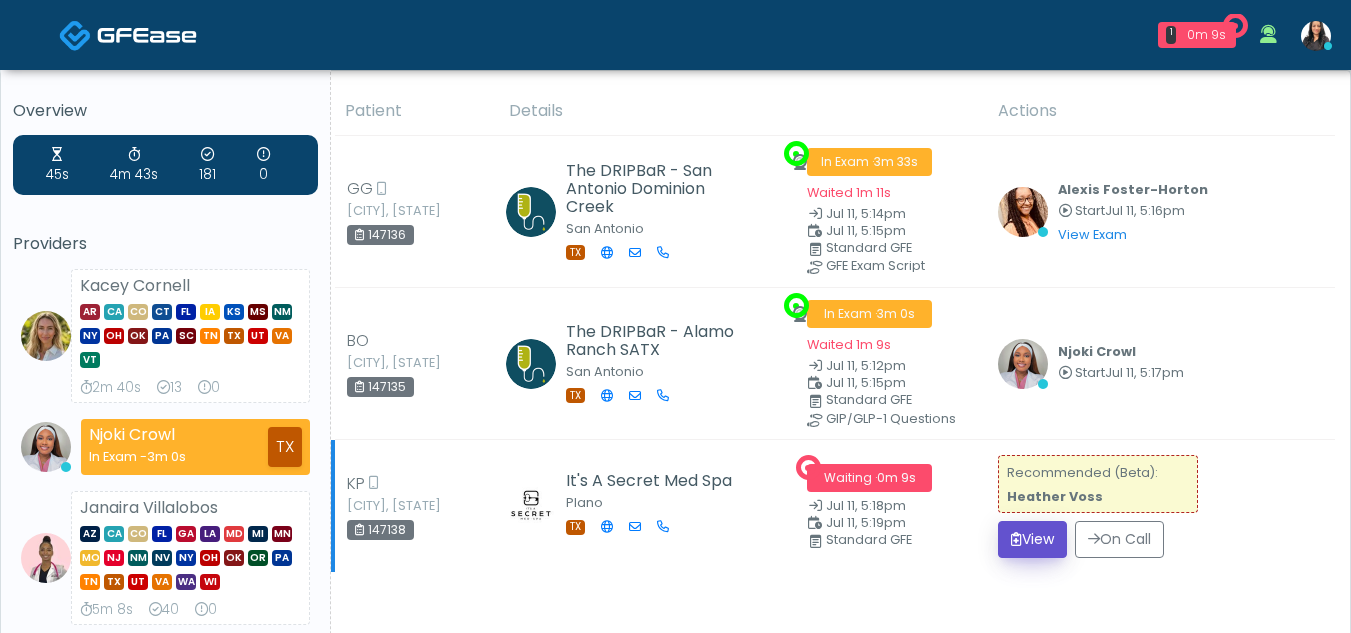 click on "View" at bounding box center [1032, 539] 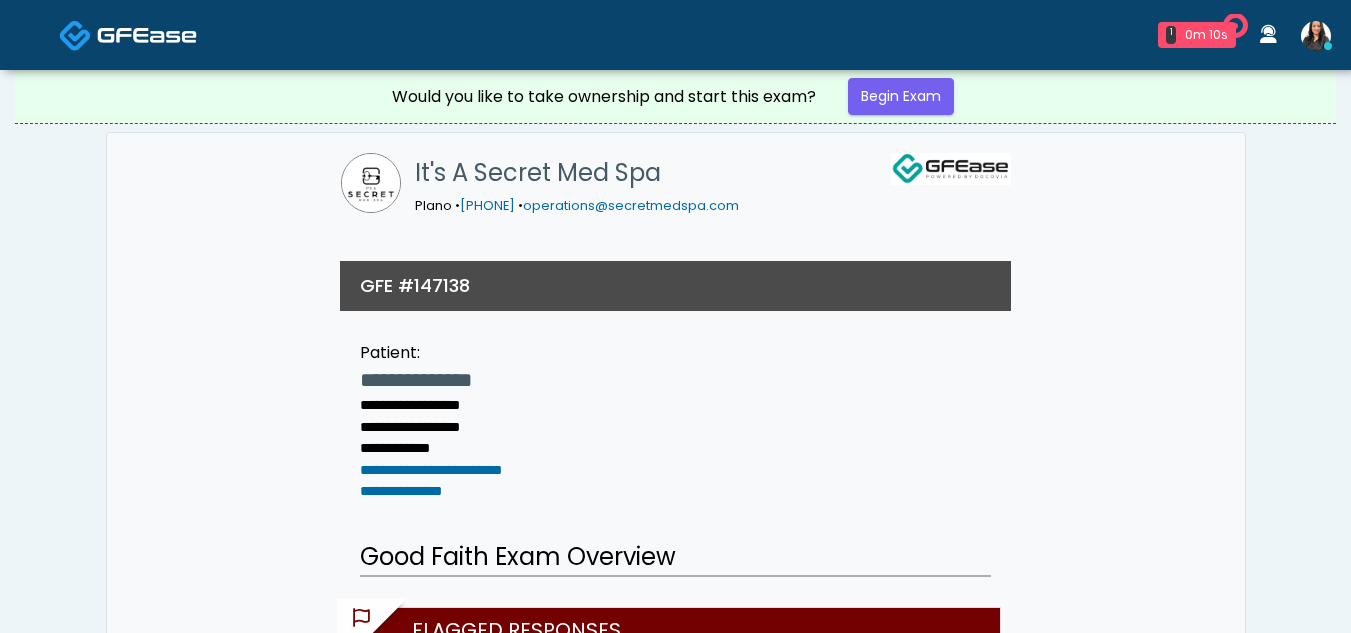 scroll, scrollTop: 0, scrollLeft: 0, axis: both 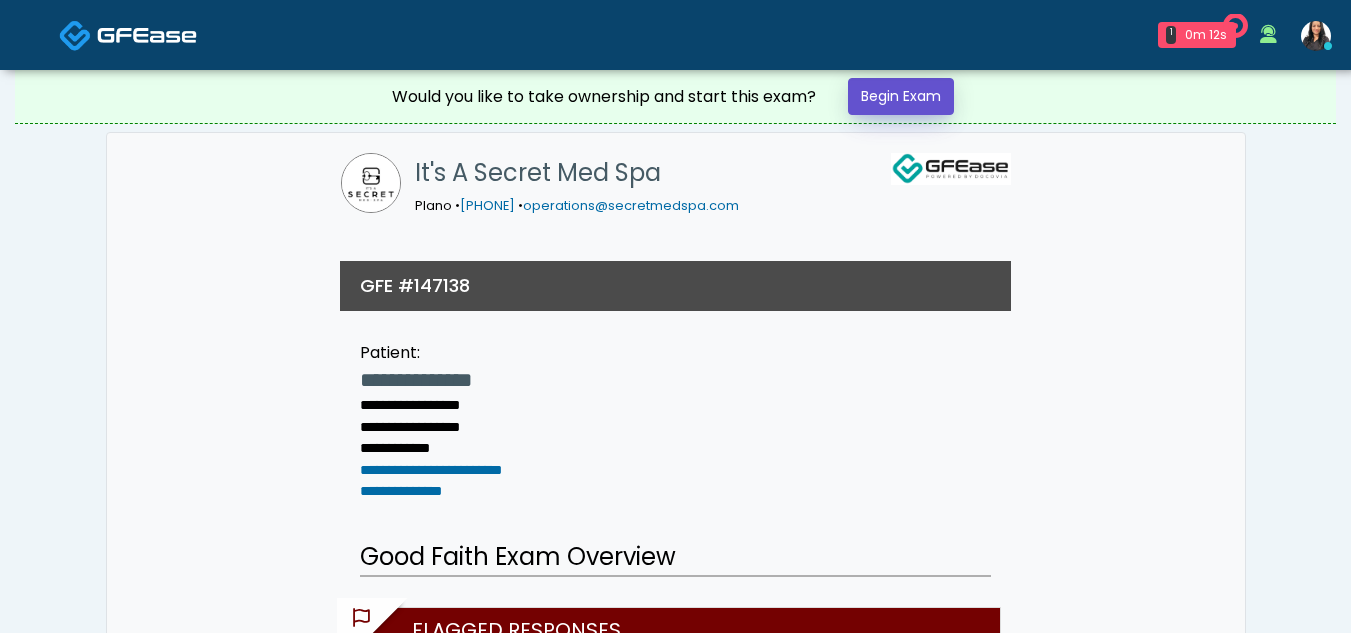 click on "Begin Exam" at bounding box center (901, 96) 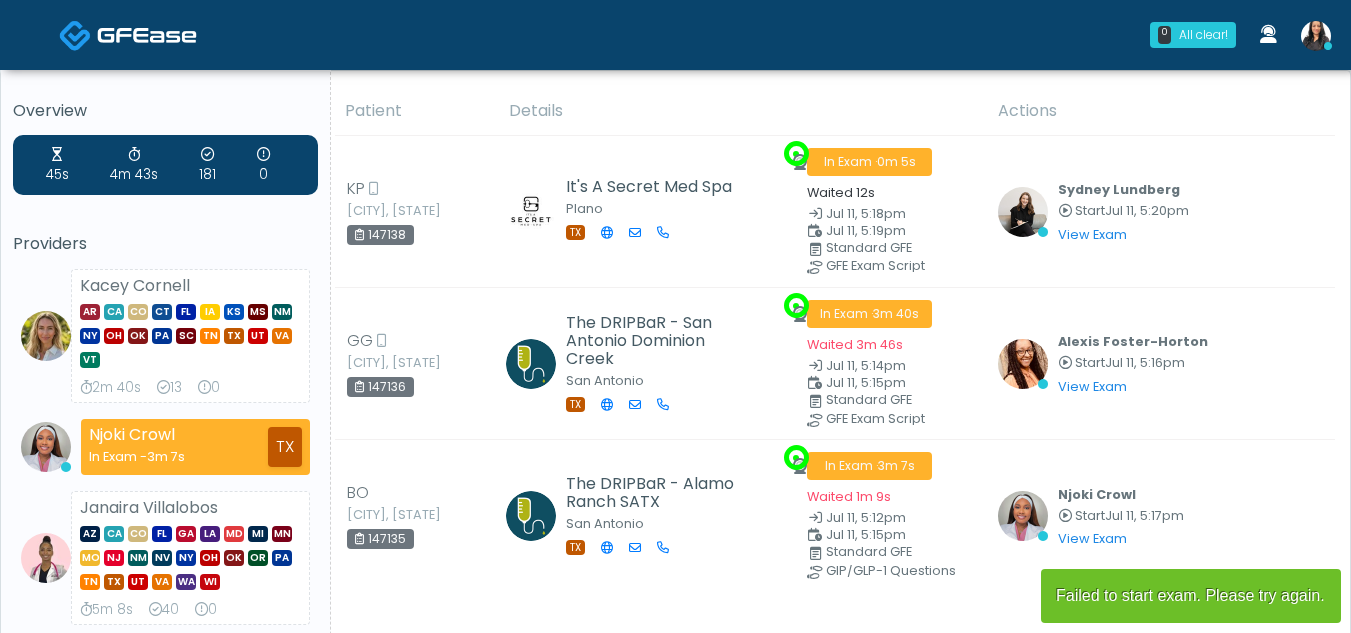 scroll, scrollTop: 0, scrollLeft: 0, axis: both 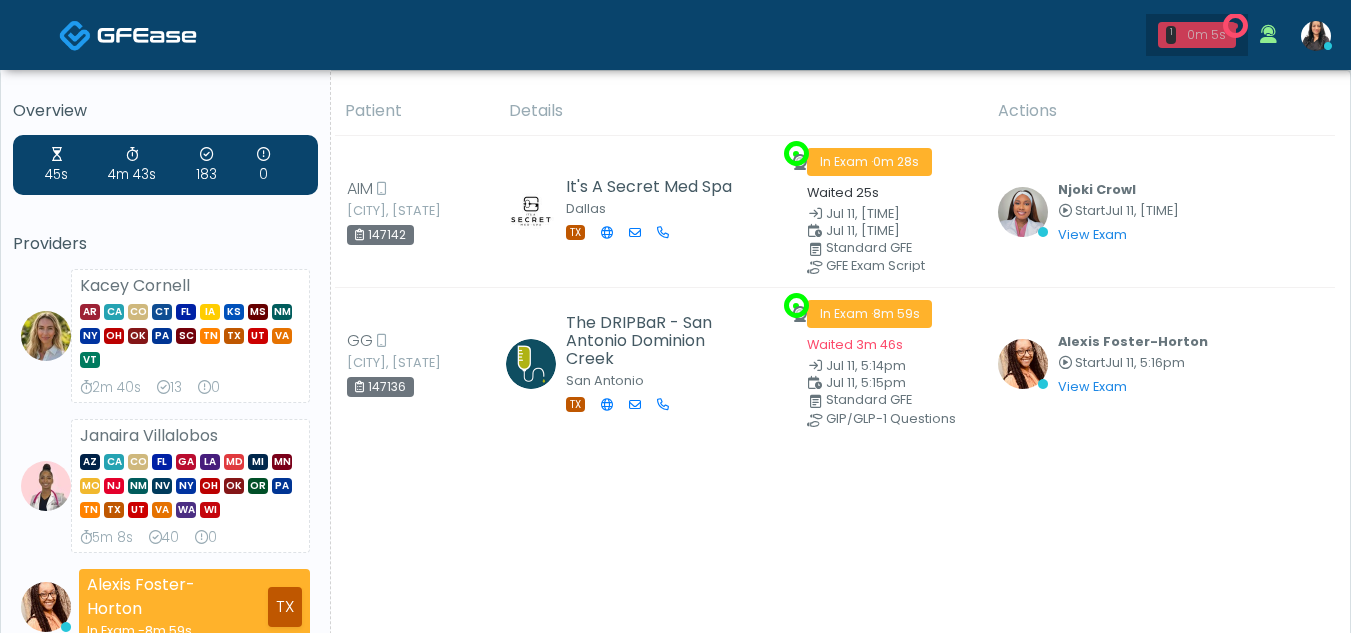 click on "0m 5s" at bounding box center [1206, 35] 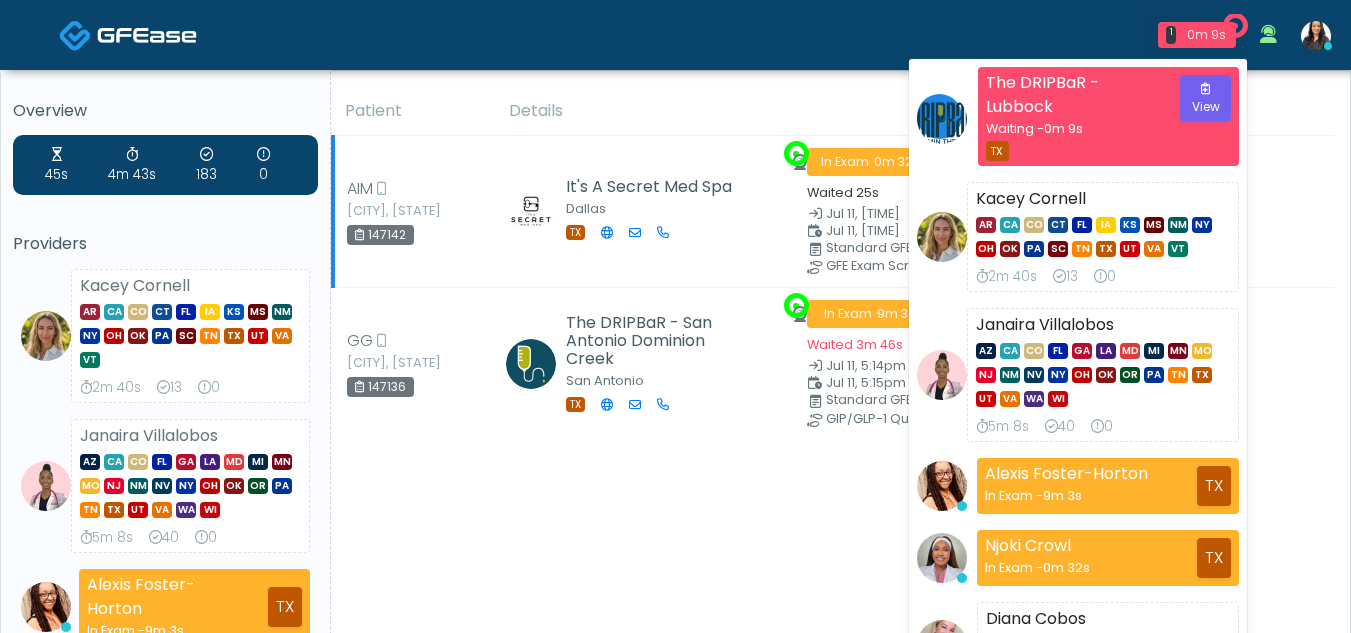 click on "Njoki Crowl
Start  Jul 11, 5:25pm
View Exam
|
Unreview" at bounding box center [1160, 211] 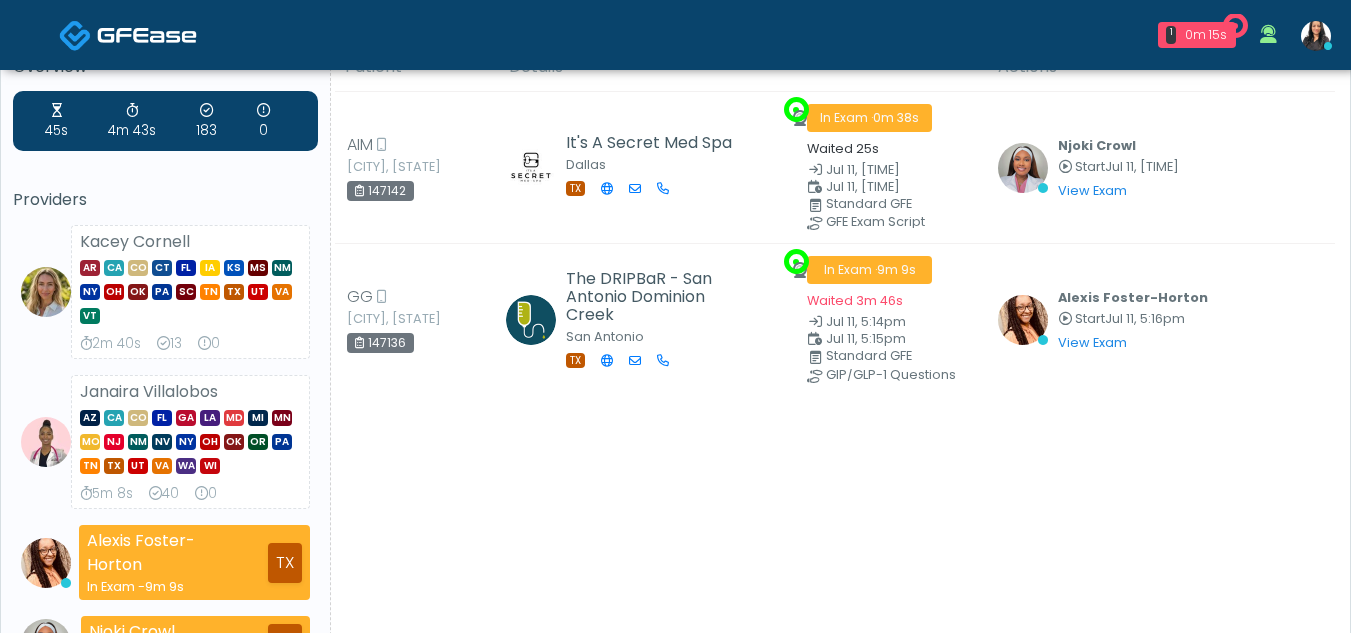 scroll, scrollTop: 0, scrollLeft: 0, axis: both 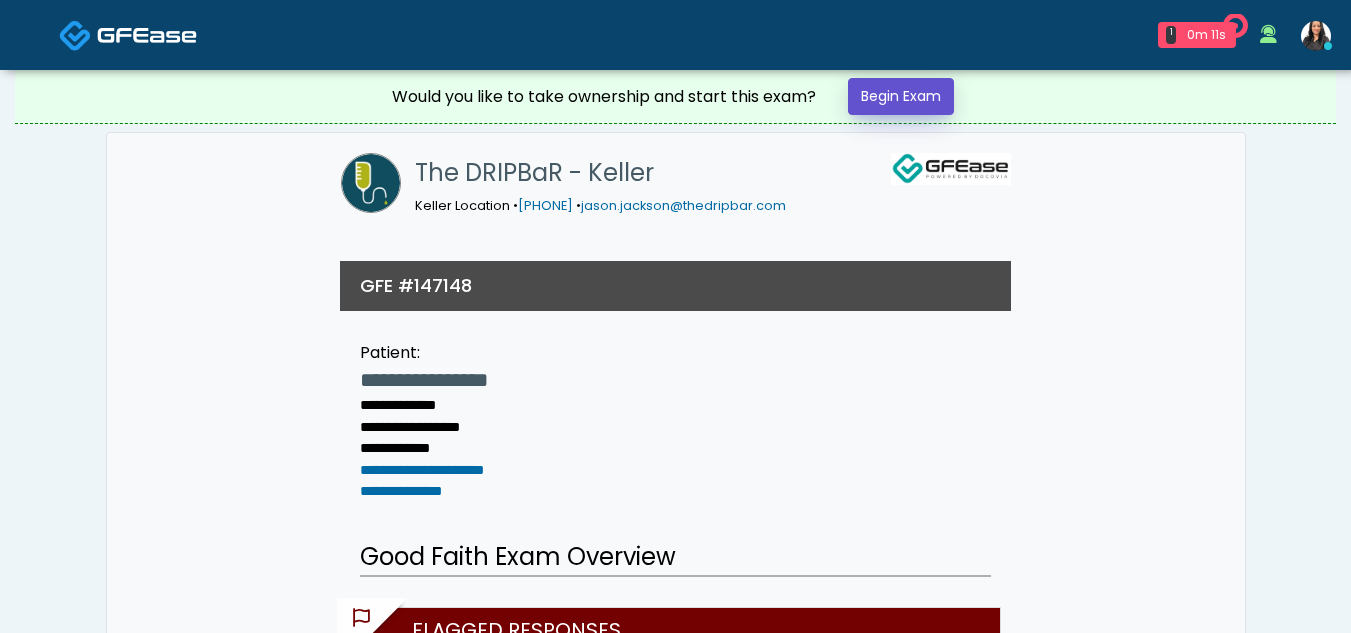 click on "Begin Exam" at bounding box center (901, 96) 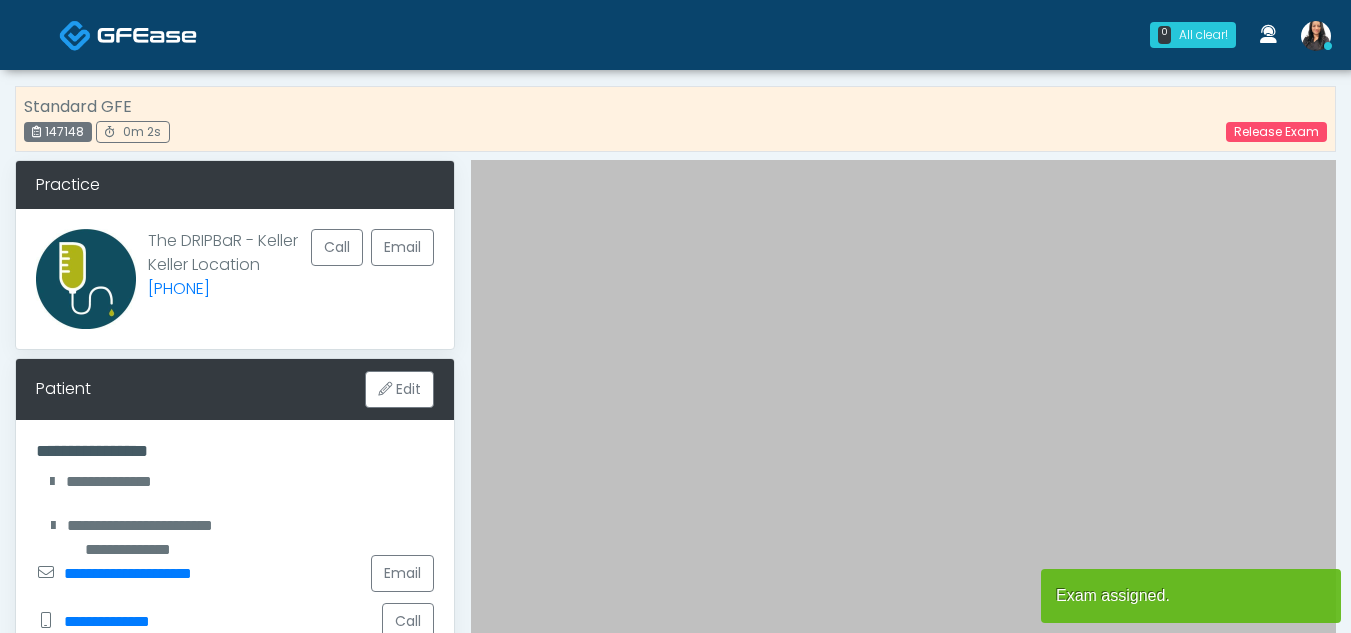 scroll, scrollTop: 0, scrollLeft: 0, axis: both 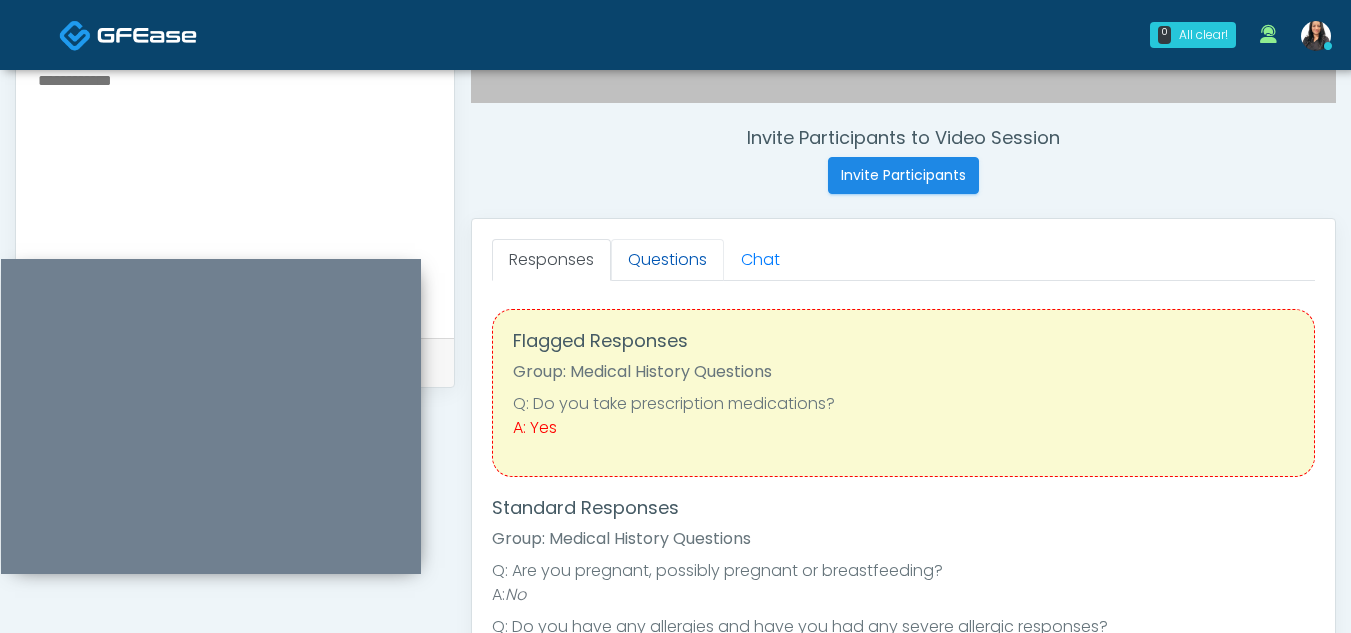 click on "Questions" at bounding box center [667, 260] 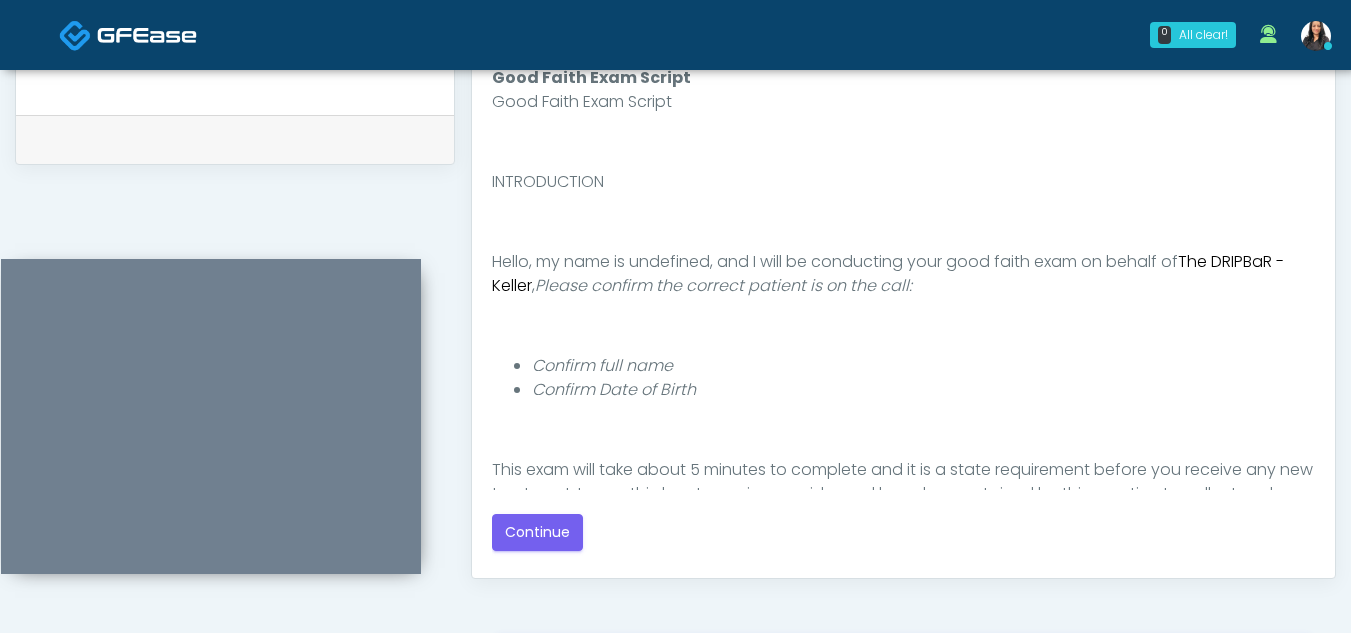 scroll, scrollTop: 951, scrollLeft: 0, axis: vertical 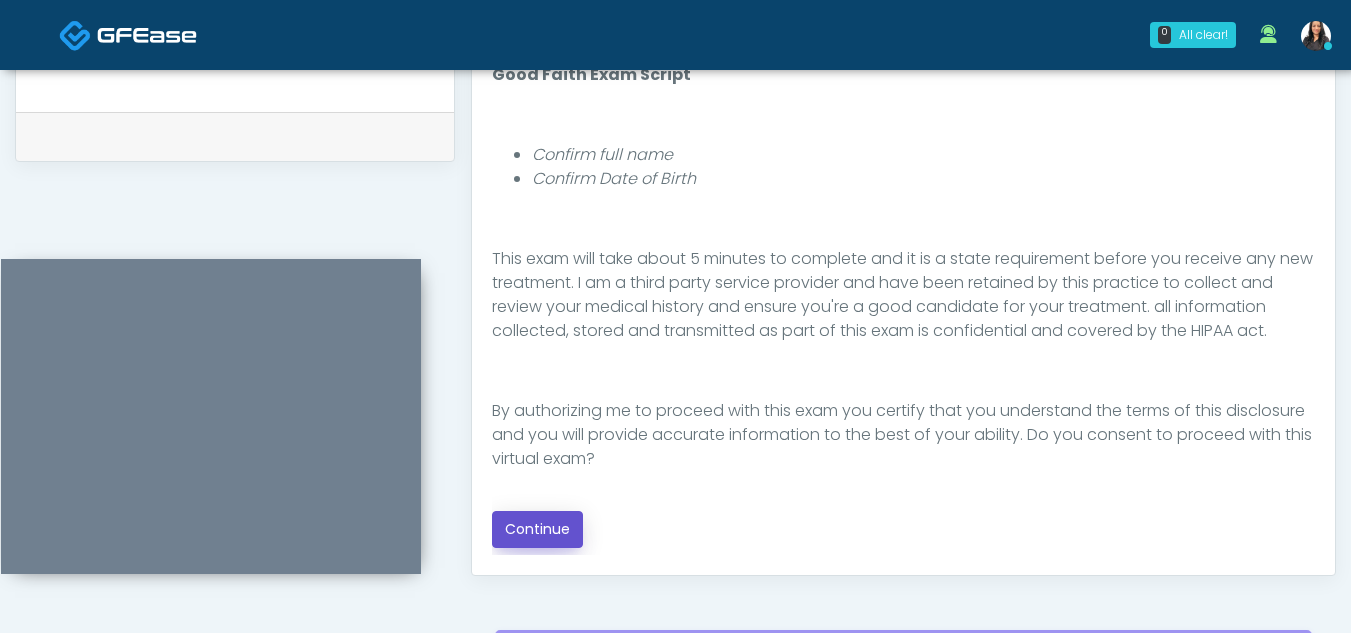 click on "Continue" at bounding box center [537, 529] 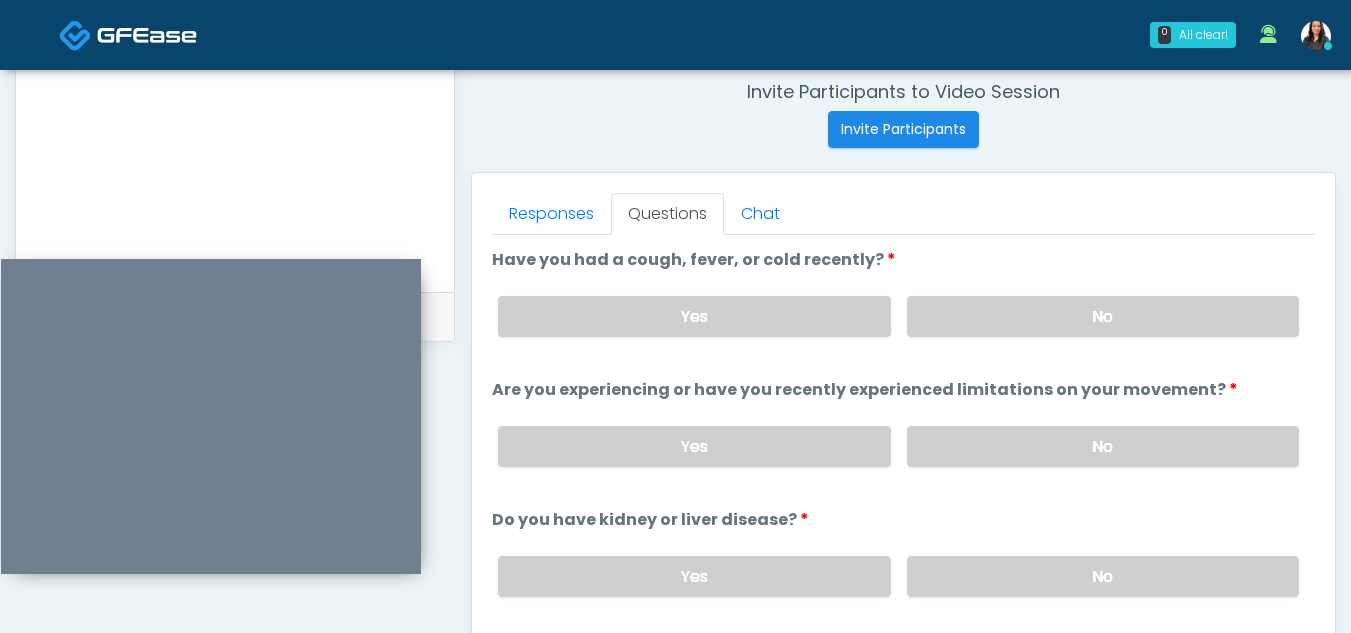 scroll, scrollTop: 765, scrollLeft: 0, axis: vertical 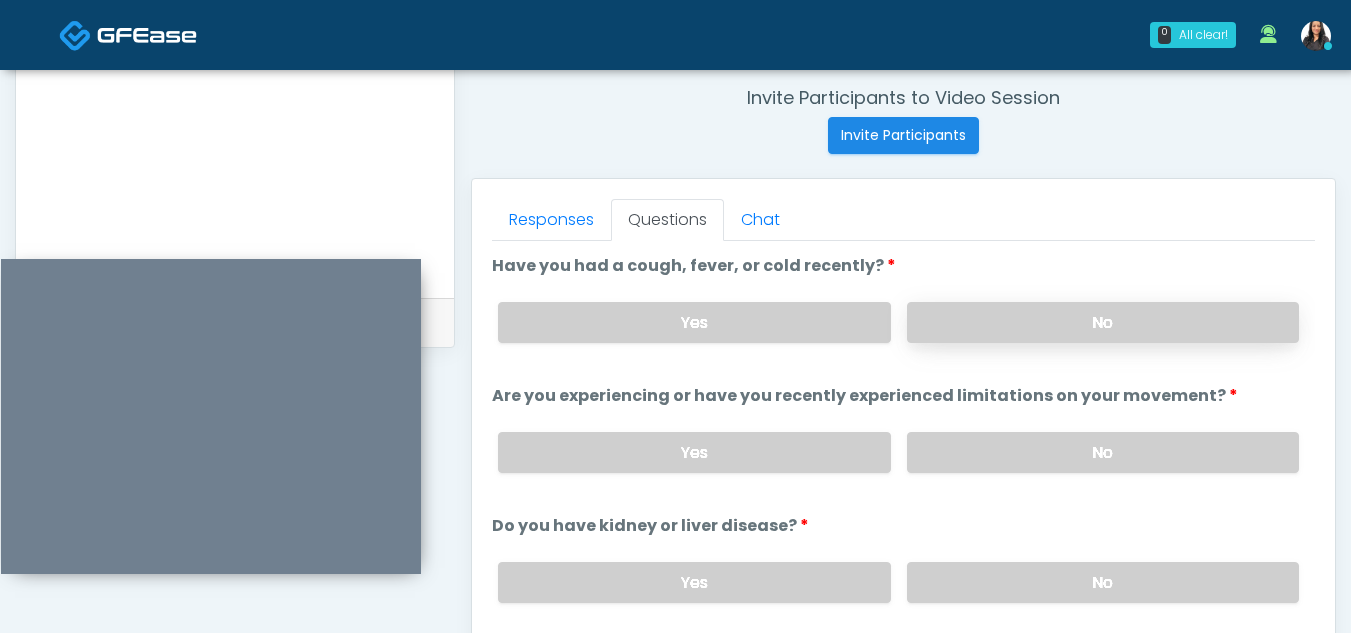 click on "No" at bounding box center (1103, 322) 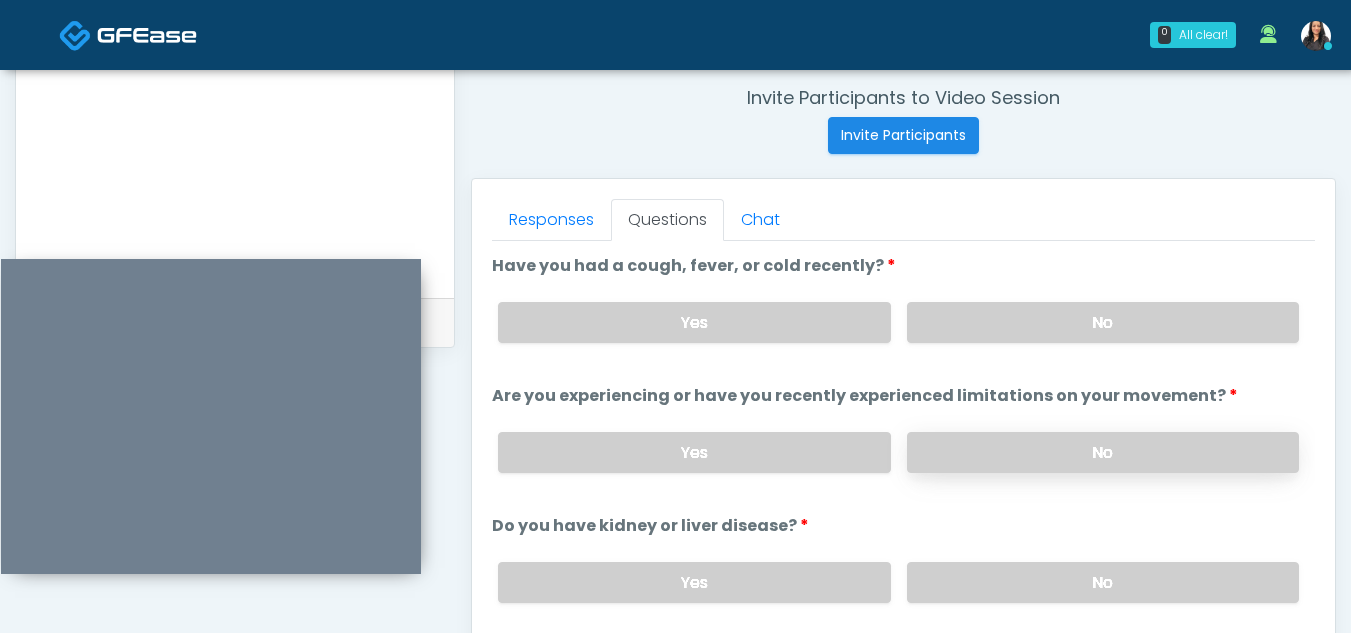 click on "No" at bounding box center (1103, 452) 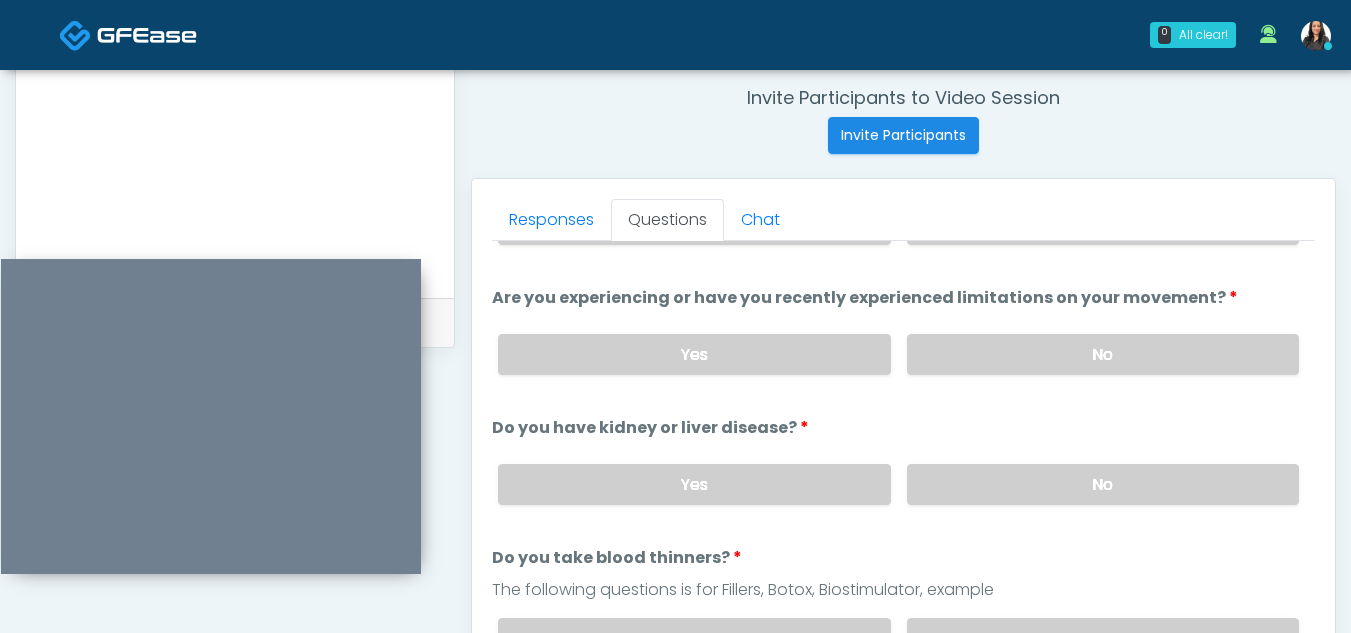 scroll, scrollTop: 105, scrollLeft: 0, axis: vertical 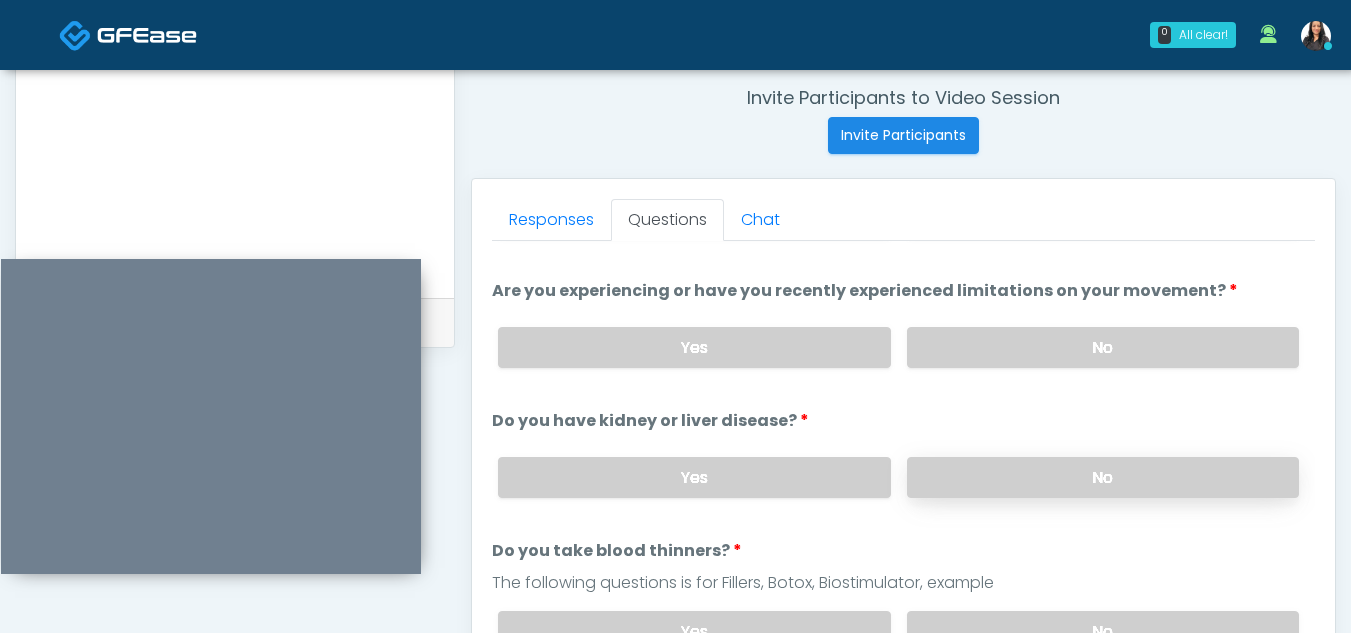 click on "No" at bounding box center (1103, 477) 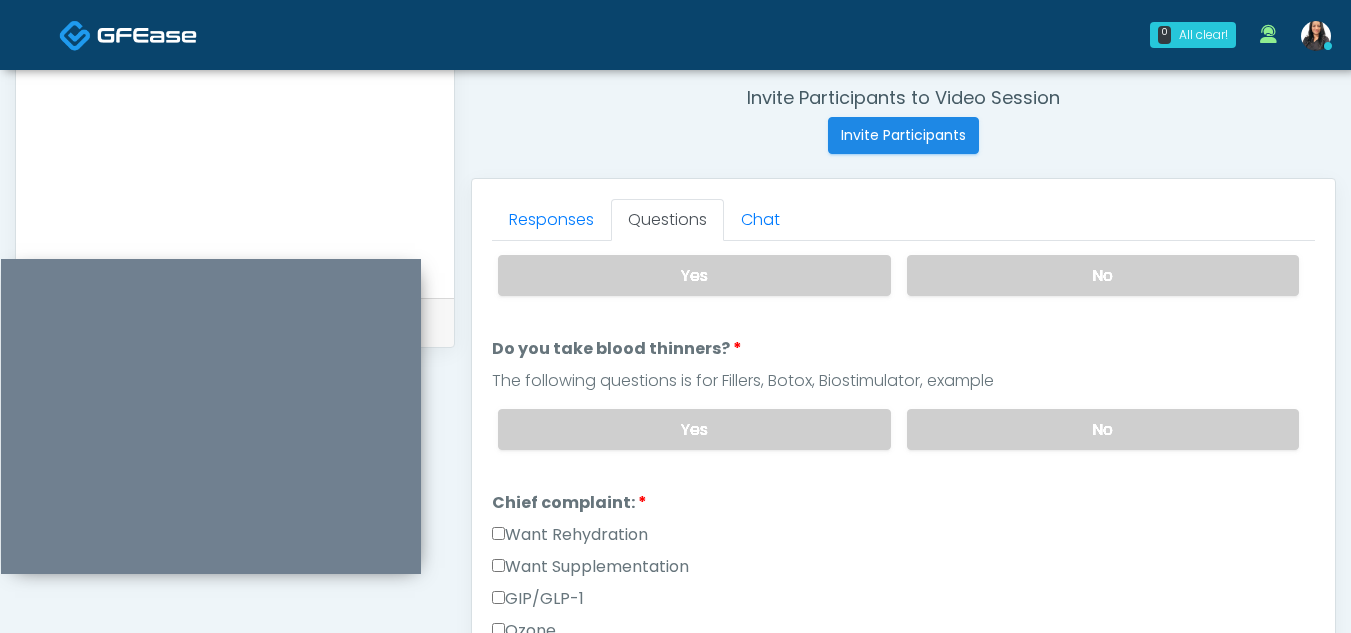 scroll, scrollTop: 314, scrollLeft: 0, axis: vertical 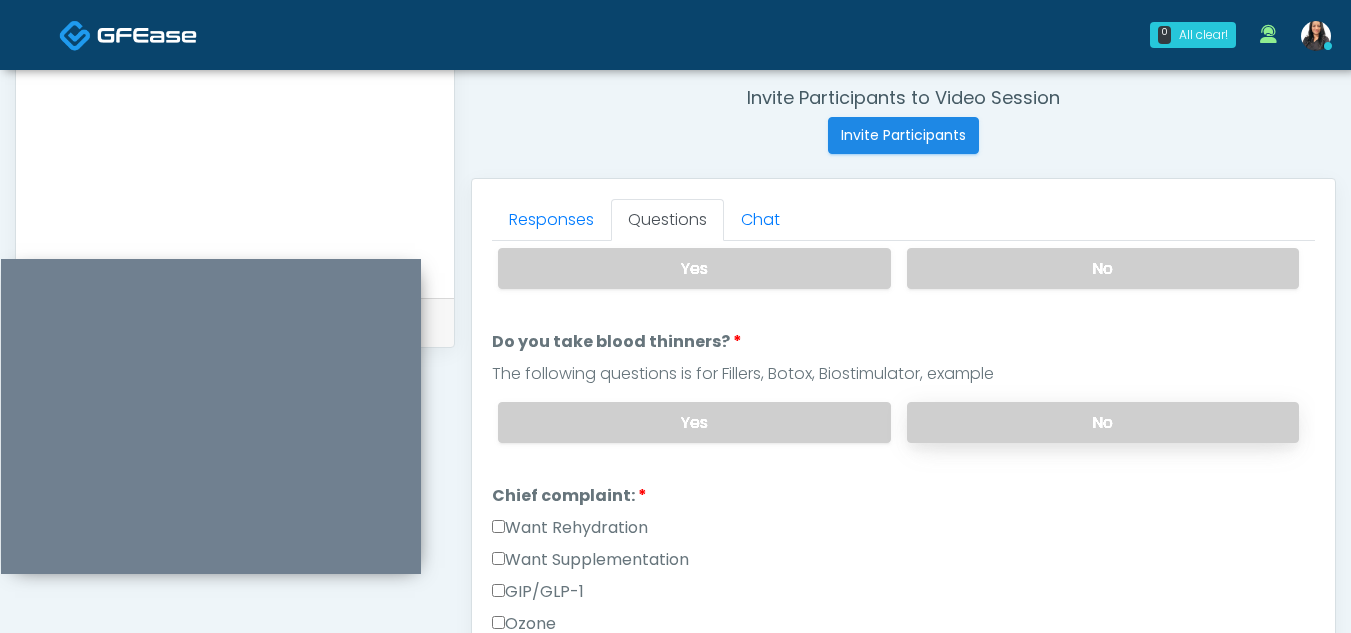 click on "No" at bounding box center [1103, 422] 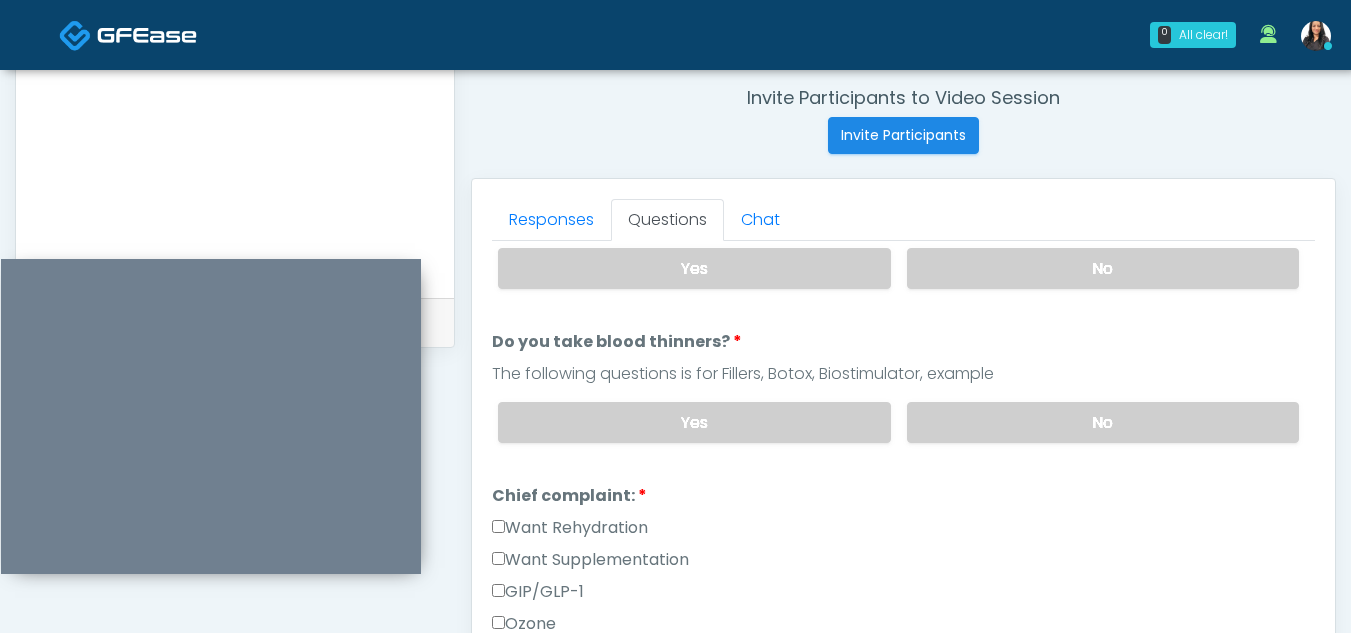 scroll, scrollTop: 0, scrollLeft: 0, axis: both 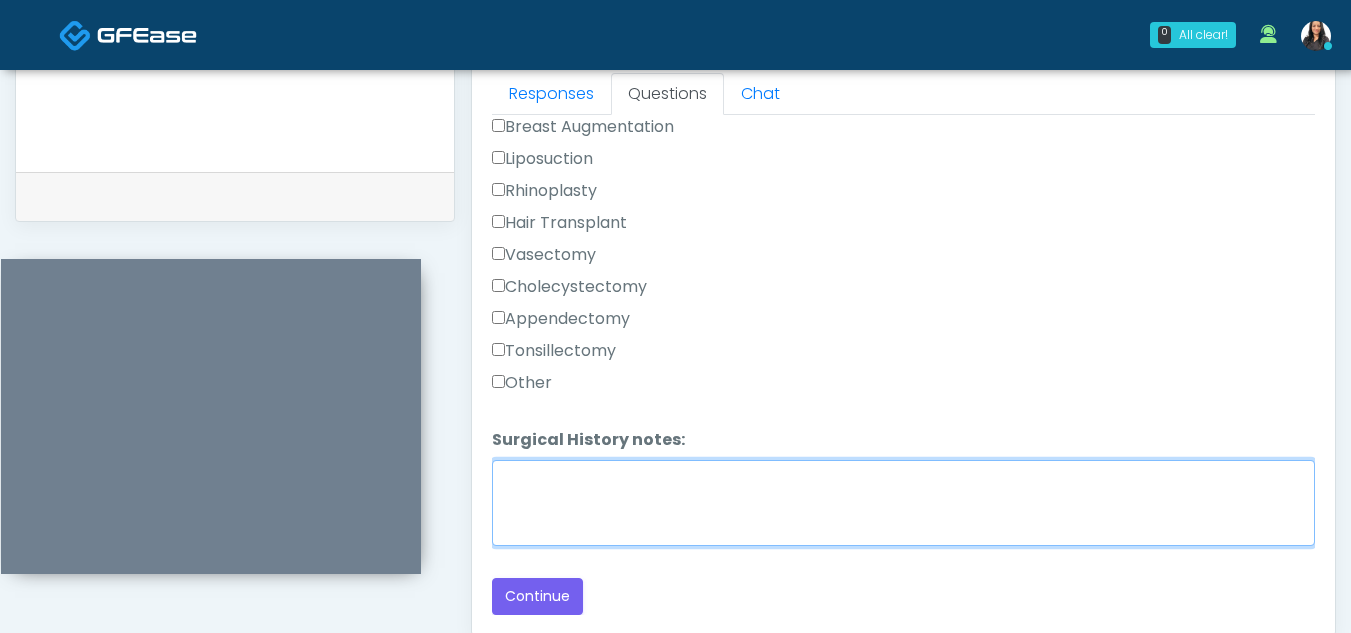 click on "Surgical History notes:" at bounding box center (903, 503) 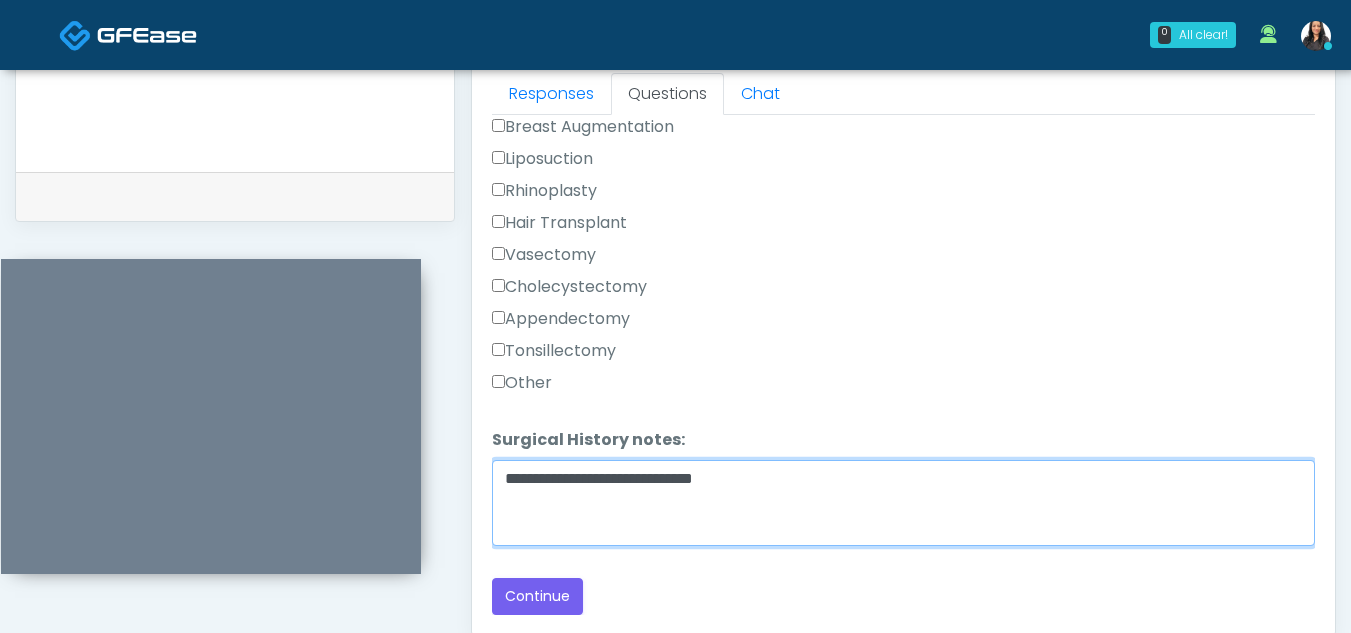 click on "**********" at bounding box center (903, 503) 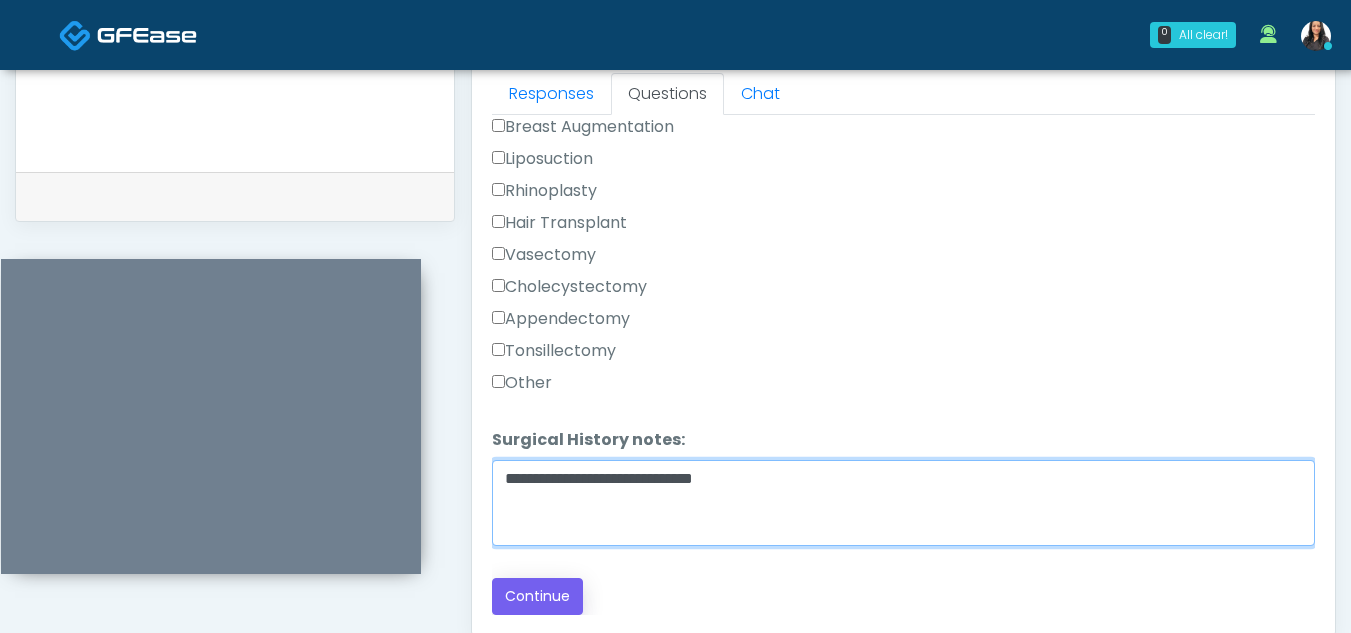 type on "**********" 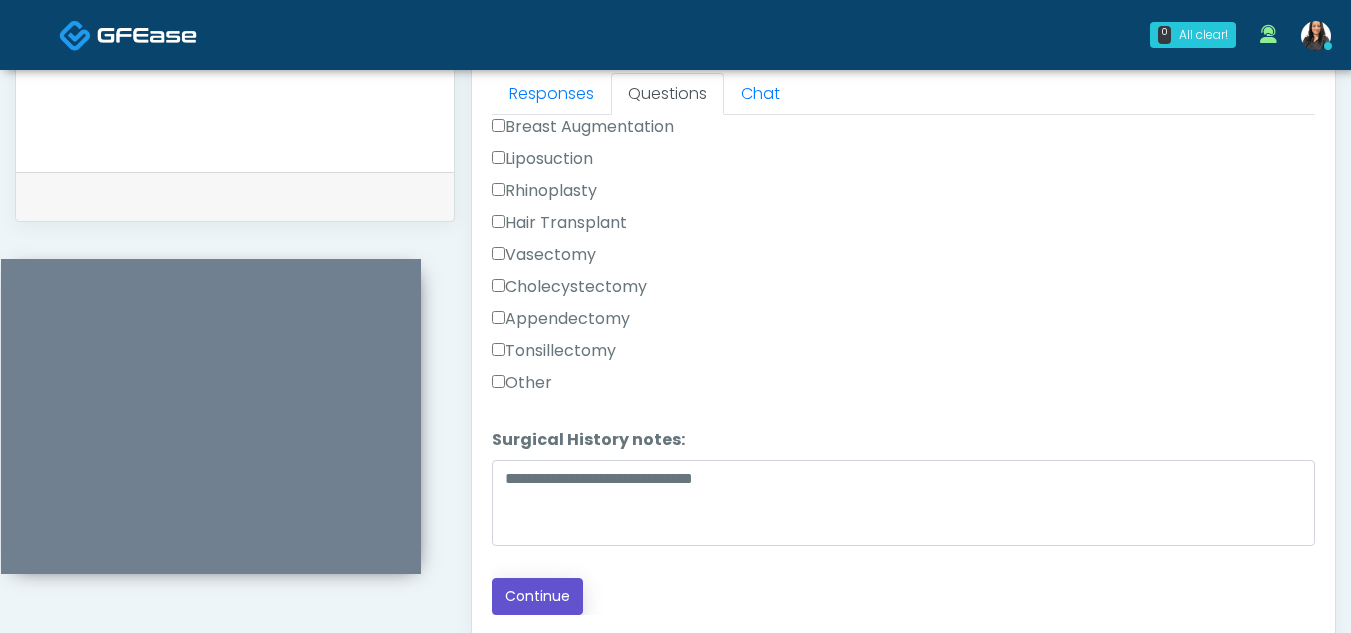 click on "Continue" at bounding box center [537, 596] 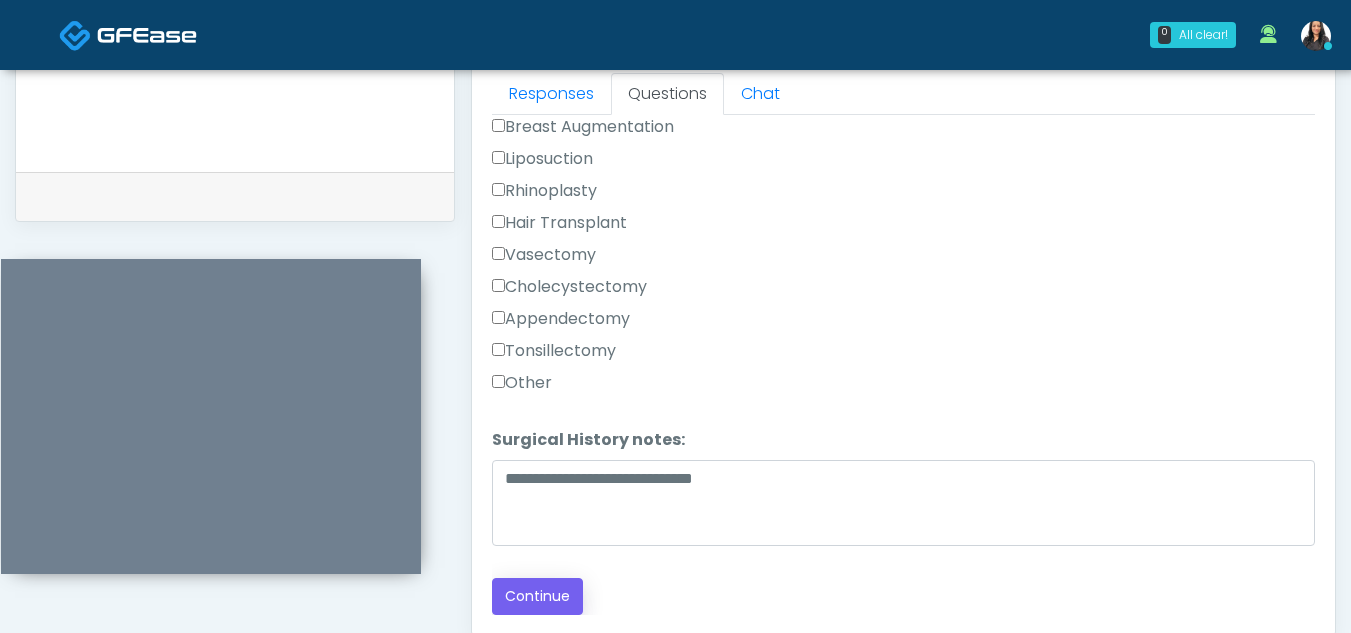 scroll, scrollTop: 908, scrollLeft: 0, axis: vertical 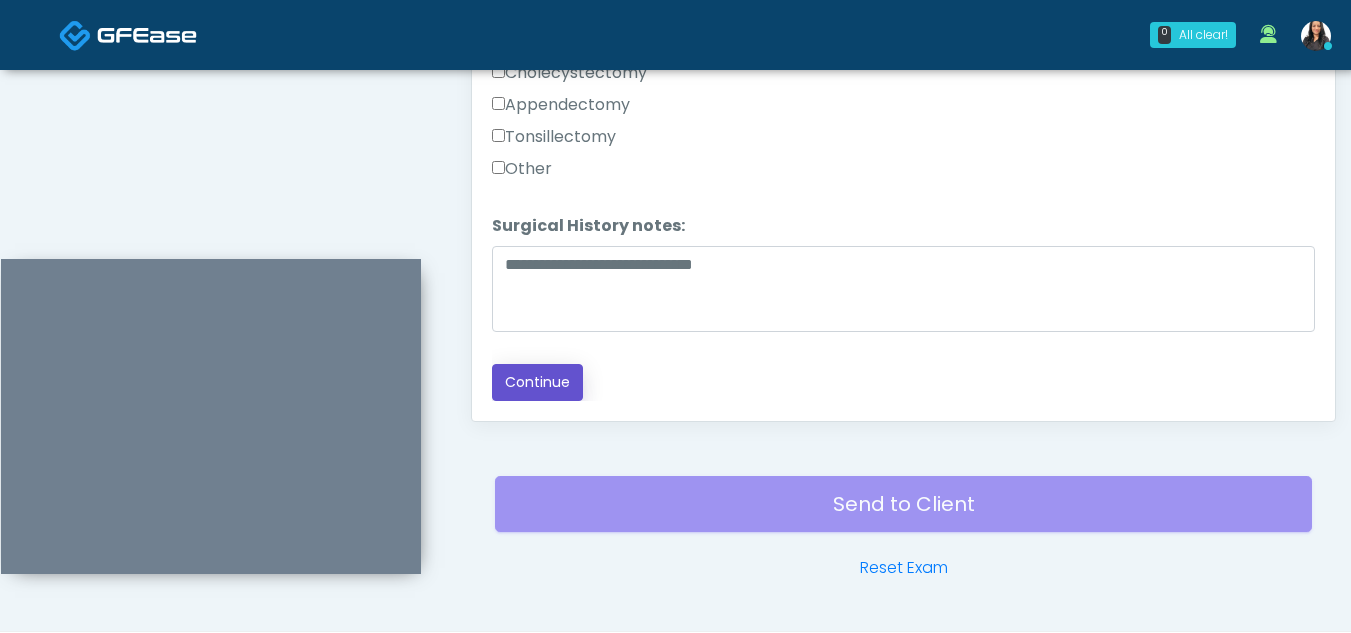 click on "Continue" at bounding box center [537, 382] 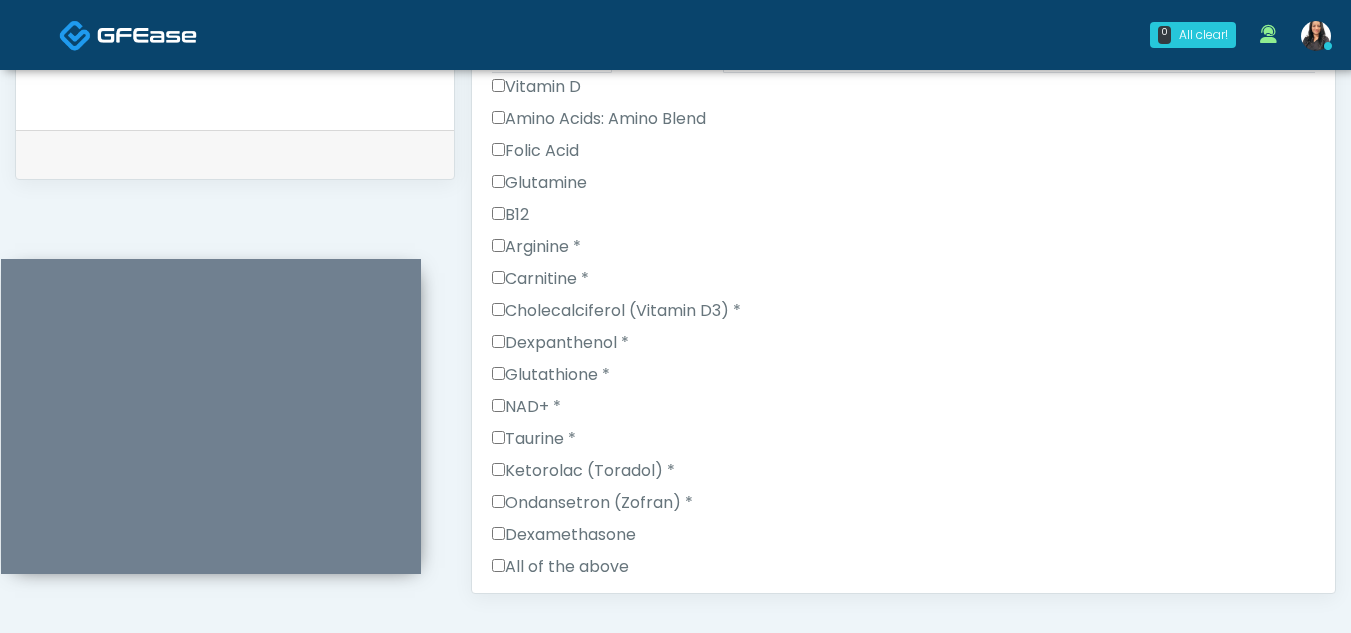 scroll, scrollTop: 927, scrollLeft: 0, axis: vertical 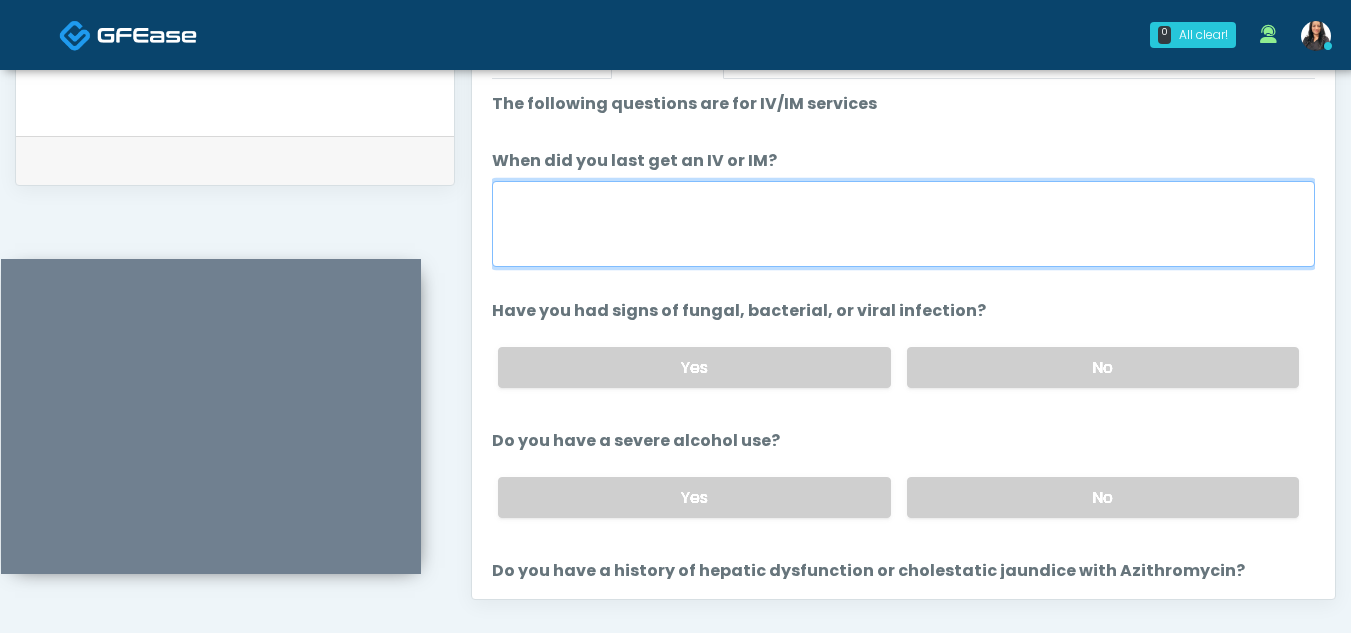 click on "When did you last get an IV or IM?" at bounding box center [903, 224] 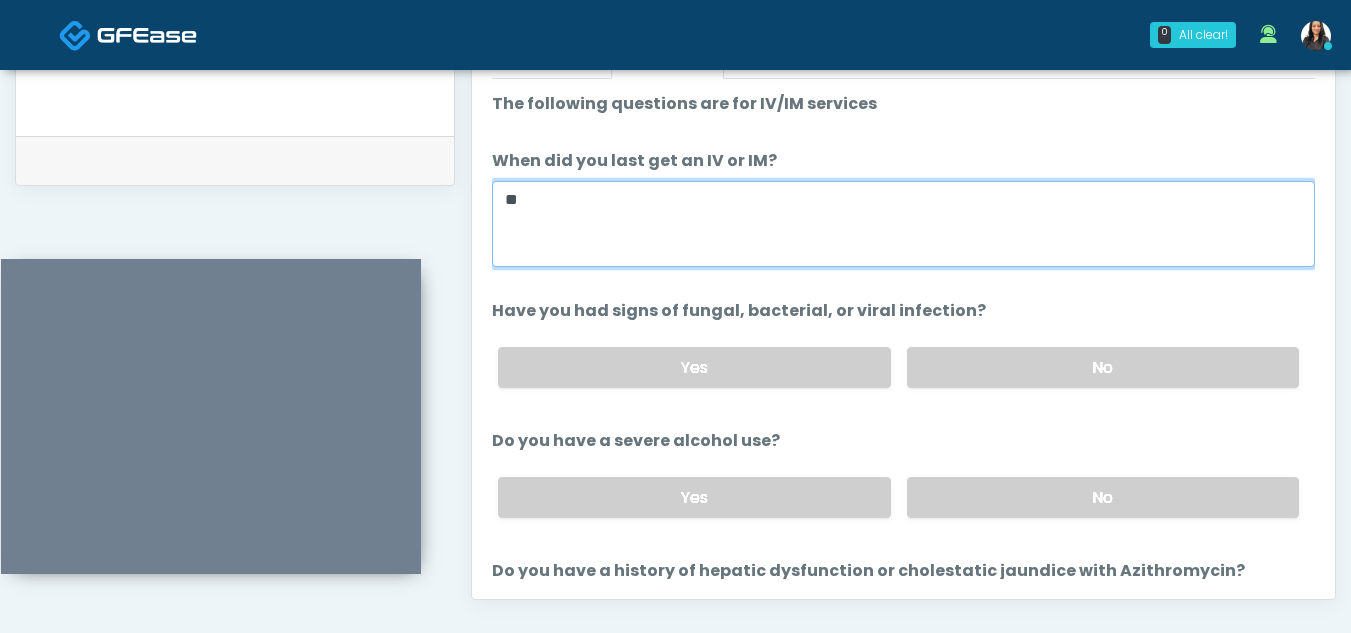 type on "*" 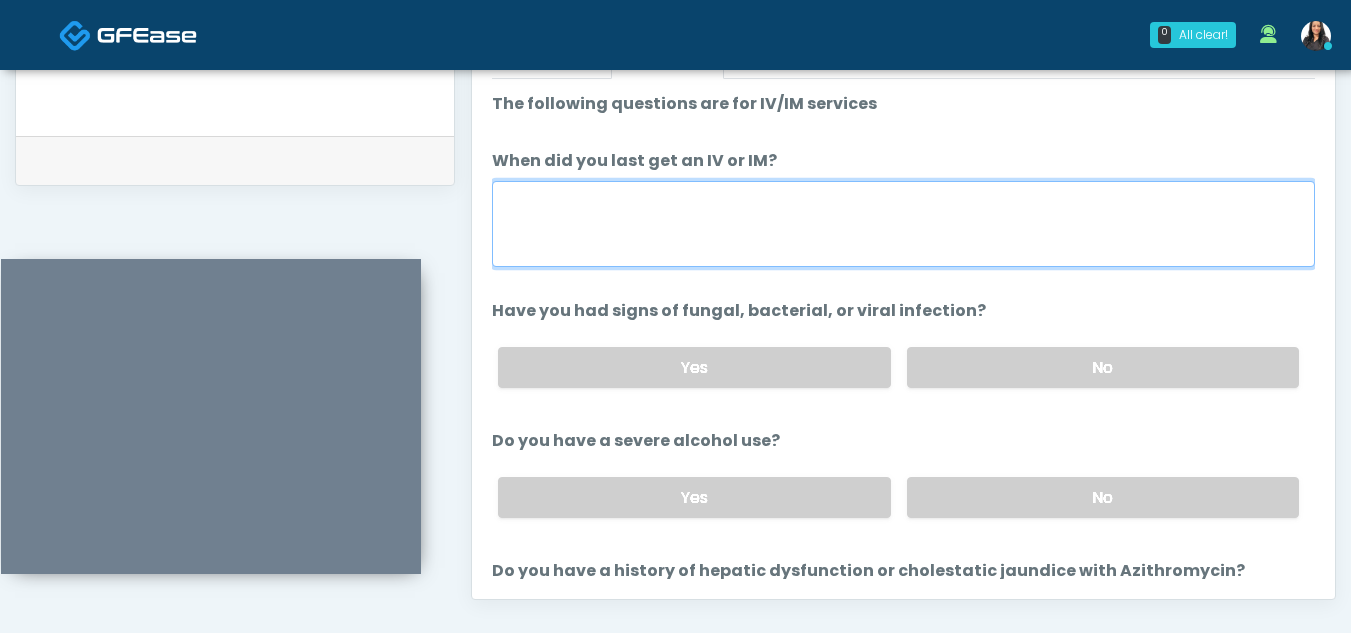 click on "When did you last get an IV or IM?" at bounding box center (903, 224) 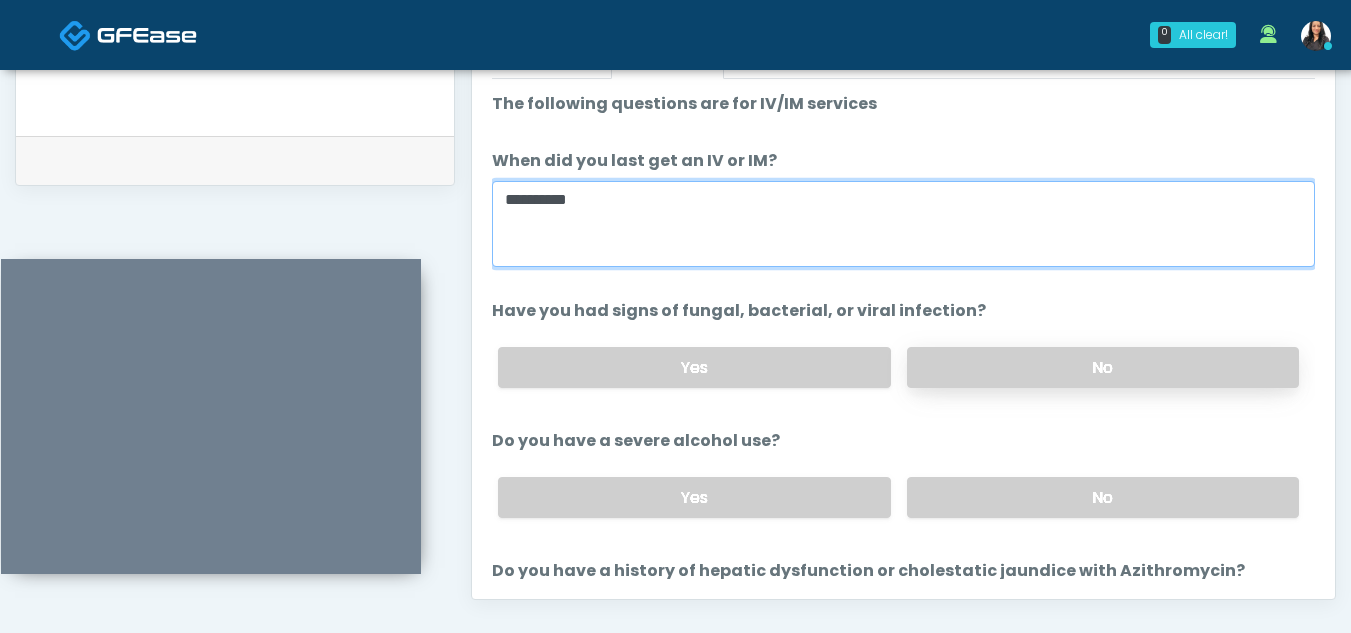 type on "**********" 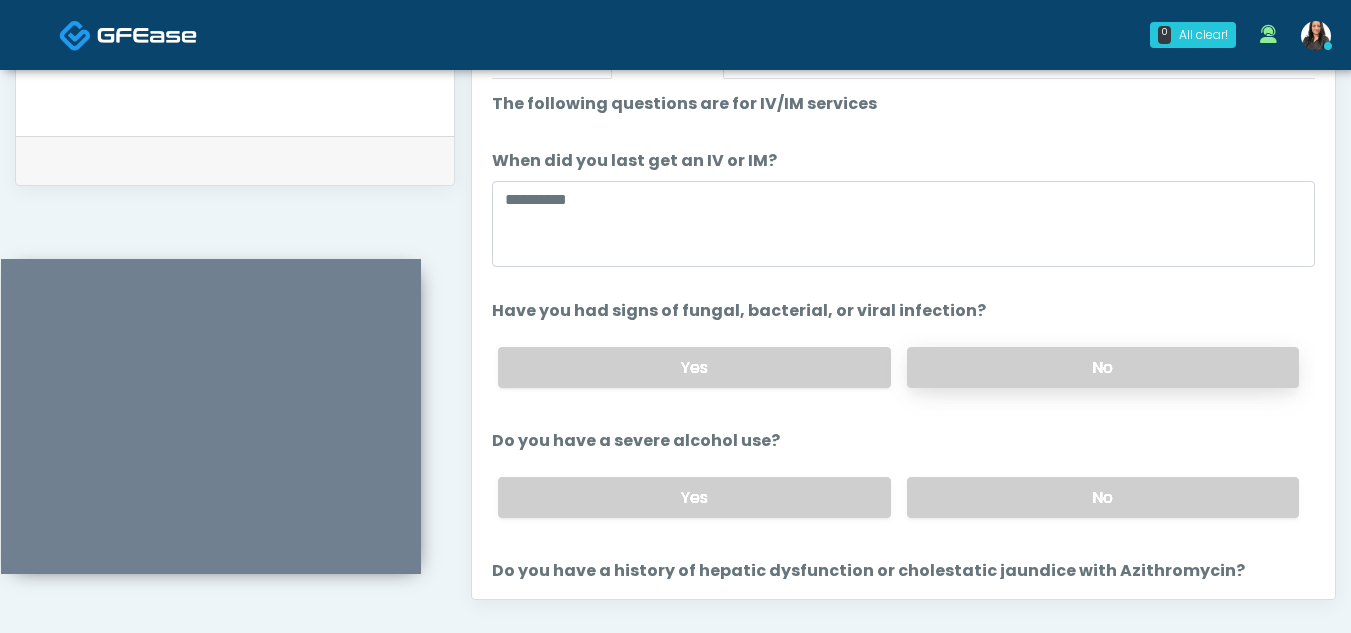 click on "No" at bounding box center (1103, 367) 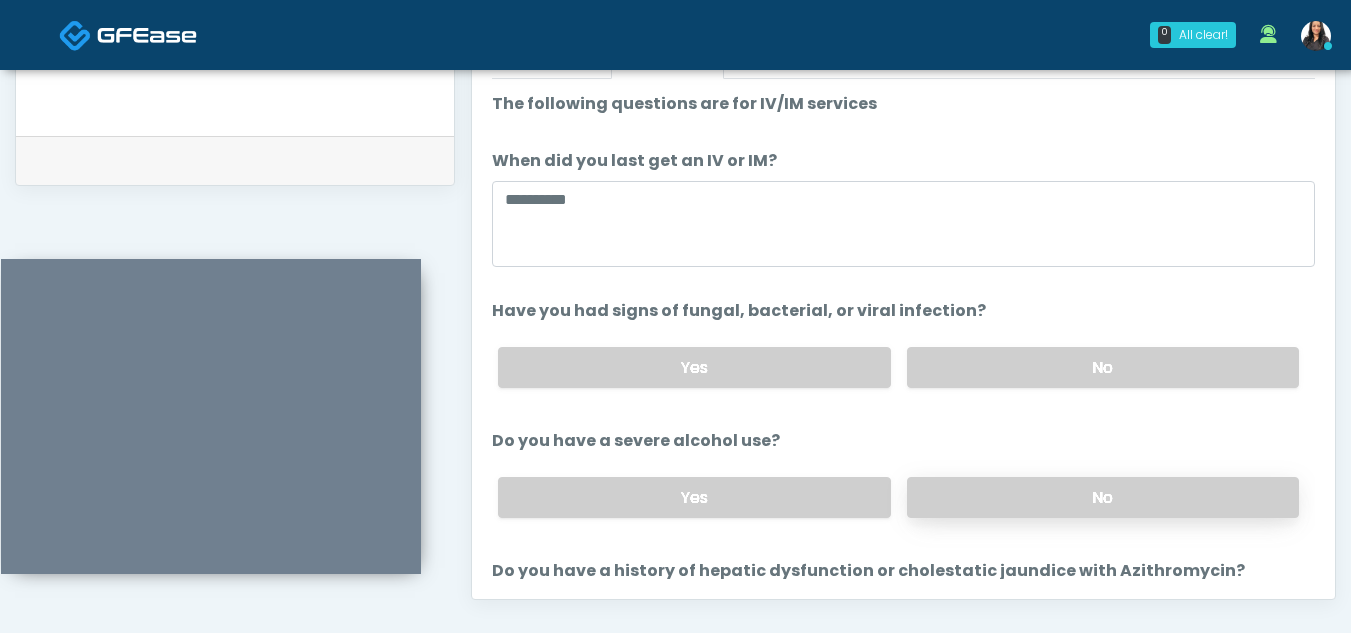 click on "No" at bounding box center (1103, 497) 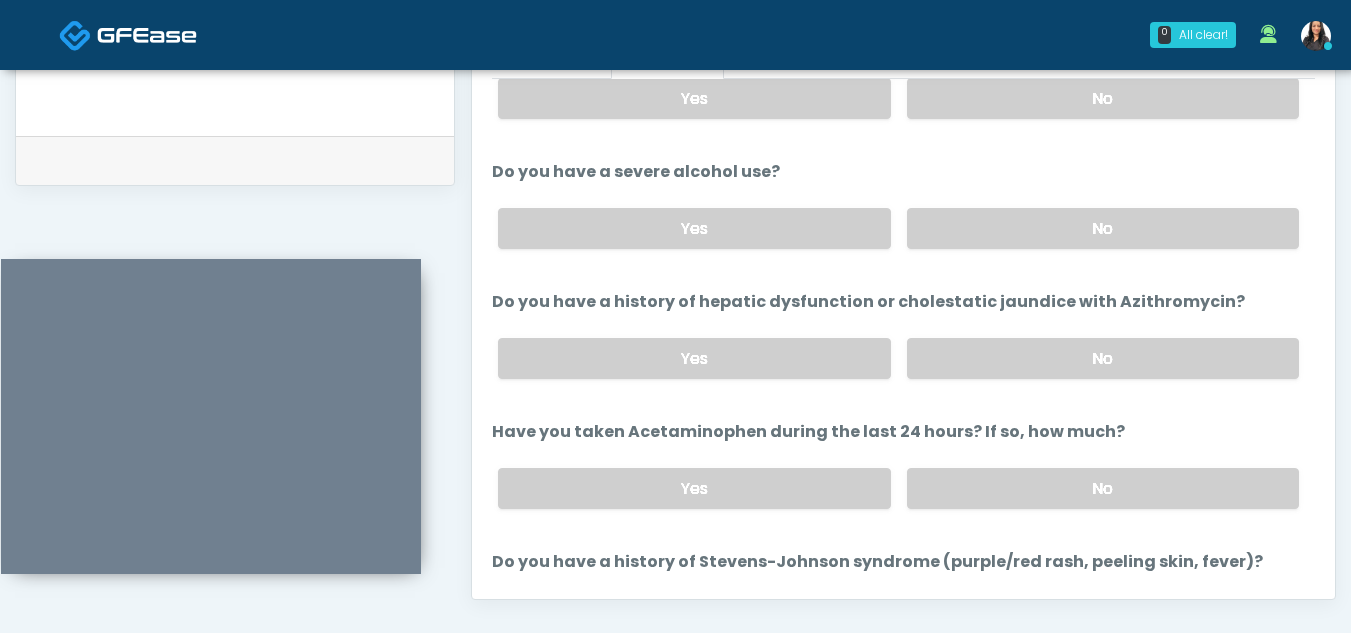 scroll, scrollTop: 326, scrollLeft: 0, axis: vertical 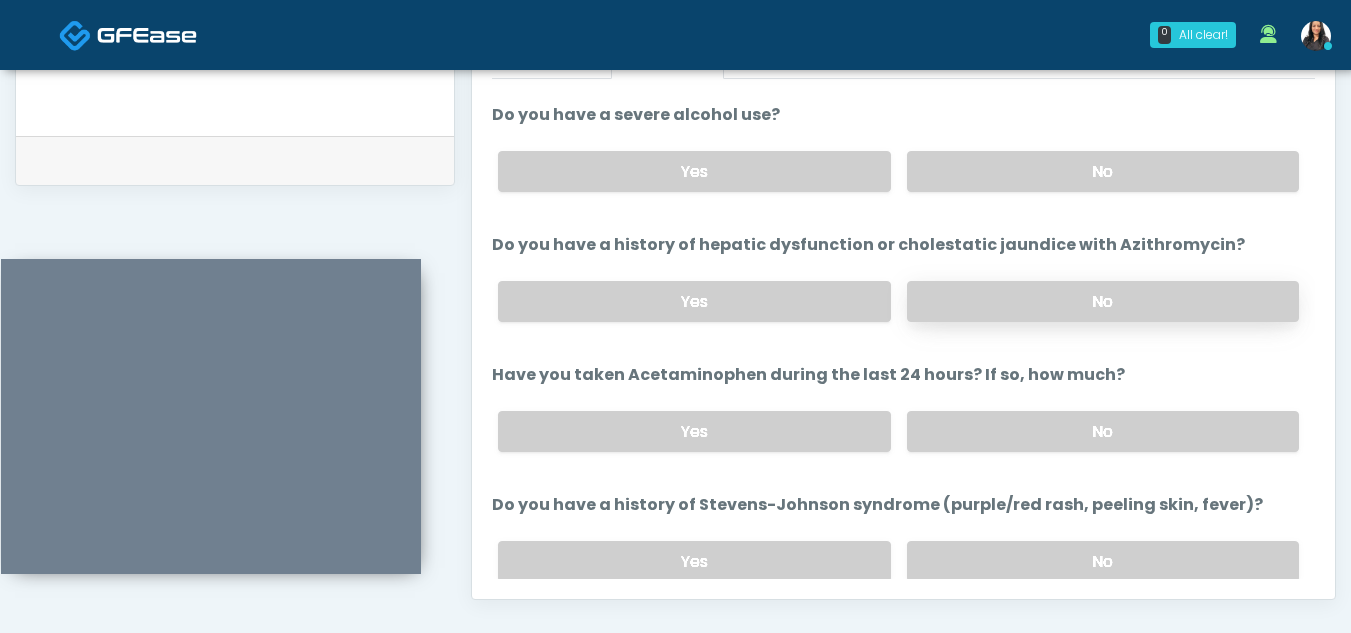 click on "No" at bounding box center (1103, 301) 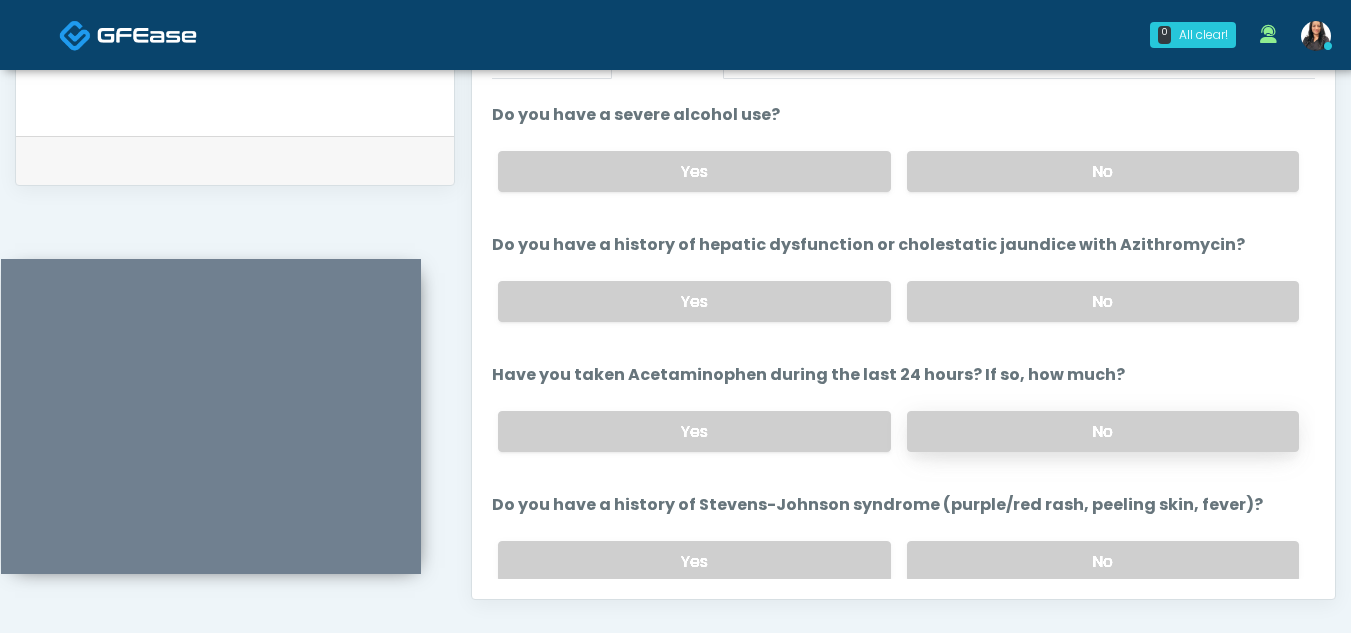 click on "No" at bounding box center [1103, 431] 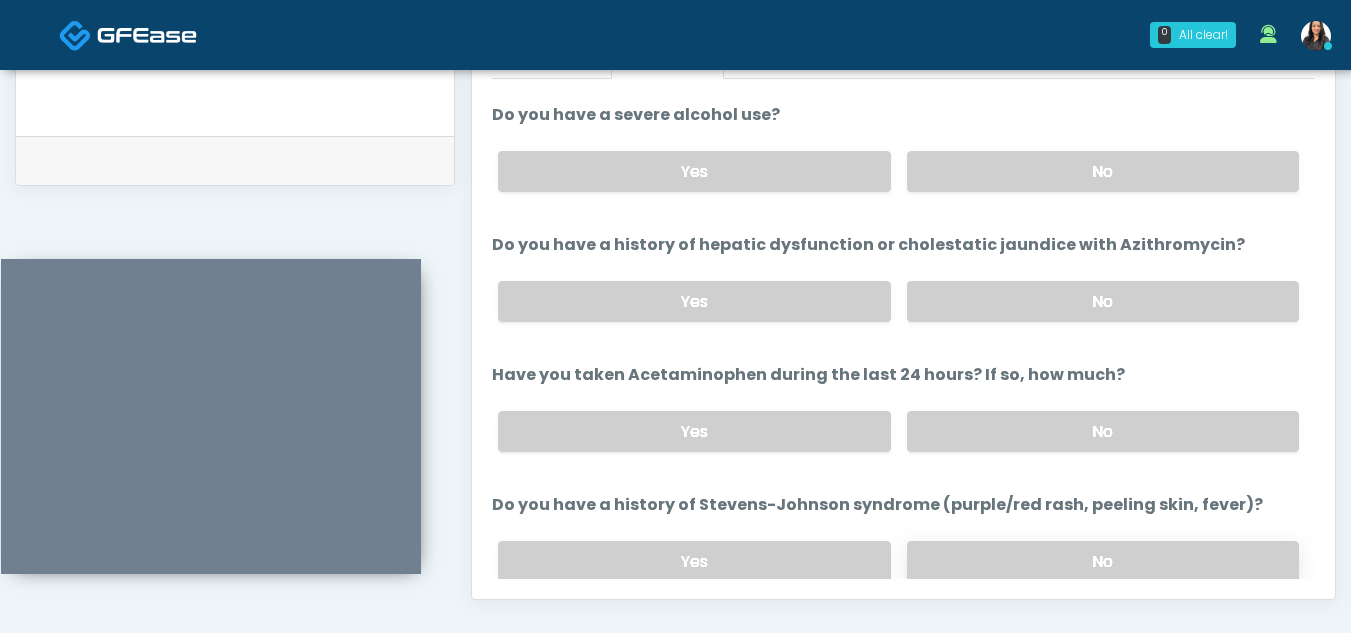 click on "No" at bounding box center [1103, 561] 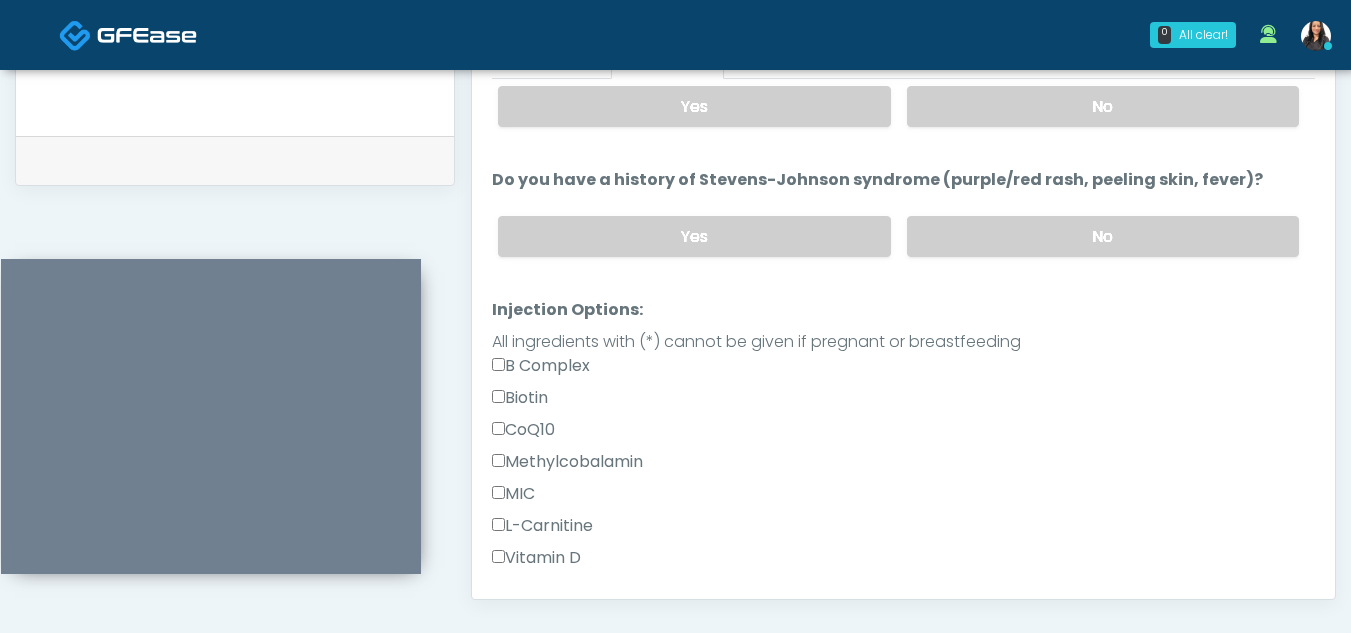 scroll, scrollTop: 657, scrollLeft: 0, axis: vertical 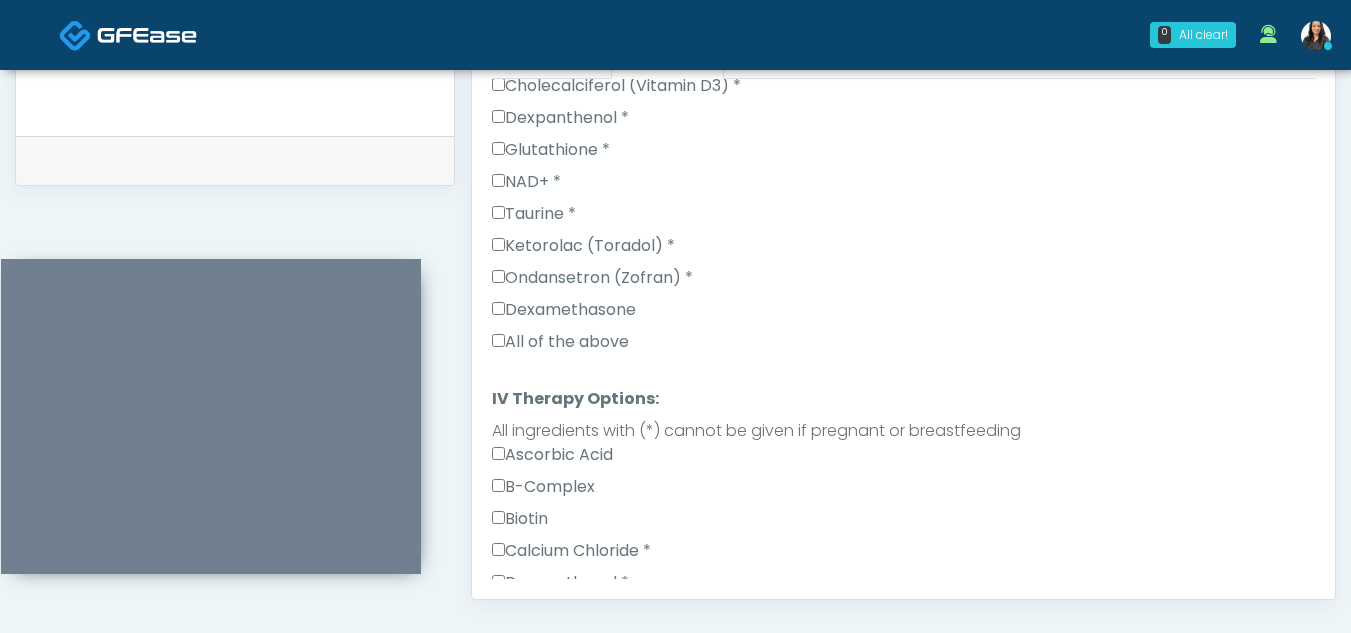 click on "All of the above" at bounding box center [560, 342] 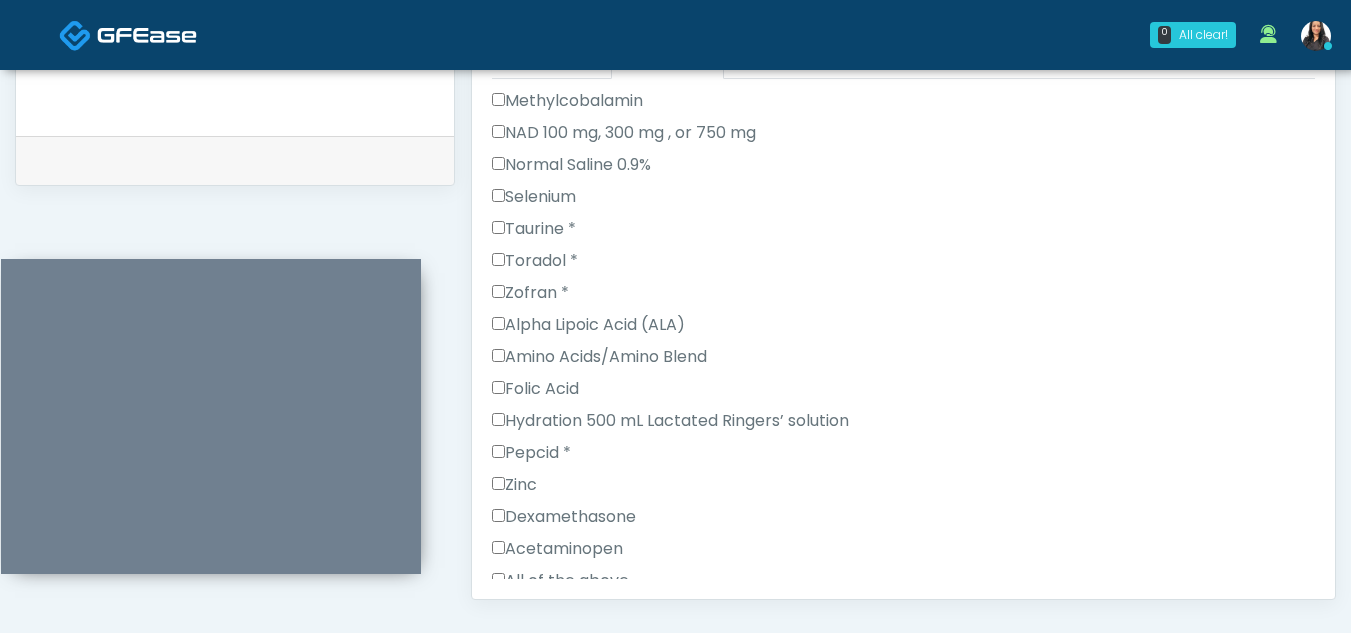 scroll, scrollTop: 2105, scrollLeft: 0, axis: vertical 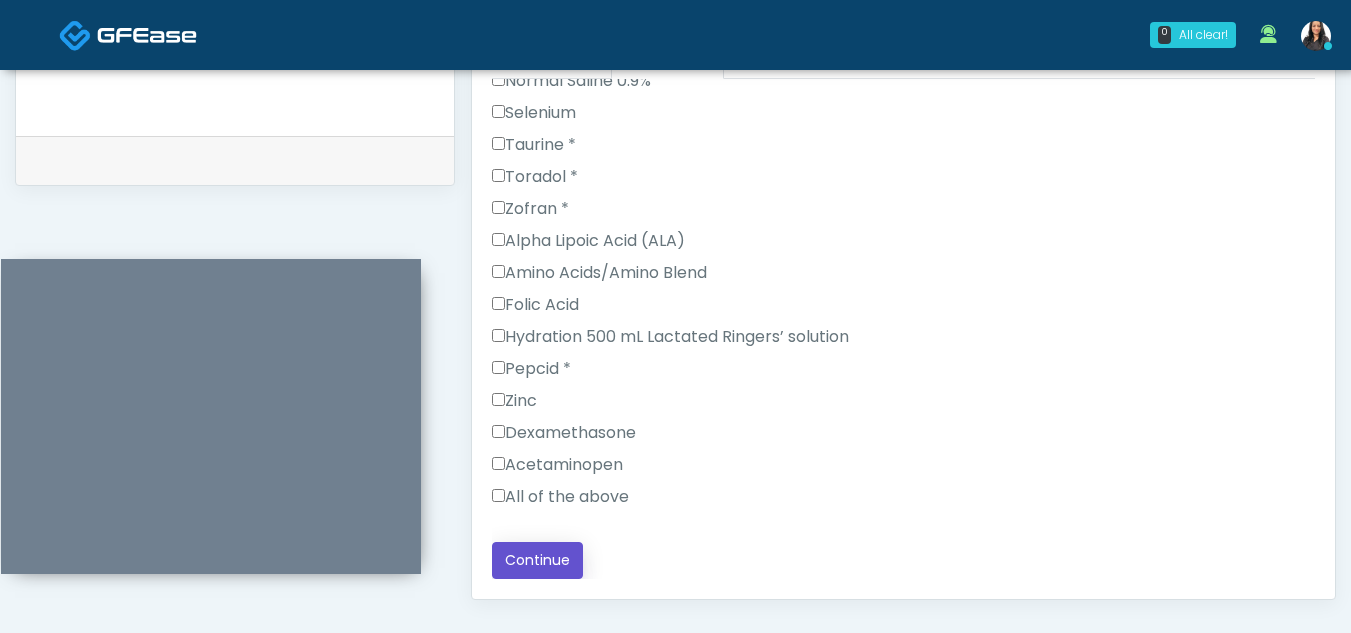click on "Continue" at bounding box center (537, 560) 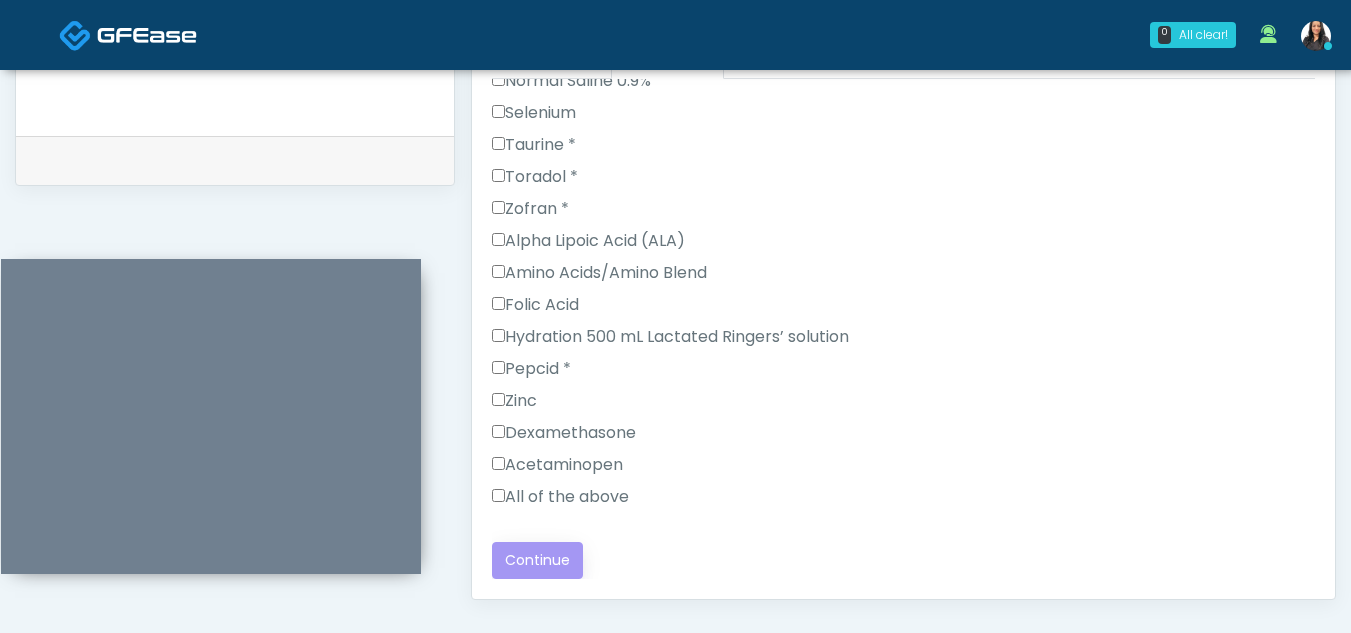 scroll, scrollTop: 221, scrollLeft: 0, axis: vertical 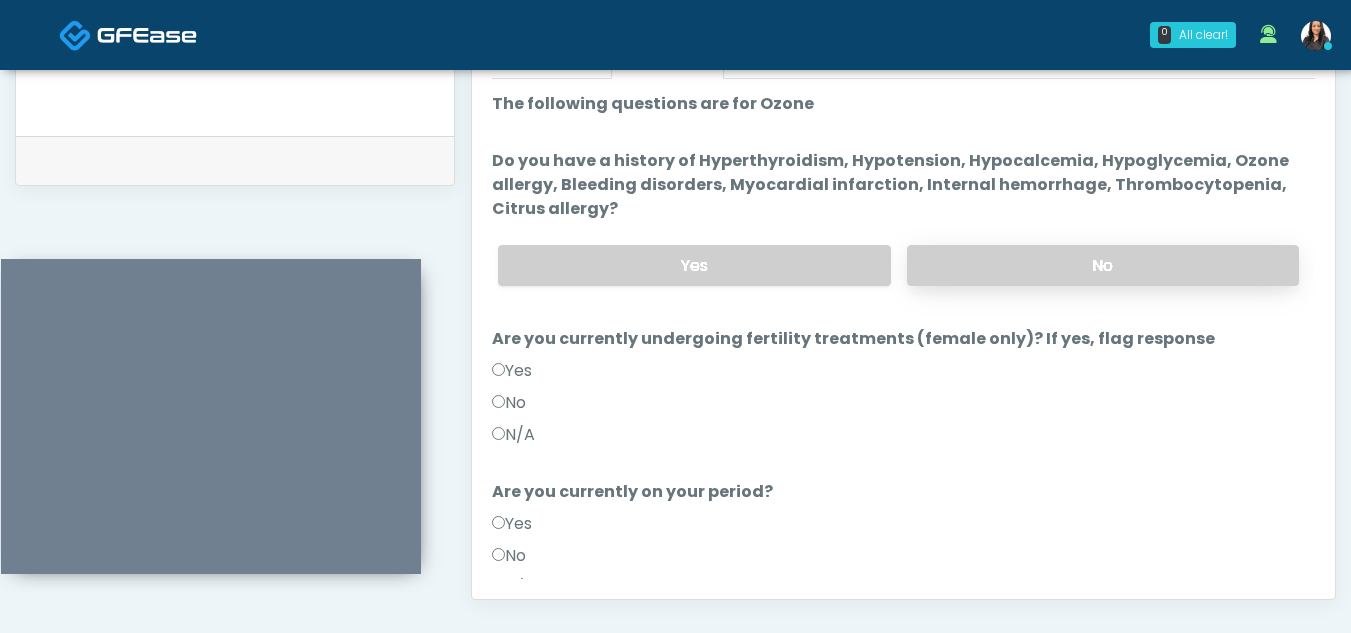 click on "No" at bounding box center (1103, 265) 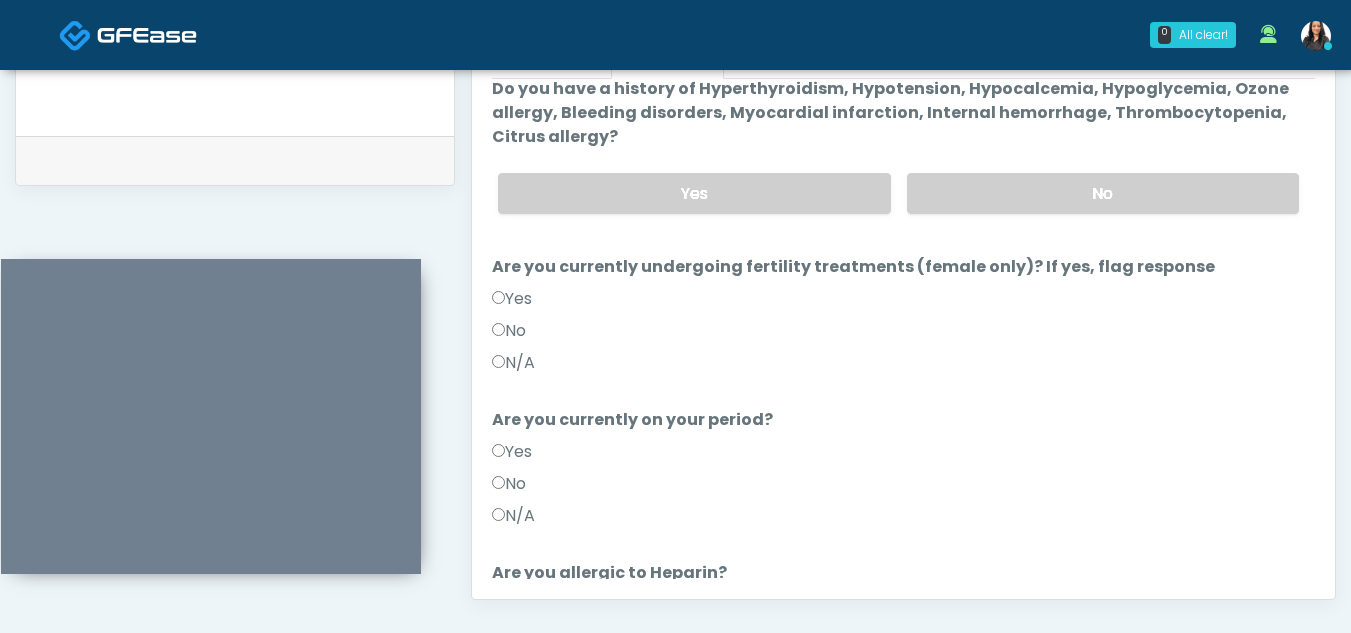 scroll, scrollTop: 79, scrollLeft: 0, axis: vertical 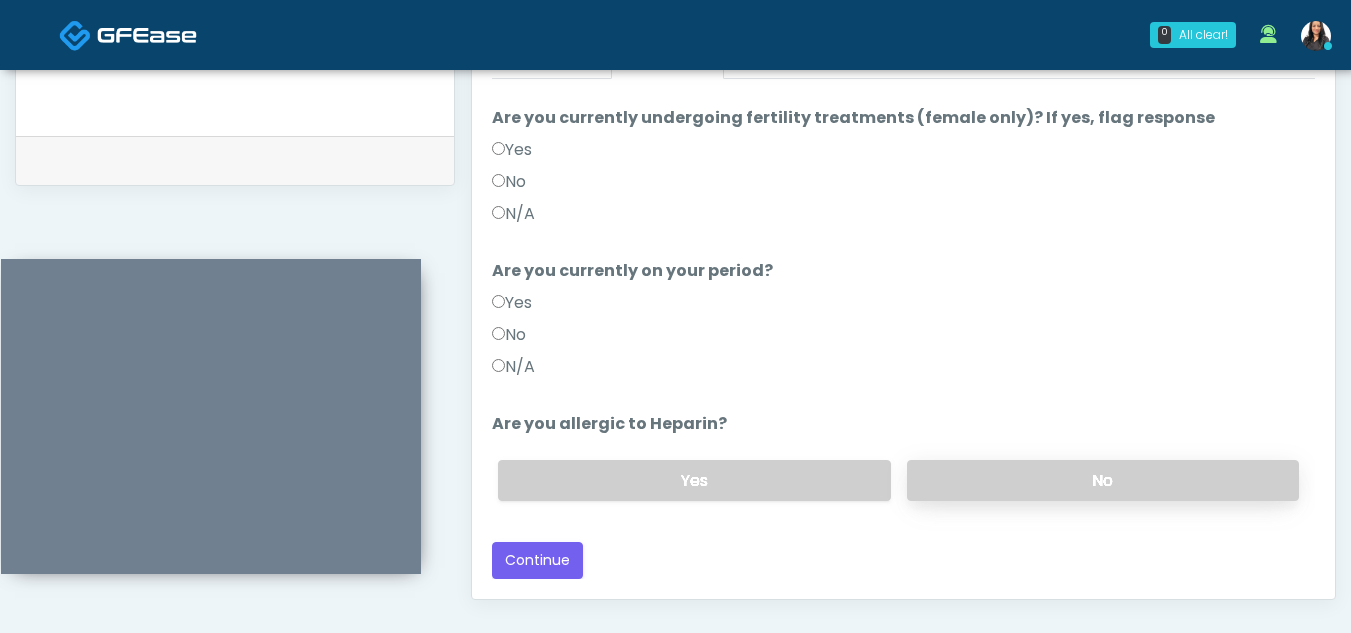 click on "No" at bounding box center [1103, 480] 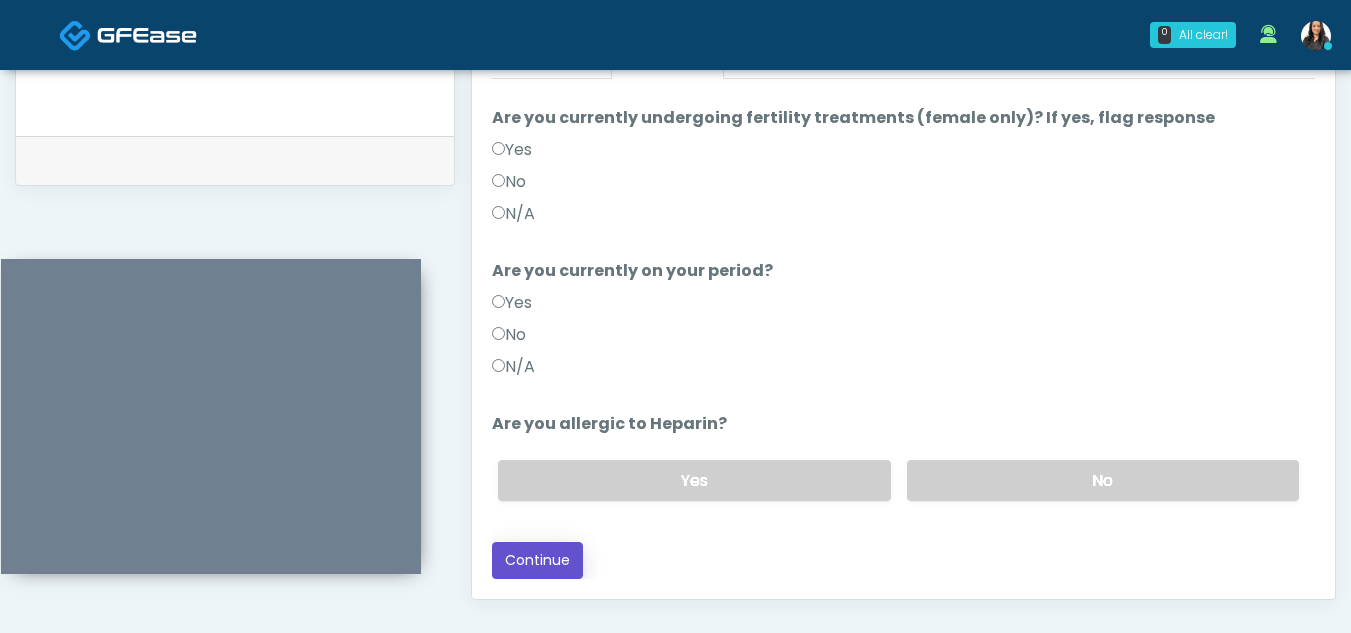 click on "Continue" at bounding box center [537, 560] 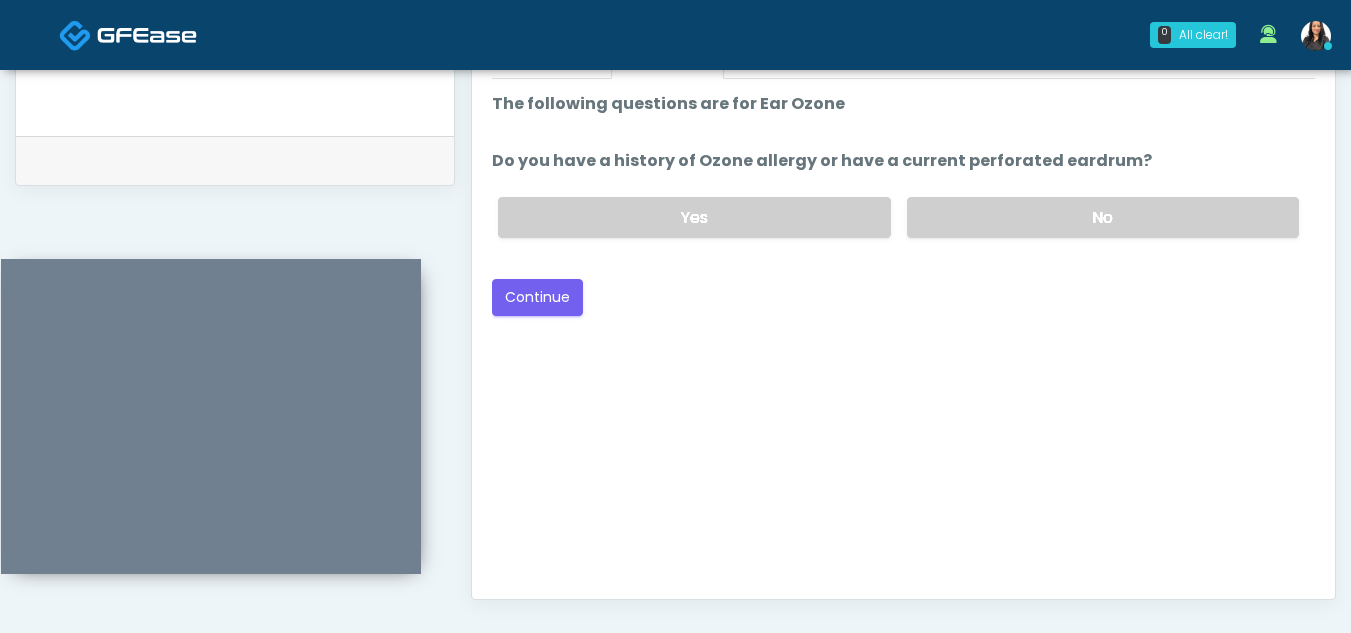 scroll, scrollTop: 0, scrollLeft: 0, axis: both 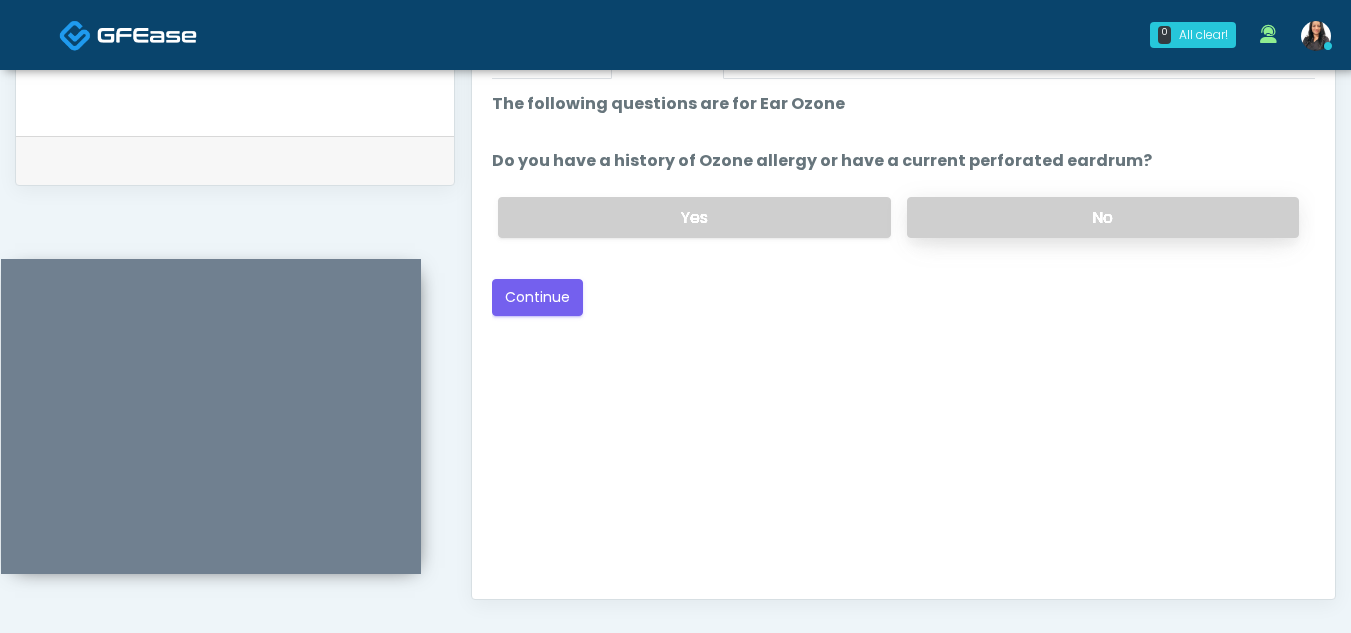 click on "No" at bounding box center (1103, 217) 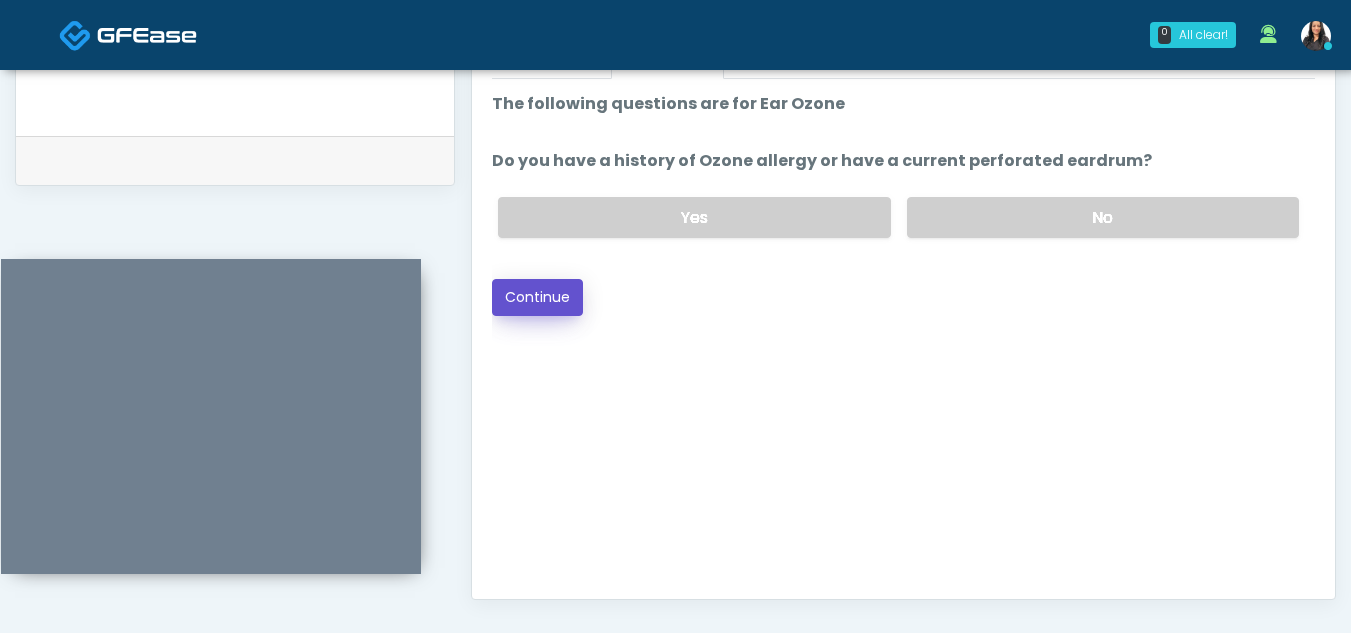 click on "Continue" at bounding box center (537, 297) 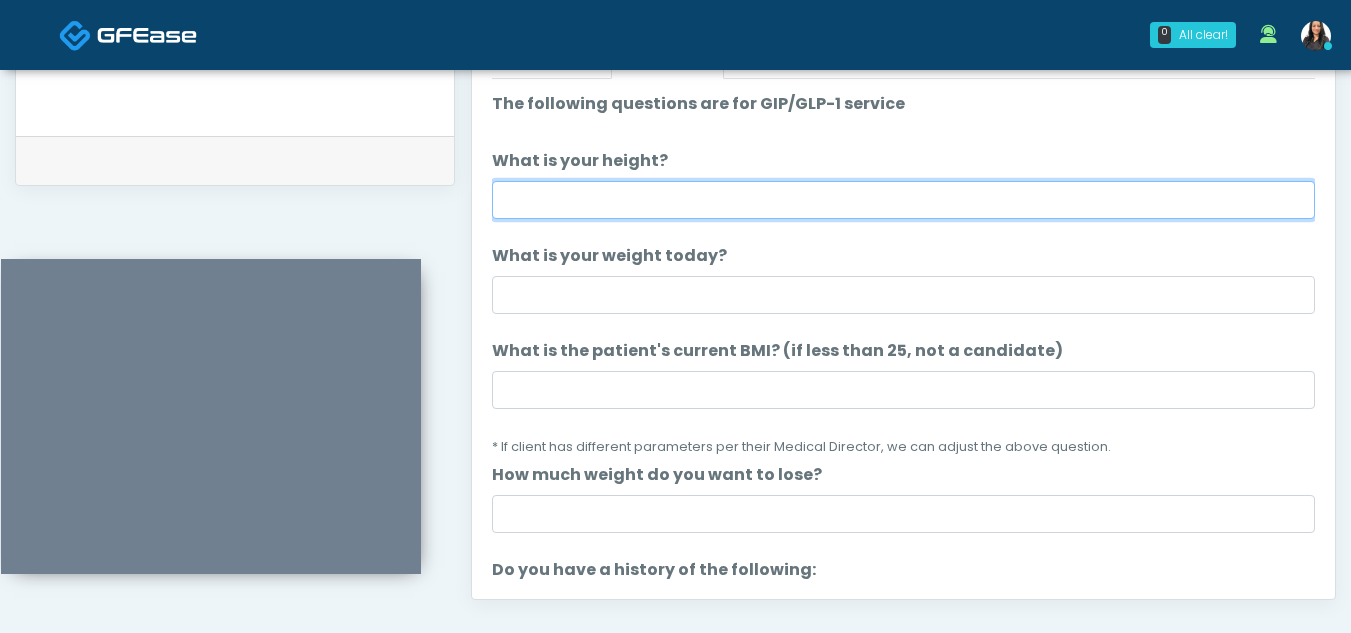 click on "What is your height?" at bounding box center [903, 200] 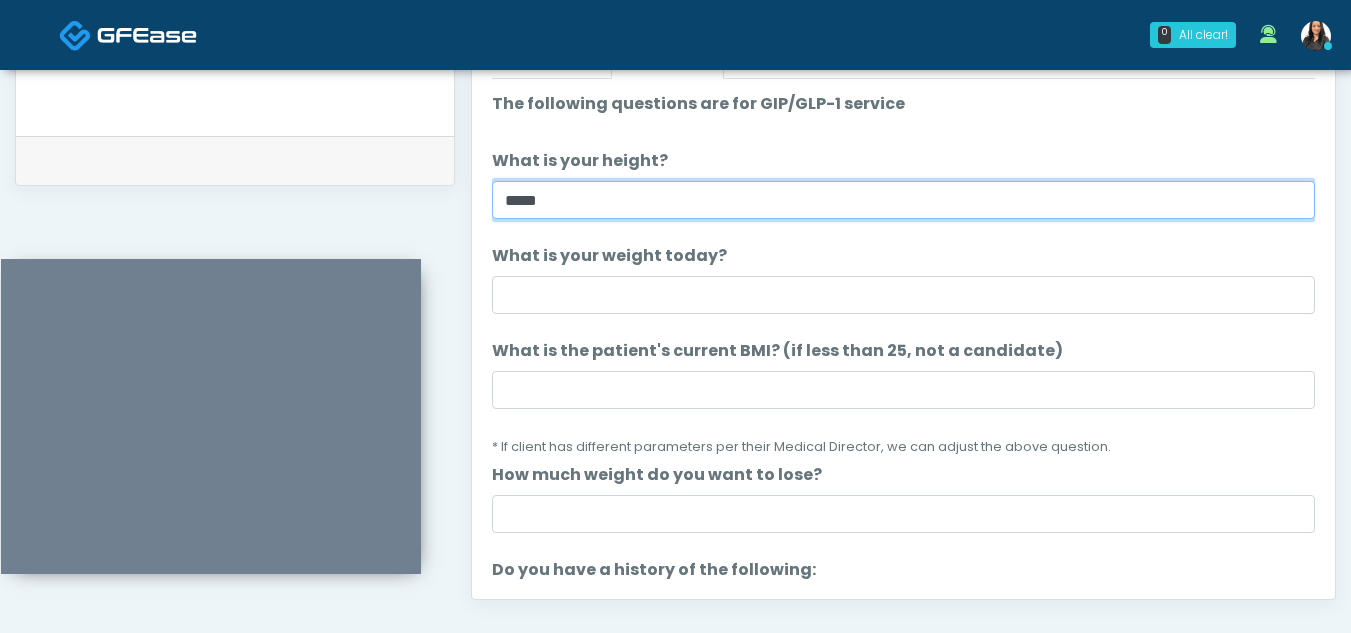 type on "*****" 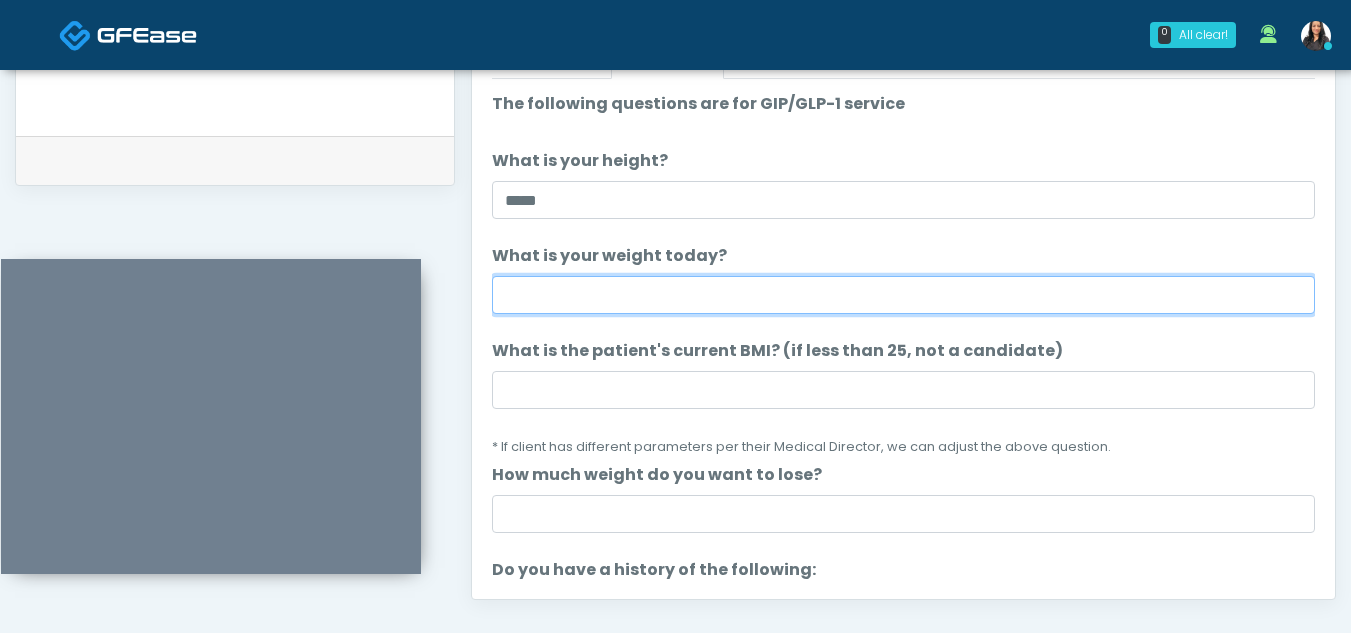 click on "What is your weight today?" at bounding box center (903, 295) 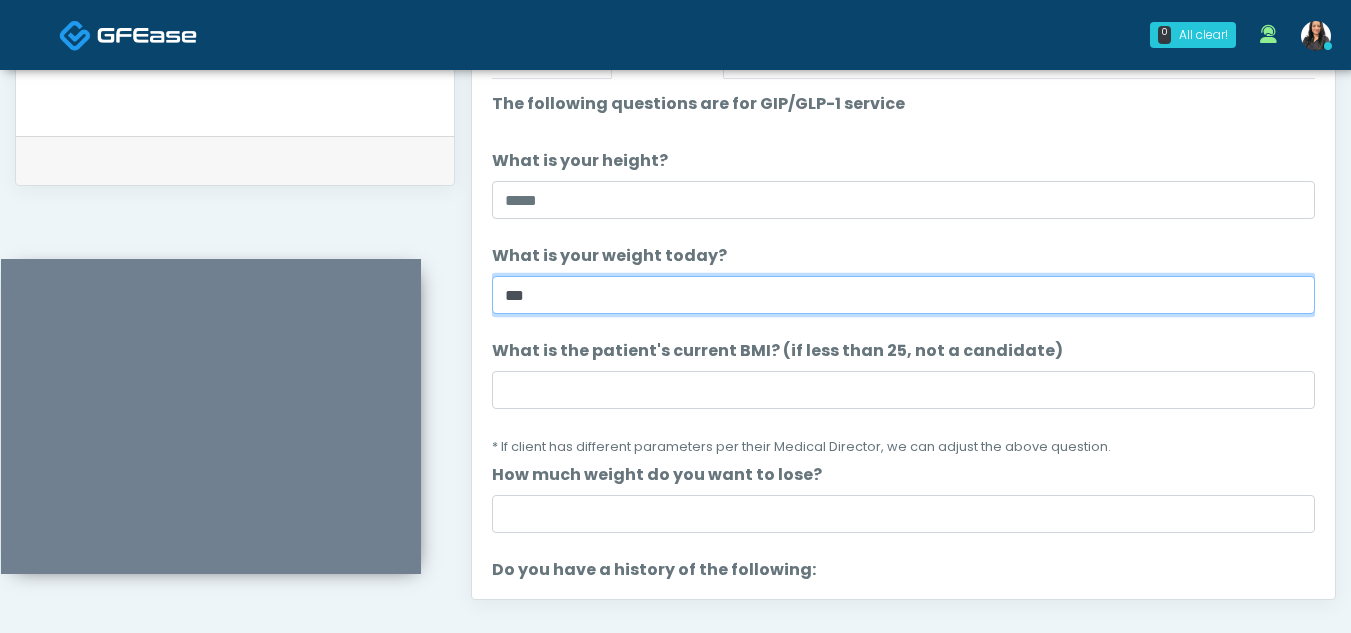 type on "***" 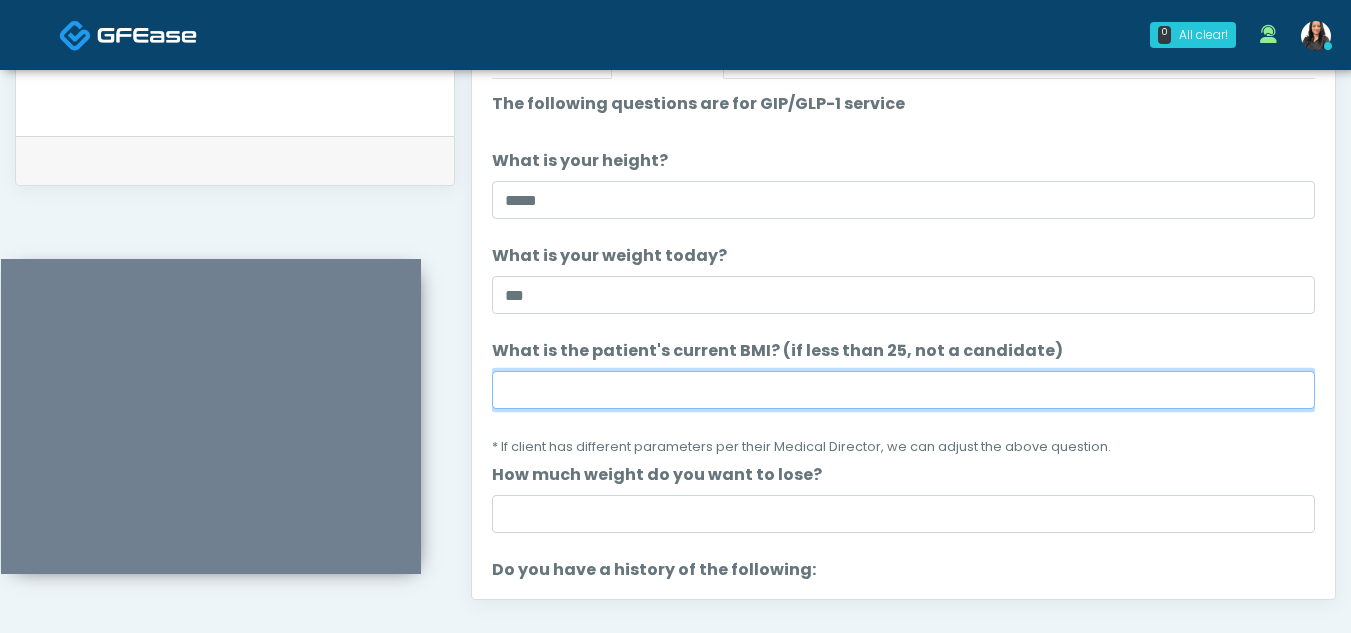 click on "What is the patient's current BMI? (if less than 25, not a candidate)" at bounding box center [903, 390] 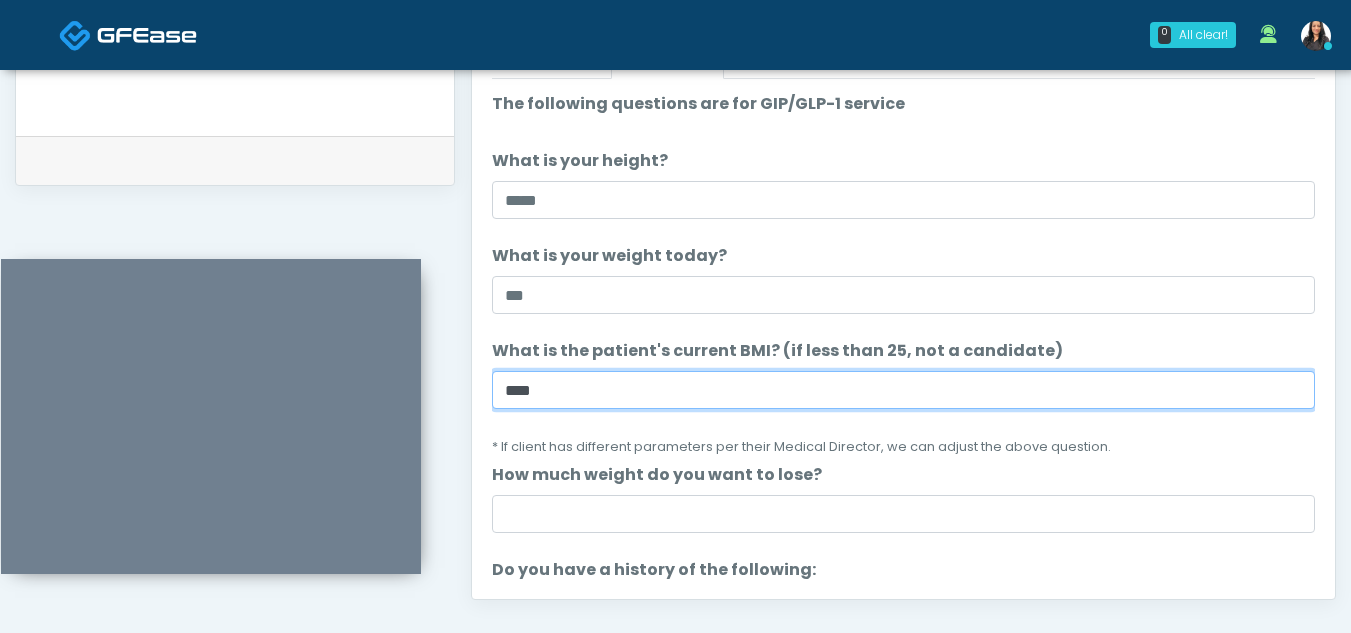 type on "****" 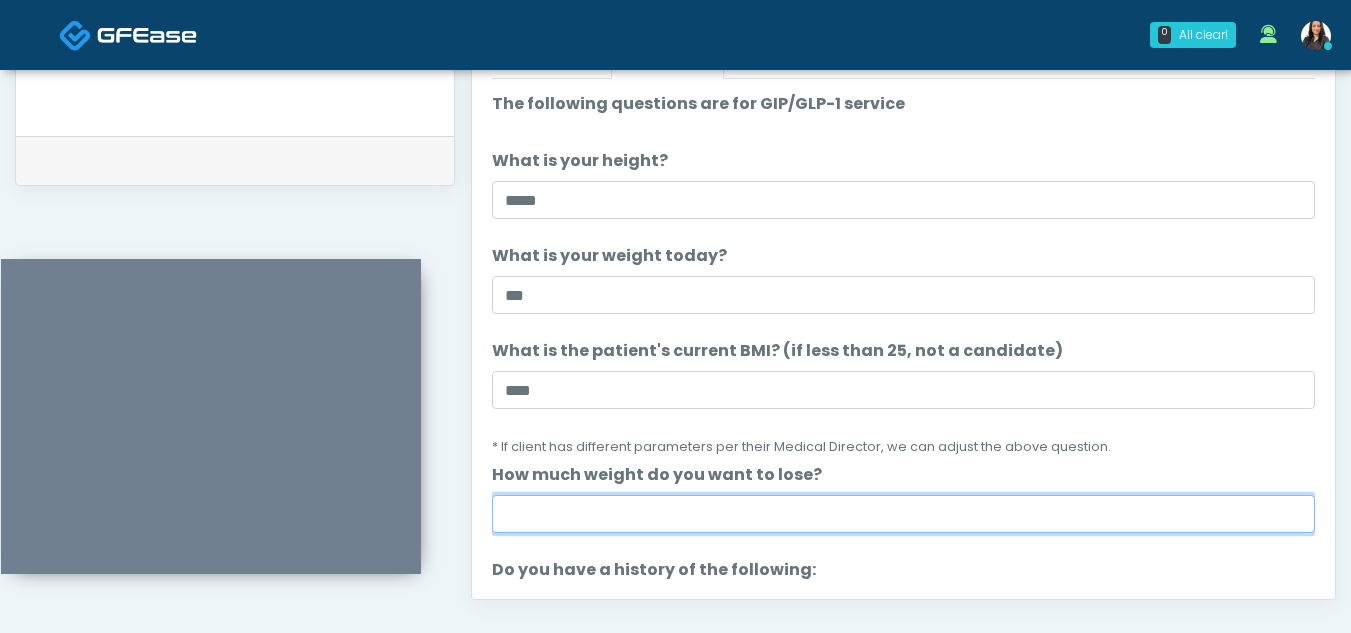 click on "How much weight do you want to lose?" at bounding box center [903, 514] 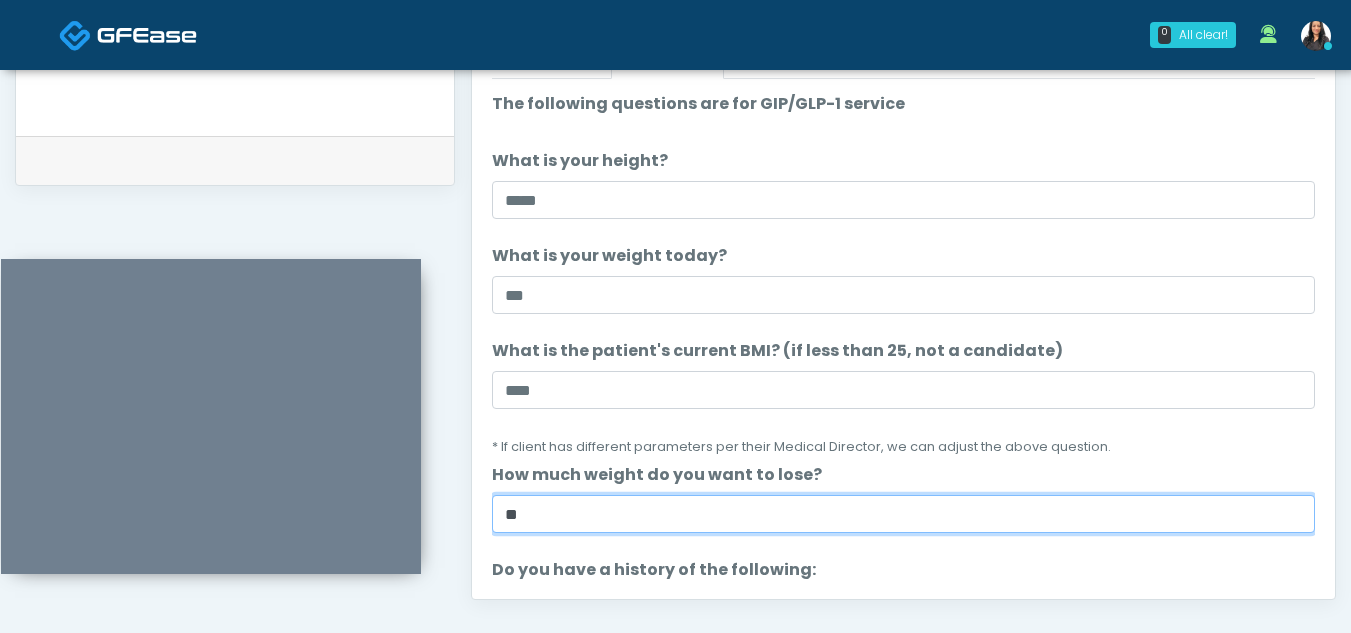 type on "**" 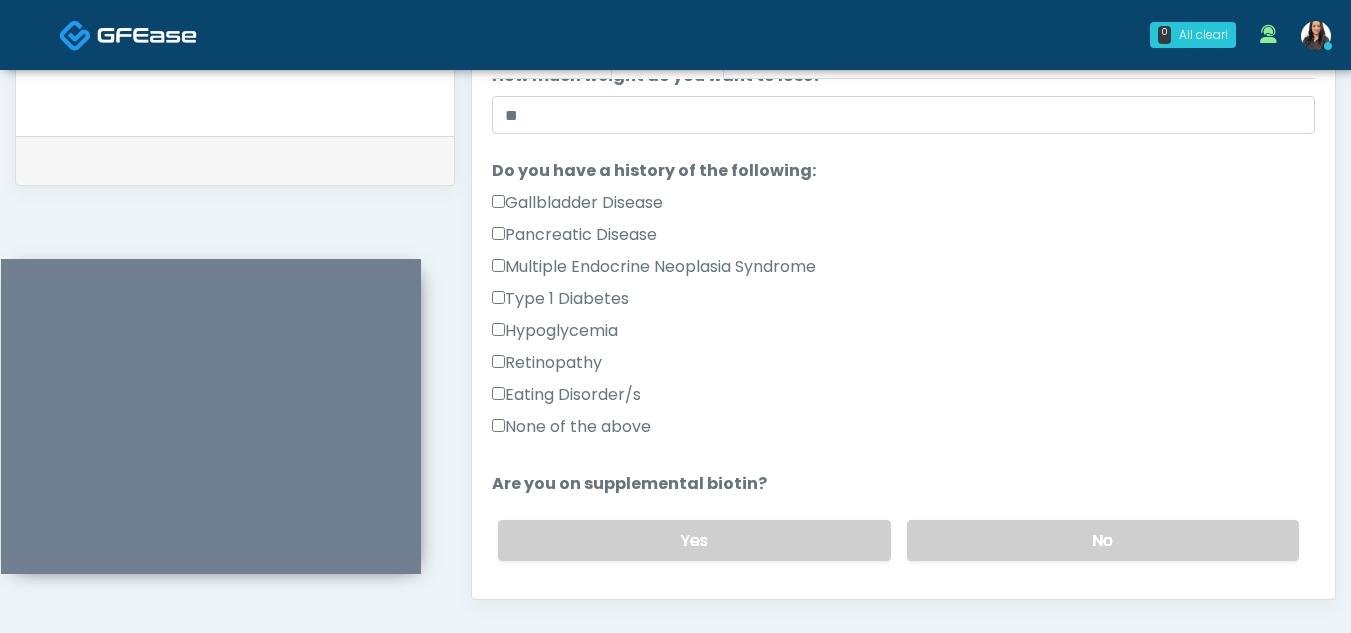 scroll, scrollTop: 461, scrollLeft: 0, axis: vertical 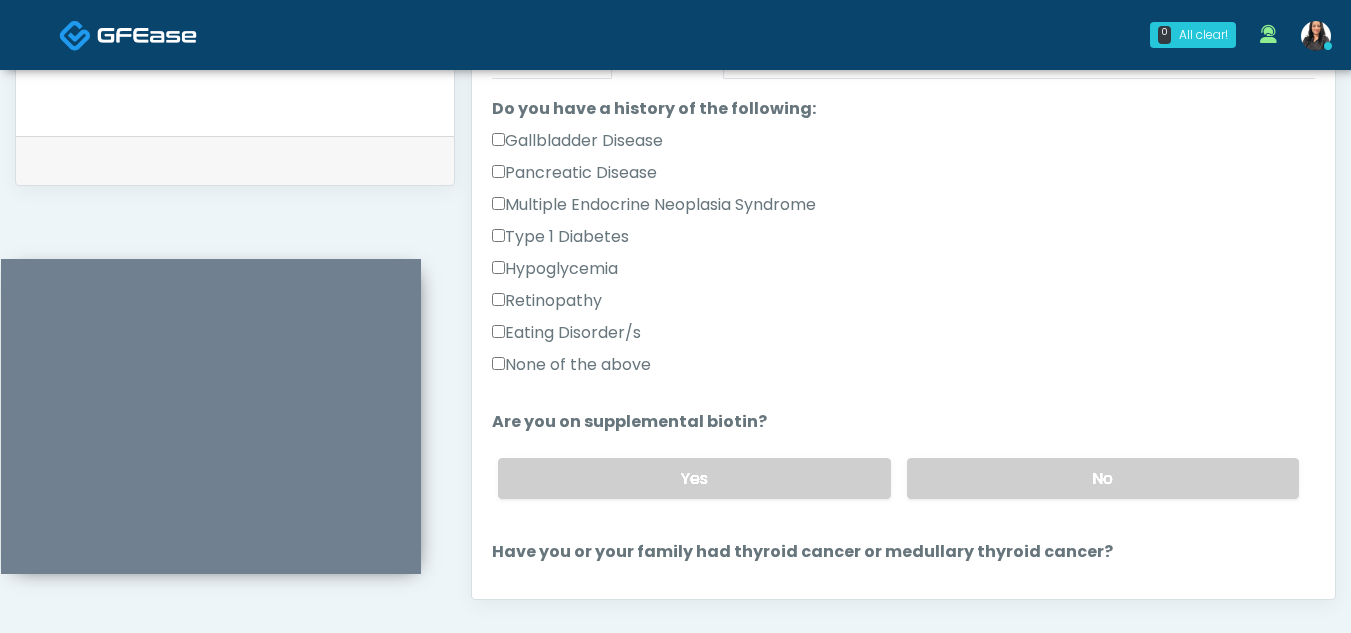 click on "None of the above" at bounding box center (571, 365) 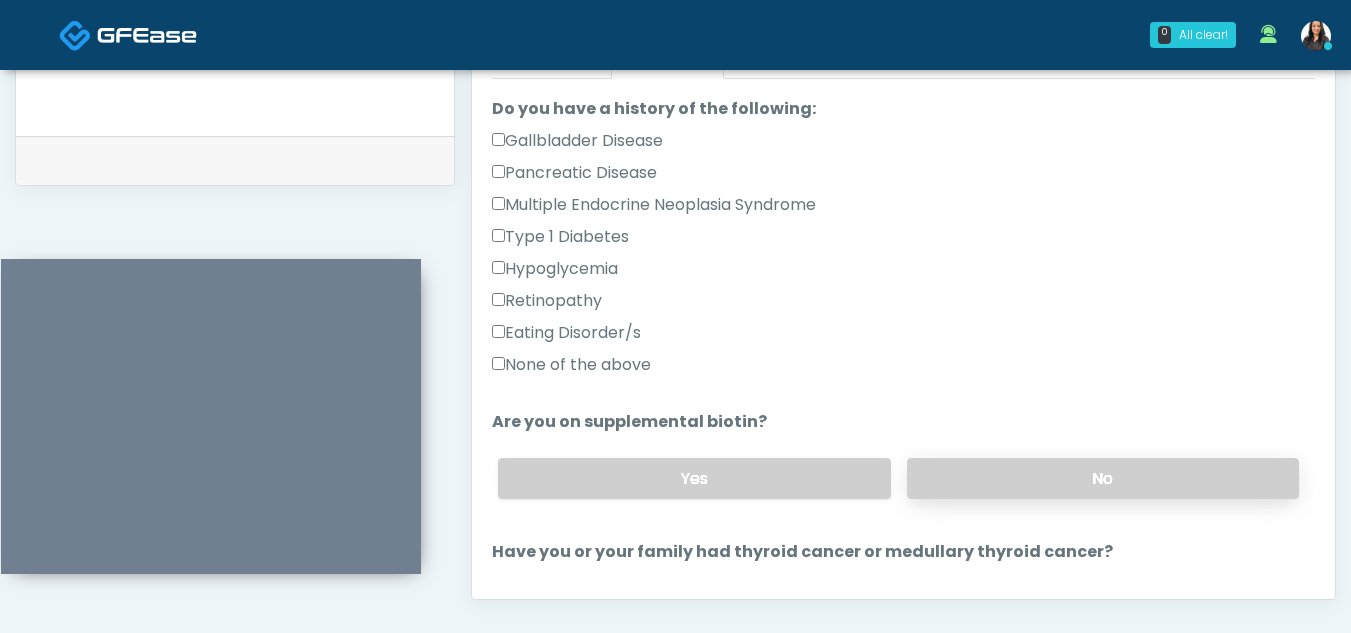 click on "No" at bounding box center (1103, 478) 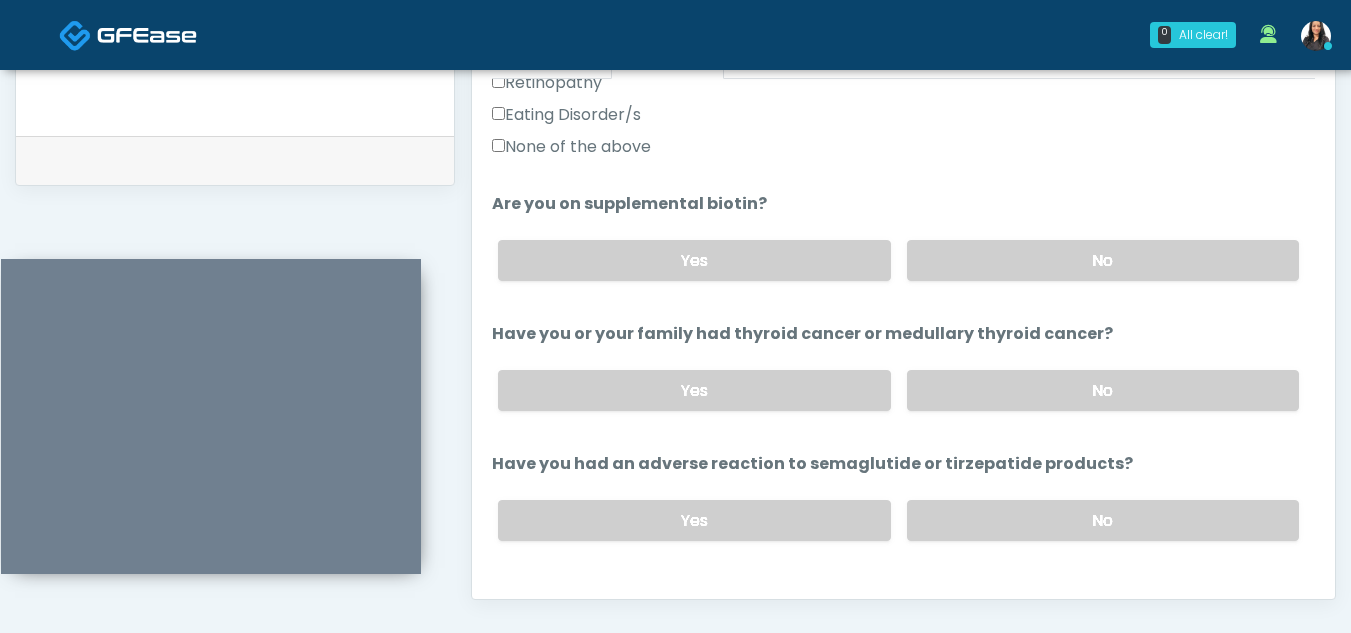scroll, scrollTop: 683, scrollLeft: 0, axis: vertical 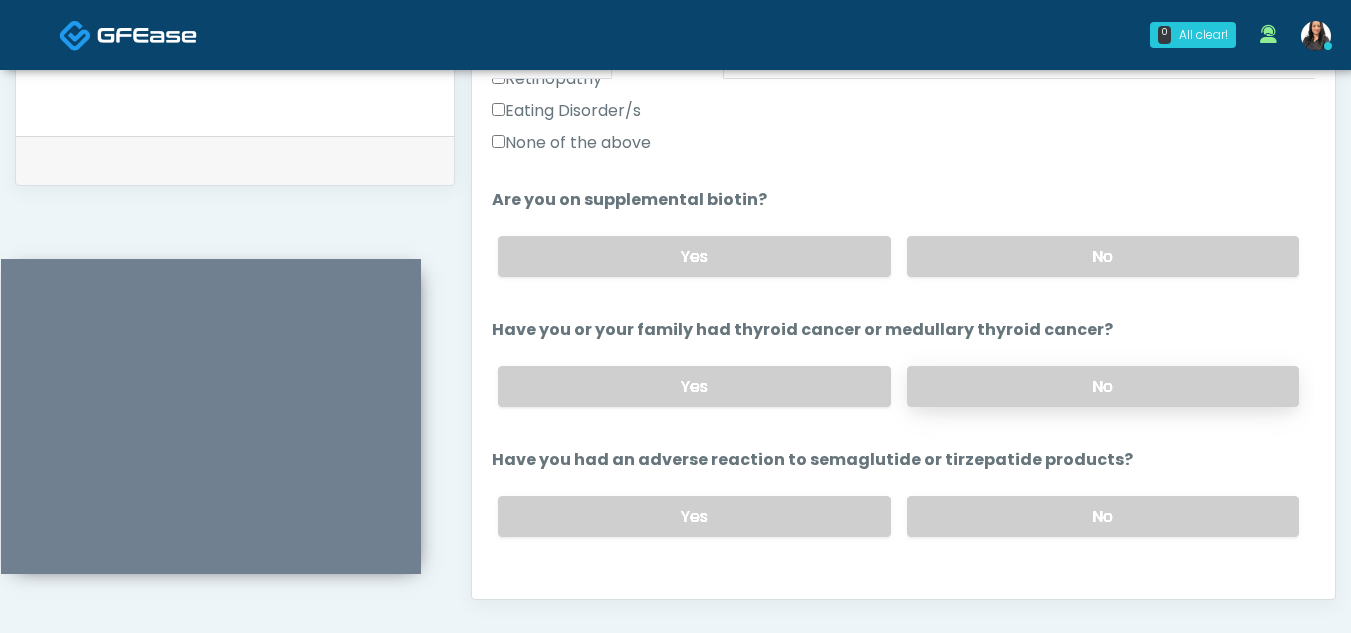 click on "No" at bounding box center [1103, 386] 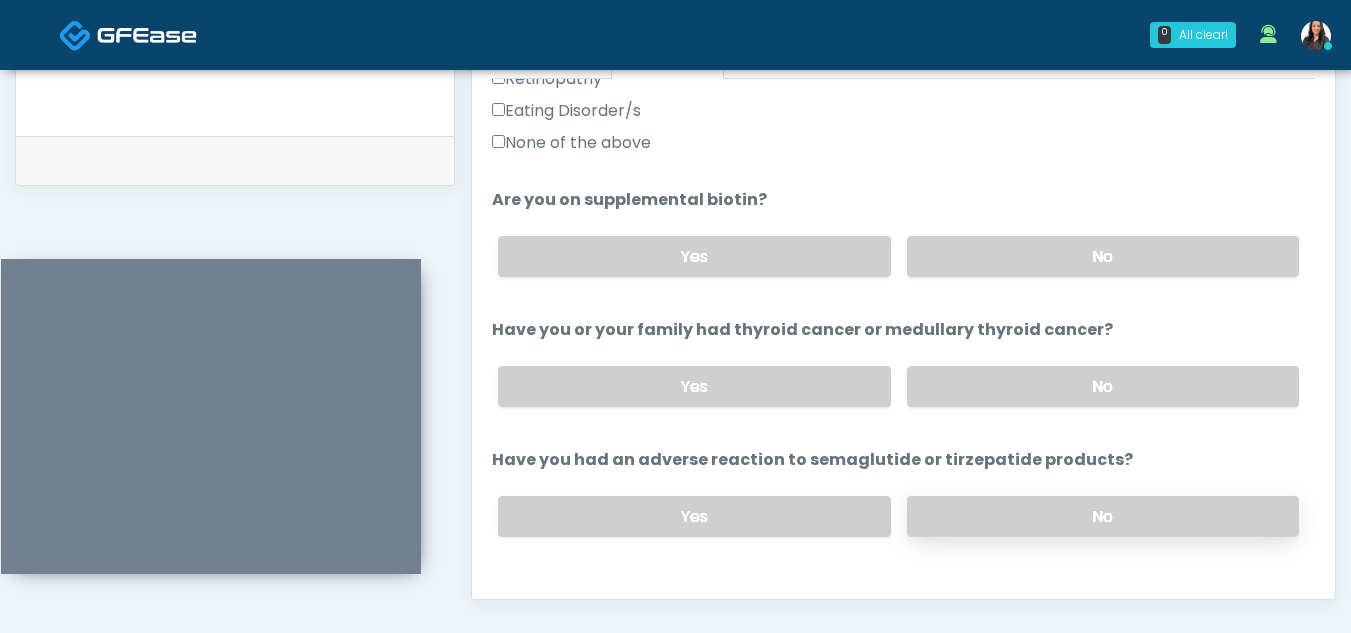 click on "No" at bounding box center [1103, 516] 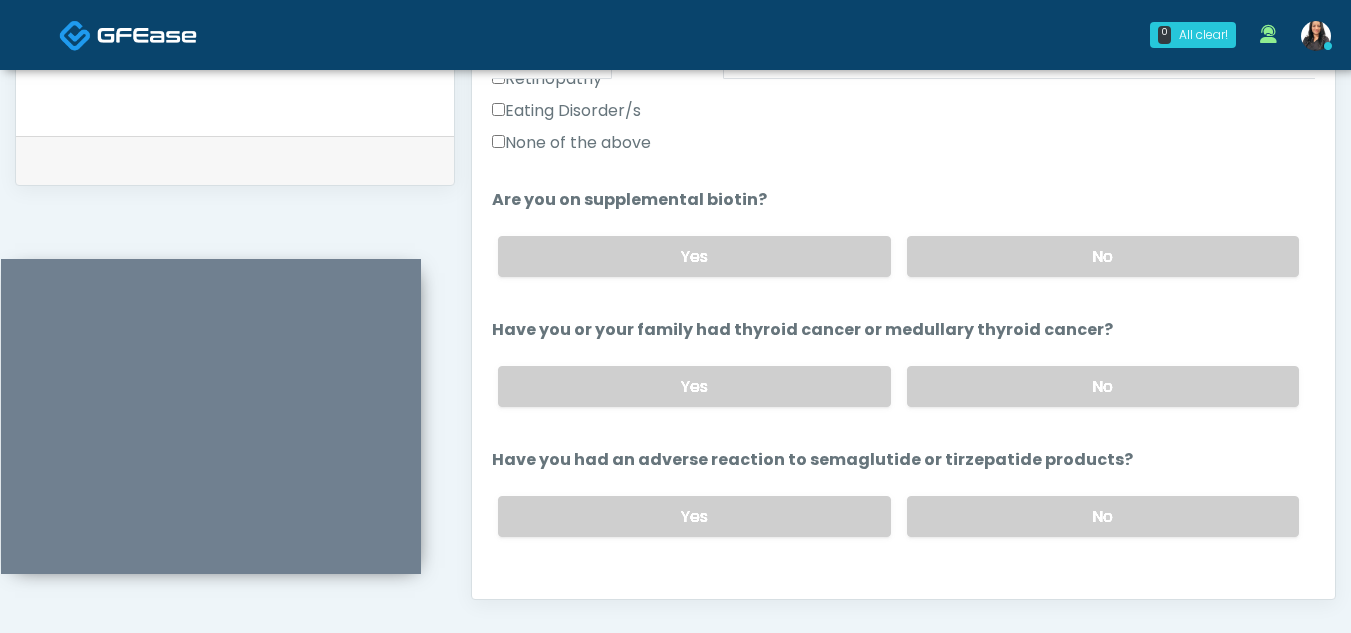 scroll, scrollTop: 946, scrollLeft: 0, axis: vertical 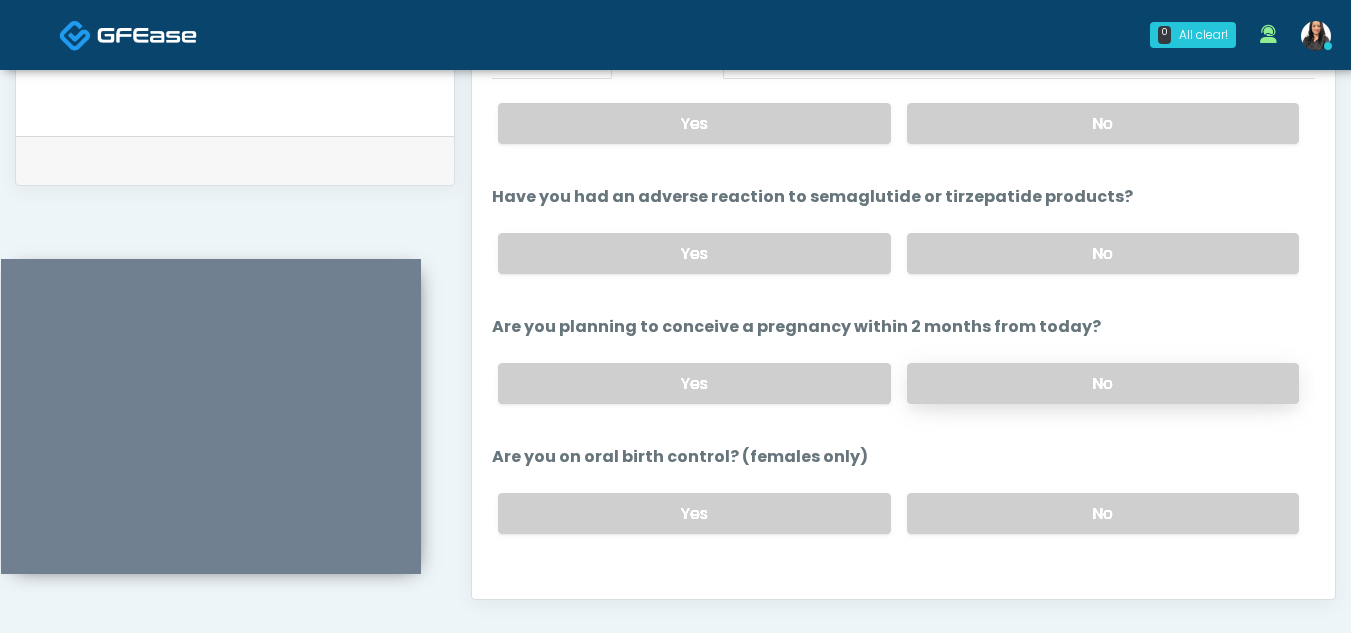click on "No" at bounding box center (1103, 383) 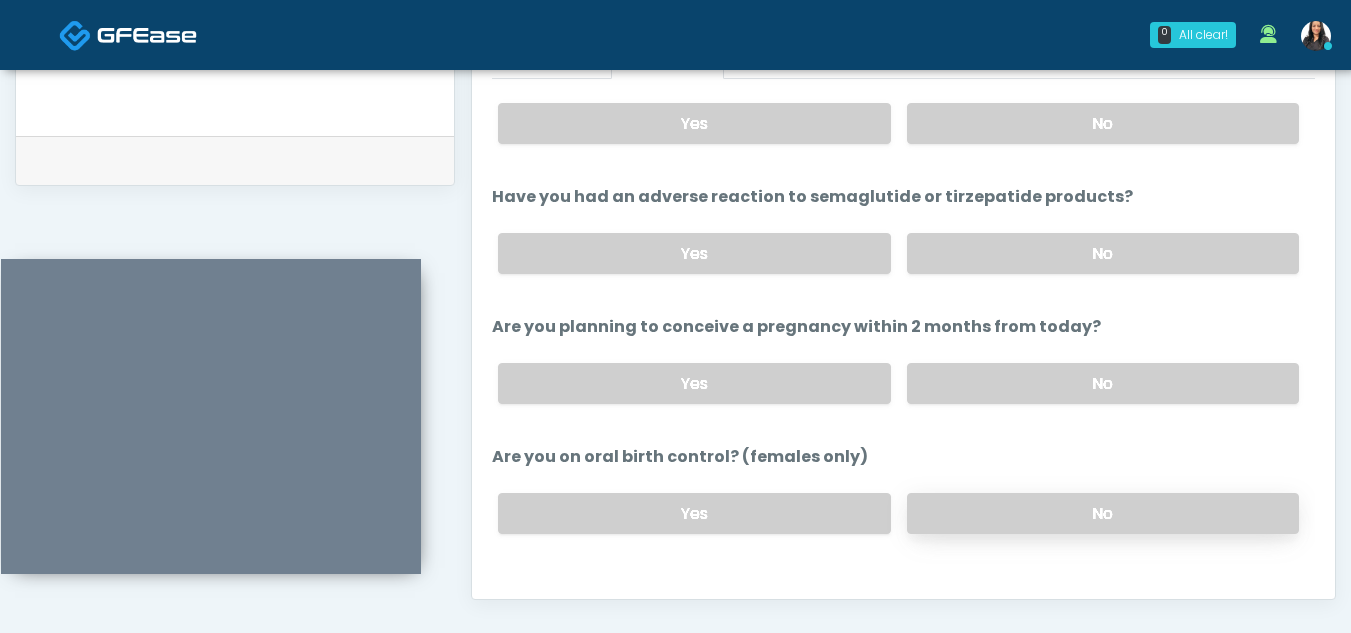click on "No" at bounding box center (1103, 513) 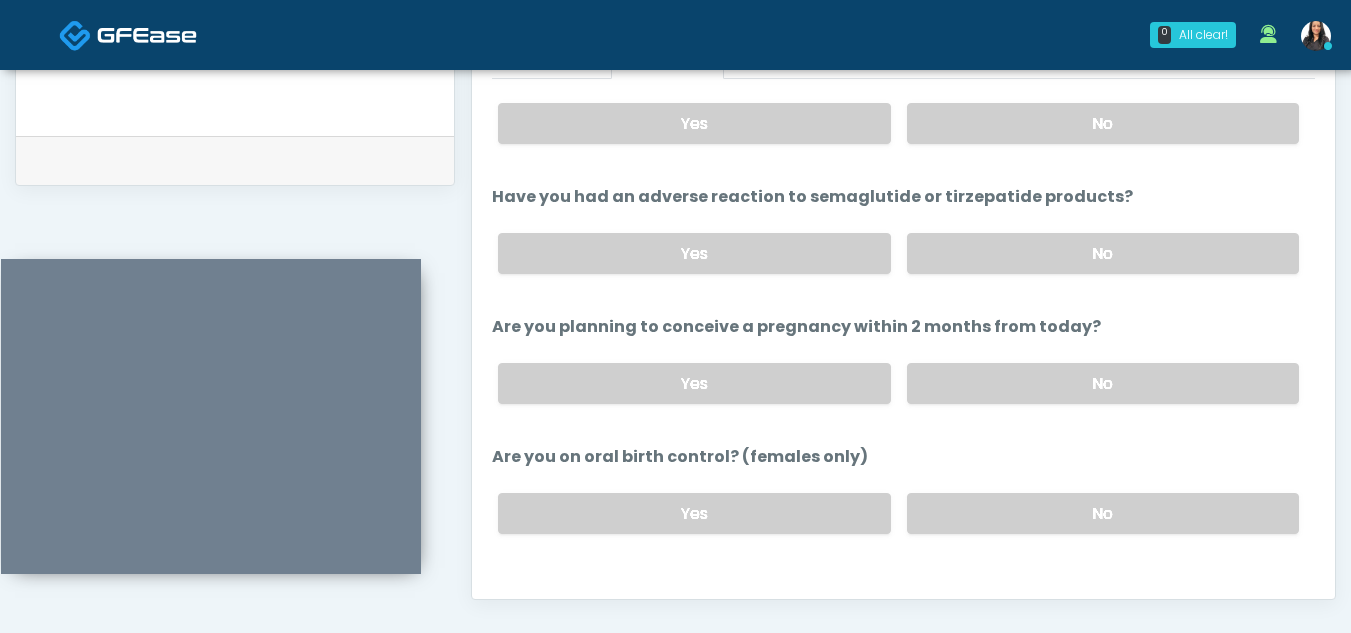 scroll, scrollTop: 1109, scrollLeft: 0, axis: vertical 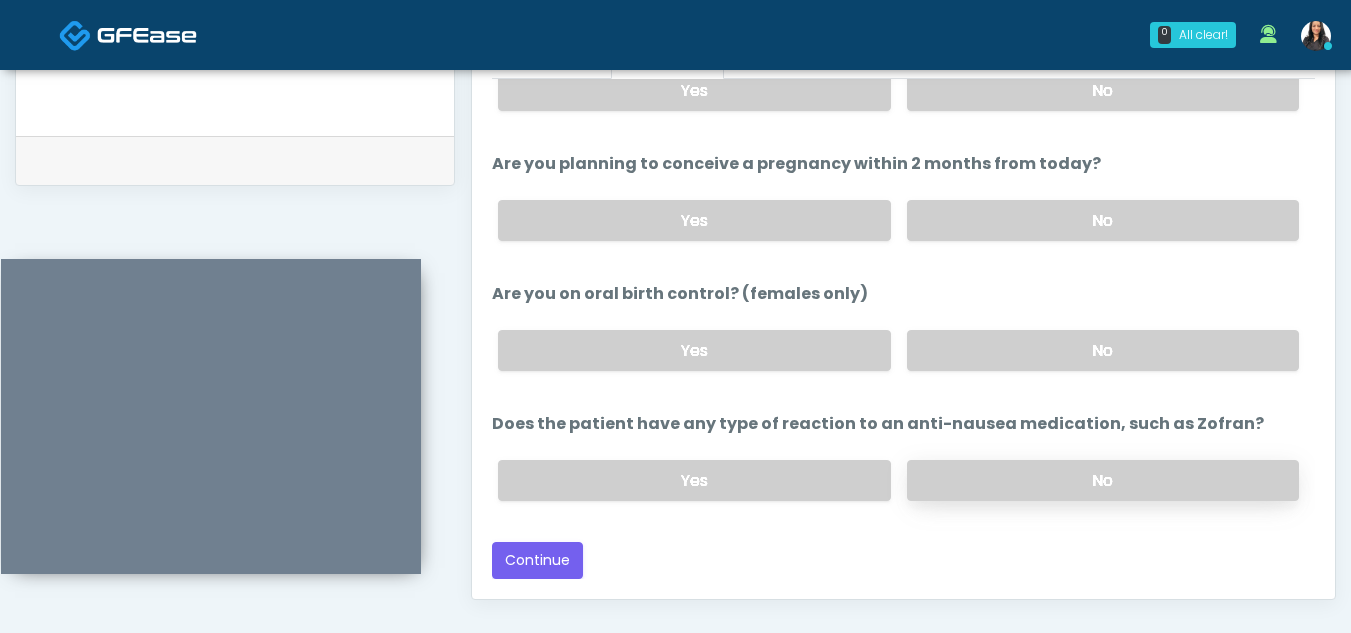 click on "No" at bounding box center (1103, 480) 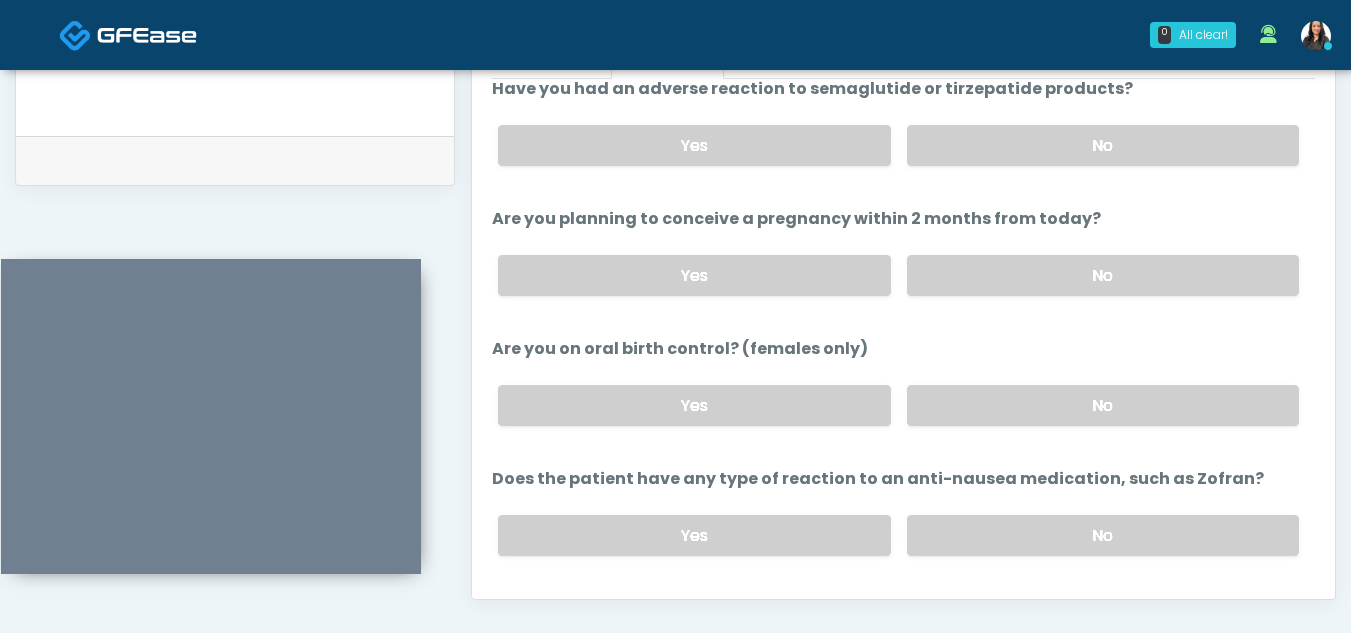 scroll, scrollTop: 1029, scrollLeft: 0, axis: vertical 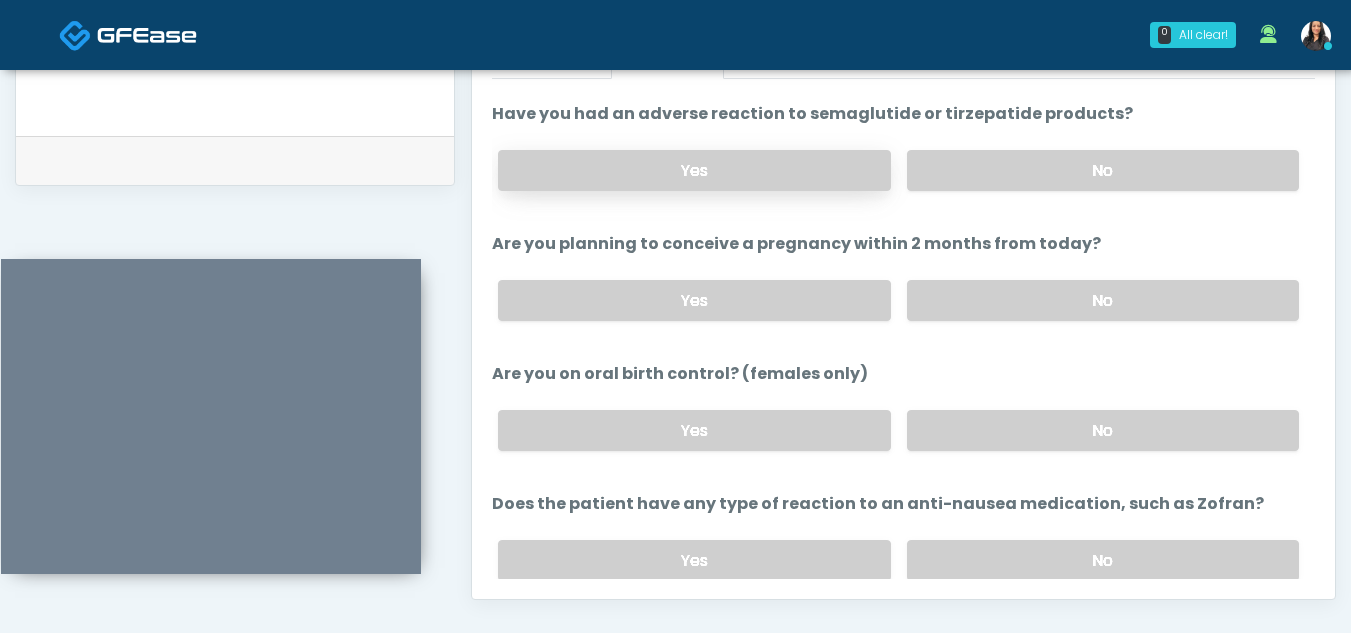 click on "Yes" at bounding box center [694, 170] 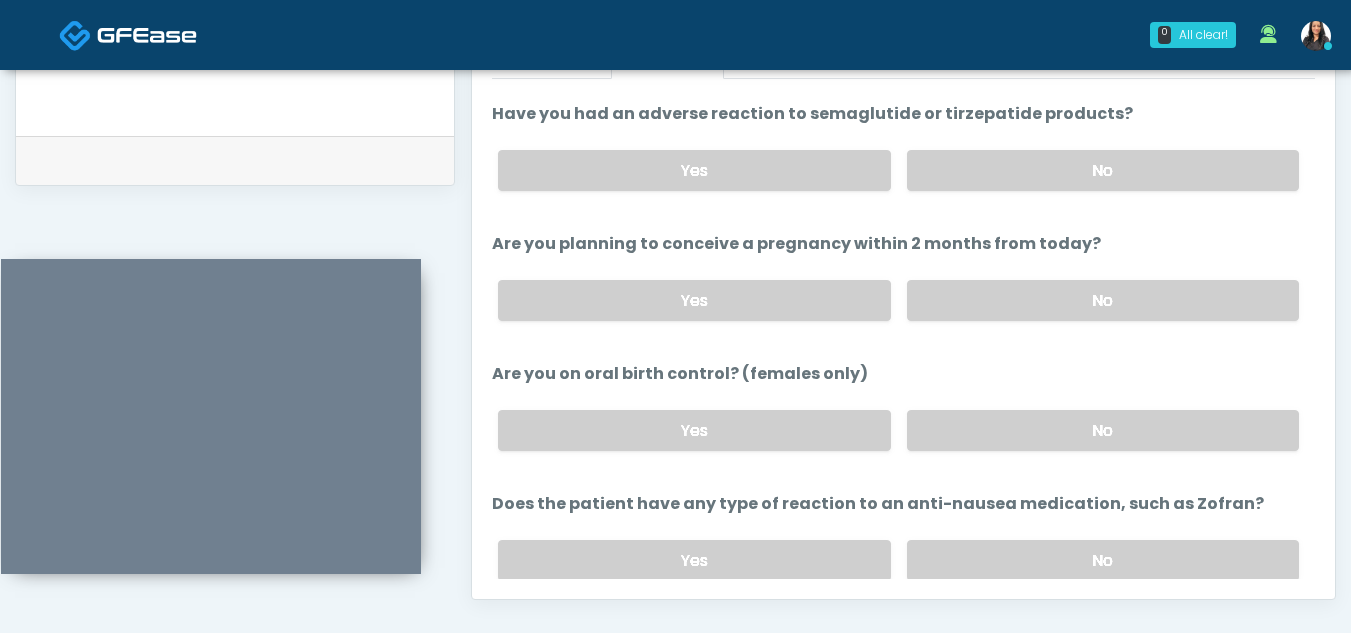 scroll, scrollTop: 1109, scrollLeft: 0, axis: vertical 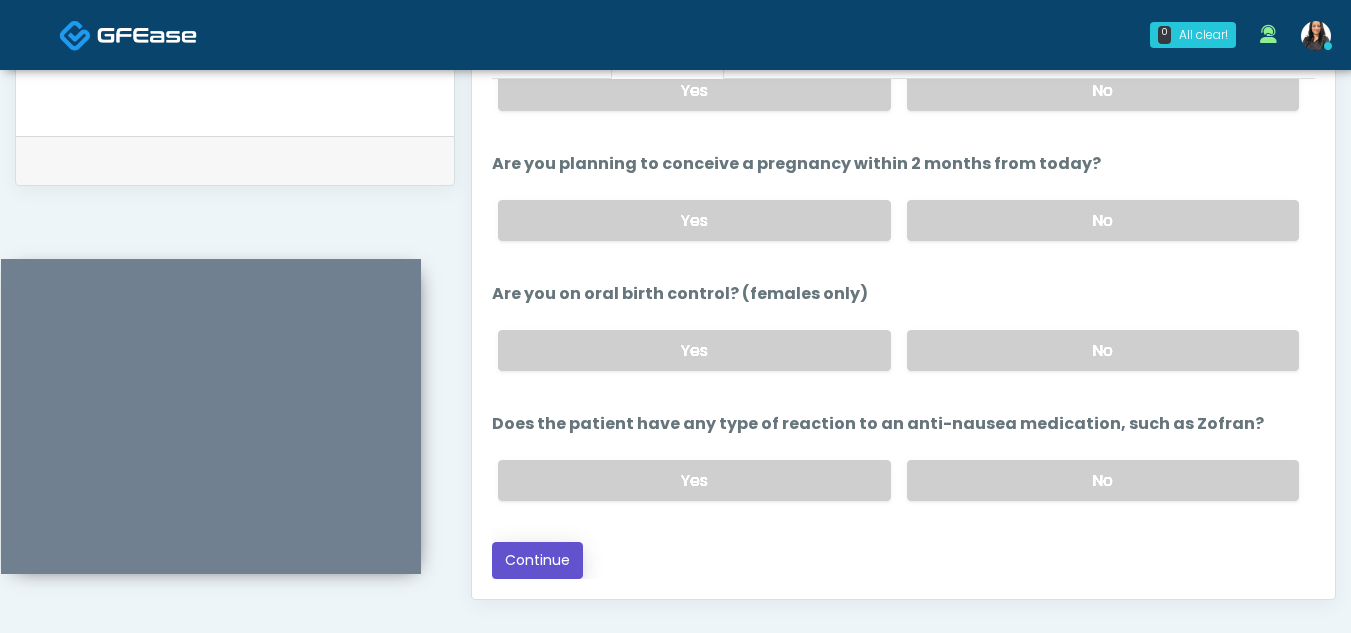 click on "Continue" at bounding box center (537, 560) 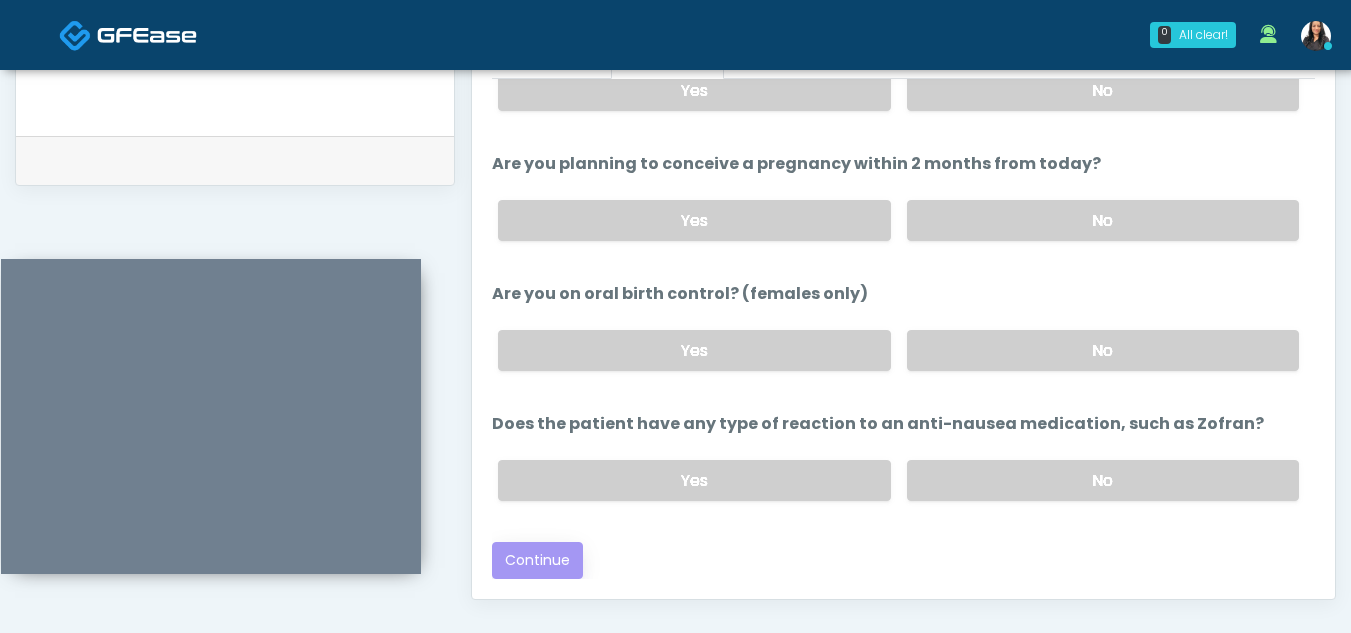 scroll, scrollTop: 579, scrollLeft: 0, axis: vertical 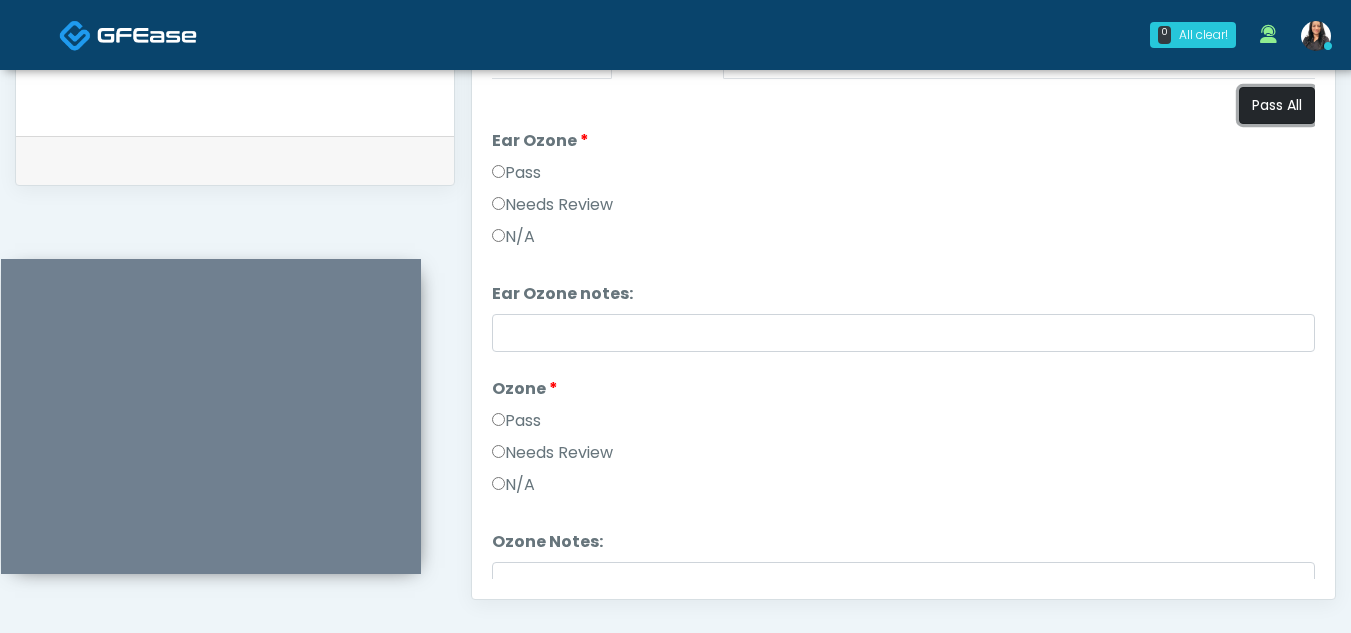 click on "Pass All" at bounding box center (1277, 105) 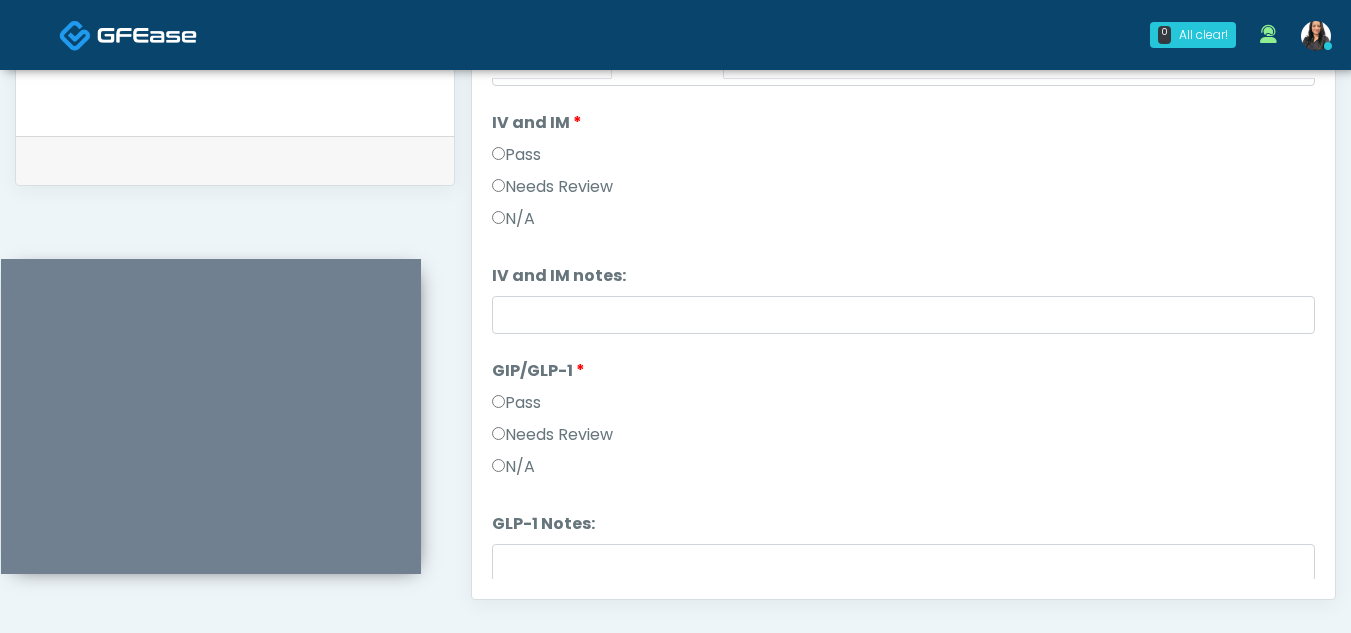 scroll, scrollTop: 579, scrollLeft: 0, axis: vertical 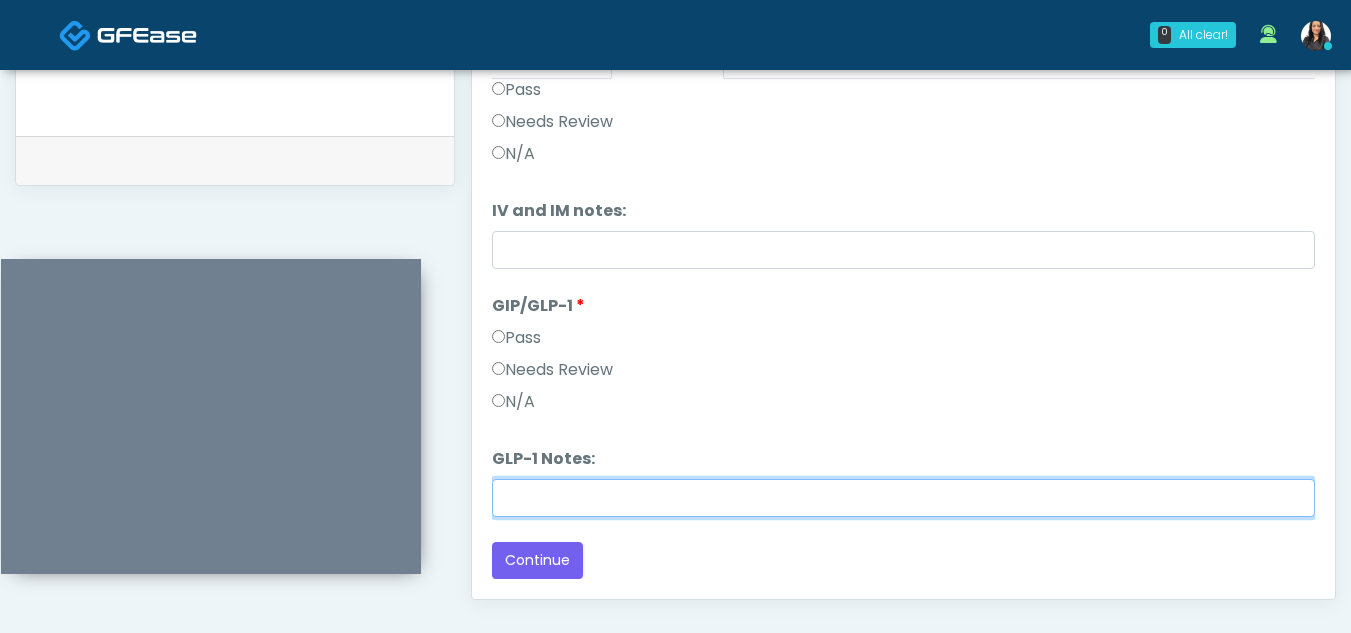 click on "GLP-1 Notes:" at bounding box center (903, 498) 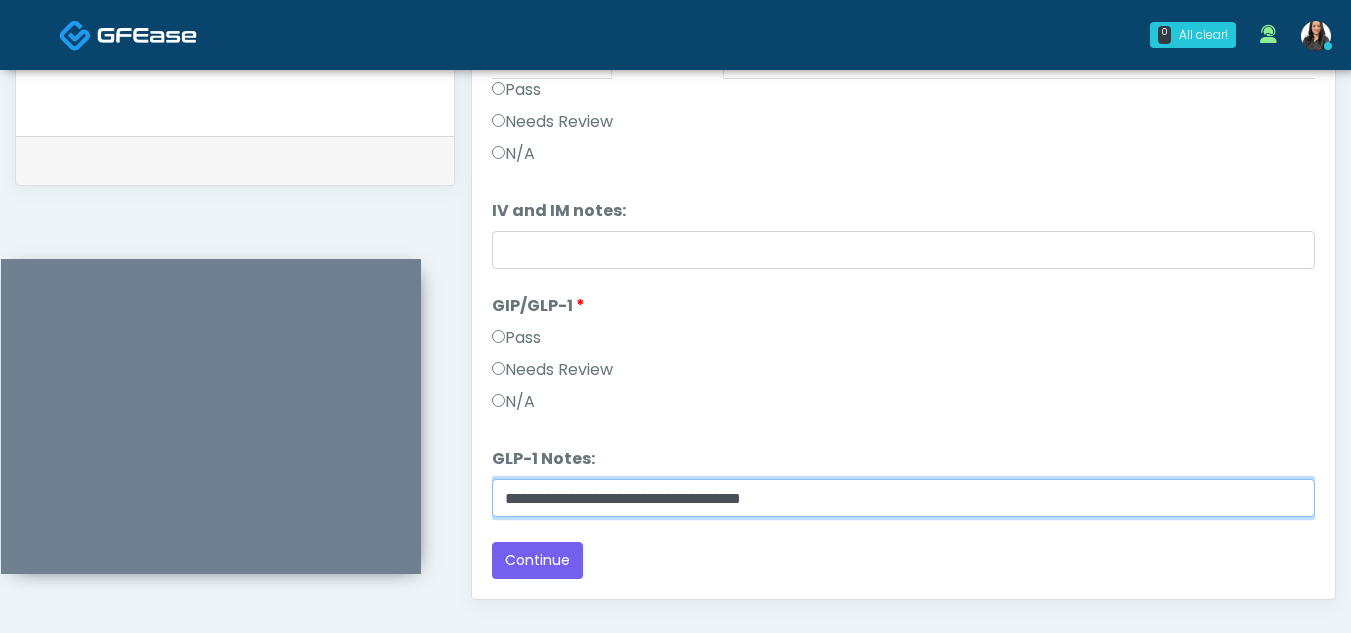 click on "**********" at bounding box center [903, 498] 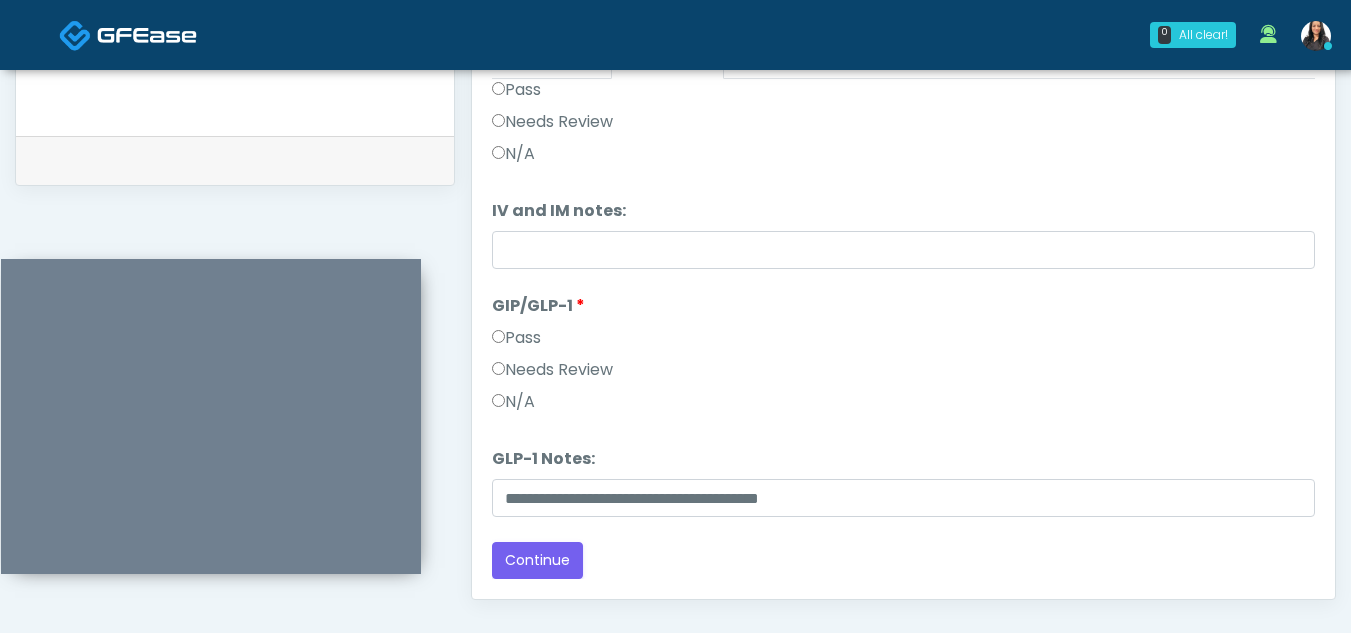 drag, startPoint x: 780, startPoint y: 498, endPoint x: 1151, endPoint y: 162, distance: 500.5367 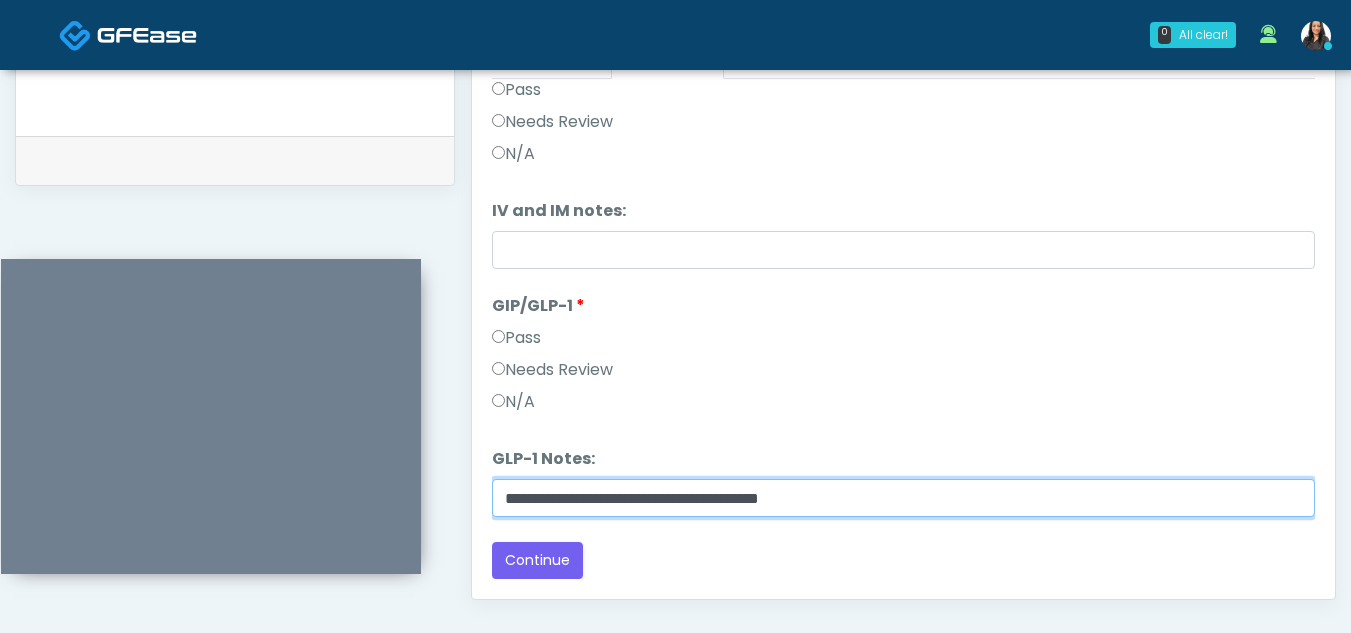 click on "**********" at bounding box center (903, 498) 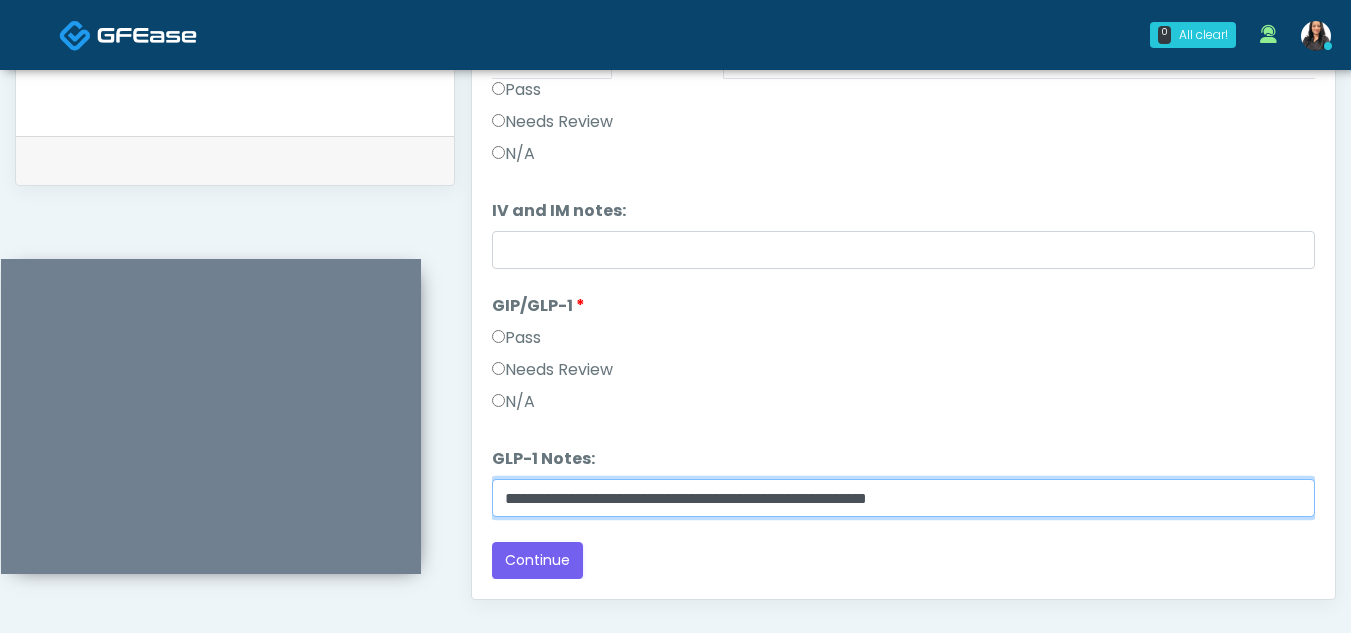 type on "**********" 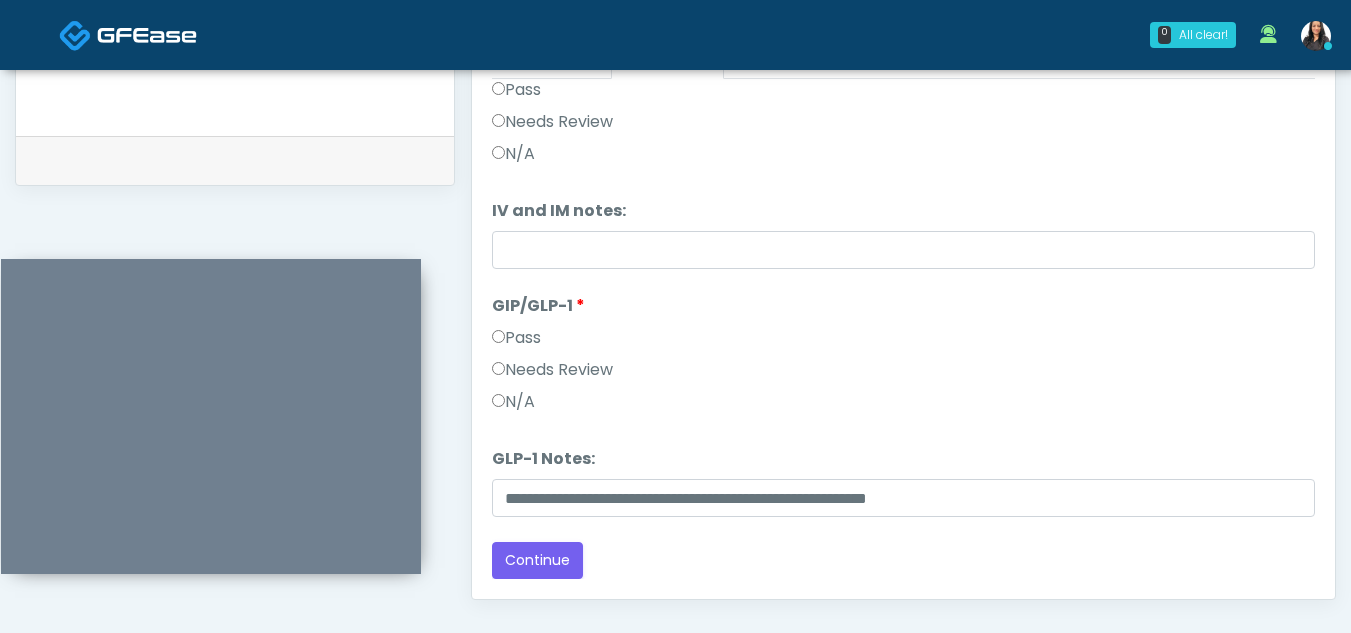 scroll, scrollTop: 0, scrollLeft: 0, axis: both 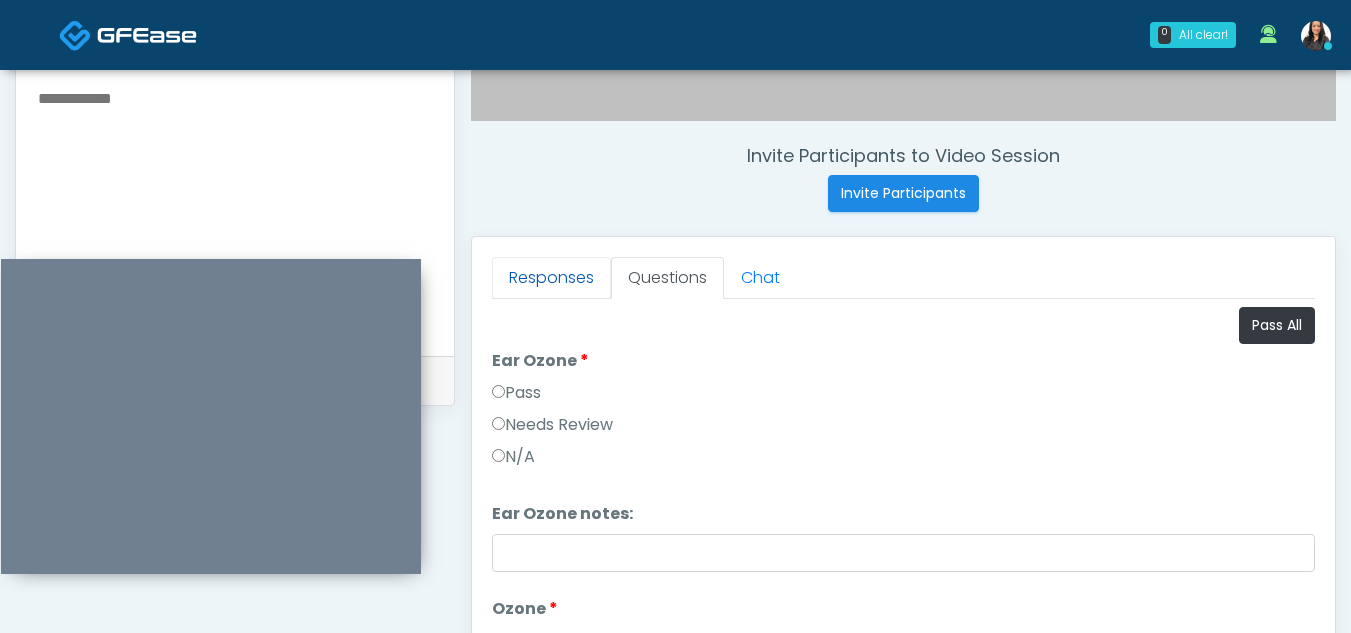 click on "Responses" at bounding box center (551, 278) 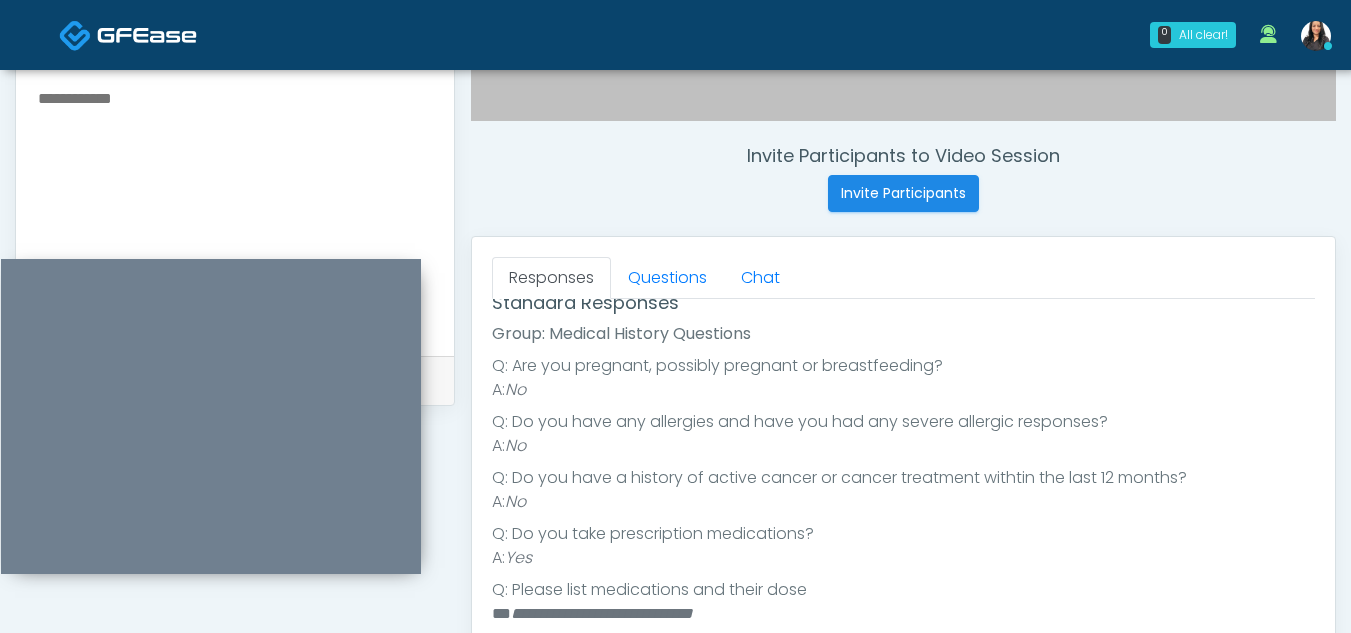 scroll, scrollTop: 234, scrollLeft: 0, axis: vertical 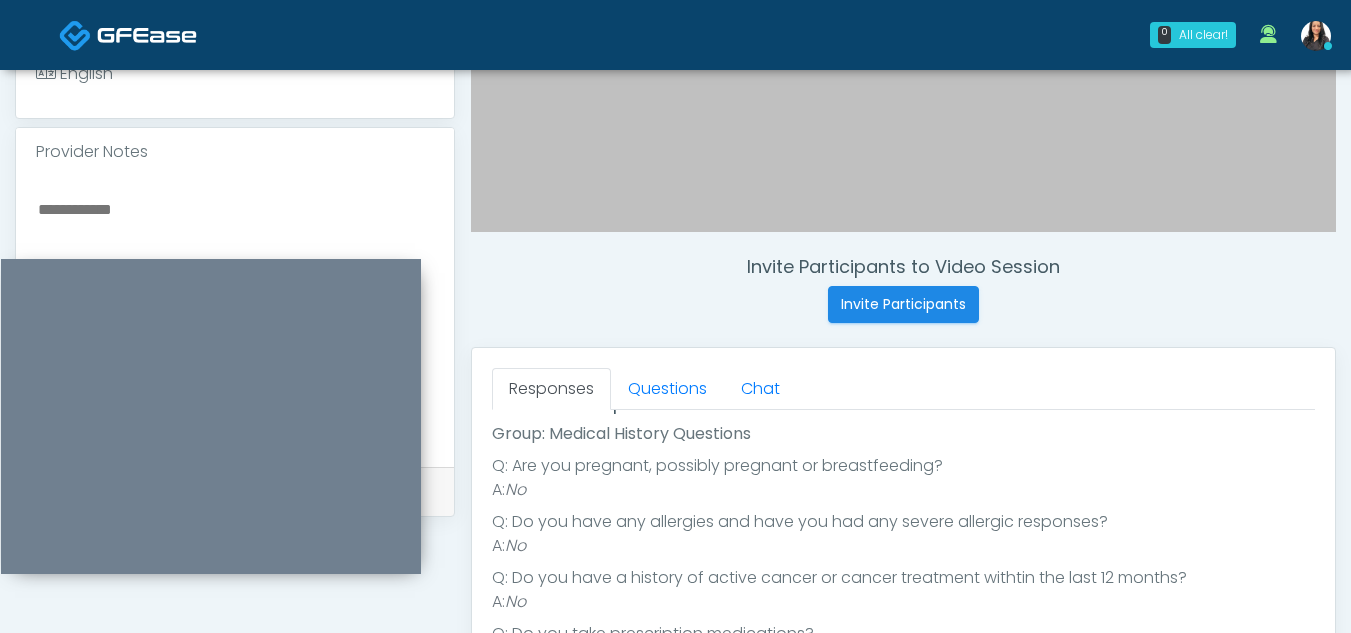 click at bounding box center [235, 318] 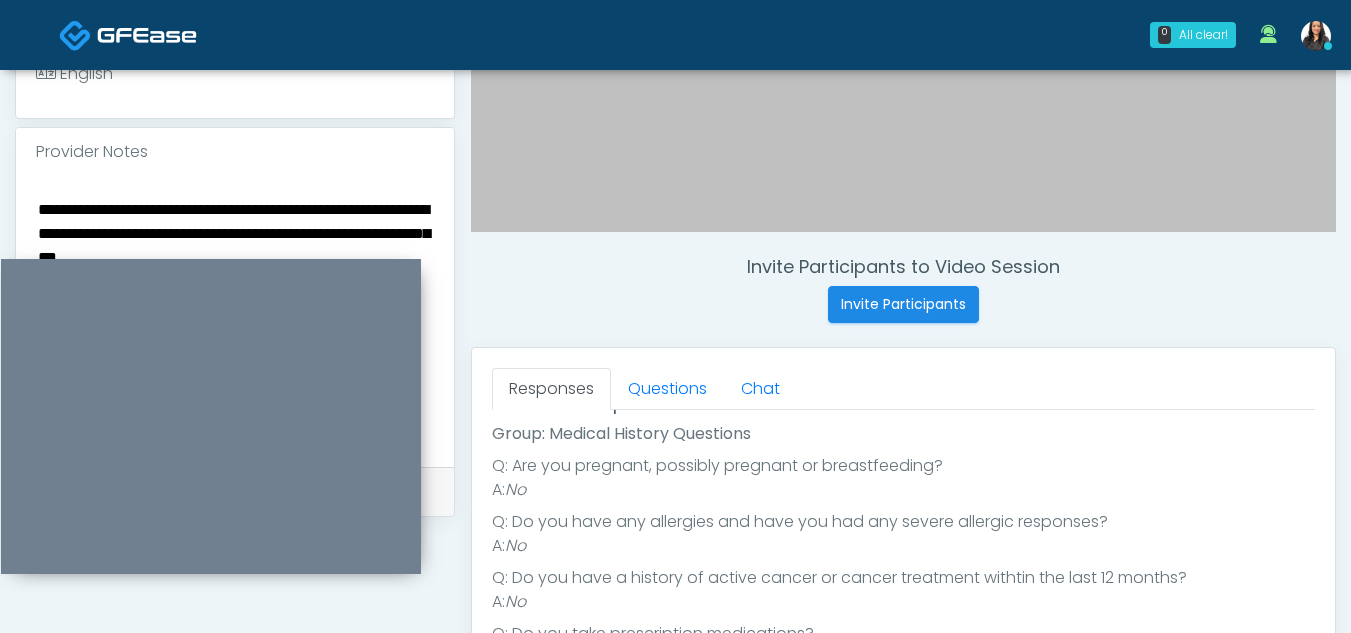 click on "**********" at bounding box center (235, 318) 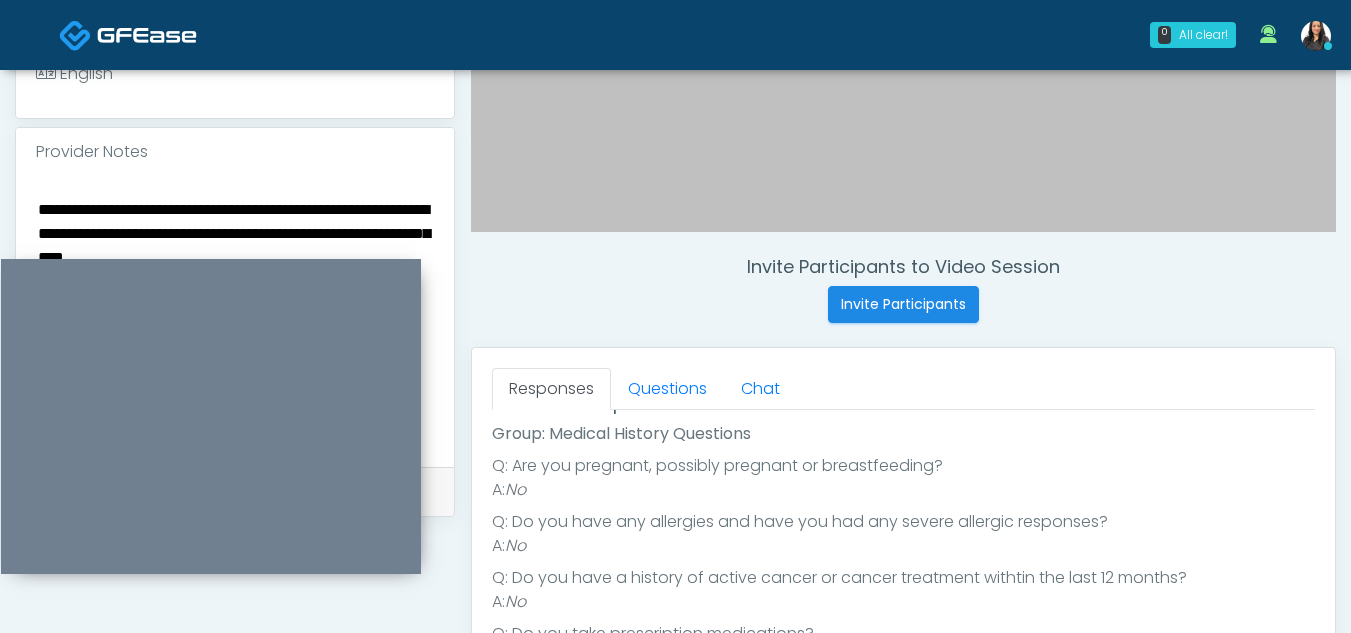 drag, startPoint x: 395, startPoint y: 206, endPoint x: 295, endPoint y: 157, distance: 111.35978 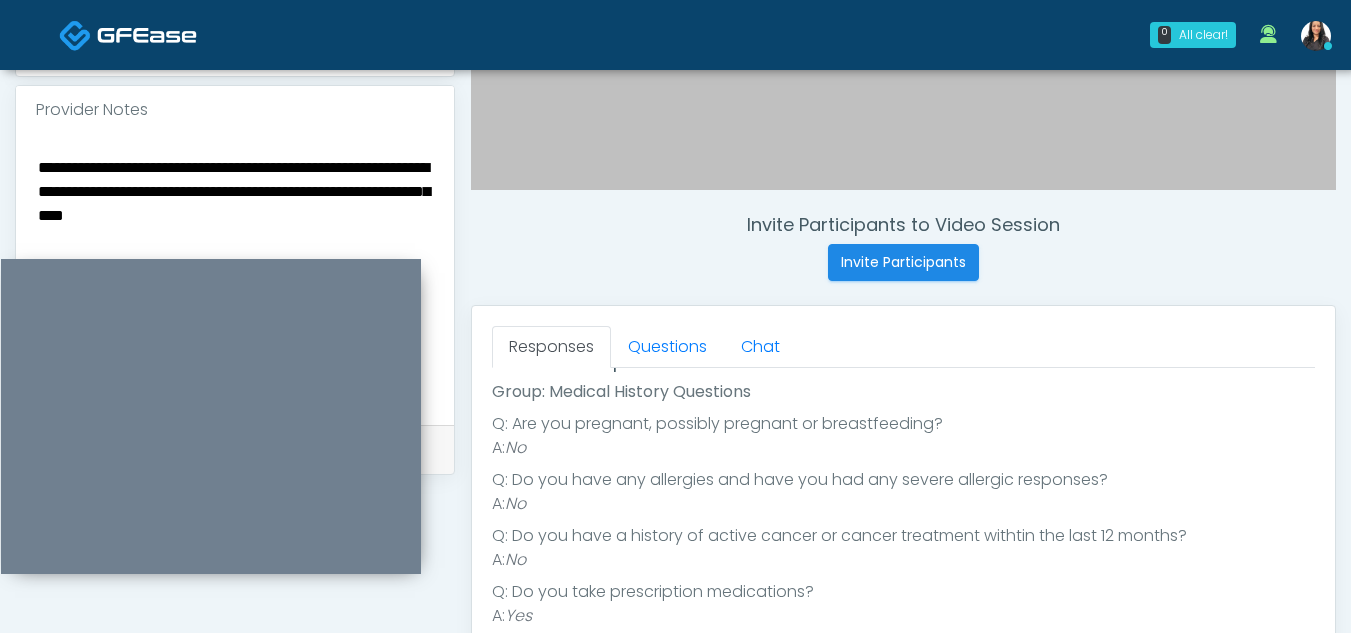 scroll, scrollTop: 659, scrollLeft: 0, axis: vertical 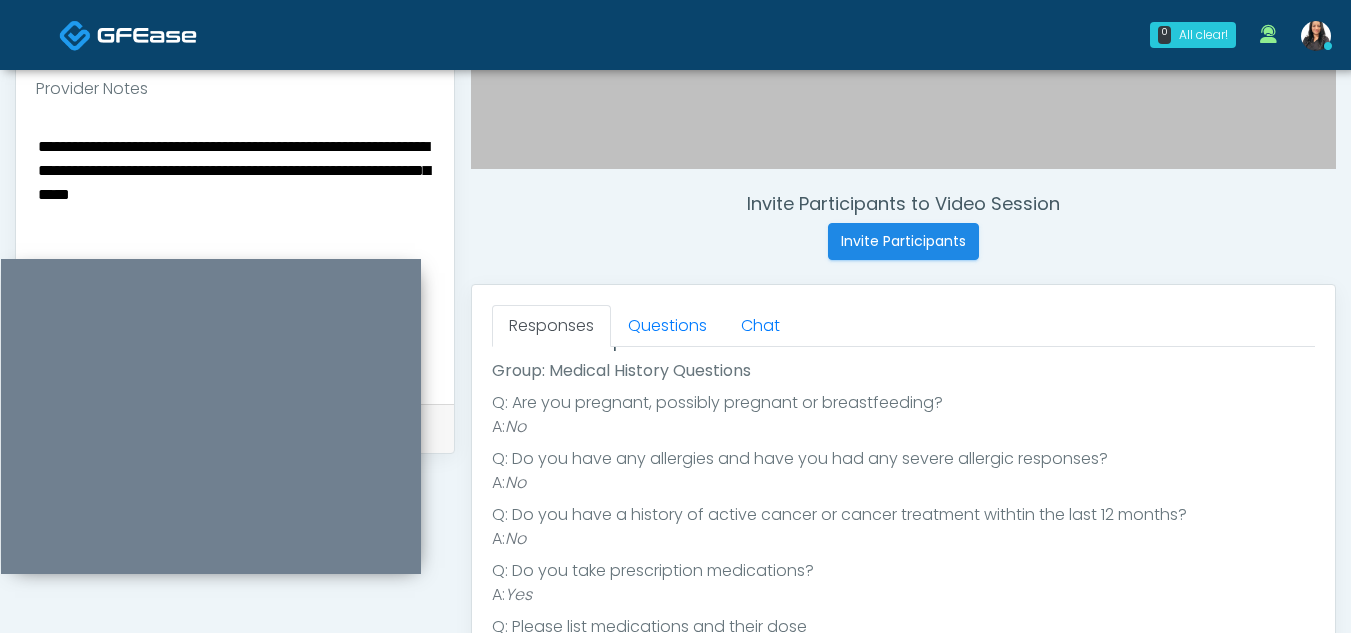 drag, startPoint x: 248, startPoint y: 194, endPoint x: 158, endPoint y: 238, distance: 100.17984 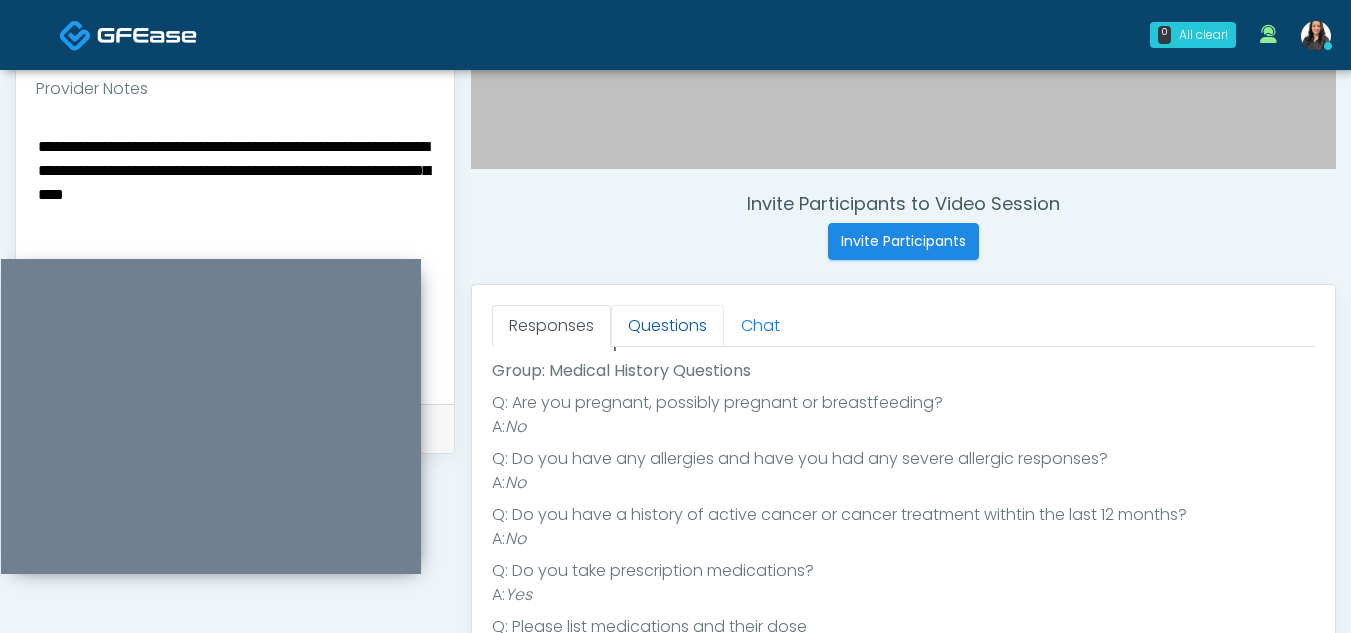 type on "**********" 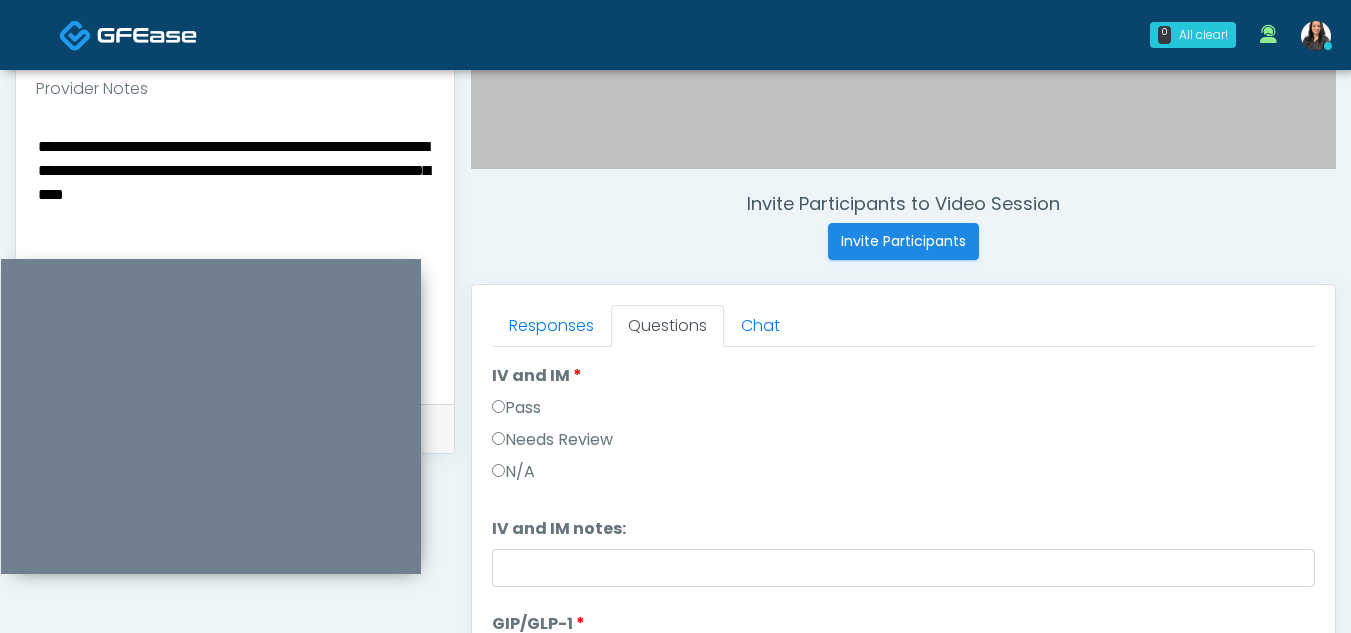 scroll, scrollTop: 557, scrollLeft: 0, axis: vertical 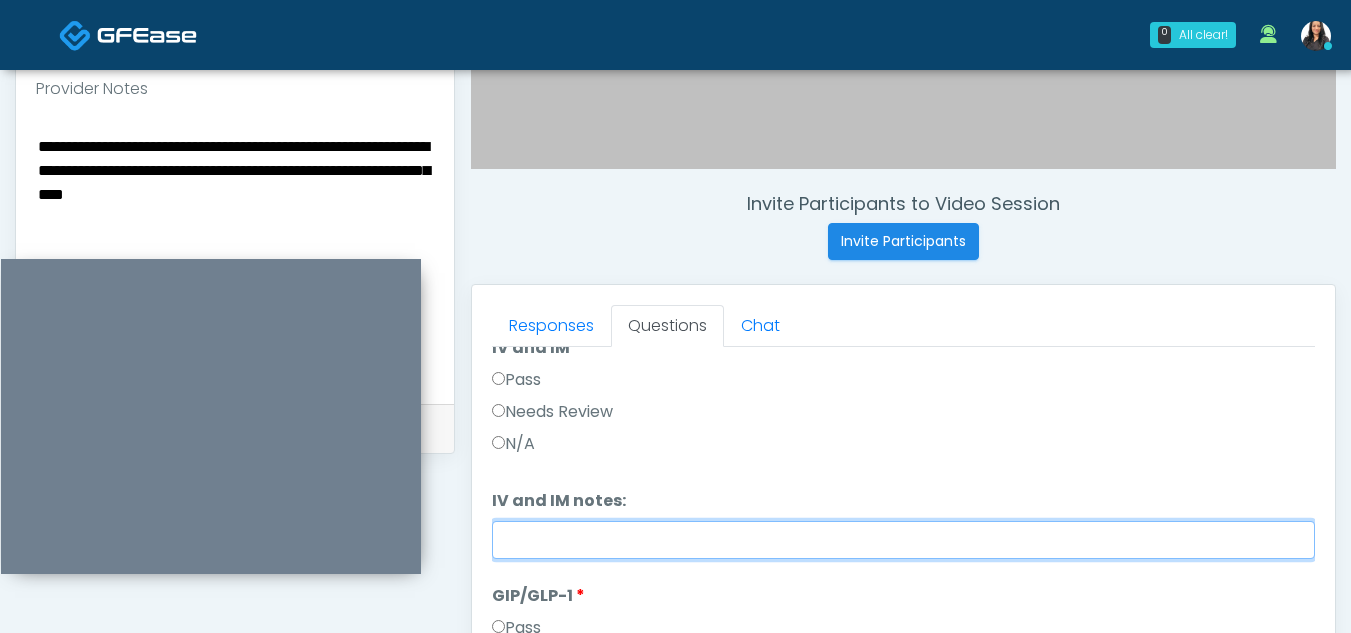 click on "IV and IM notes:" at bounding box center (903, 540) 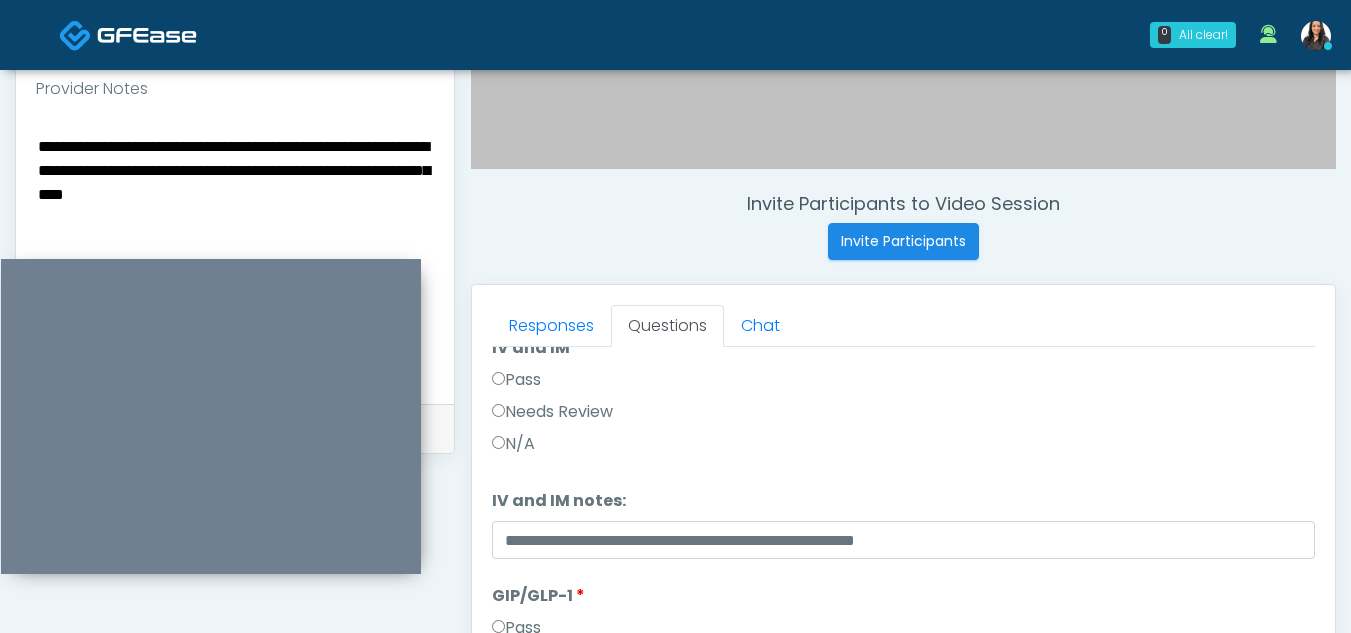 drag, startPoint x: 552, startPoint y: 550, endPoint x: 892, endPoint y: 128, distance: 541.9262 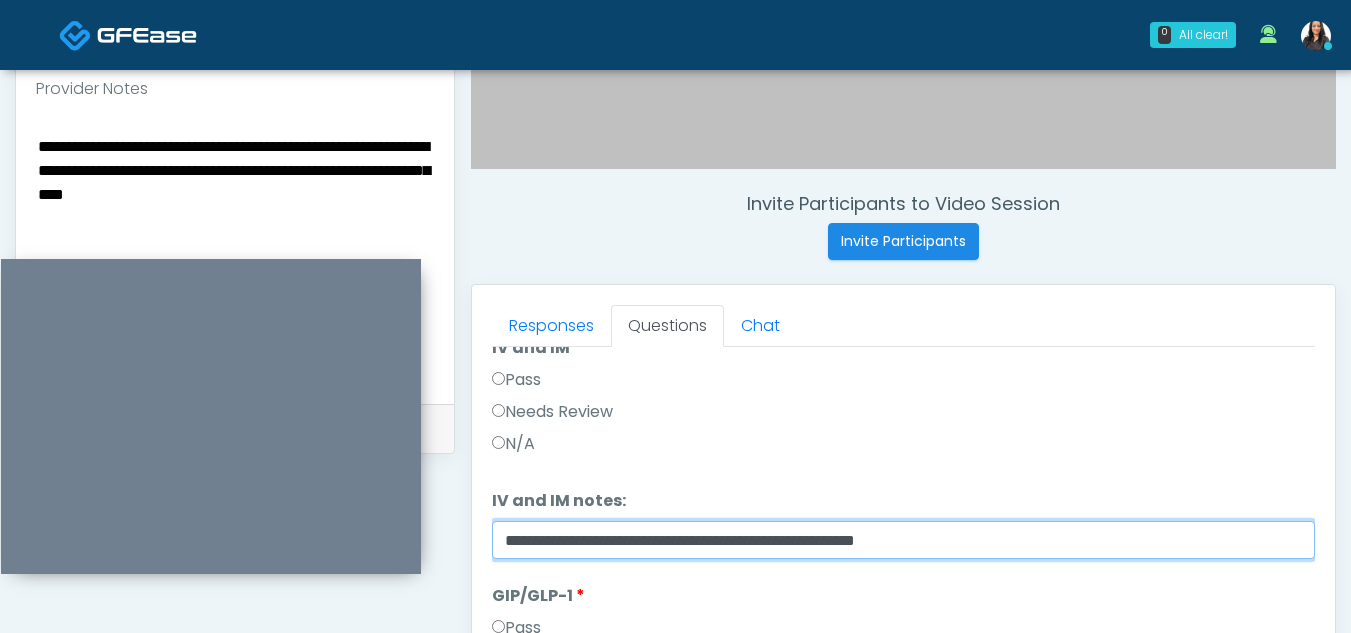 click on "**********" at bounding box center (903, 540) 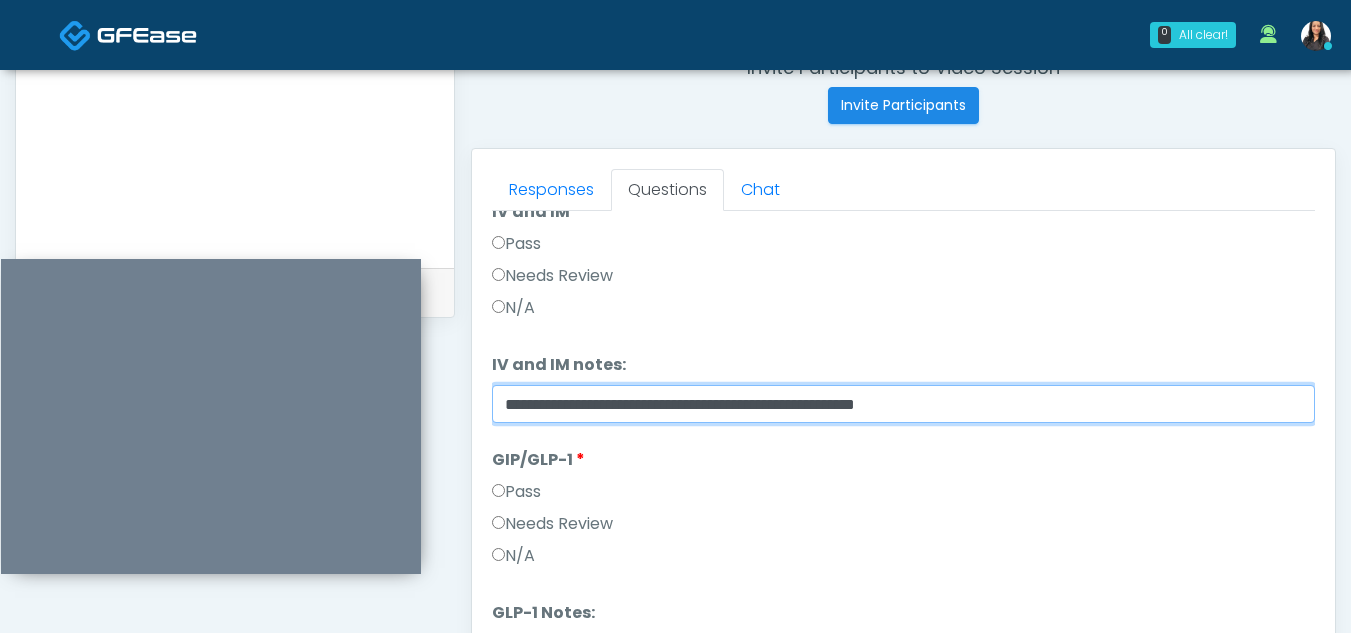 scroll, scrollTop: 822, scrollLeft: 0, axis: vertical 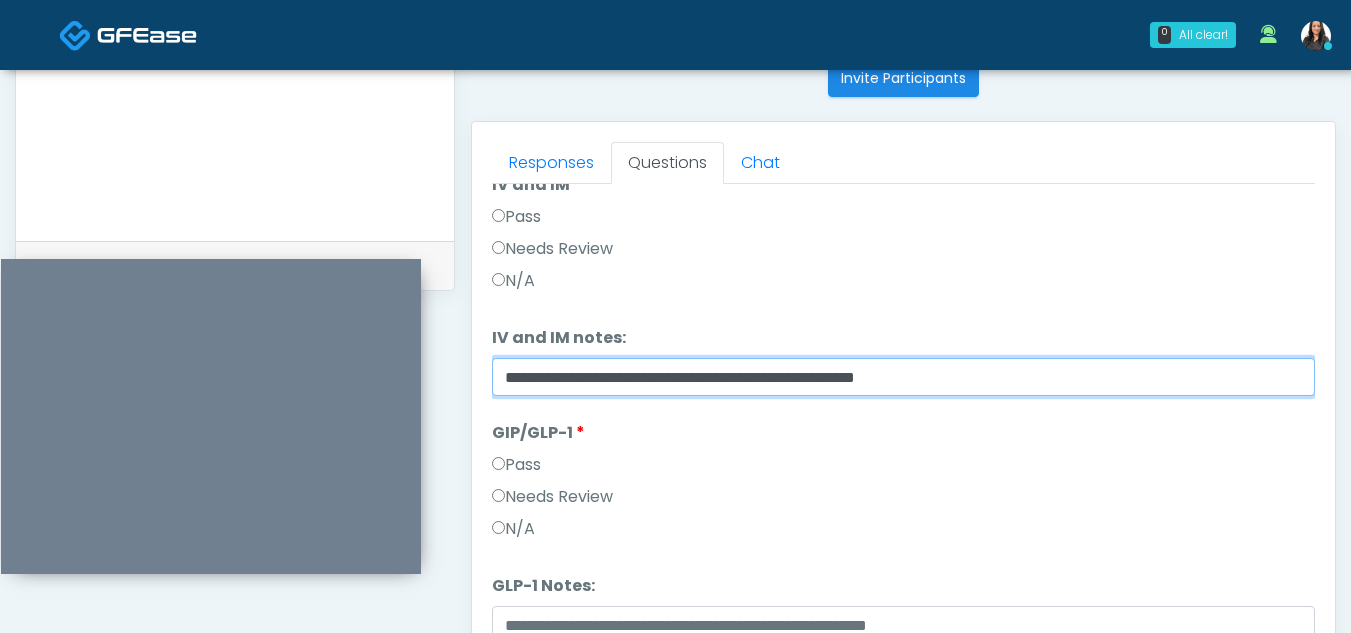 type on "**********" 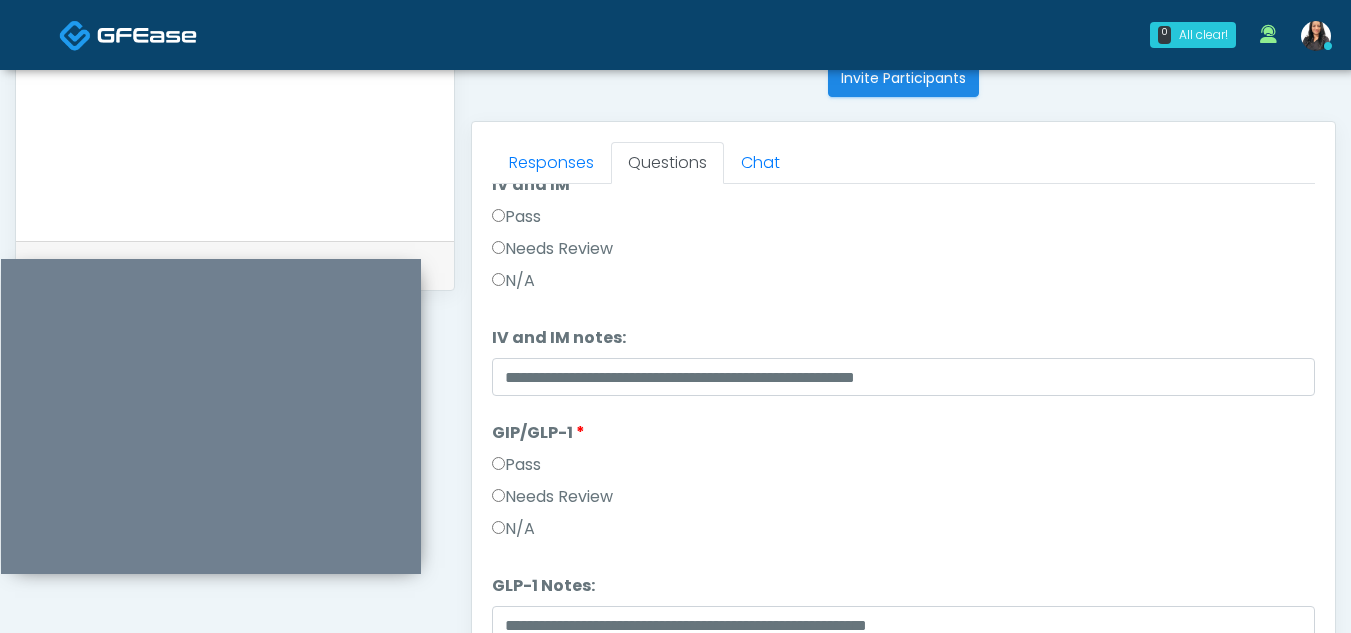 scroll, scrollTop: 579, scrollLeft: 0, axis: vertical 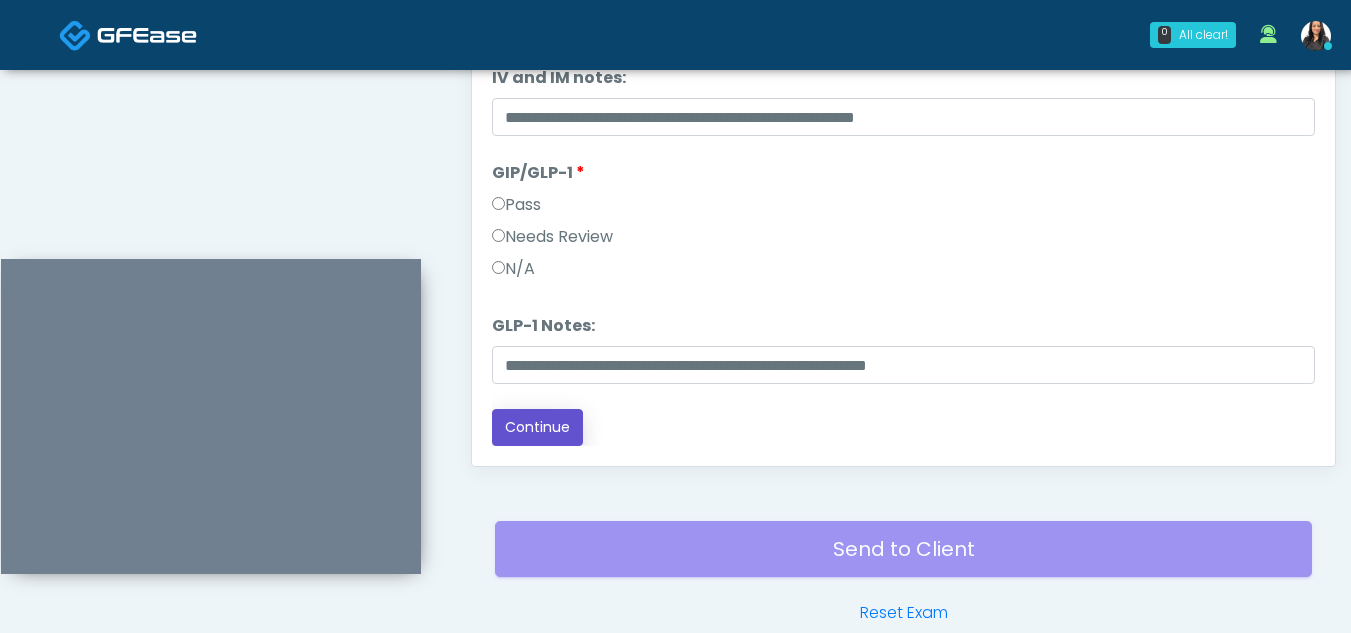 click on "Continue" at bounding box center (537, 427) 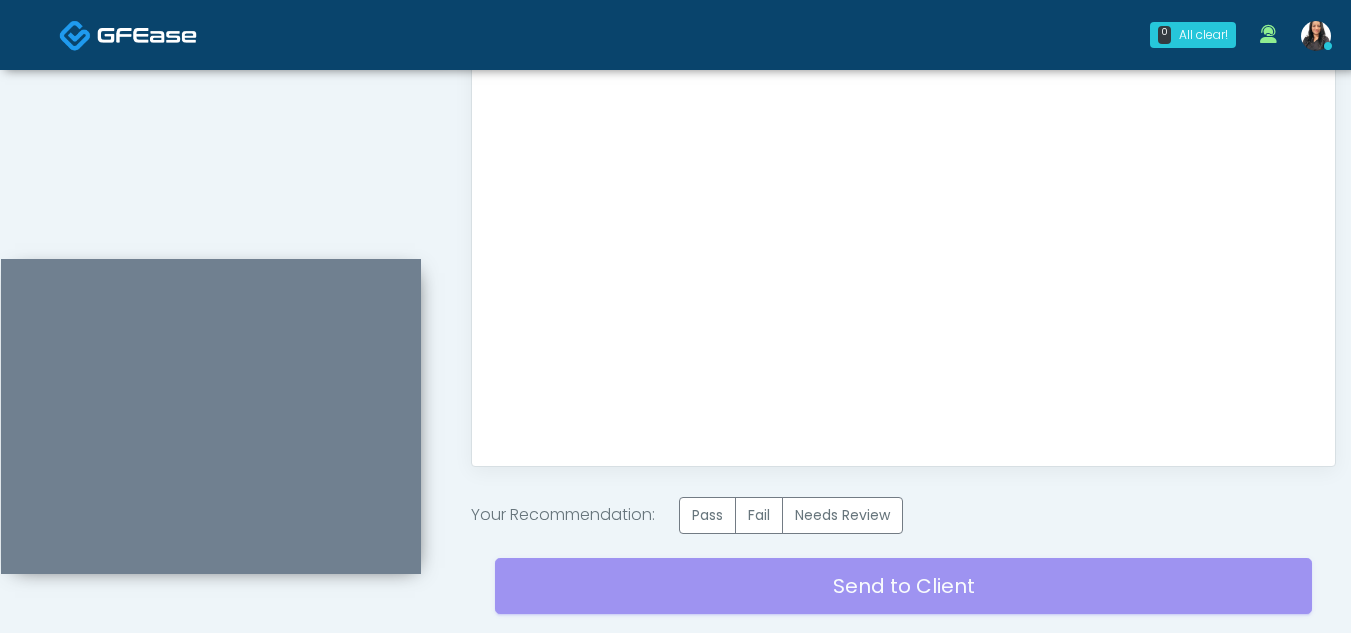 scroll, scrollTop: 0, scrollLeft: 0, axis: both 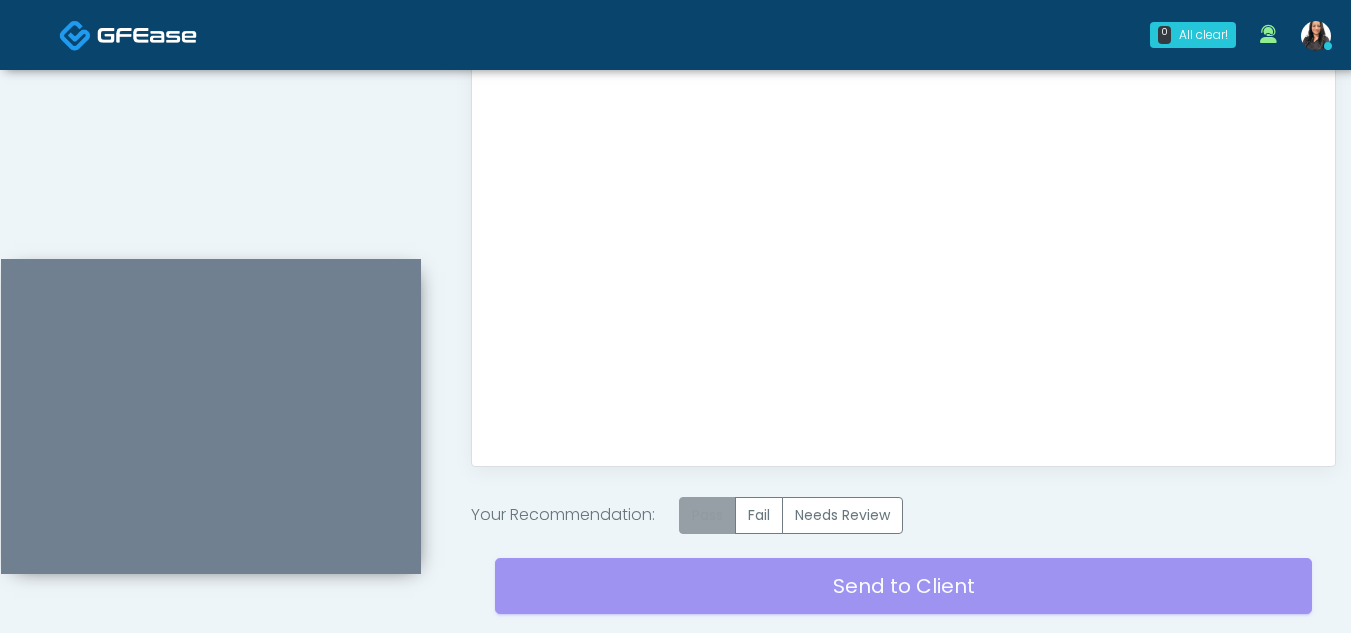 click on "Pass" at bounding box center (707, 515) 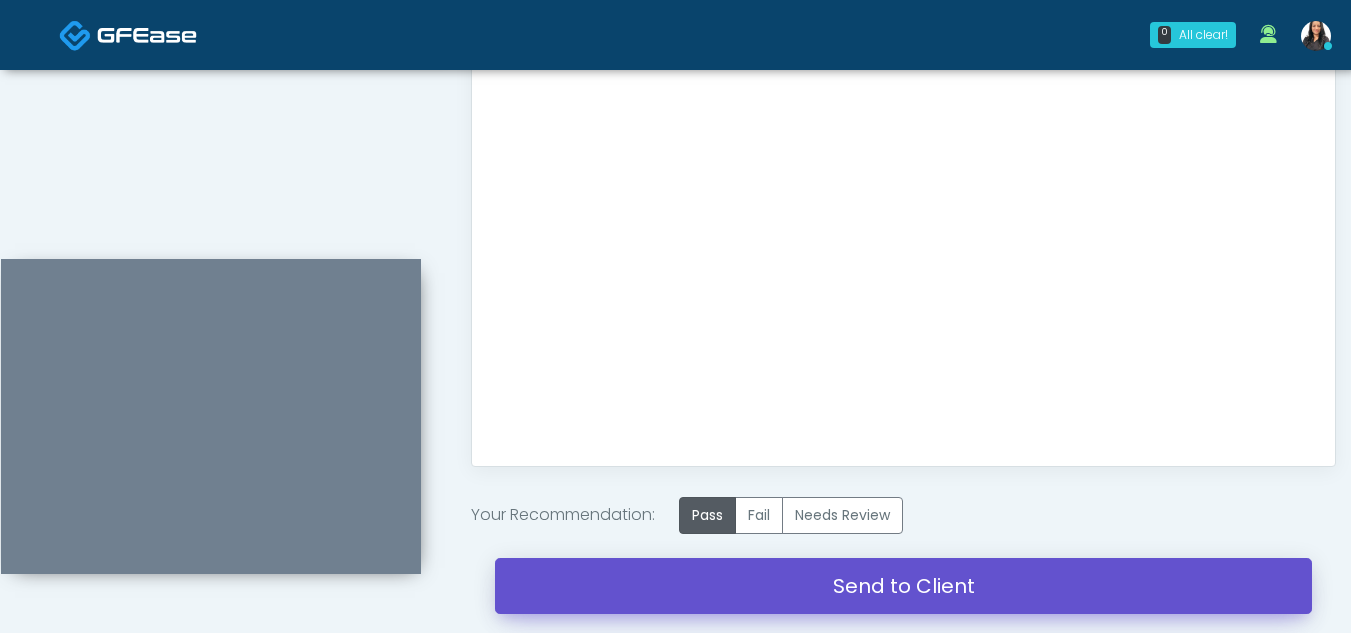 click on "Send to Client" at bounding box center (903, 586) 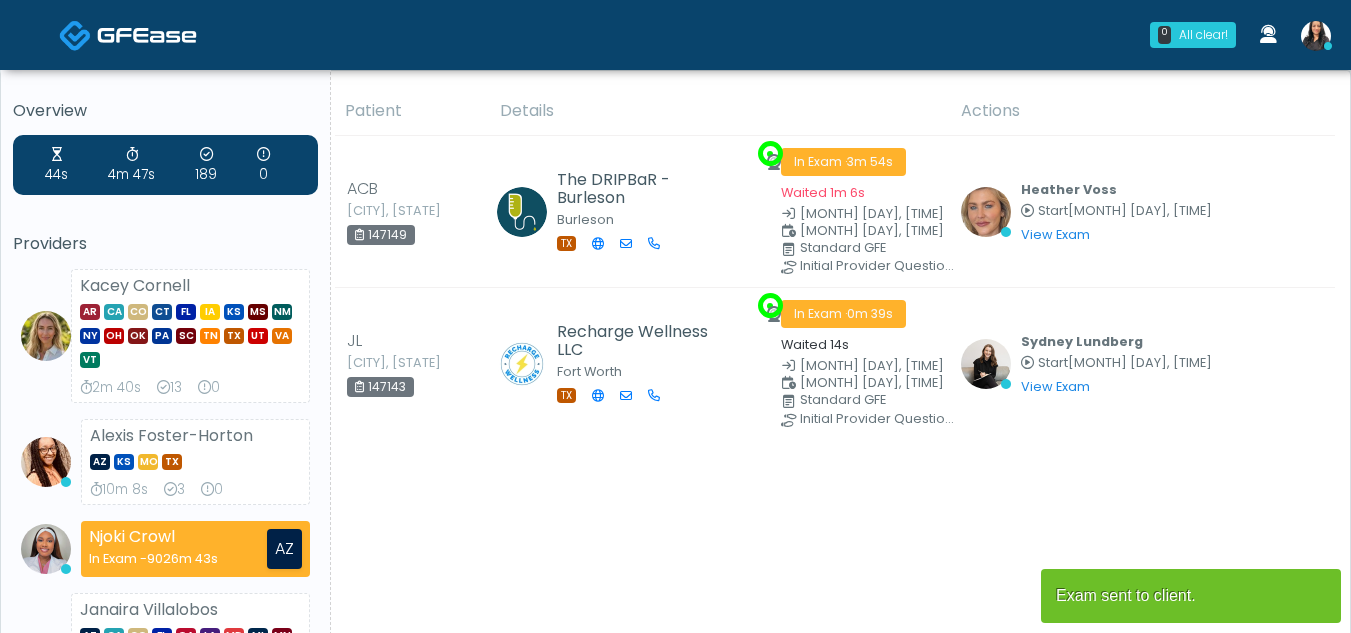 scroll, scrollTop: 0, scrollLeft: 0, axis: both 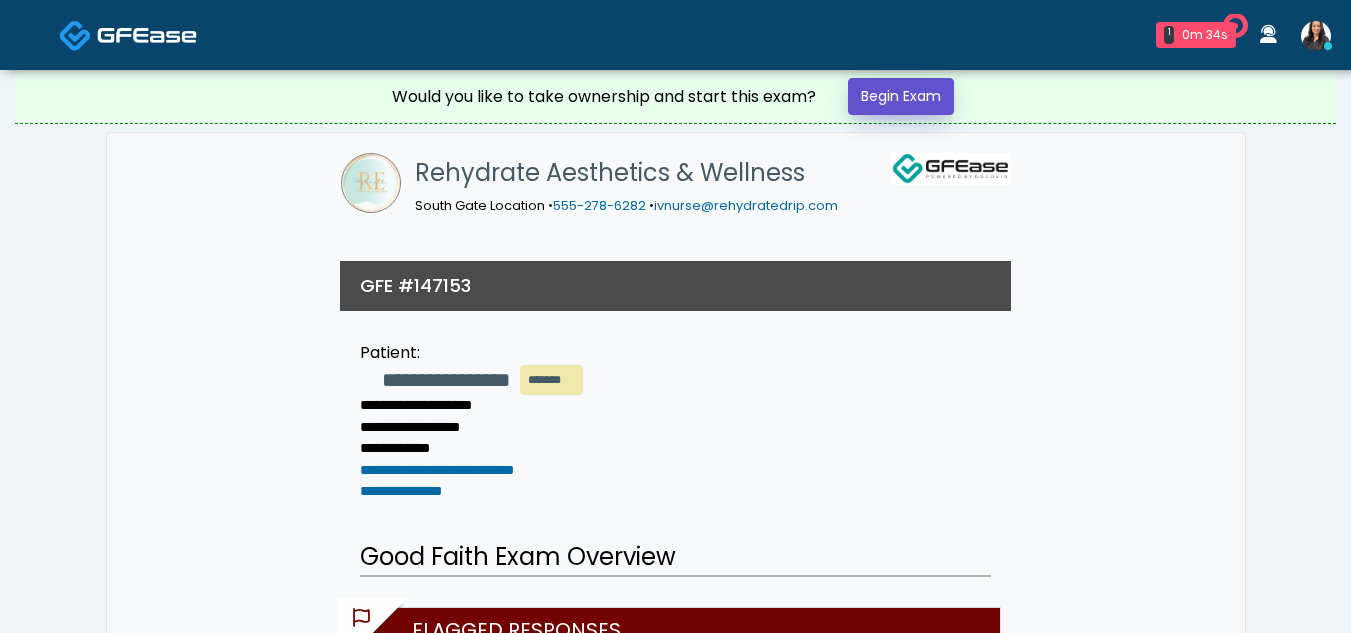 click on "Begin Exam" at bounding box center [901, 96] 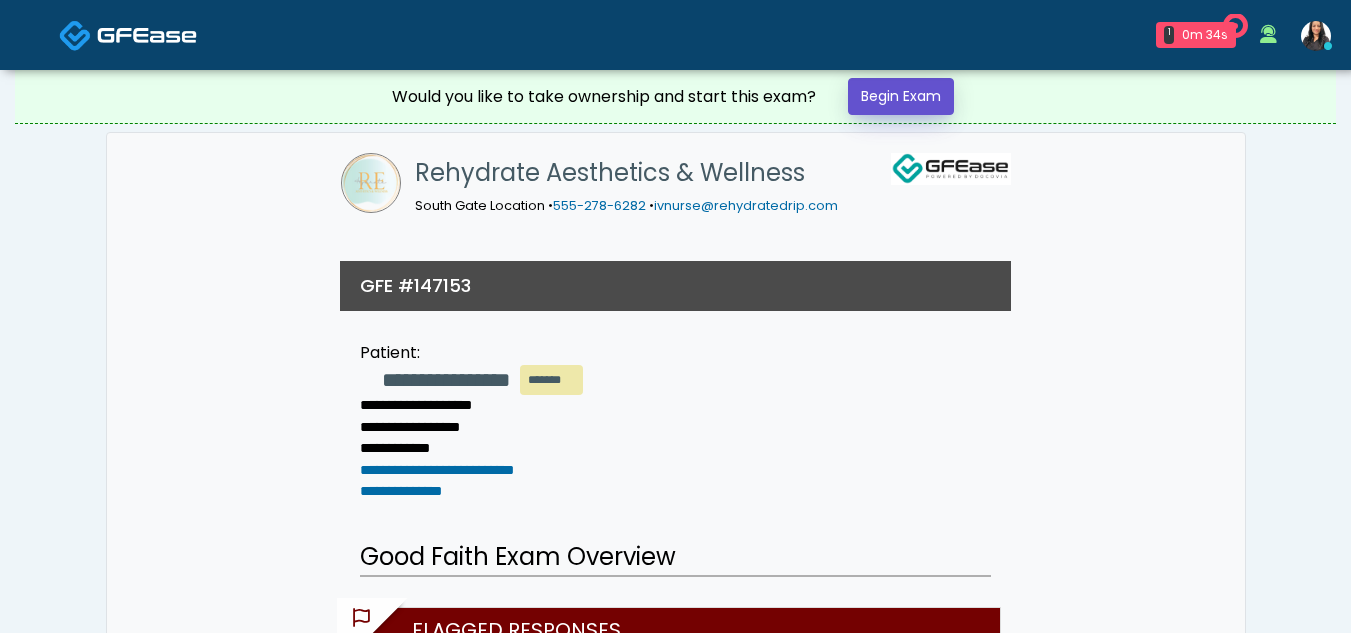 scroll, scrollTop: 0, scrollLeft: 0, axis: both 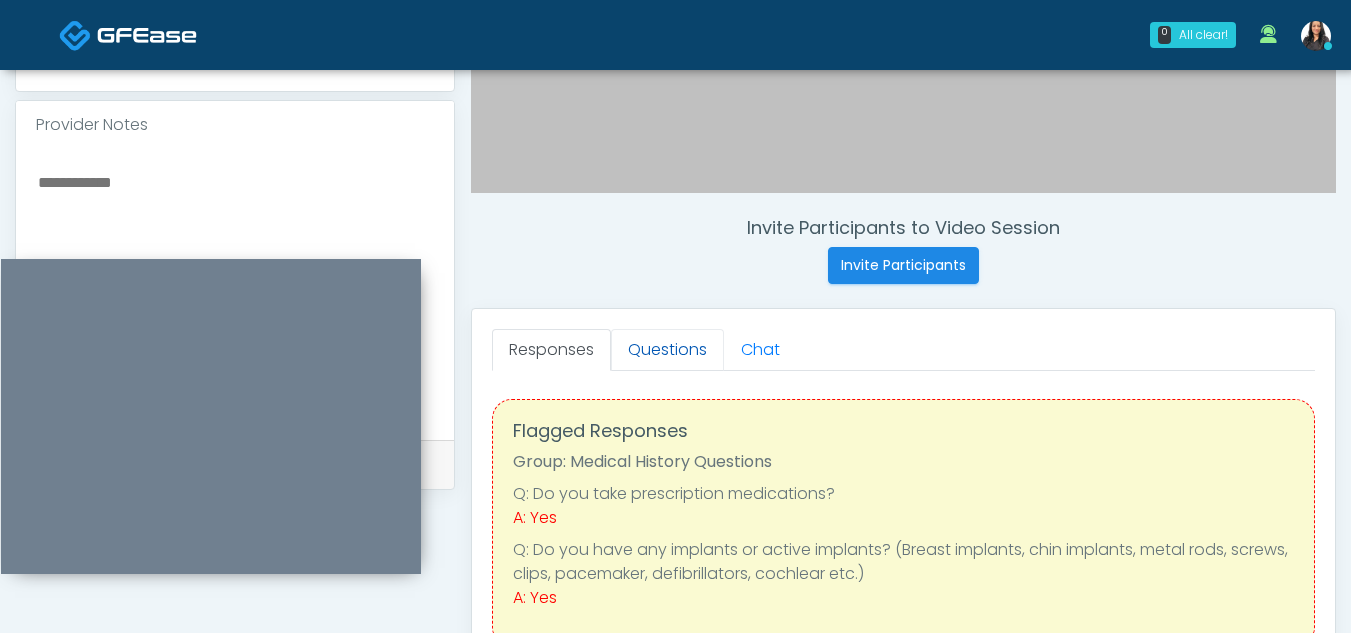 click on "Questions" at bounding box center [667, 350] 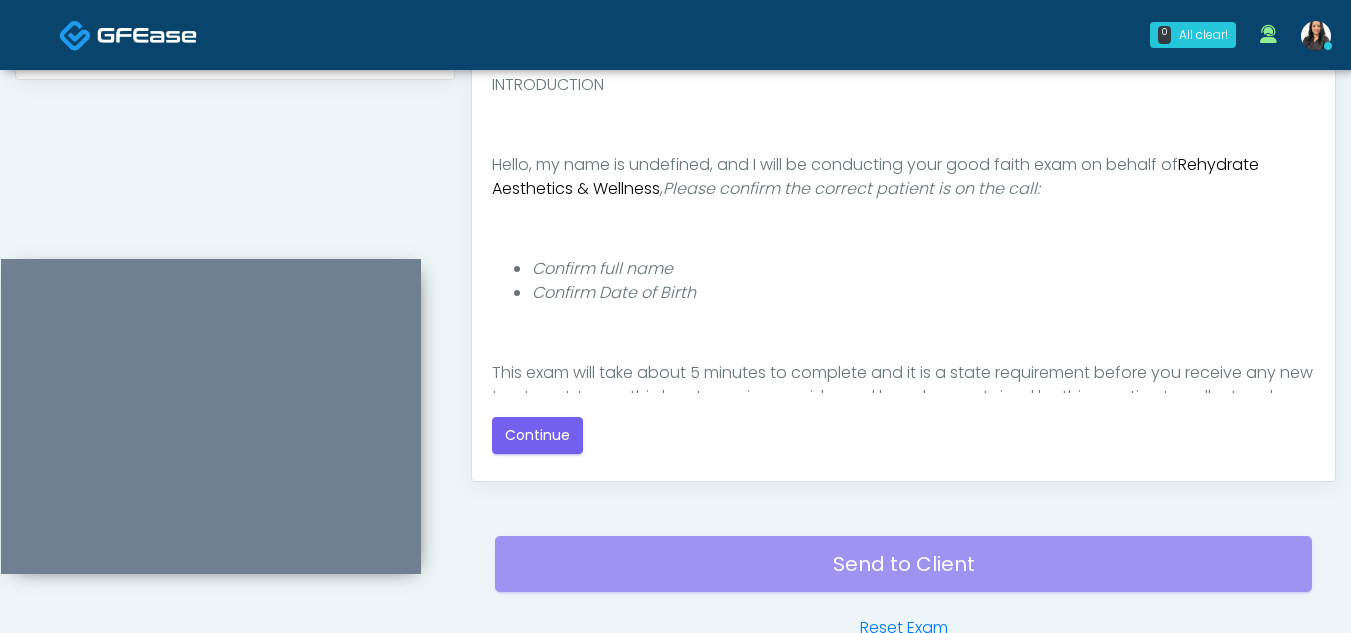 scroll, scrollTop: 1084, scrollLeft: 0, axis: vertical 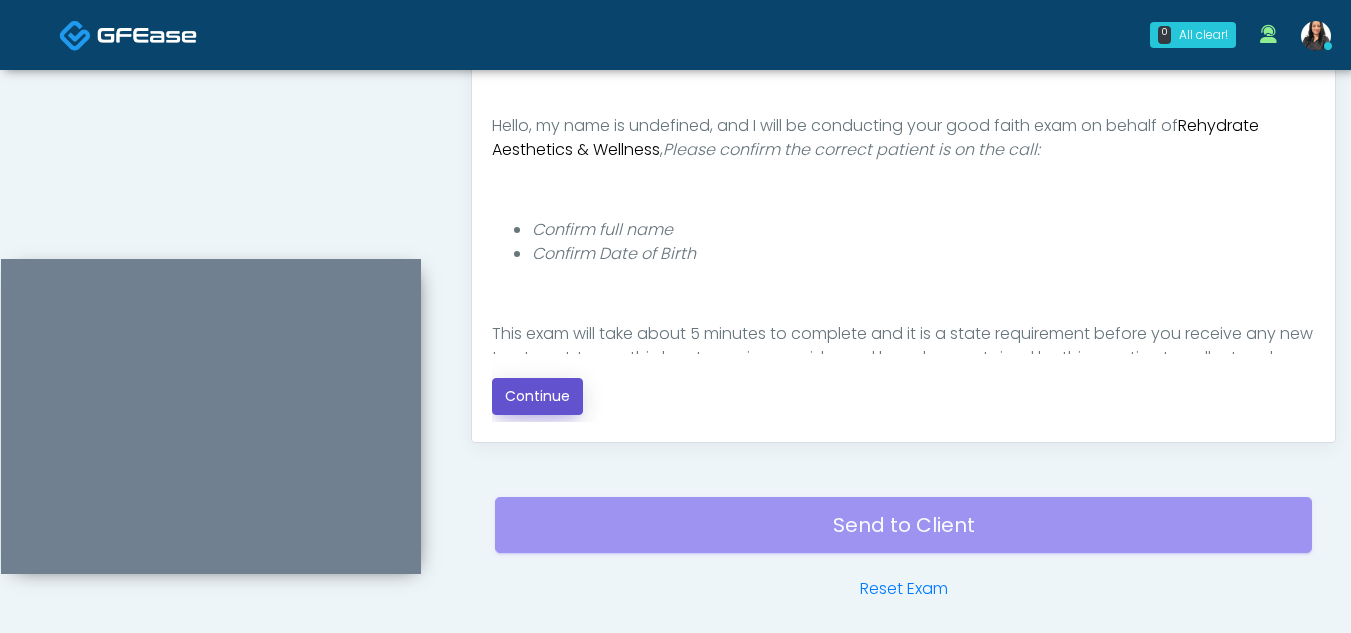 click on "Continue" at bounding box center [537, 396] 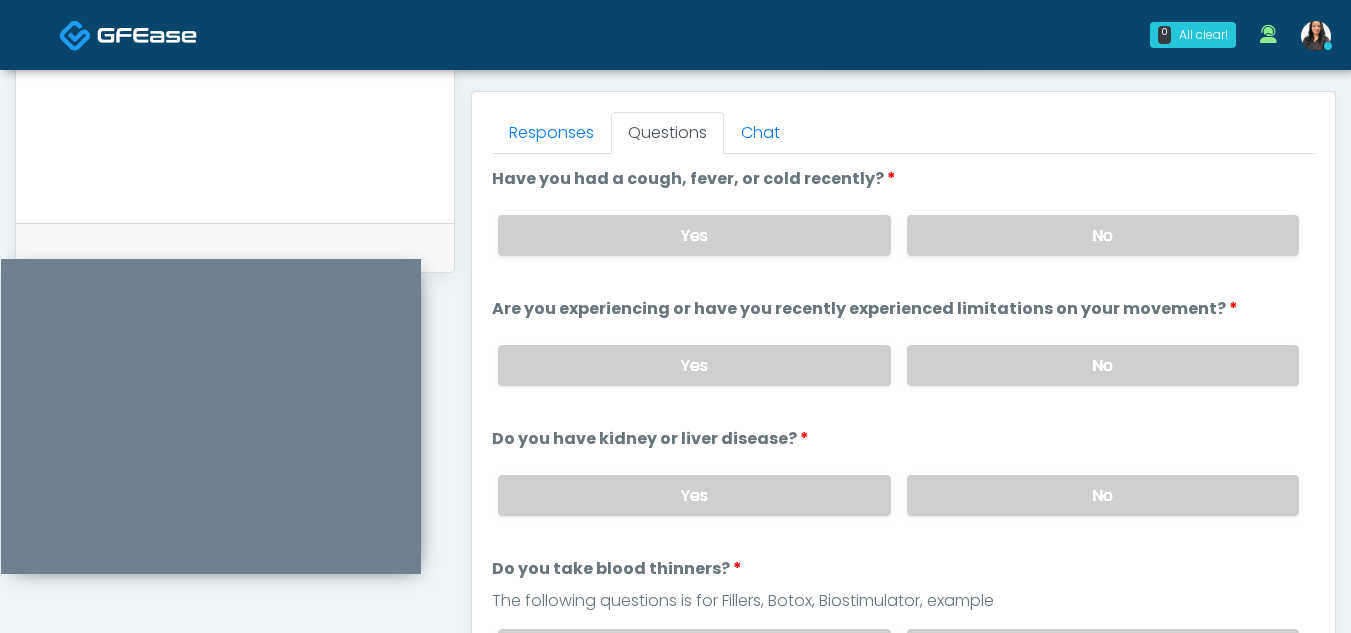 scroll, scrollTop: 783, scrollLeft: 0, axis: vertical 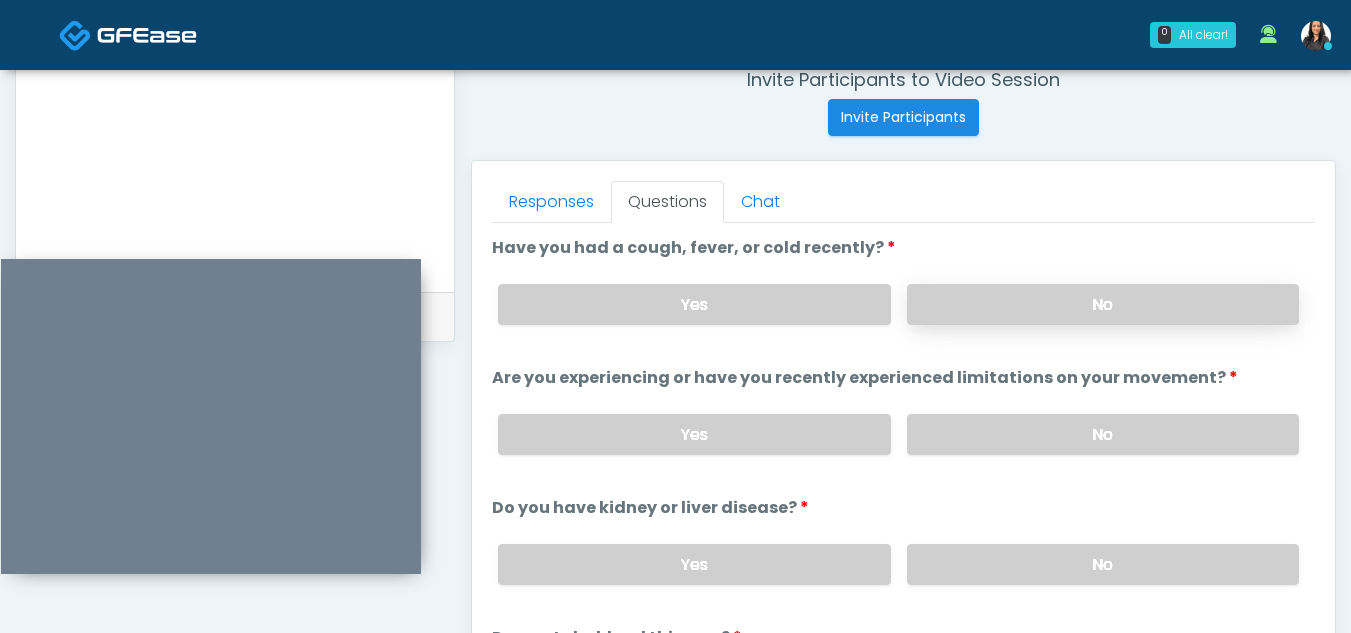 click on "No" at bounding box center (1103, 304) 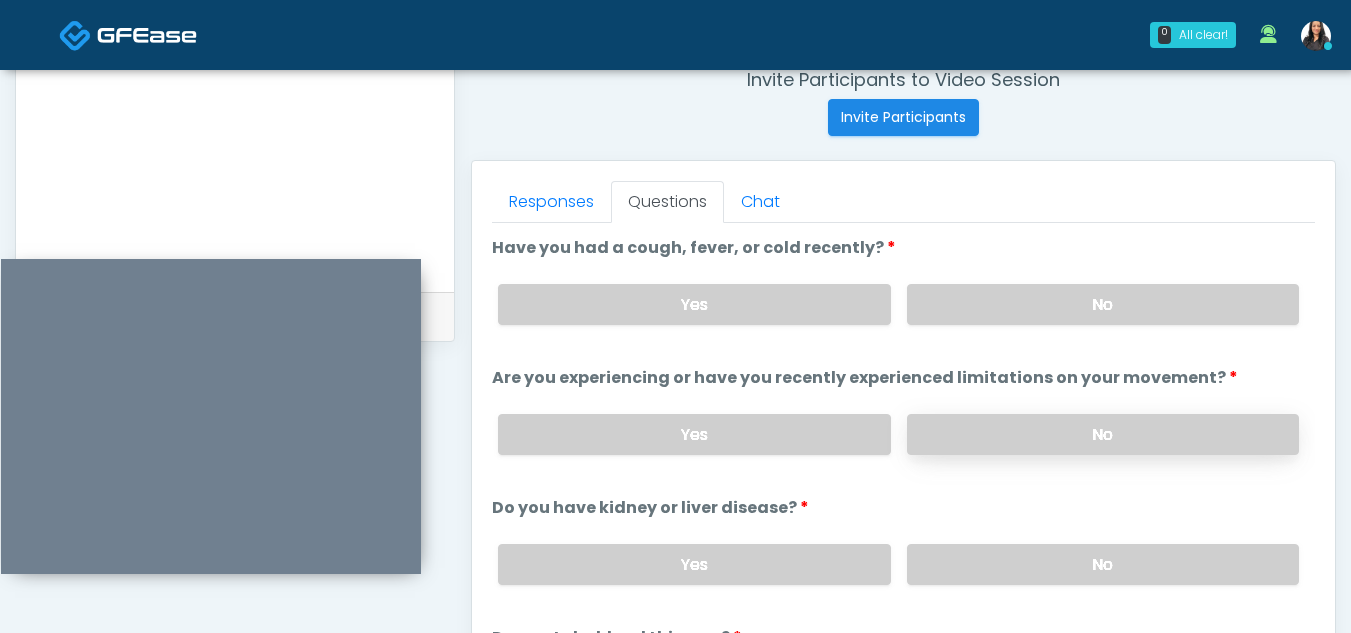 click on "No" at bounding box center (1103, 434) 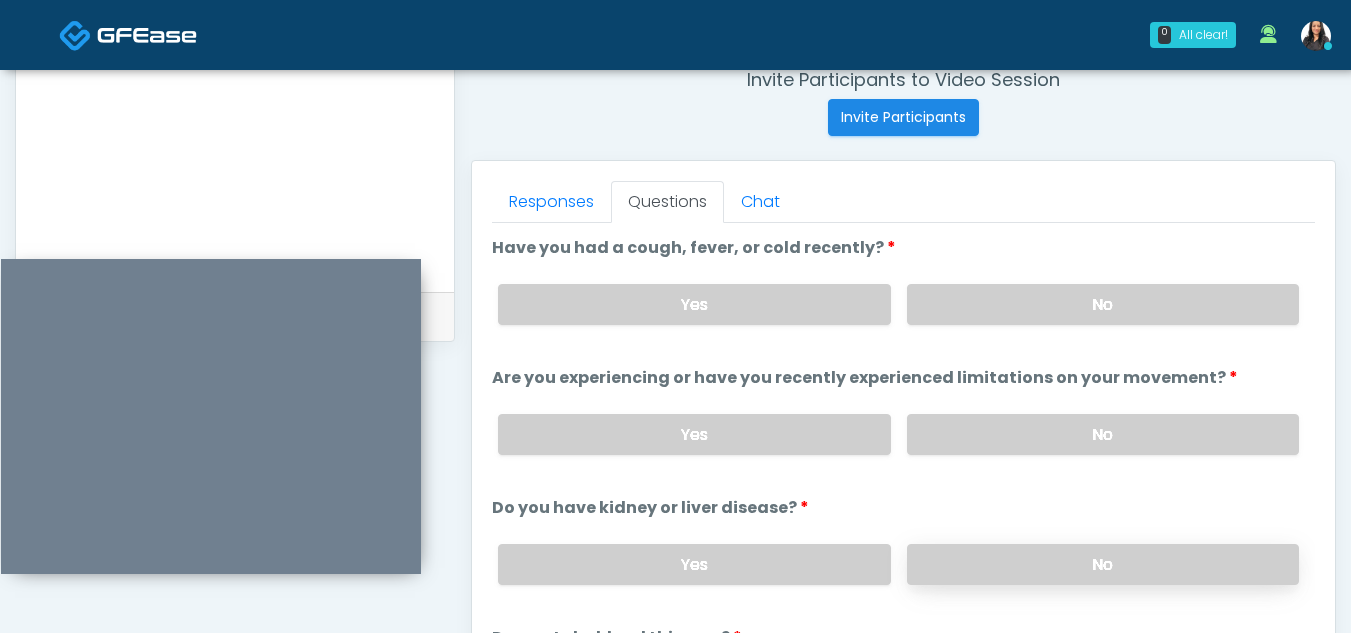 click on "No" at bounding box center [1103, 564] 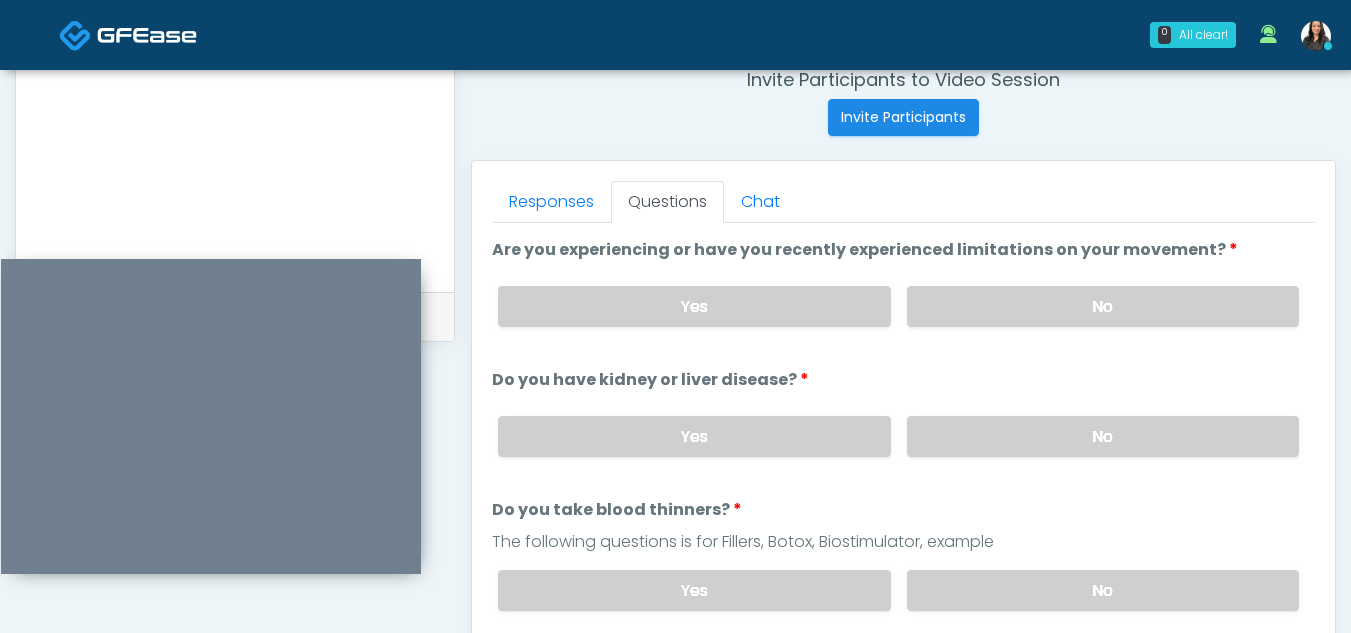 scroll, scrollTop: 136, scrollLeft: 0, axis: vertical 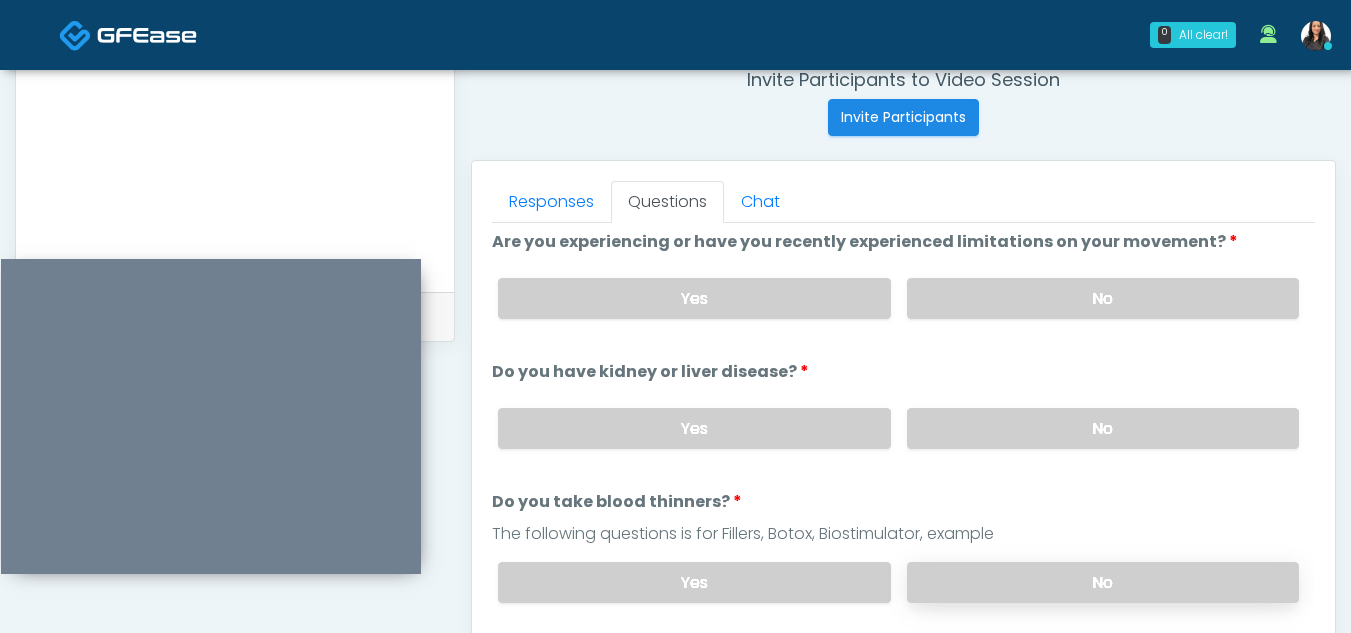 click on "No" at bounding box center (1103, 582) 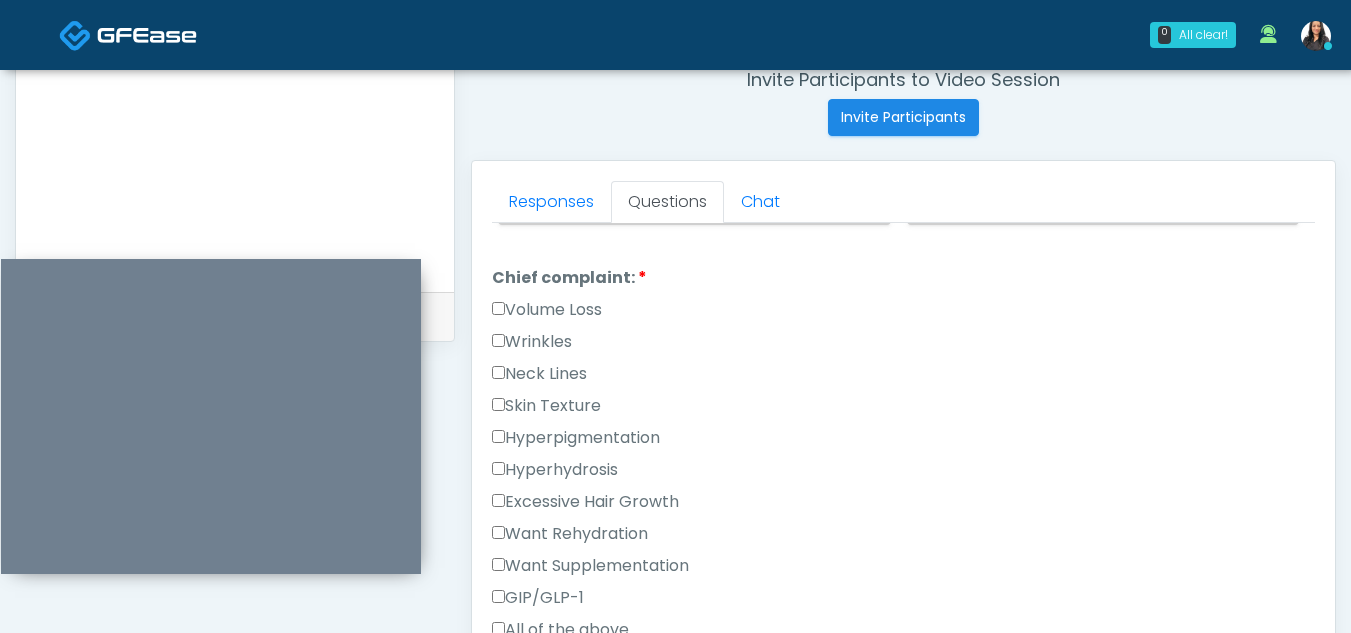 scroll, scrollTop: 518, scrollLeft: 0, axis: vertical 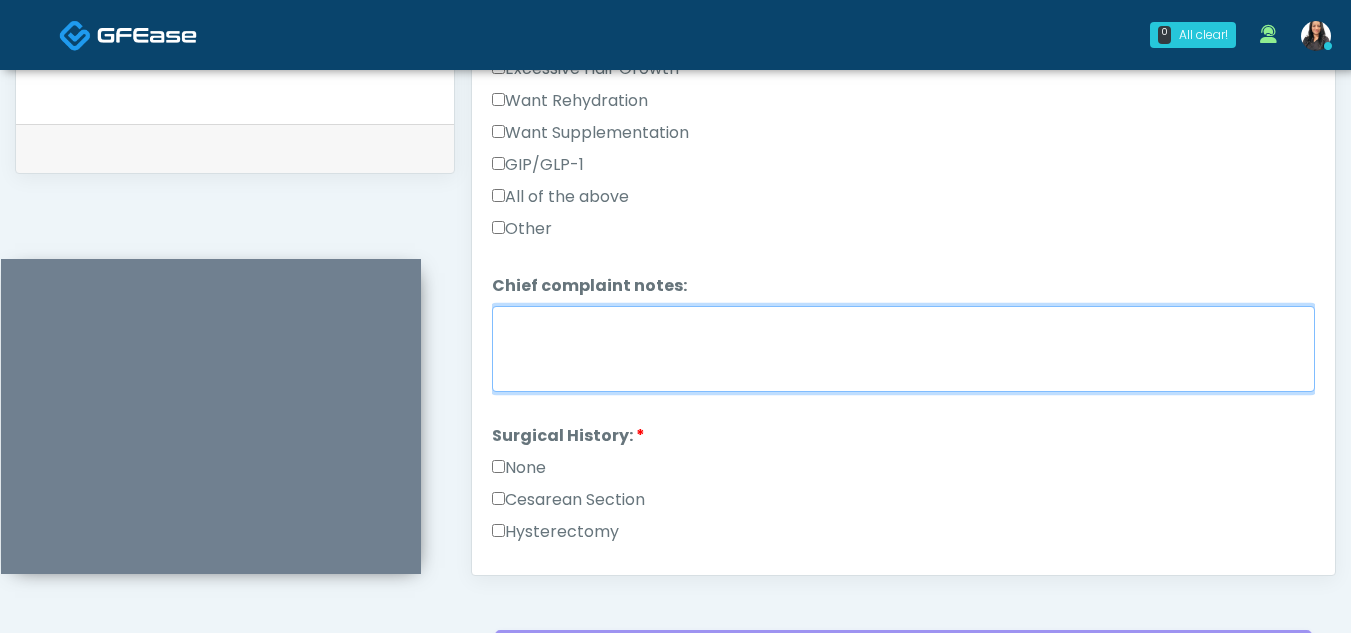 click on "Chief complaint notes:" at bounding box center (903, 349) 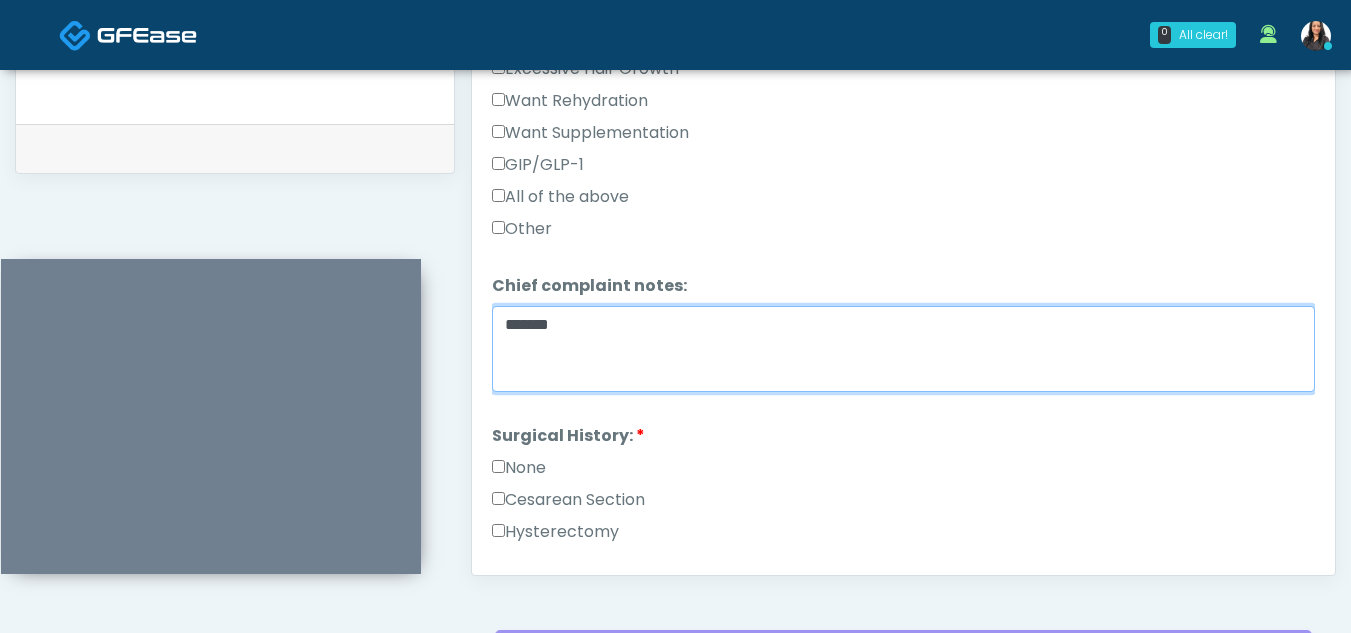 type on "*******" 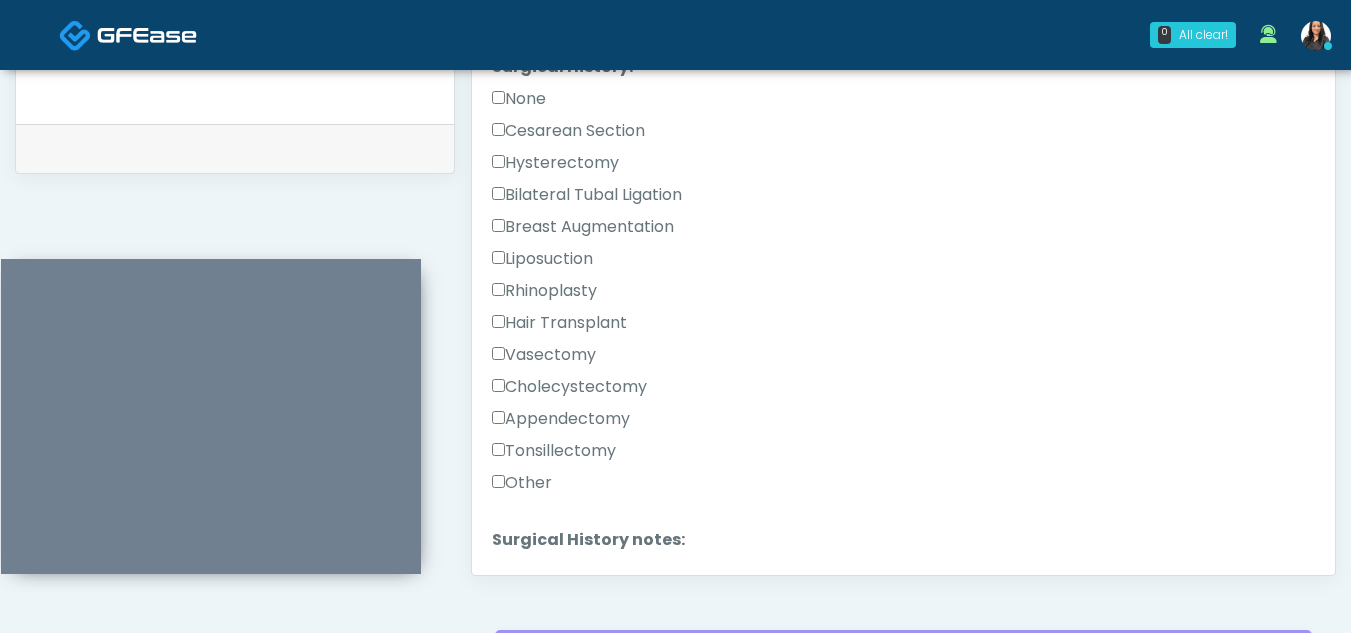scroll, scrollTop: 1160, scrollLeft: 0, axis: vertical 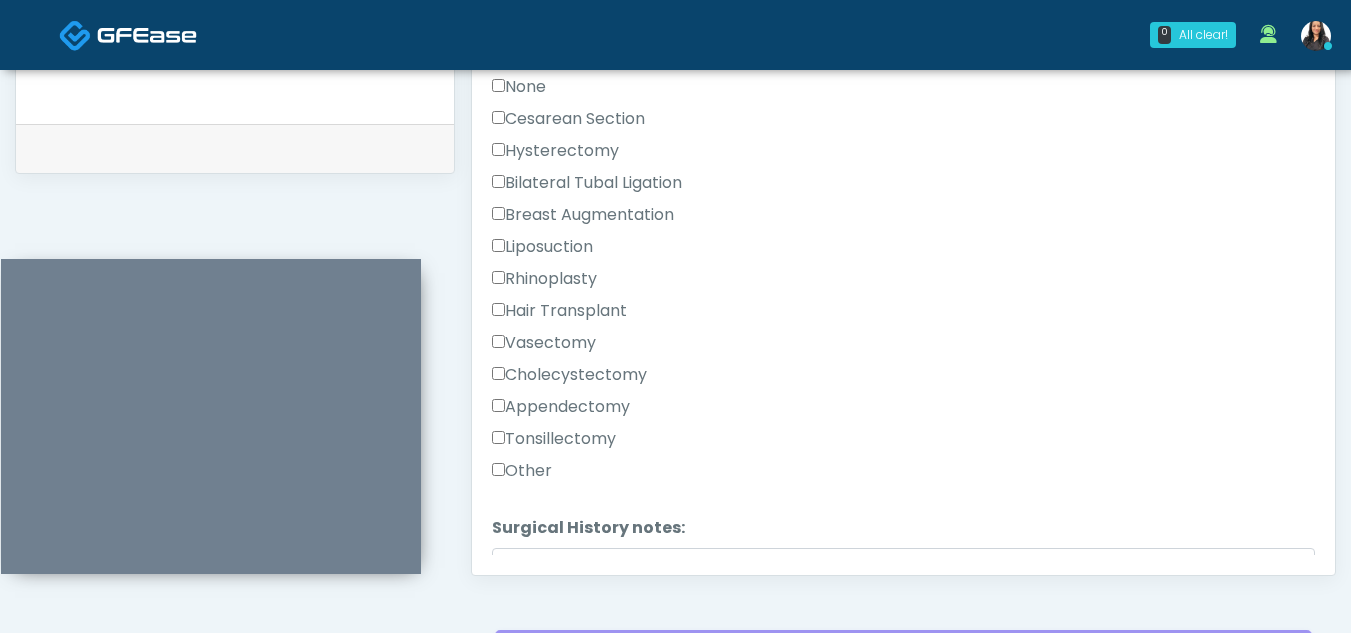 click on "None" at bounding box center [519, 87] 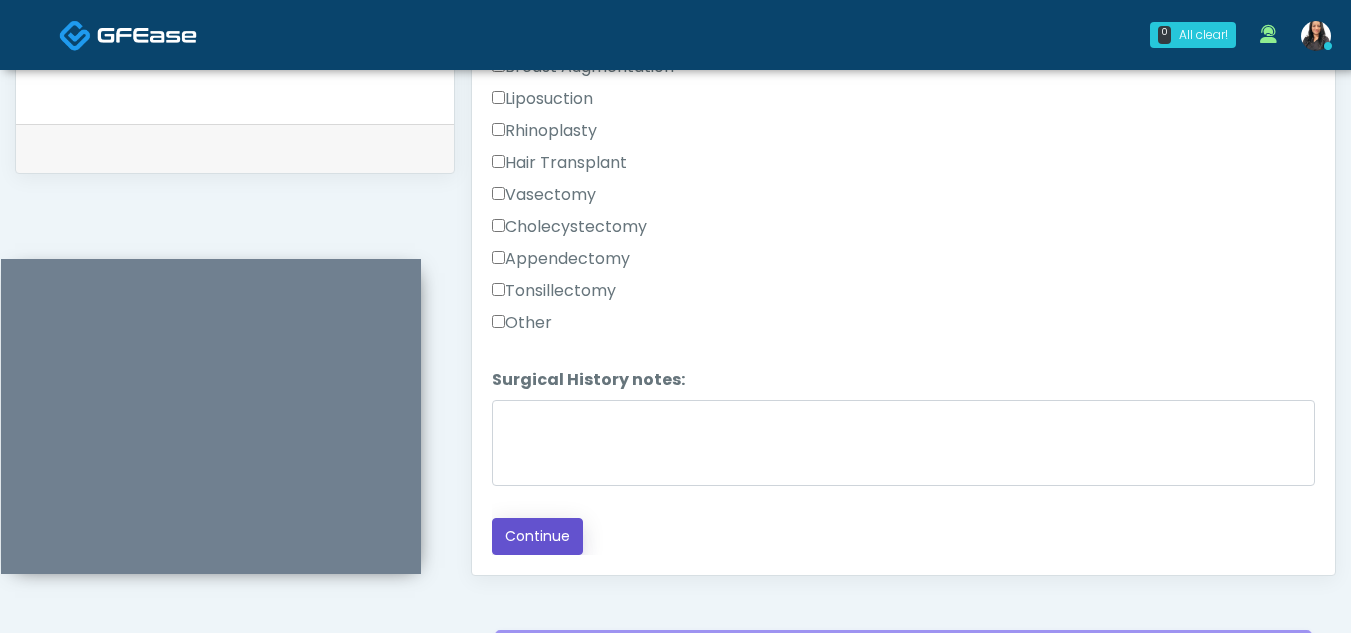 click on "Continue" at bounding box center [537, 536] 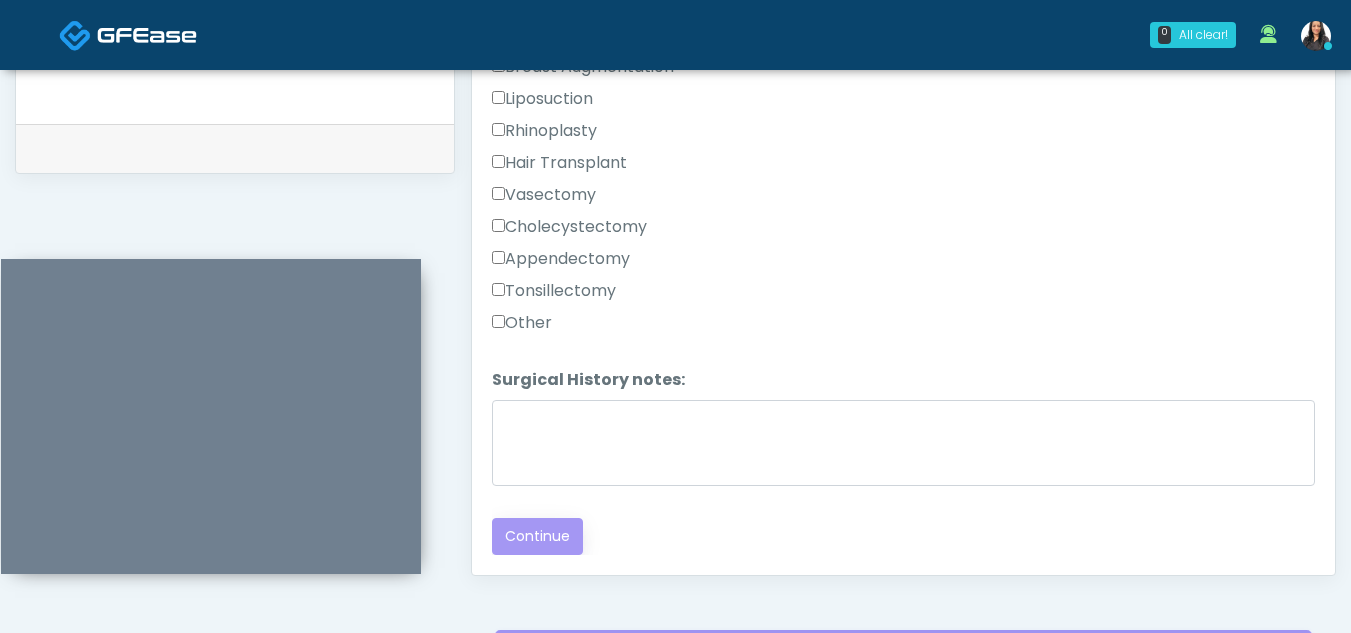 scroll, scrollTop: 0, scrollLeft: 0, axis: both 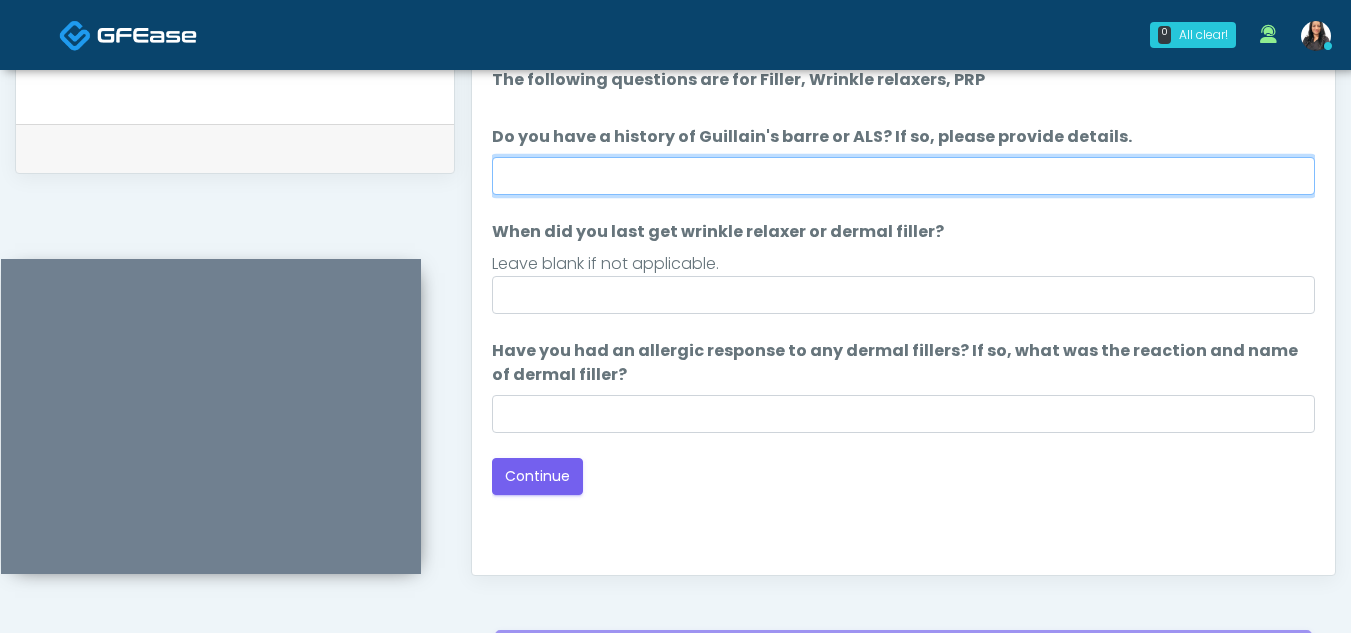 click on "Do you have a history of Guillain's barre or ALS? If so, please provide details." at bounding box center (903, 176) 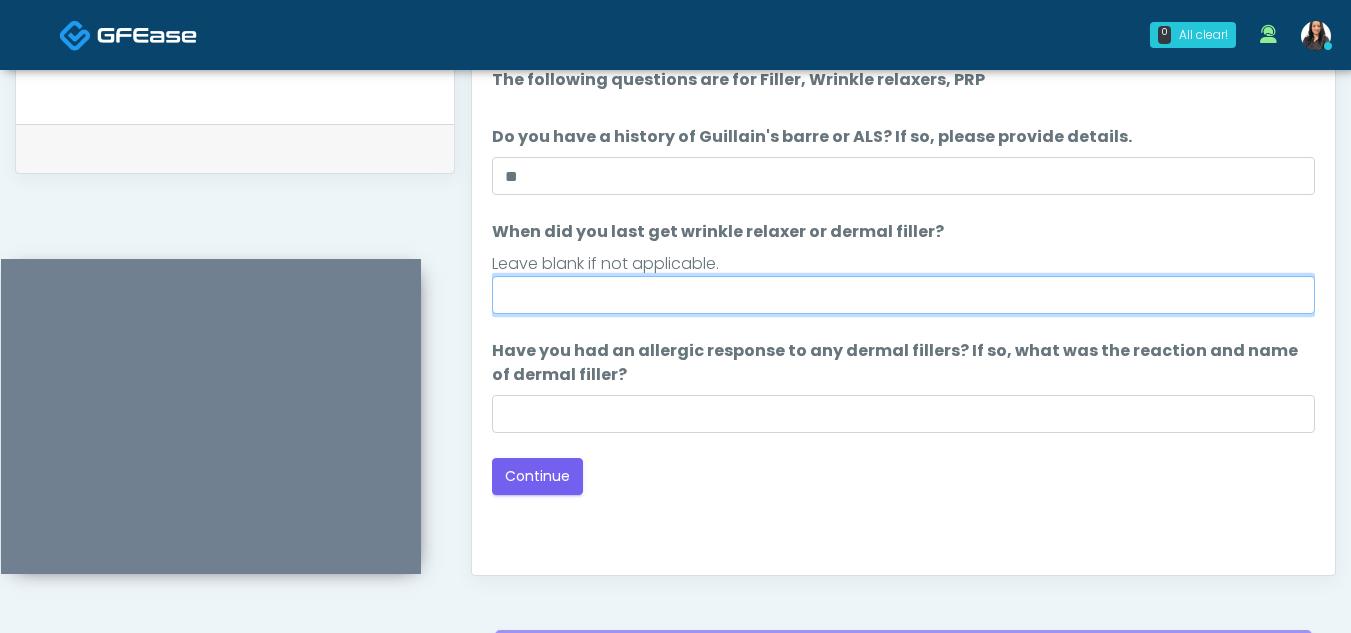 click on "When did you last get wrinkle relaxer or dermal filler?" at bounding box center (903, 295) 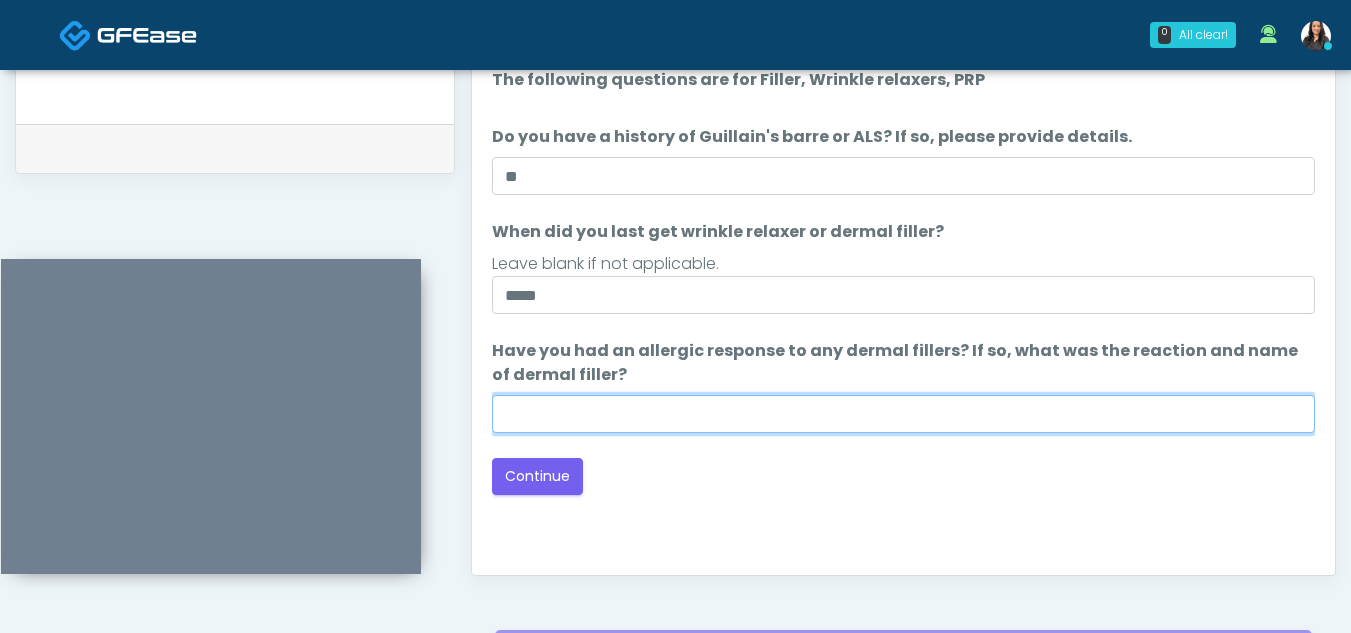 click on "Have you had an allergic response to any dermal fillers? If so, what was the reaction and name of dermal filler?" at bounding box center (903, 414) 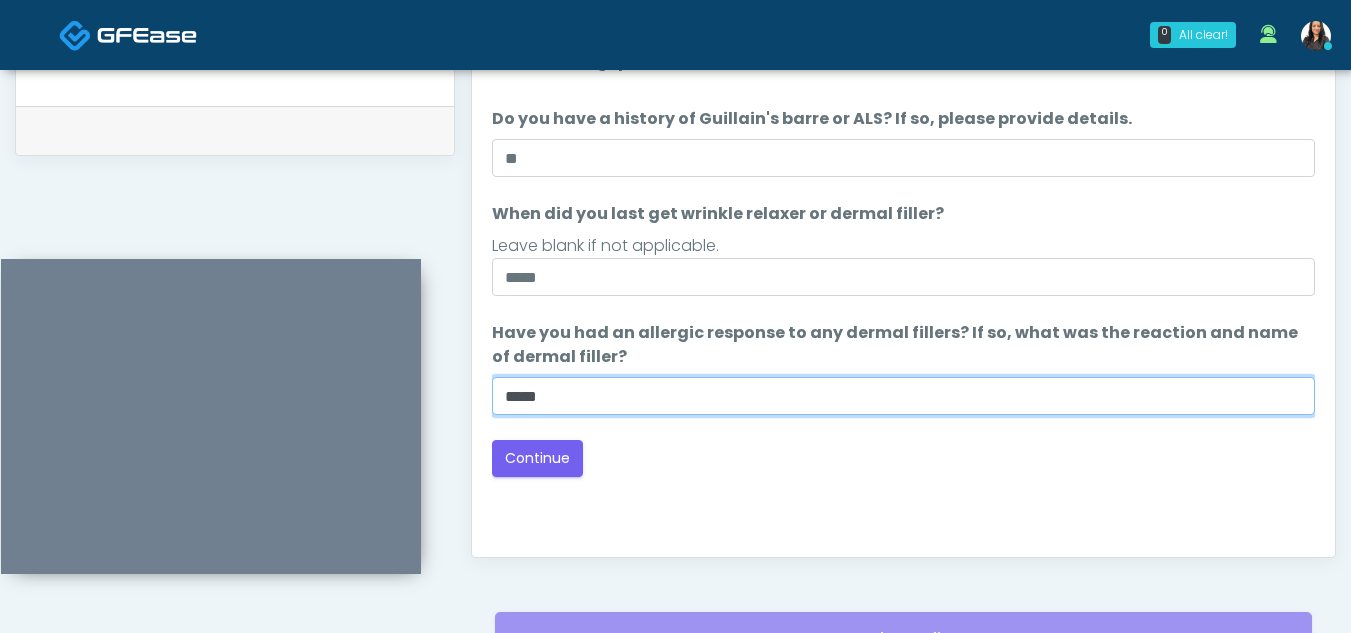 scroll, scrollTop: 975, scrollLeft: 0, axis: vertical 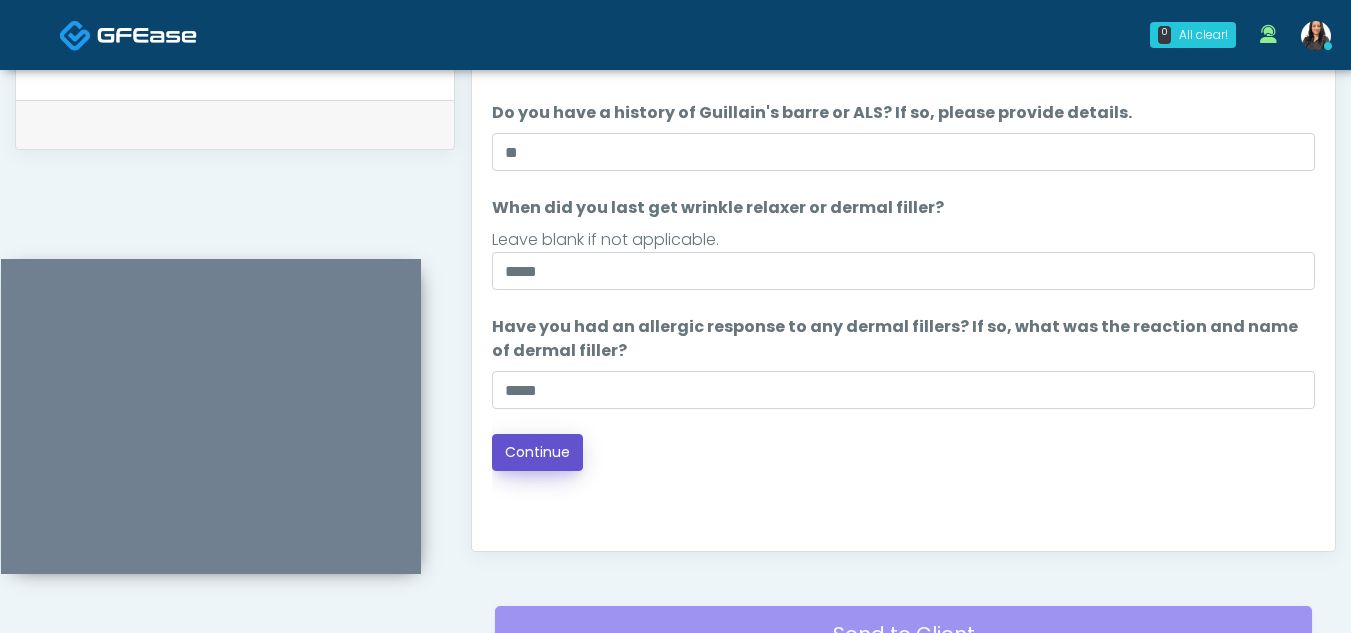 click on "Continue" at bounding box center [537, 452] 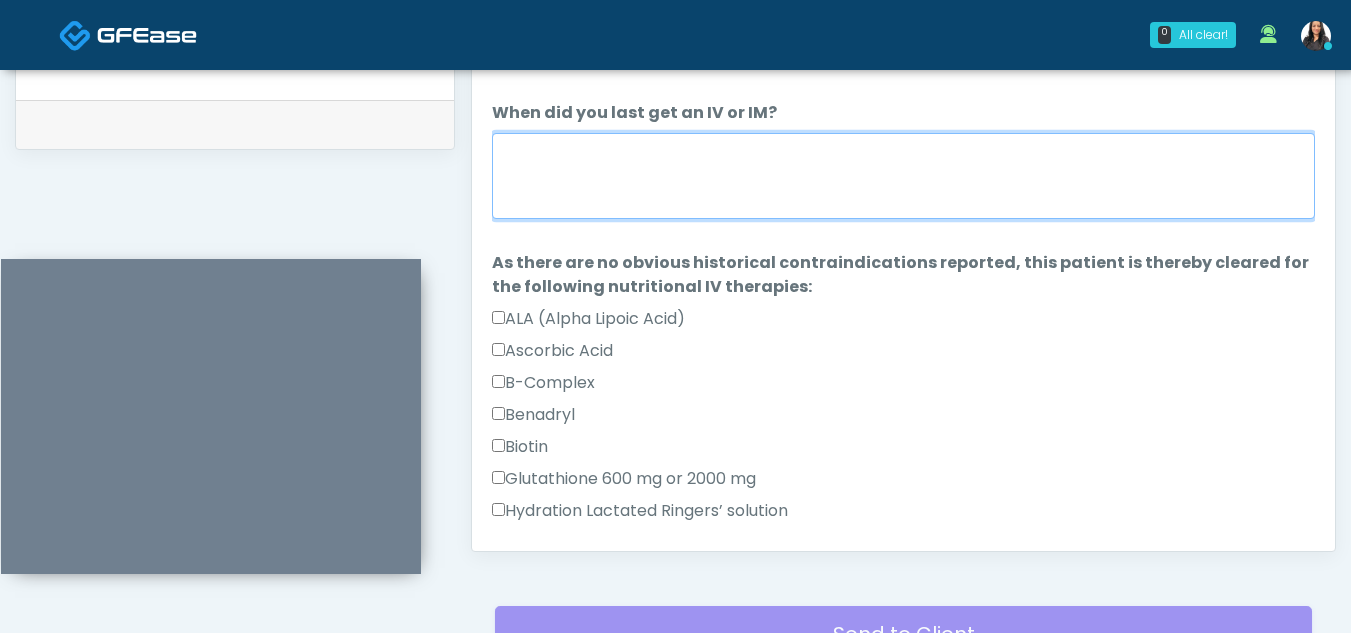 click on "When did you last get an IV or IM?" at bounding box center [903, 176] 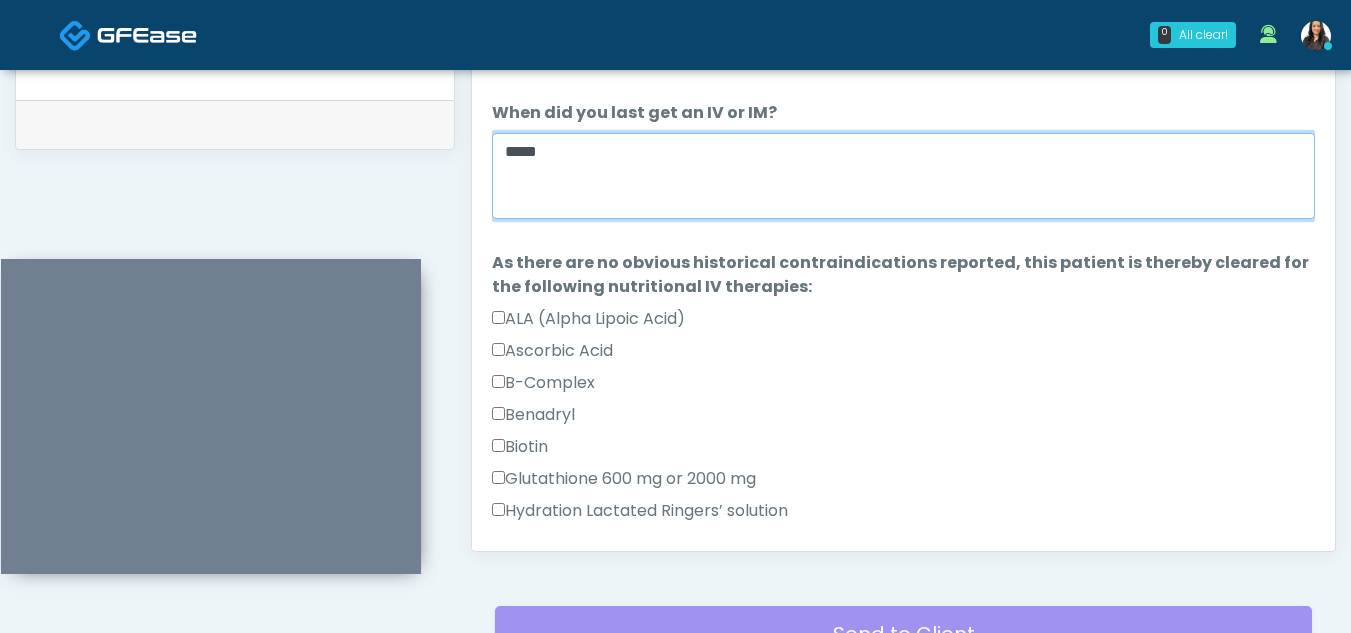 type on "*****" 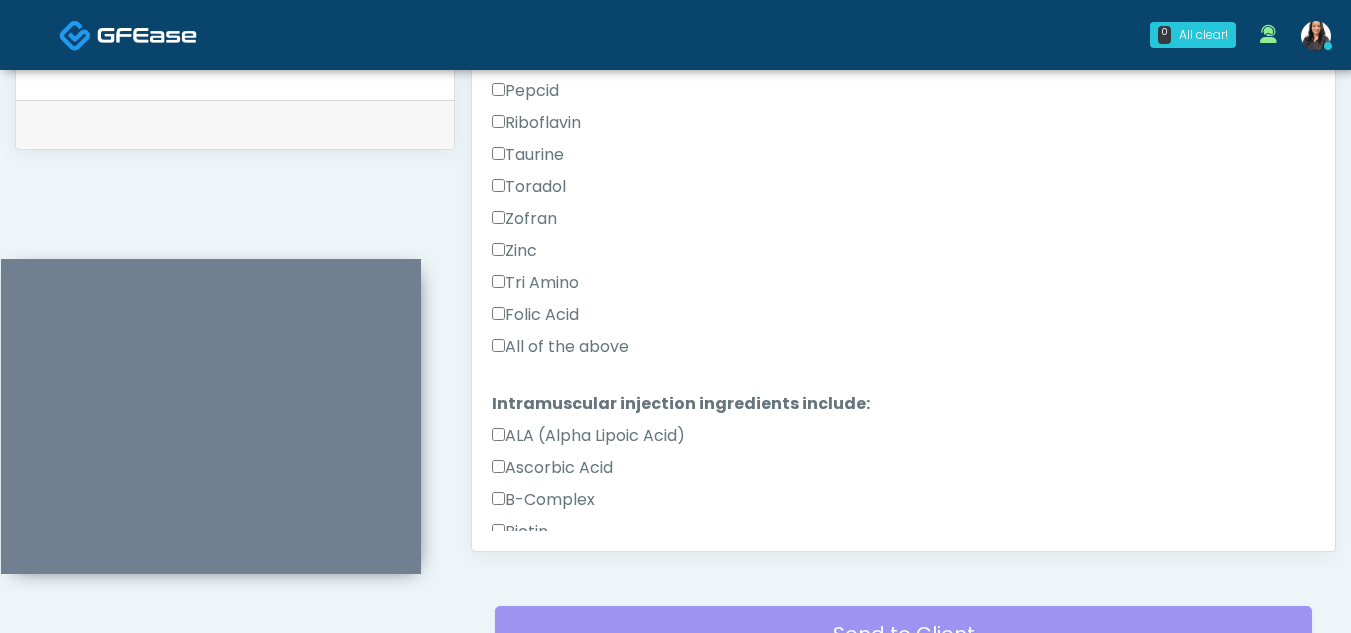 scroll, scrollTop: 764, scrollLeft: 0, axis: vertical 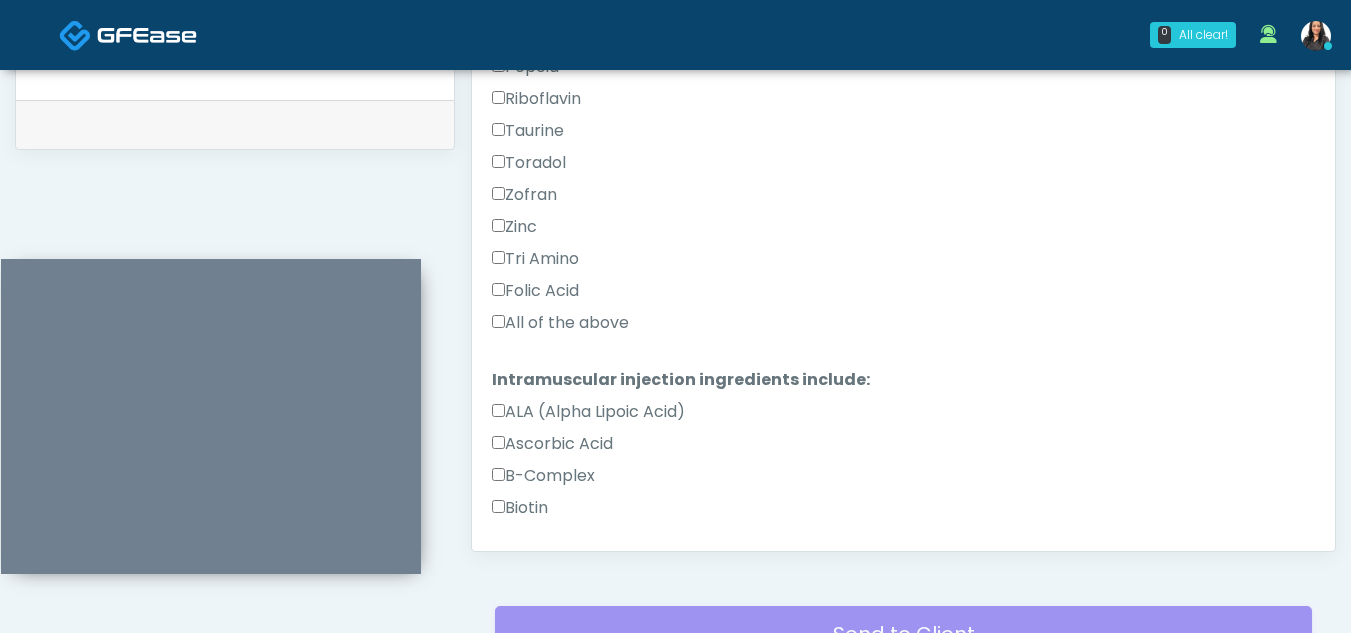 click on "All of the above" at bounding box center (560, 323) 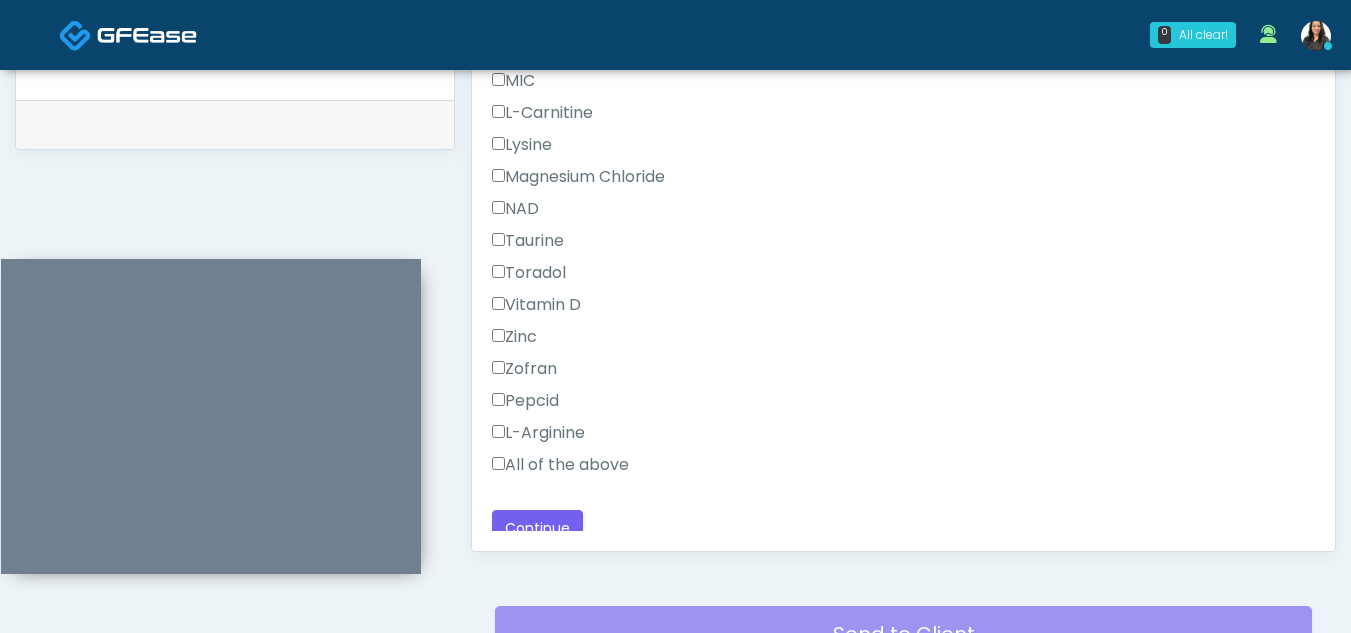 scroll, scrollTop: 1367, scrollLeft: 0, axis: vertical 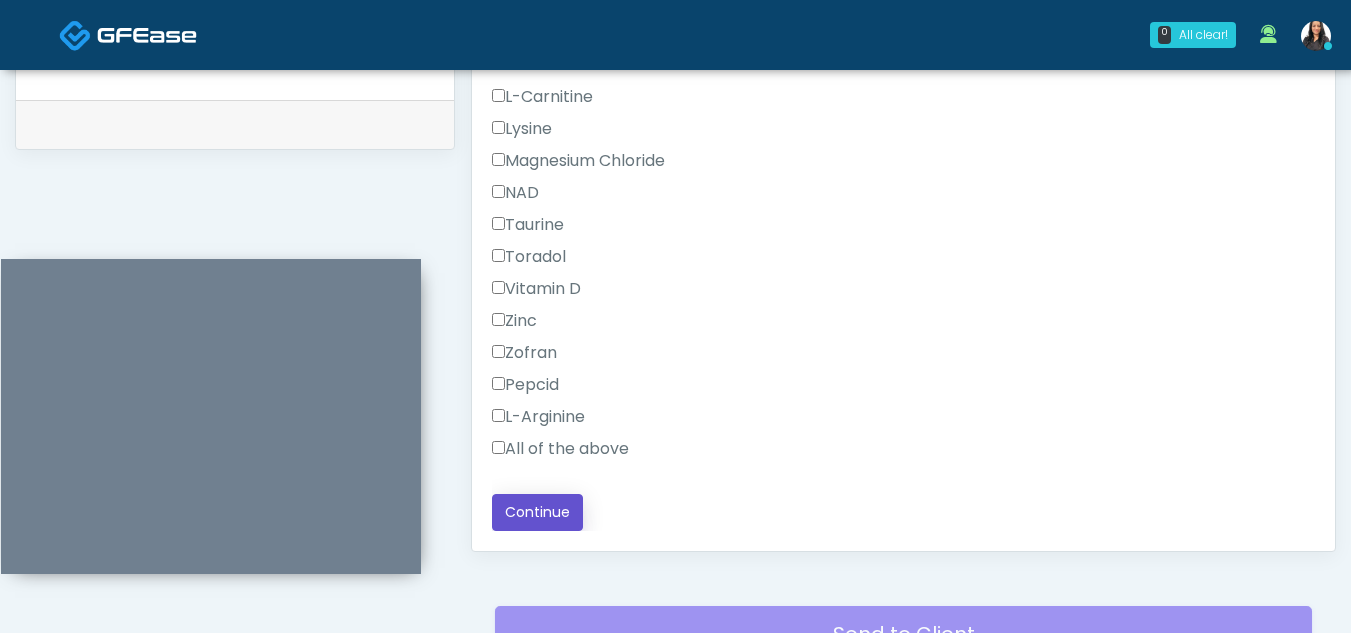 click on "Continue" at bounding box center (537, 512) 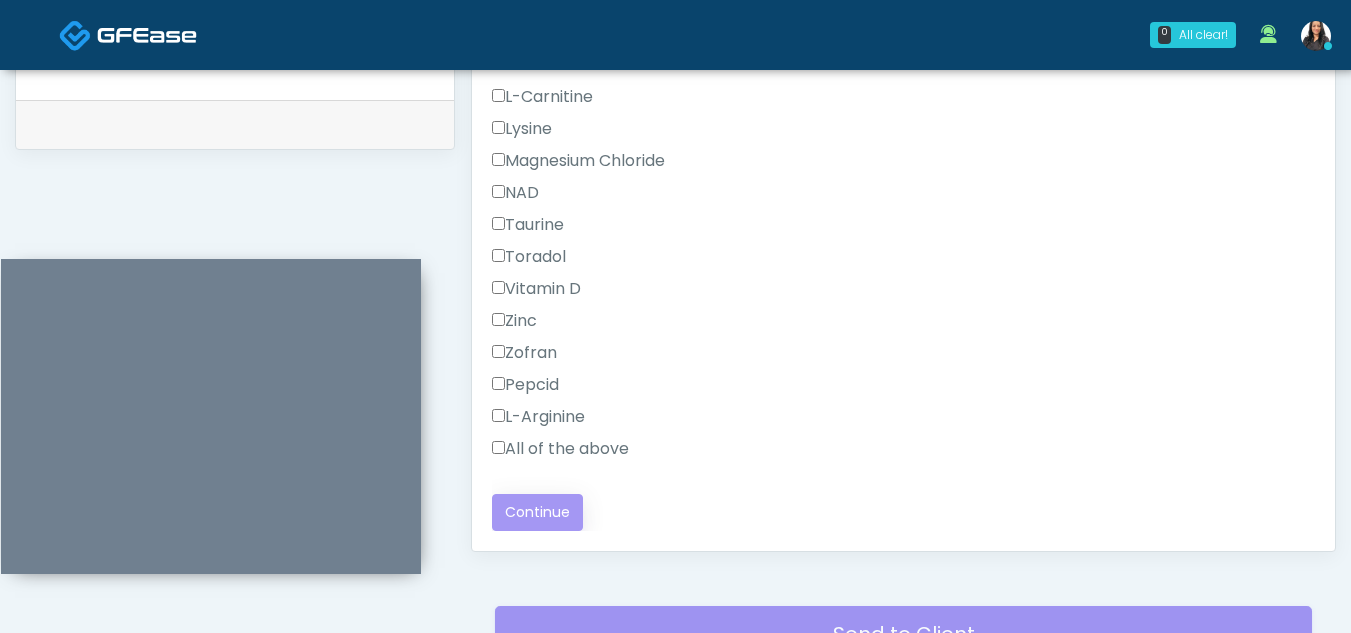 scroll, scrollTop: 0, scrollLeft: 0, axis: both 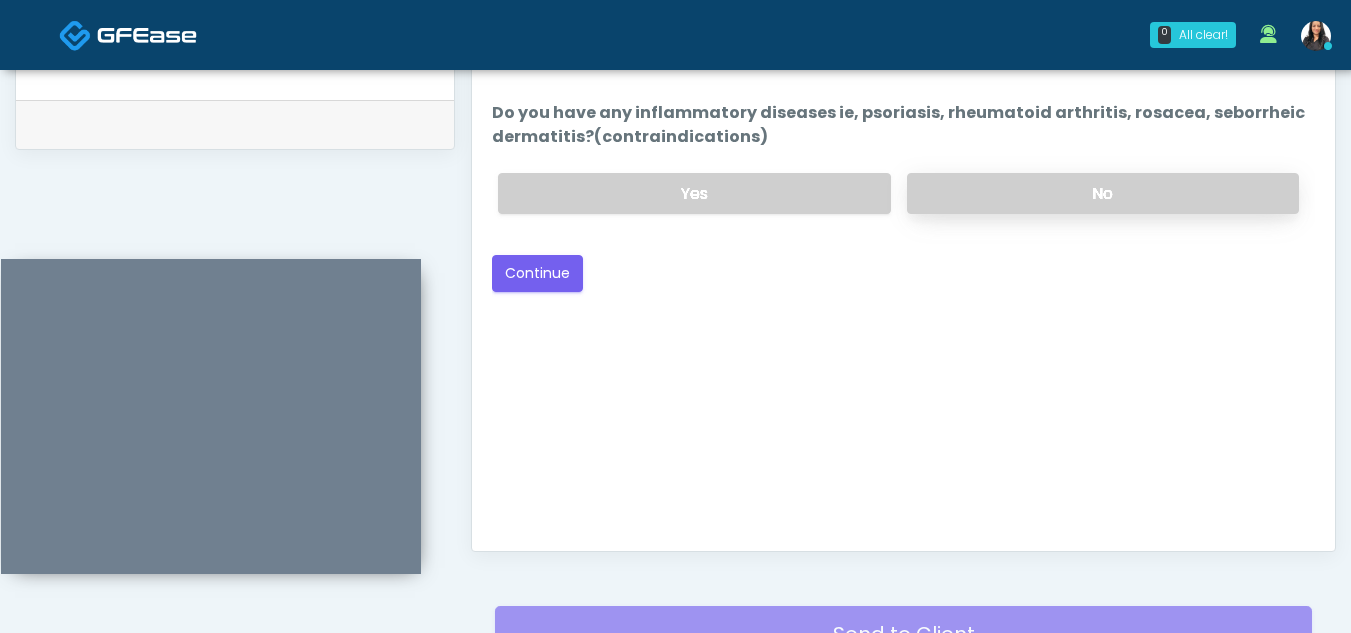 click on "No" at bounding box center [1103, 193] 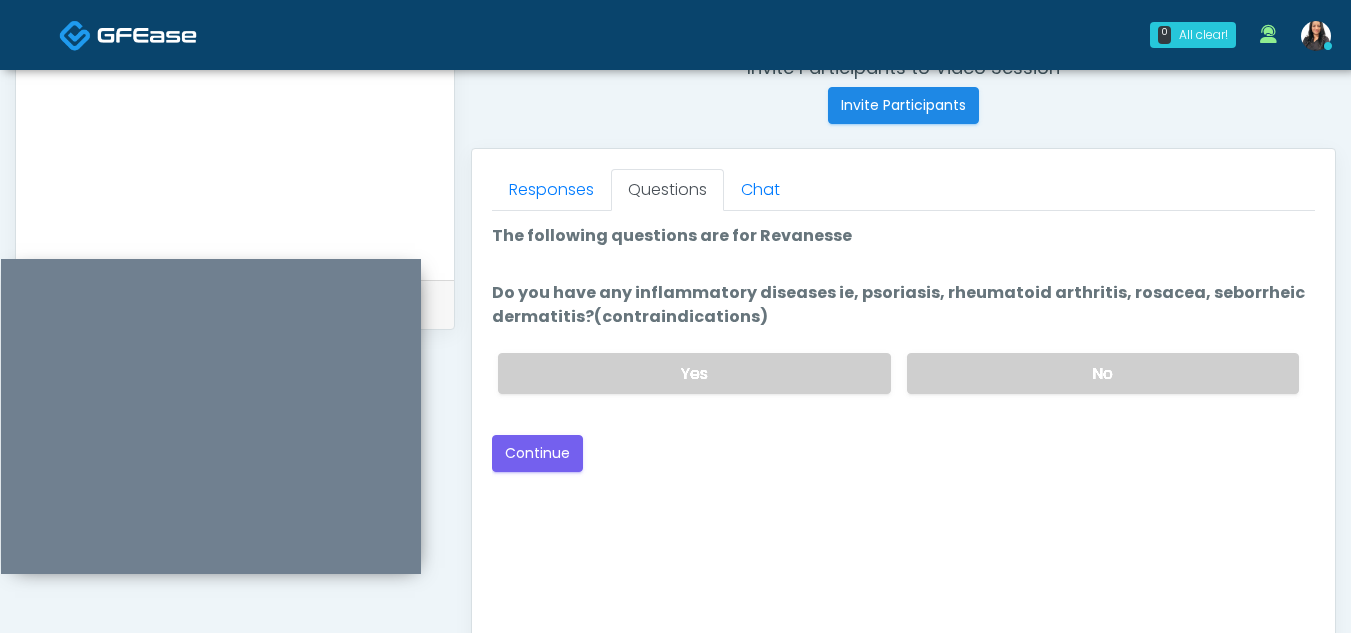 scroll, scrollTop: 804, scrollLeft: 0, axis: vertical 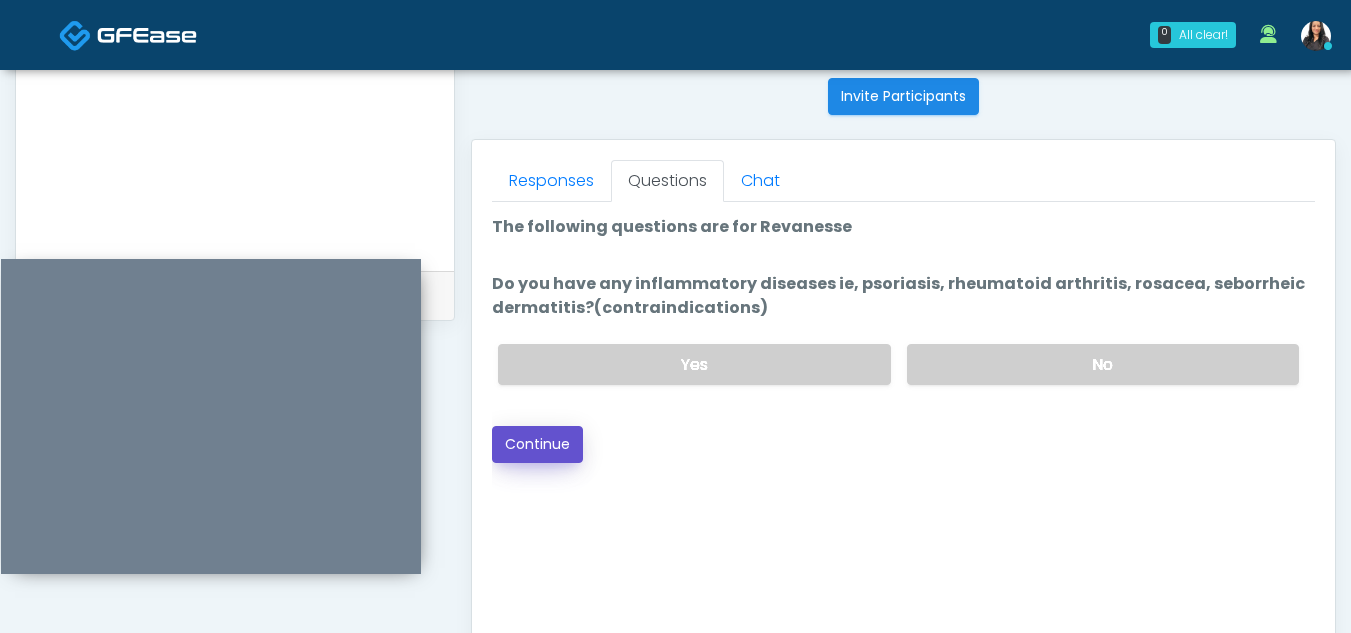 click on "Continue" at bounding box center (537, 444) 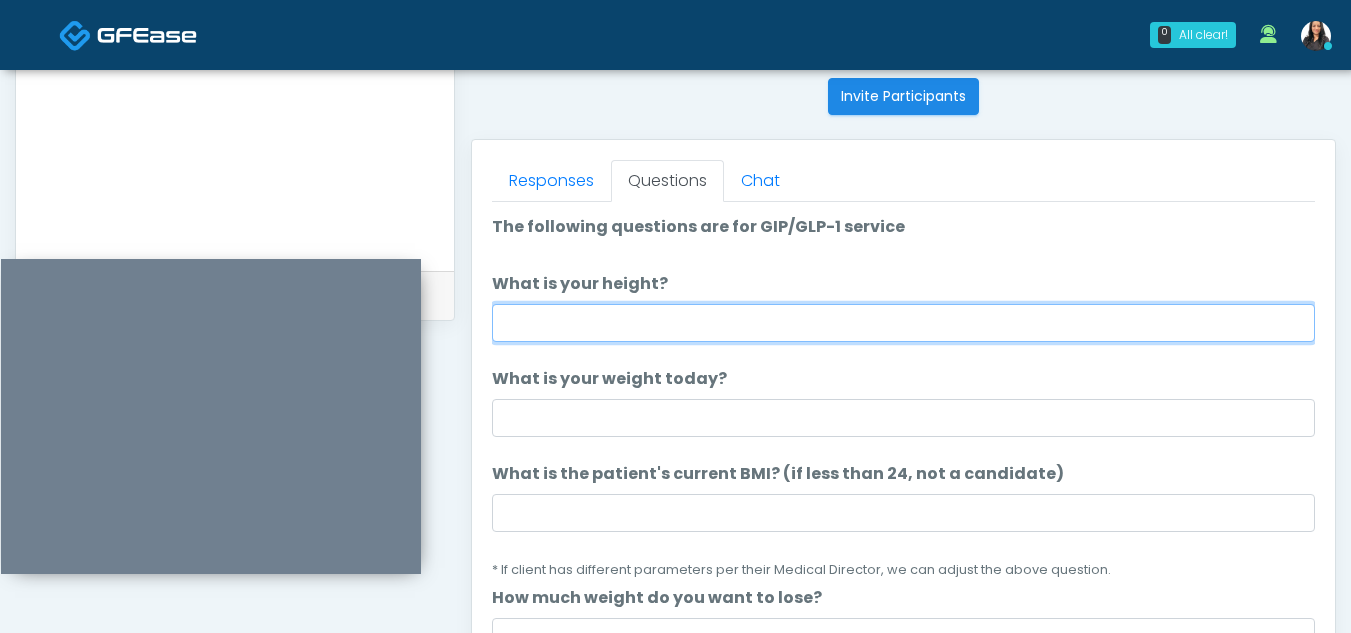 click on "What is your height?" at bounding box center (903, 323) 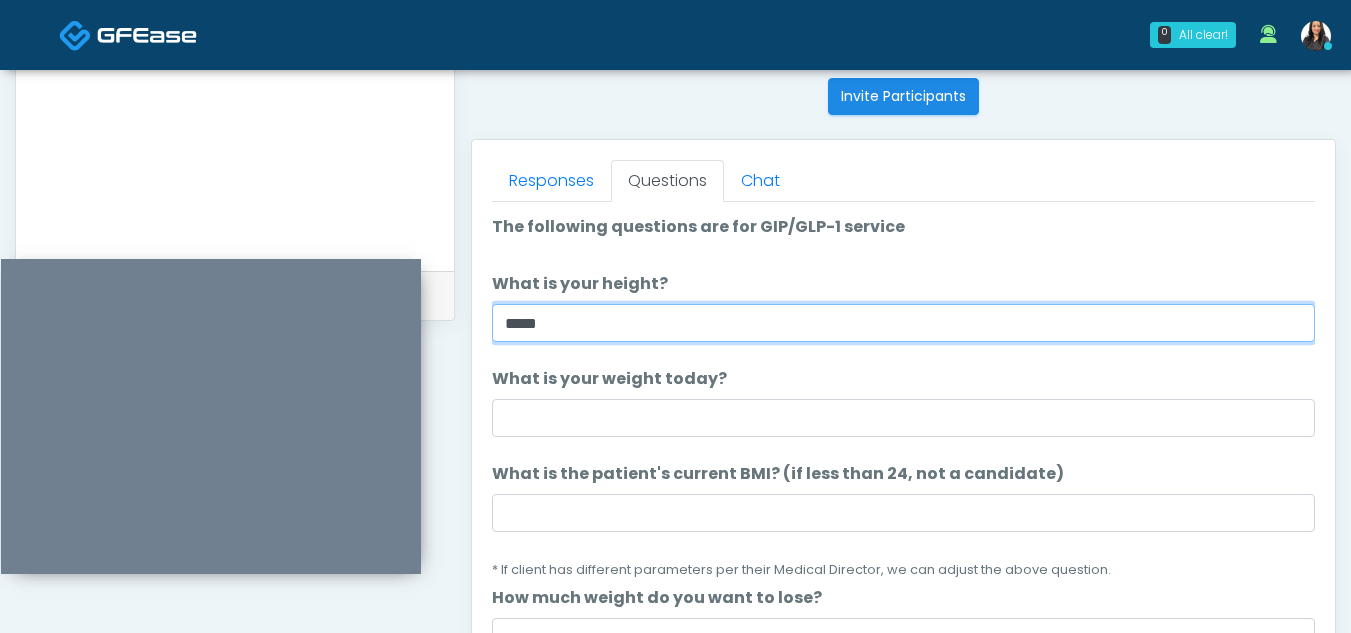 type on "*****" 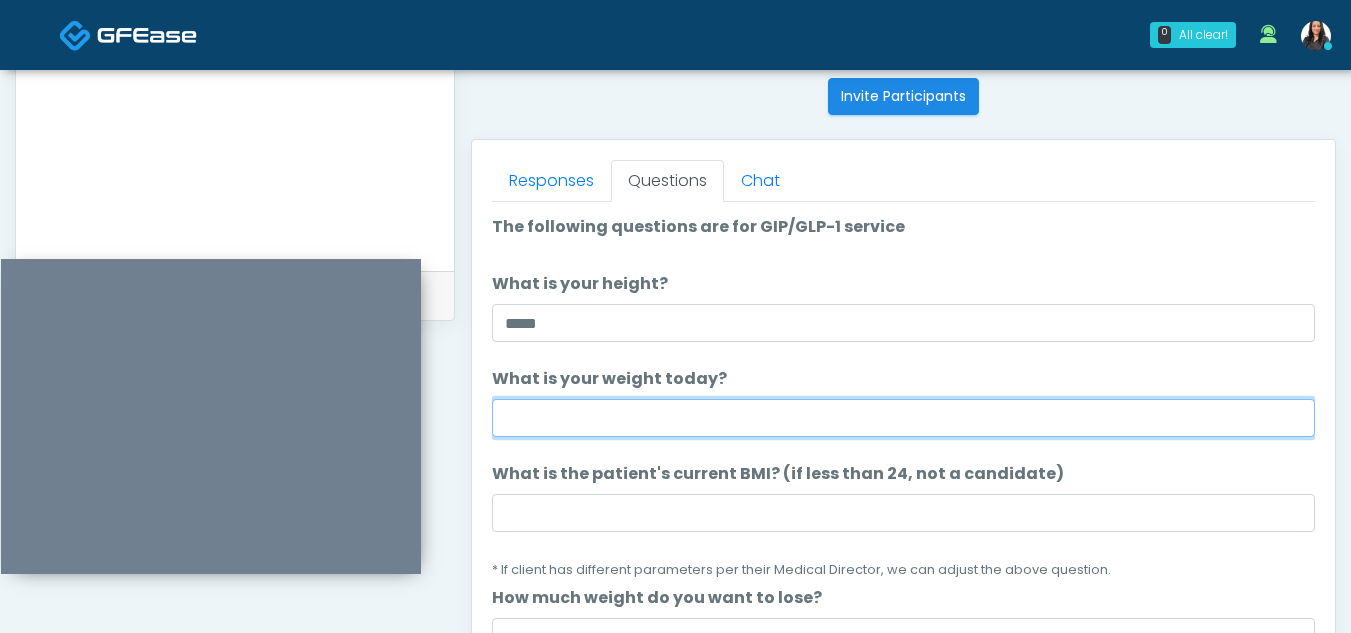 click on "What is your weight today?" at bounding box center [903, 418] 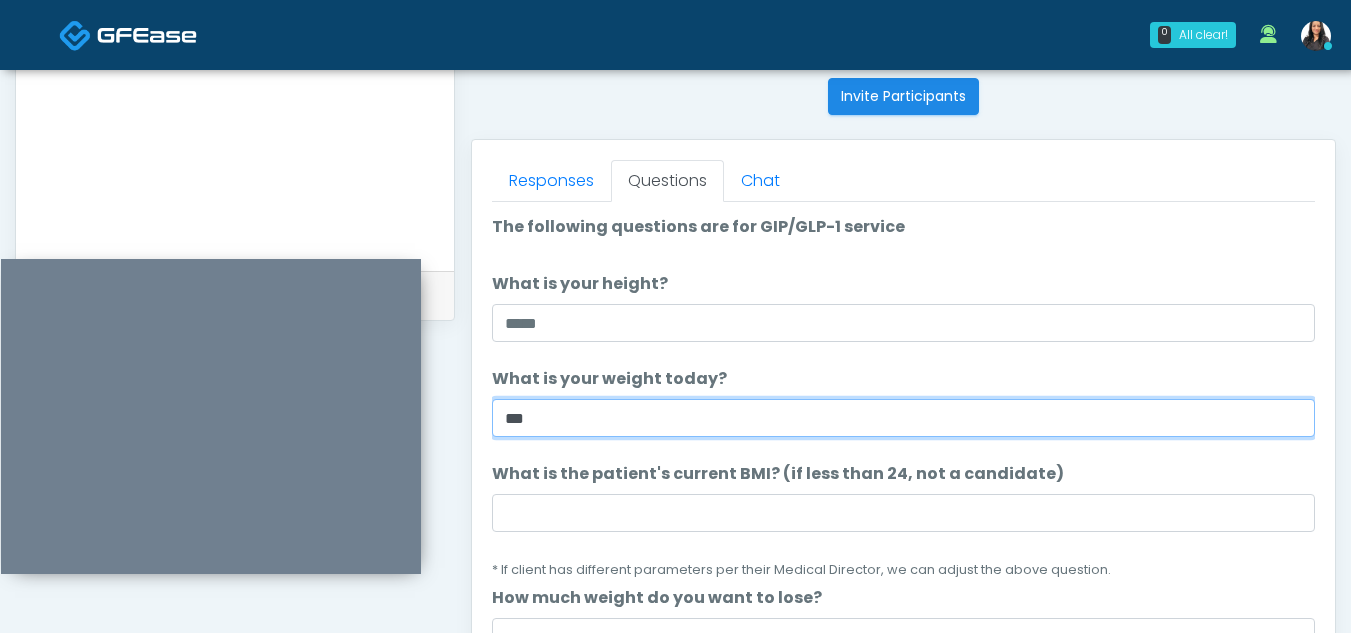 type on "***" 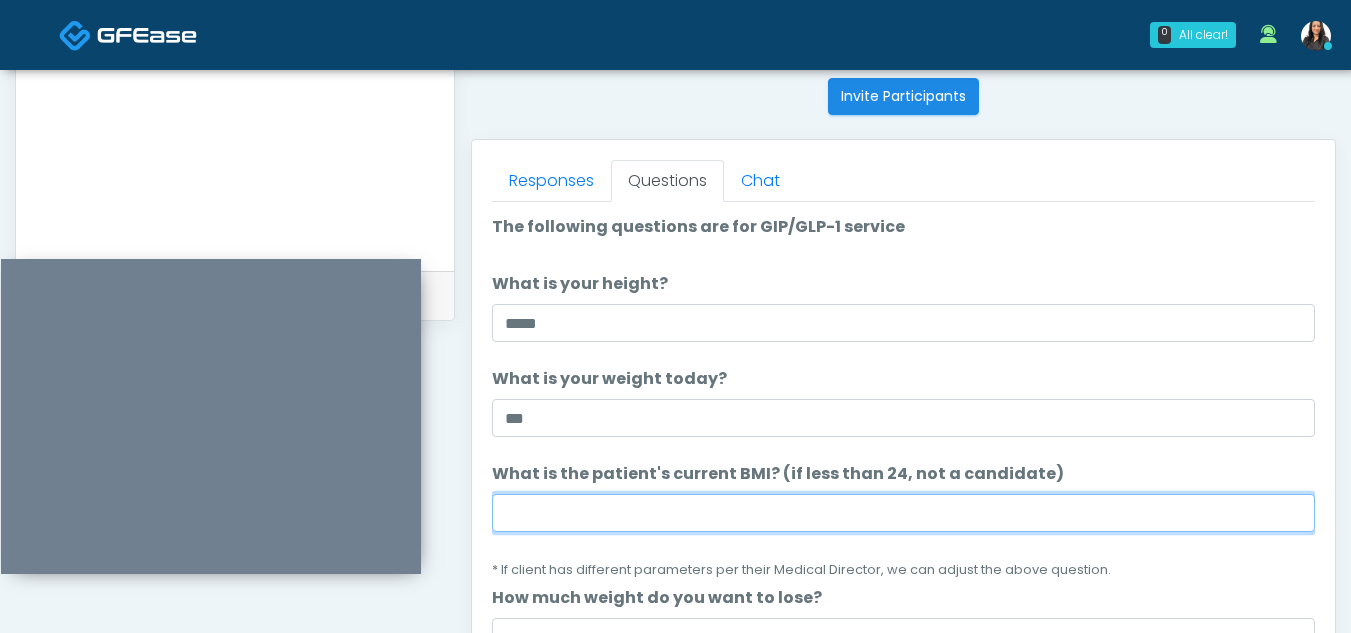 click on "What is the patient's current BMI? (if less than 24, not a candidate)" at bounding box center (903, 513) 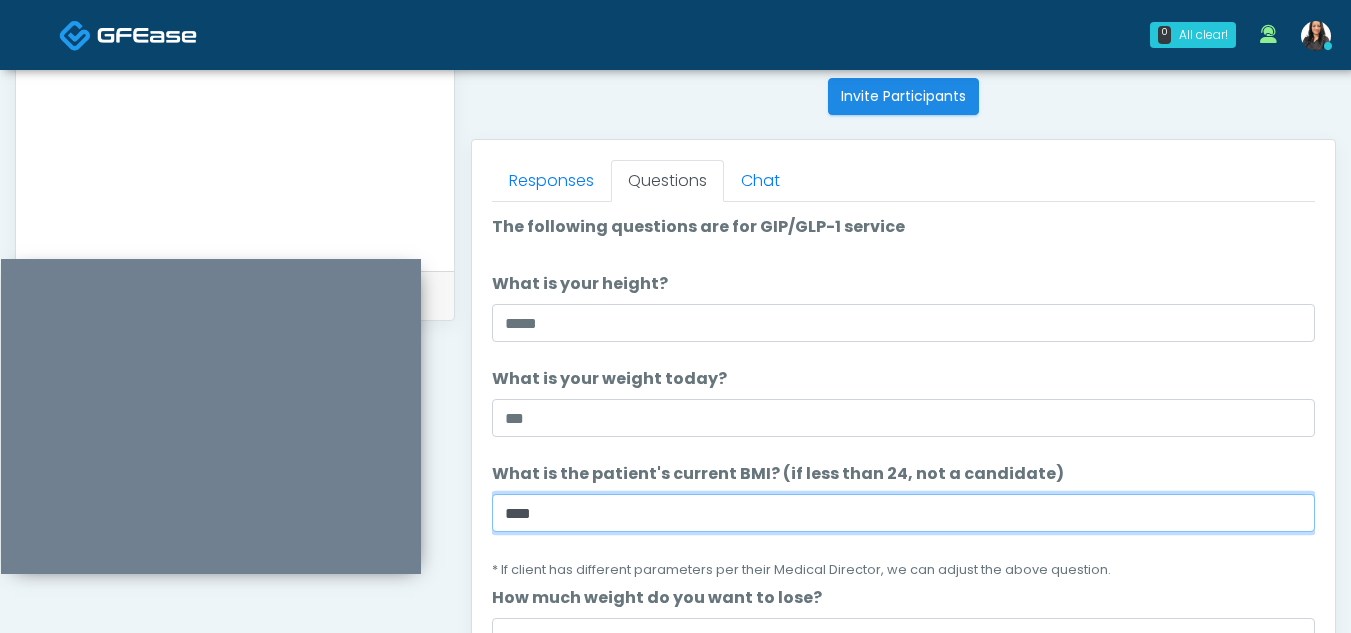 type on "****" 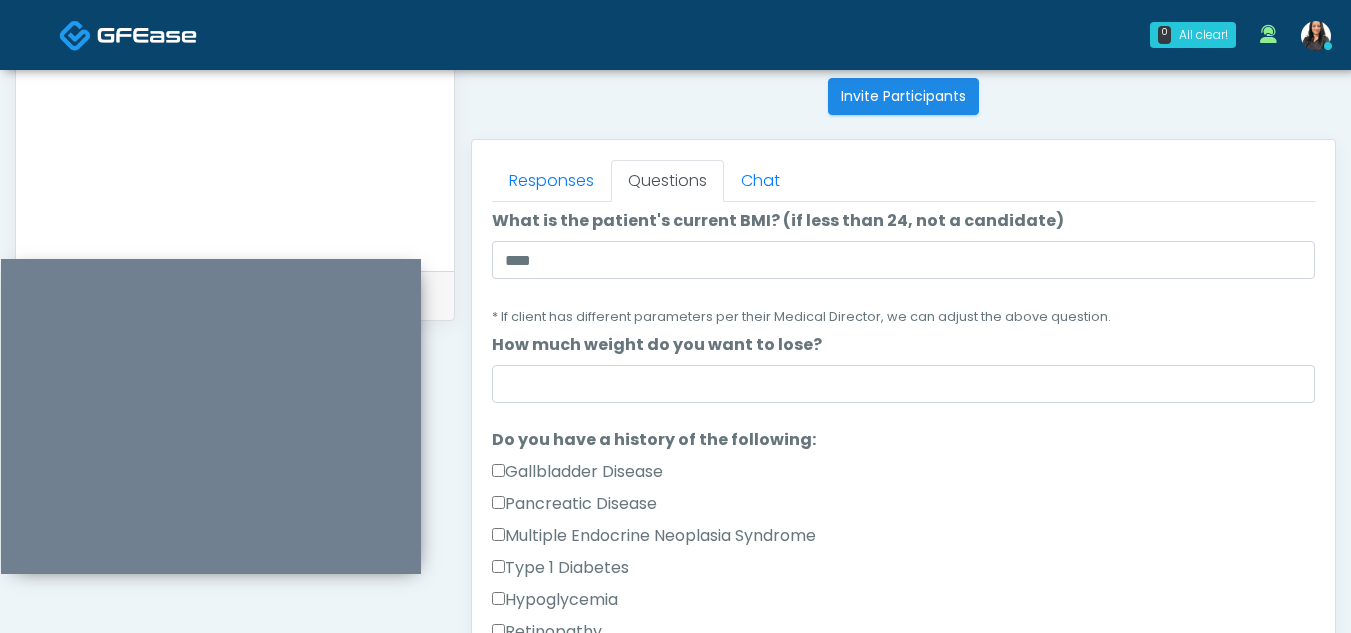 scroll, scrollTop: 291, scrollLeft: 0, axis: vertical 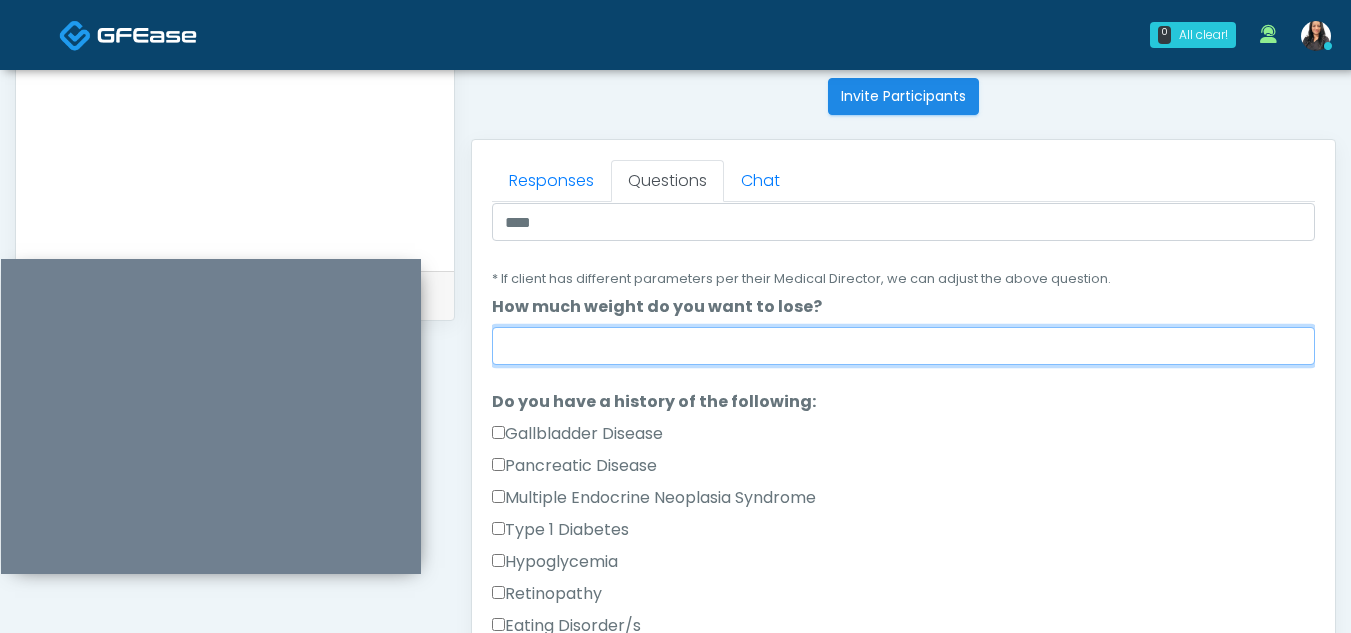click on "How much weight do you want to lose?" at bounding box center (903, 346) 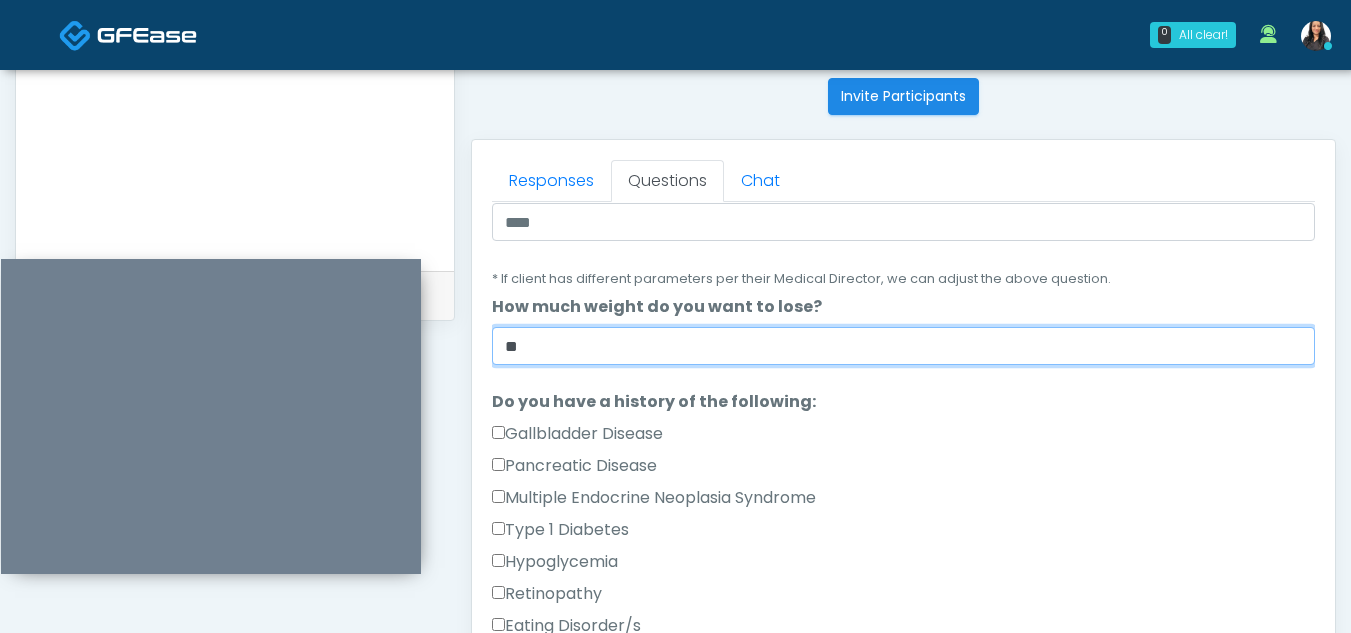 type on "**" 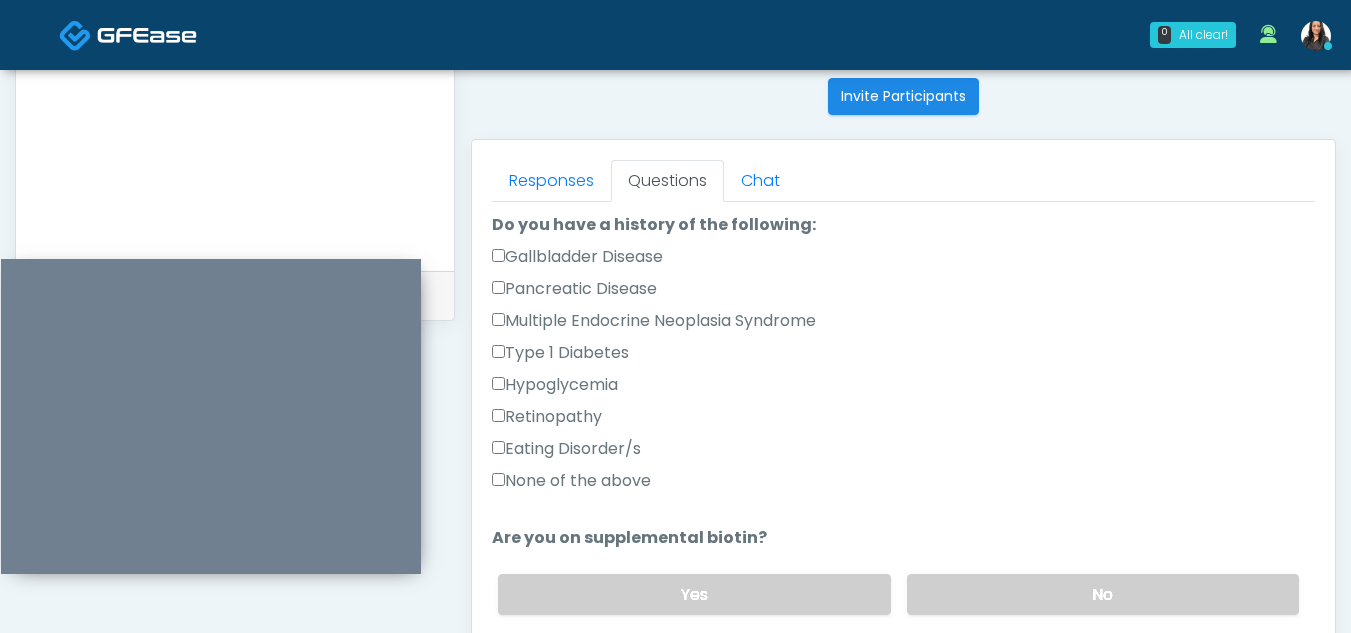 scroll, scrollTop: 475, scrollLeft: 0, axis: vertical 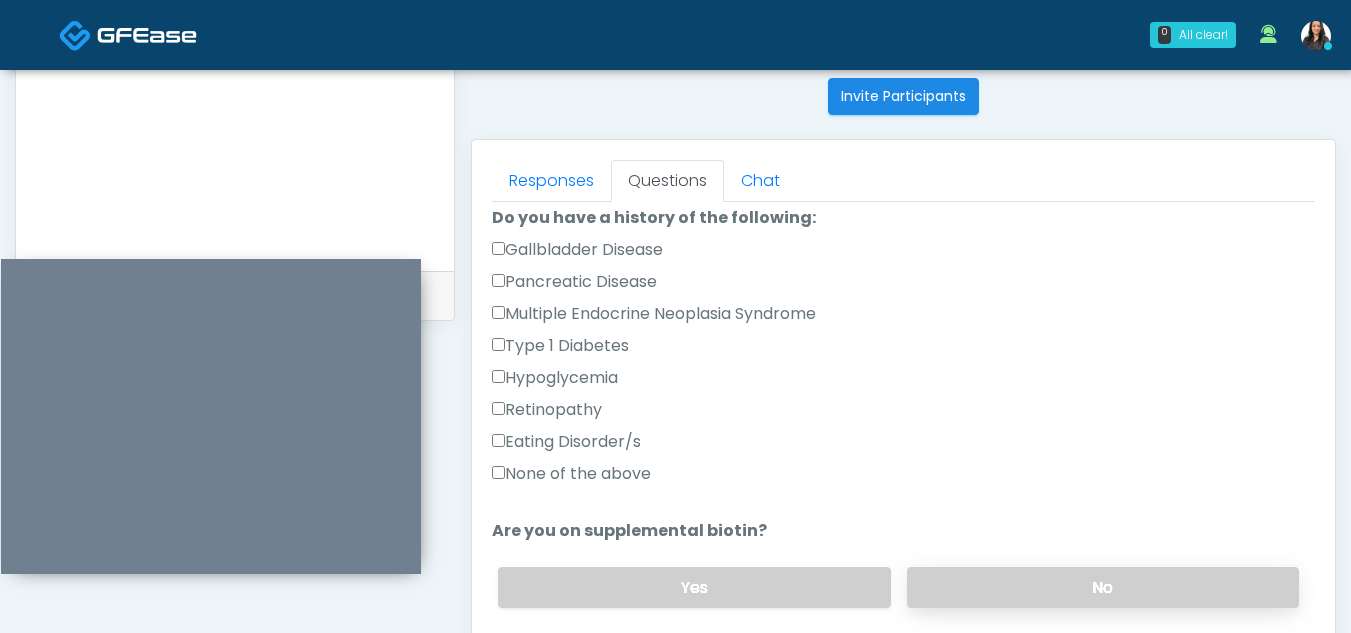 click on "No" at bounding box center (1103, 587) 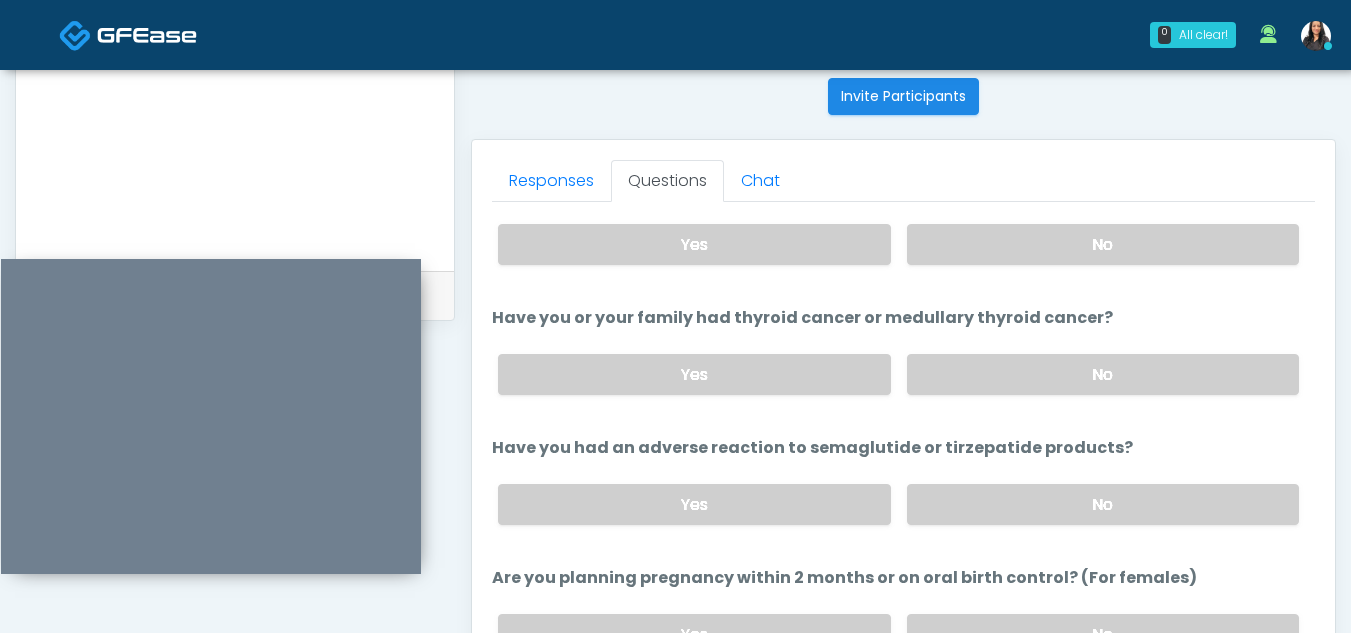 scroll, scrollTop: 821, scrollLeft: 0, axis: vertical 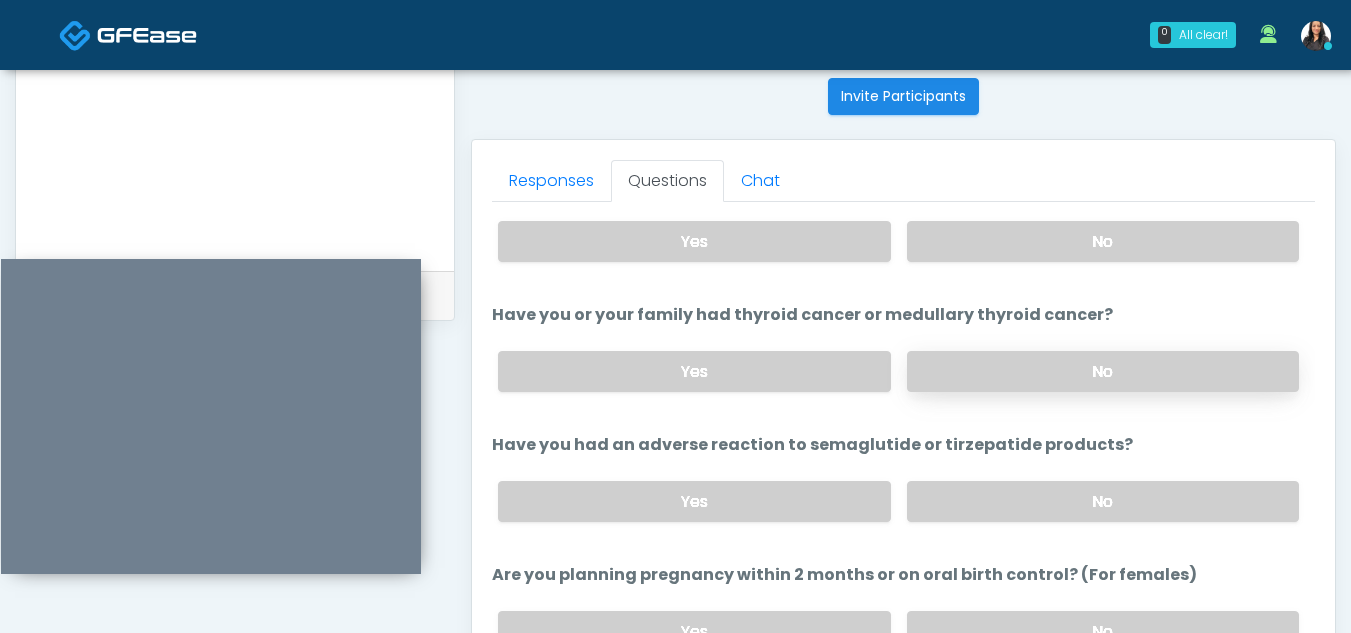 click on "No" at bounding box center (1103, 371) 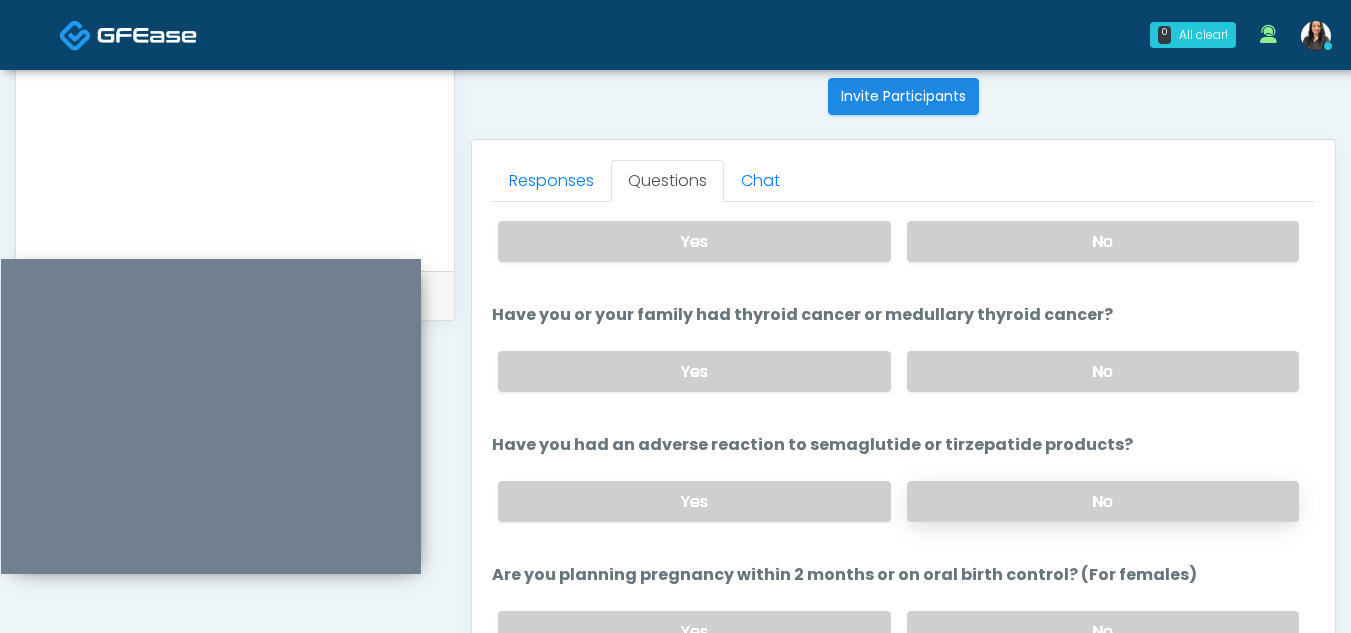 click on "No" at bounding box center [1103, 501] 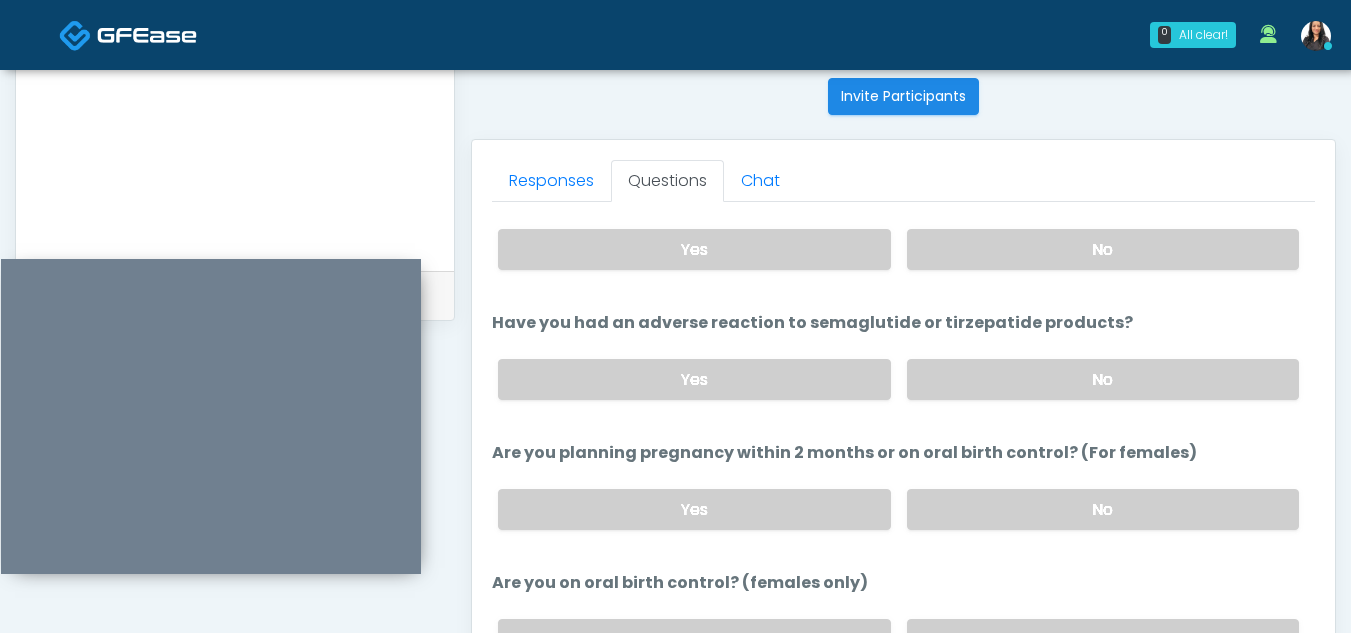 scroll, scrollTop: 988, scrollLeft: 0, axis: vertical 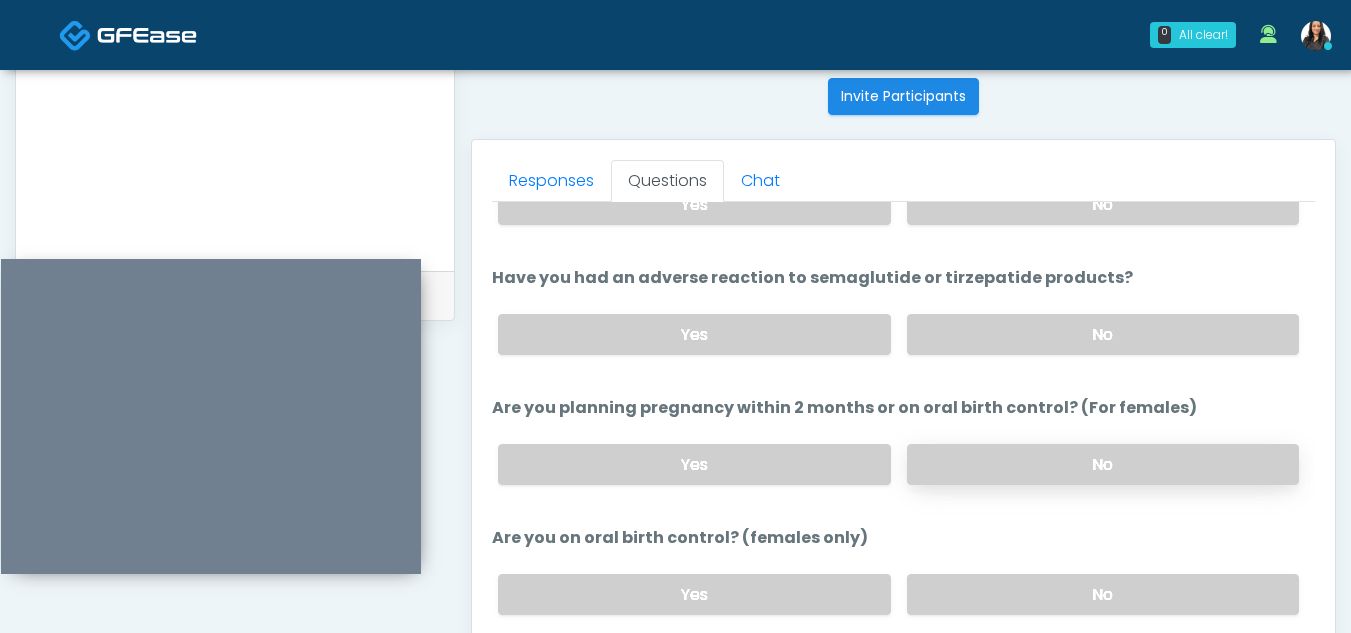 click on "No" at bounding box center [1103, 464] 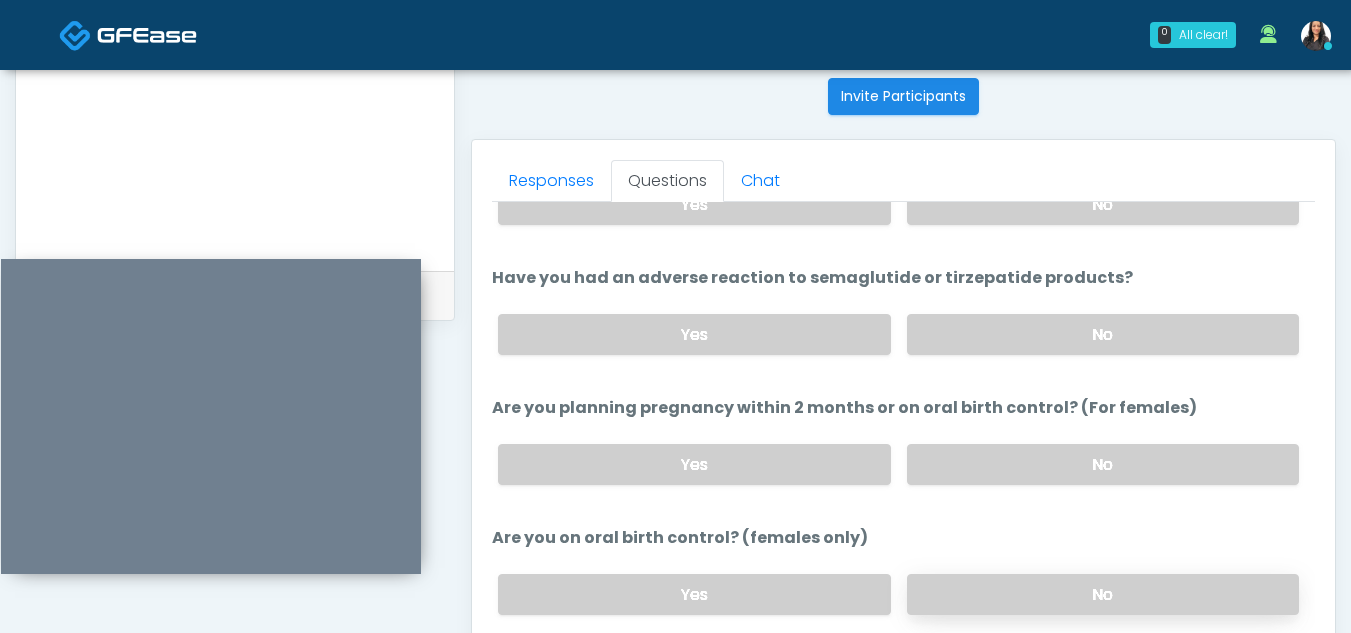 click on "No" at bounding box center [1103, 594] 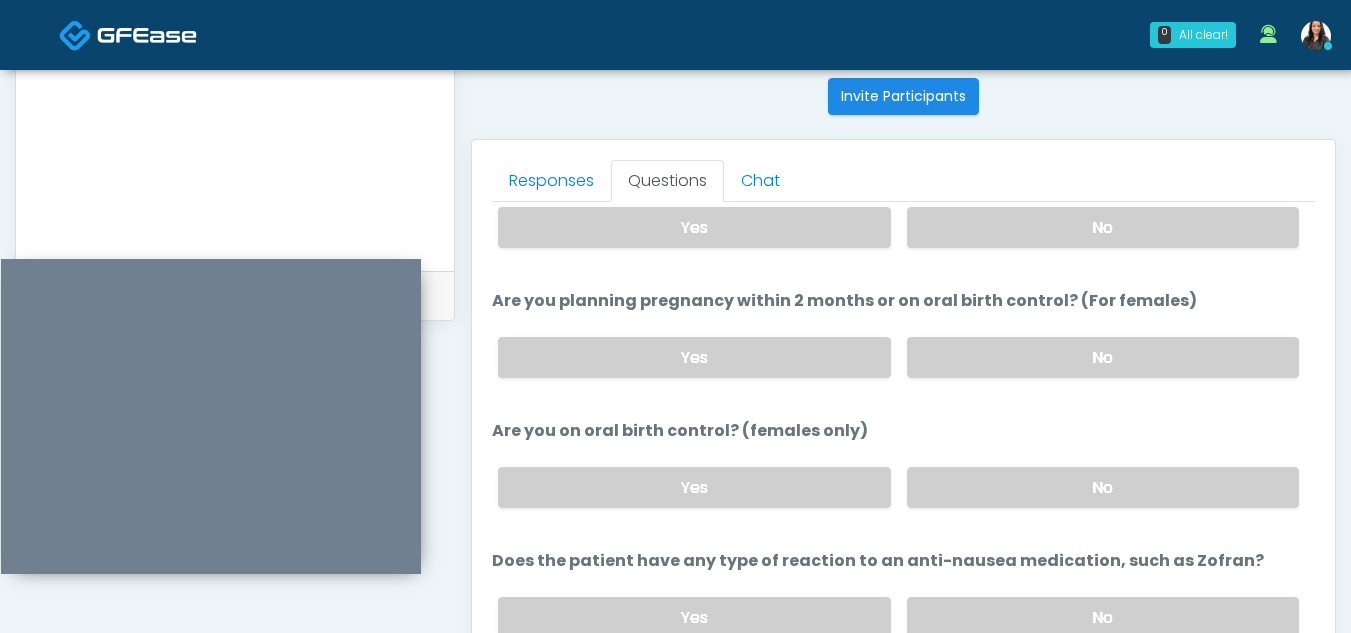 scroll, scrollTop: 1109, scrollLeft: 0, axis: vertical 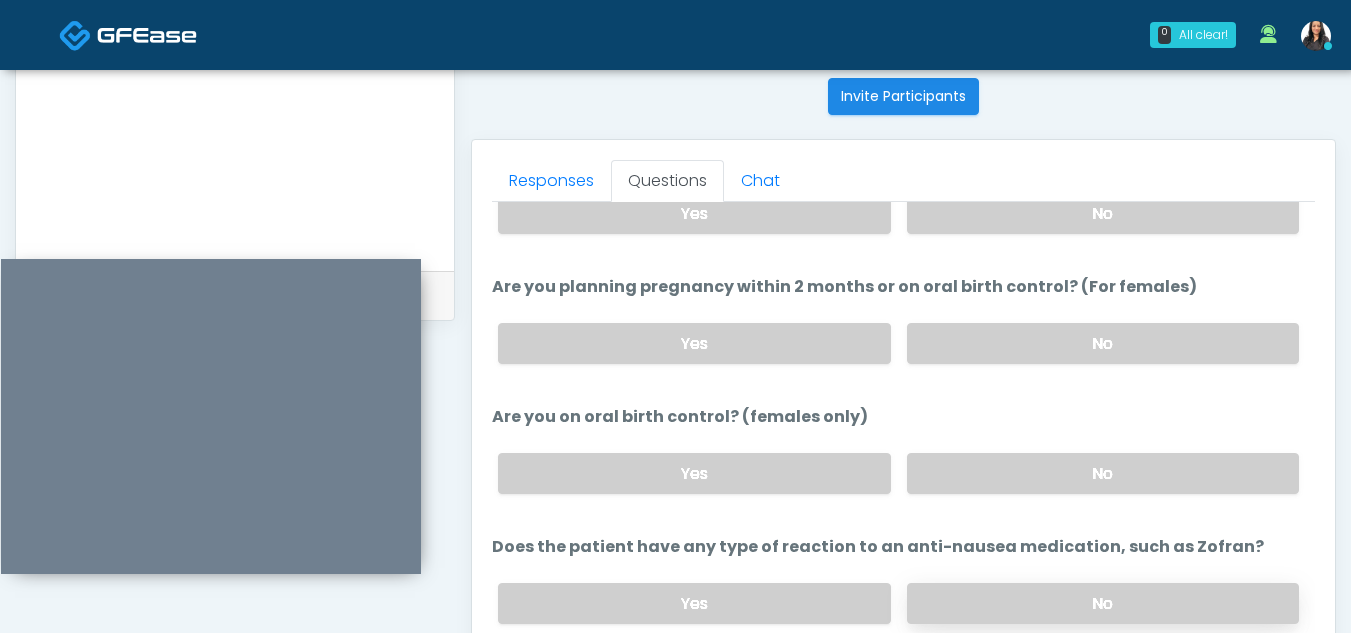 click on "No" at bounding box center [1103, 603] 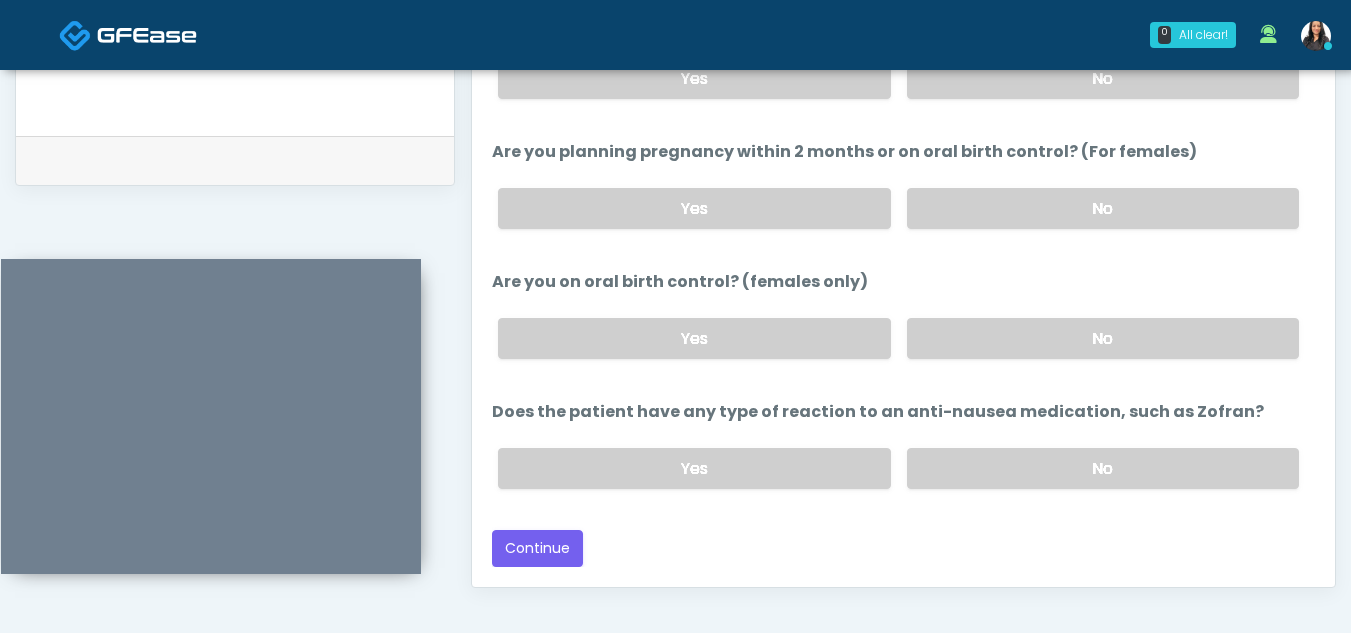 scroll, scrollTop: 942, scrollLeft: 0, axis: vertical 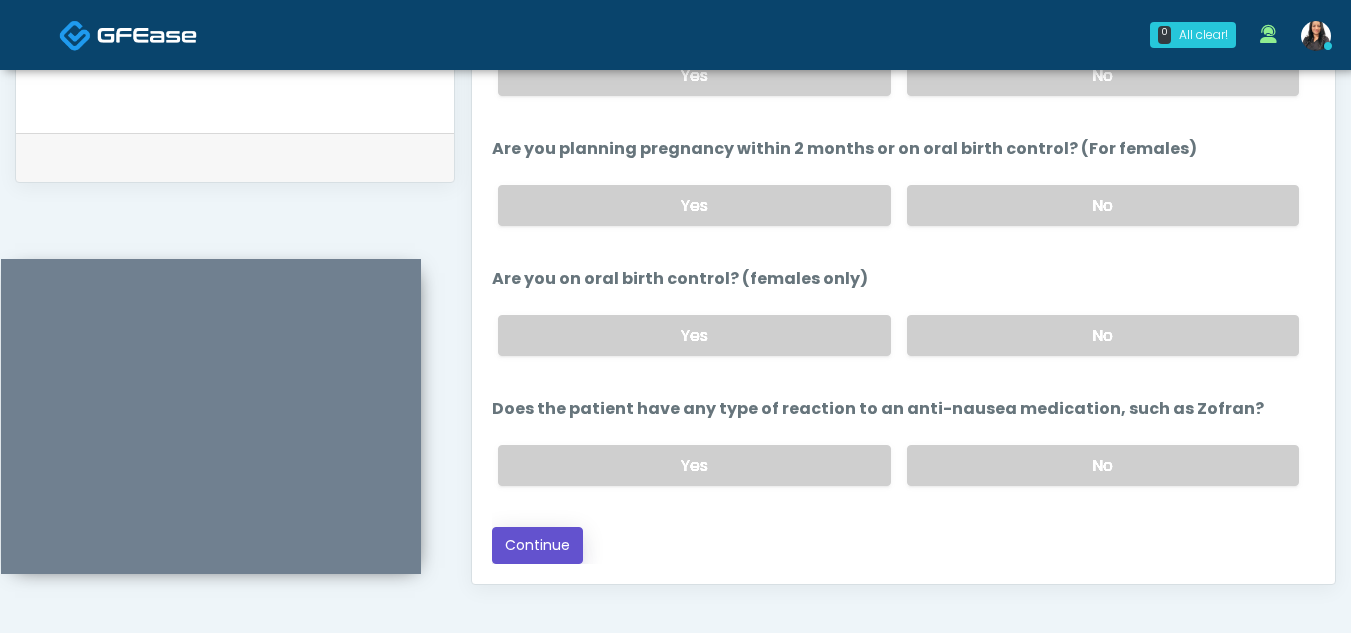 click on "Continue" at bounding box center (537, 545) 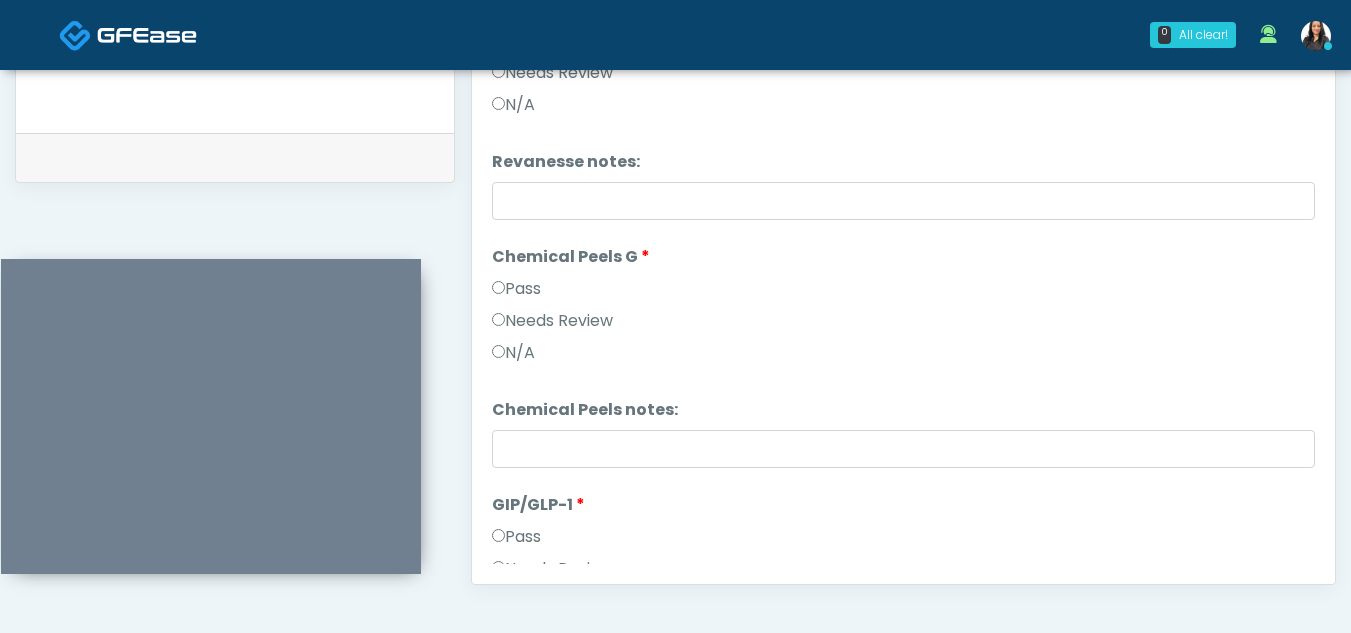 drag, startPoint x: 1306, startPoint y: 417, endPoint x: 1315, endPoint y: 303, distance: 114.35471 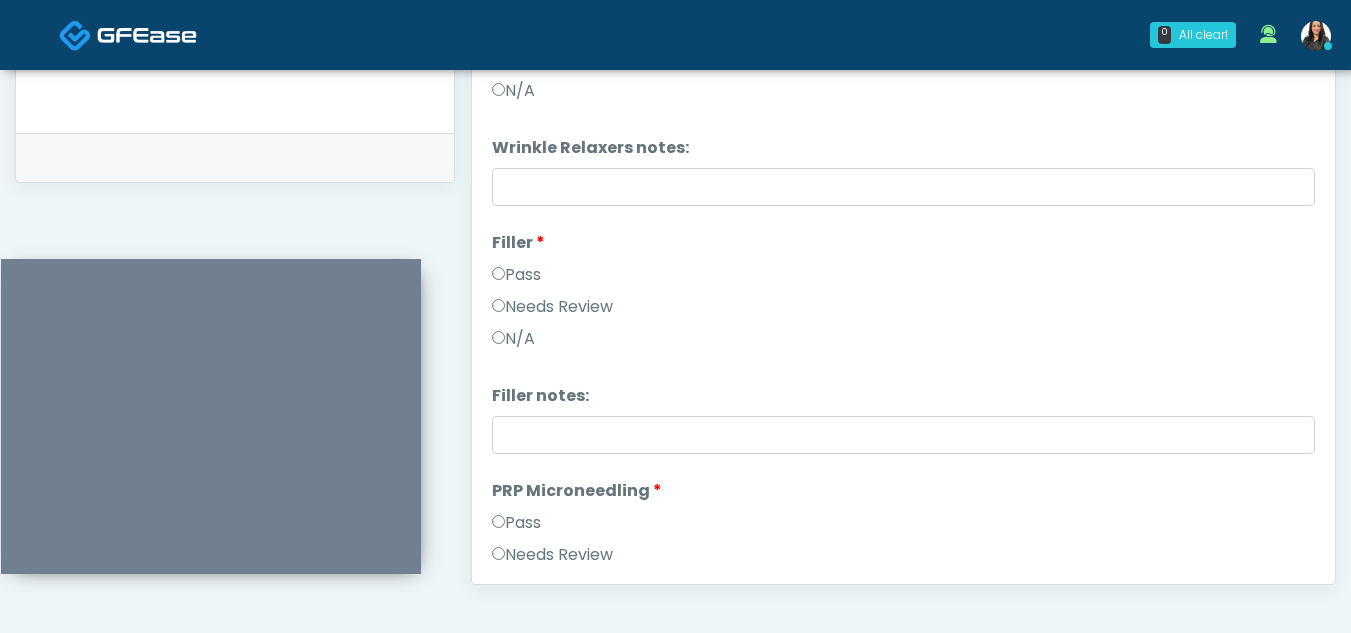 scroll, scrollTop: 0, scrollLeft: 0, axis: both 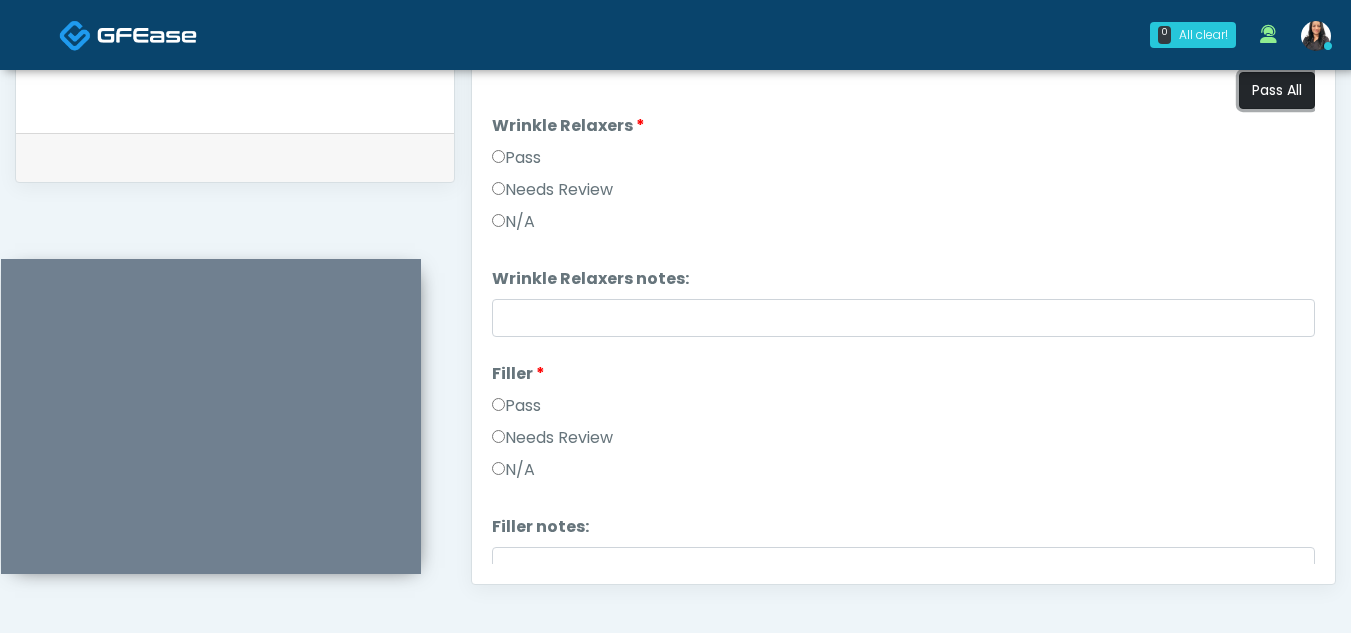 click on "Pass All" at bounding box center [1277, 90] 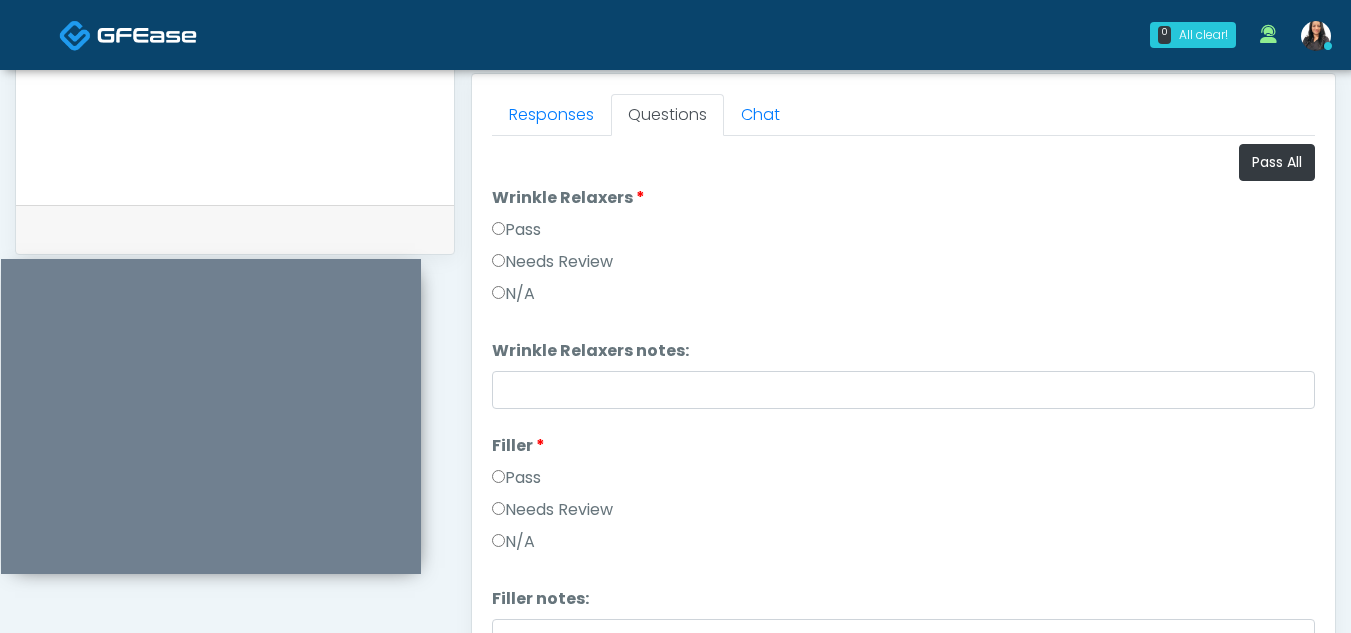scroll, scrollTop: 831, scrollLeft: 0, axis: vertical 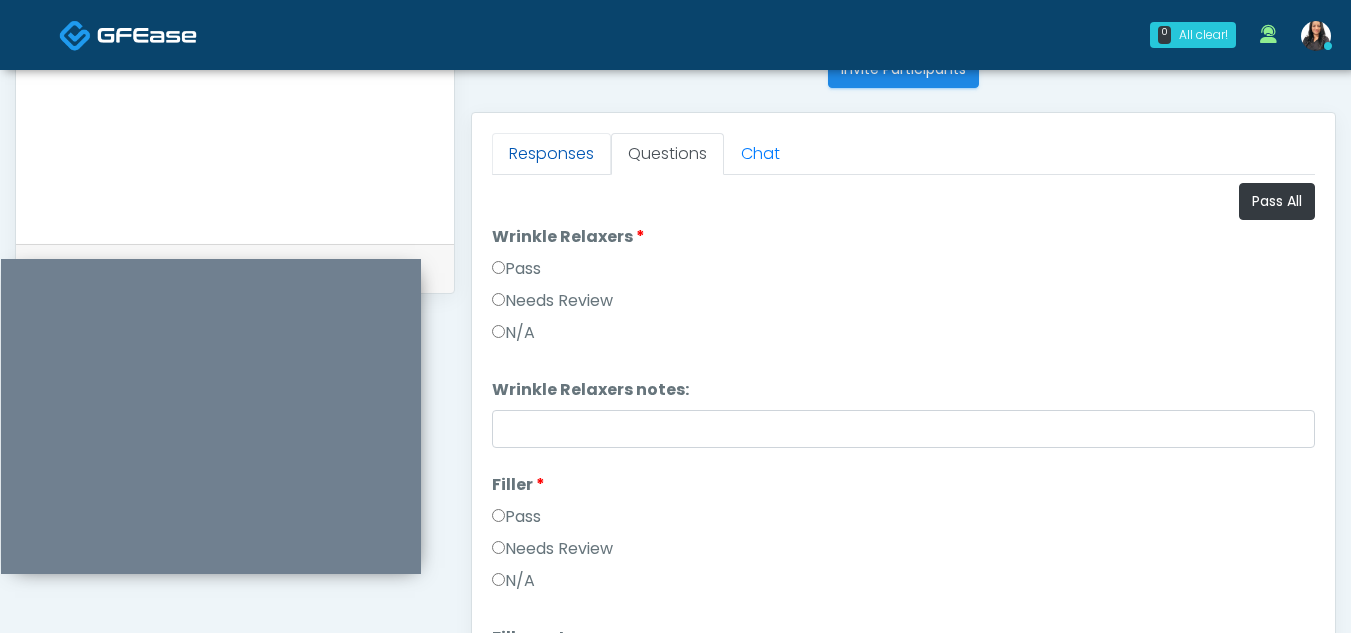 click on "Responses" at bounding box center [551, 154] 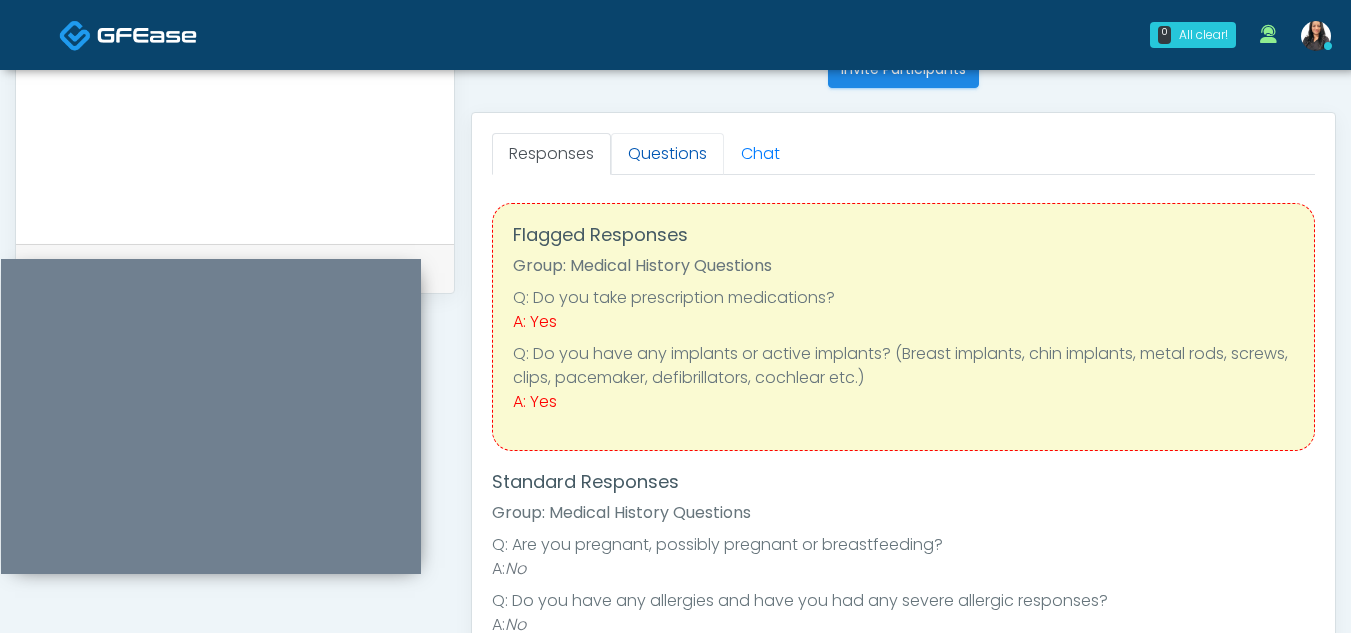 click on "Questions" at bounding box center (667, 154) 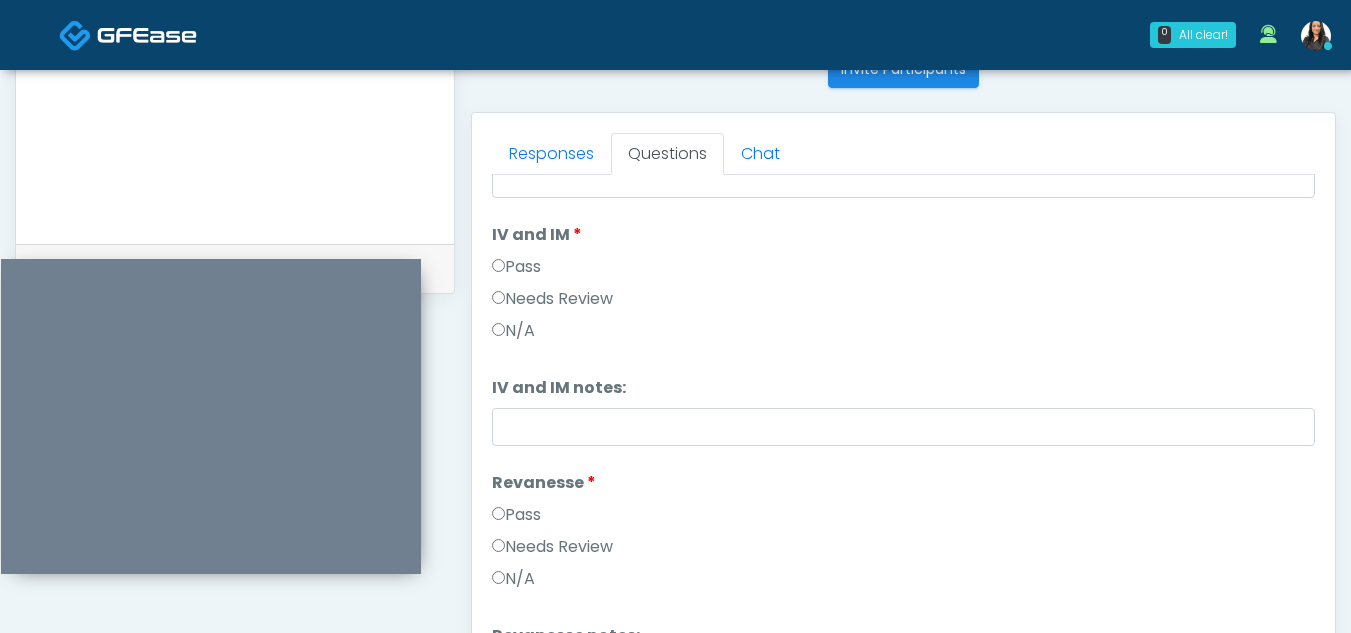 scroll, scrollTop: 750, scrollLeft: 0, axis: vertical 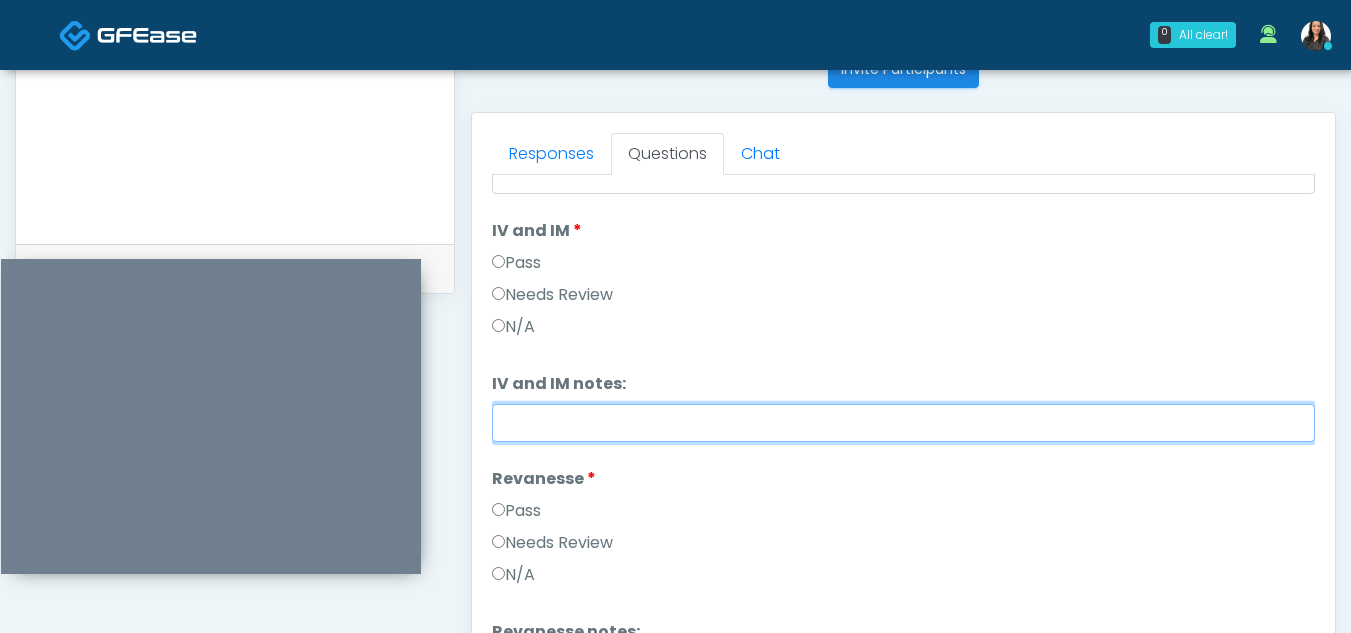 click on "IV and IM notes:" at bounding box center [903, 423] 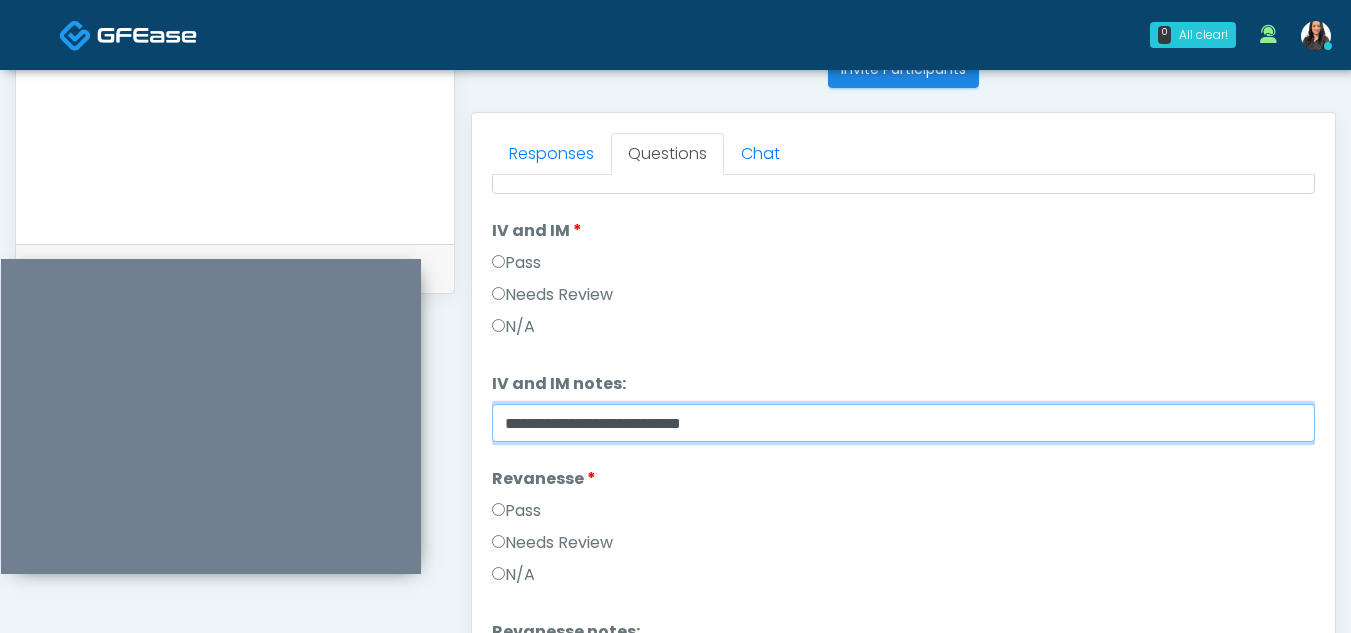 type on "**********" 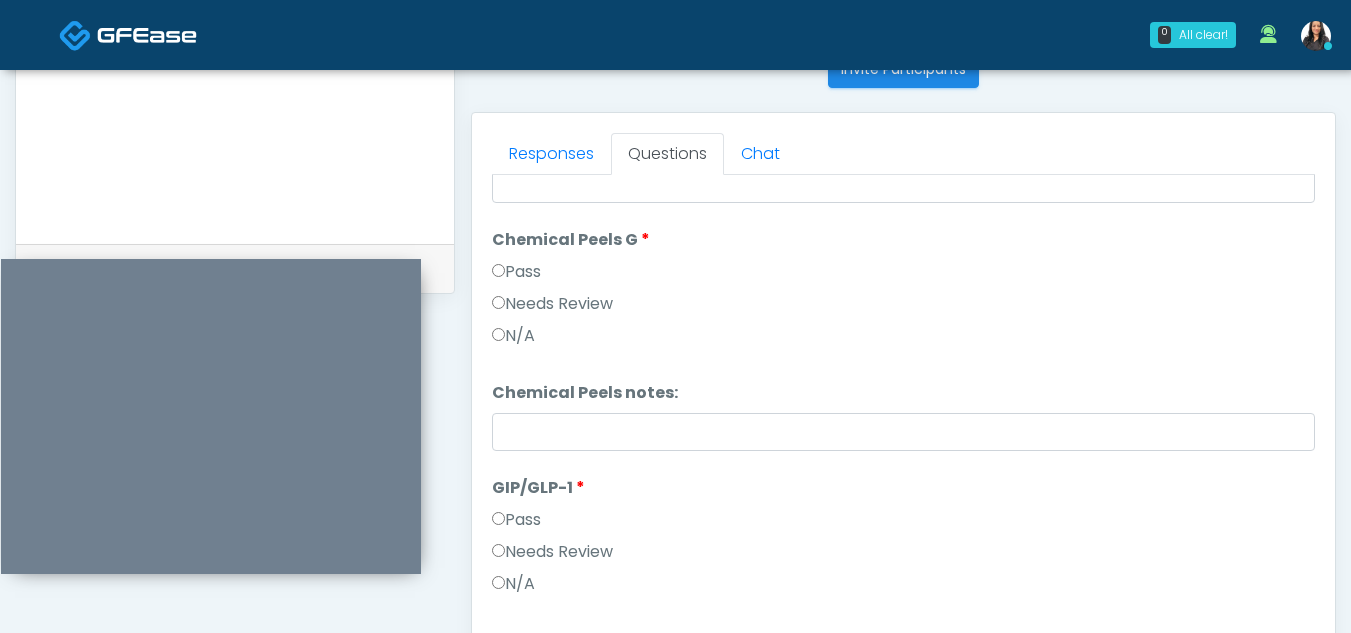 scroll, scrollTop: 1323, scrollLeft: 0, axis: vertical 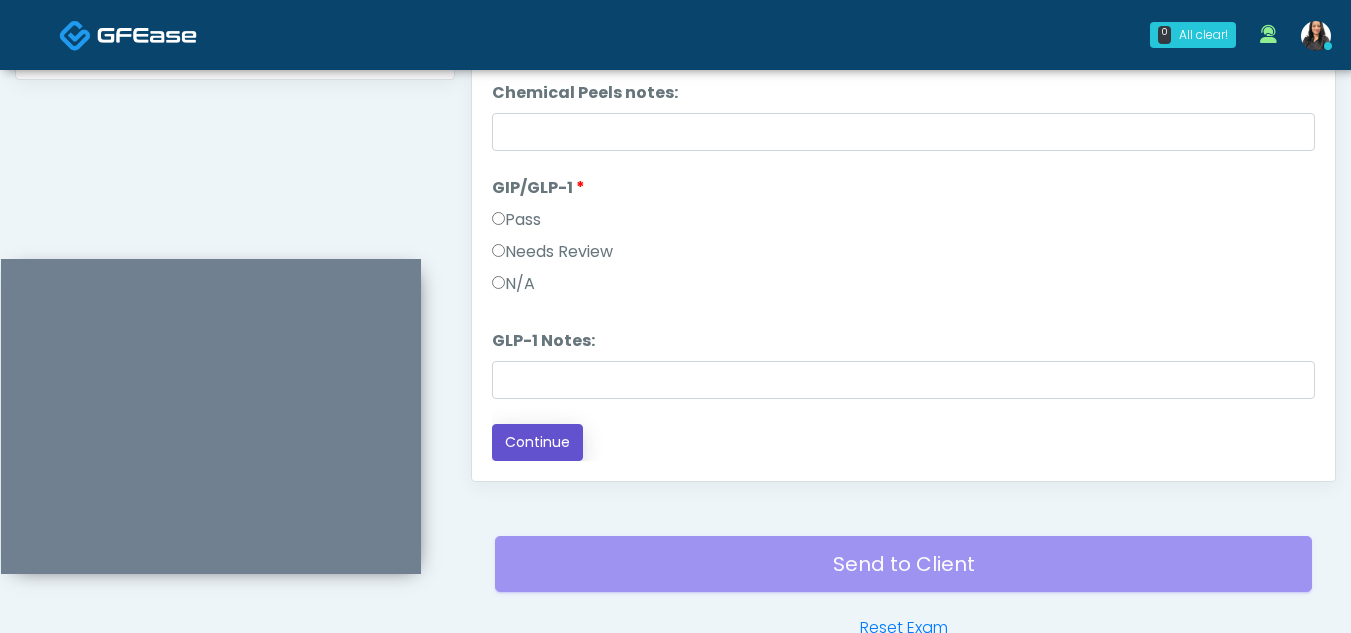 click on "Continue" at bounding box center (537, 442) 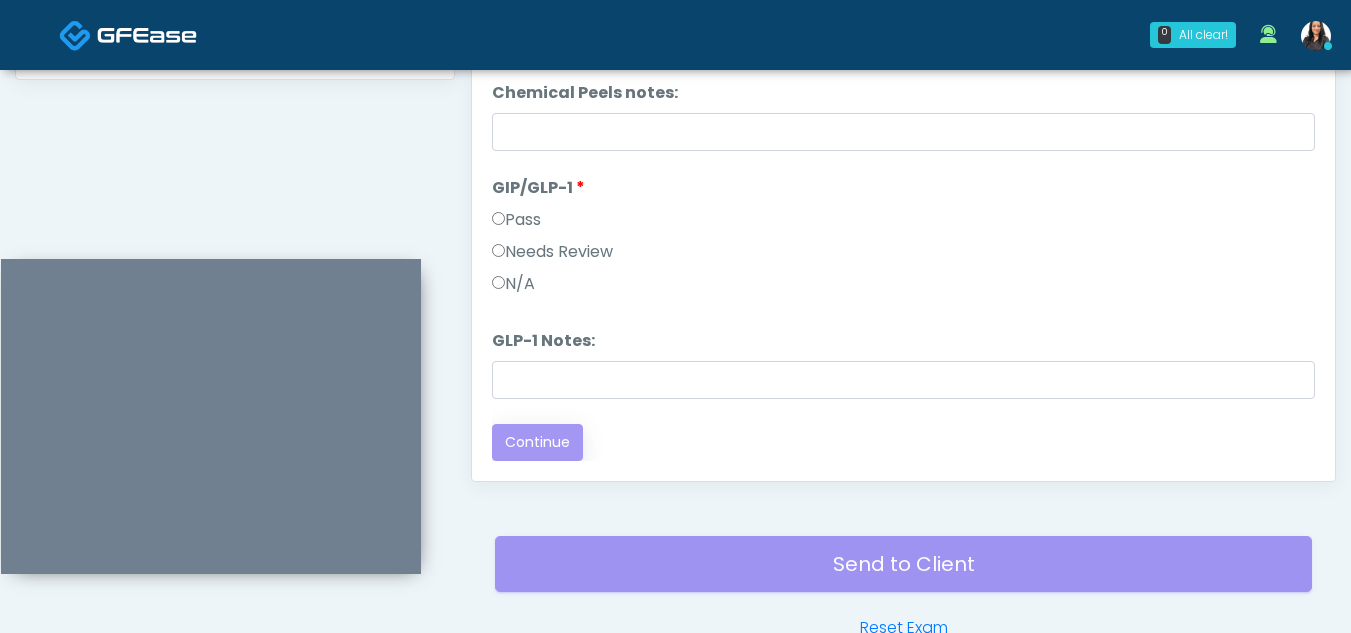 scroll, scrollTop: 0, scrollLeft: 0, axis: both 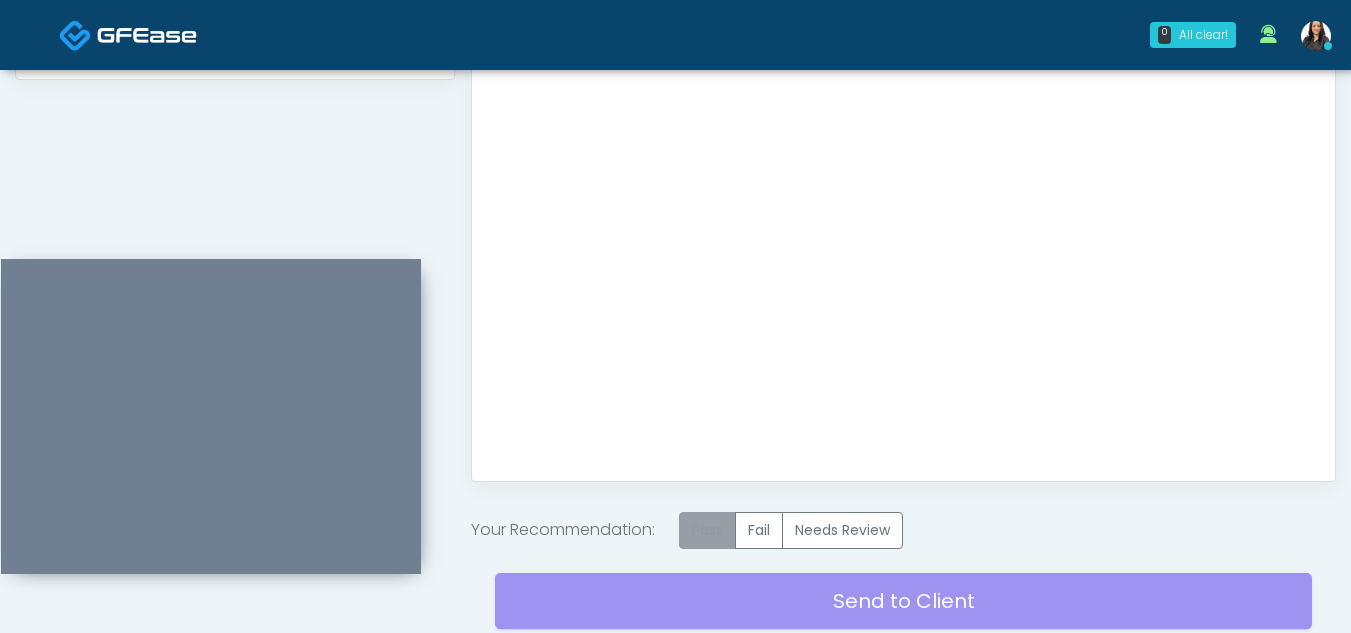click on "Pass" at bounding box center (707, 530) 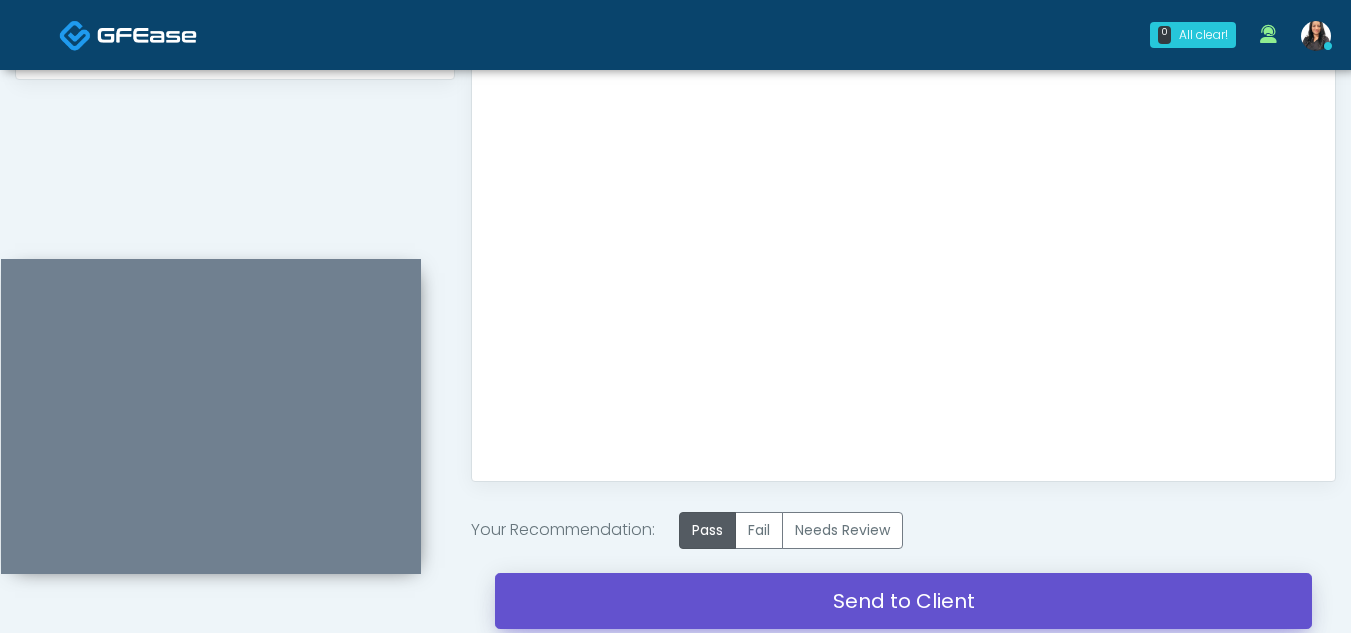 click on "Send to Client" at bounding box center (903, 601) 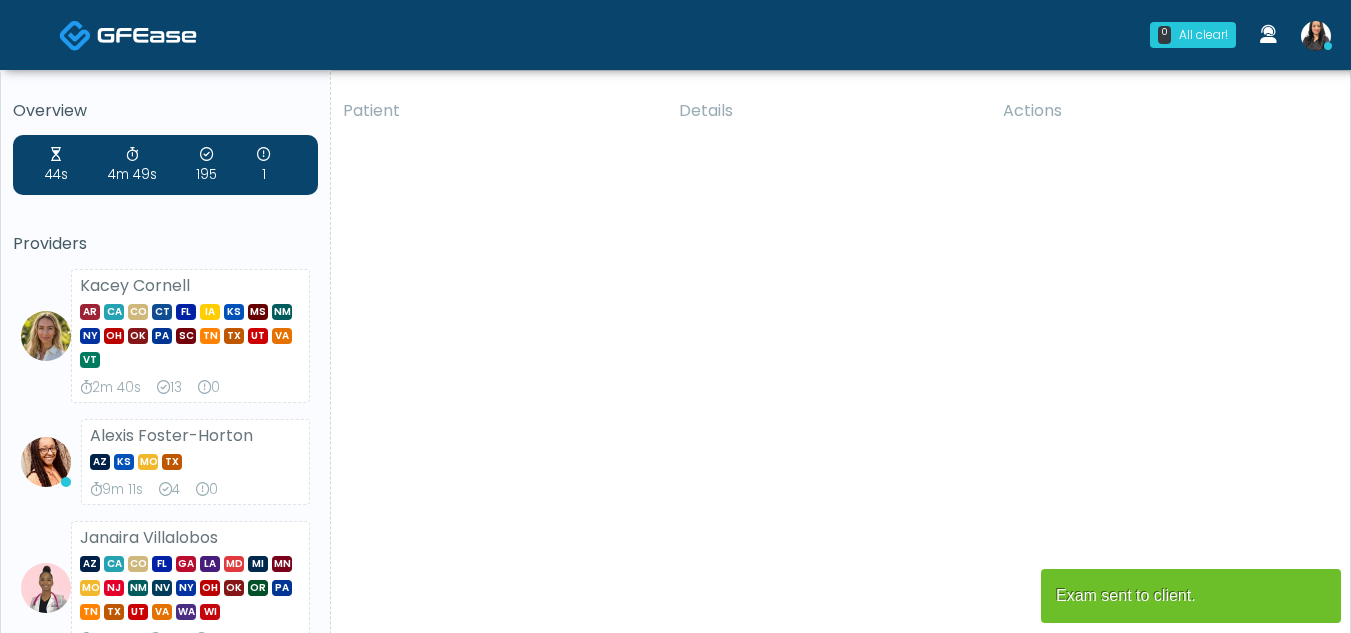 scroll, scrollTop: 0, scrollLeft: 0, axis: both 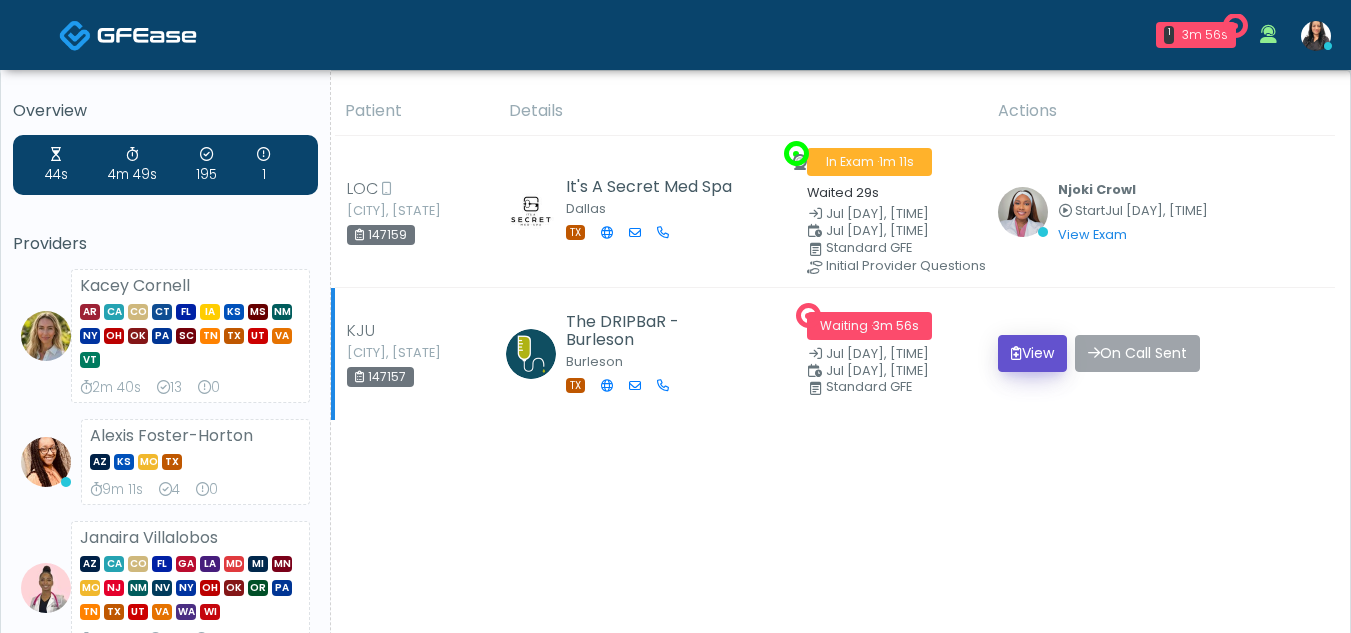 click on "View" at bounding box center [1032, 353] 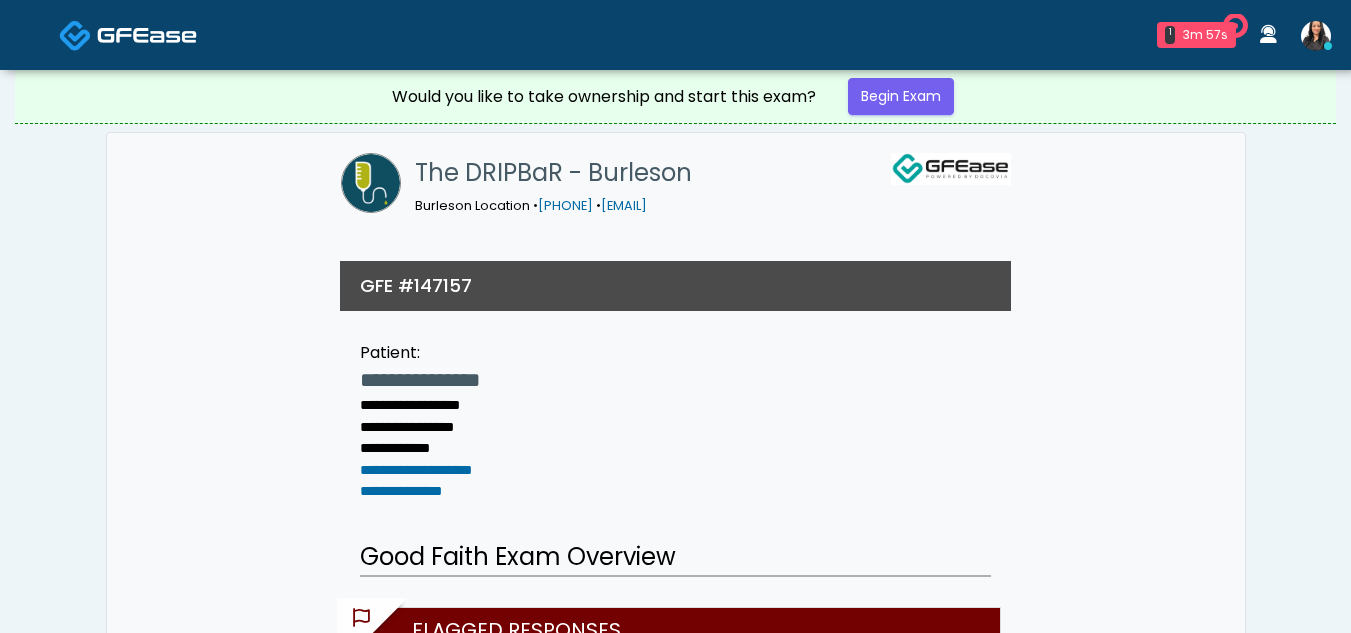 scroll, scrollTop: 0, scrollLeft: 0, axis: both 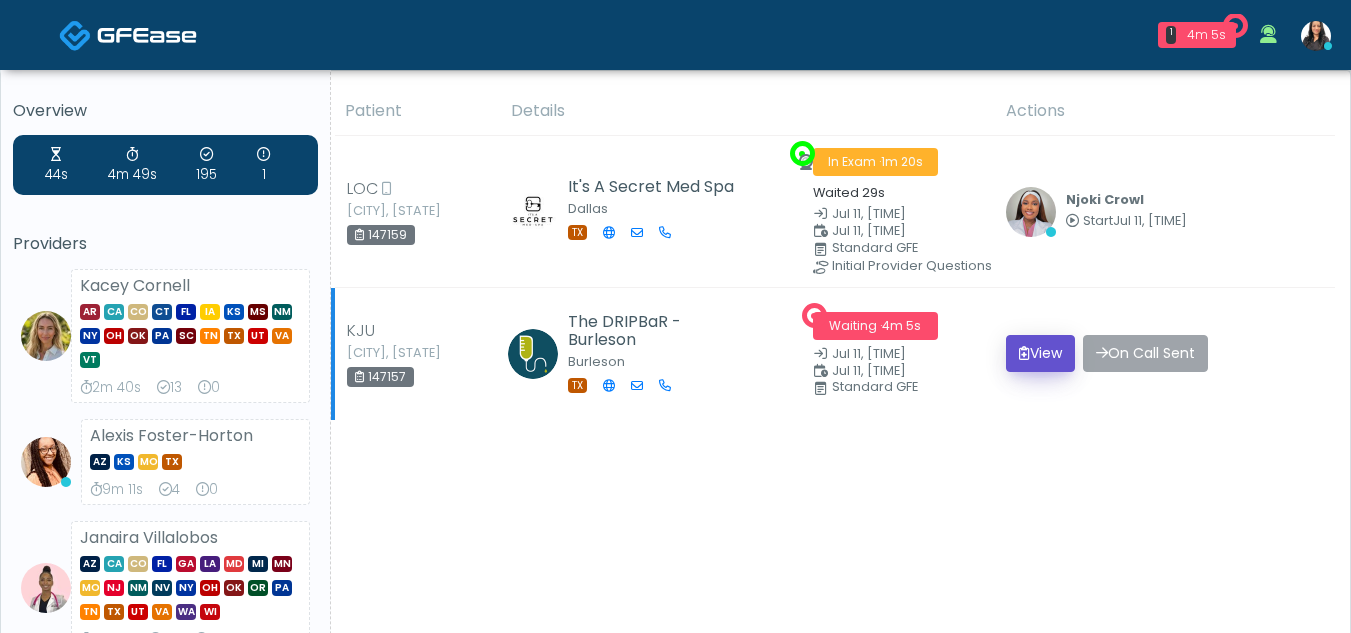 click on "View" at bounding box center [1040, 353] 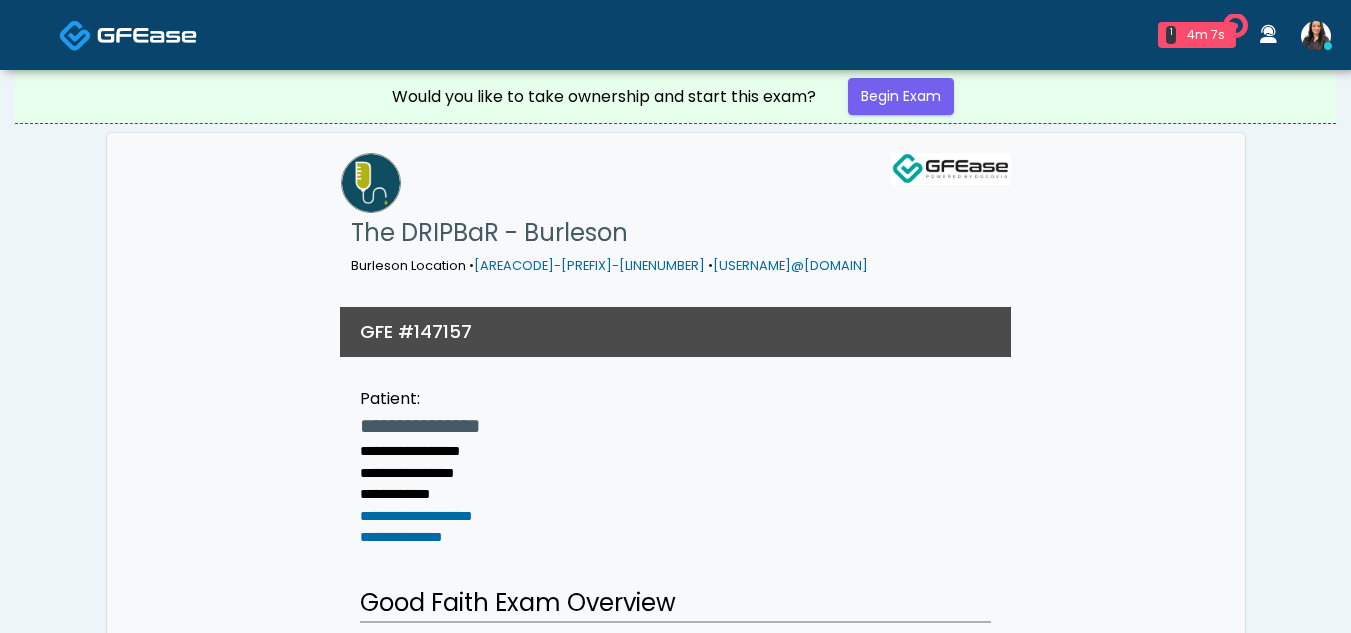 scroll, scrollTop: 0, scrollLeft: 0, axis: both 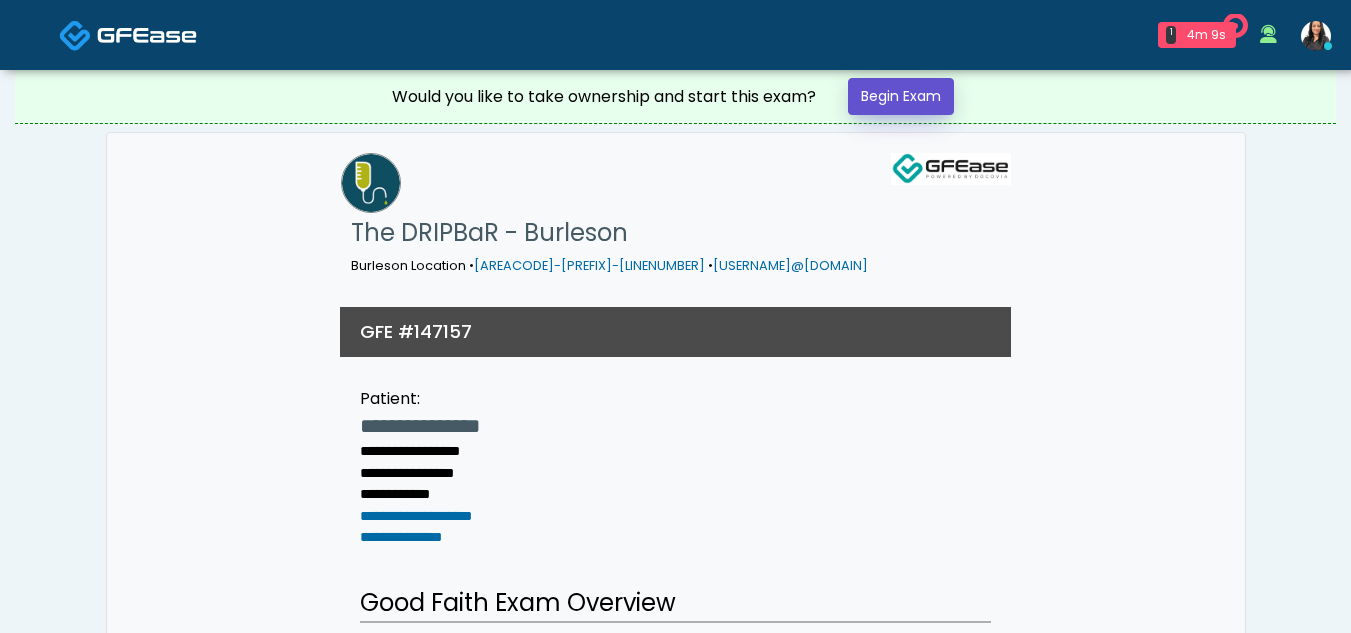 click on "Begin Exam" at bounding box center (901, 96) 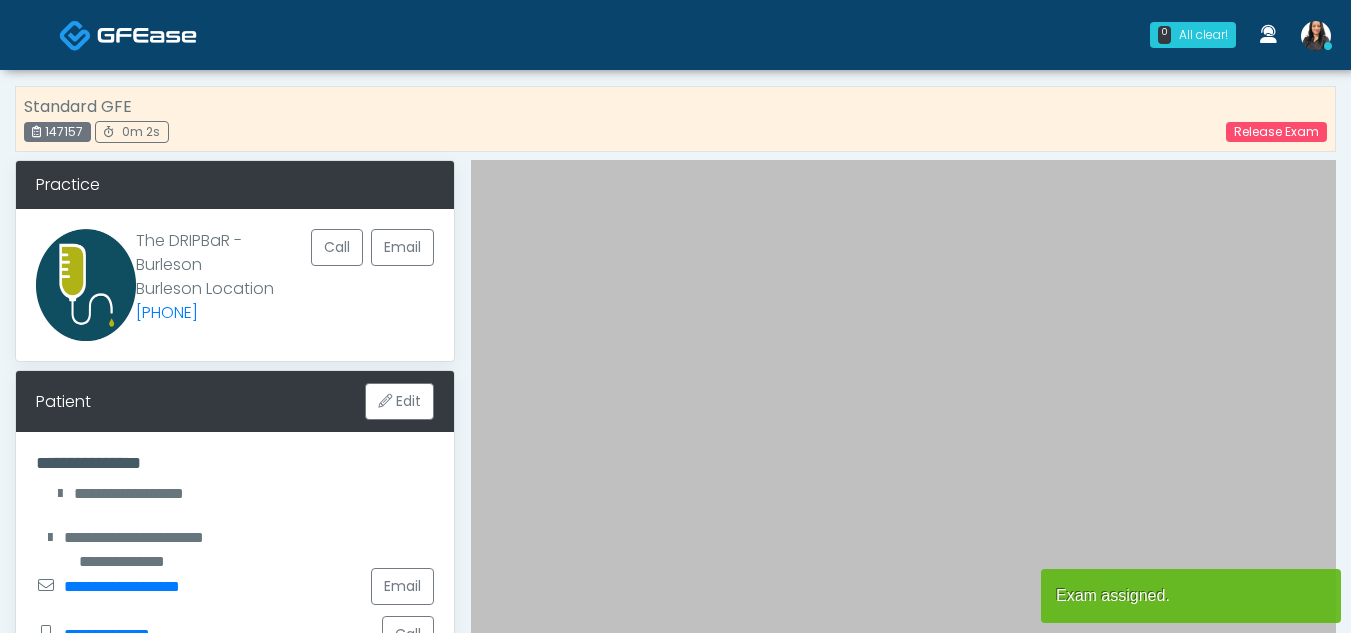 scroll, scrollTop: 0, scrollLeft: 0, axis: both 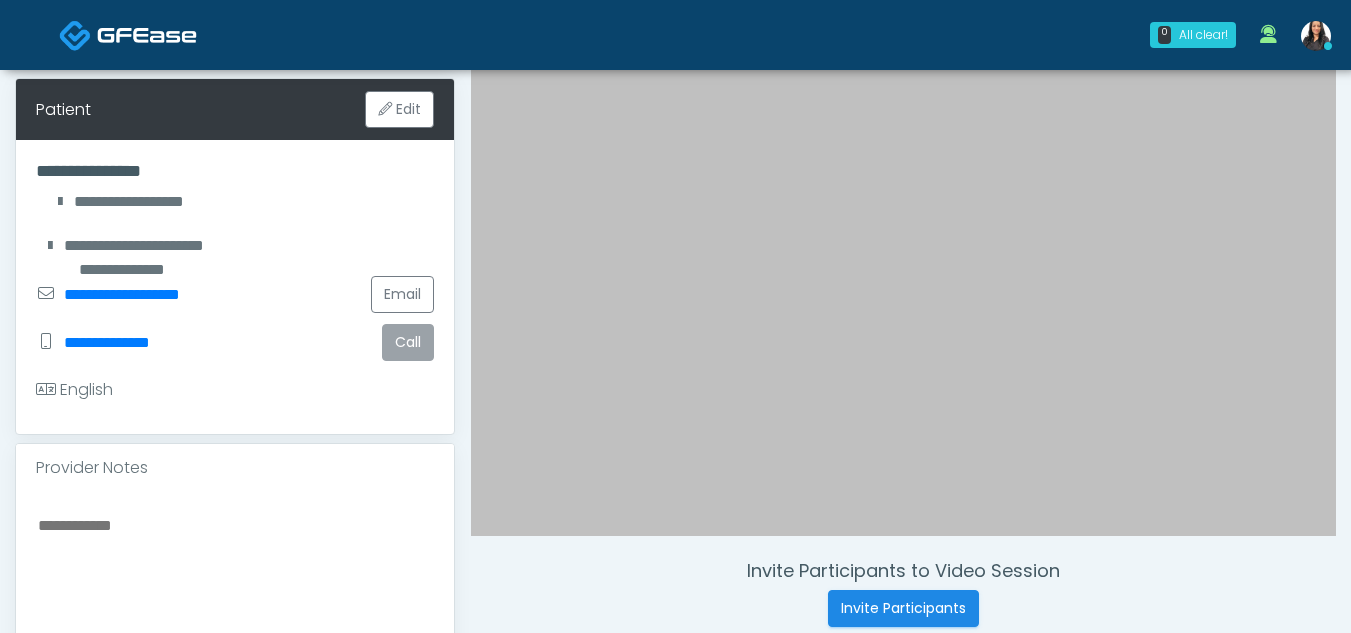 click on "Call" at bounding box center [408, 342] 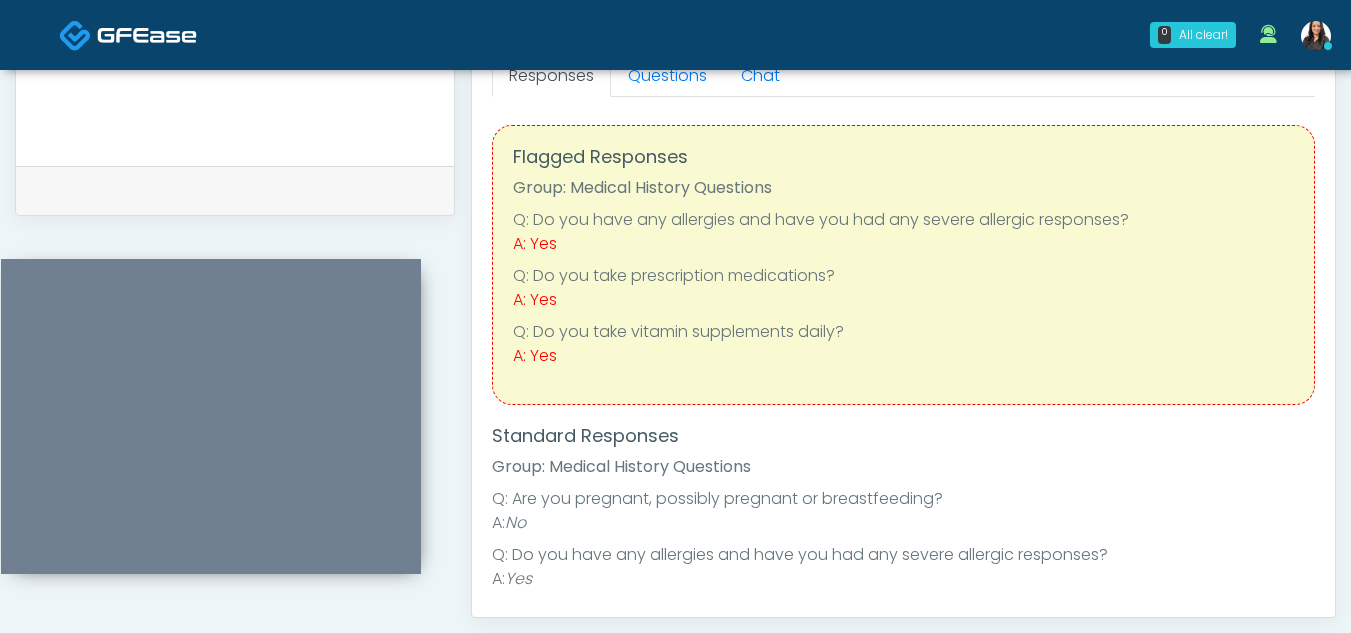 scroll, scrollTop: 915, scrollLeft: 0, axis: vertical 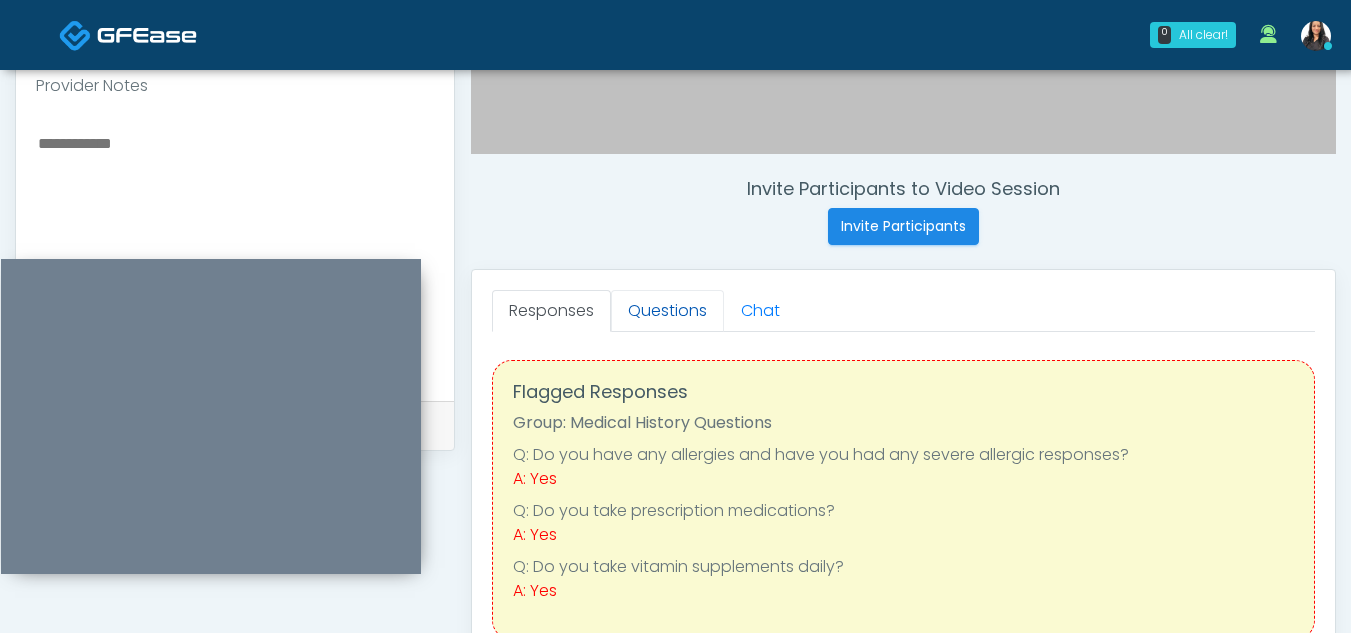 click on "Questions" at bounding box center [667, 311] 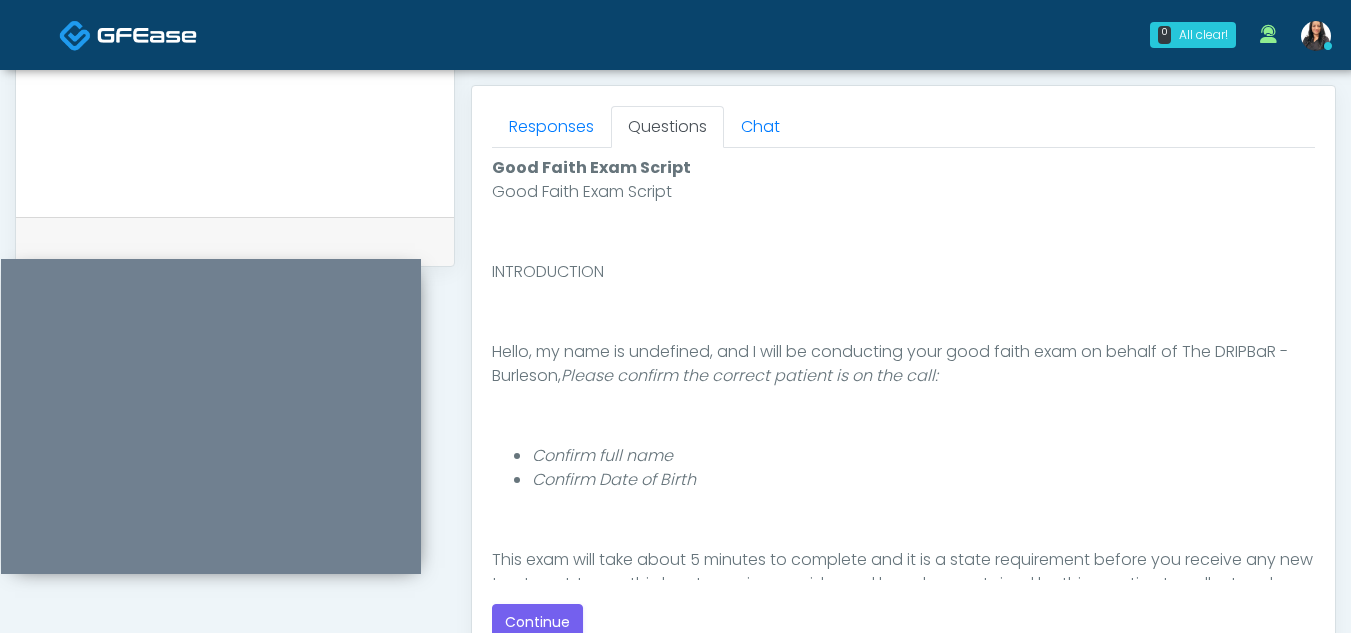scroll, scrollTop: 894, scrollLeft: 0, axis: vertical 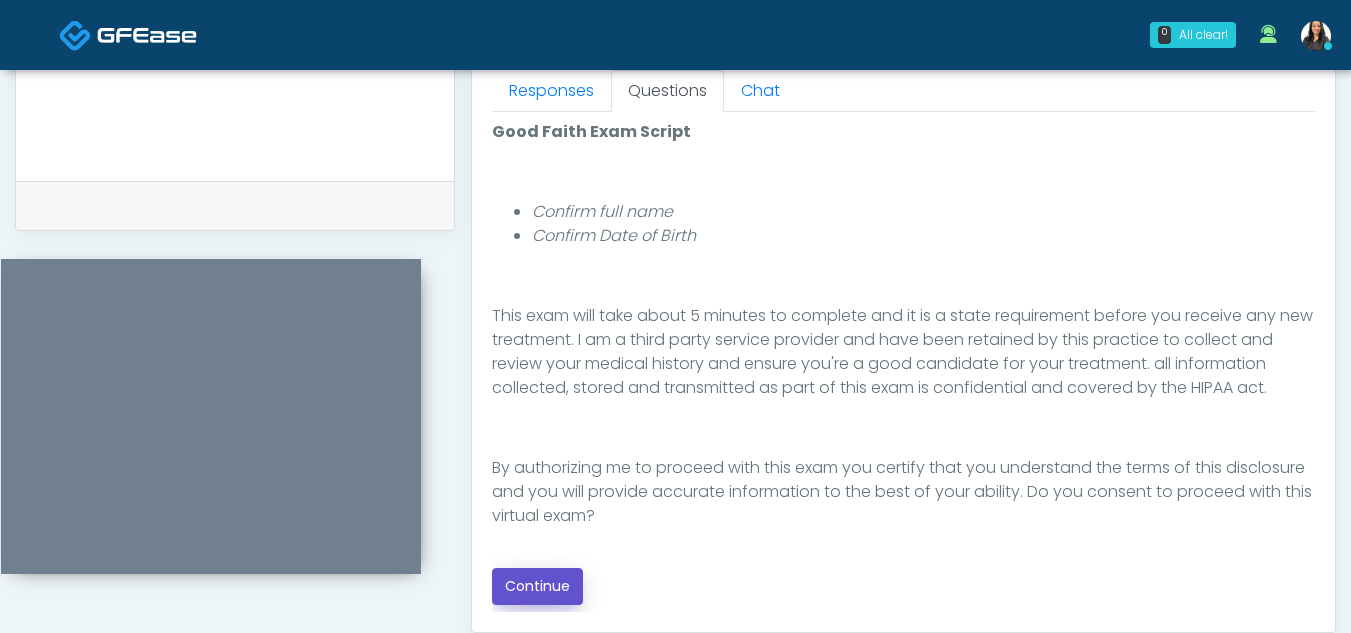 click on "Continue" at bounding box center [537, 586] 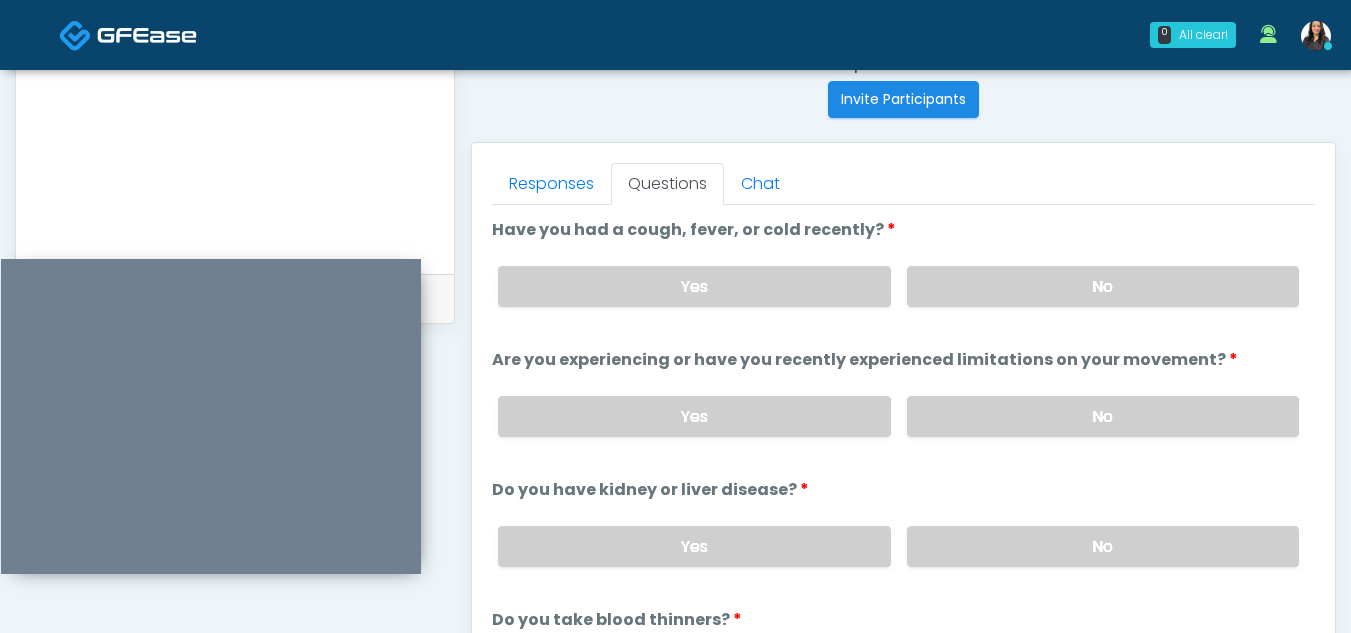 scroll, scrollTop: 840, scrollLeft: 0, axis: vertical 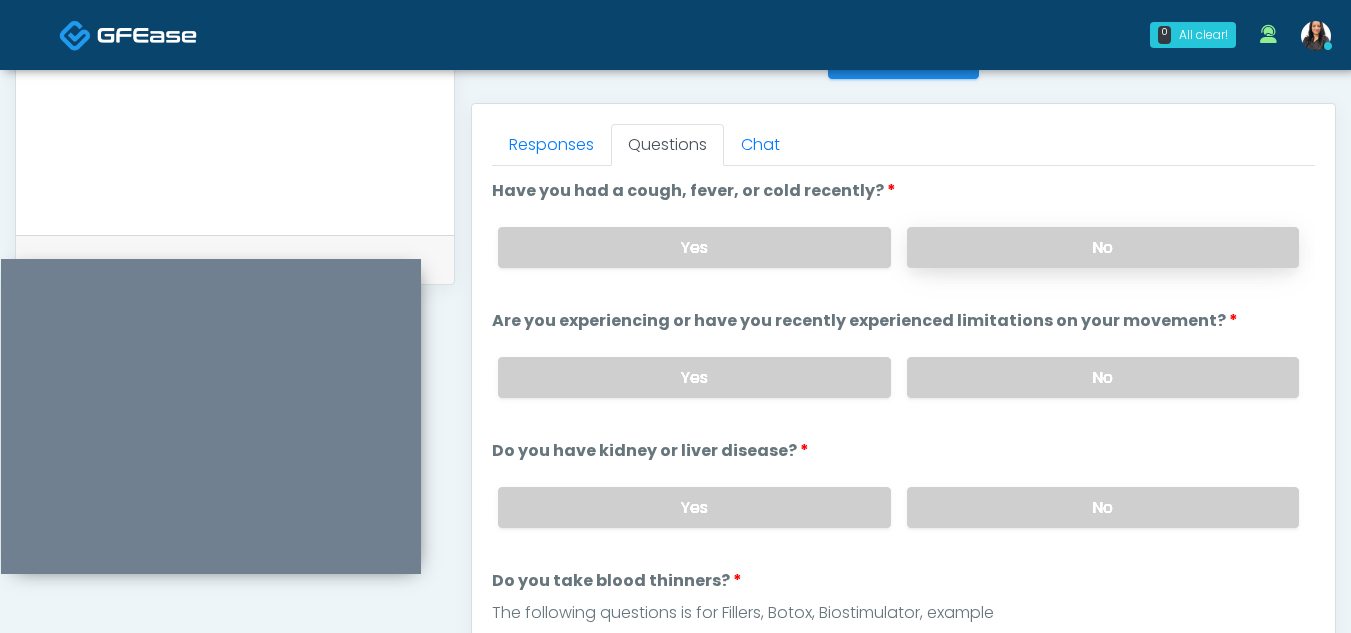 click on "No" at bounding box center (1103, 247) 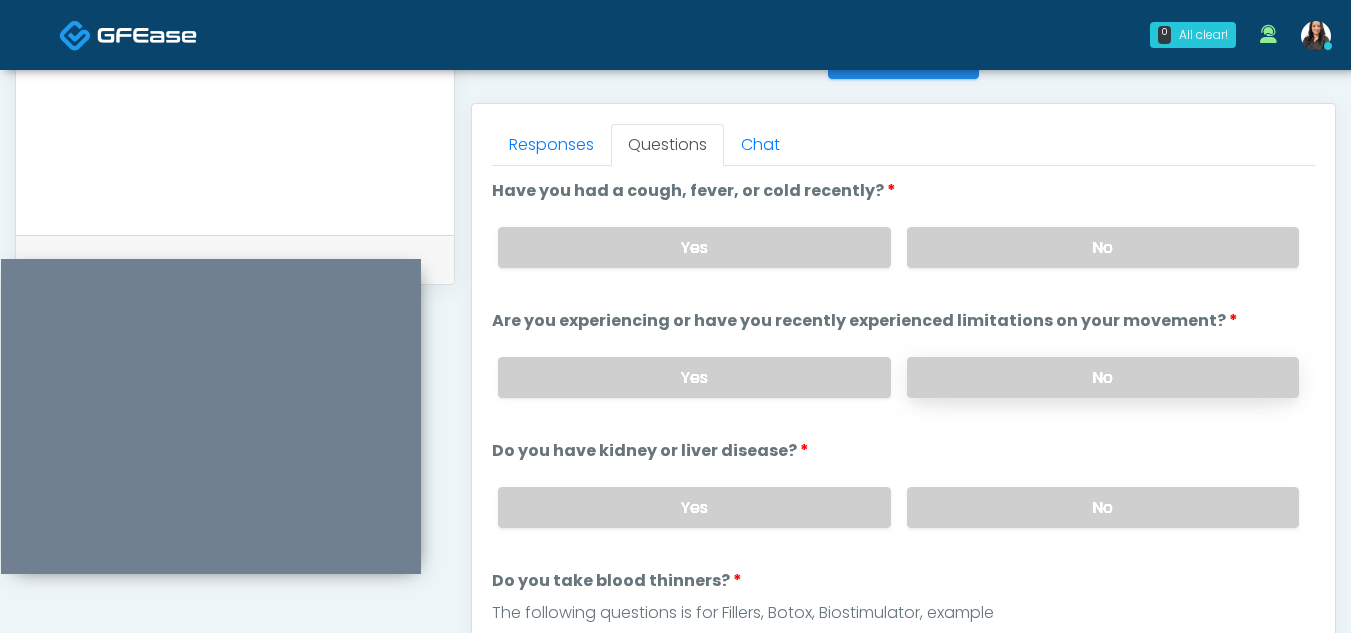 click on "No" at bounding box center [1103, 377] 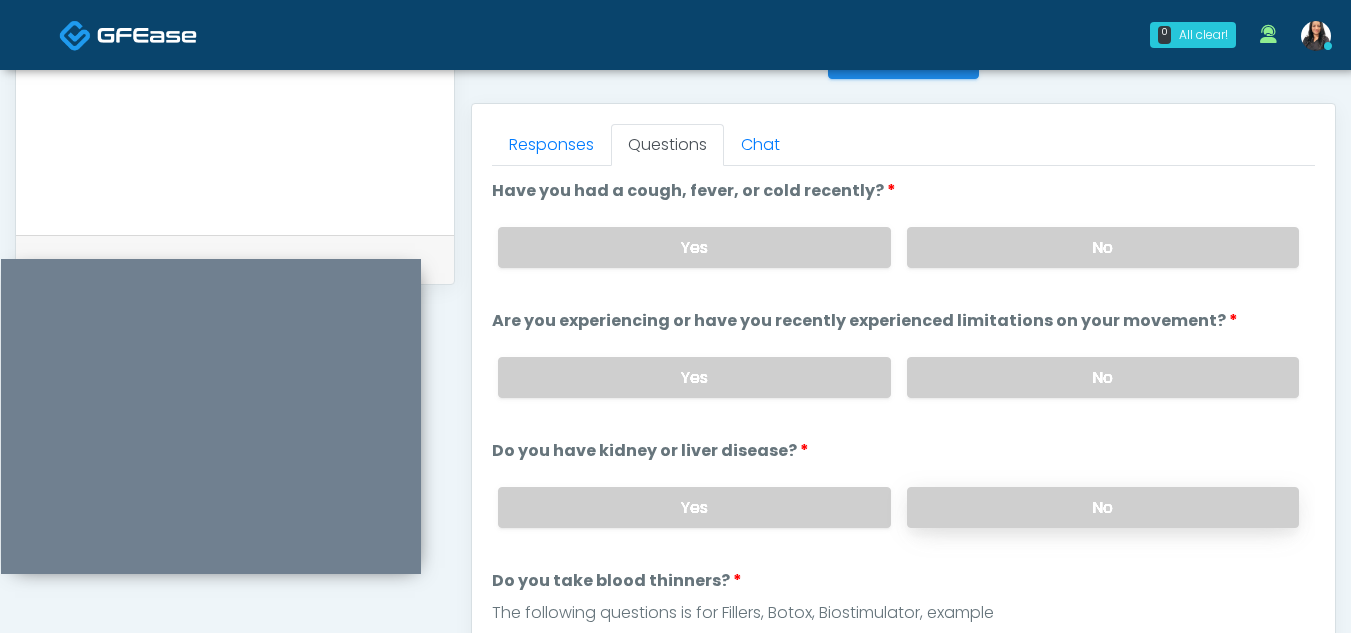 click on "No" at bounding box center (1103, 507) 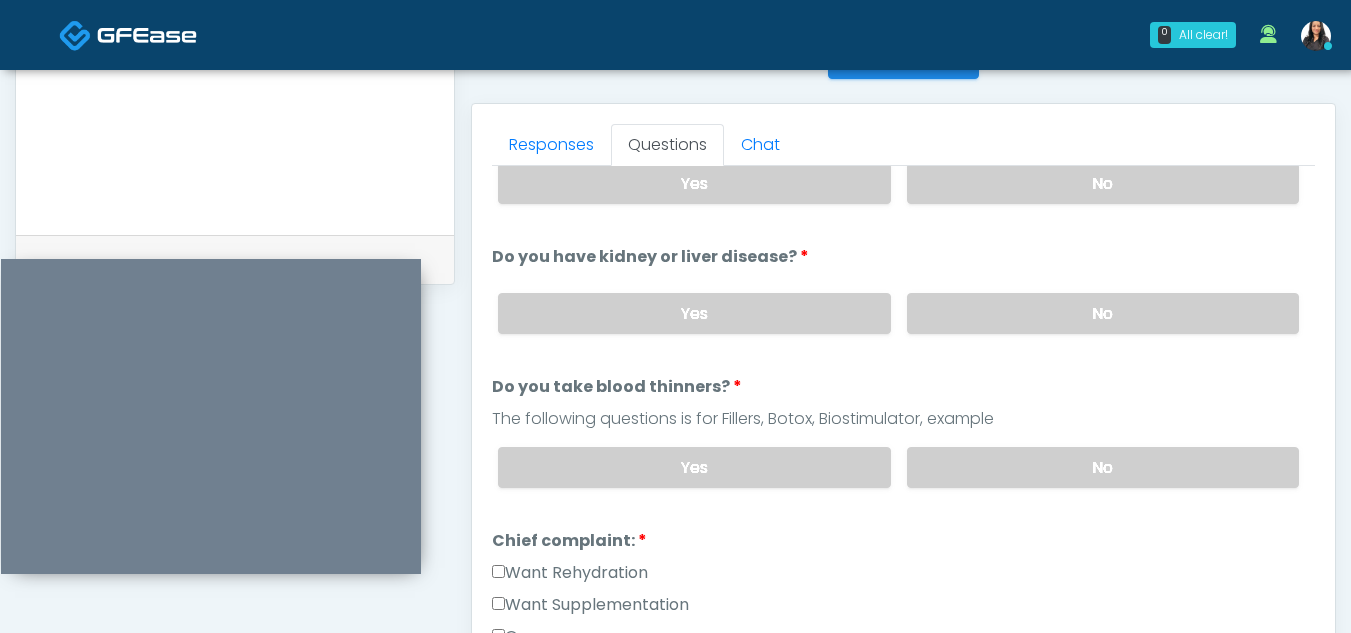 scroll, scrollTop: 307, scrollLeft: 0, axis: vertical 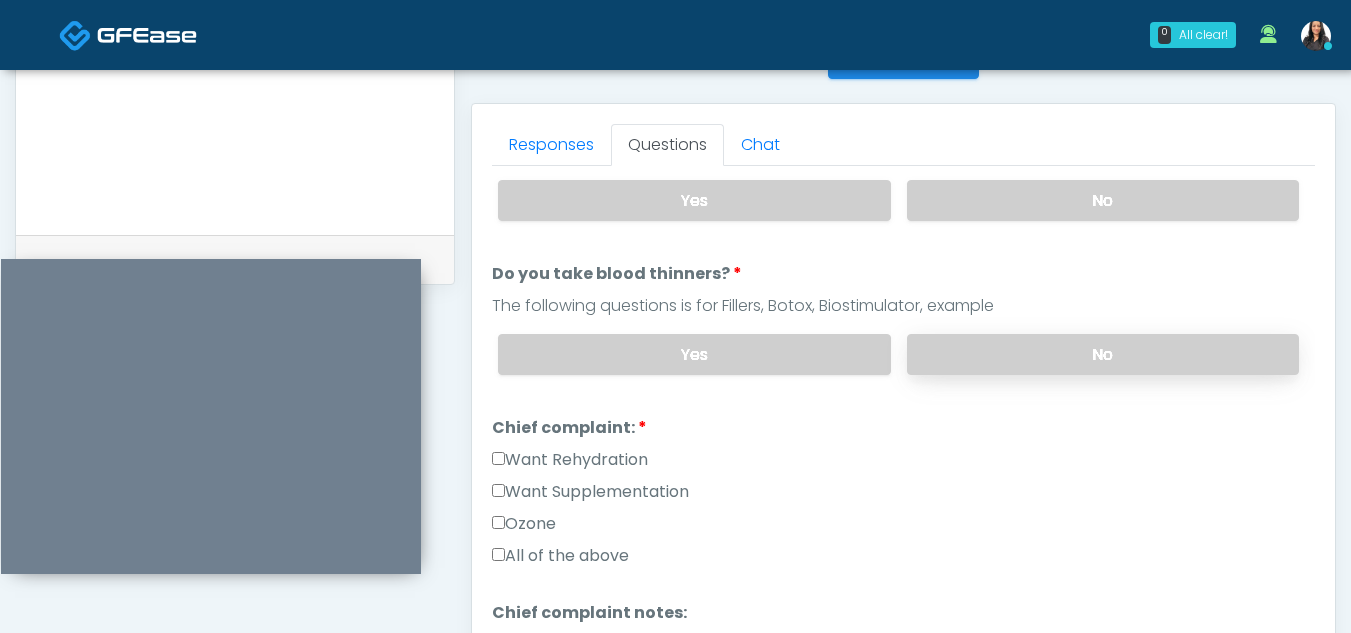 click on "No" at bounding box center [1103, 354] 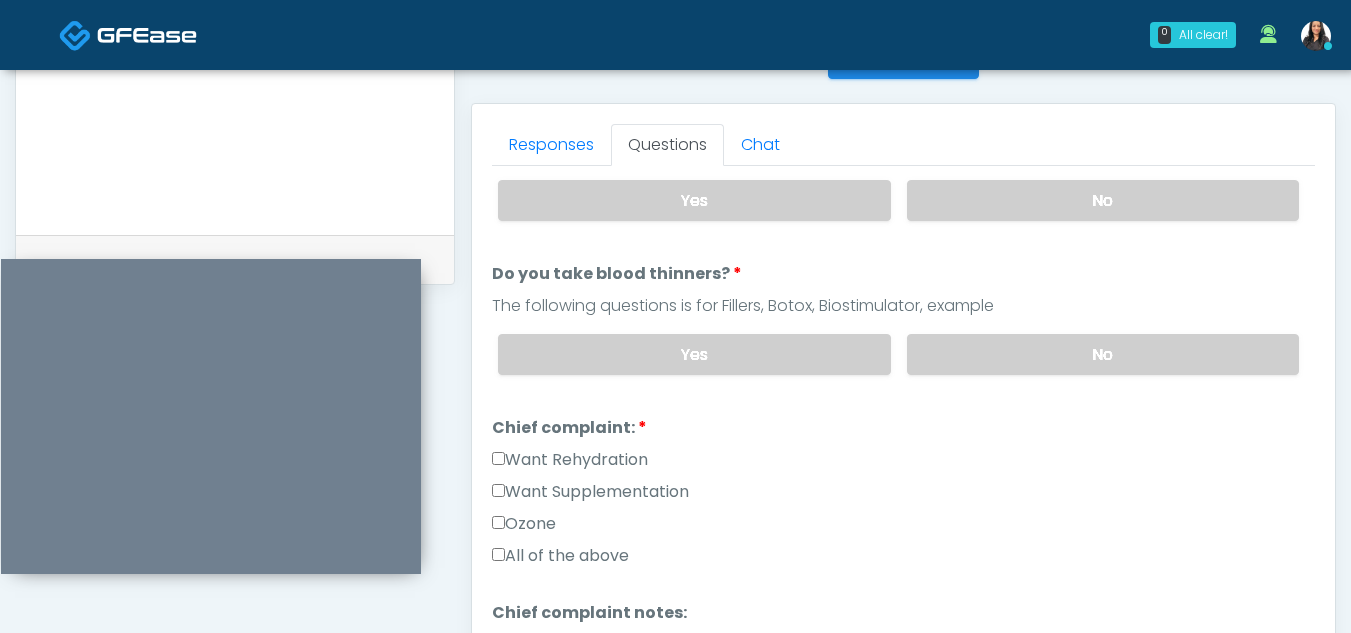 scroll, scrollTop: 0, scrollLeft: 0, axis: both 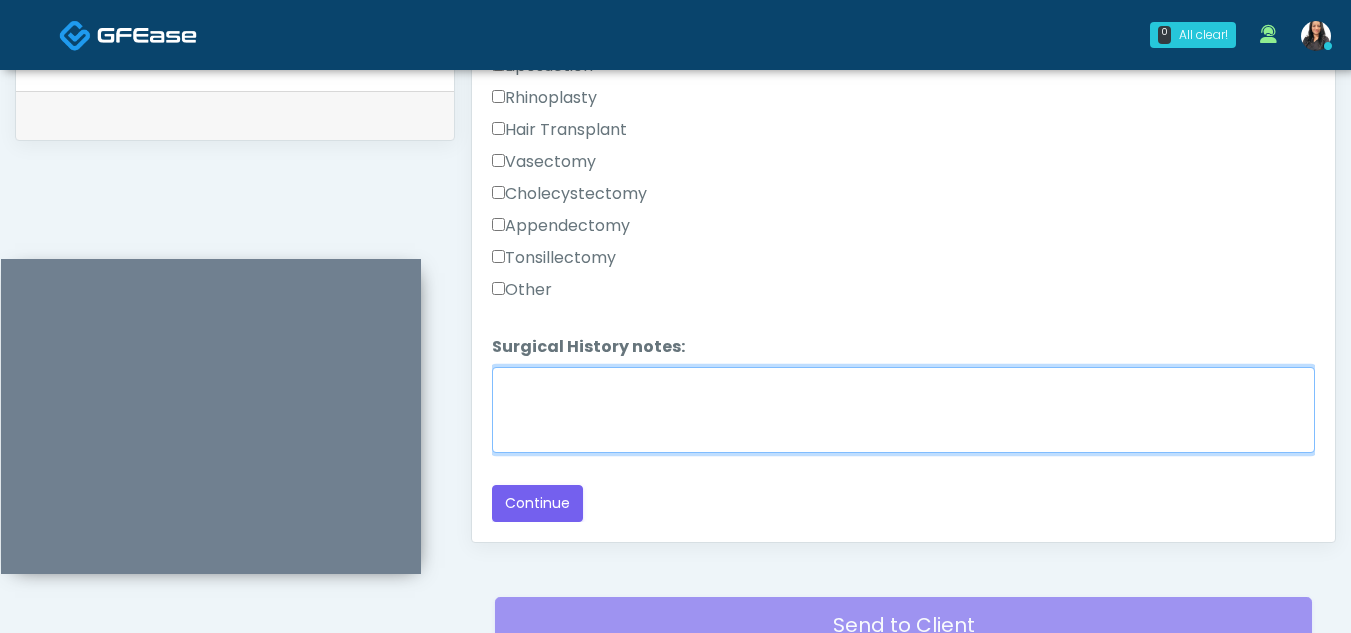 click on "Surgical History notes:" at bounding box center [903, 410] 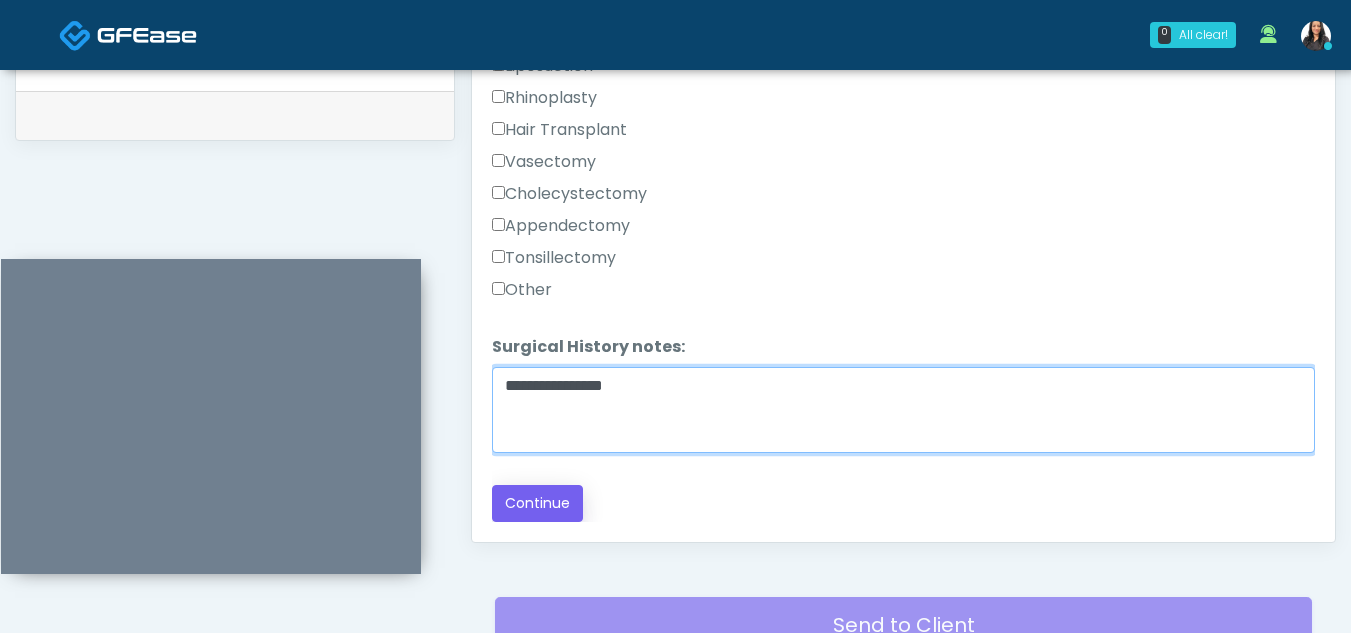 type on "**********" 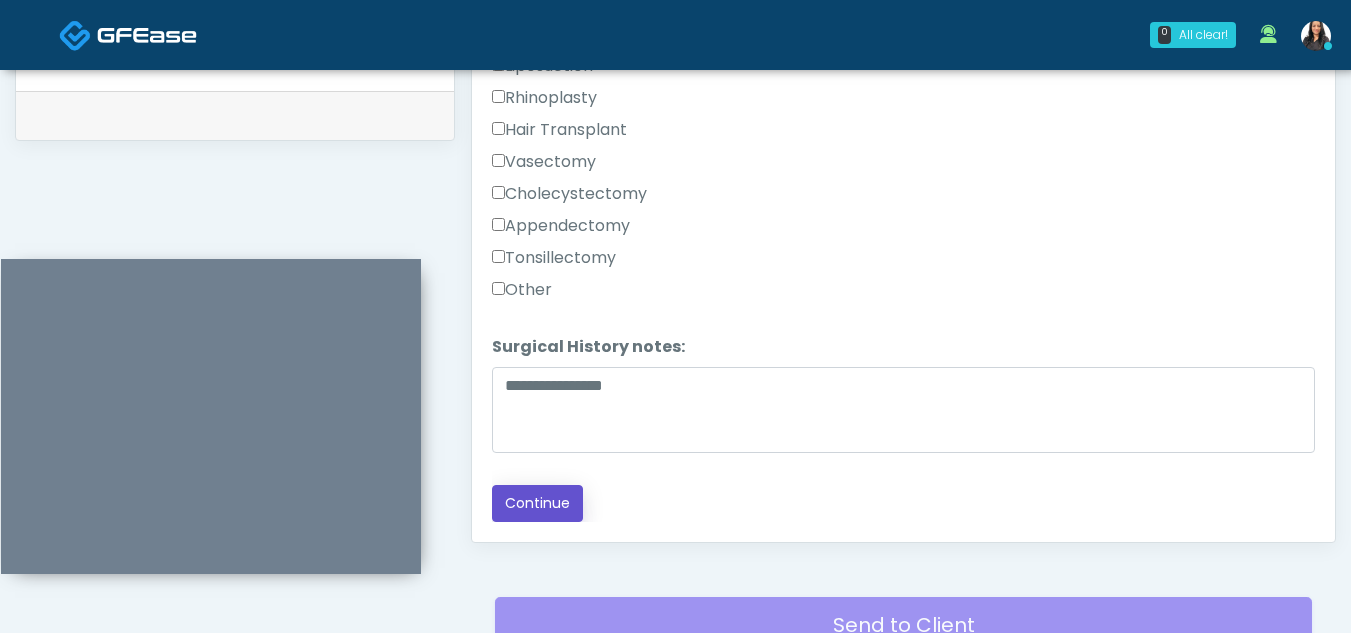 click on "Continue" at bounding box center (537, 503) 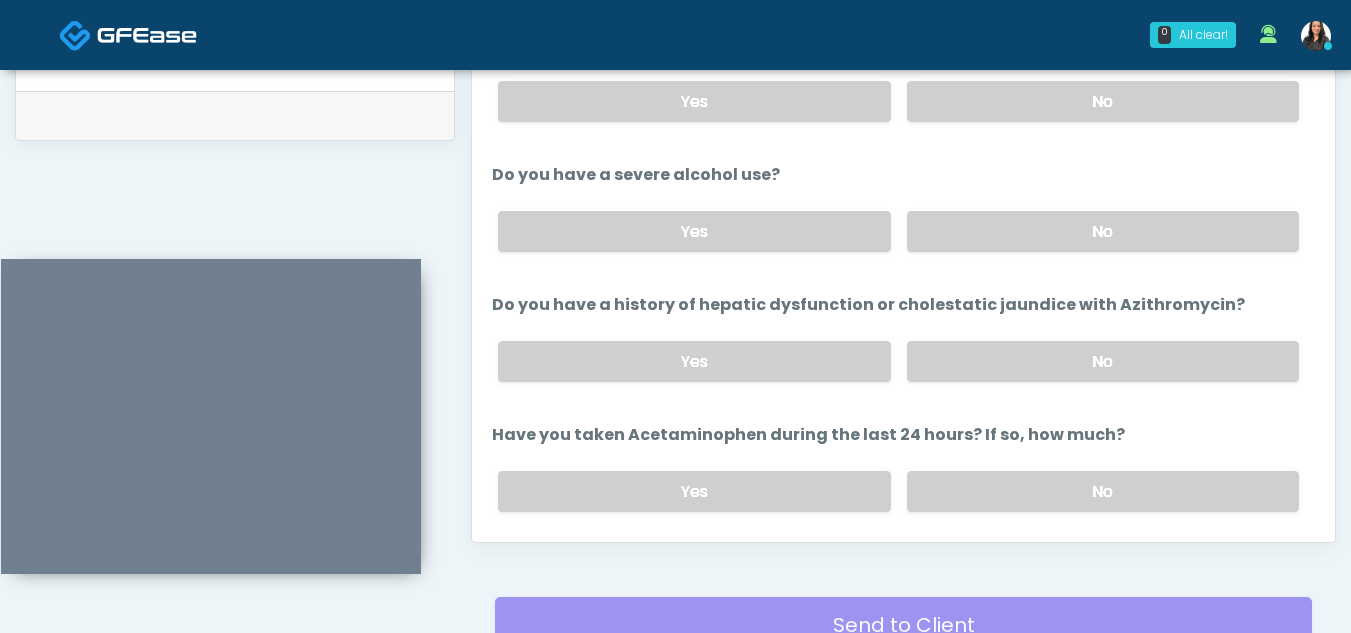 scroll, scrollTop: 1, scrollLeft: 0, axis: vertical 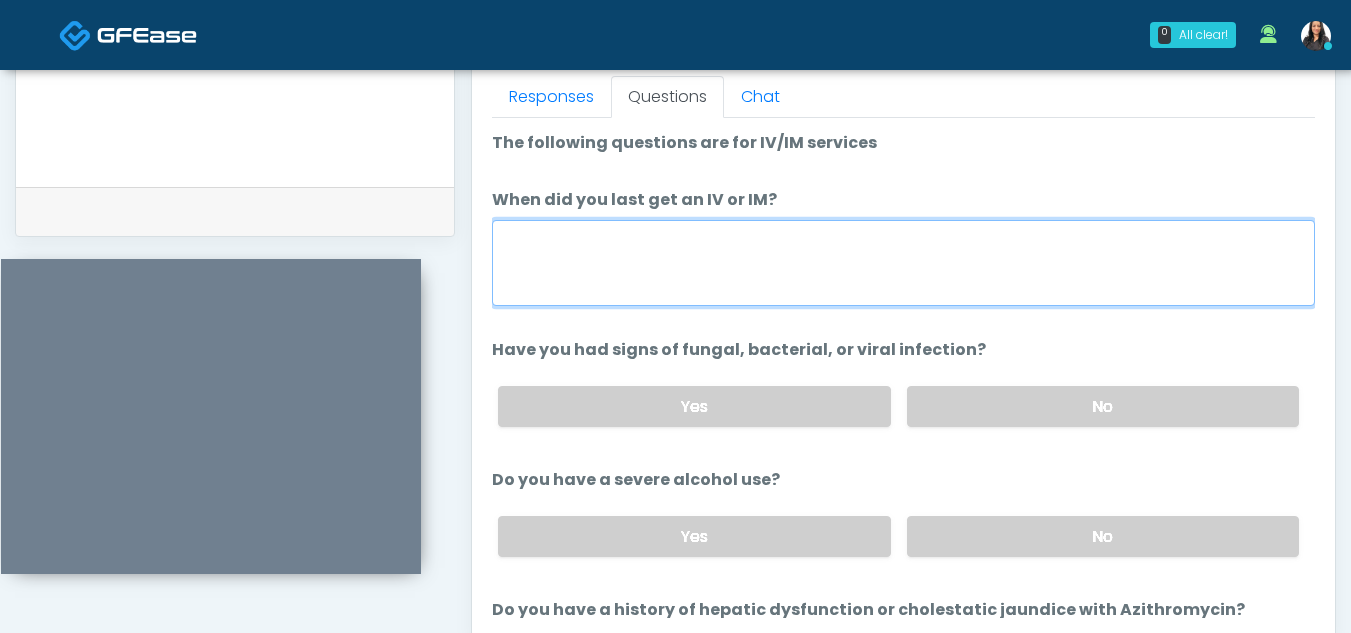 click on "When did you last get an IV or IM?" at bounding box center (903, 263) 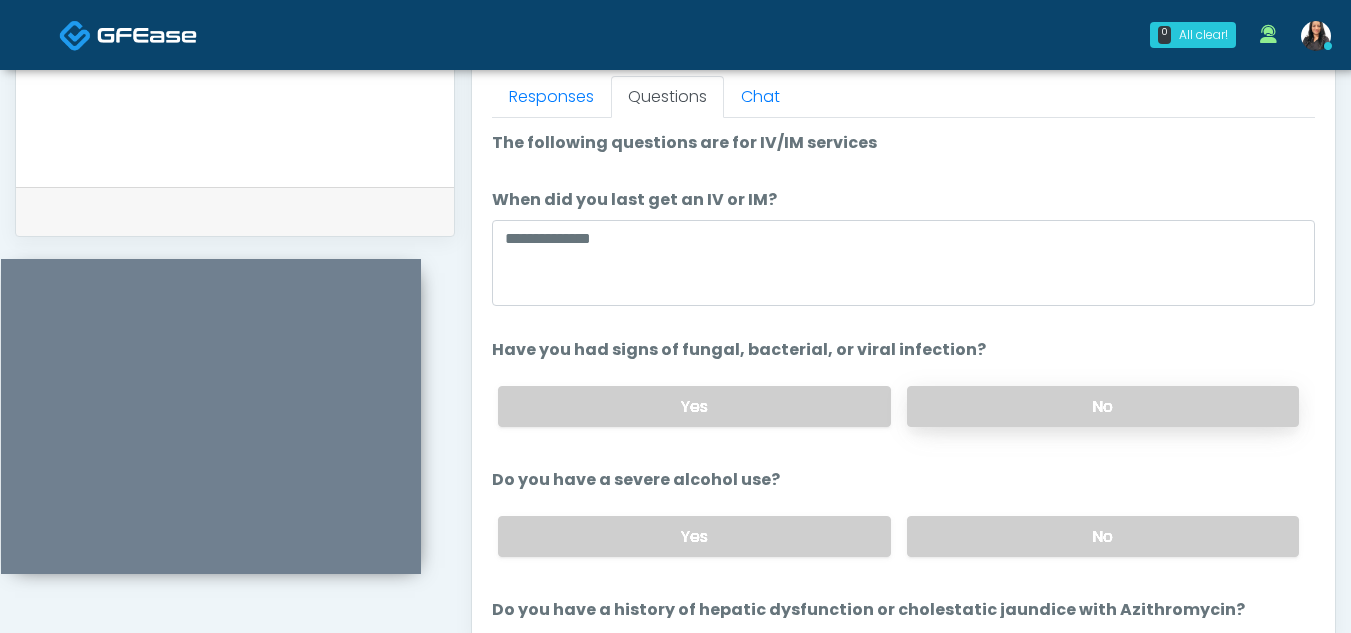 click on "No" at bounding box center [1103, 406] 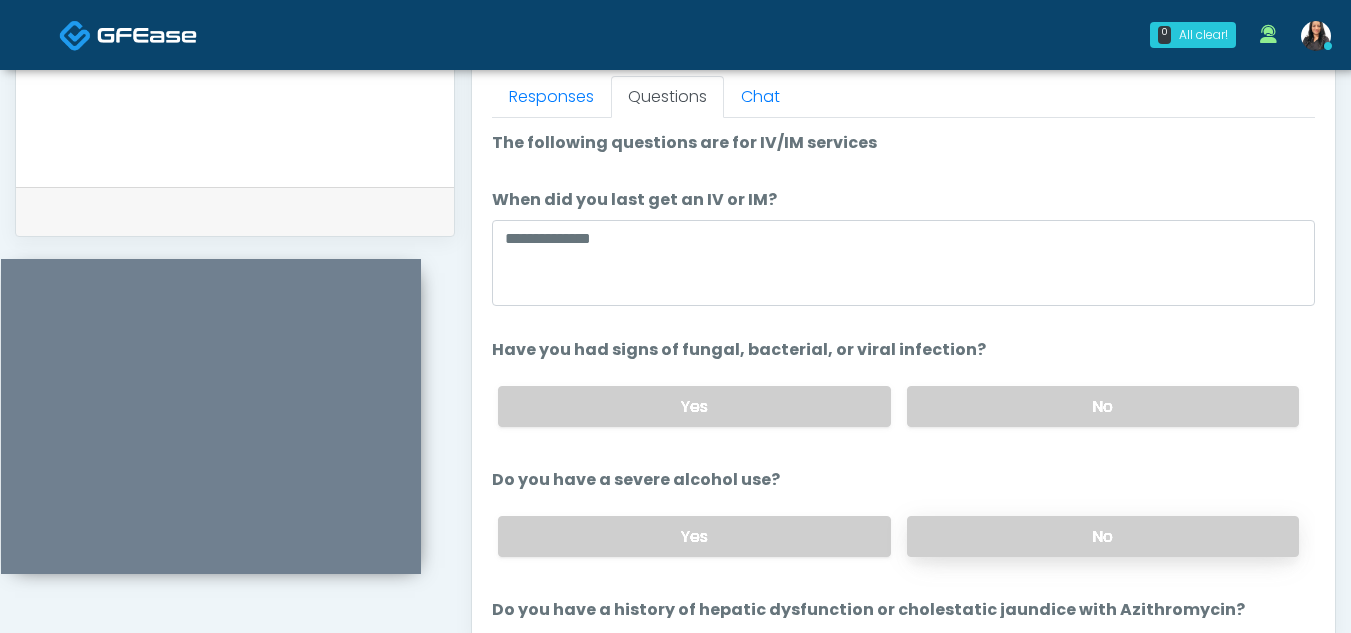 click on "No" at bounding box center [1103, 536] 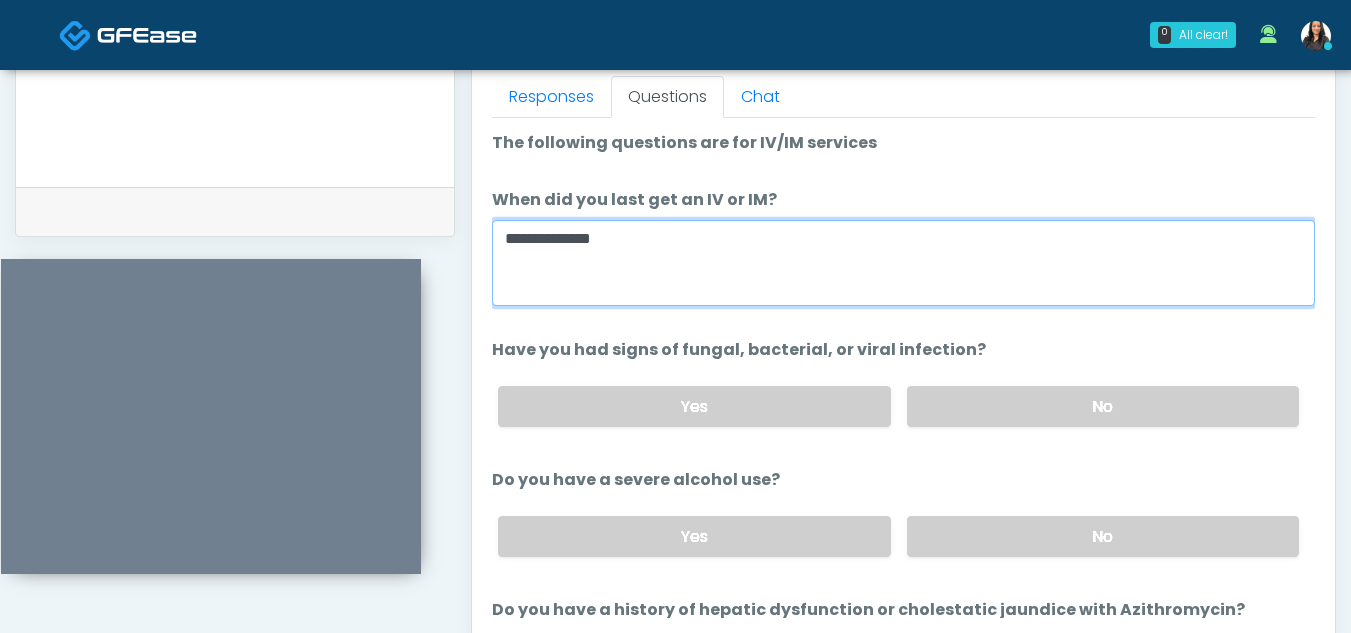 click on "**********" at bounding box center (903, 263) 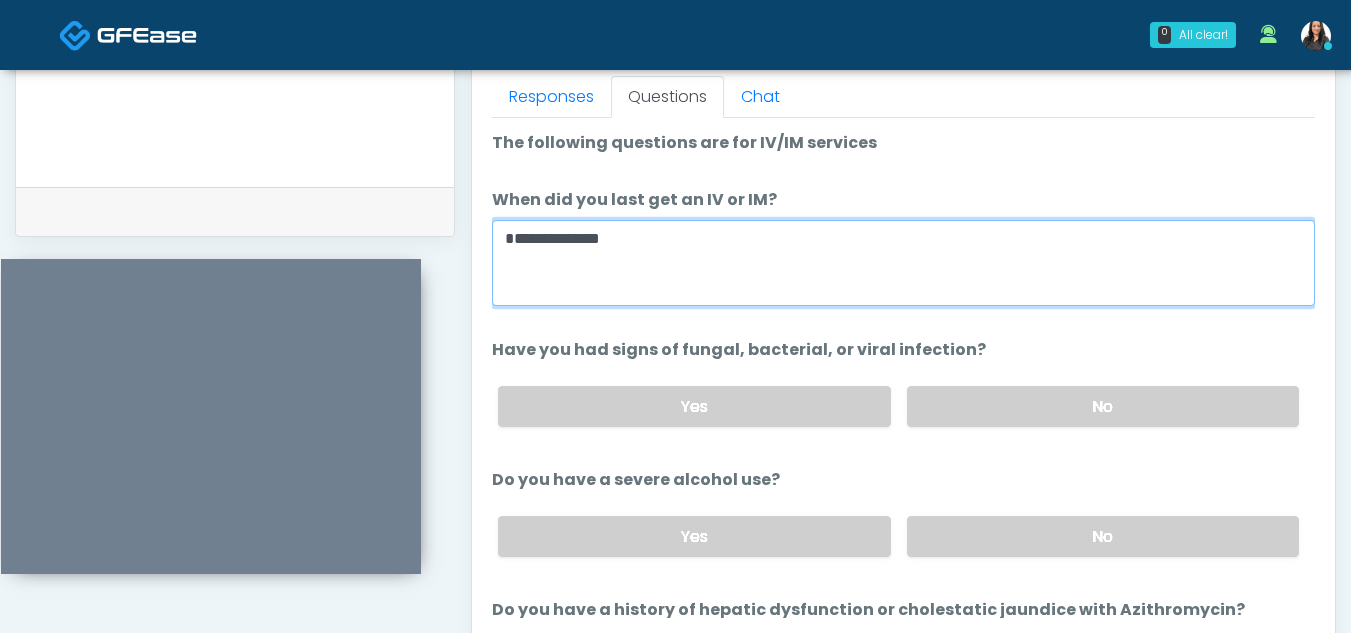 type on "**********" 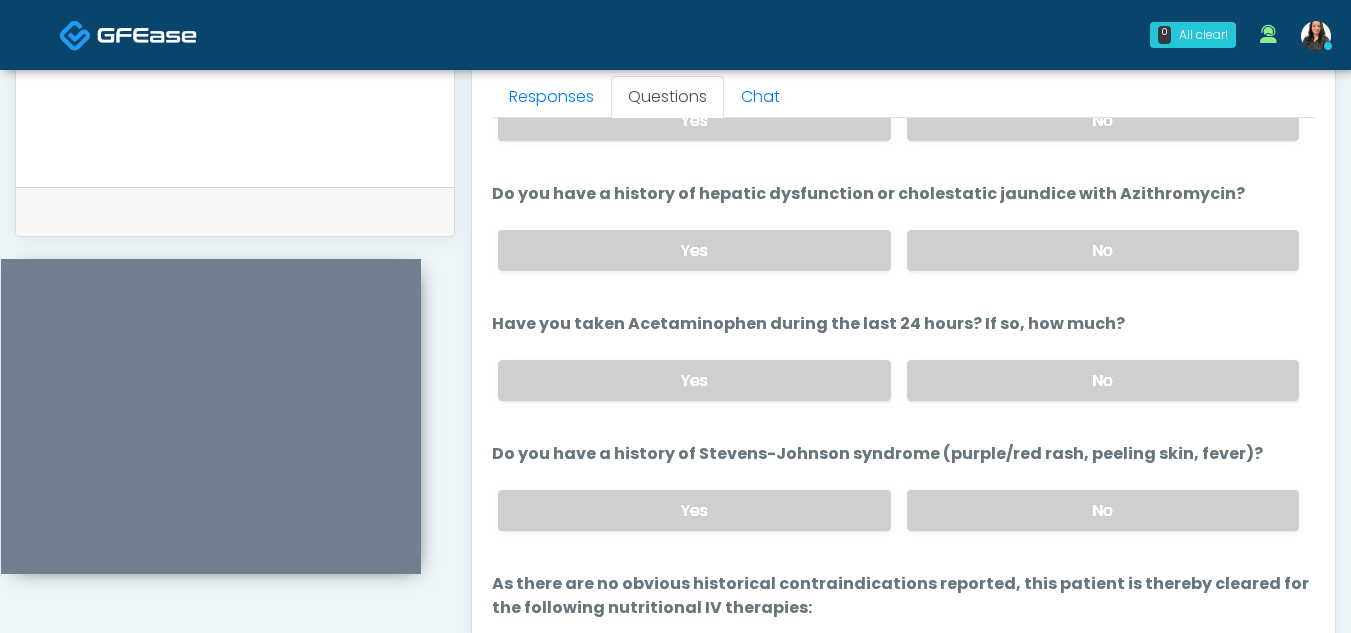 scroll, scrollTop: 422, scrollLeft: 0, axis: vertical 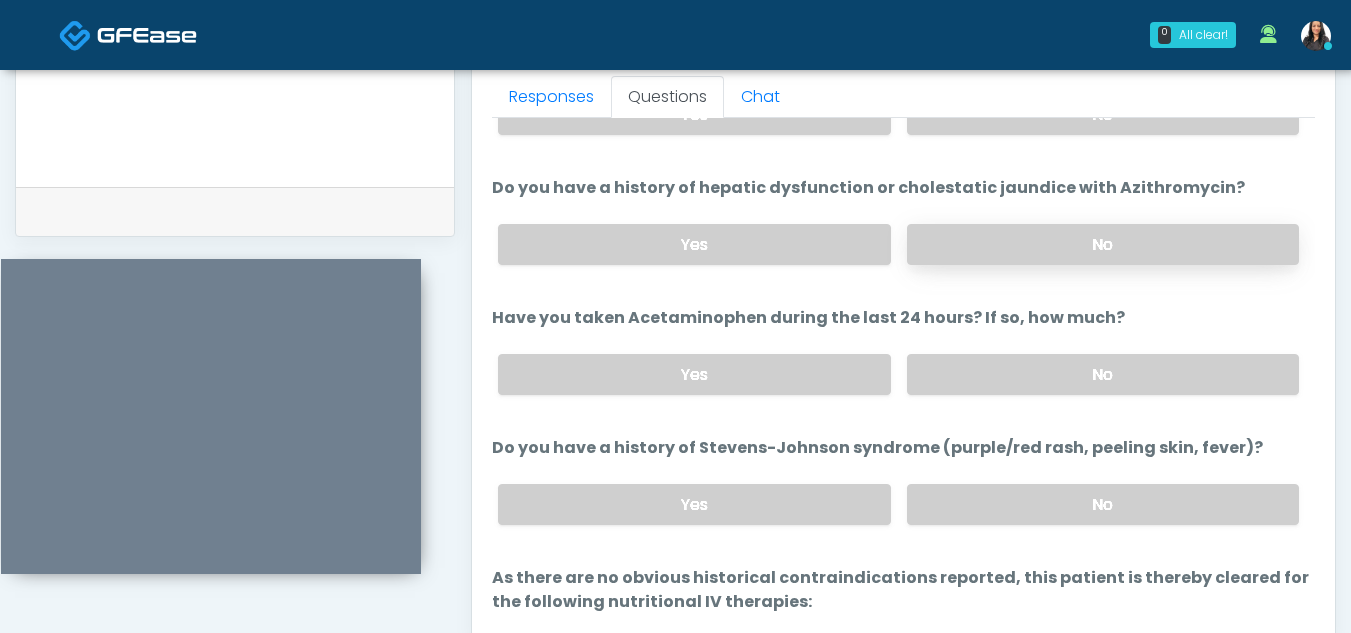 click on "No" at bounding box center [1103, 244] 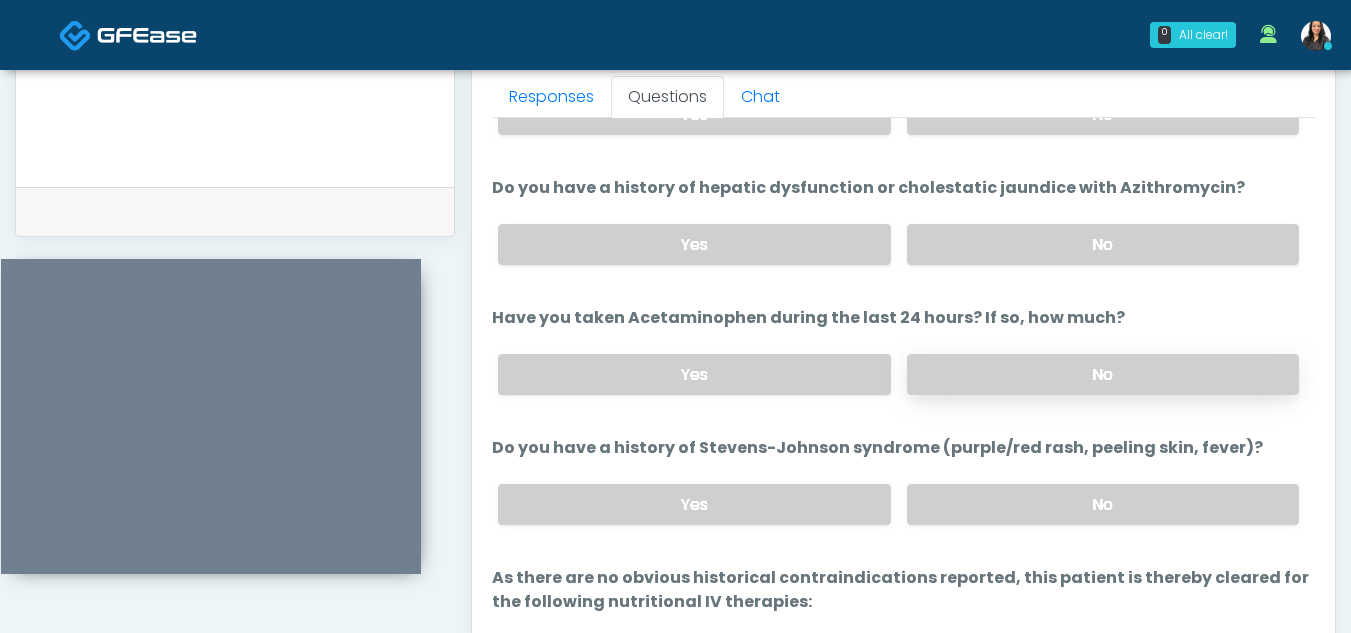 click on "No" at bounding box center [1103, 374] 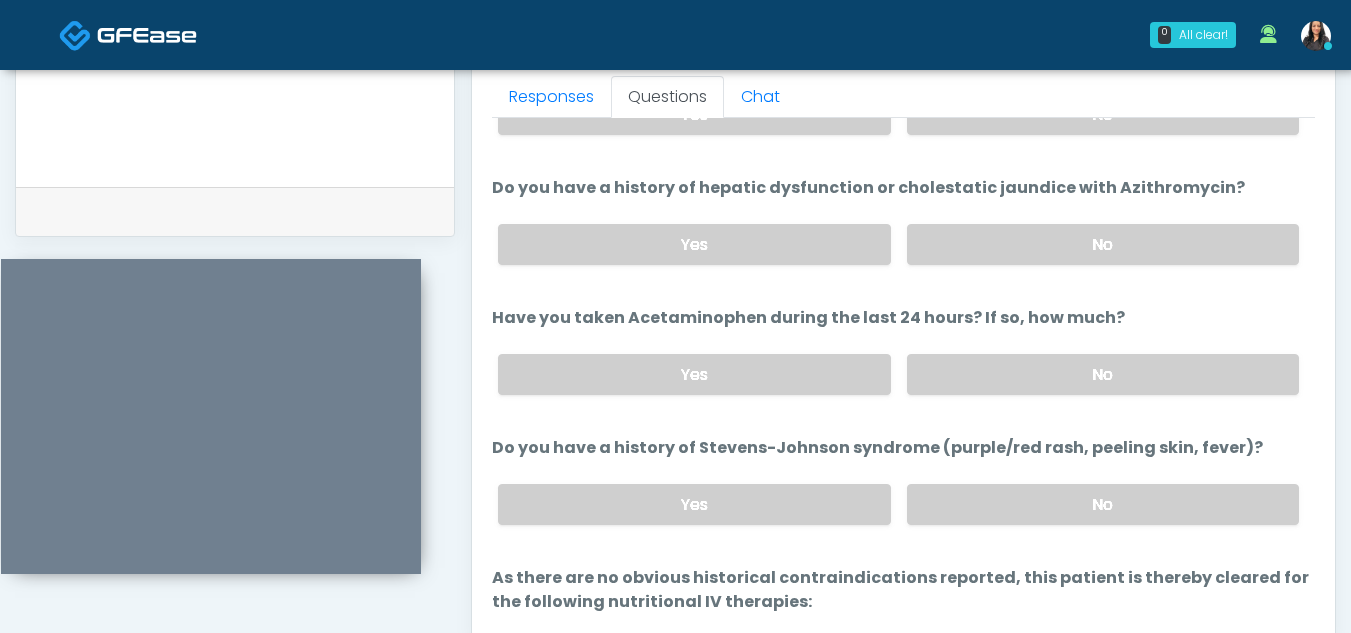 click on "Yes
No" at bounding box center (898, 504) 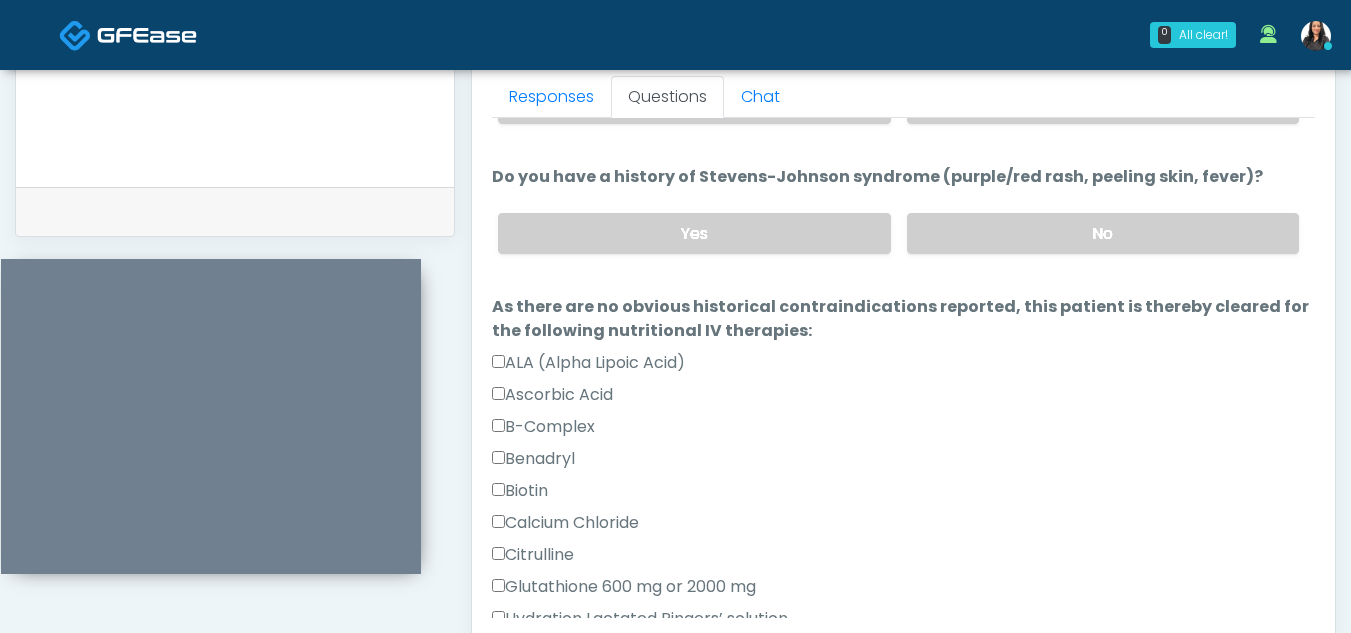 scroll, scrollTop: 699, scrollLeft: 0, axis: vertical 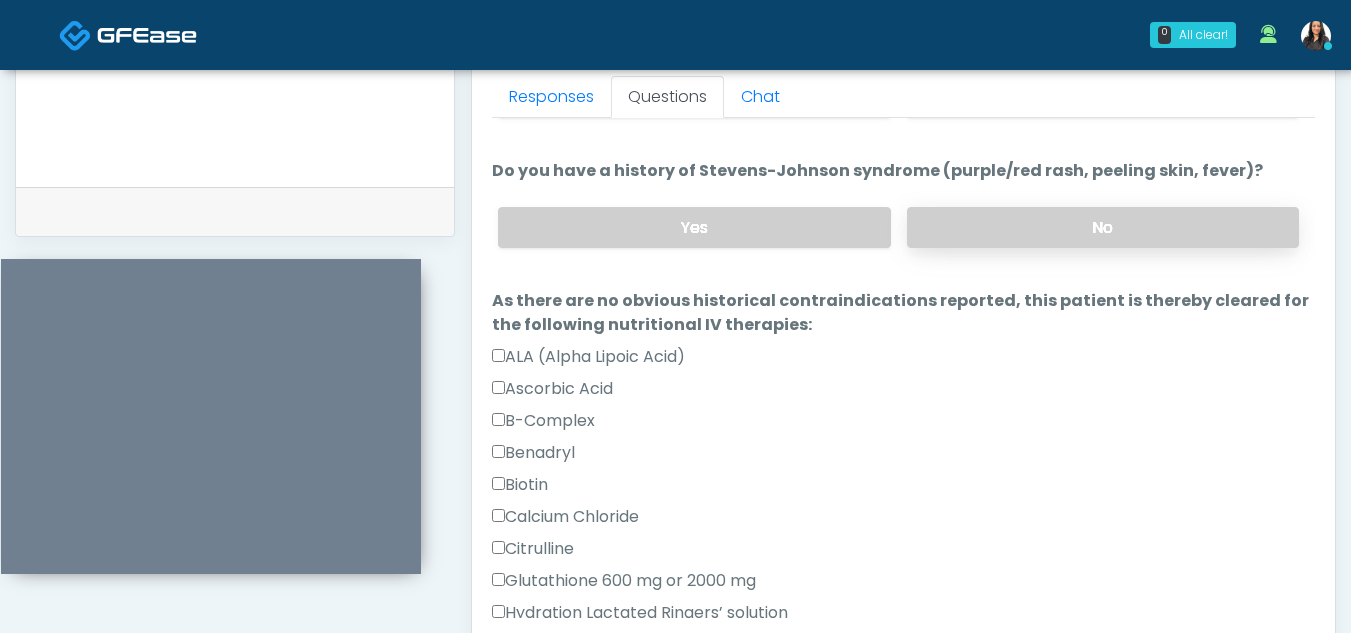 click on "No" at bounding box center (1103, 227) 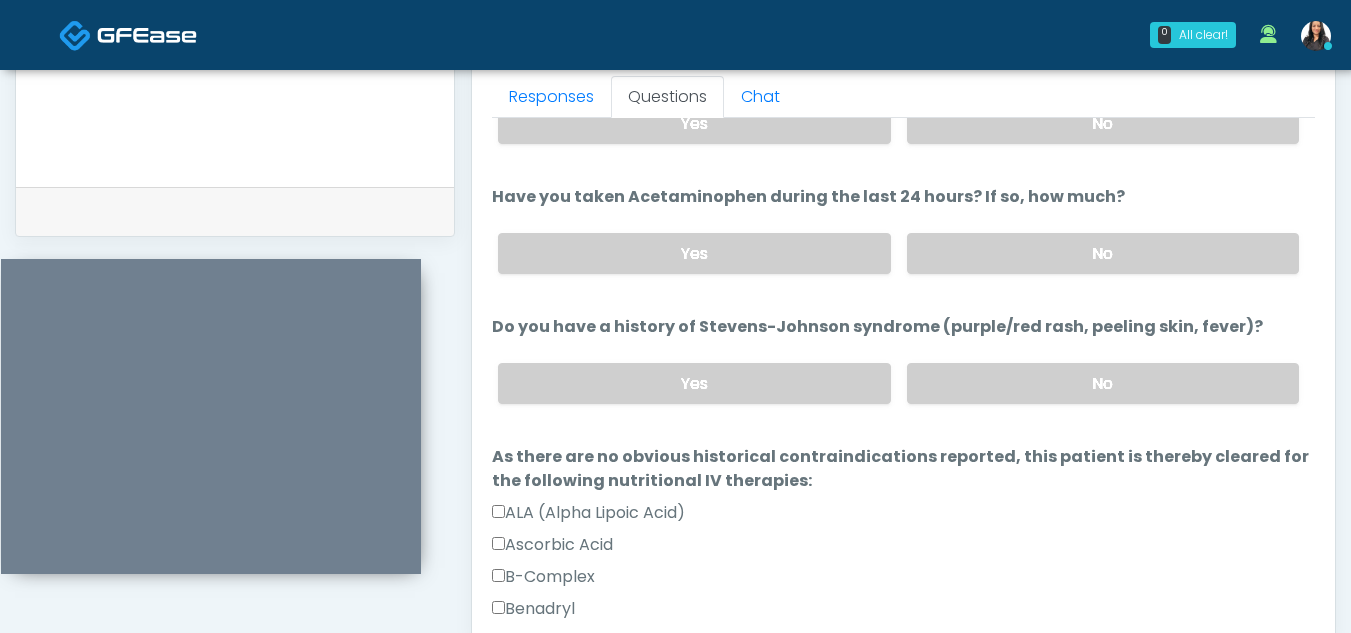 scroll, scrollTop: 549, scrollLeft: 0, axis: vertical 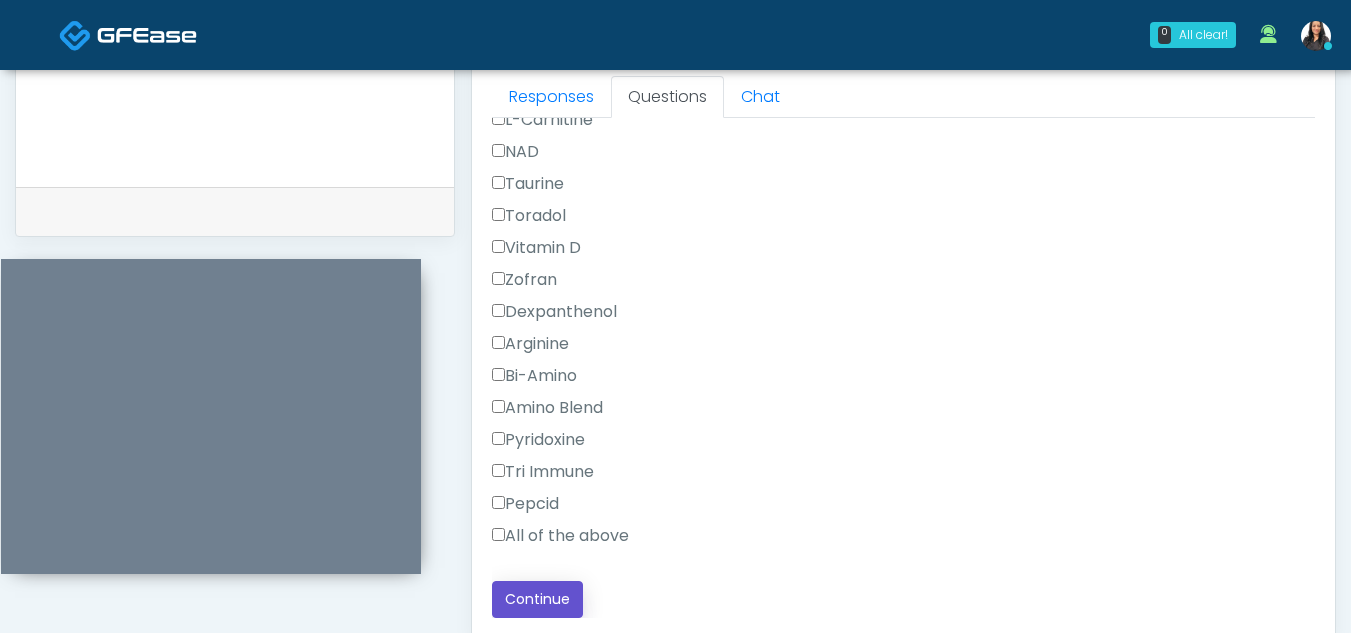 click on "Continue" at bounding box center [537, 599] 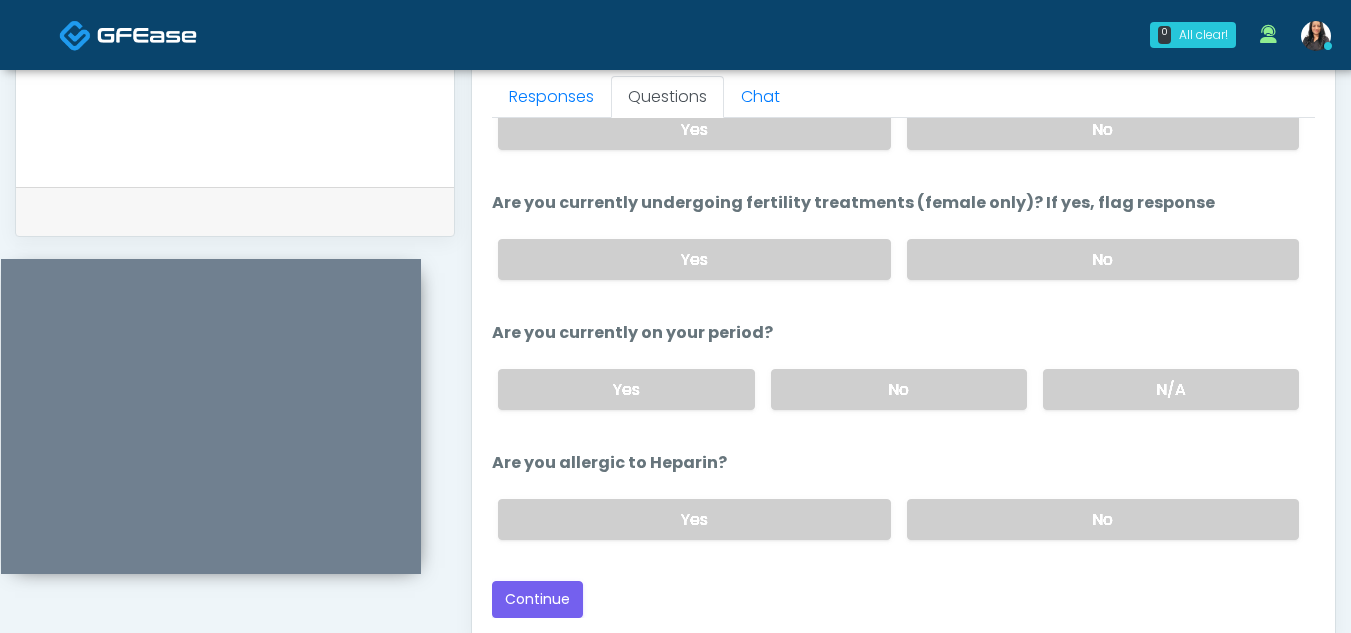 scroll, scrollTop: 175, scrollLeft: 0, axis: vertical 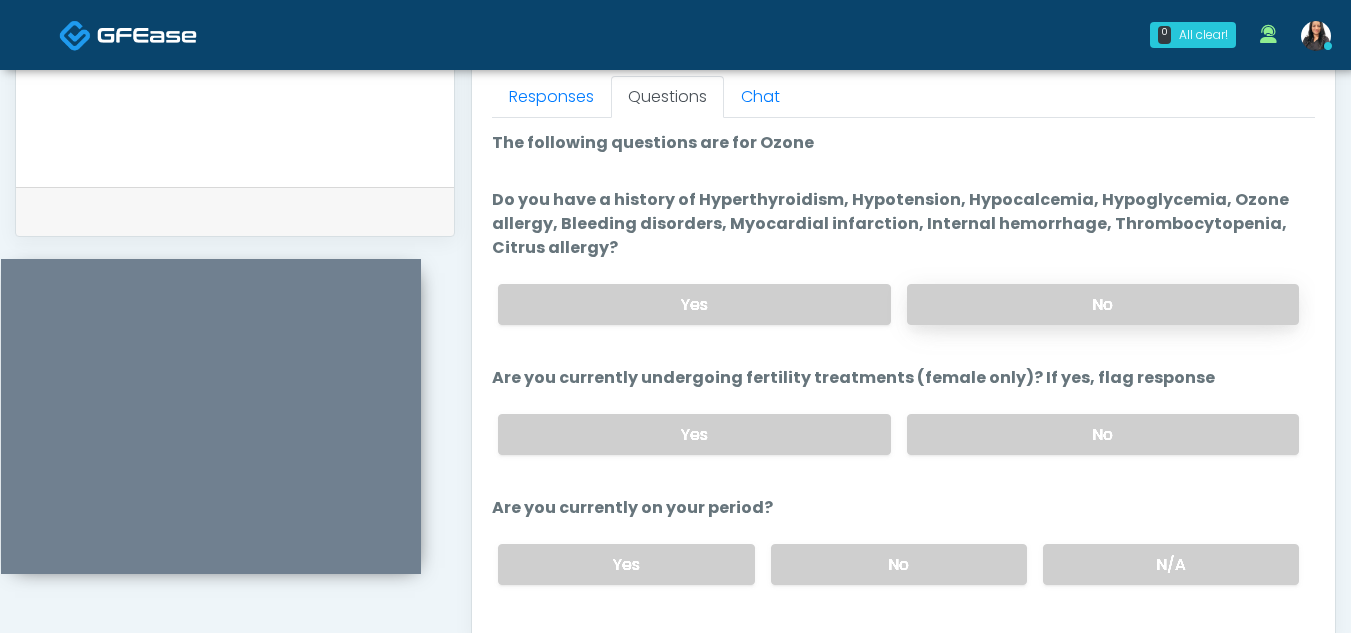 click on "No" at bounding box center [1103, 304] 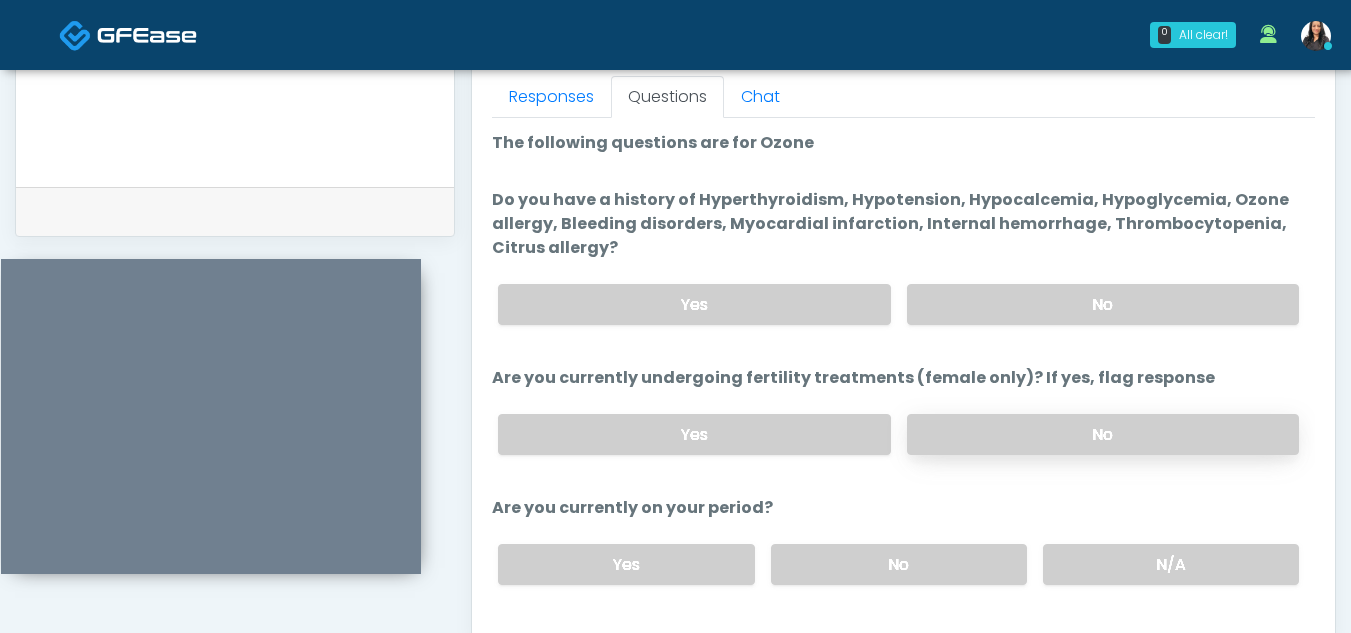 click on "No" at bounding box center [1103, 434] 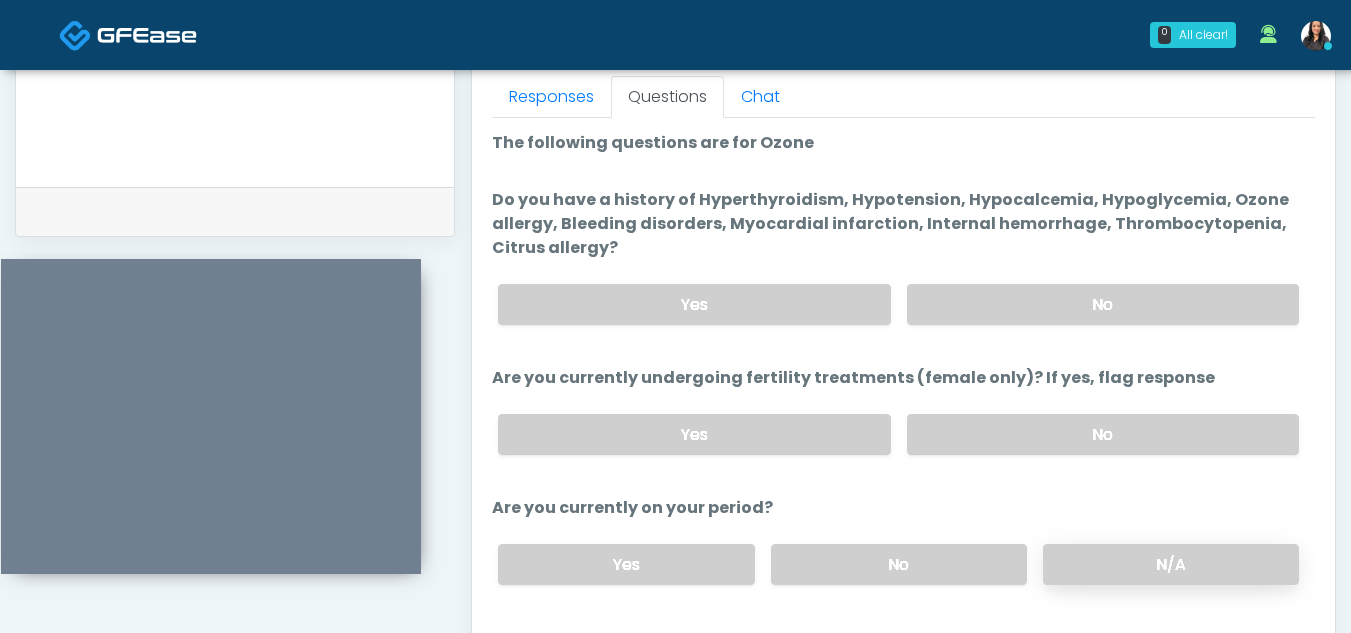 click on "N/A" at bounding box center (1171, 564) 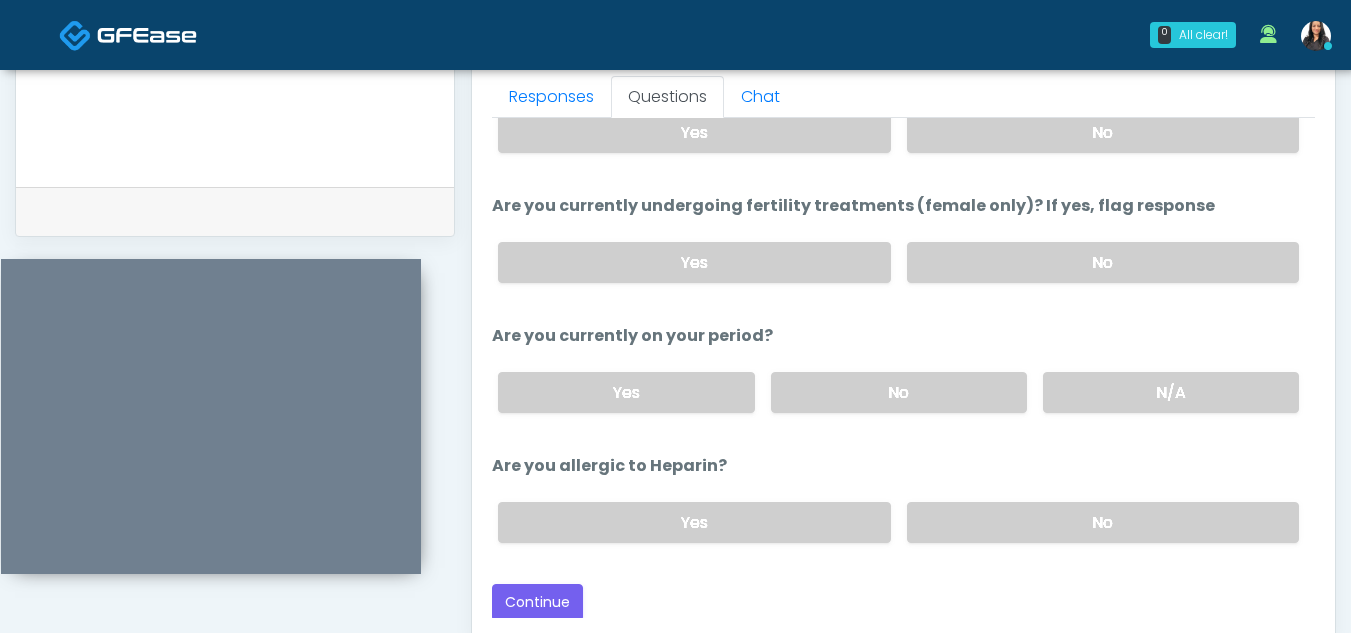 scroll, scrollTop: 175, scrollLeft: 0, axis: vertical 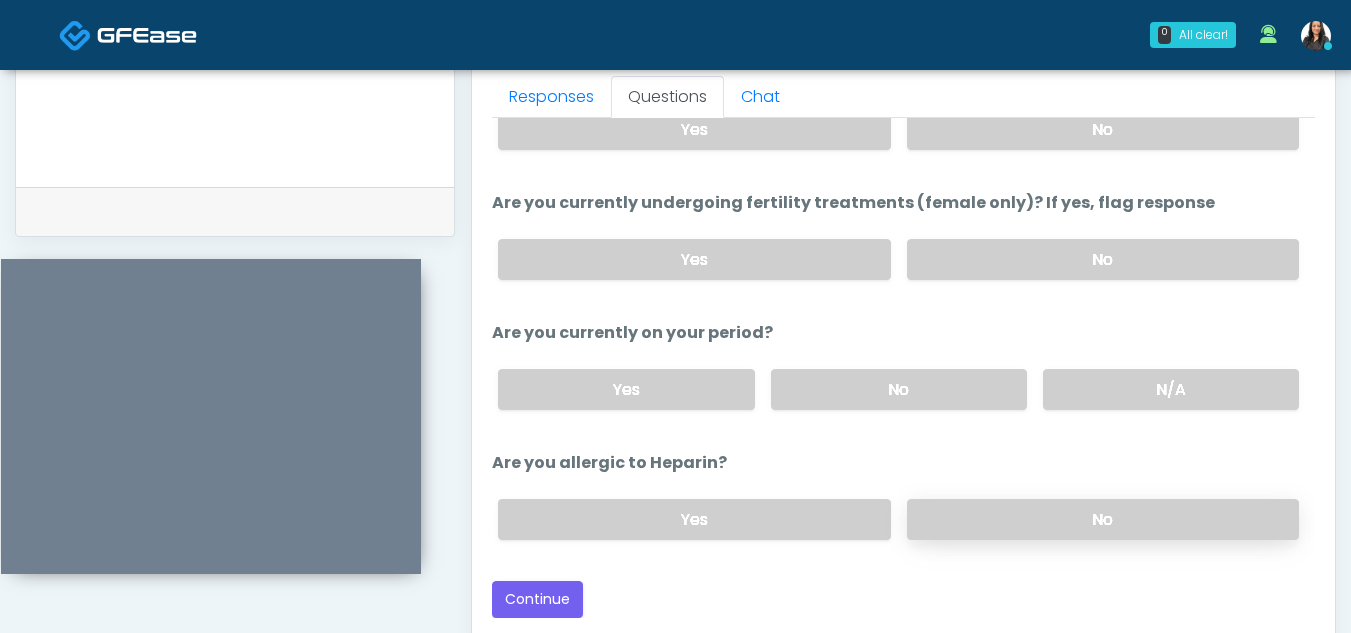 click on "No" at bounding box center (1103, 519) 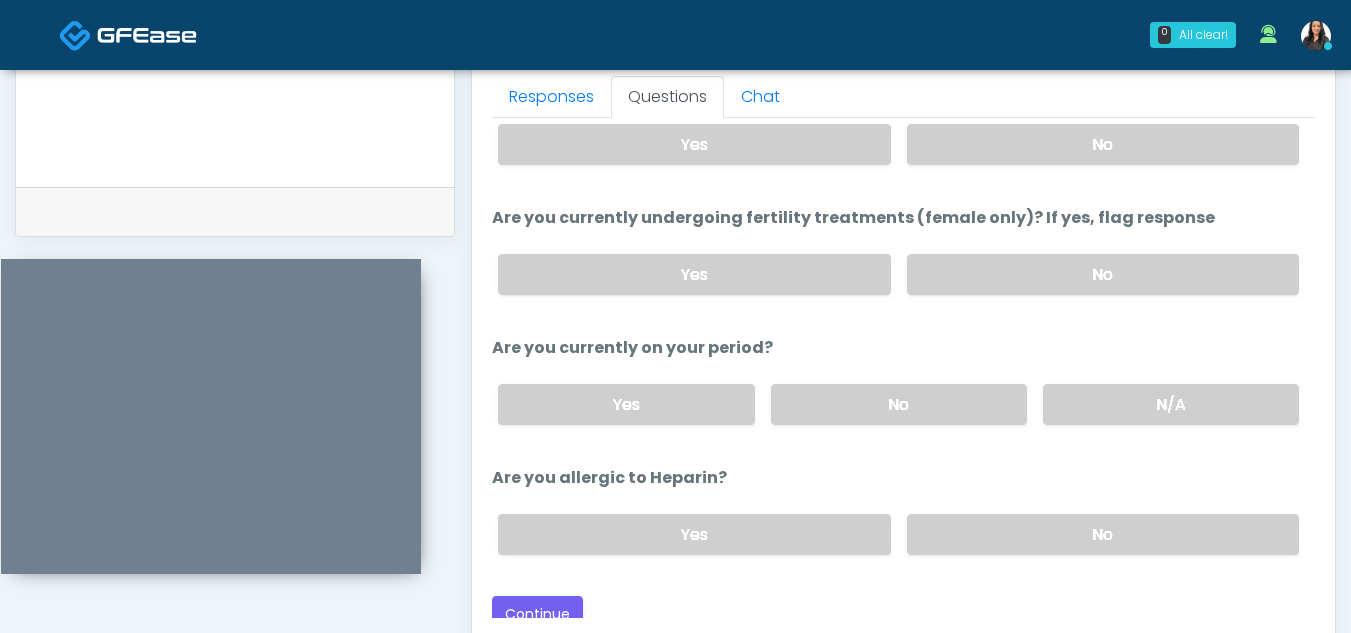 scroll, scrollTop: 175, scrollLeft: 0, axis: vertical 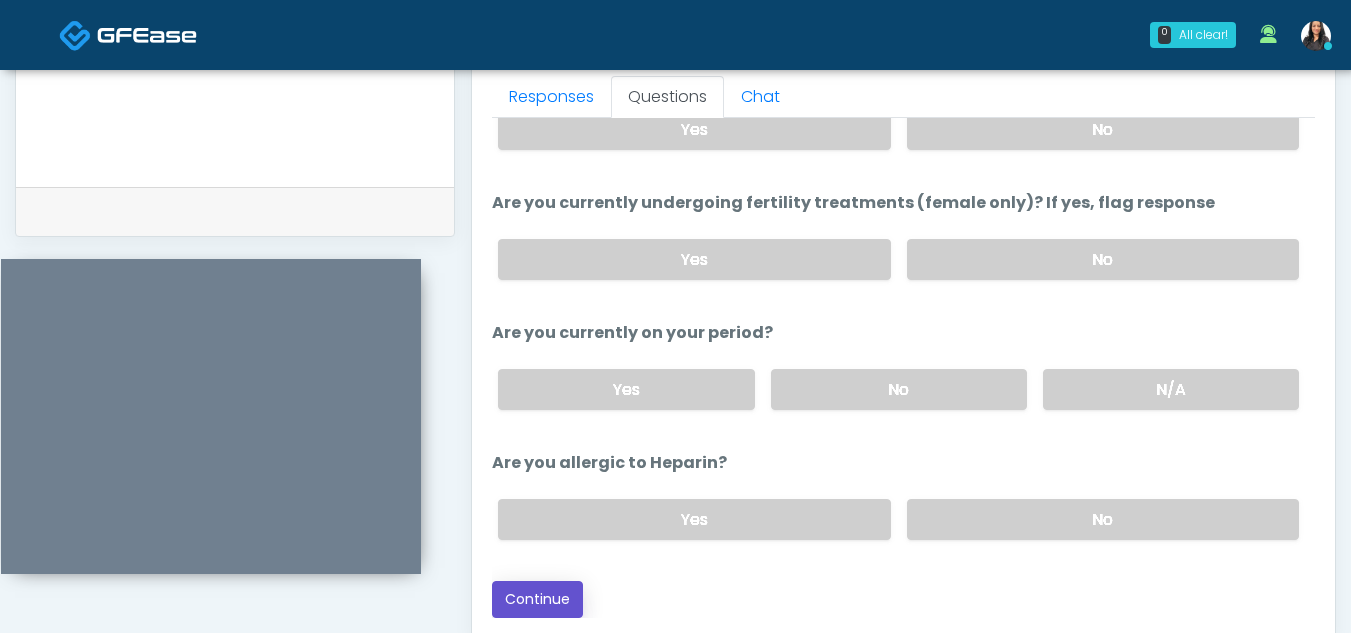 click on "Continue" at bounding box center (537, 599) 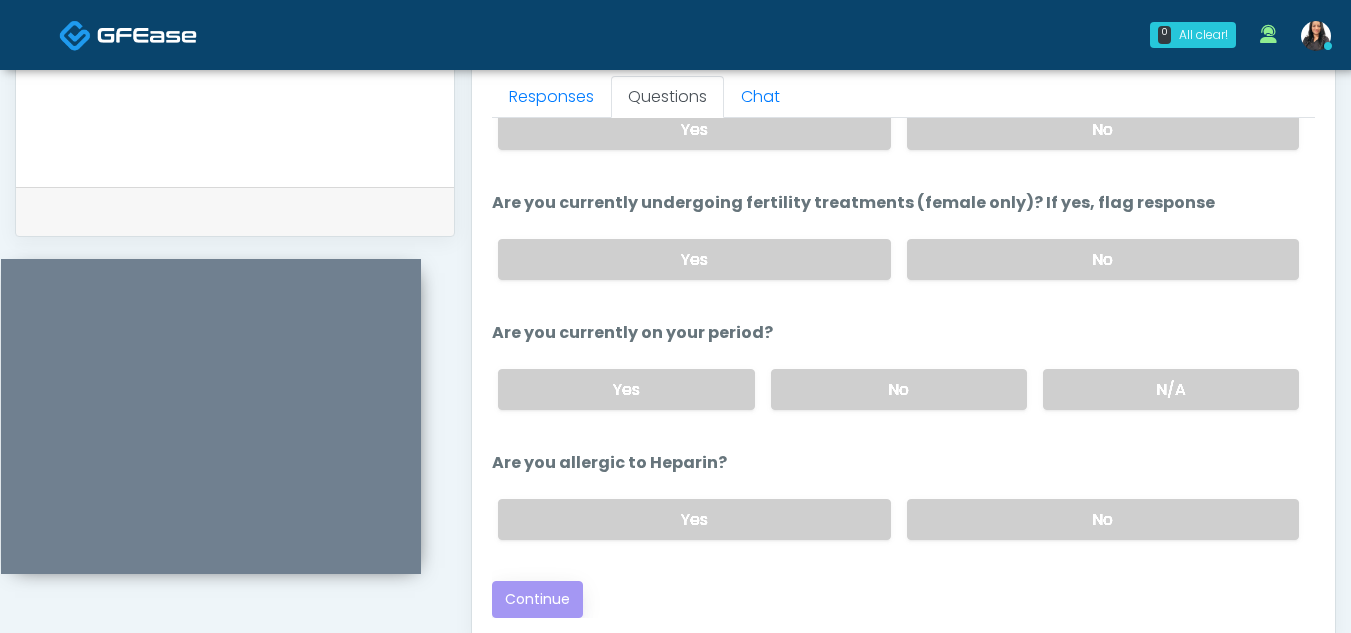scroll, scrollTop: 0, scrollLeft: 0, axis: both 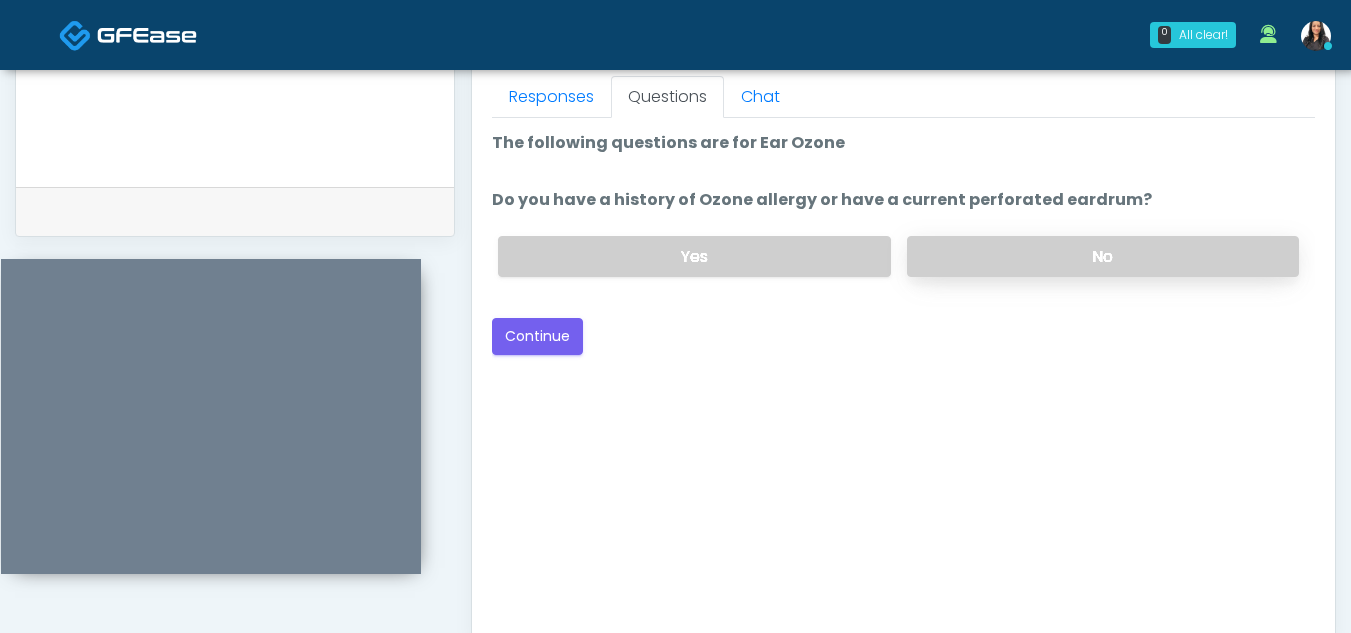 click on "No" at bounding box center (1103, 256) 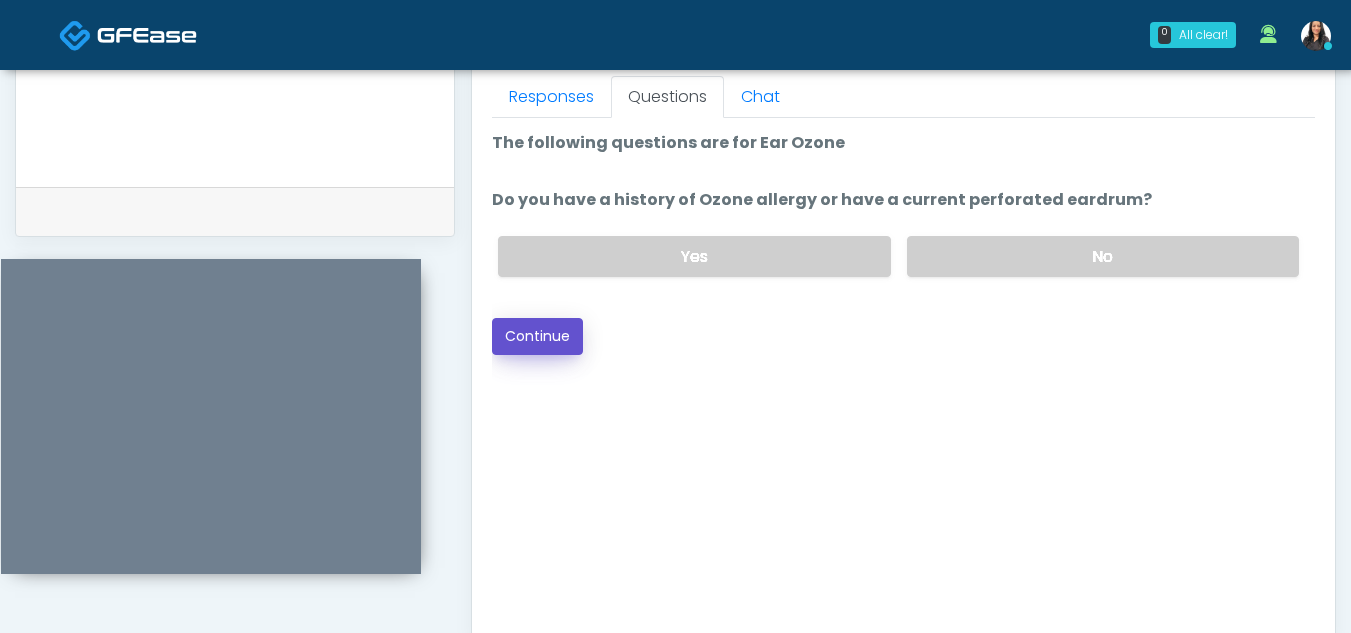 click on "Continue" at bounding box center (537, 336) 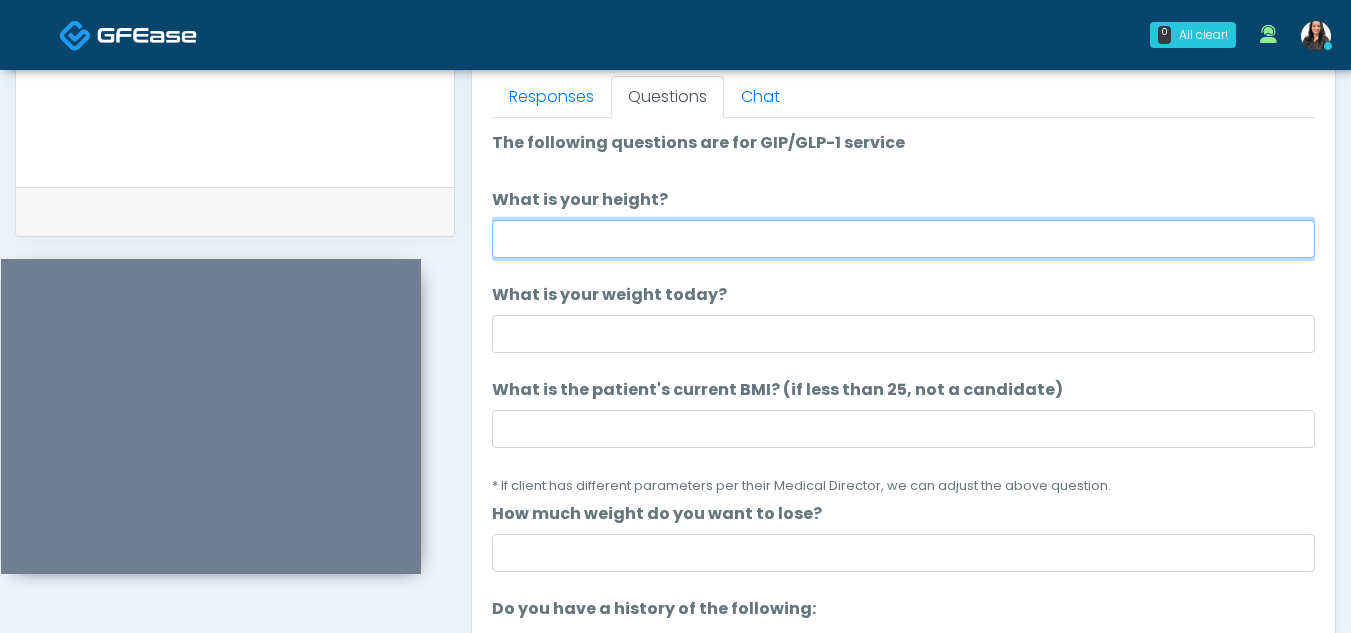 click on "What is your height?" at bounding box center (903, 239) 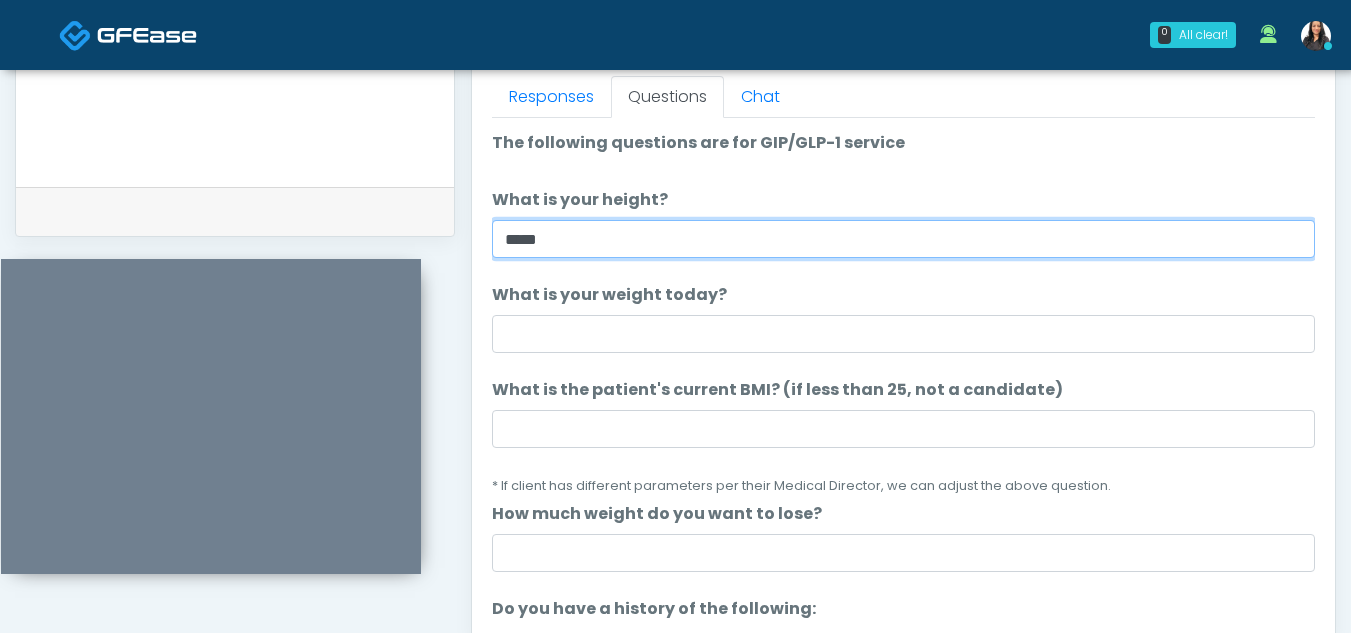type on "*****" 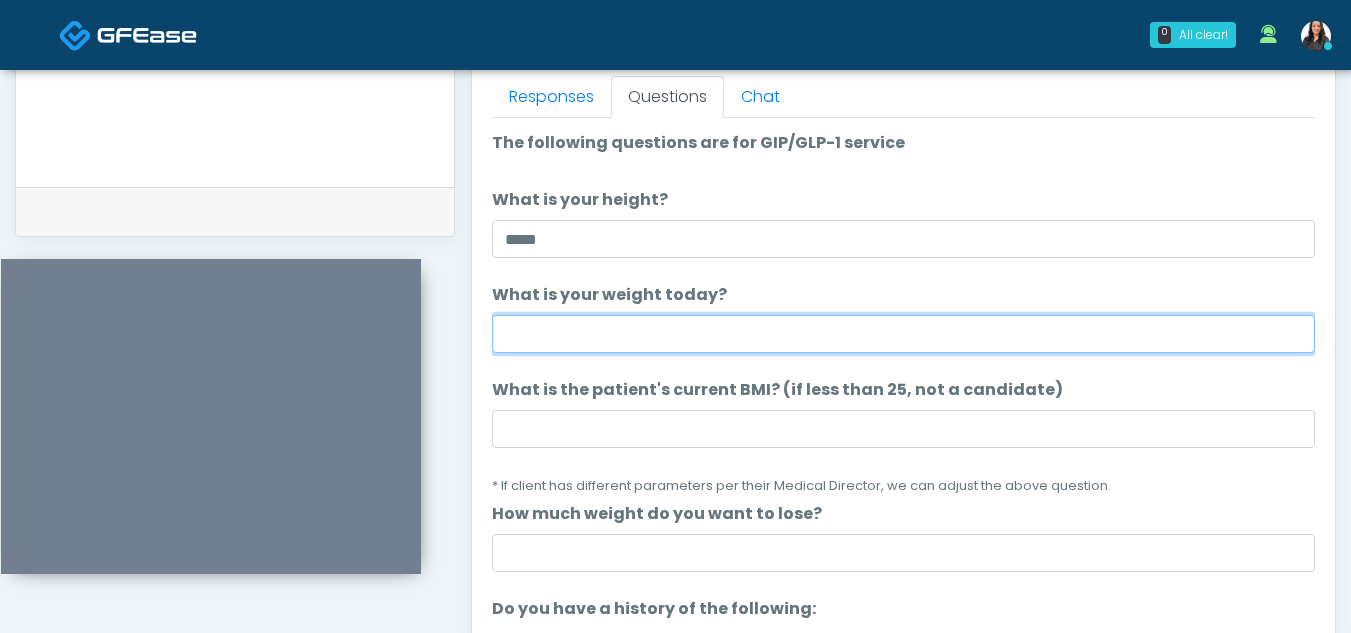 click on "What is your weight today?" at bounding box center [903, 334] 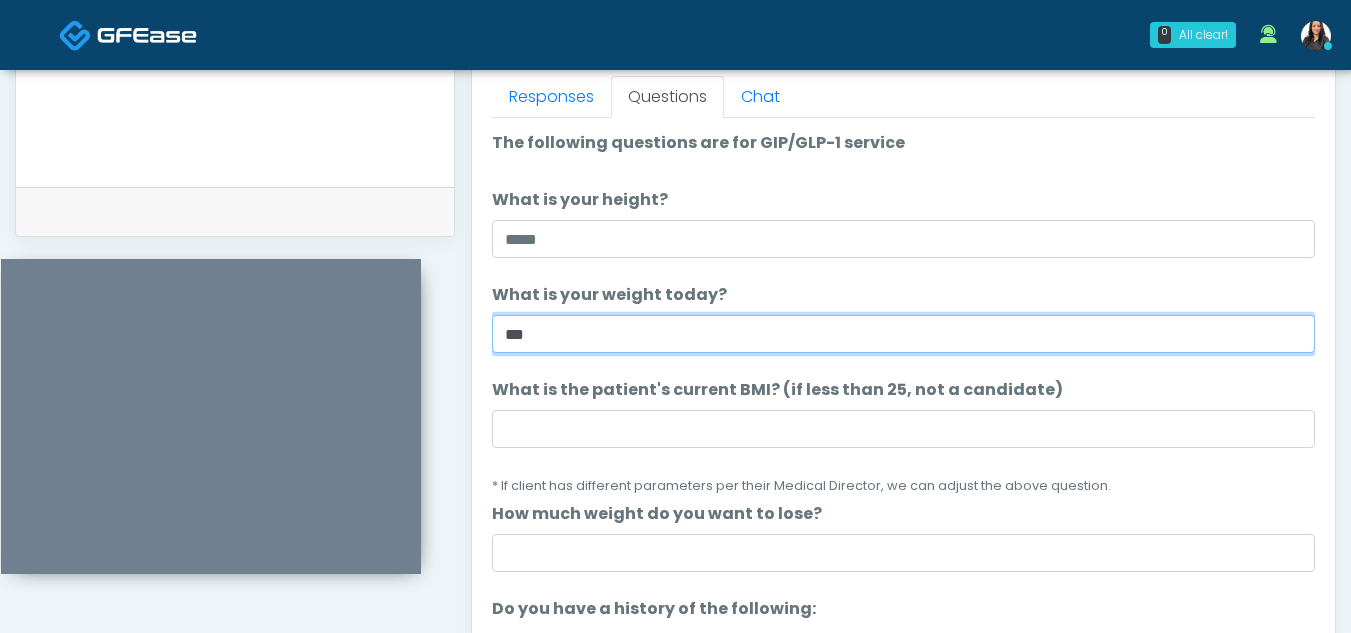 type on "***" 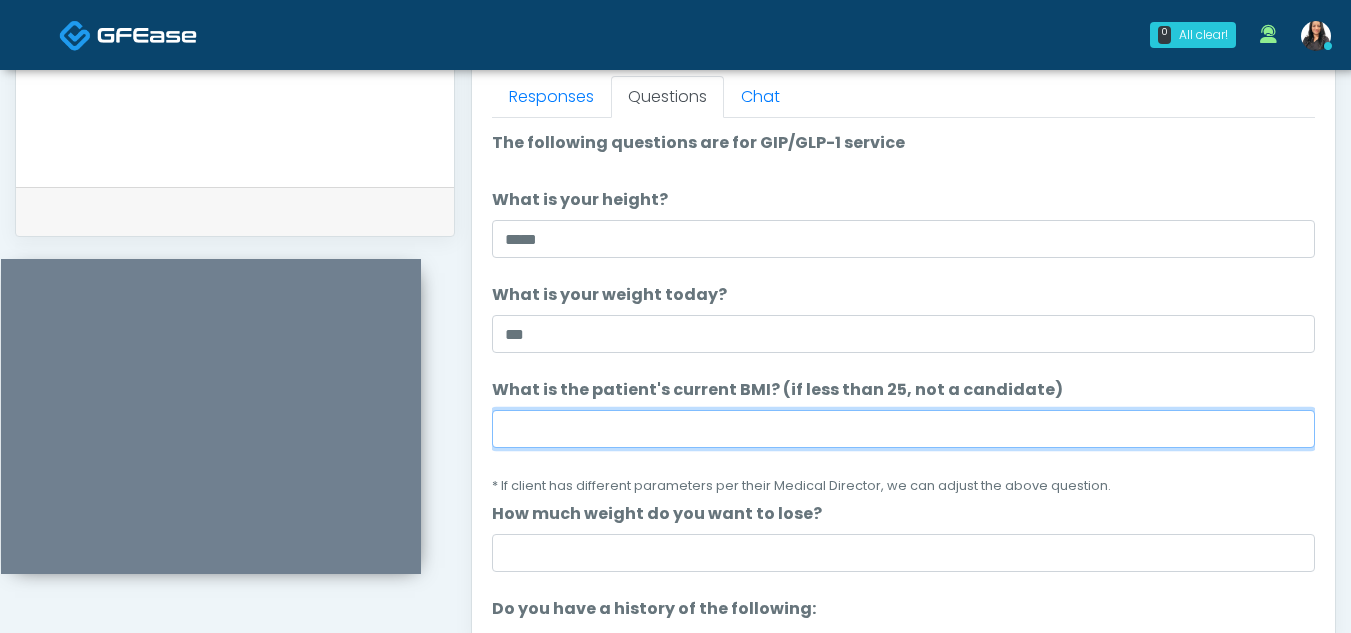 click on "What is the patient's current BMI? (if less than 25, not a candidate)" at bounding box center (903, 429) 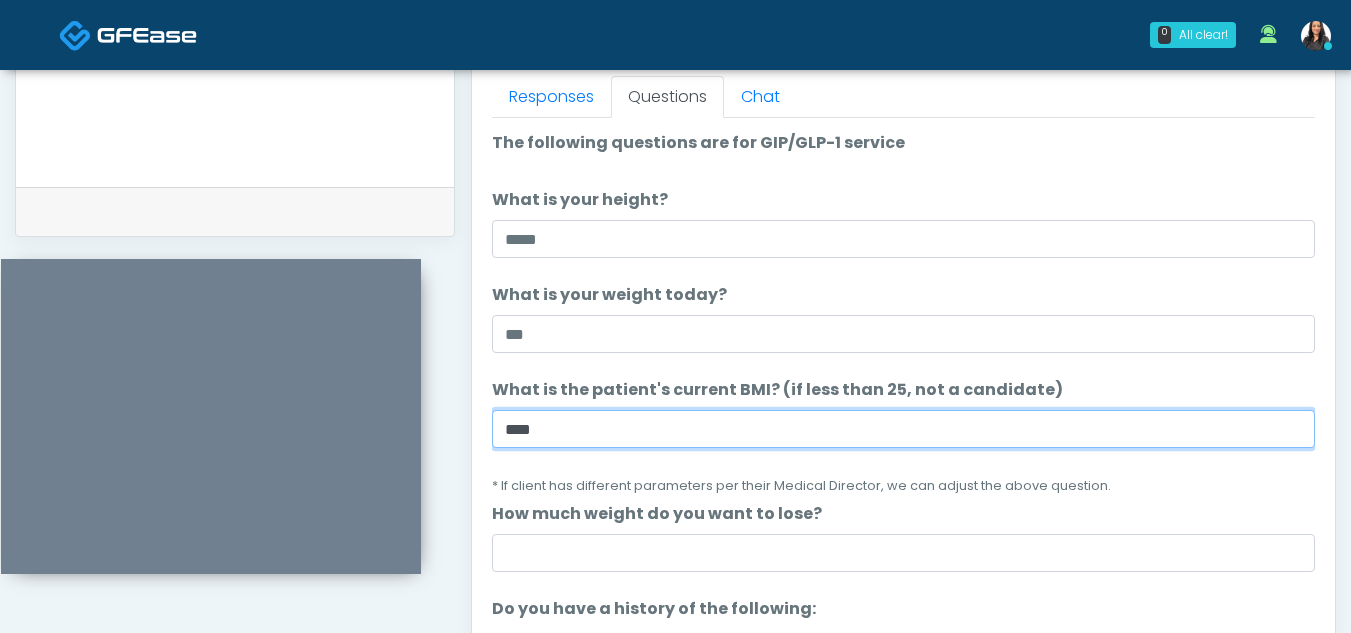 type on "****" 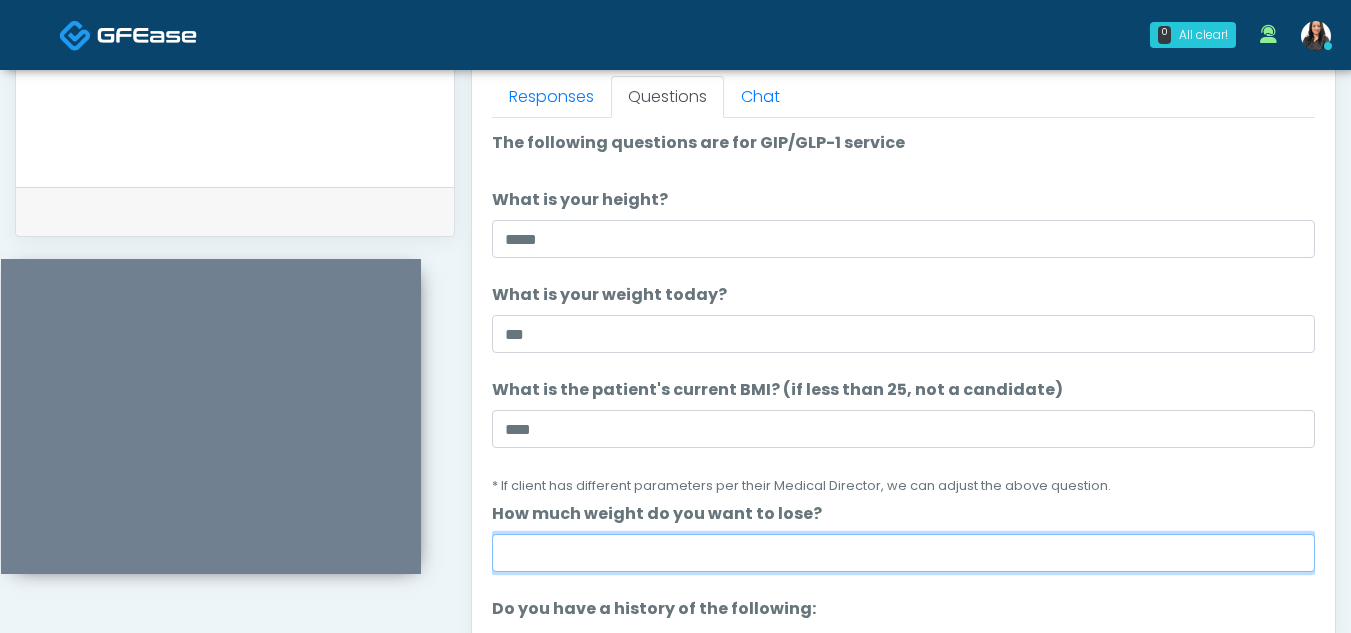 click on "How much weight do you want to lose?" at bounding box center [903, 553] 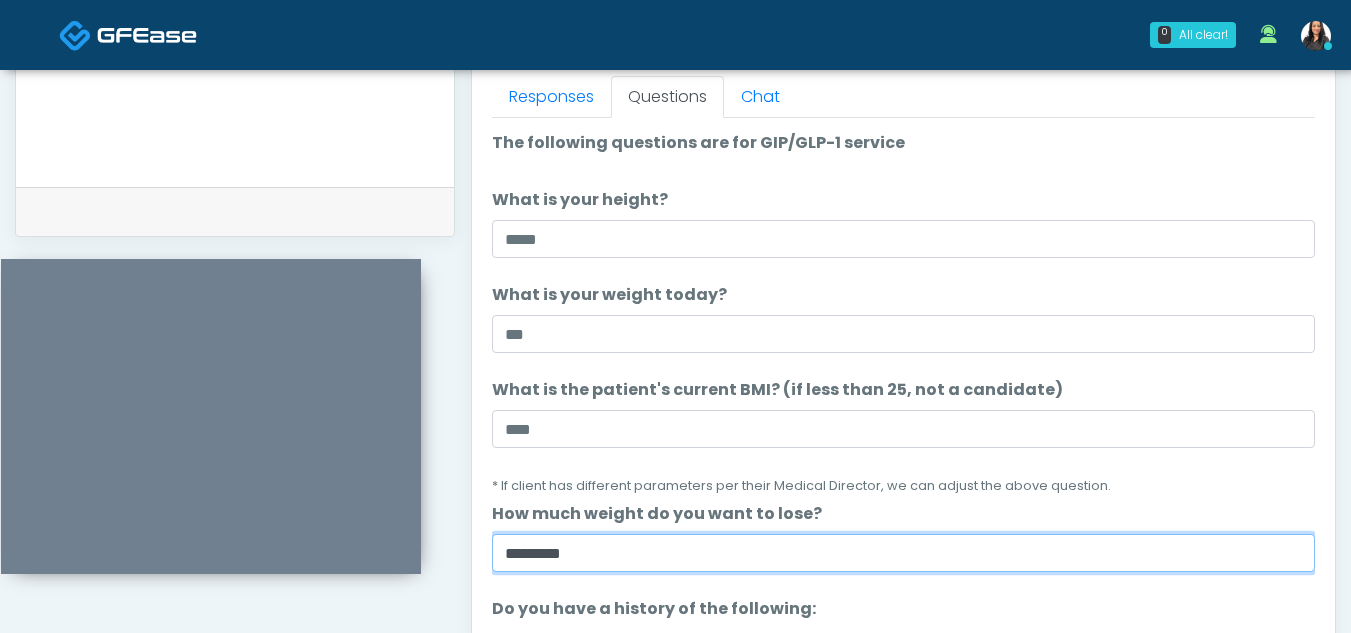 type on "*********" 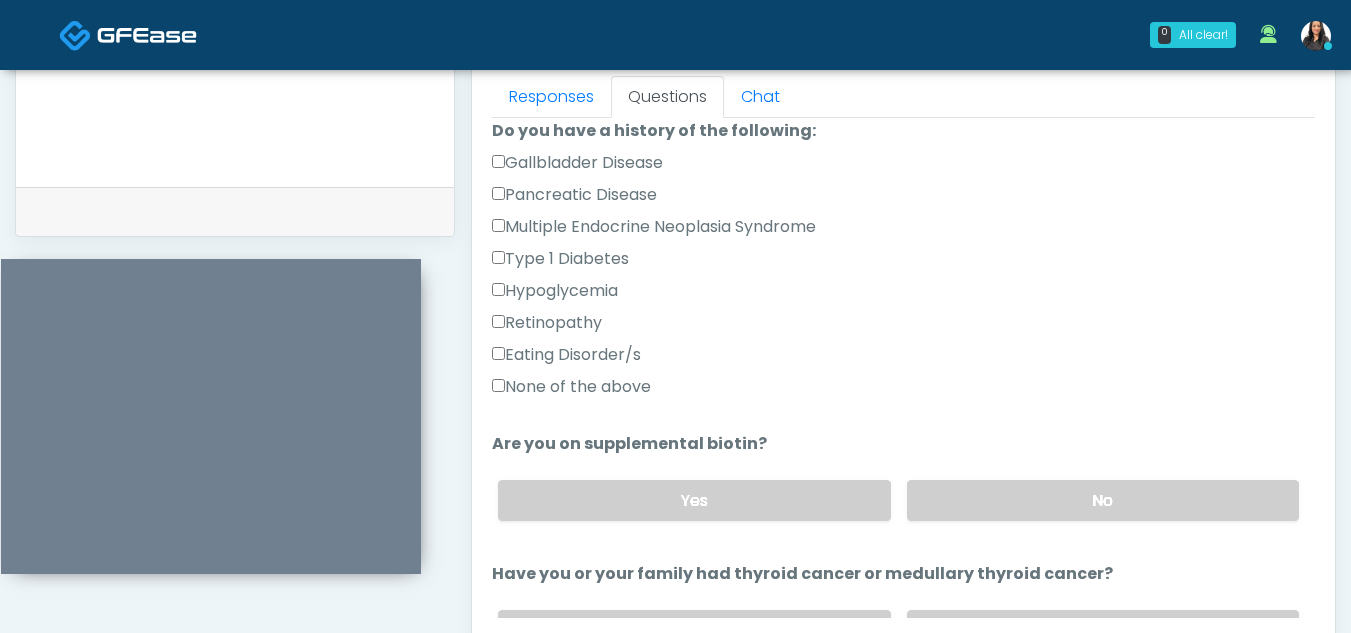scroll, scrollTop: 489, scrollLeft: 0, axis: vertical 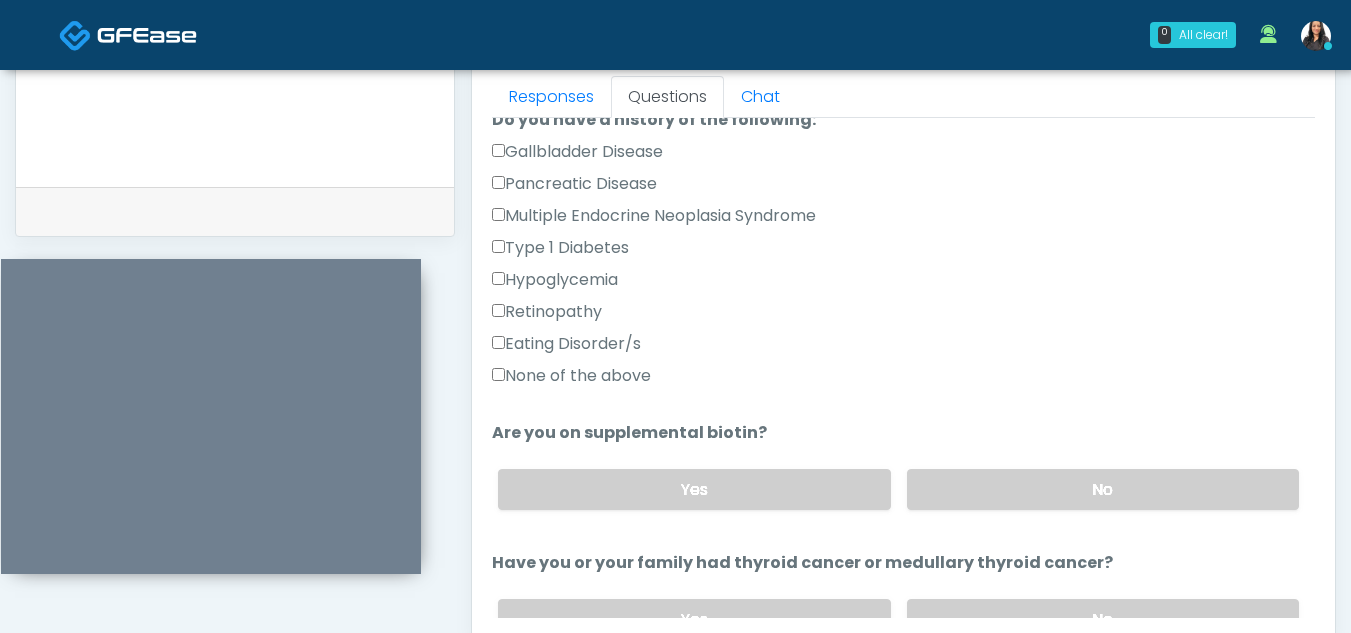 click on "None of the above" at bounding box center (571, 376) 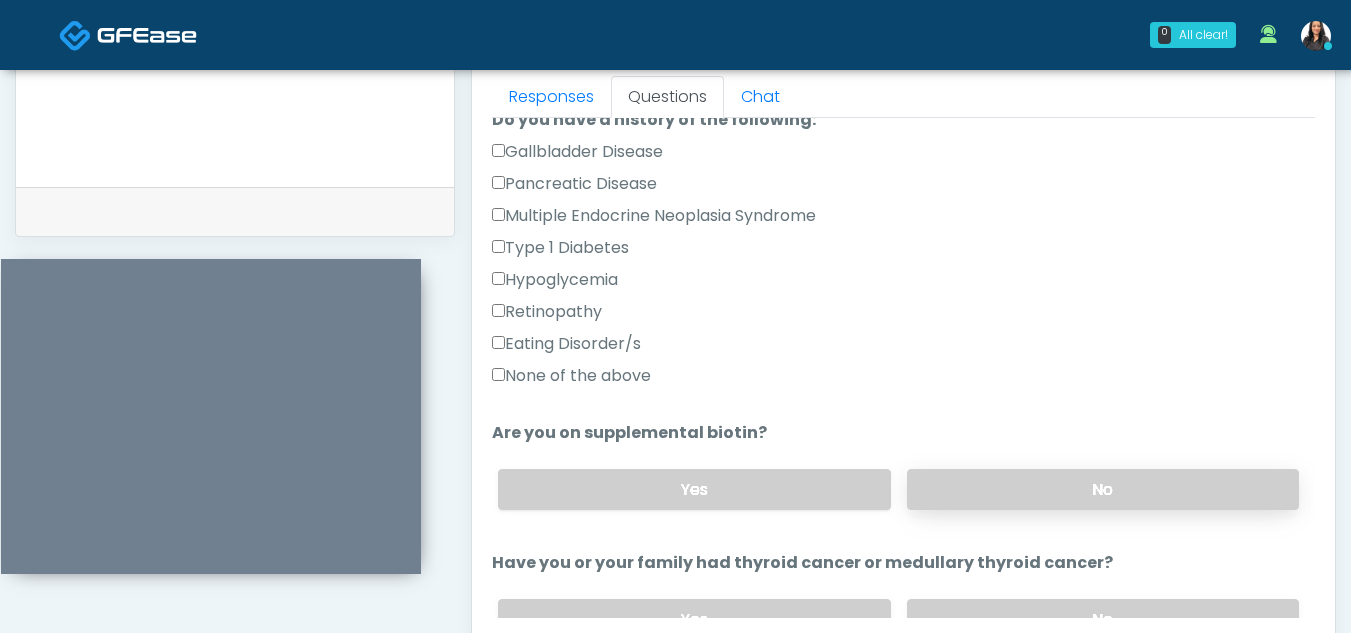 click on "No" at bounding box center [1103, 489] 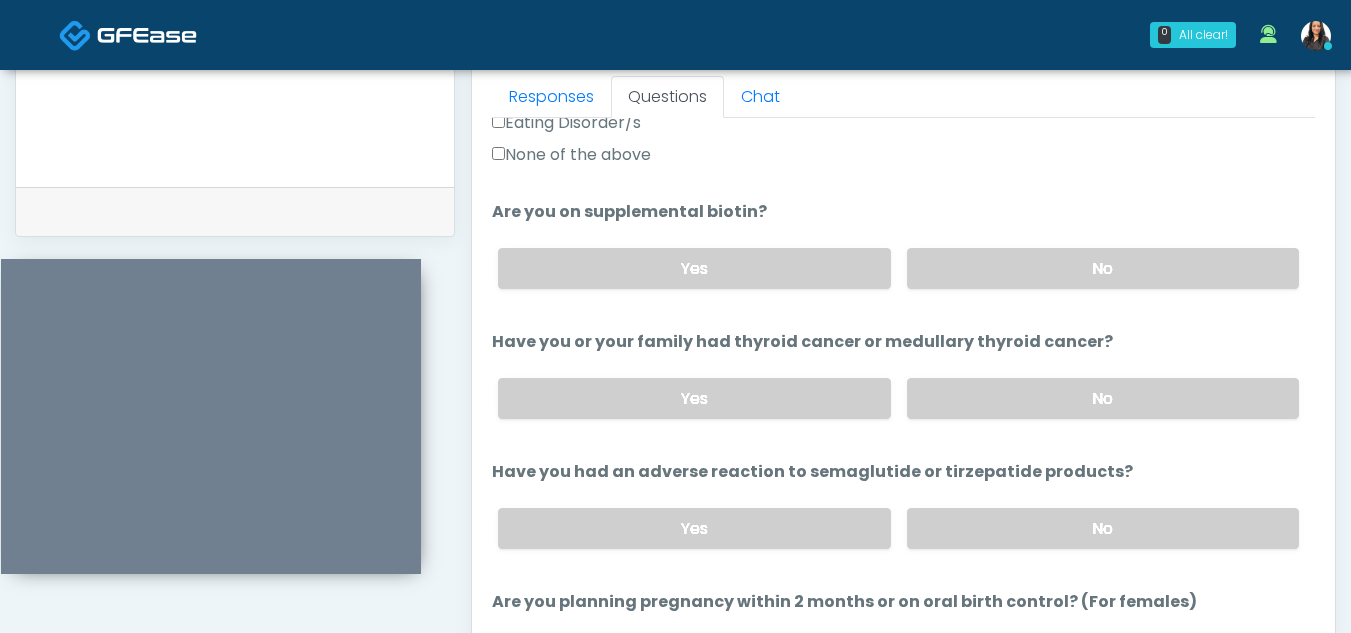 scroll, scrollTop: 721, scrollLeft: 0, axis: vertical 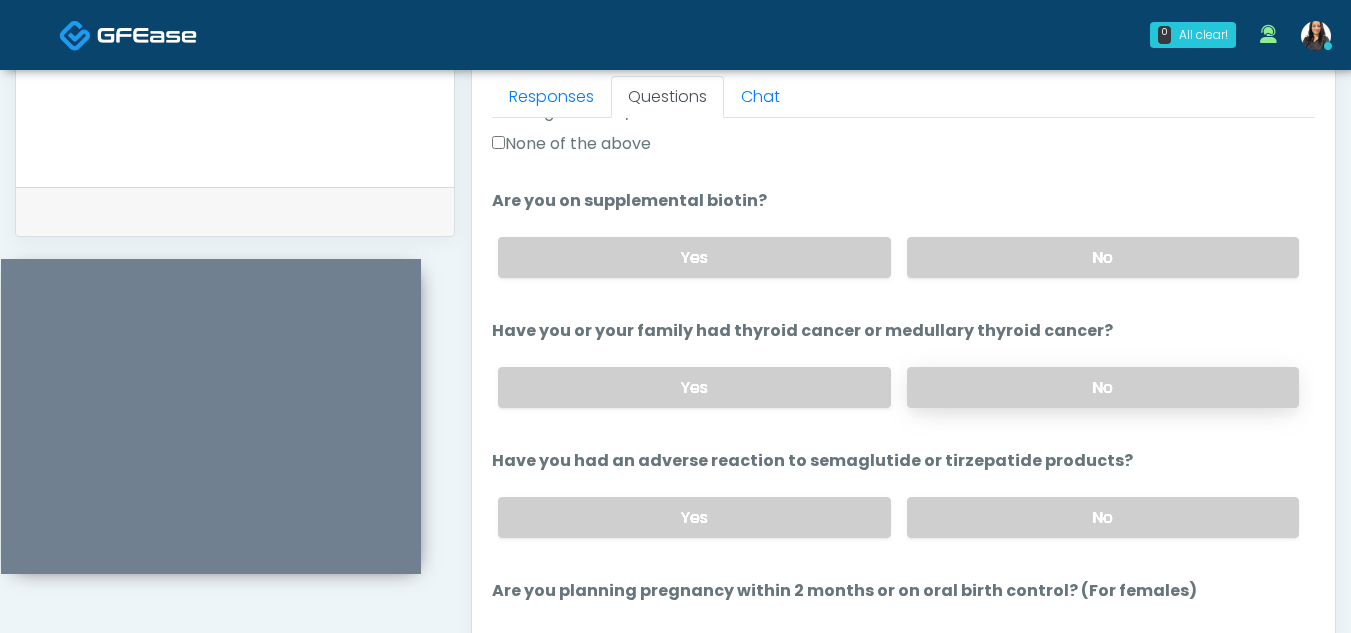 click on "No" at bounding box center [1103, 387] 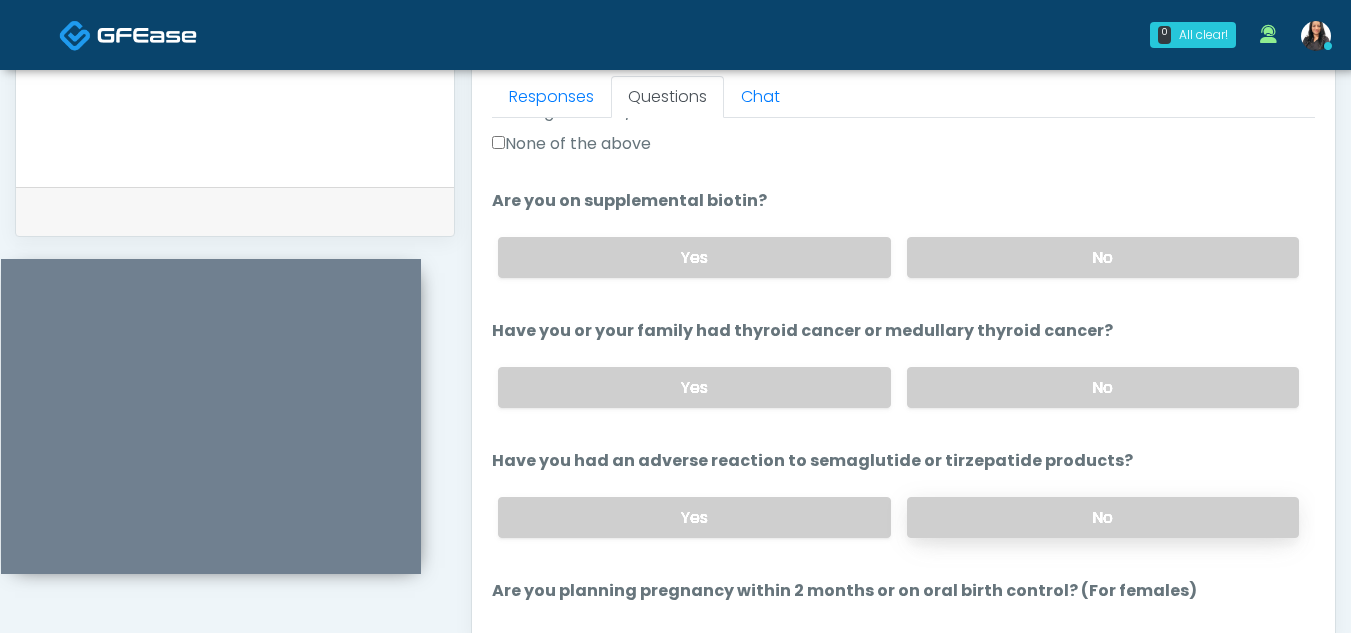 click on "No" at bounding box center (1103, 517) 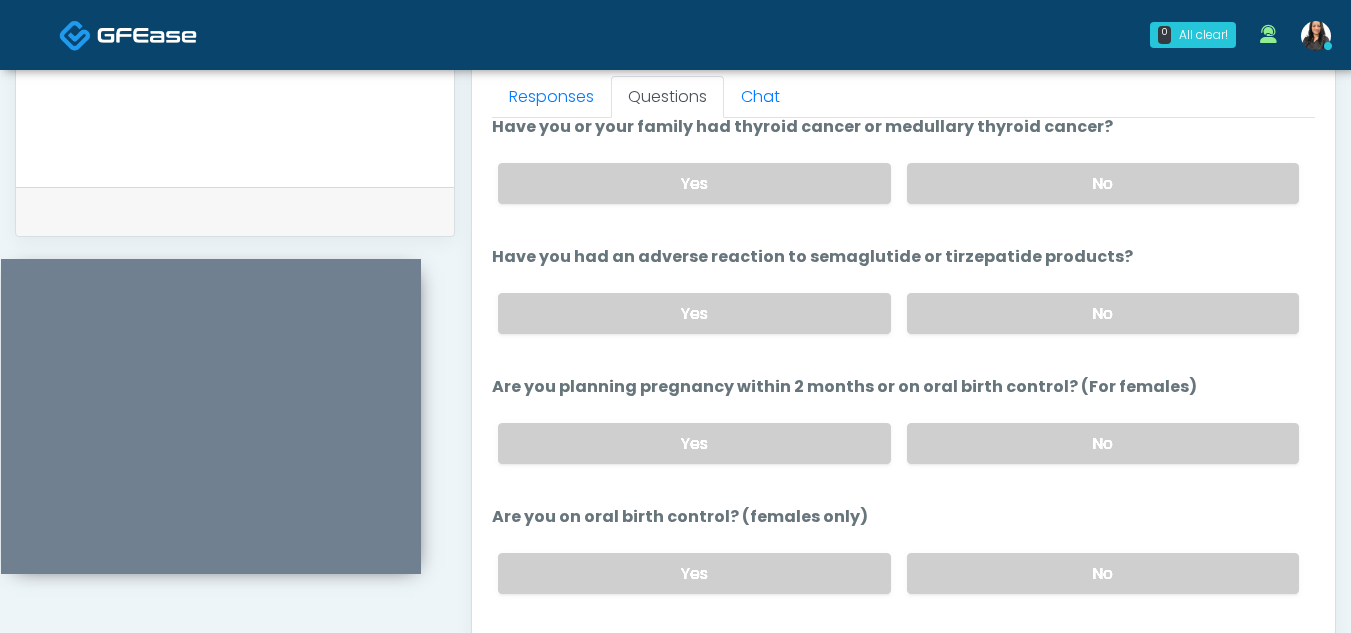 scroll, scrollTop: 953, scrollLeft: 0, axis: vertical 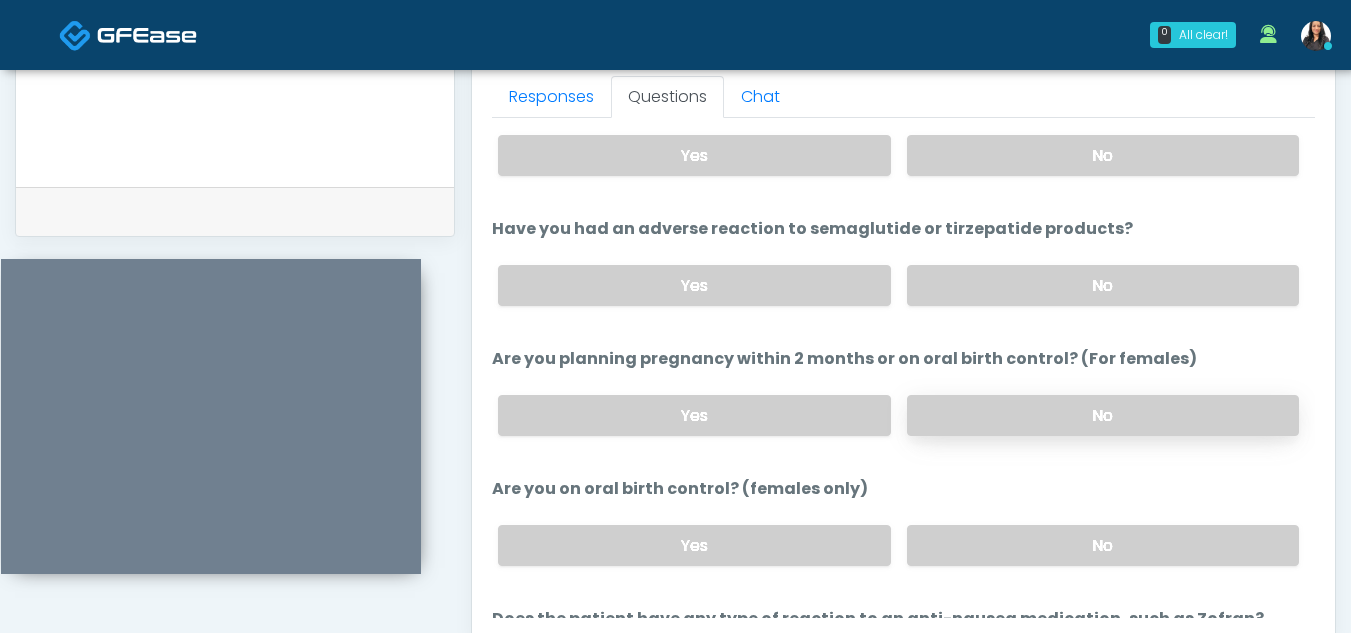 click on "No" at bounding box center [1103, 415] 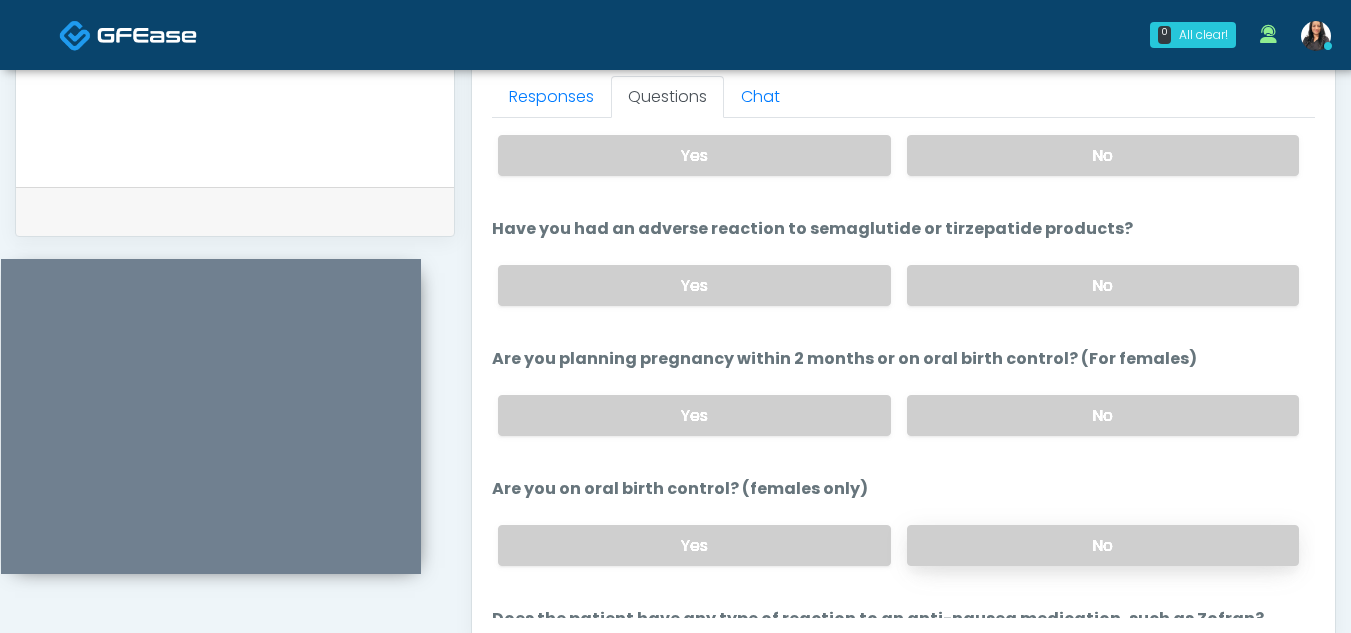click on "No" at bounding box center (1103, 545) 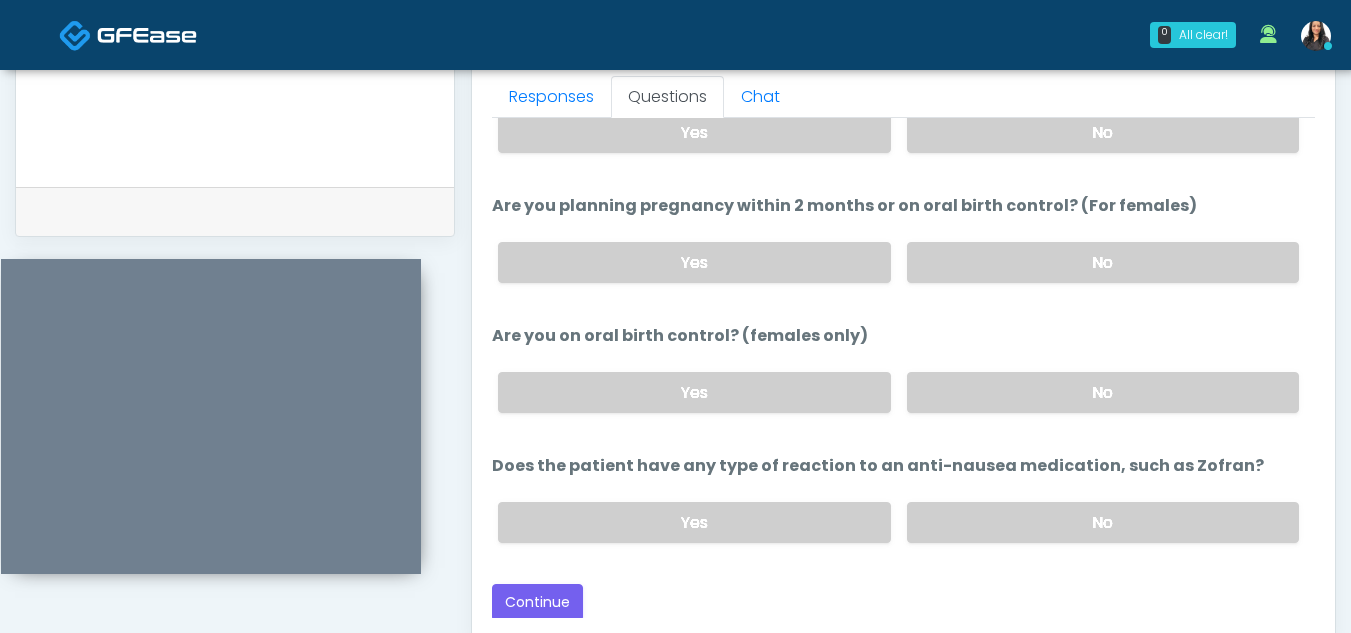 scroll, scrollTop: 1109, scrollLeft: 0, axis: vertical 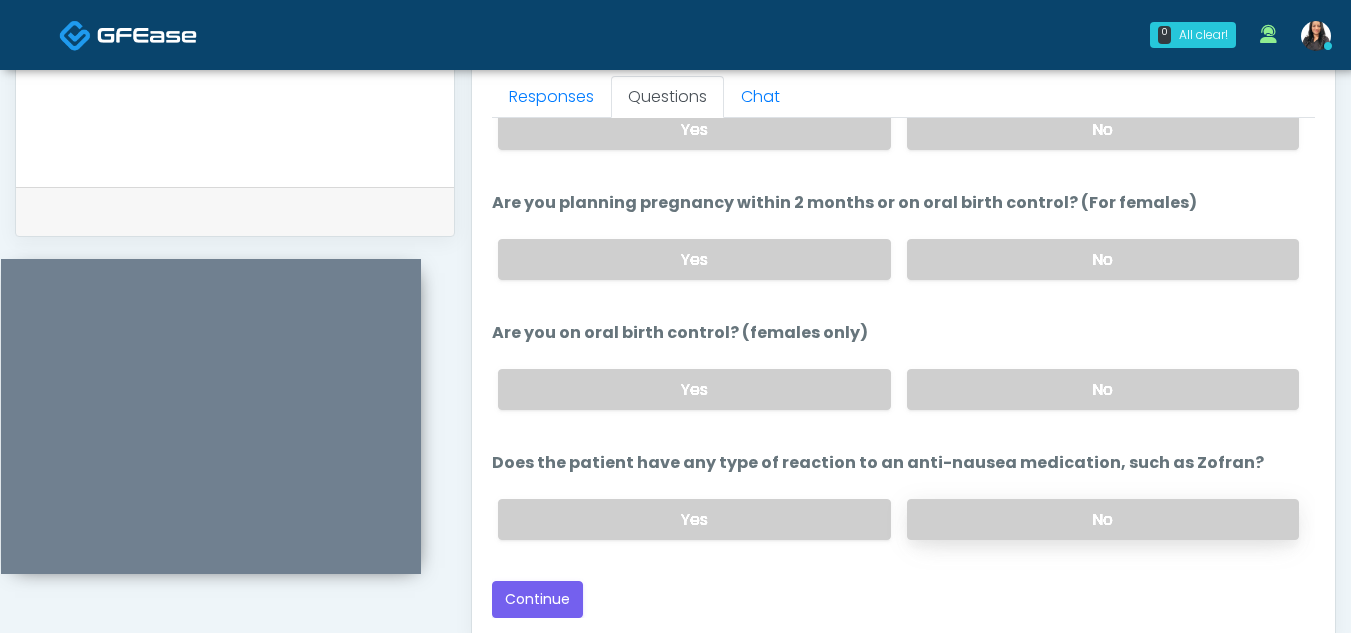 click on "No" at bounding box center [1103, 519] 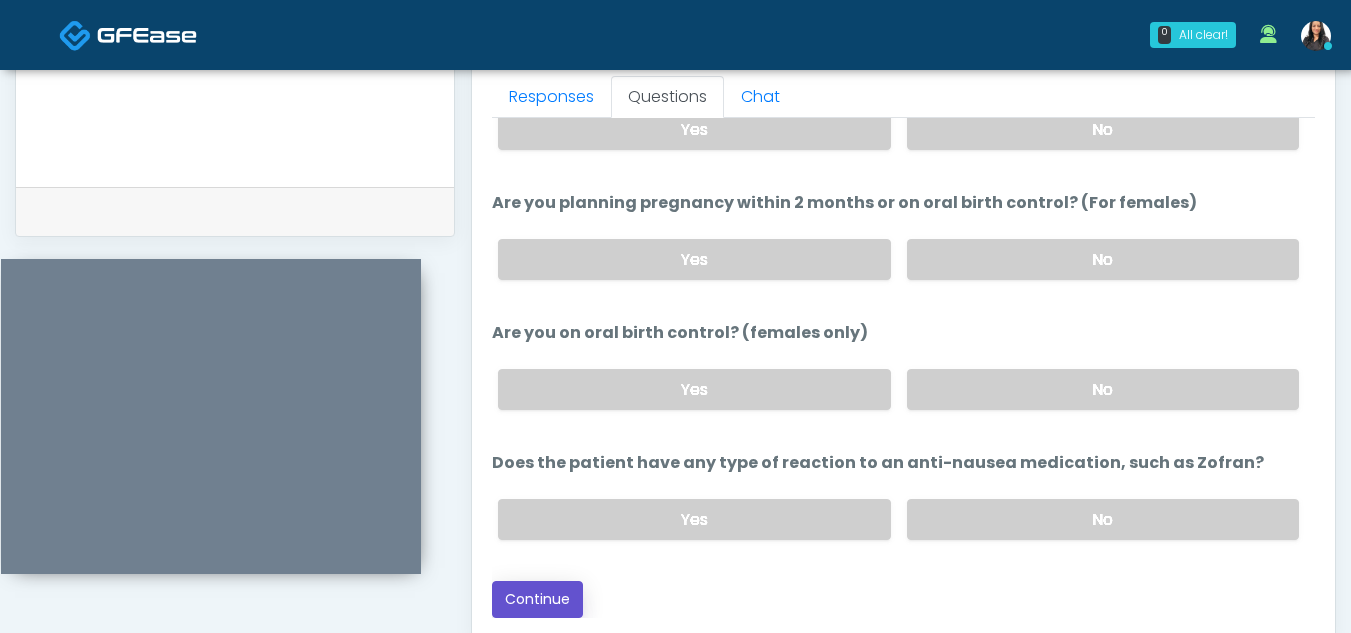 click on "Continue" at bounding box center (537, 599) 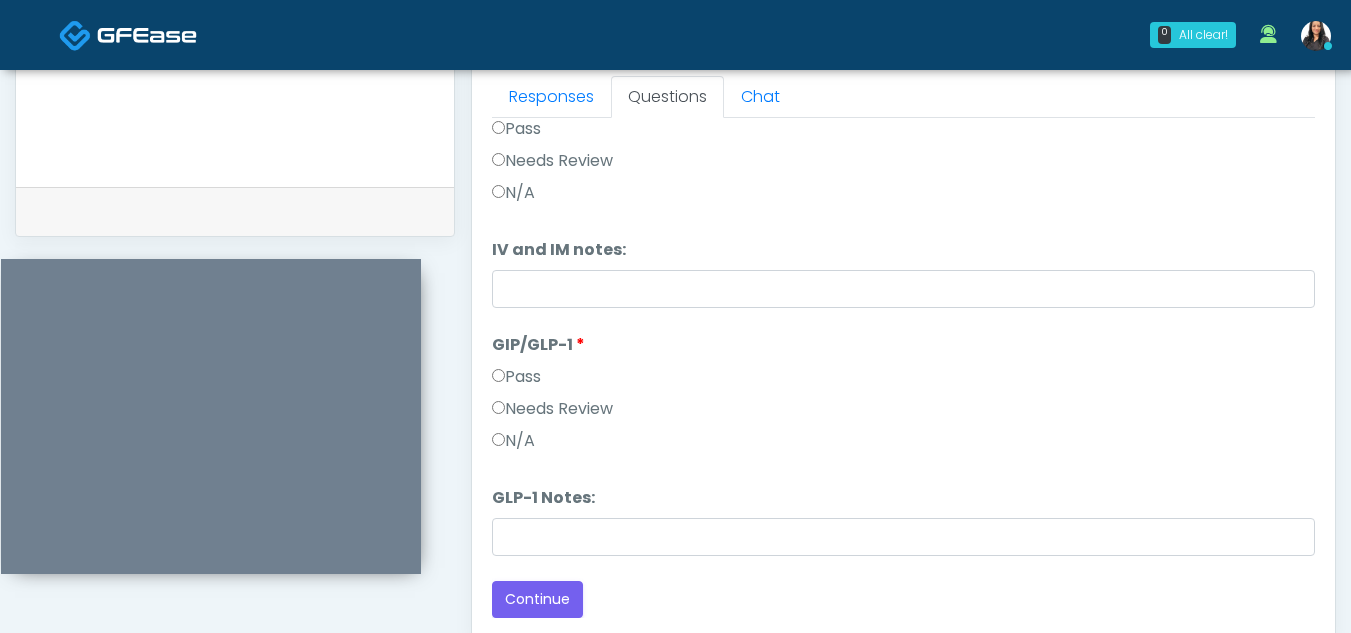 scroll, scrollTop: 579, scrollLeft: 0, axis: vertical 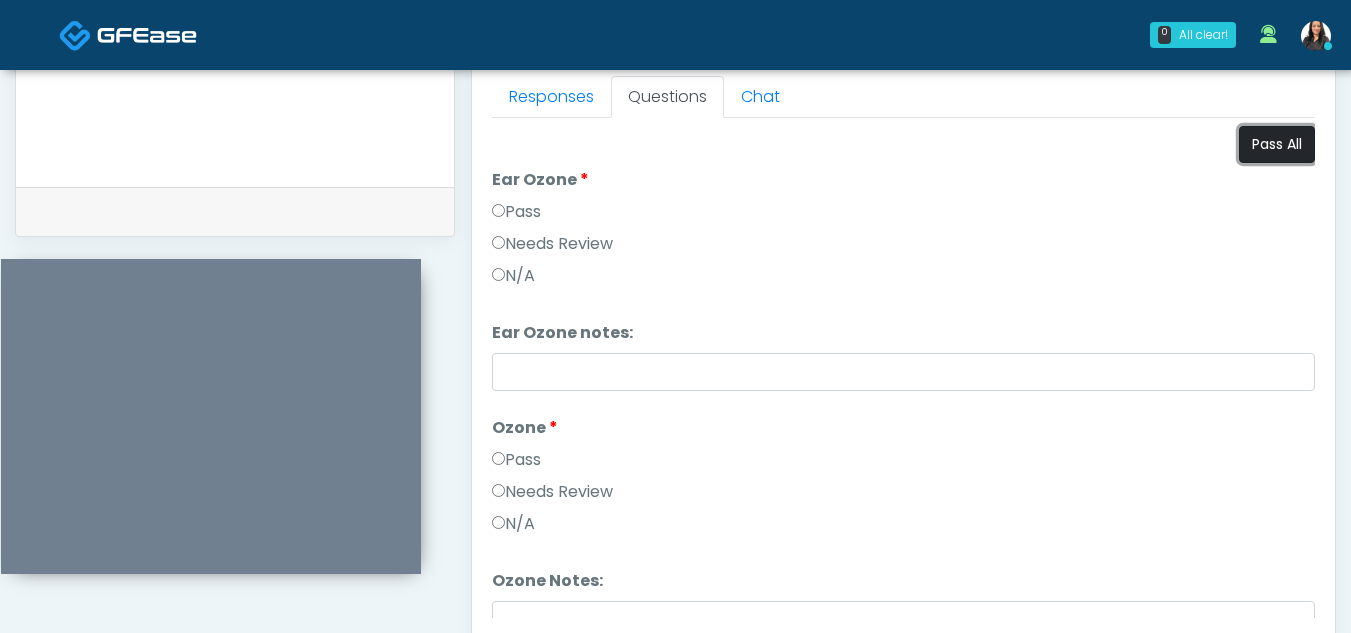 click on "Pass All" at bounding box center (1277, 144) 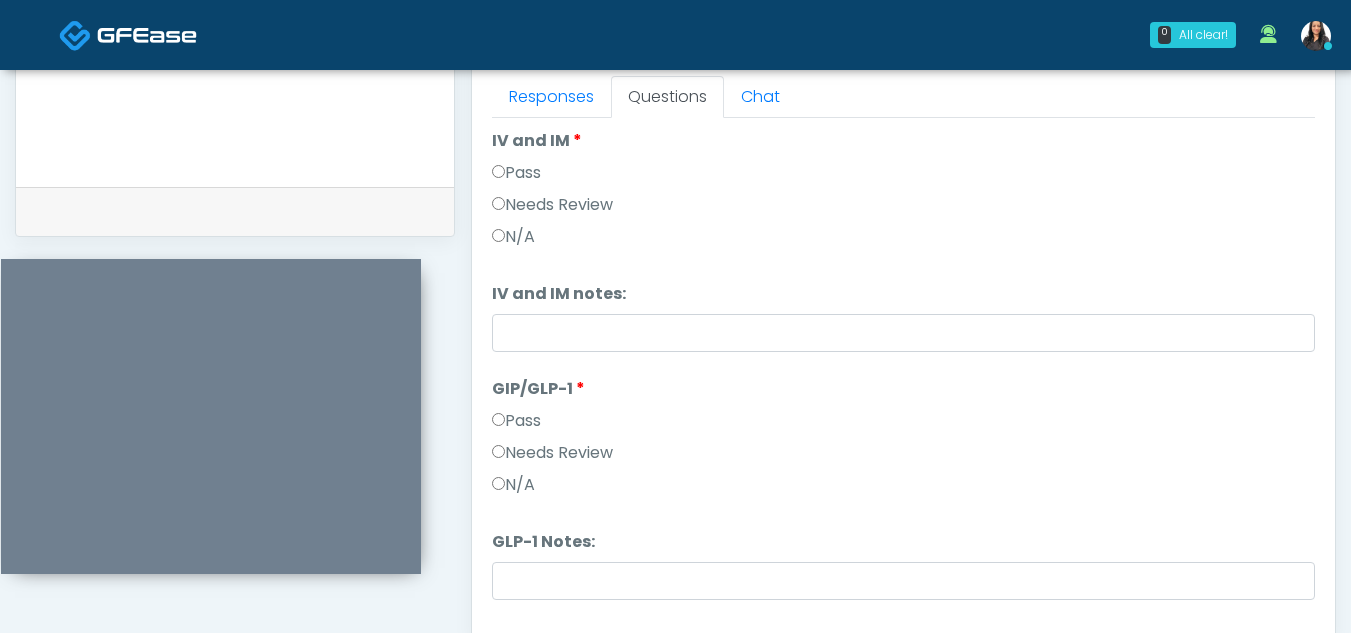 scroll, scrollTop: 579, scrollLeft: 0, axis: vertical 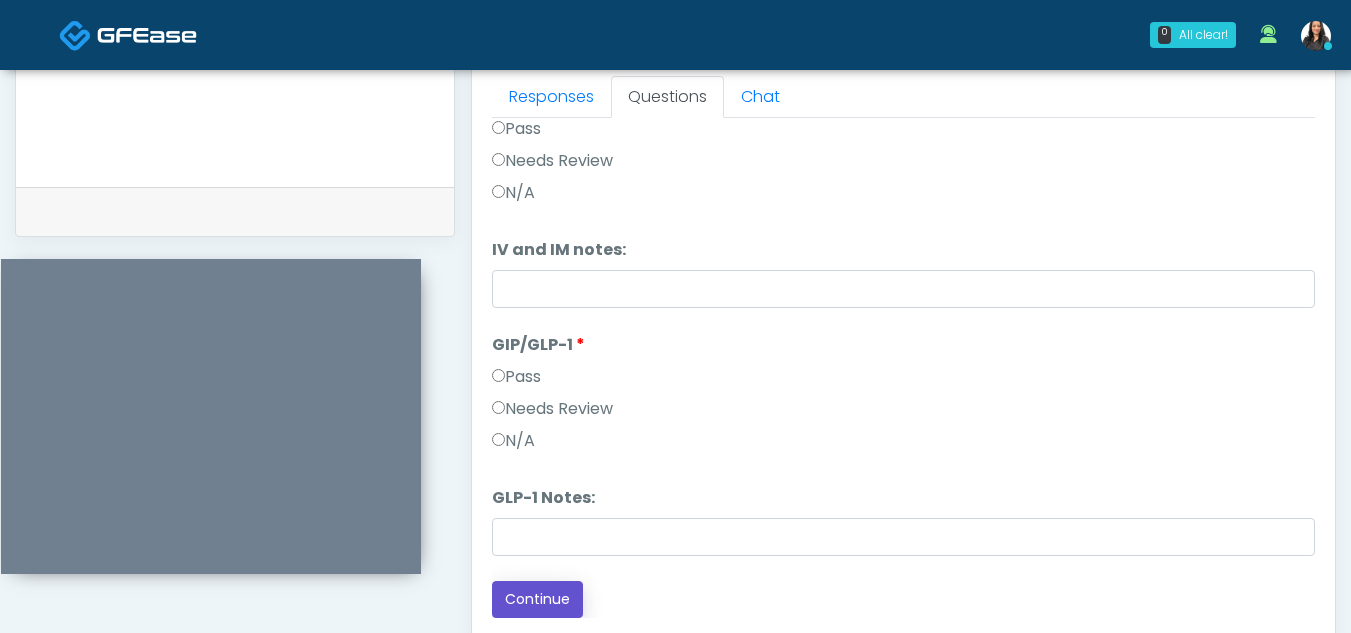 click on "Continue" at bounding box center [537, 599] 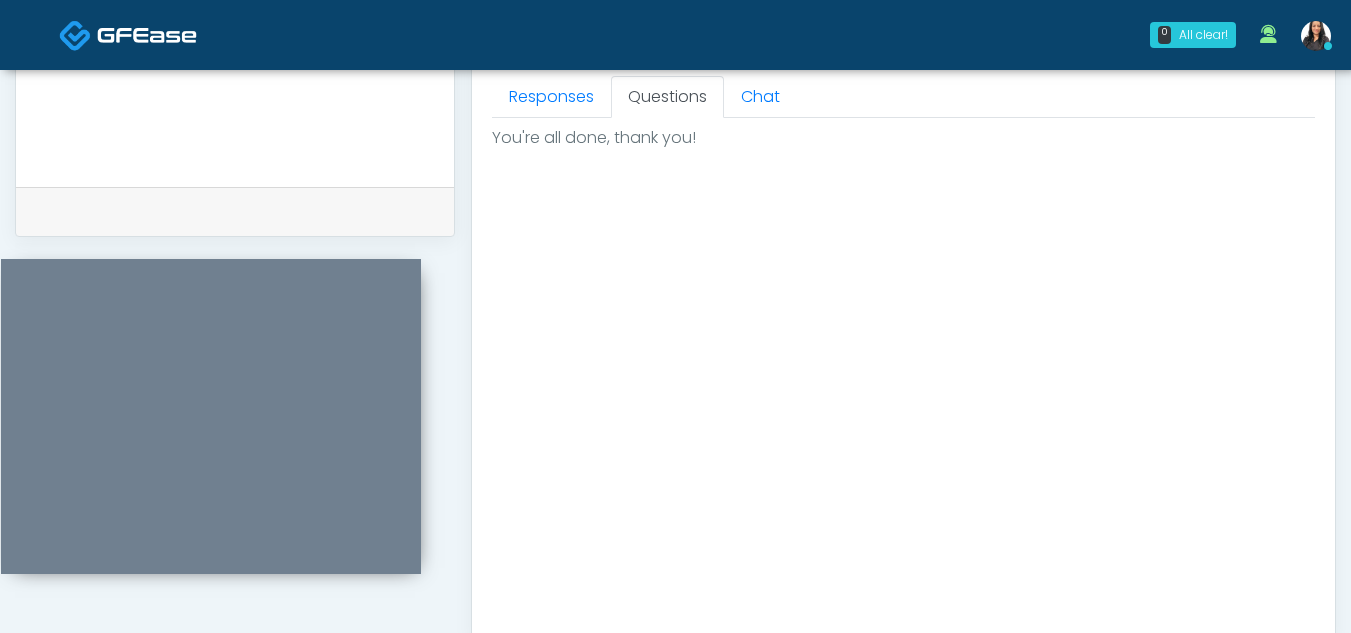 scroll, scrollTop: 0, scrollLeft: 0, axis: both 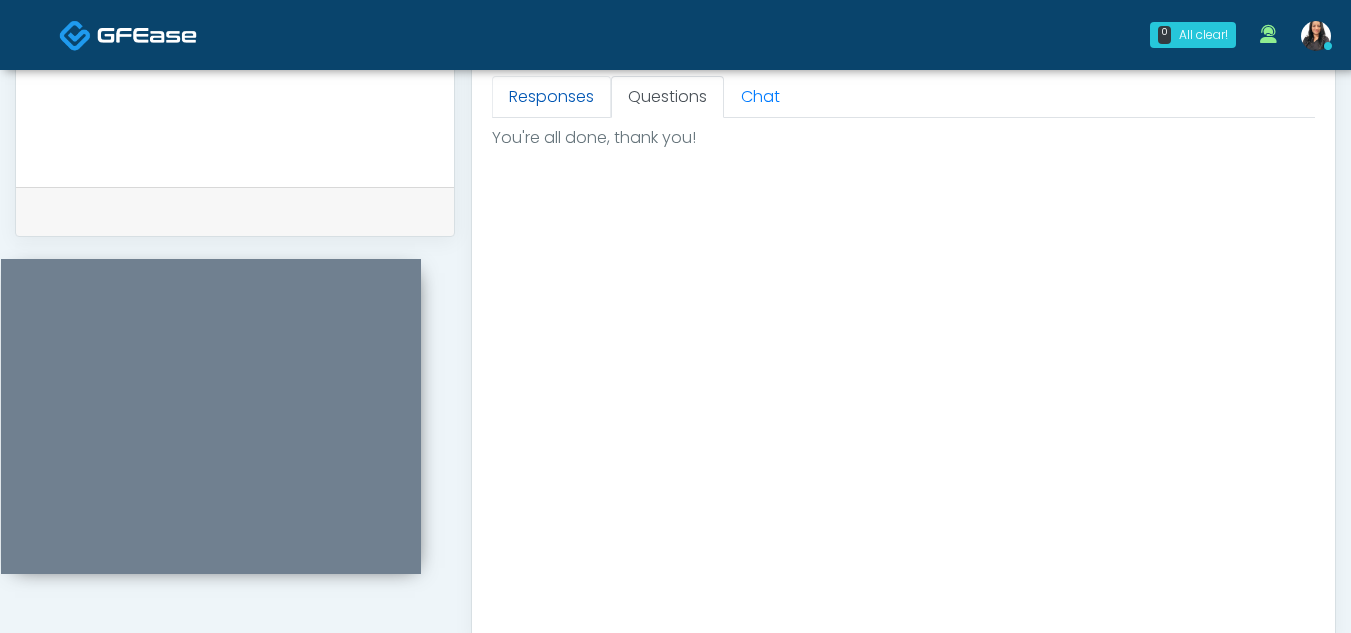 click on "Responses" at bounding box center [551, 97] 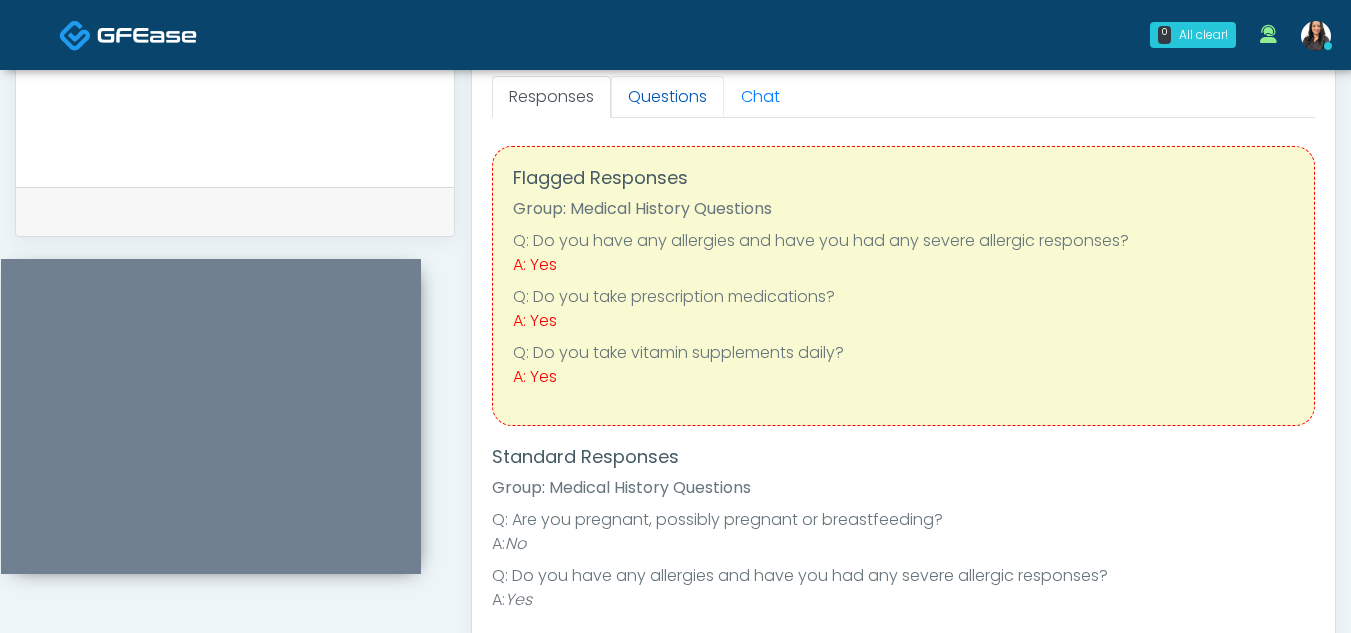 click on "Questions" at bounding box center (667, 97) 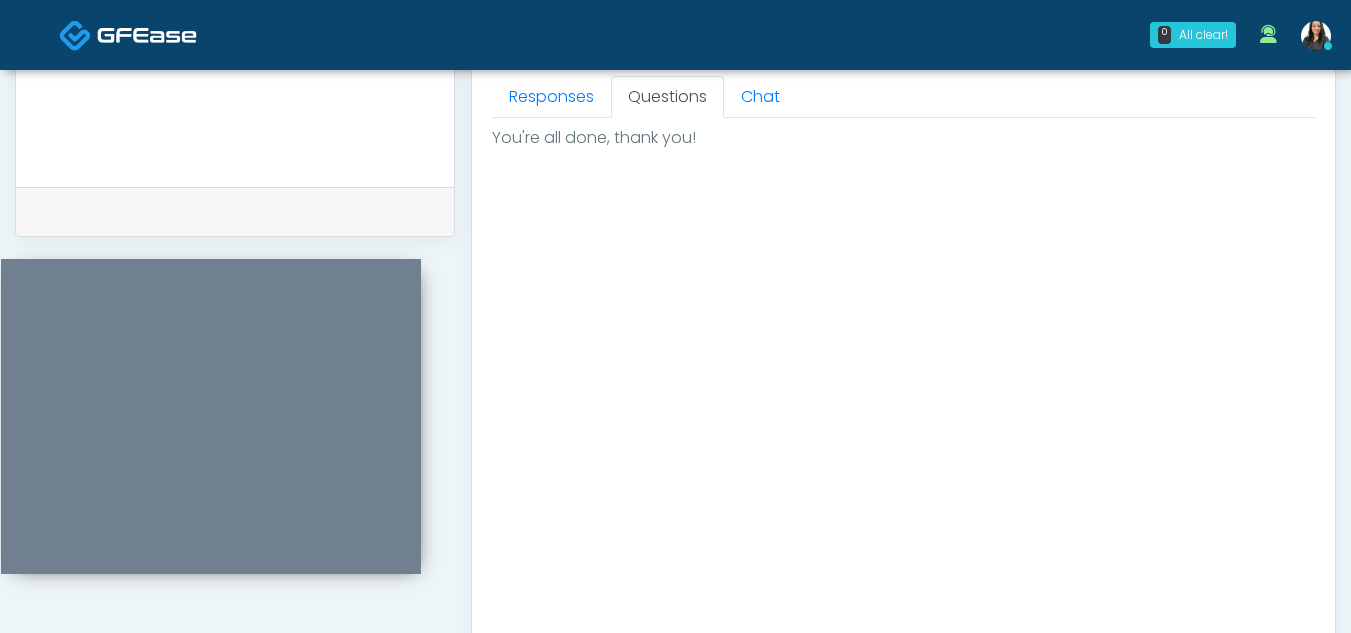 scroll, scrollTop: 1199, scrollLeft: 0, axis: vertical 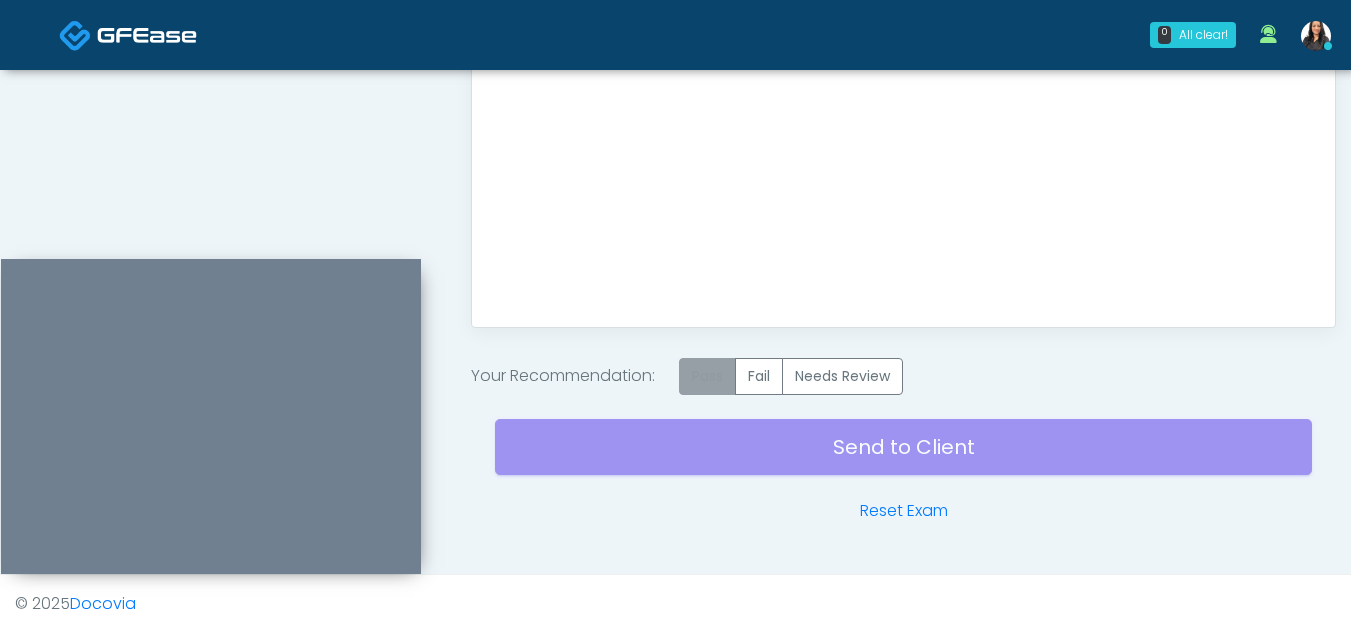 click on "Pass" at bounding box center (707, 376) 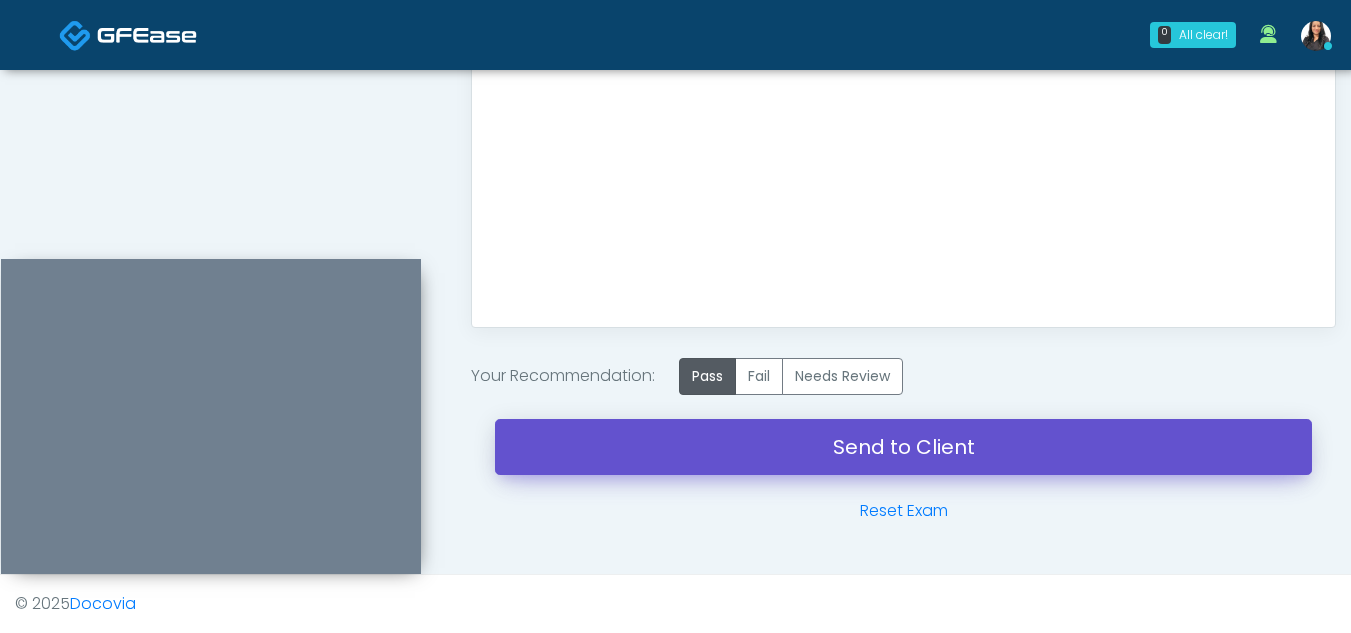 click on "Send to Client" at bounding box center (903, 447) 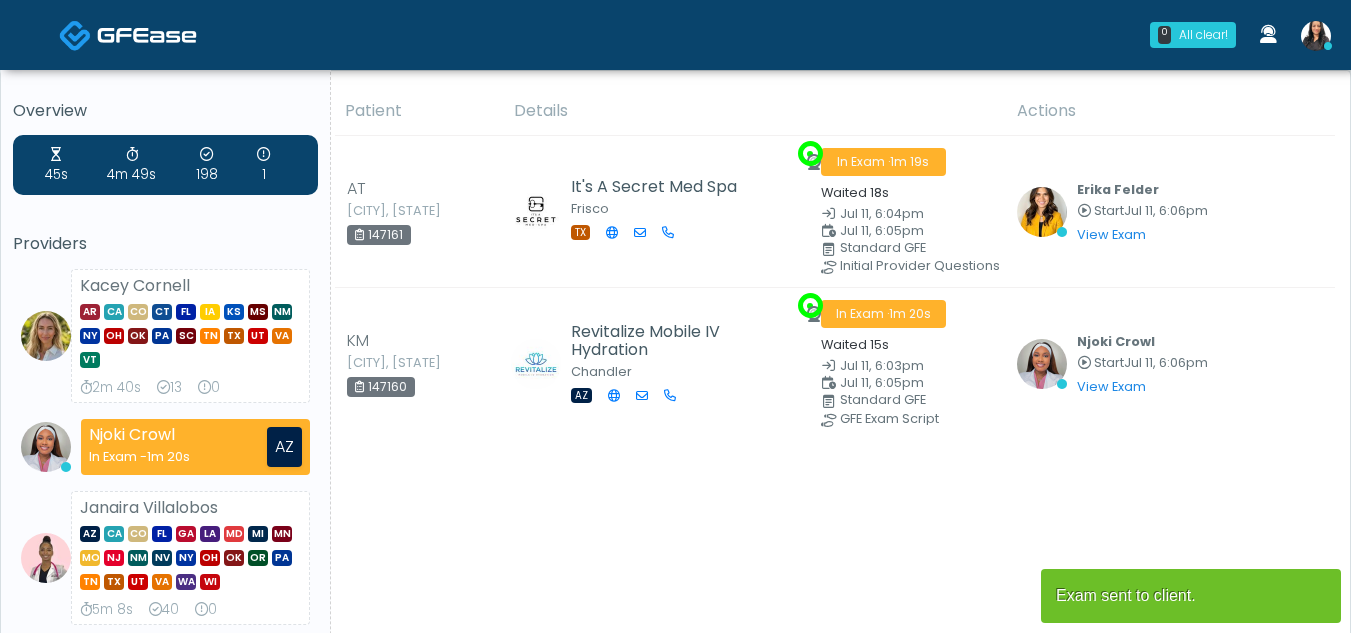 scroll, scrollTop: 0, scrollLeft: 0, axis: both 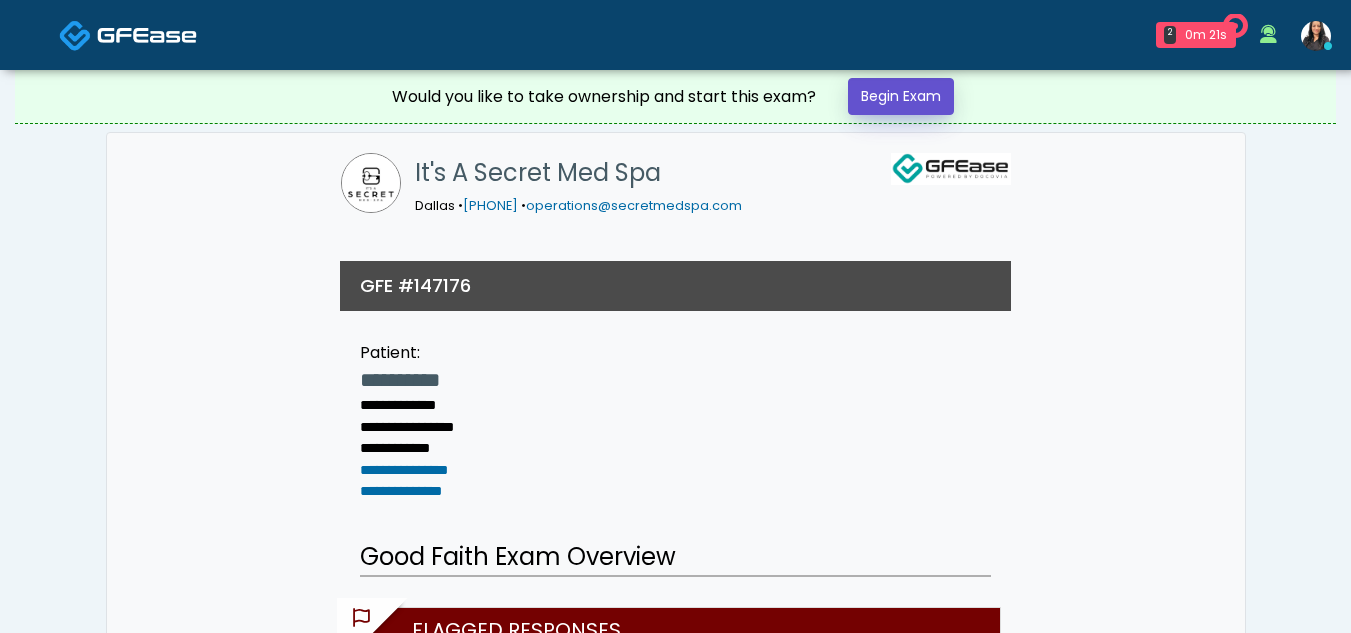 click on "Begin Exam" at bounding box center [901, 96] 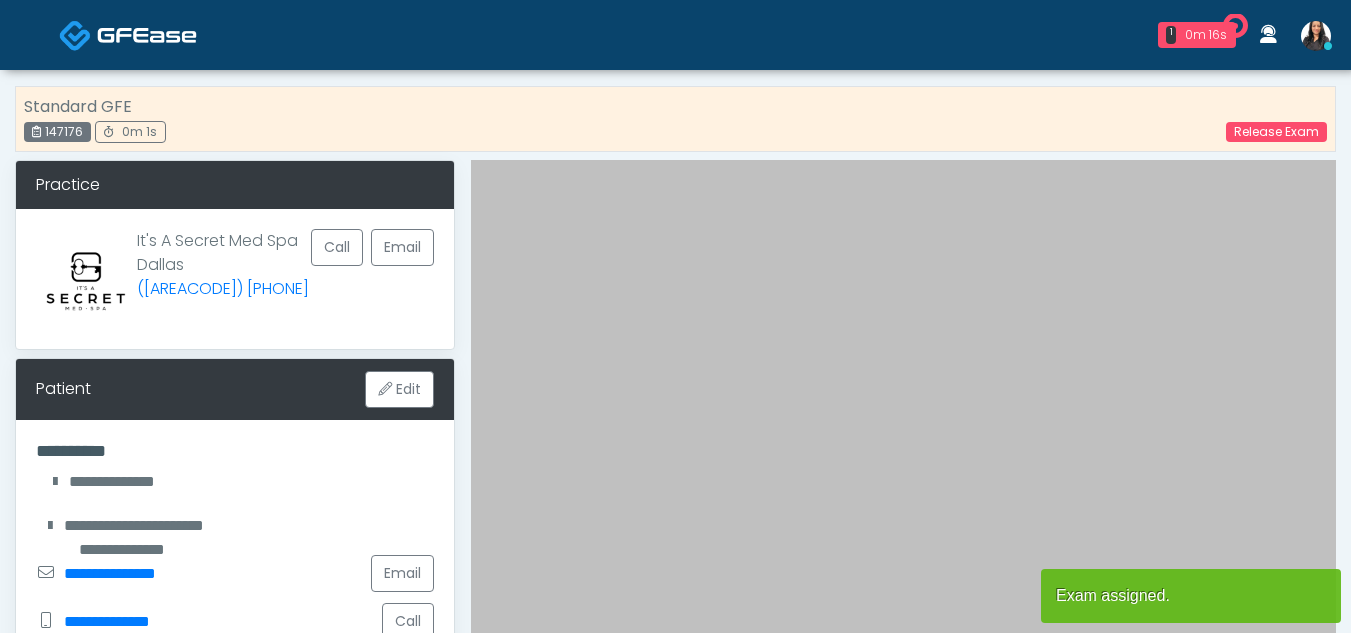 scroll, scrollTop: 0, scrollLeft: 0, axis: both 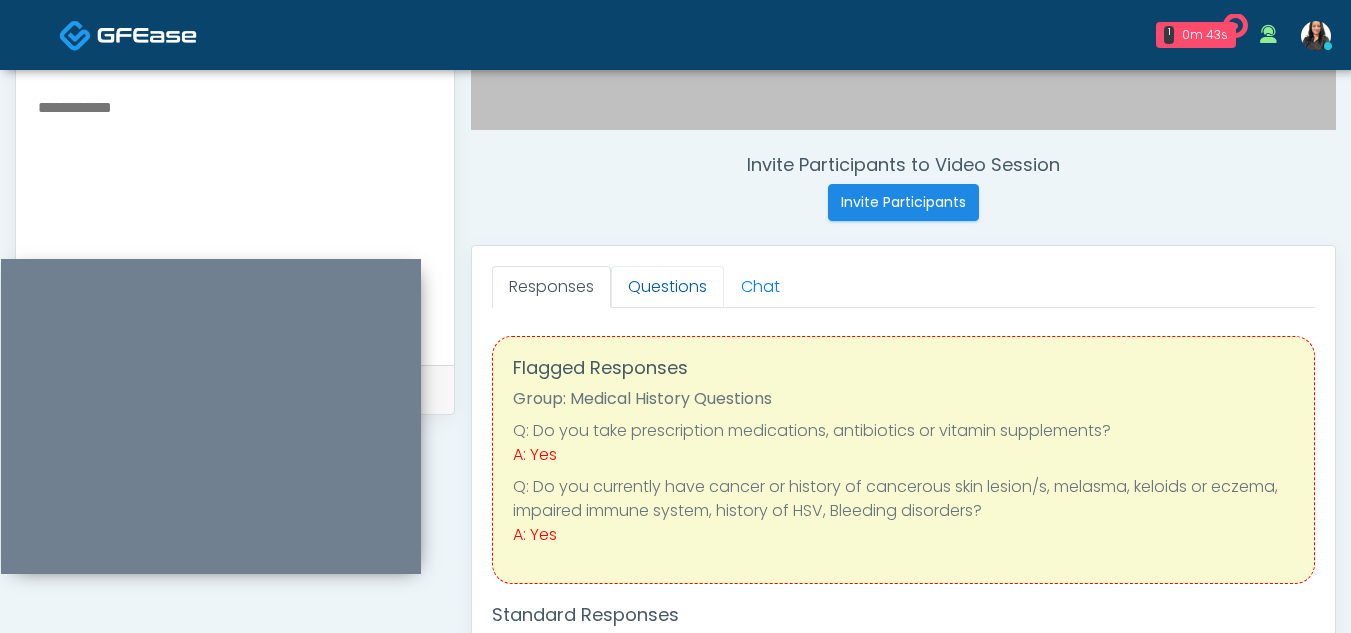 click on "Questions" at bounding box center [667, 287] 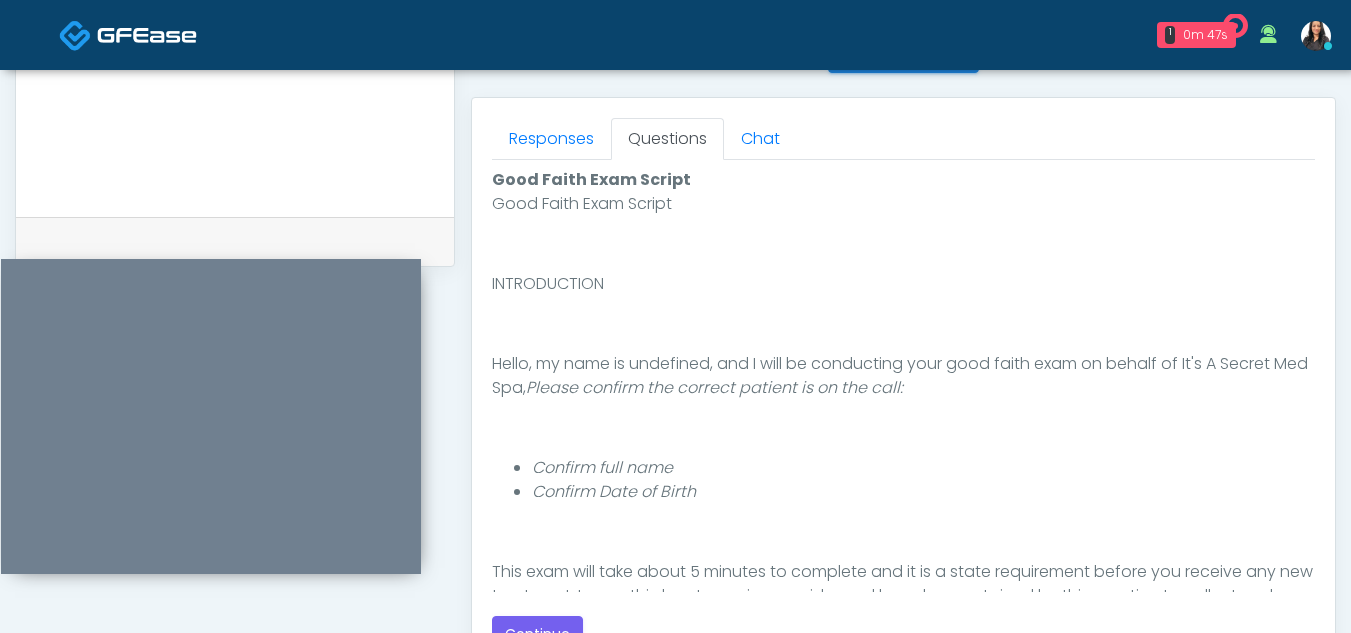 scroll, scrollTop: 873, scrollLeft: 0, axis: vertical 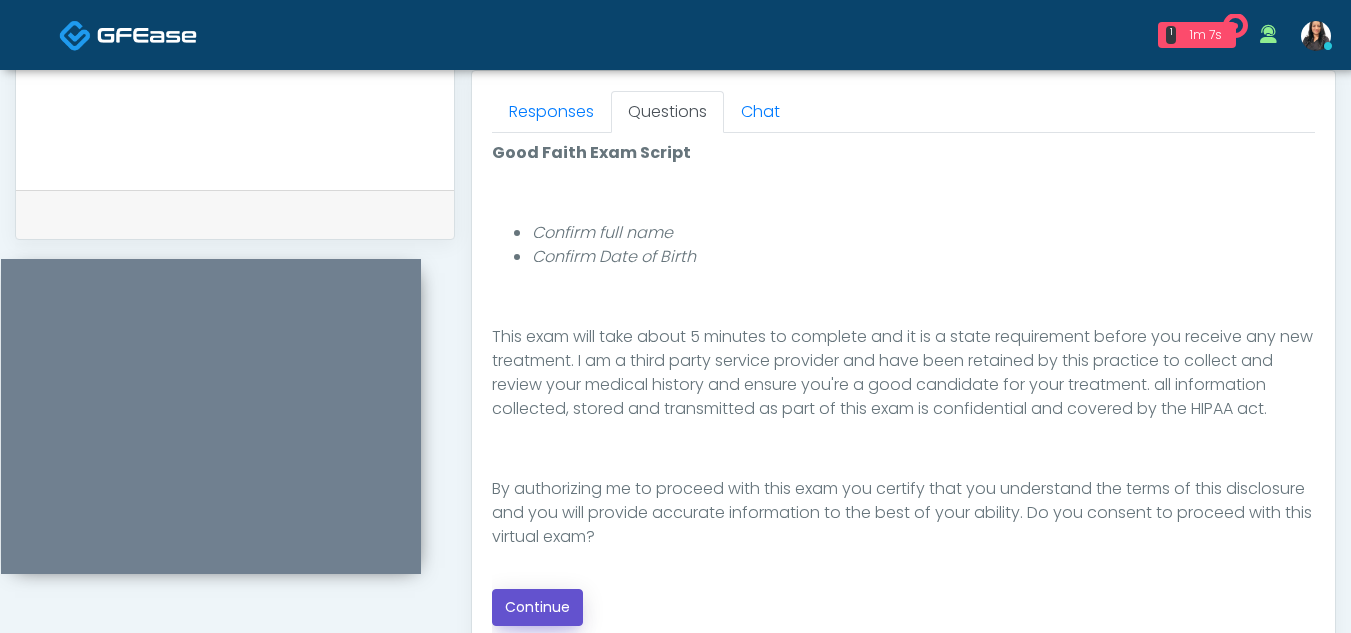 click on "Continue" at bounding box center (537, 607) 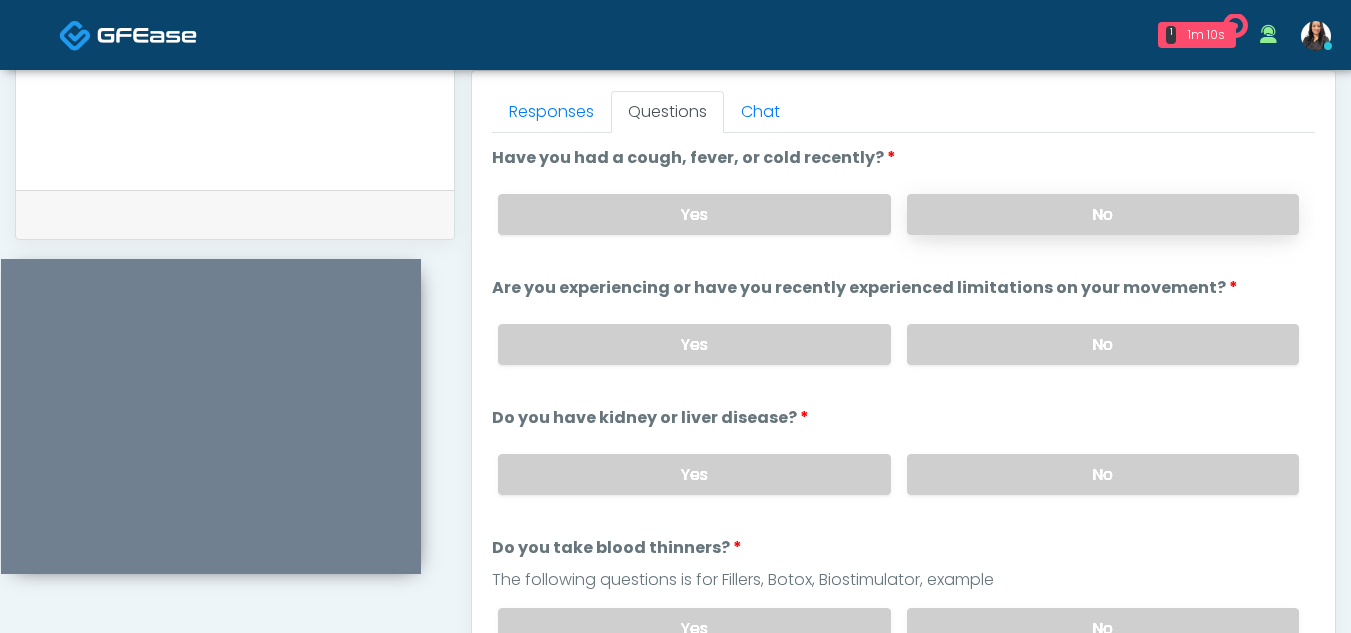 click on "No" at bounding box center (1103, 214) 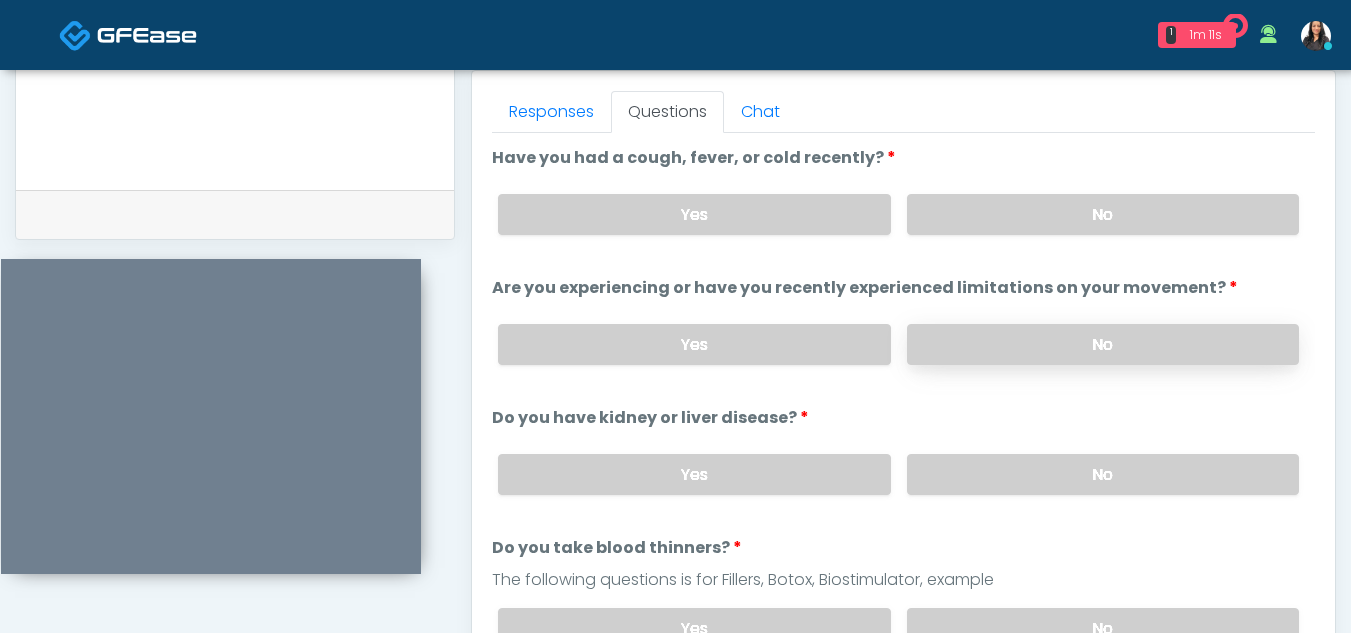 click on "No" at bounding box center (1103, 344) 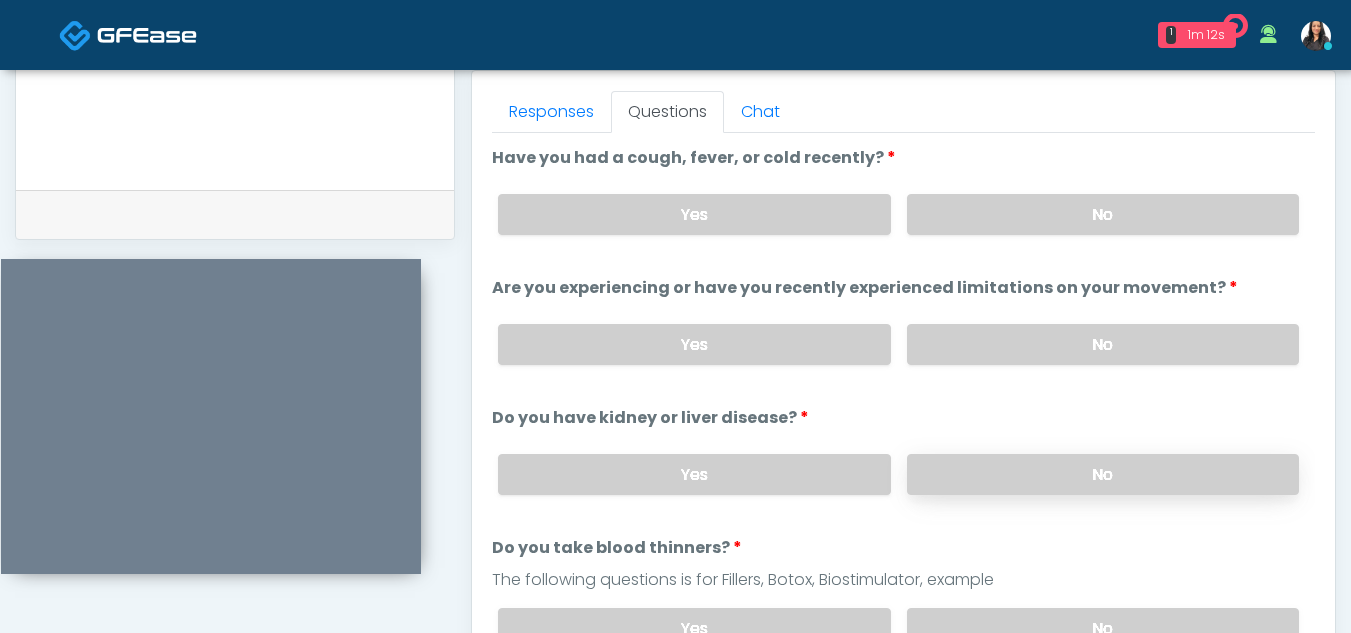 click on "No" at bounding box center [1103, 474] 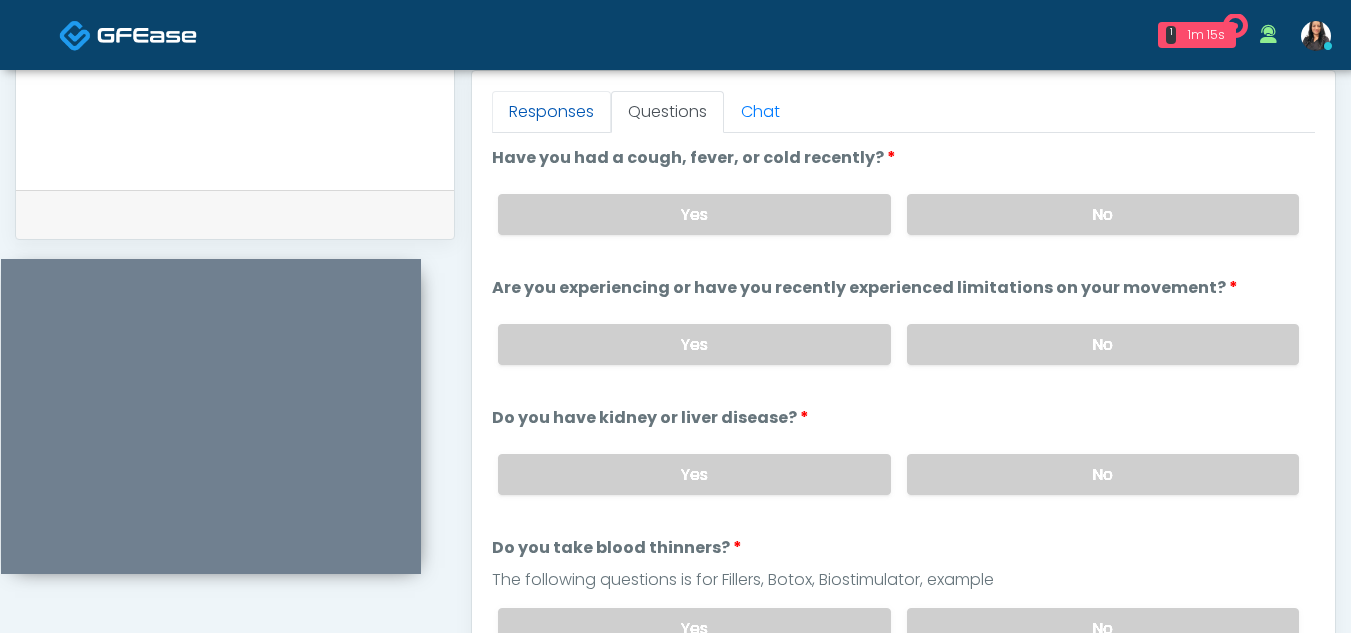 click on "Responses" at bounding box center (551, 112) 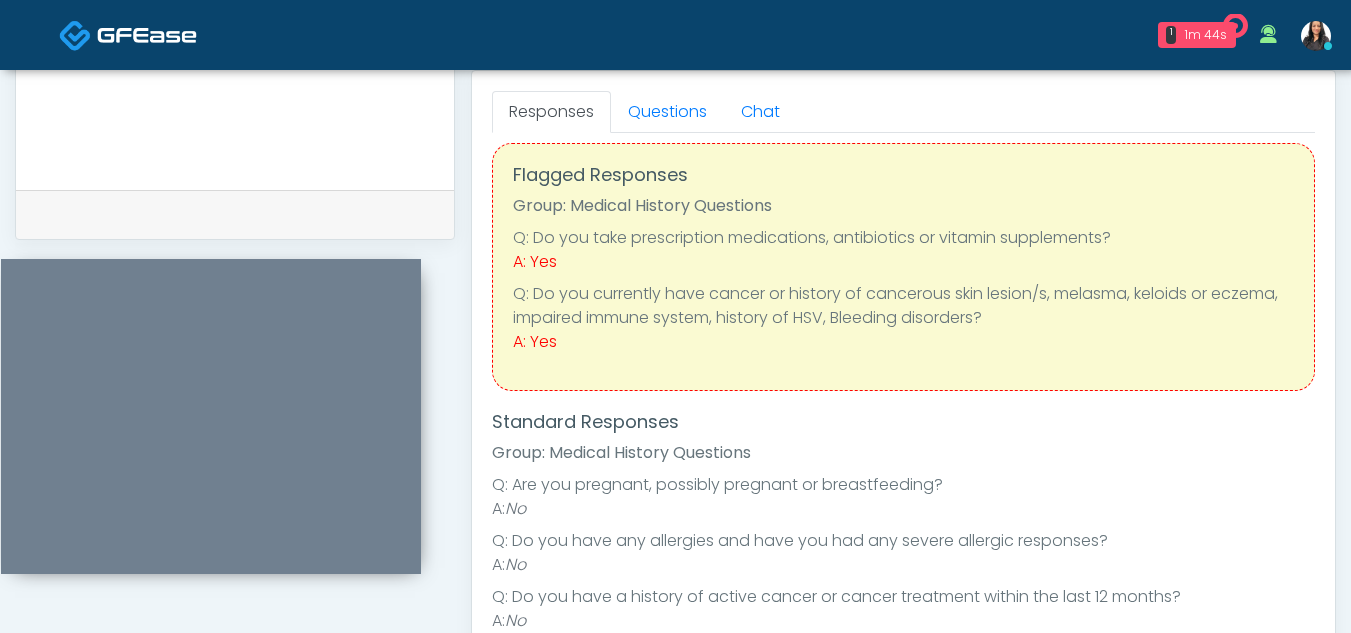 scroll, scrollTop: 0, scrollLeft: 0, axis: both 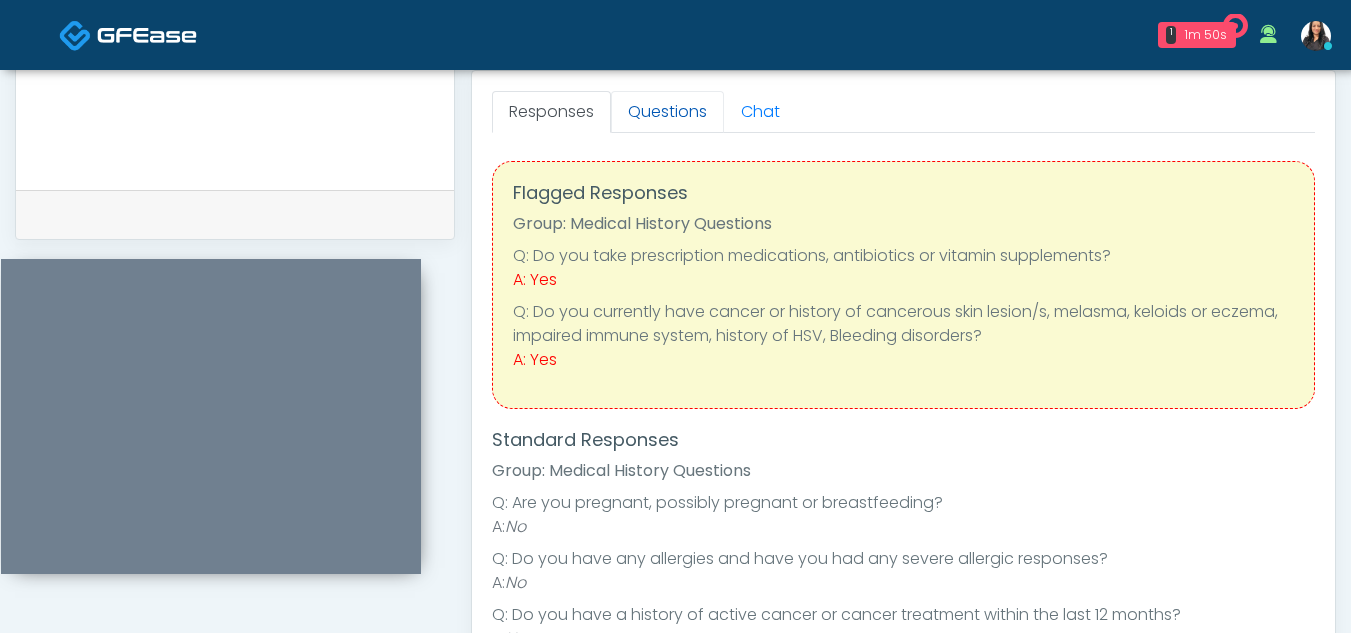 click on "Questions" at bounding box center (667, 112) 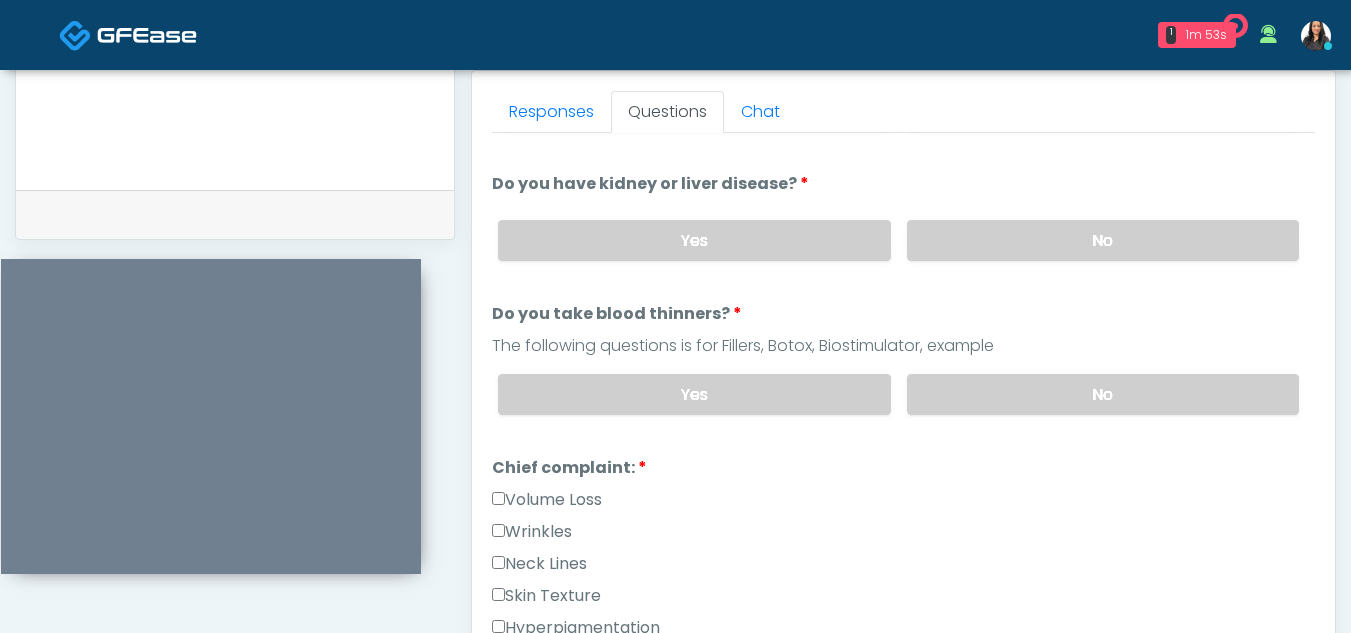 scroll, scrollTop: 237, scrollLeft: 0, axis: vertical 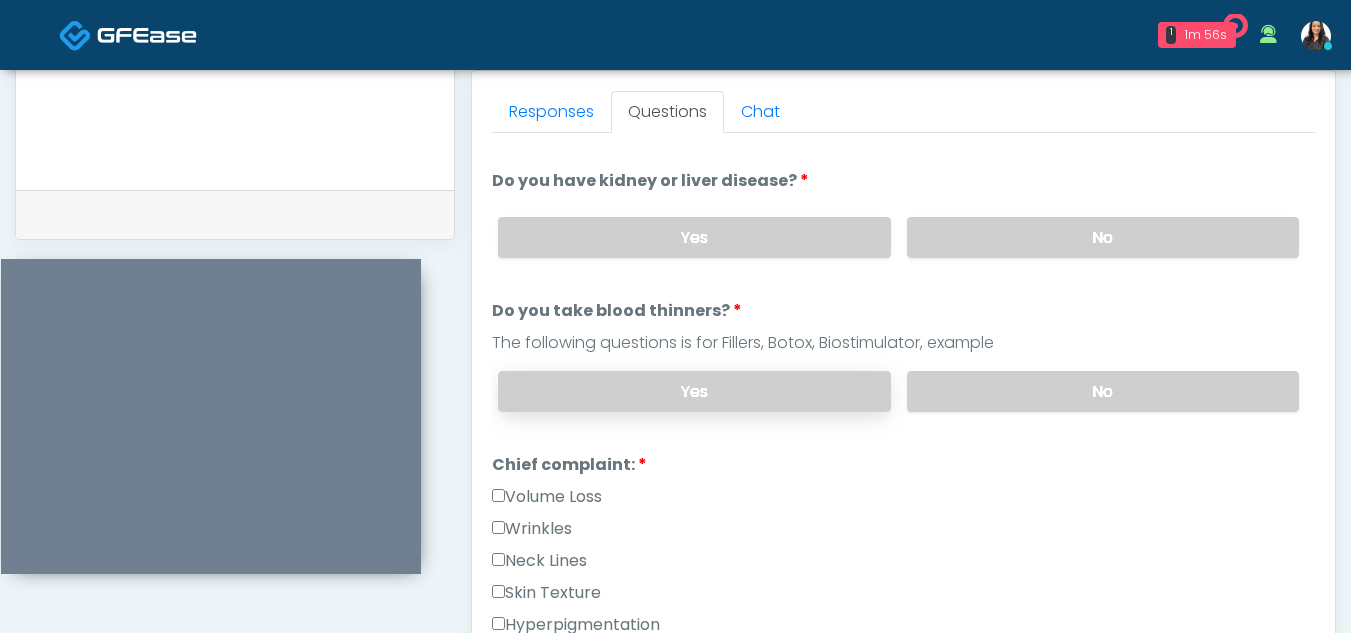 click on "Yes" at bounding box center (694, 391) 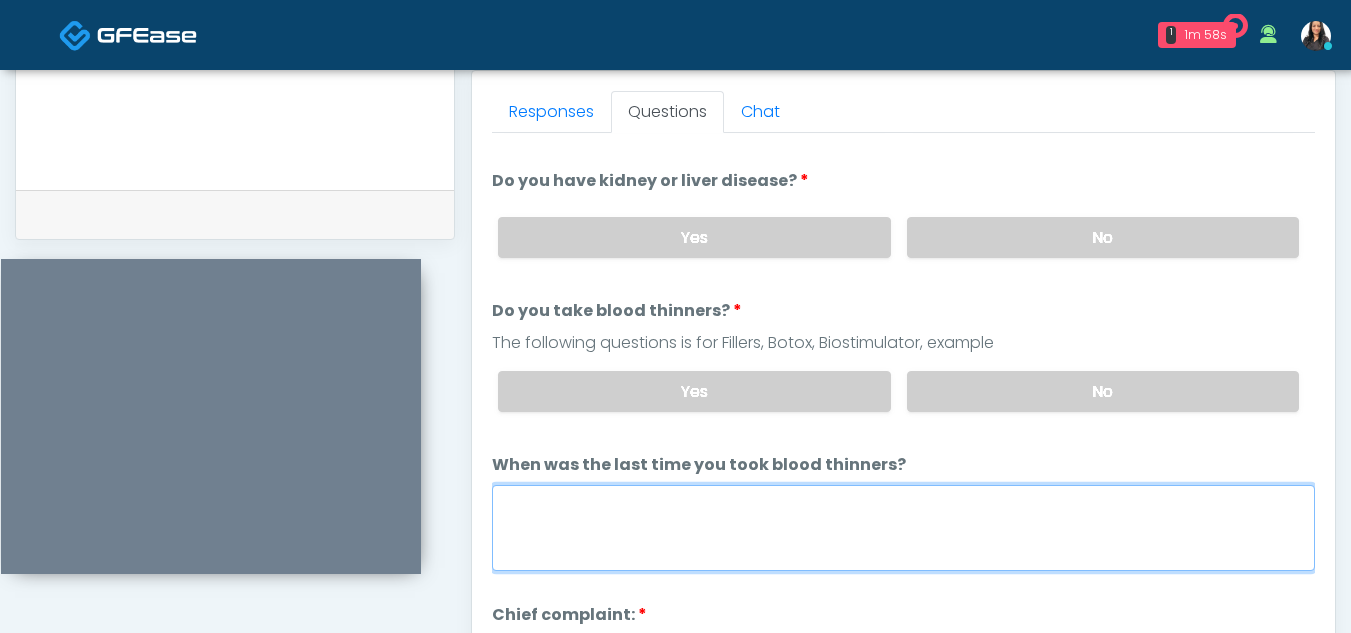 click on "When was the last time you took blood thinners?" at bounding box center (903, 528) 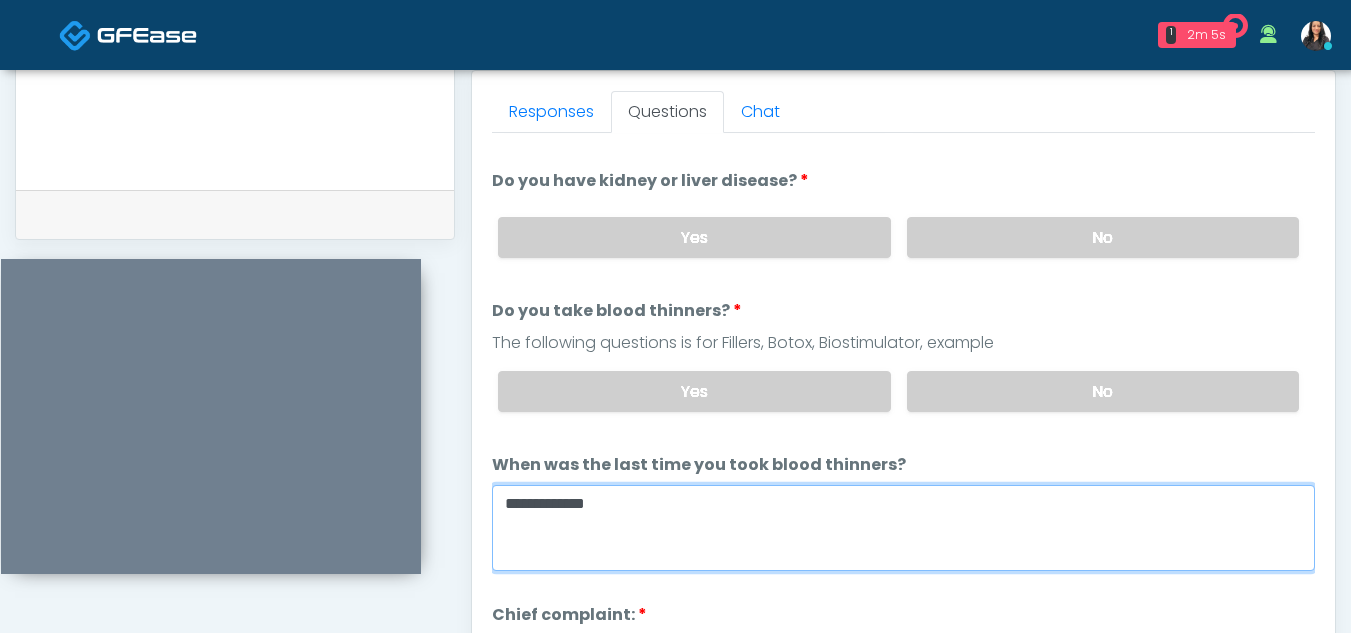 type on "**********" 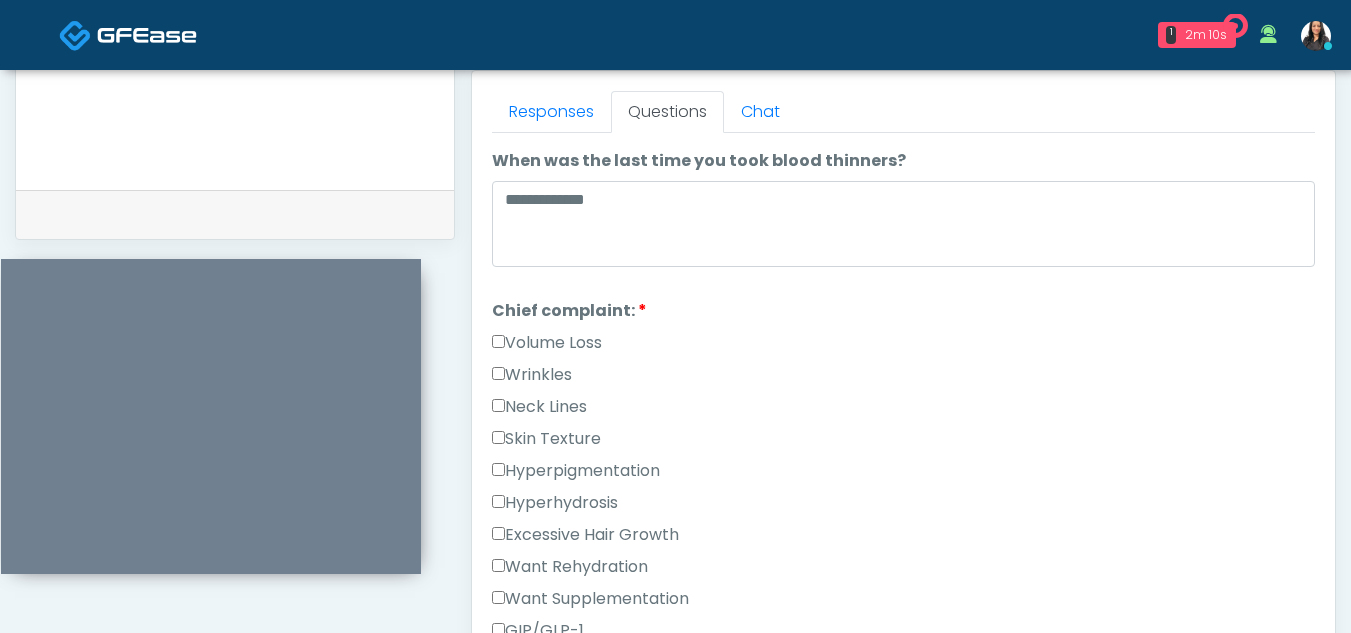 scroll, scrollTop: 558, scrollLeft: 0, axis: vertical 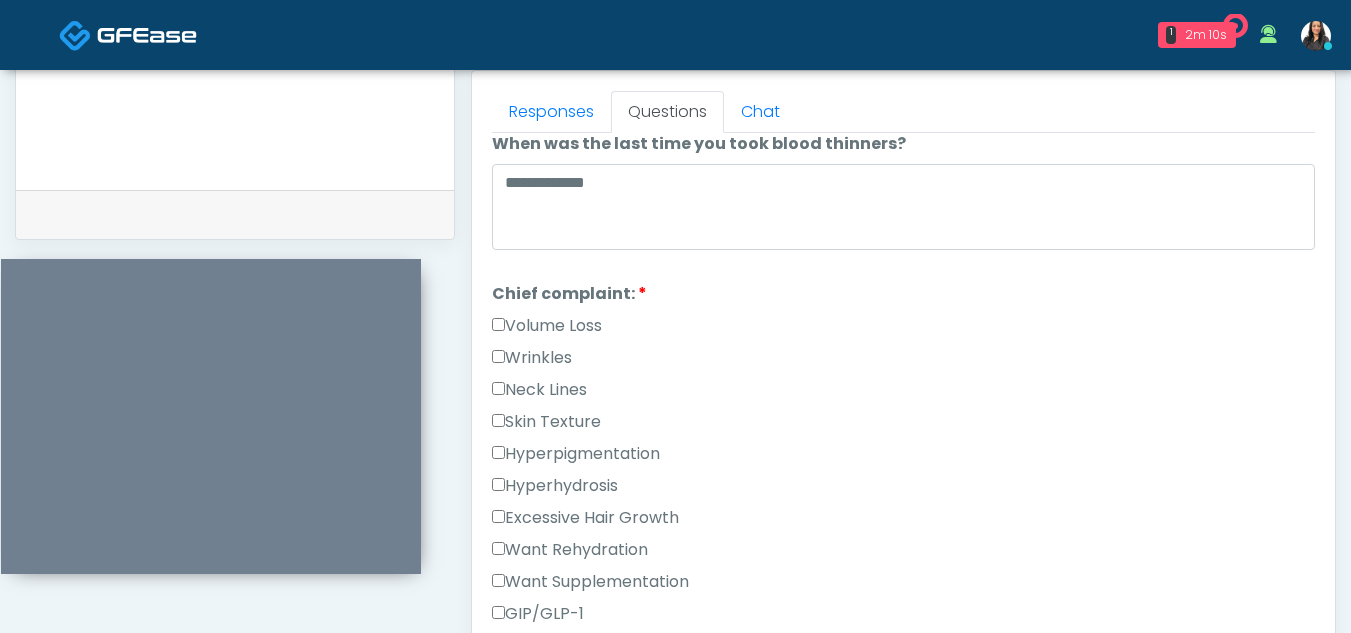 click on "Responses
Questions
Chat
Good Faith Exam Script
Good Faith Exam Script INTRODUCTION Hello, my name is undefined, and I will be conducting your good faith exam on behalf of It's A Secret Med Spa,  Please confirm the correct patient is on the call: Confirm full name Confirm Date of Birth ﻿﻿ This exam will take about 5 minutes to complete and it is a state requirement before you receive any new treatment. I am a third party service provider and have been retained by this practice to collect and review your medical history and ensure you're a good candidate for your treatment. all information collected, stored and transmitted as part of this exam is confidential and covered by the HIPAA act.
Continue" at bounding box center (903, 362) 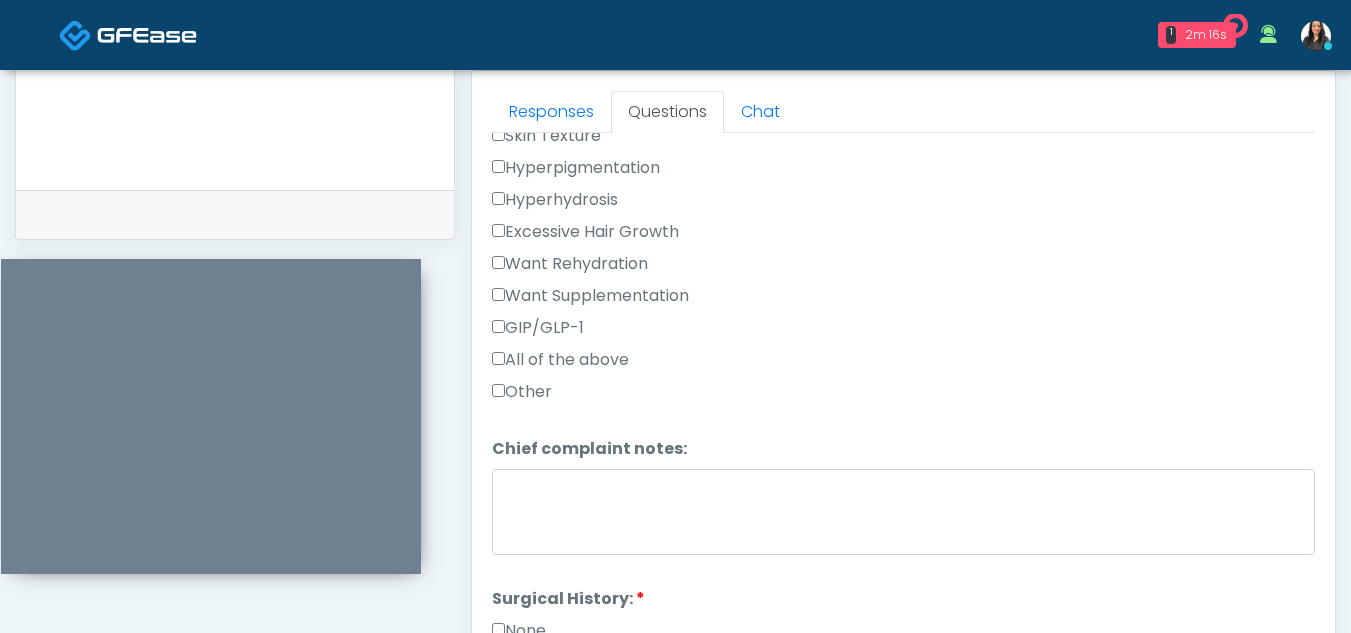 scroll, scrollTop: 924, scrollLeft: 0, axis: vertical 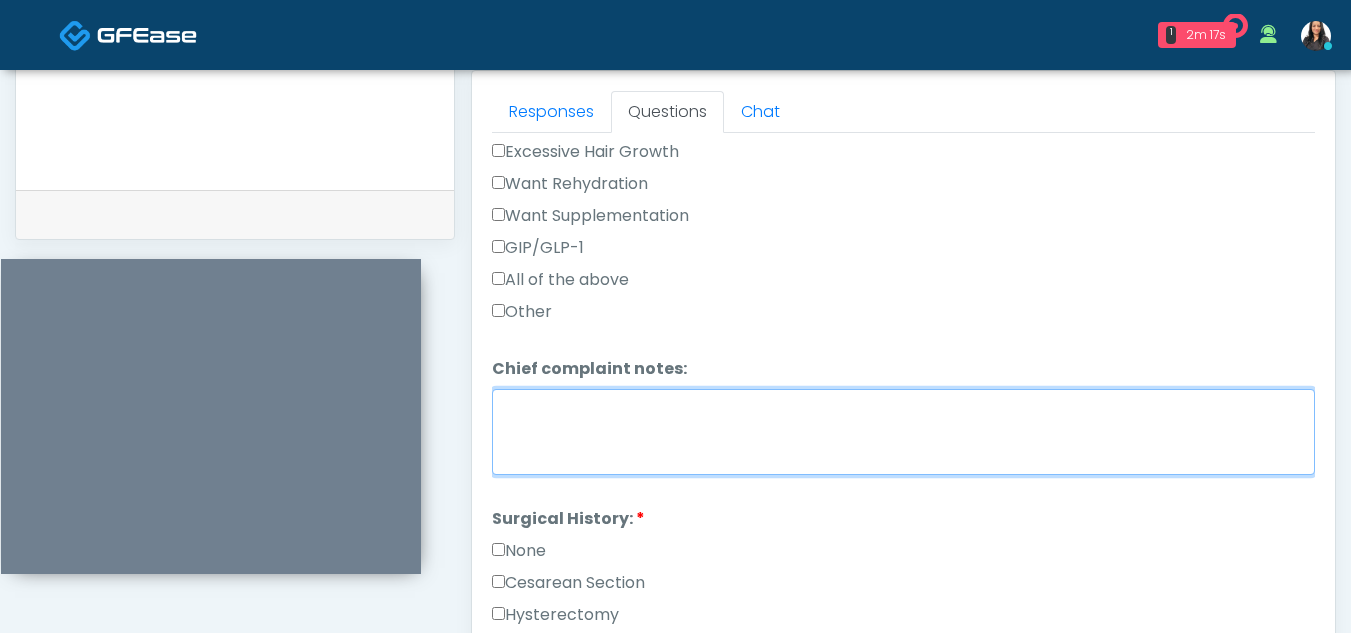click on "Chief complaint notes:" at bounding box center (903, 432) 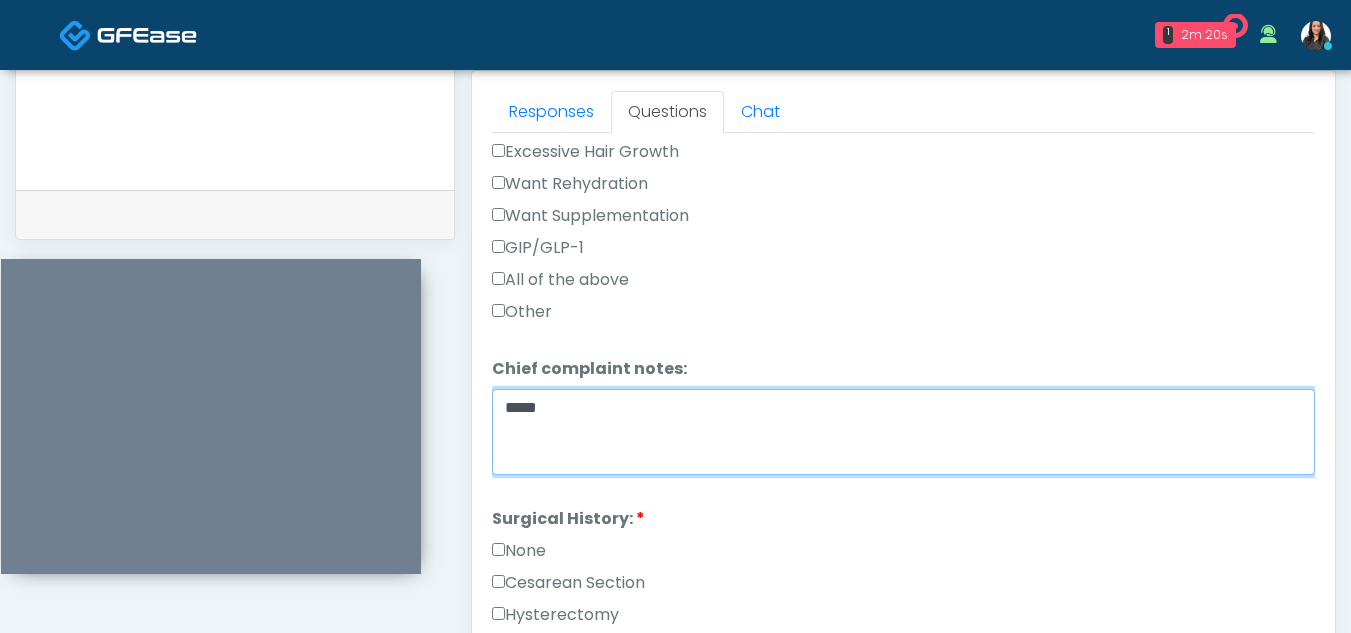 type on "*****" 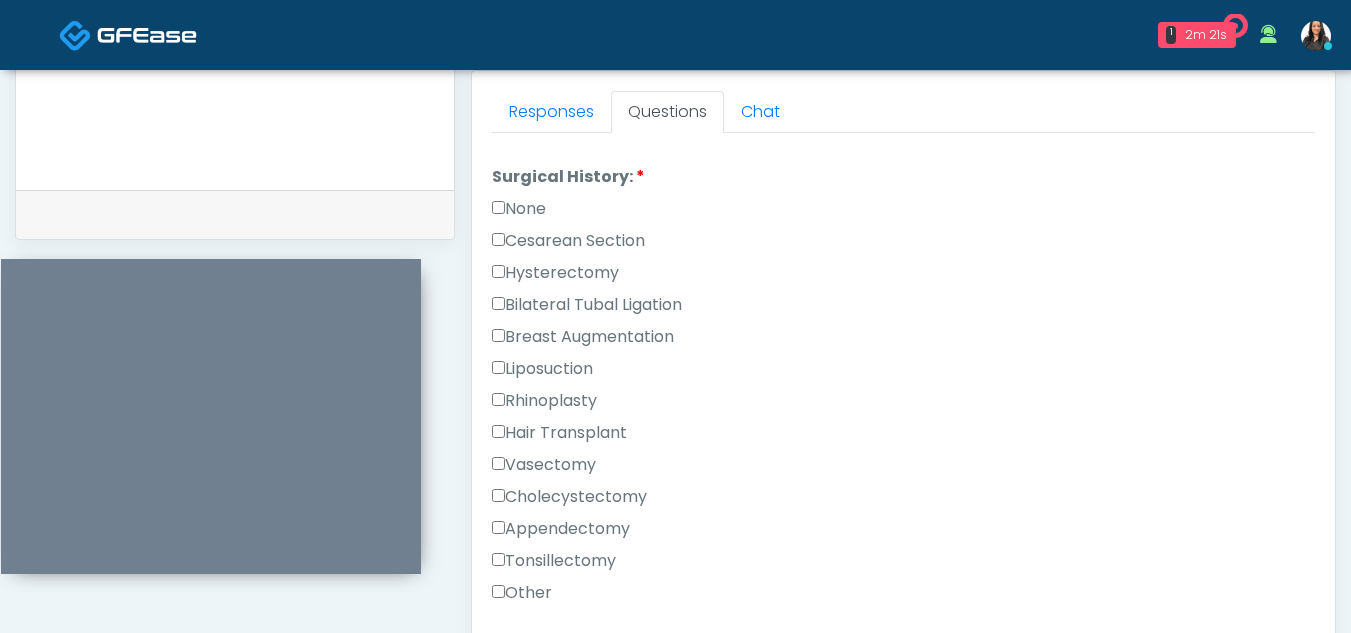 scroll, scrollTop: 1270, scrollLeft: 0, axis: vertical 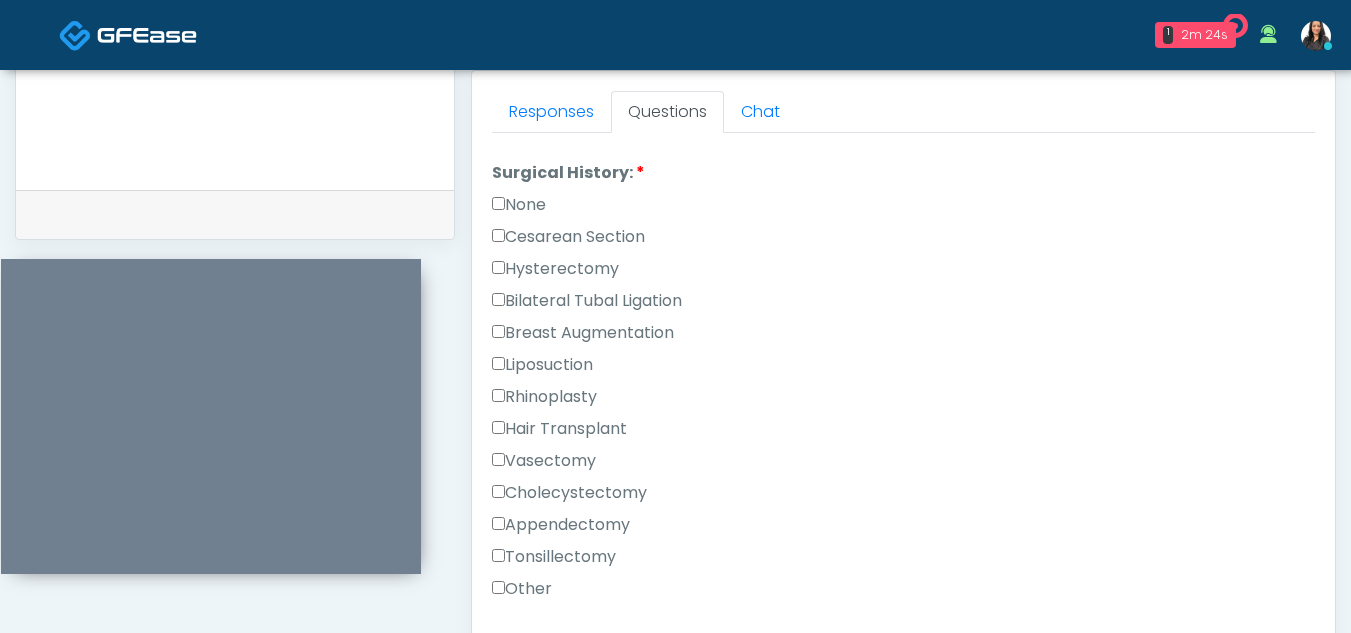 click on "Surgical History:
Surgical History:
None
Cesarean Section
Hysterectomy
Bilateral Tubal Ligation
Breast Augmentation
Liposuction" at bounding box center [903, 385] 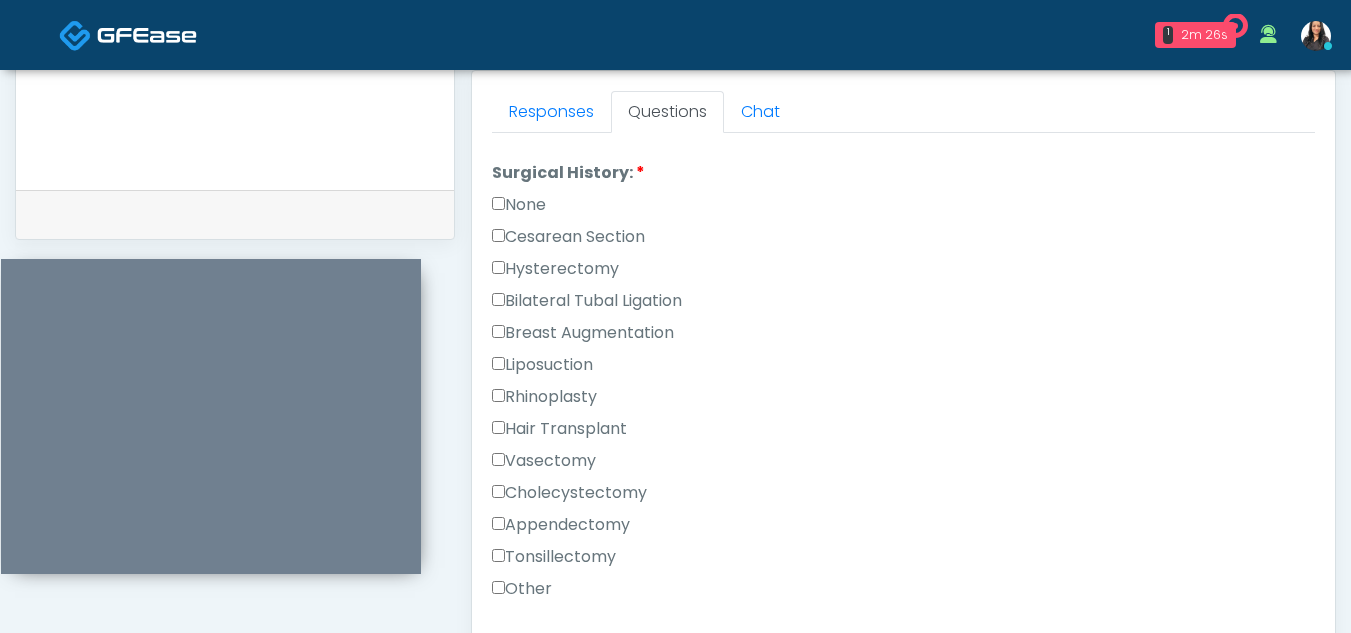 scroll, scrollTop: 1458, scrollLeft: 0, axis: vertical 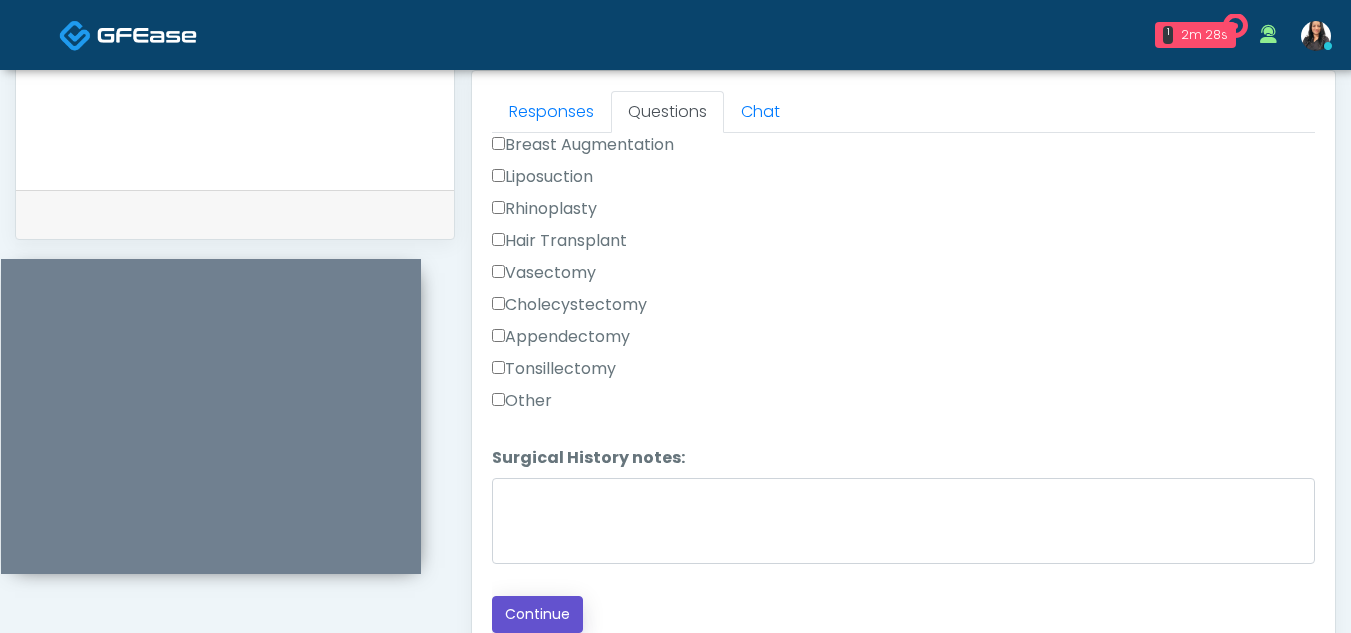 click on "Continue" at bounding box center [537, 614] 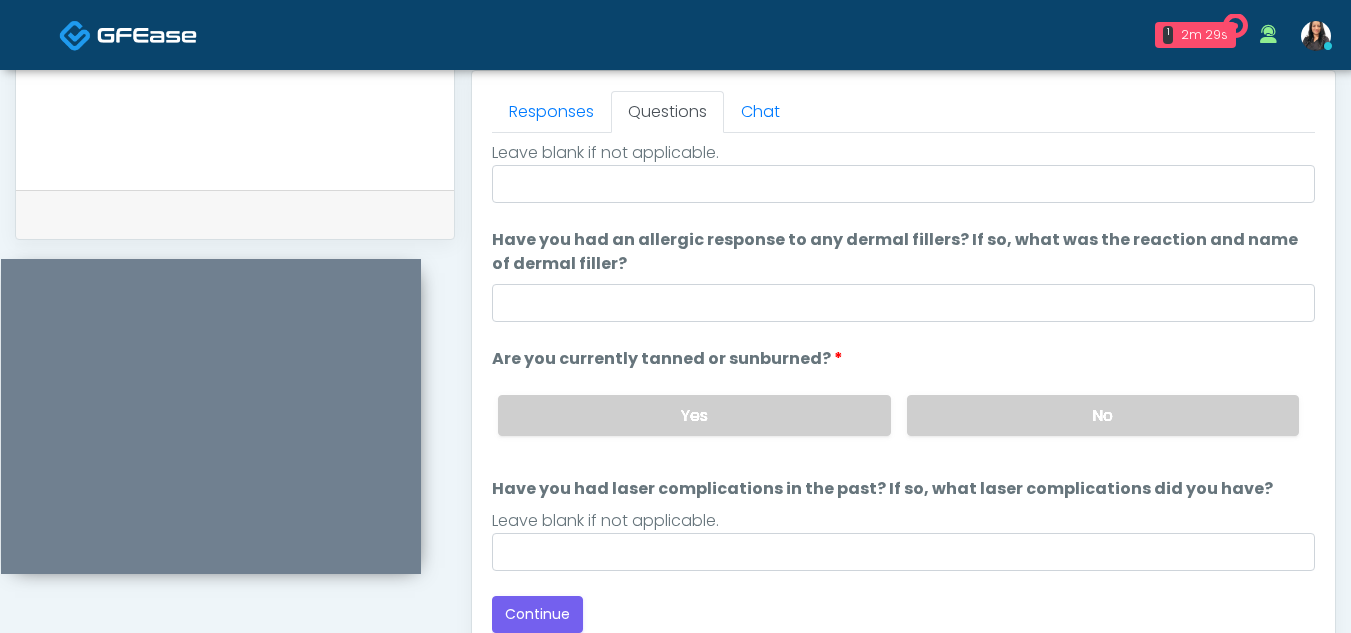 scroll, scrollTop: 189, scrollLeft: 0, axis: vertical 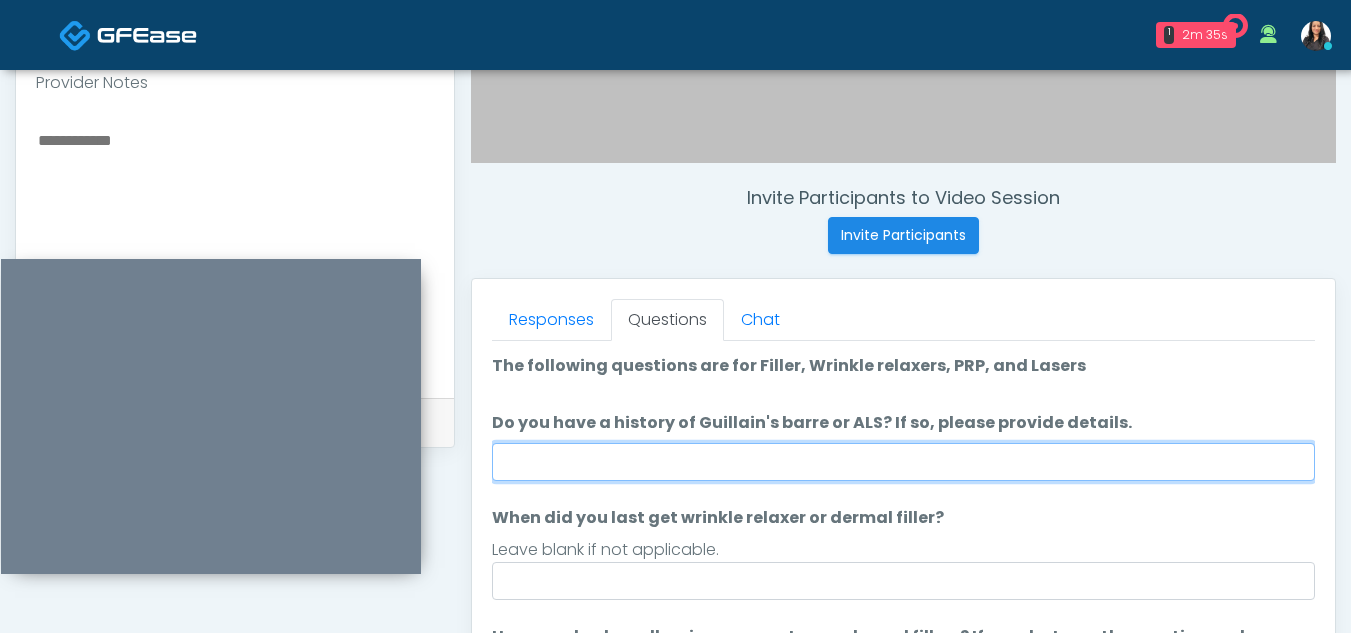 click on "Do you have a history of Guillain's barre or ALS? If so, please provide details." at bounding box center [903, 462] 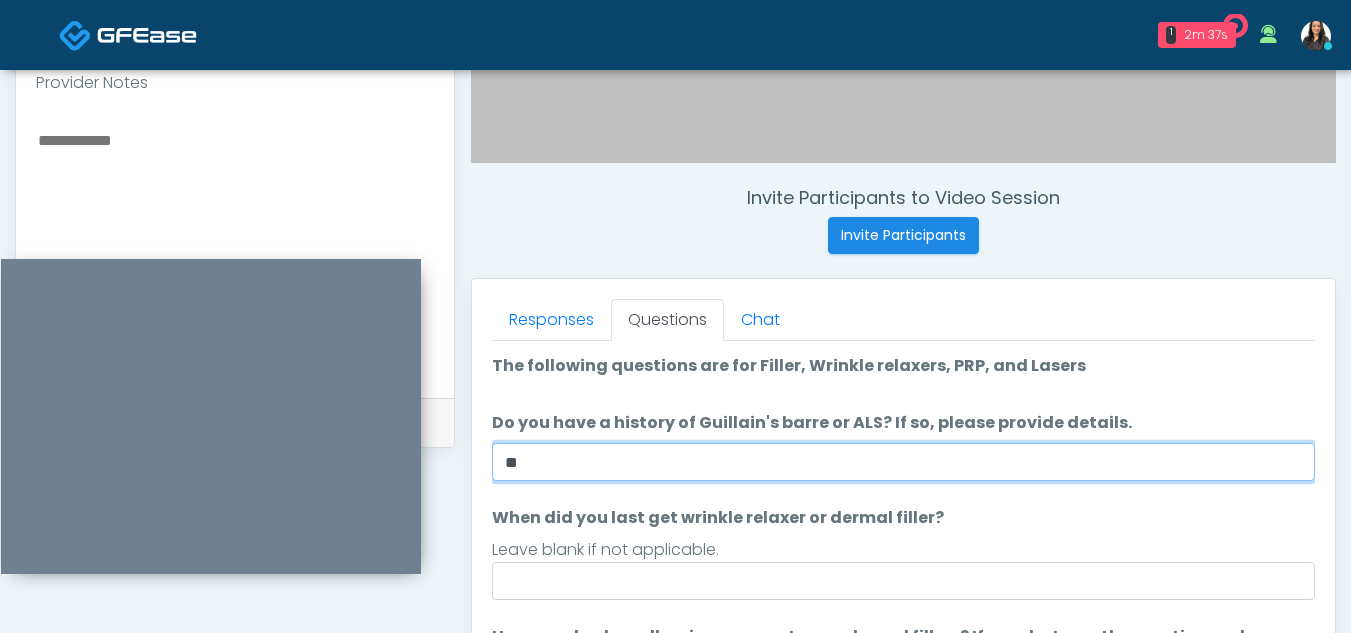 type on "**" 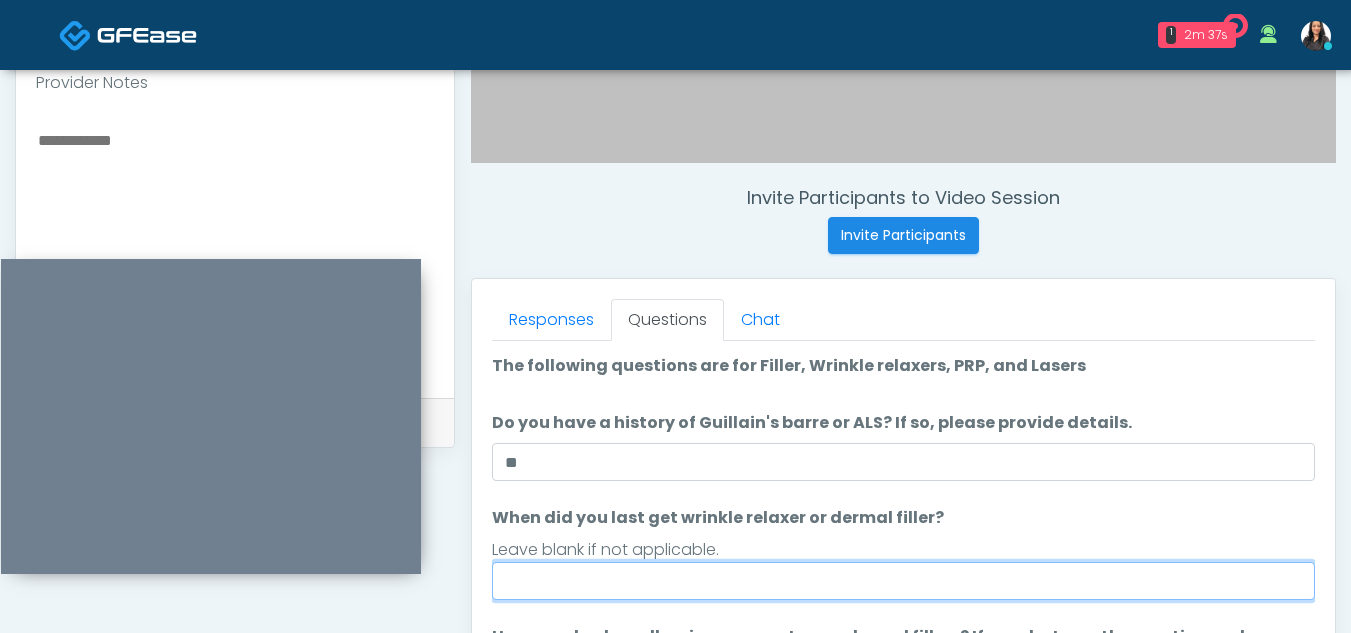 click on "When did you last get wrinkle relaxer or dermal filler?" at bounding box center [903, 581] 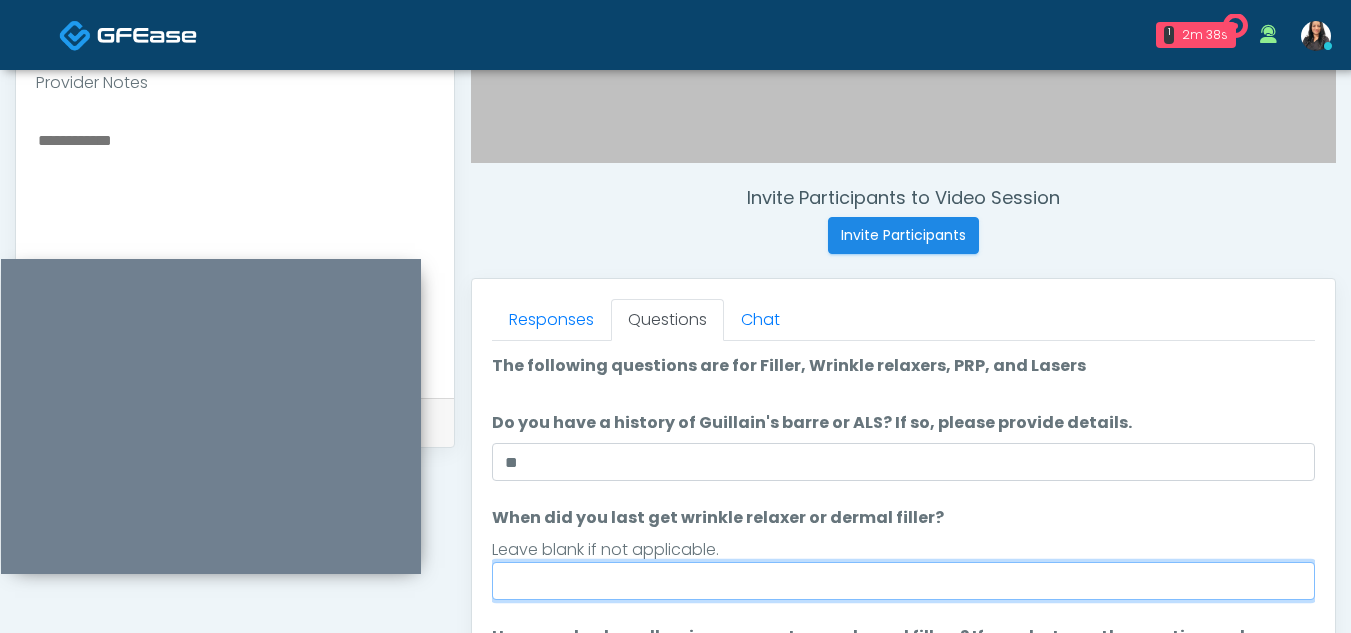 type on "**********" 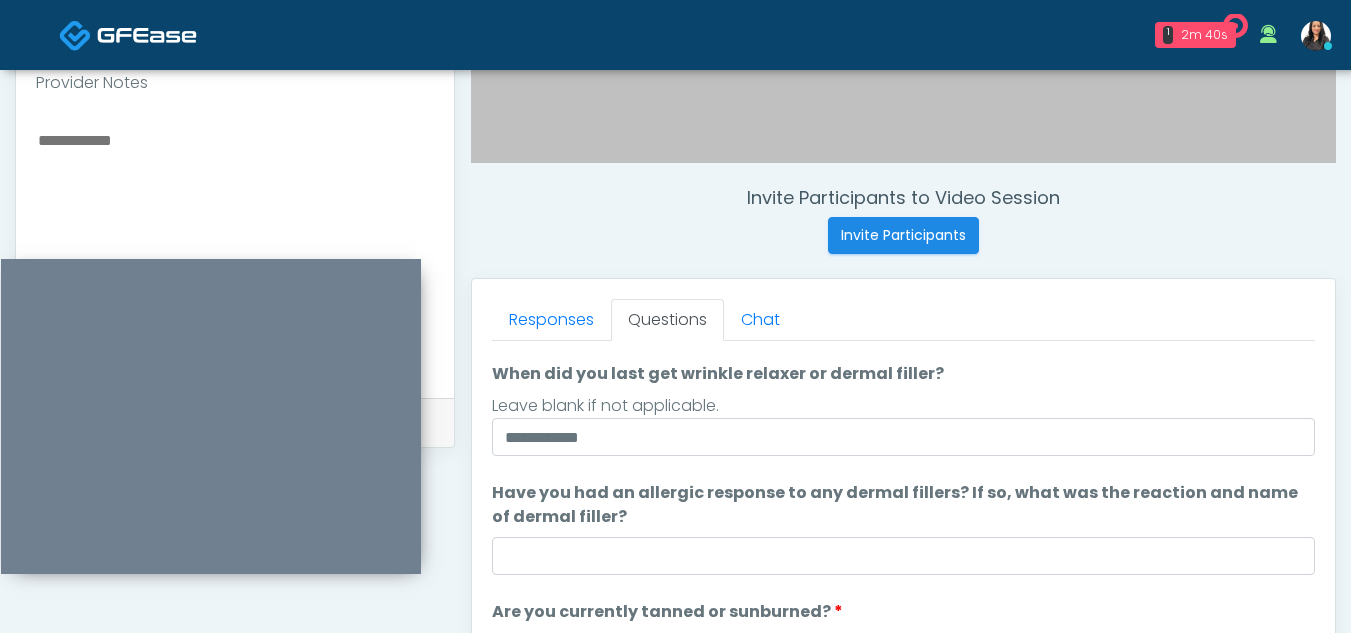 scroll, scrollTop: 189, scrollLeft: 0, axis: vertical 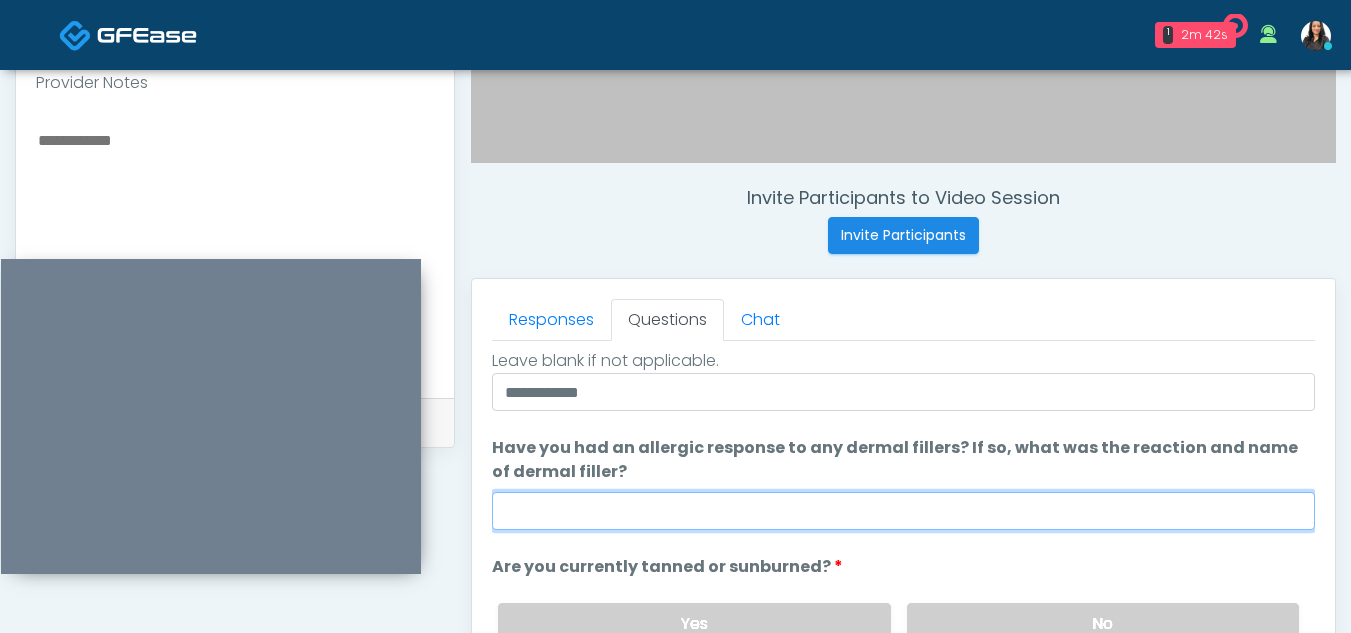 click on "Have you had an allergic response to any dermal fillers? If so, what was the reaction and name of dermal filler?" at bounding box center (903, 511) 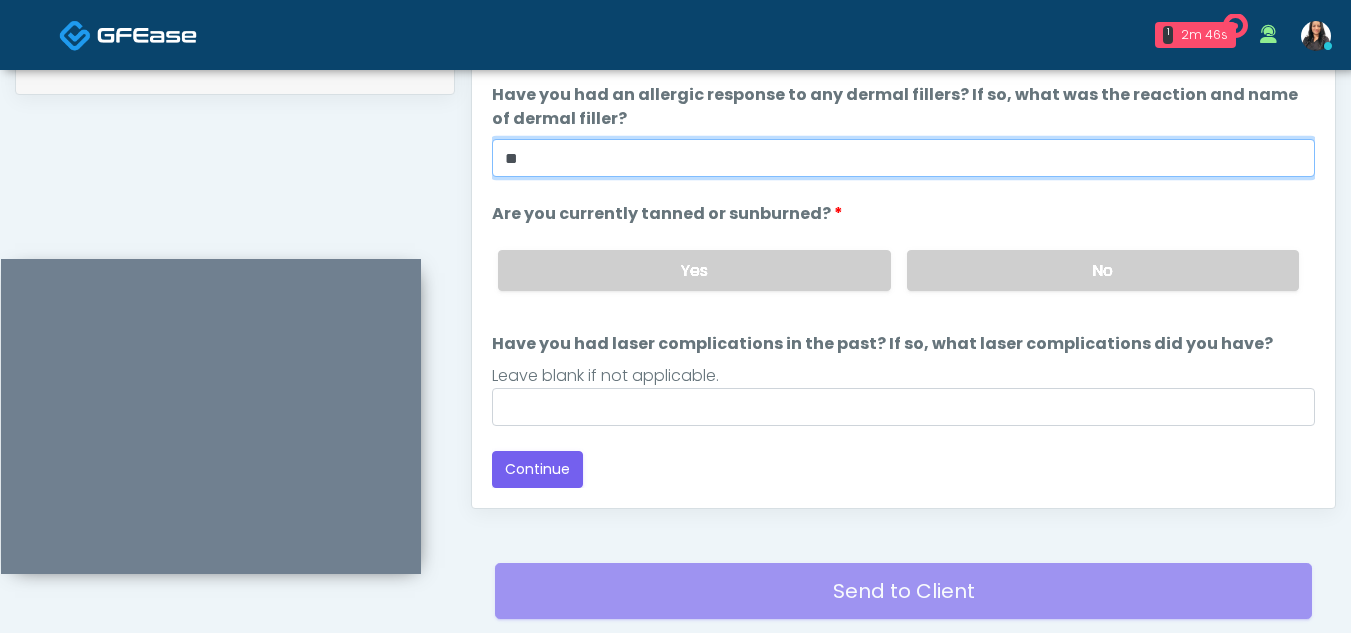 scroll, scrollTop: 1027, scrollLeft: 0, axis: vertical 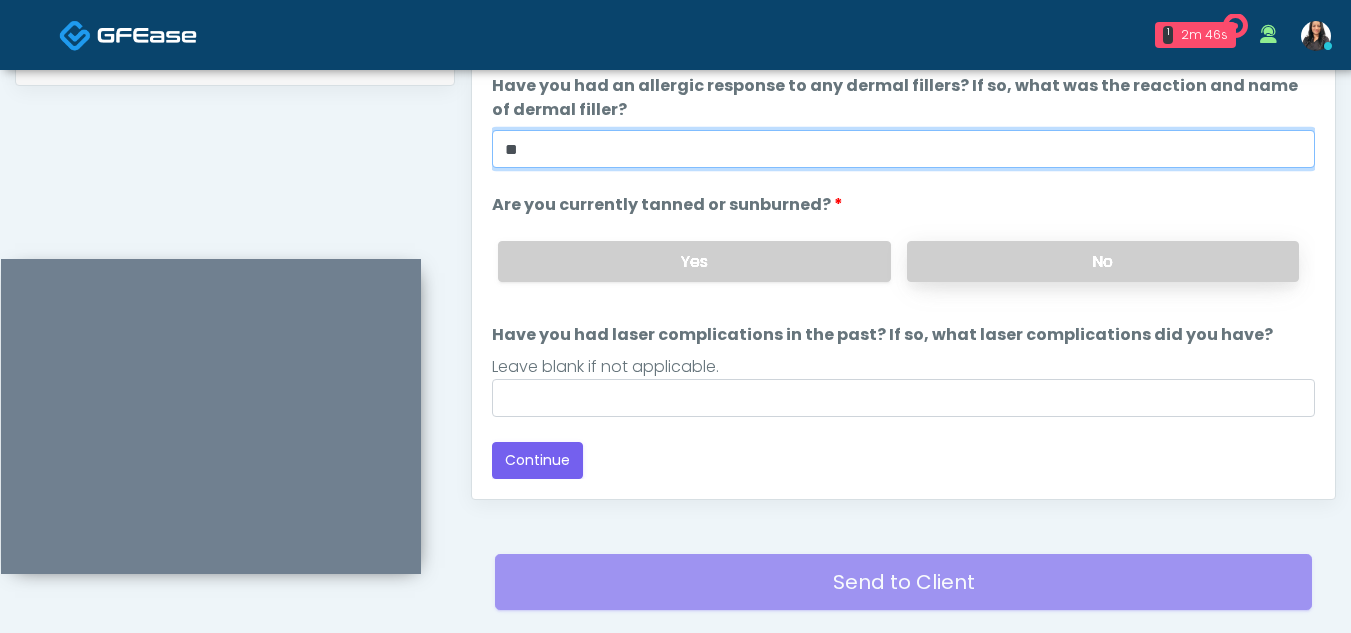 type on "**" 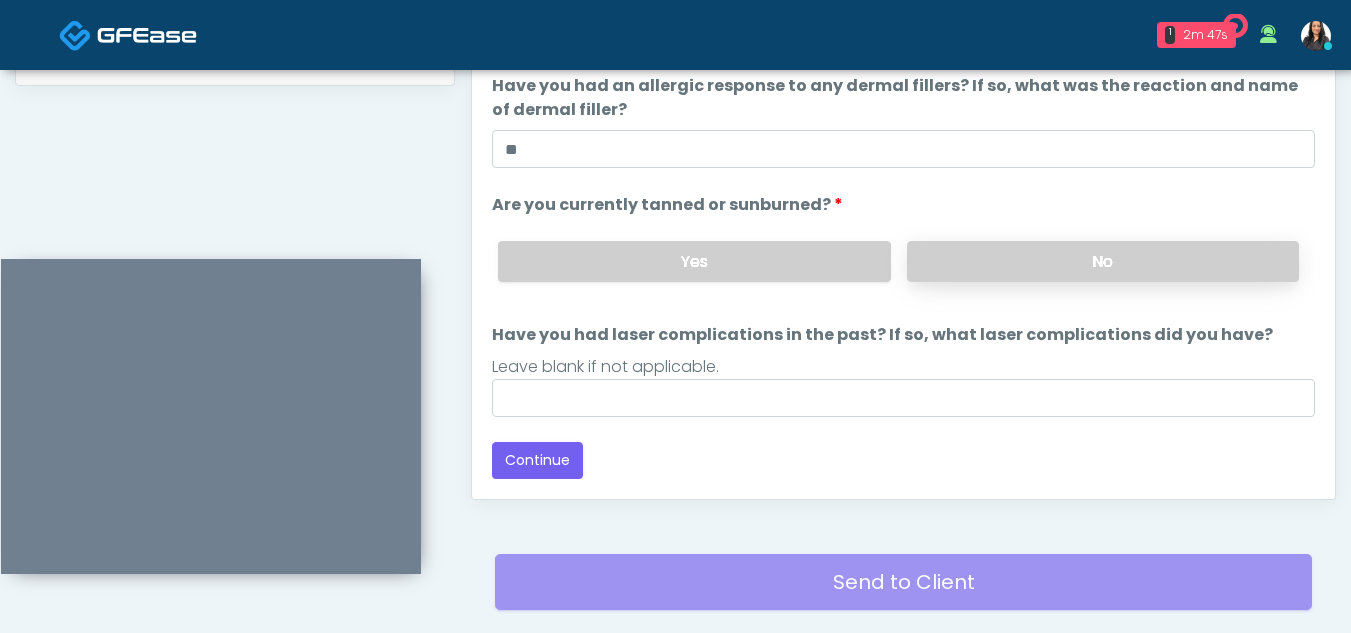 click on "No" at bounding box center (1103, 261) 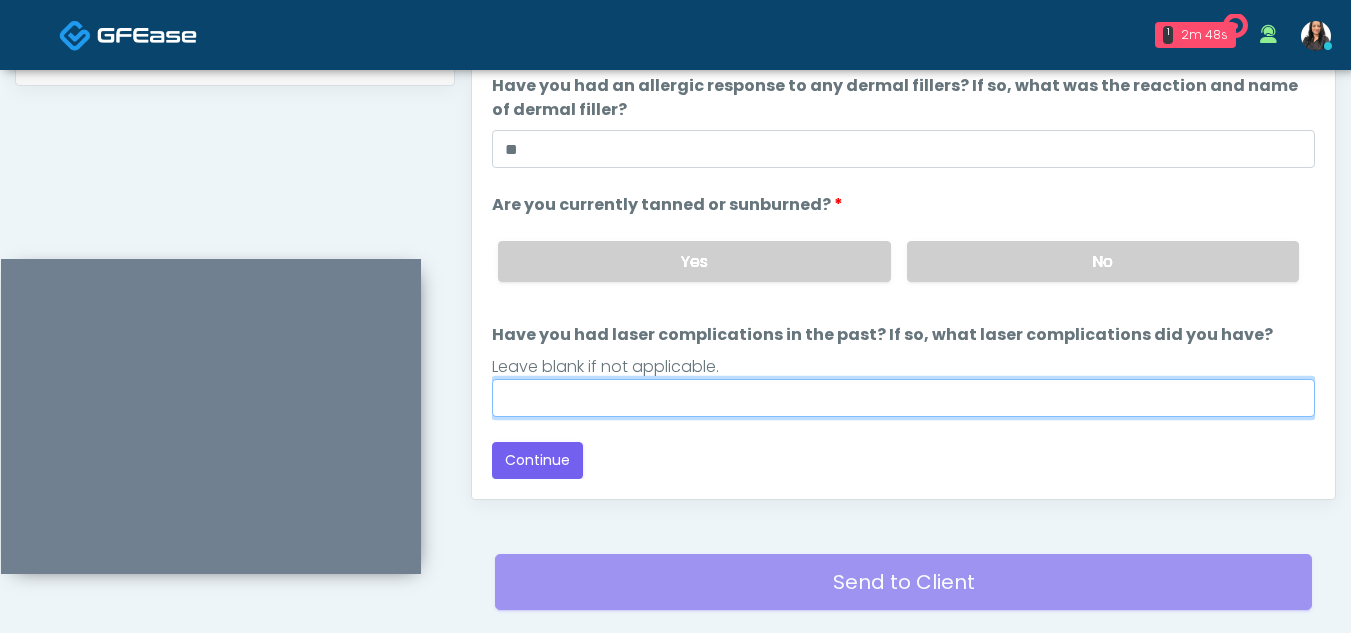 click on "Have you had laser complications in the past? If so, what laser complications did you have?" at bounding box center [903, 398] 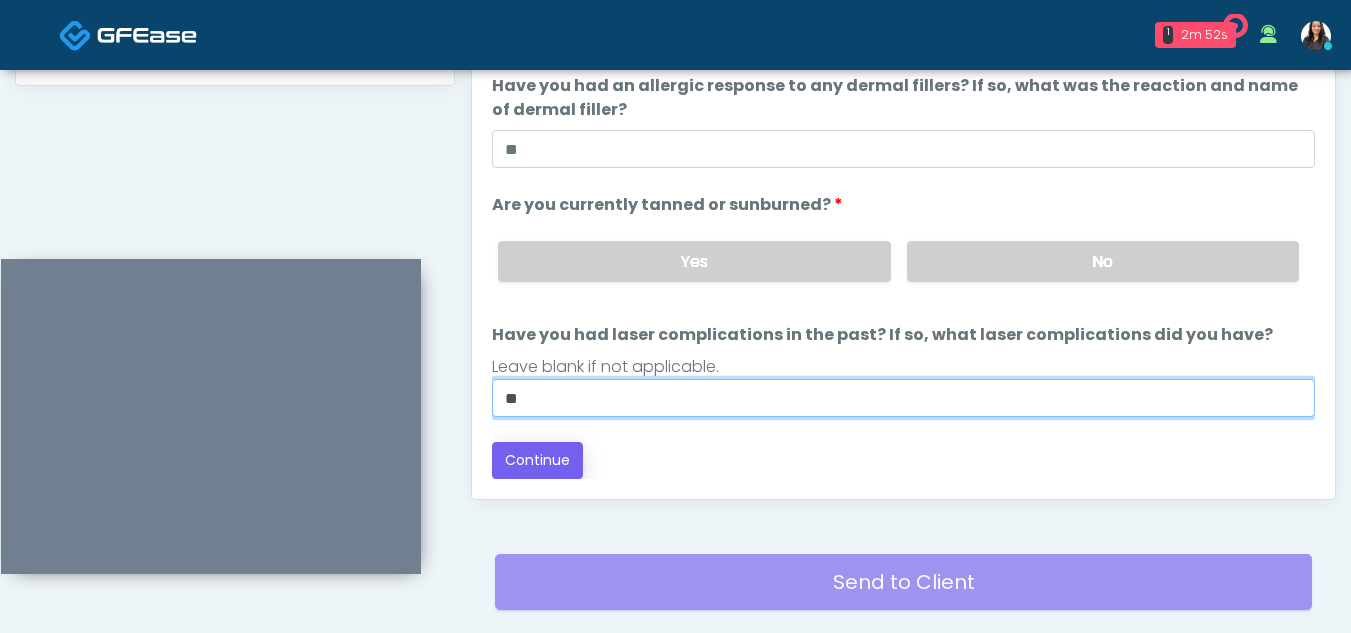 type on "**" 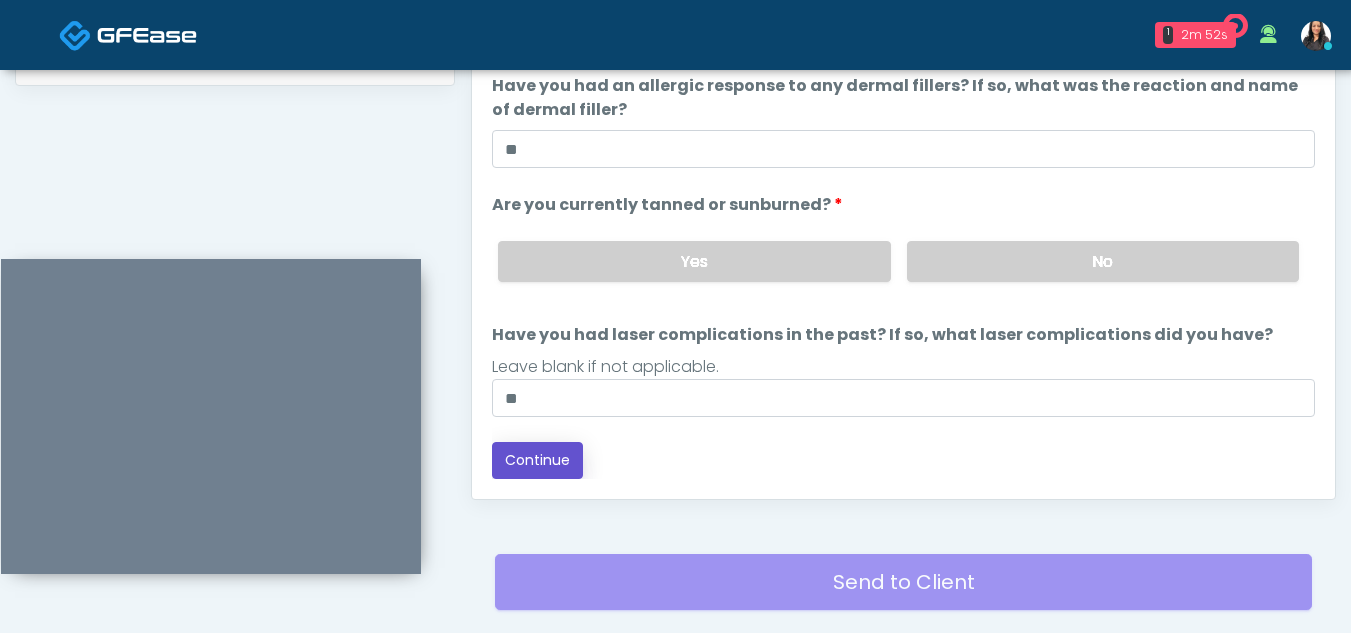 click on "Continue" at bounding box center (537, 460) 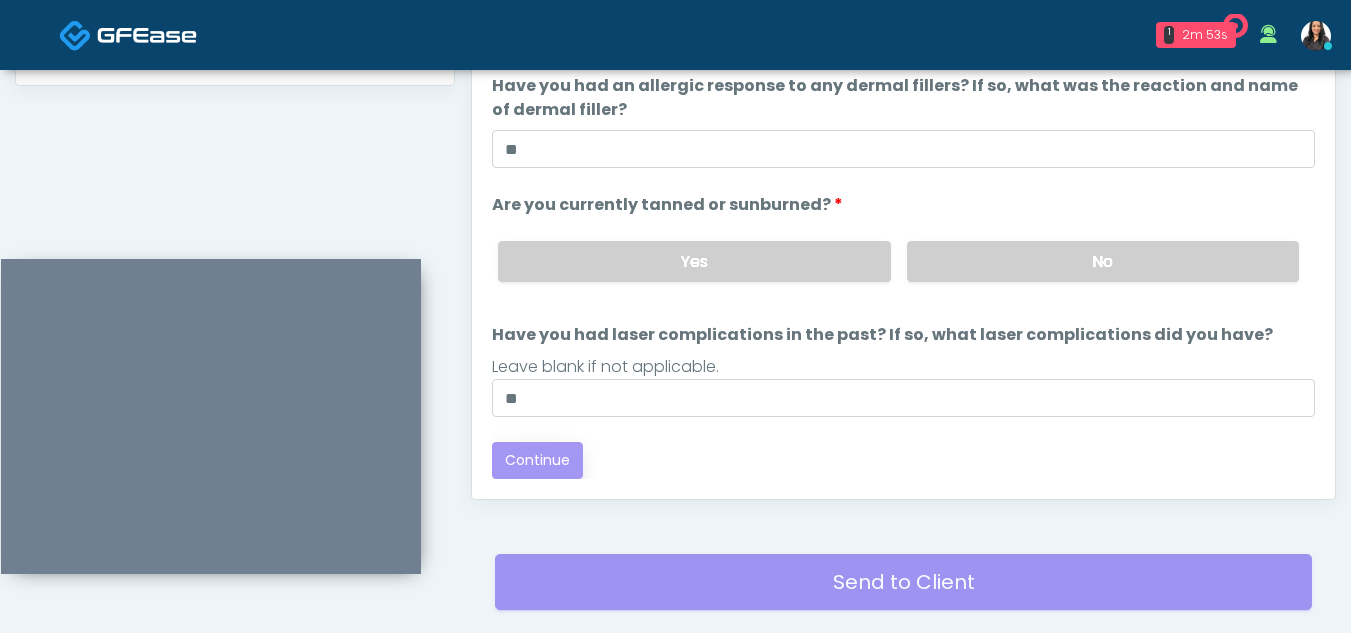 scroll, scrollTop: 0, scrollLeft: 0, axis: both 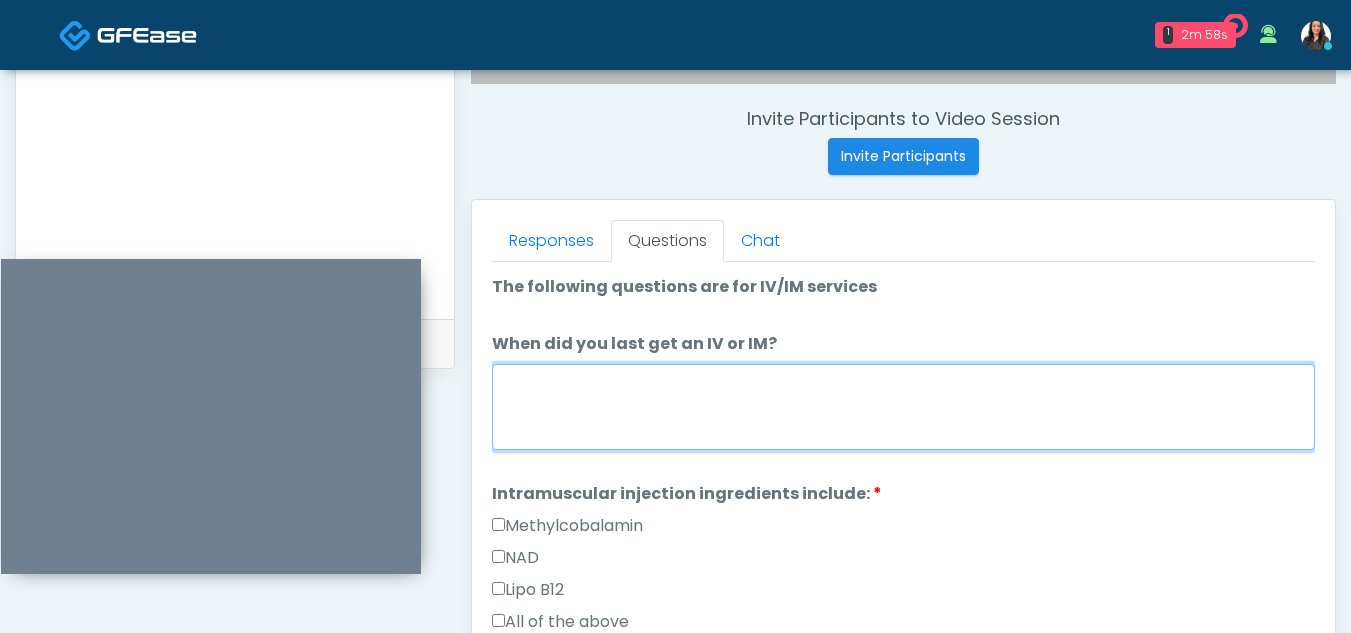 click on "When did you last get an IV or IM?" at bounding box center [903, 407] 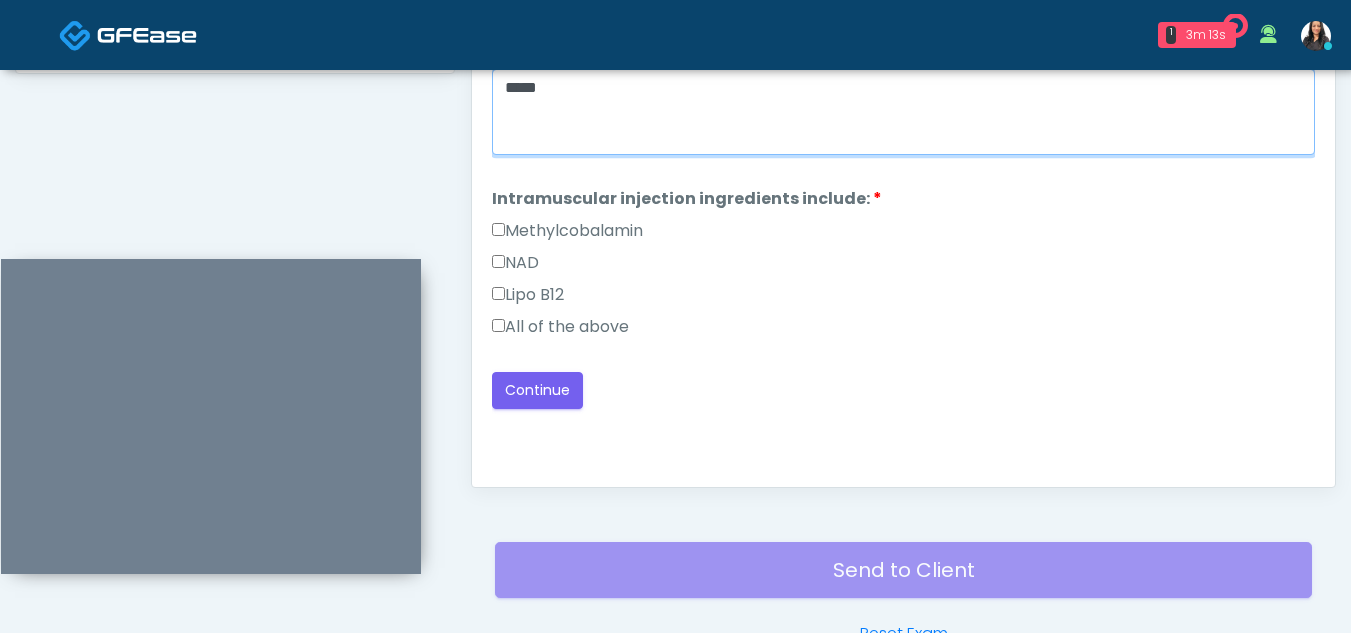 scroll, scrollTop: 1093, scrollLeft: 0, axis: vertical 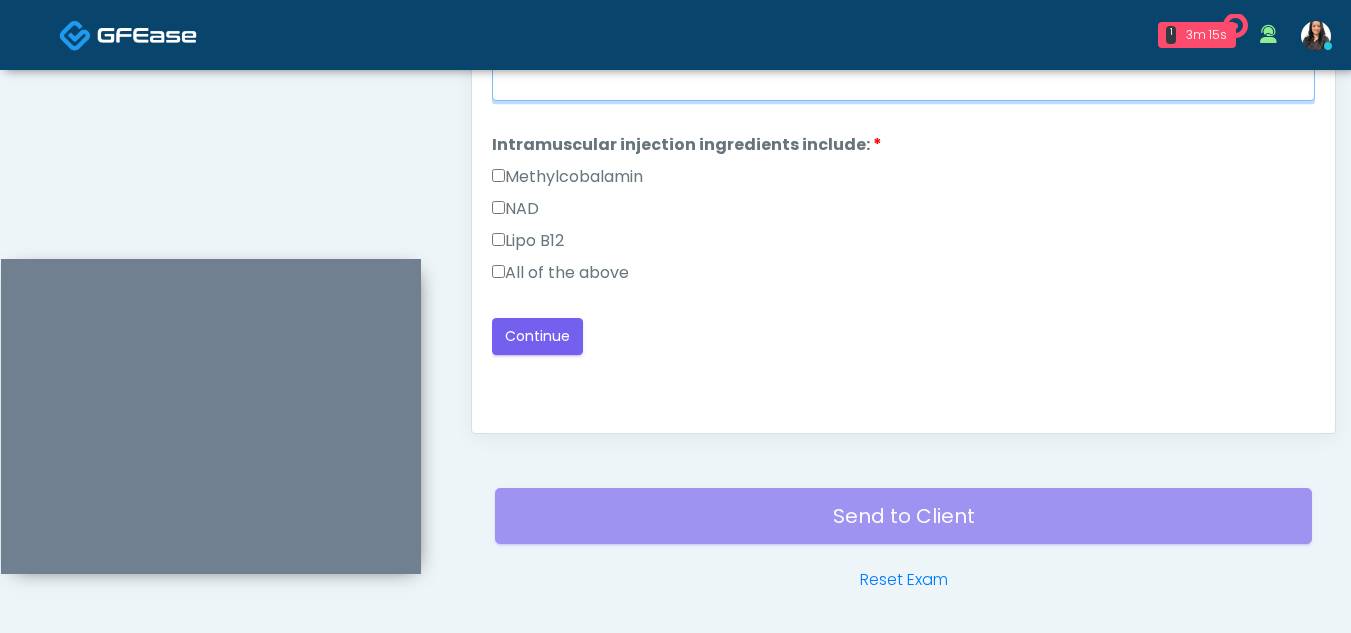 type on "*****" 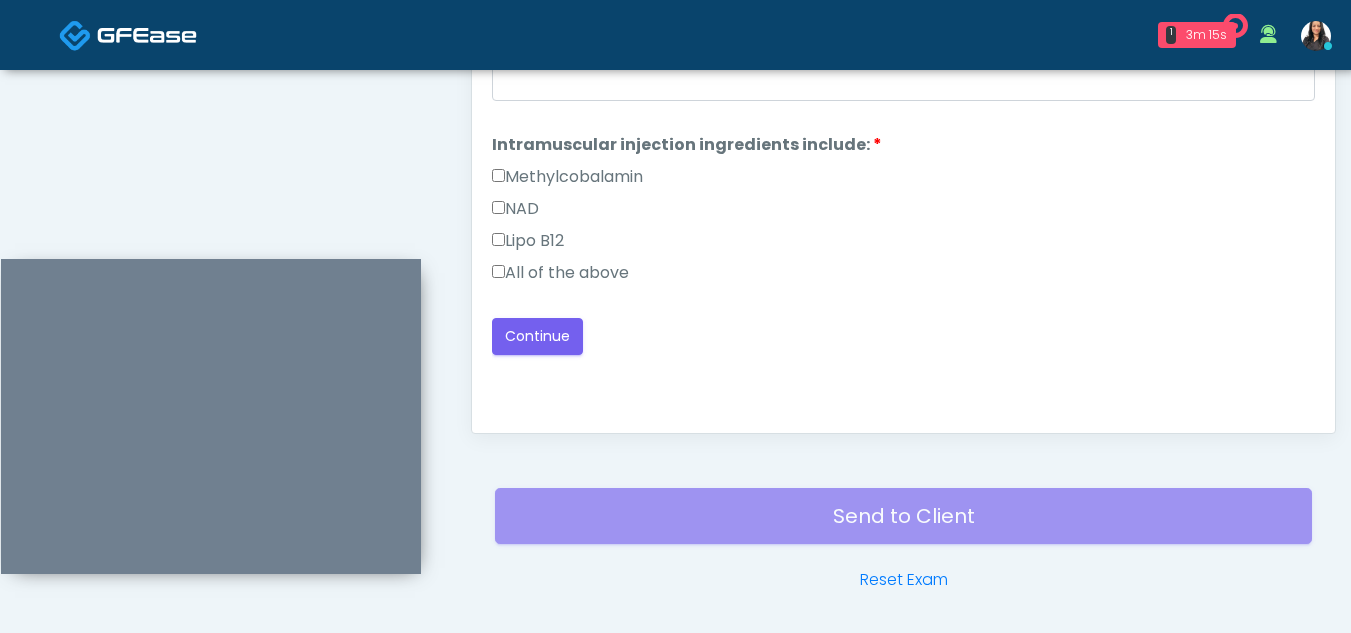 click on "All of the above" at bounding box center (560, 273) 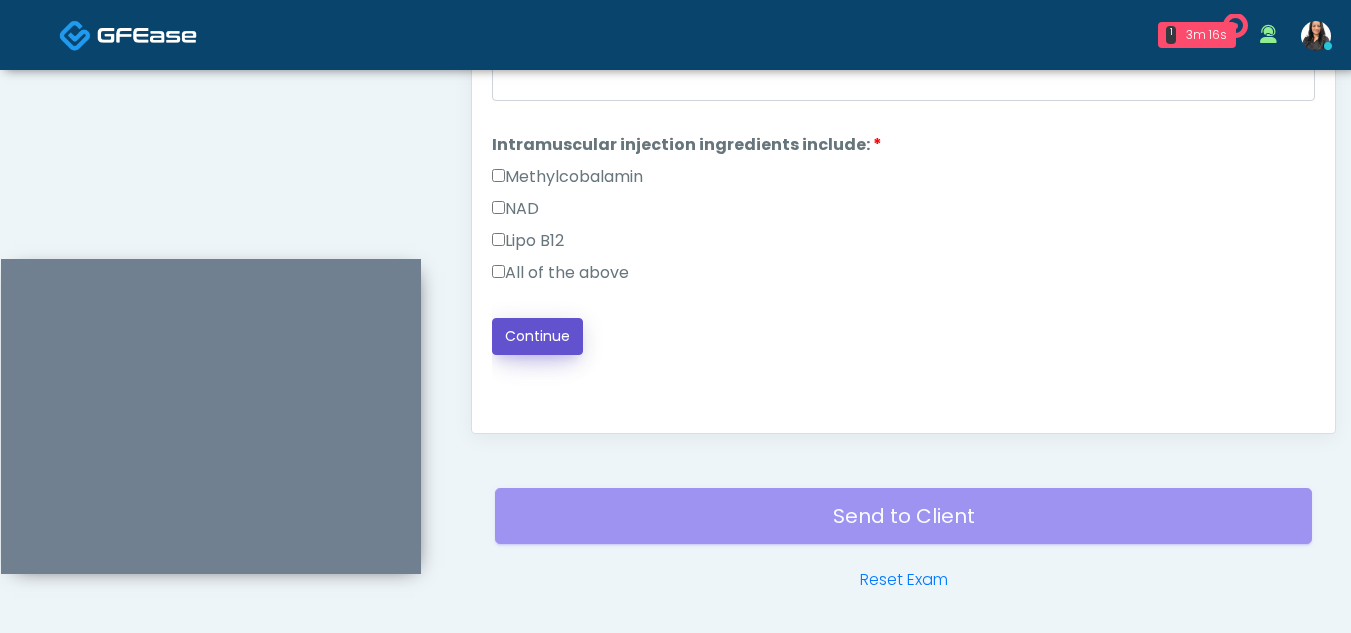 click on "Continue" at bounding box center [537, 336] 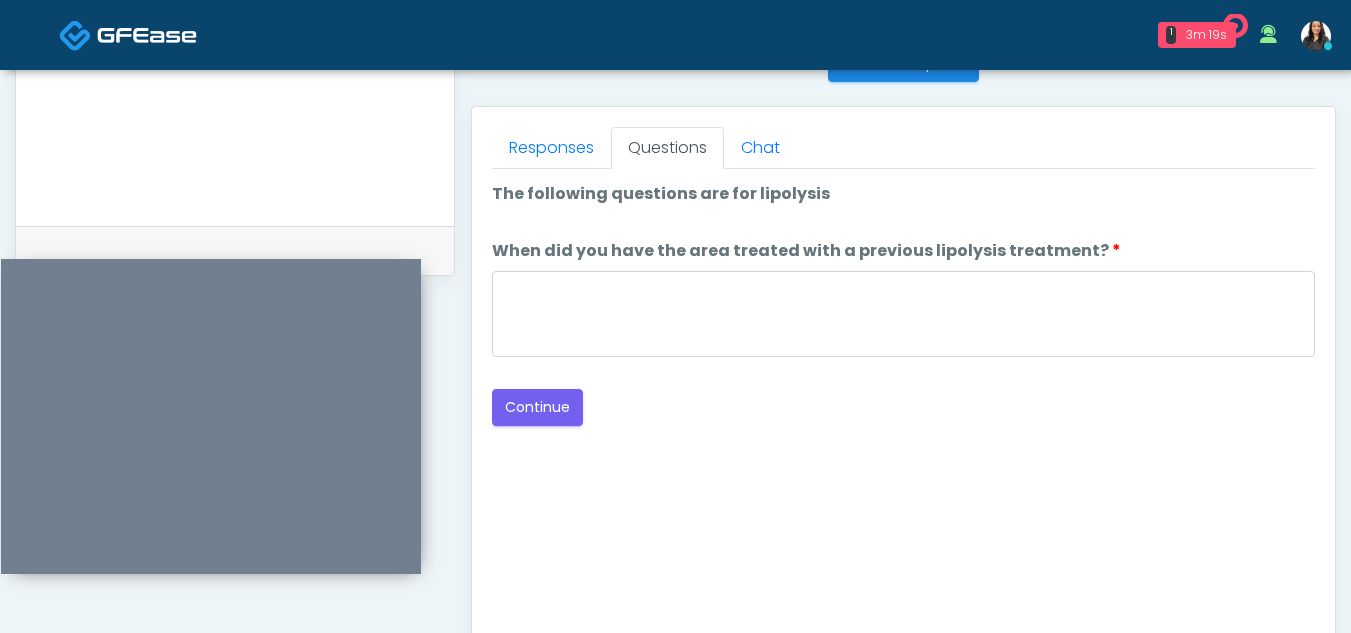 scroll, scrollTop: 834, scrollLeft: 0, axis: vertical 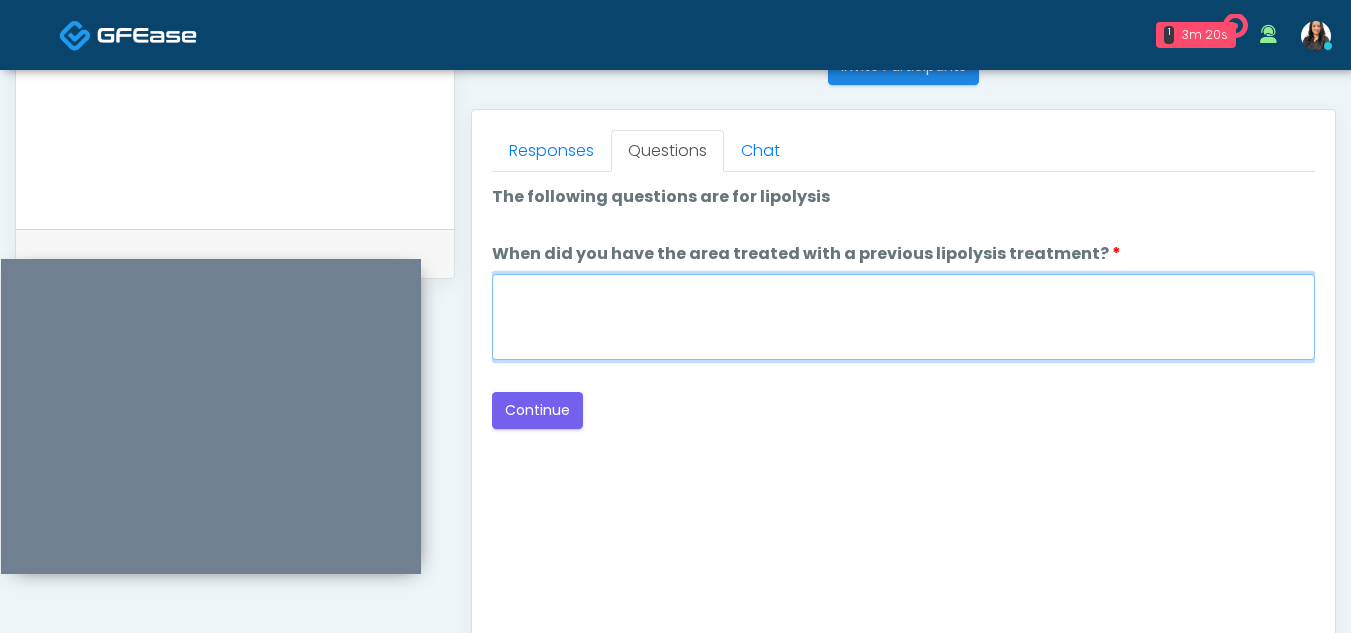 click on "When did you have the area treated with a previous lipolysis treatment?" at bounding box center (903, 317) 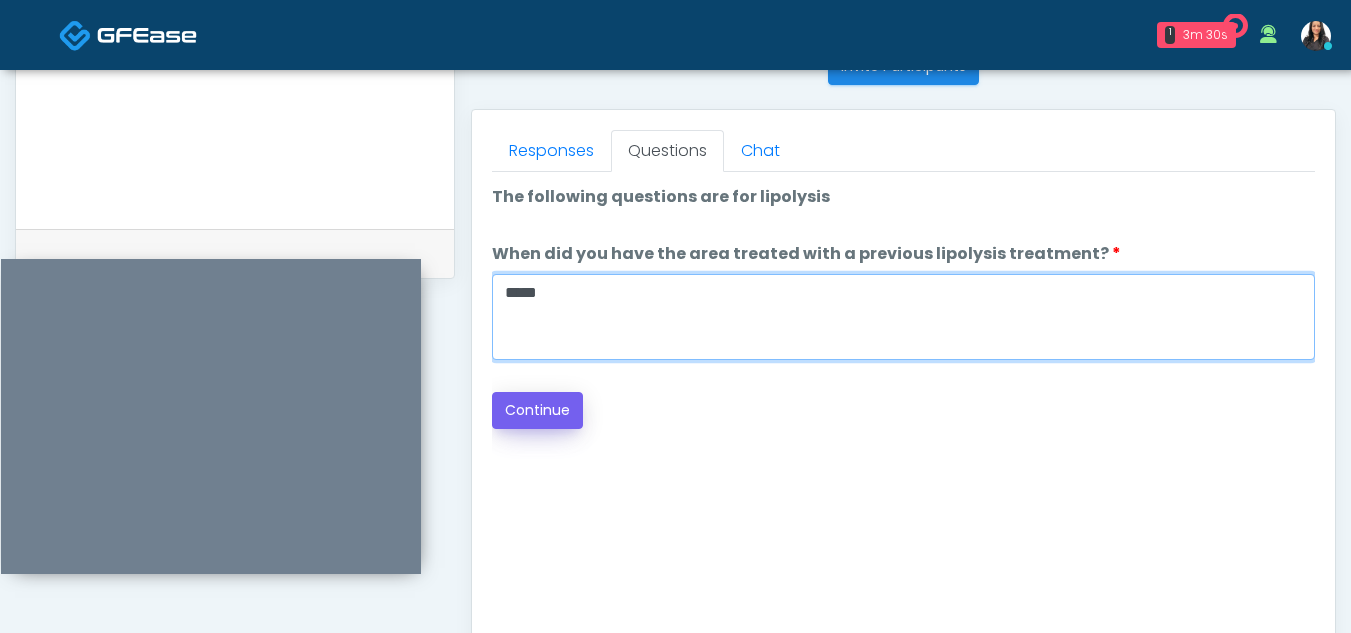 type on "*****" 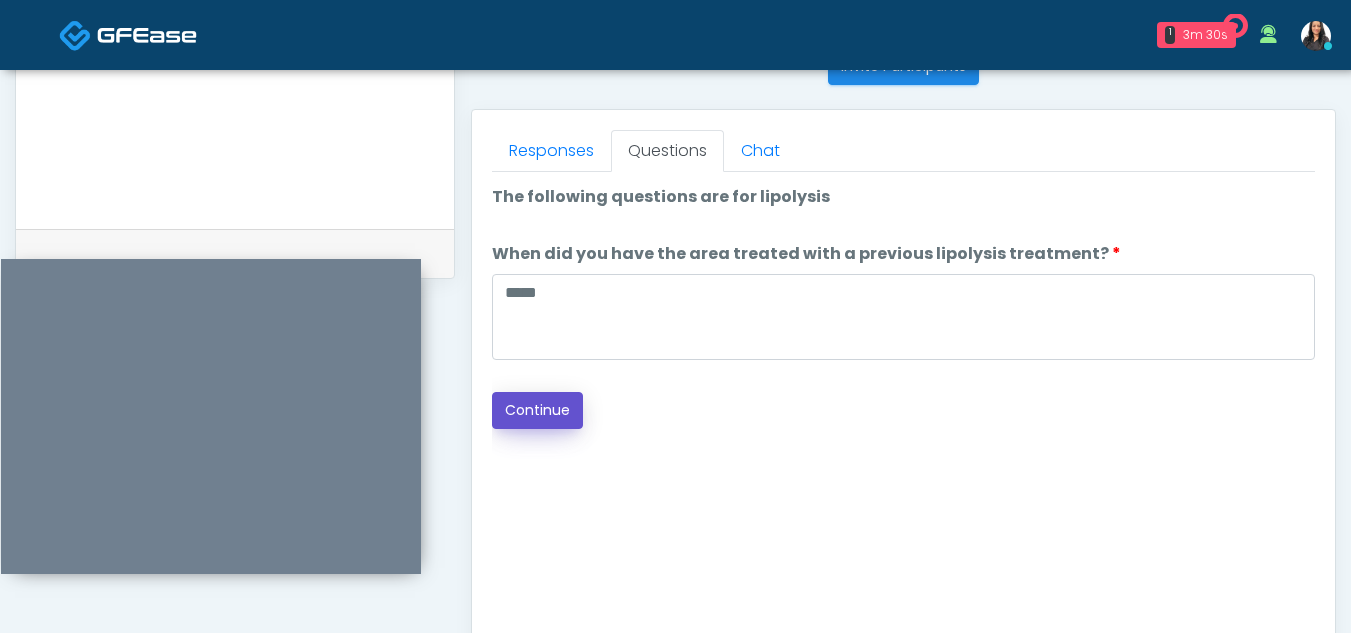 click on "Continue" at bounding box center [537, 410] 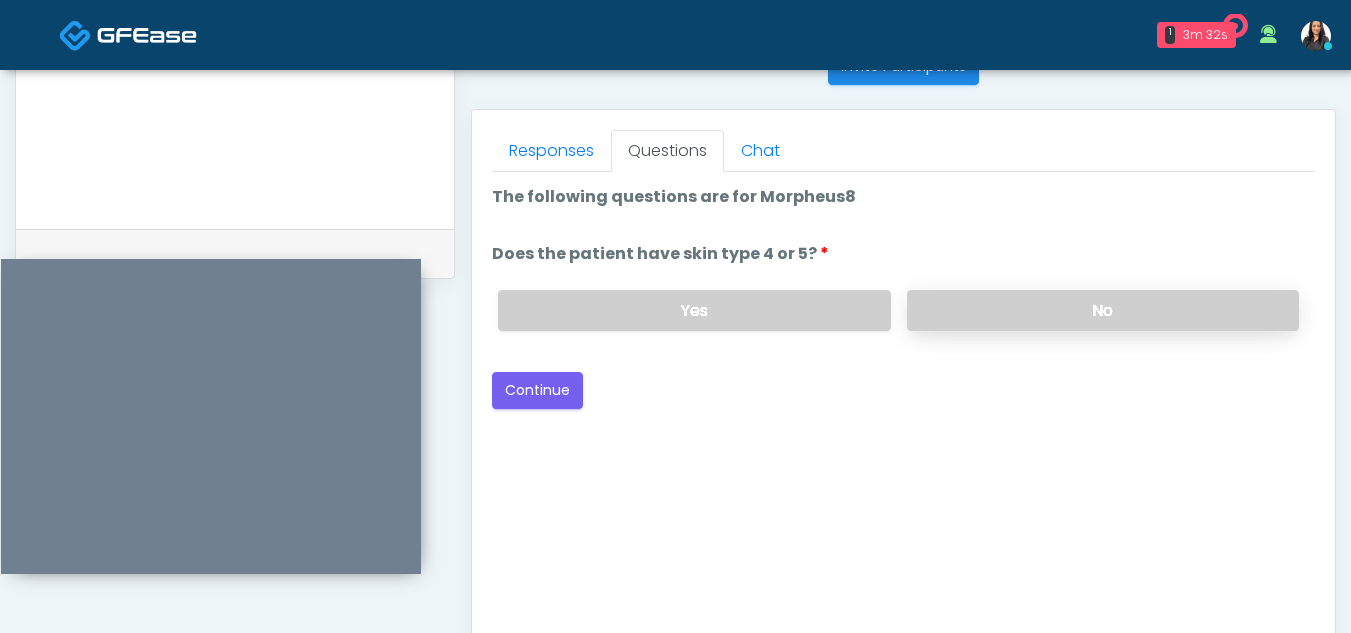 click on "No" at bounding box center (1103, 310) 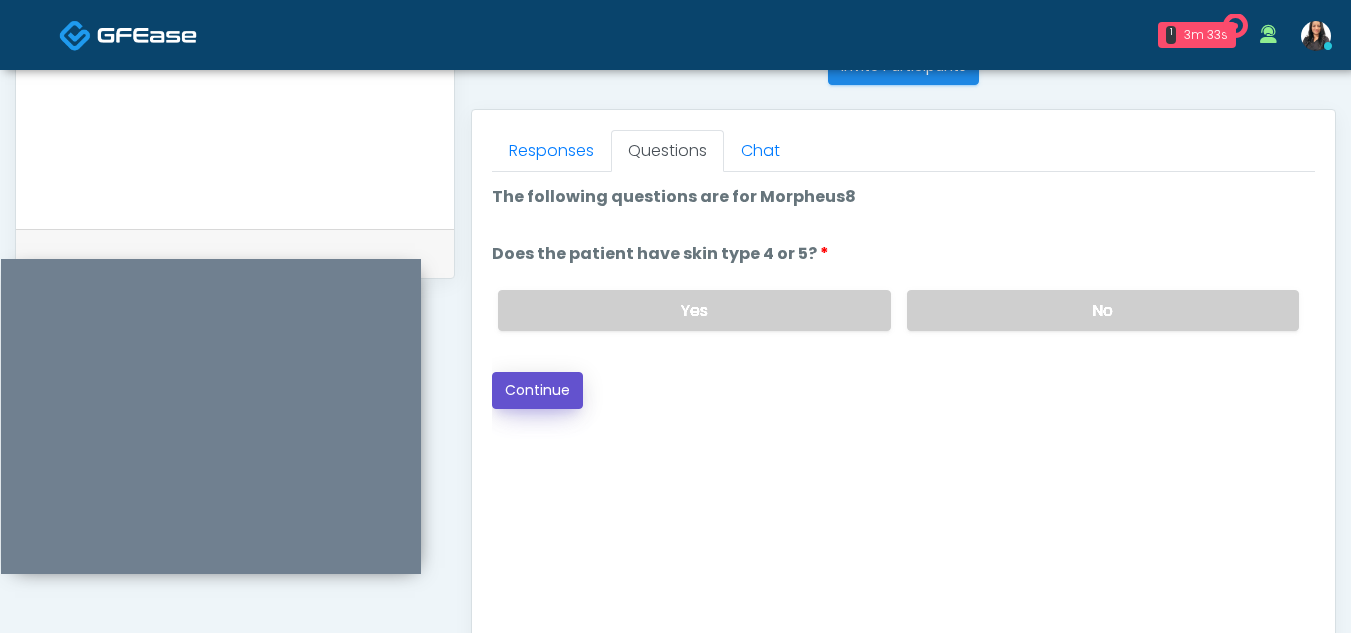 click on "Continue" at bounding box center [537, 390] 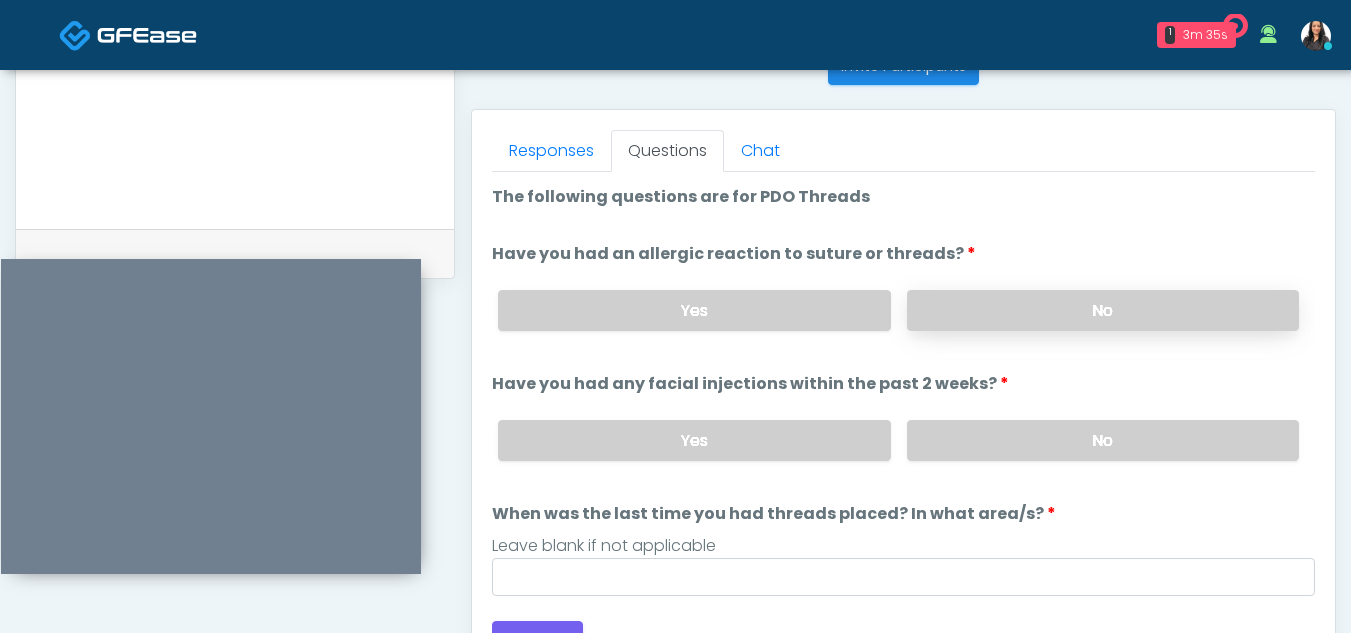 click on "No" at bounding box center (1103, 310) 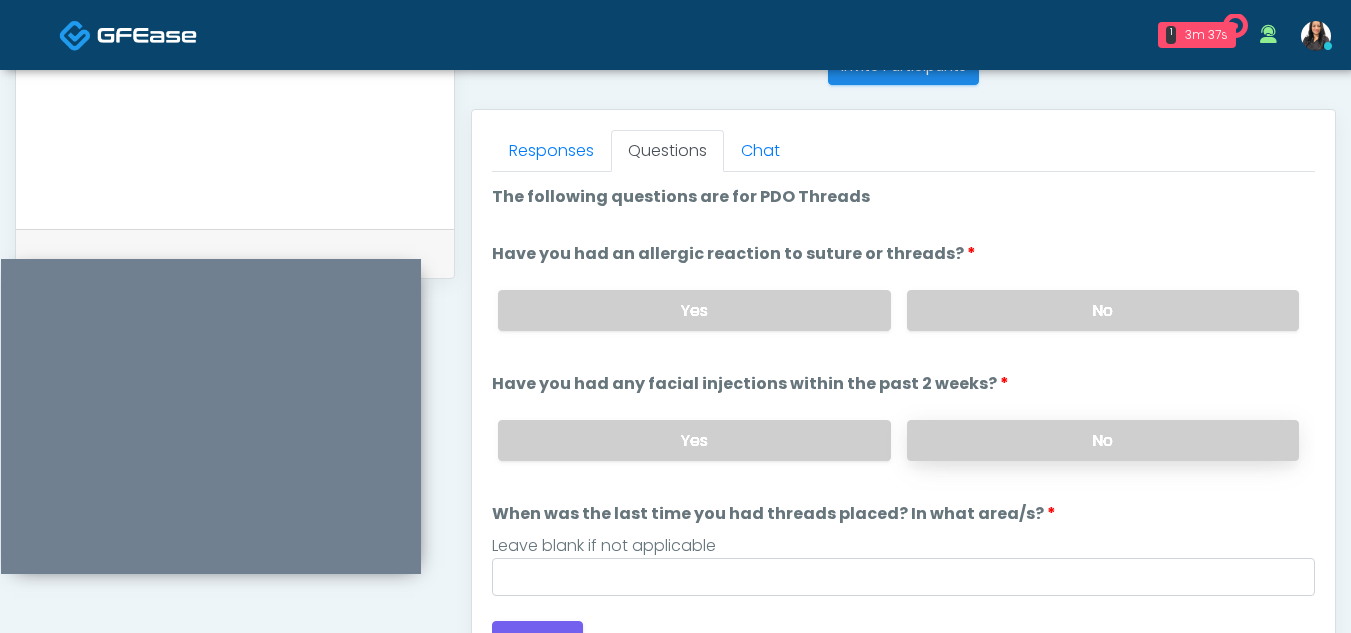 click on "No" at bounding box center (1103, 440) 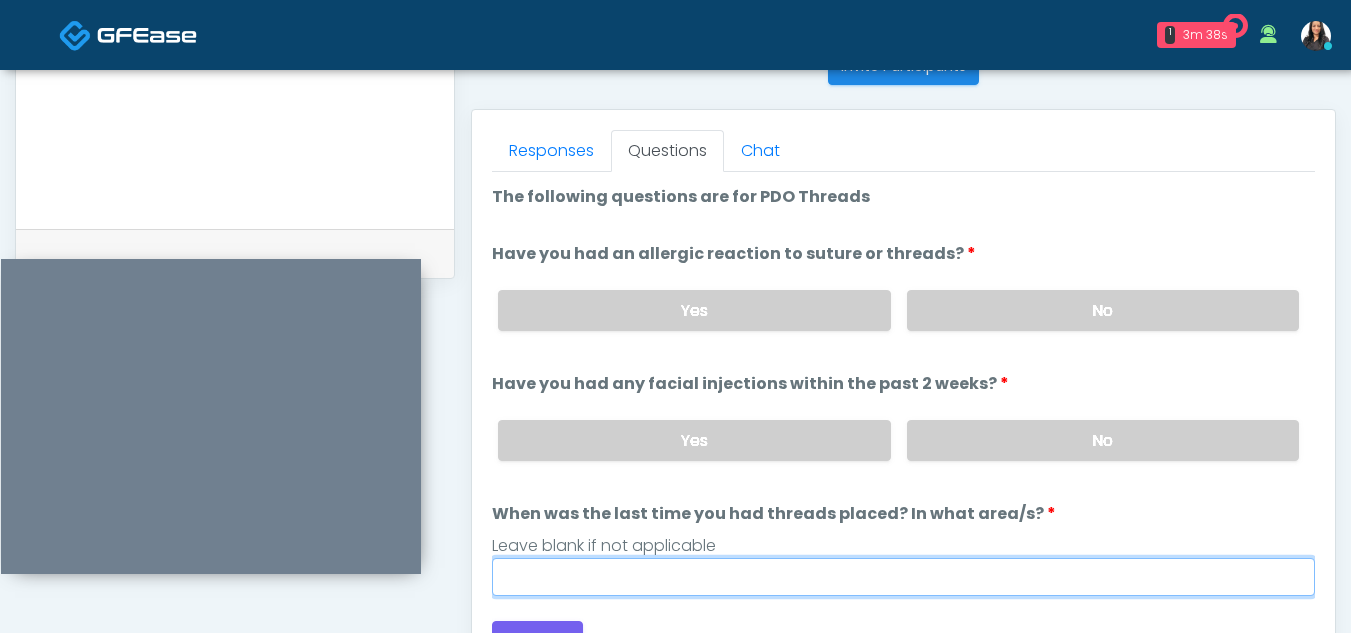 click on "When was the last time you had threads placed? In what area/s?" at bounding box center [903, 577] 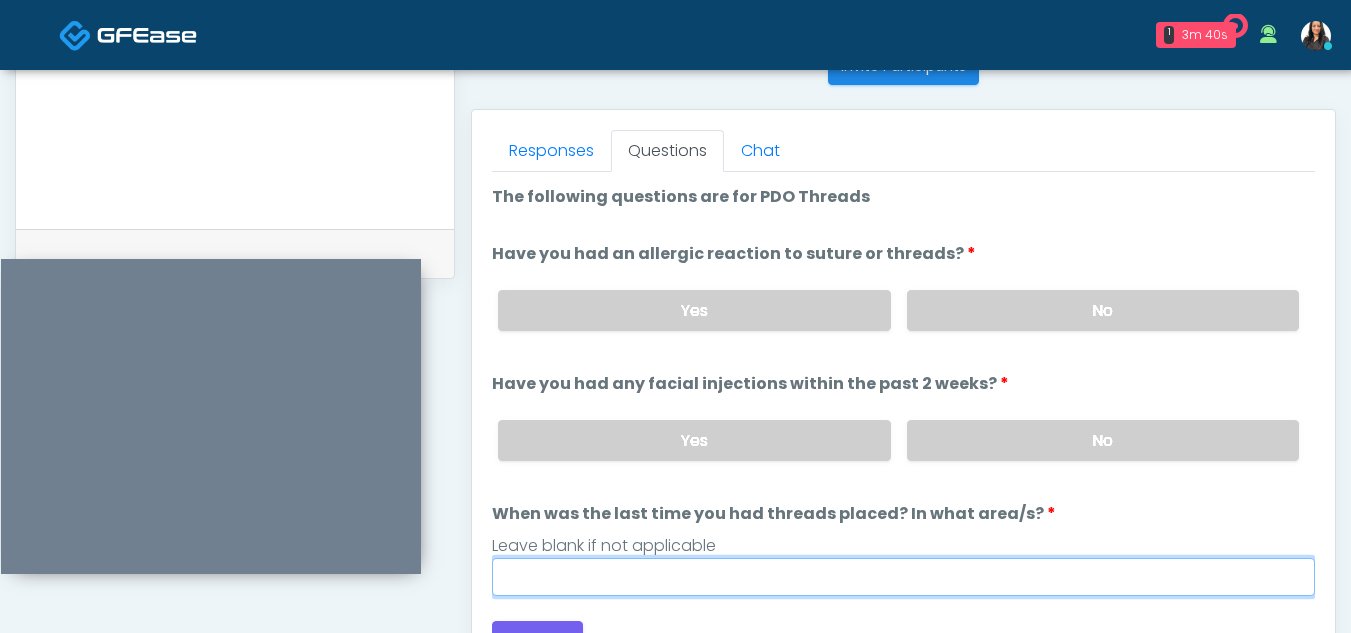type on "*****" 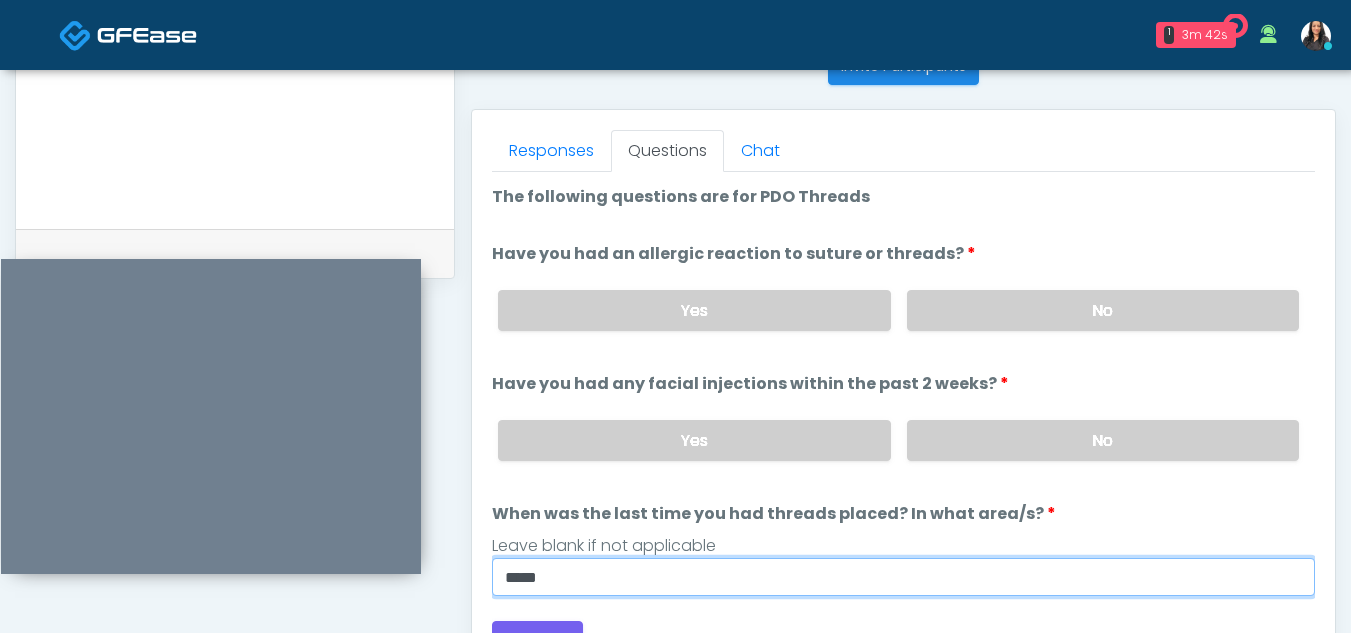 scroll, scrollTop: 1129, scrollLeft: 0, axis: vertical 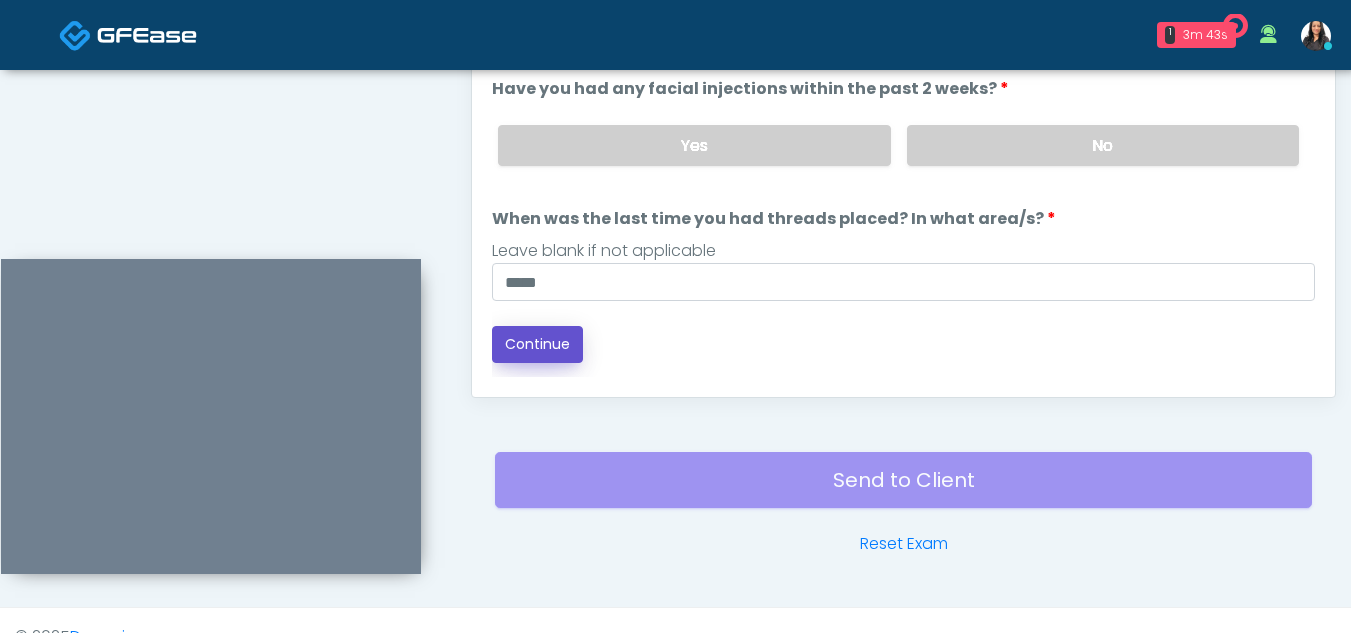click on "Continue" at bounding box center (537, 344) 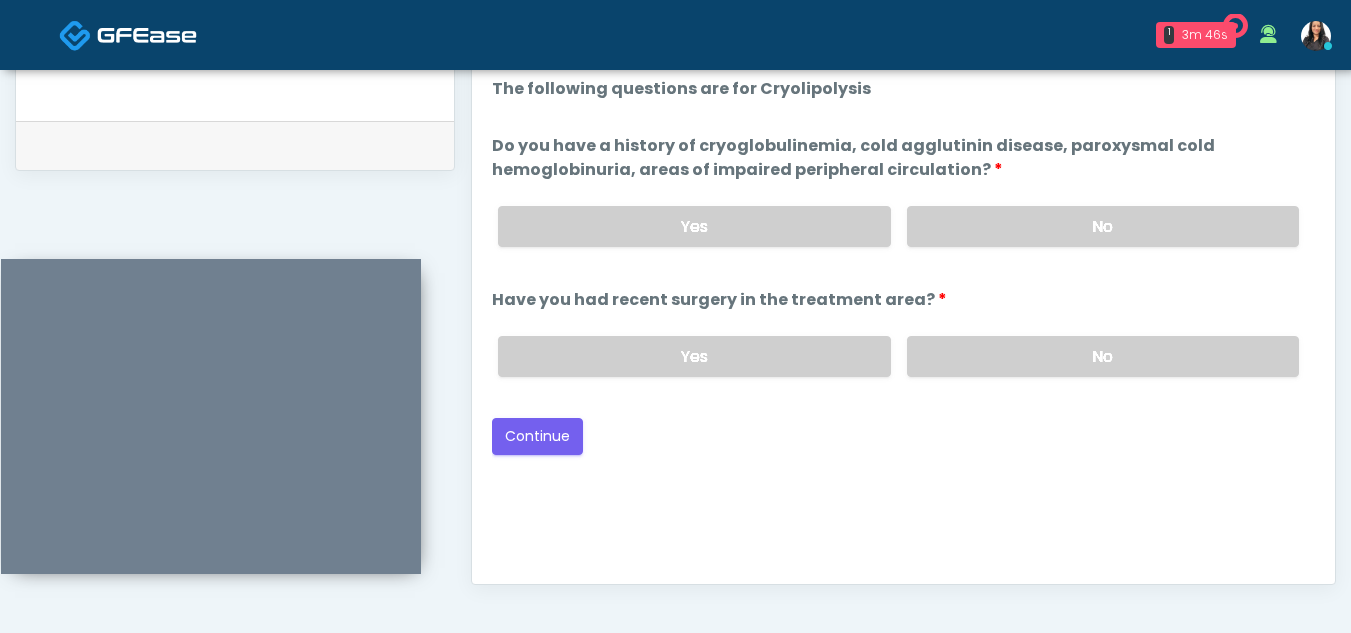 scroll, scrollTop: 933, scrollLeft: 0, axis: vertical 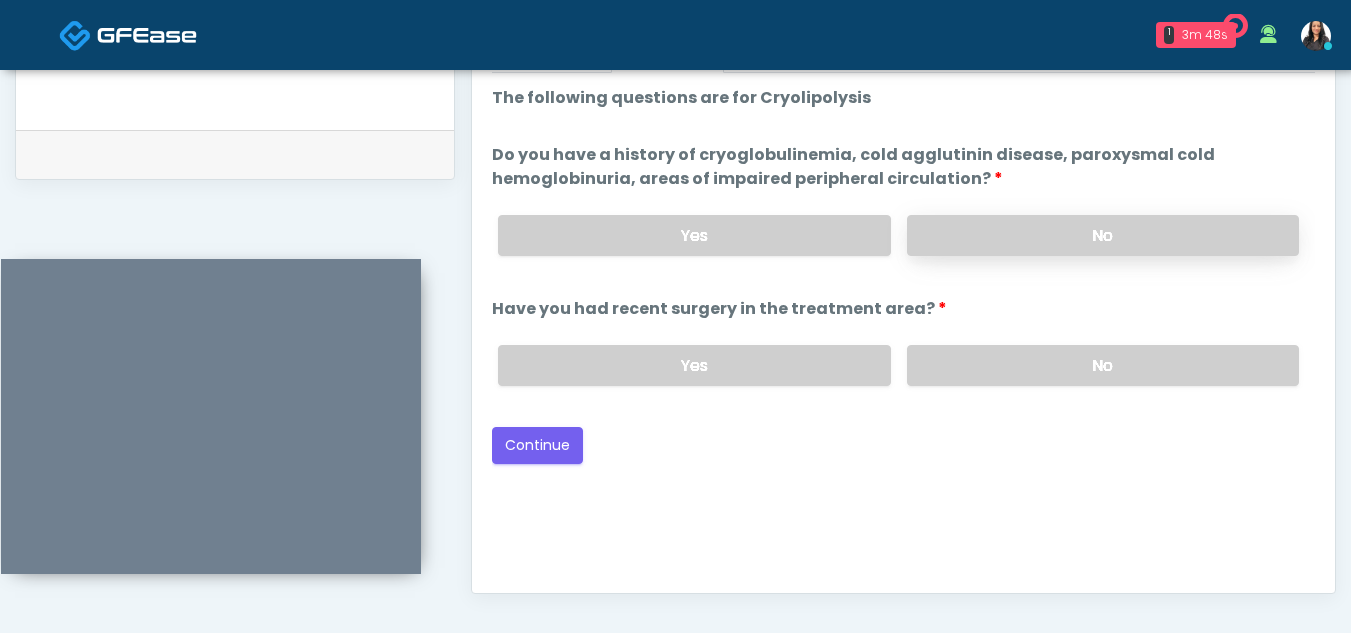 click on "No" at bounding box center (1103, 235) 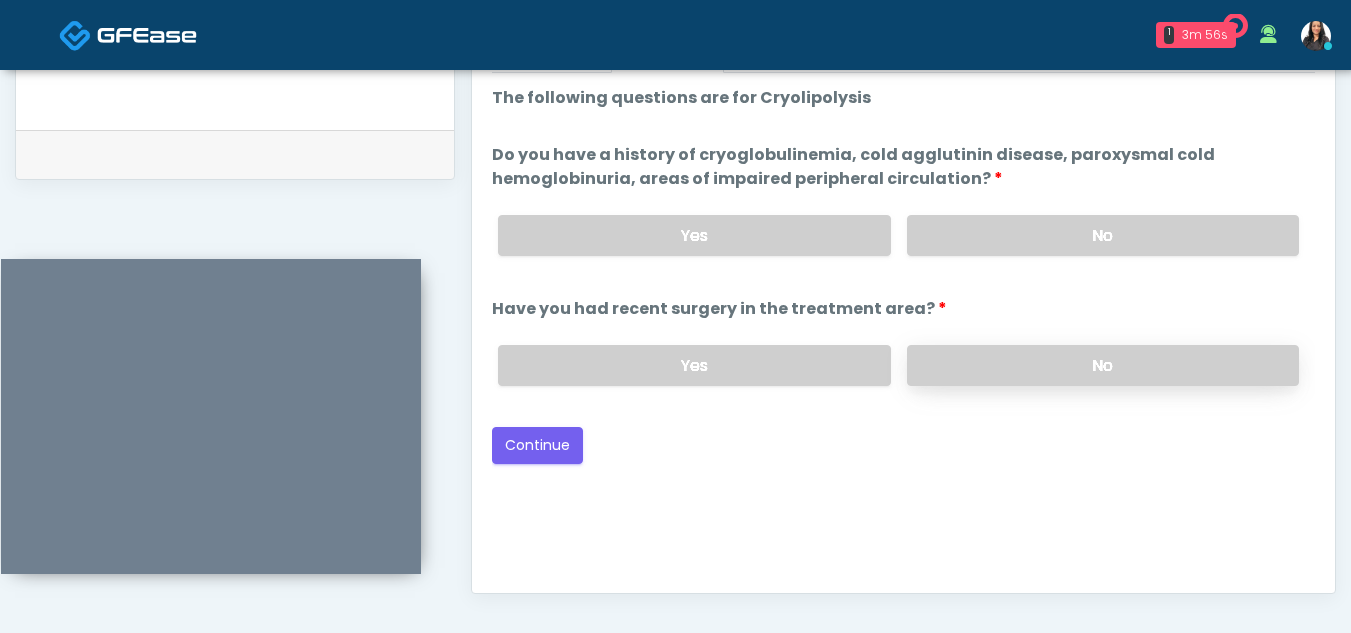 click on "No" at bounding box center [1103, 365] 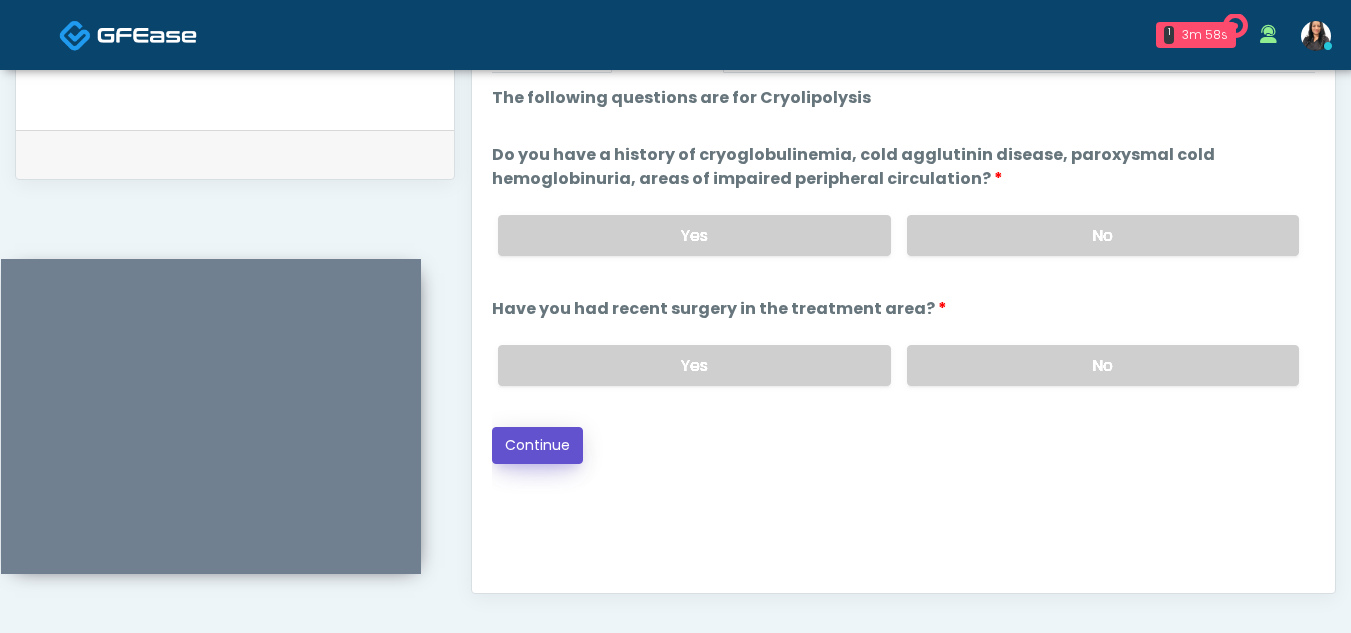 click on "Continue" at bounding box center [537, 445] 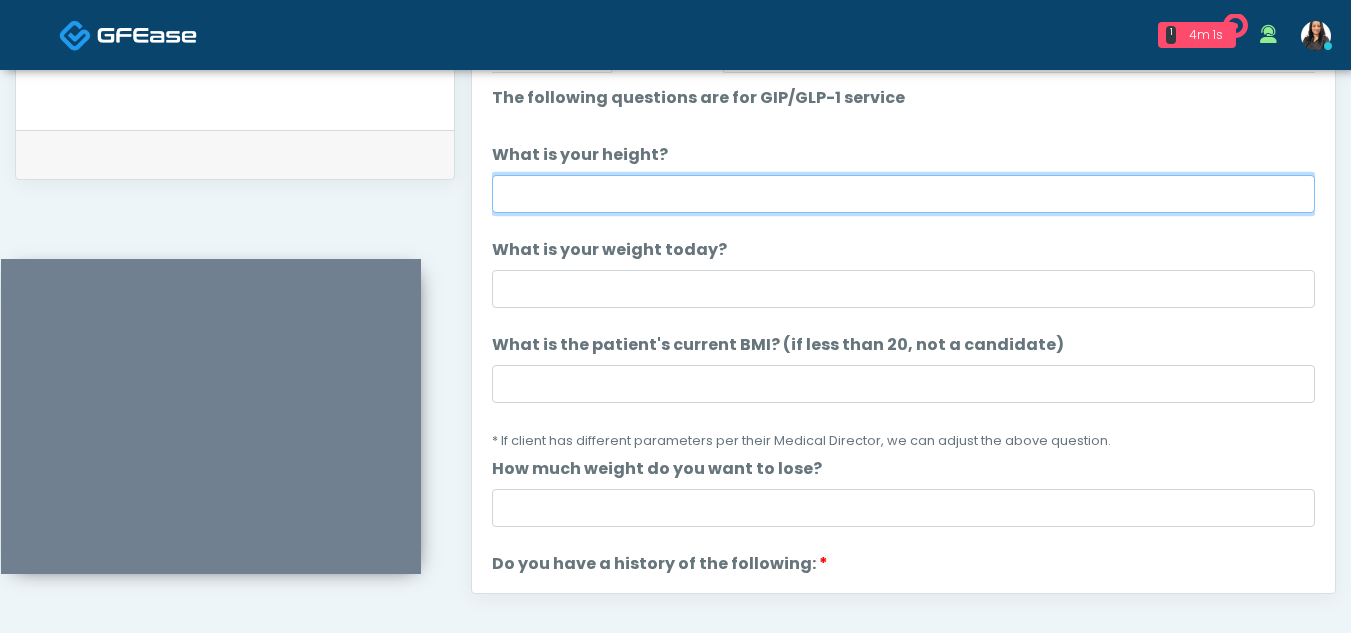 click on "What is your height?" at bounding box center (903, 194) 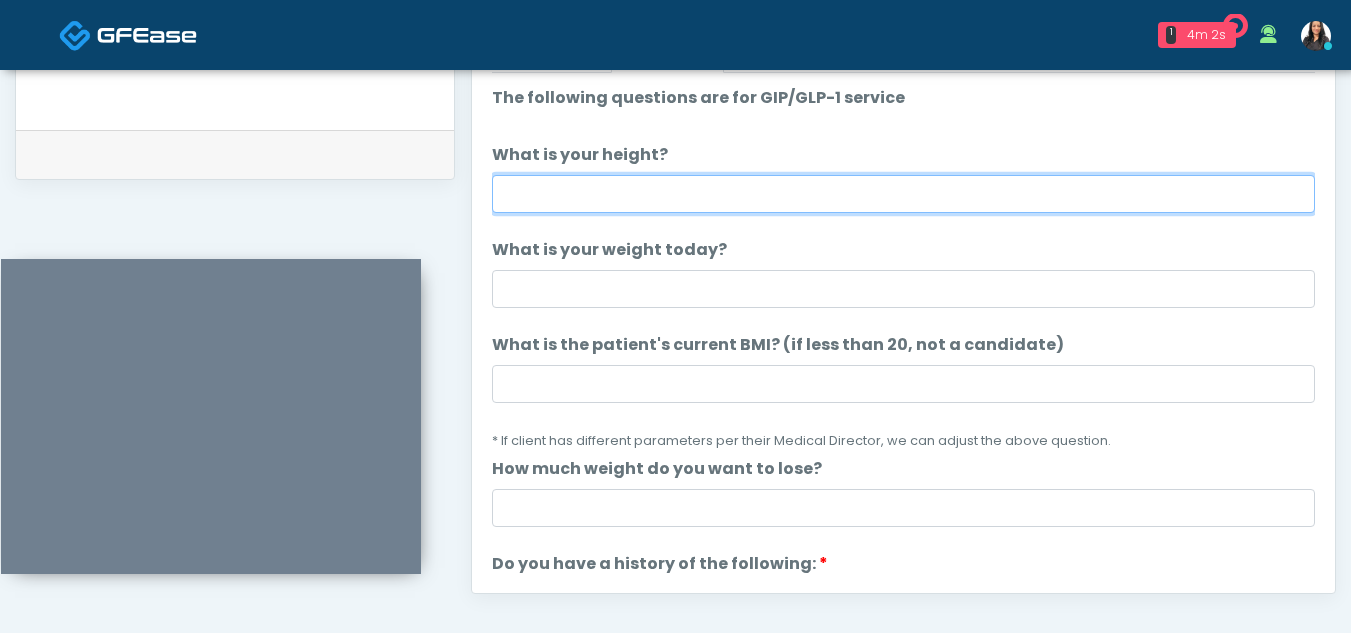 click on "What is your height?" at bounding box center [903, 194] 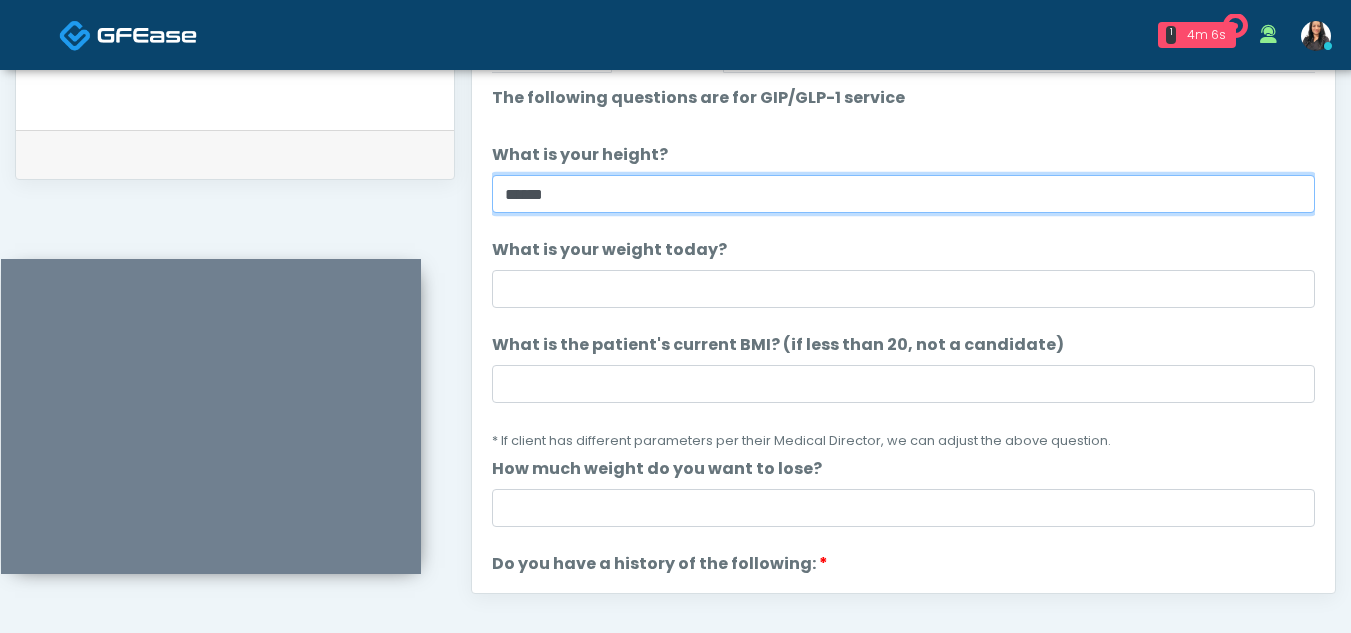type on "******" 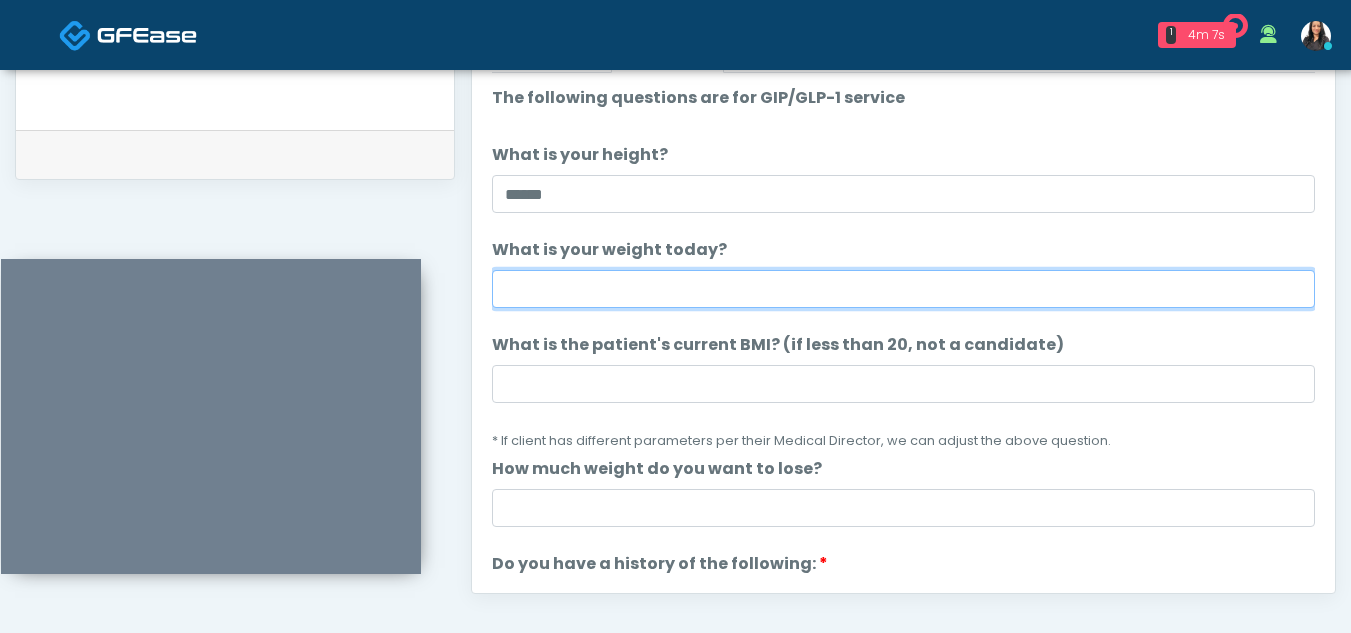 click on "What is your weight today?" at bounding box center (903, 289) 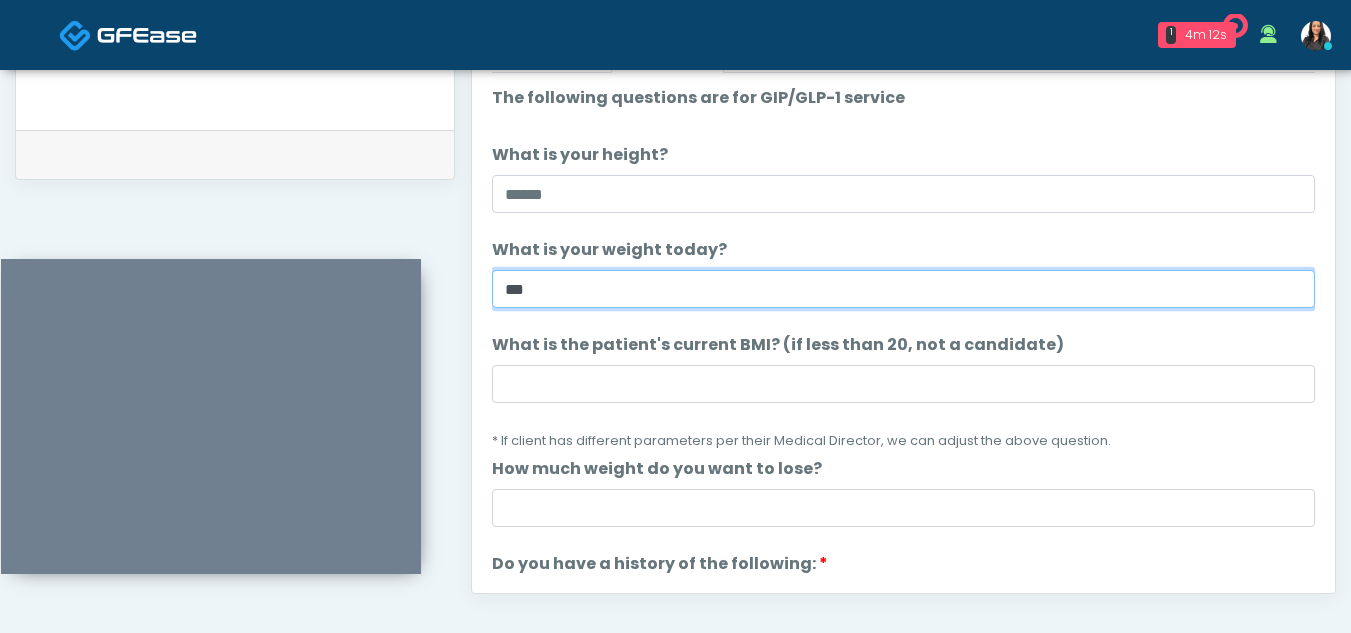 type on "***" 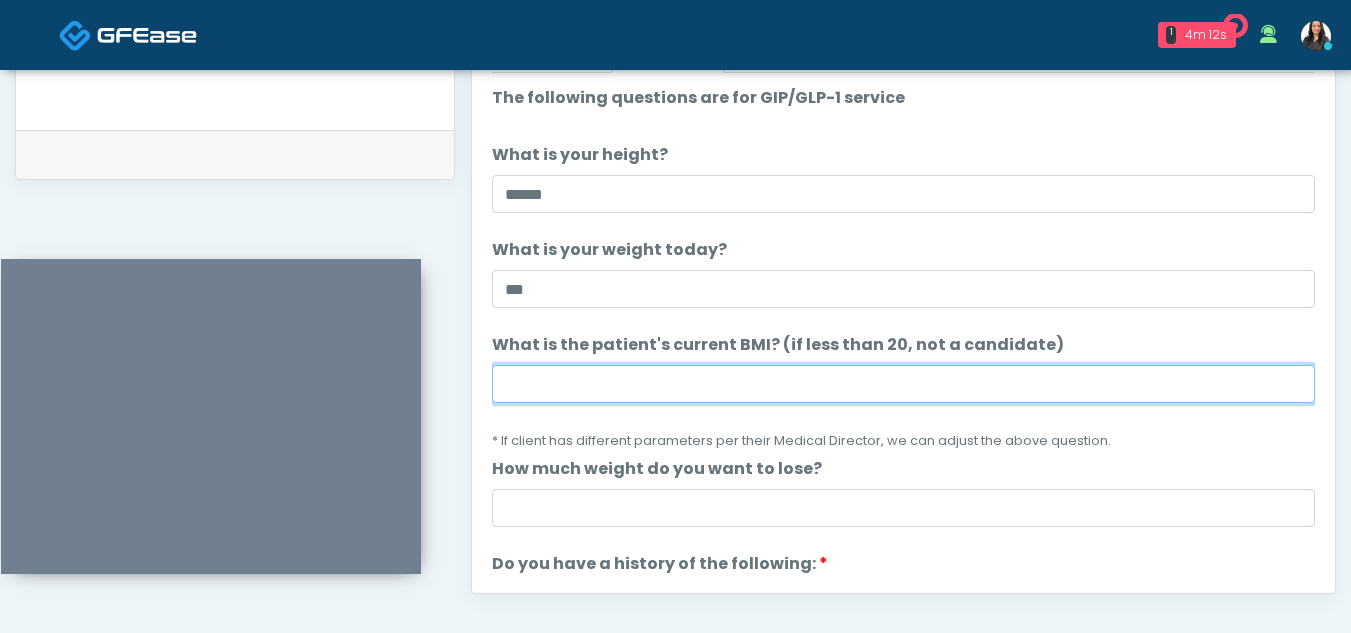 click on "What is the patient's current BMI? (if less than 20, not a candidate)" at bounding box center [903, 384] 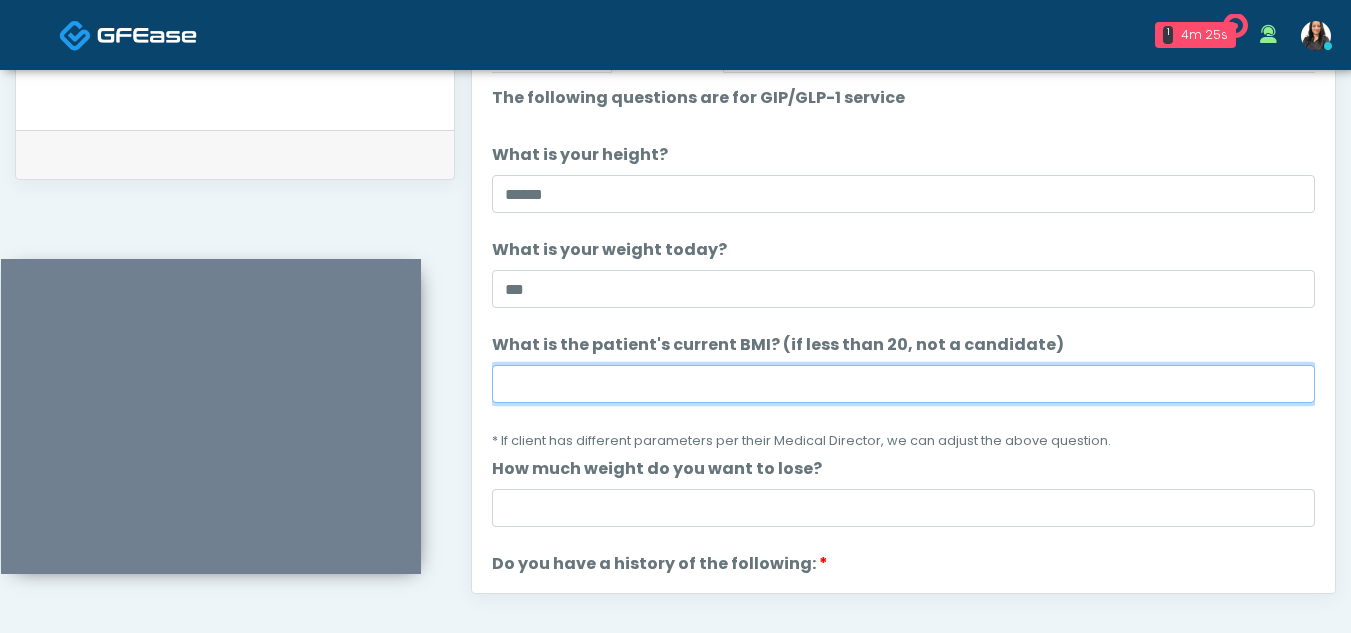 click on "What is the patient's current BMI? (if less than 20, not a candidate)" at bounding box center [903, 384] 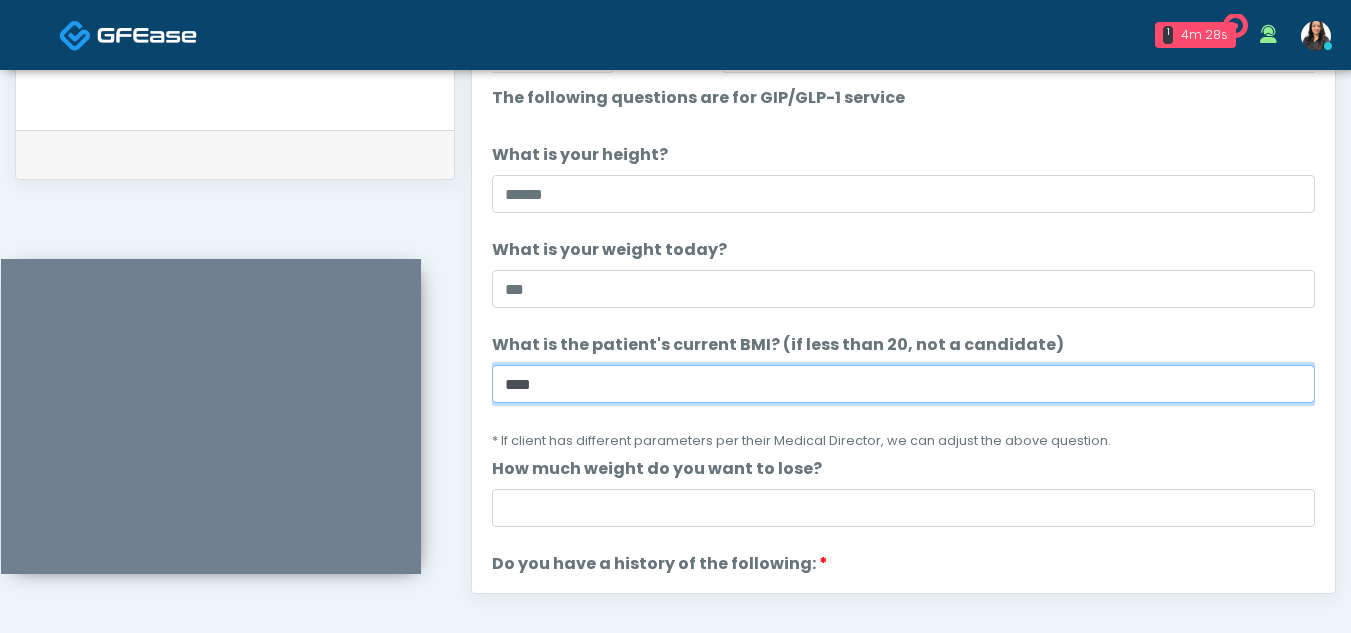 type on "****" 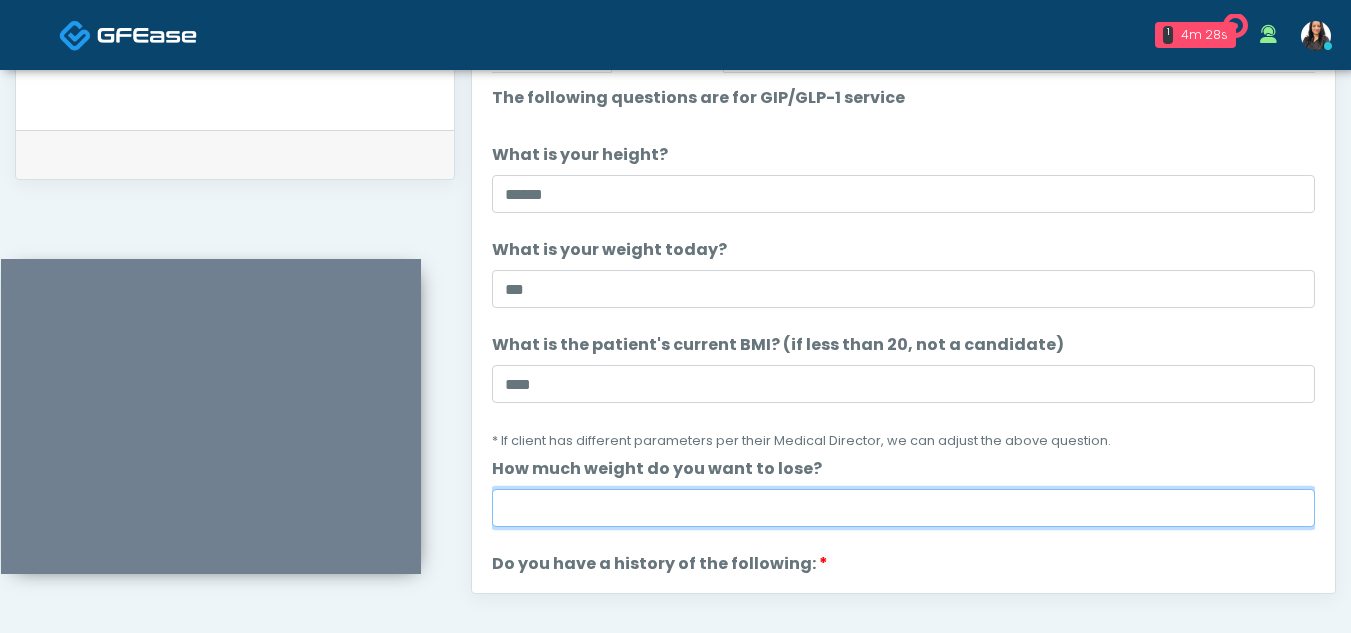 click on "How much weight do you want to lose?" at bounding box center (903, 508) 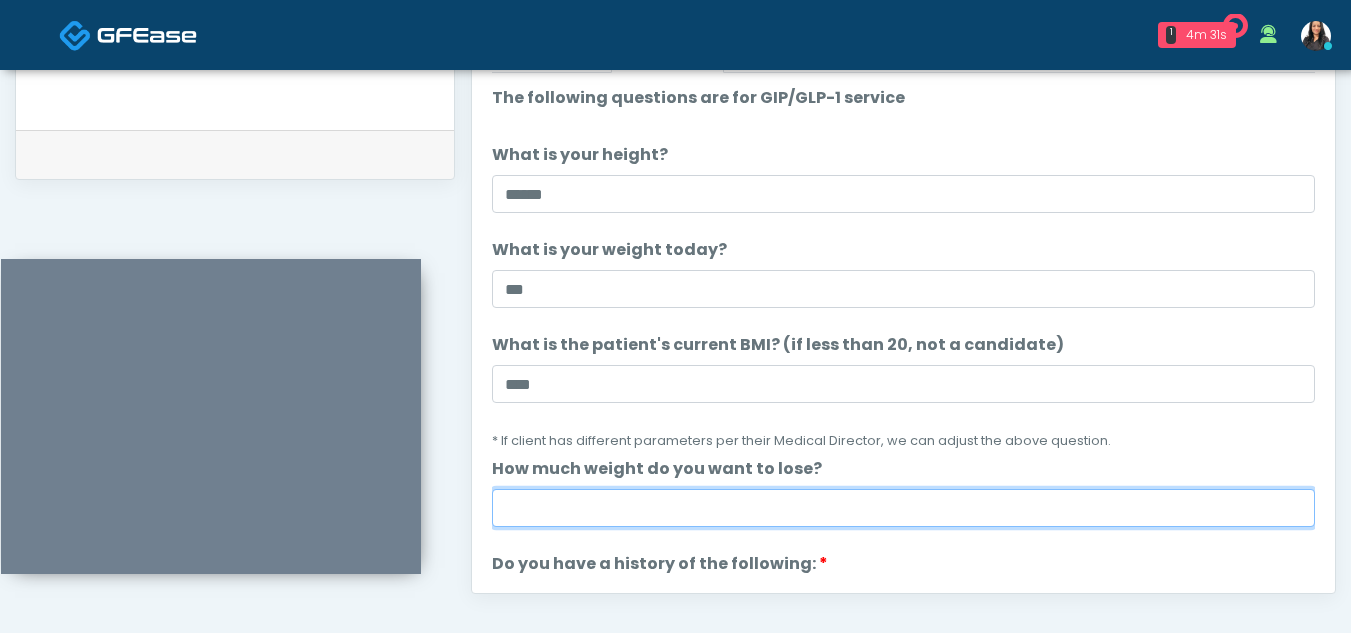 type on "**********" 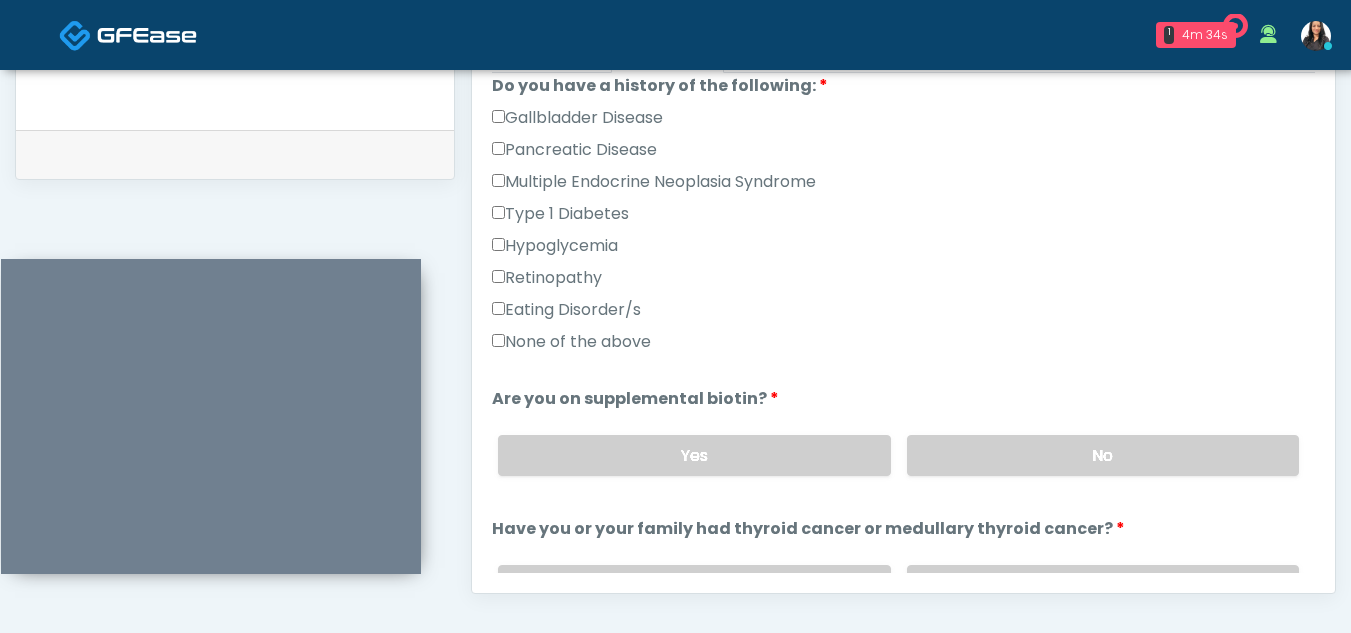 scroll, scrollTop: 468, scrollLeft: 0, axis: vertical 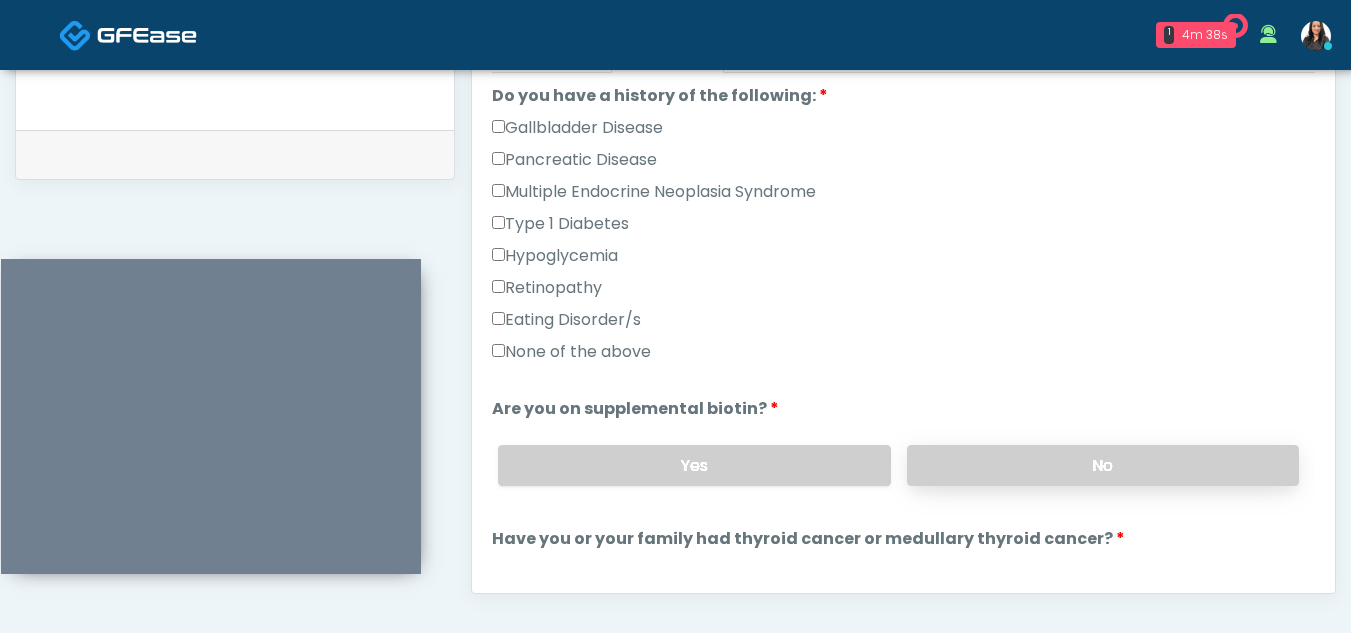 click on "No" at bounding box center (1103, 465) 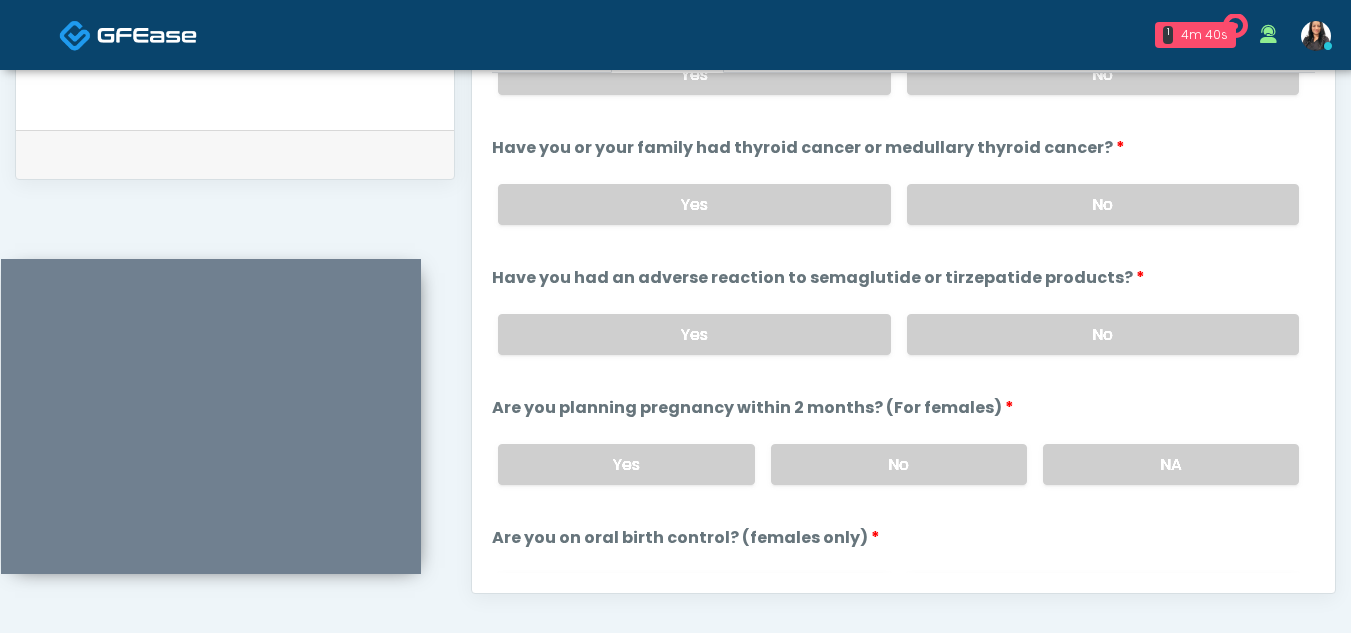 scroll, scrollTop: 901, scrollLeft: 0, axis: vertical 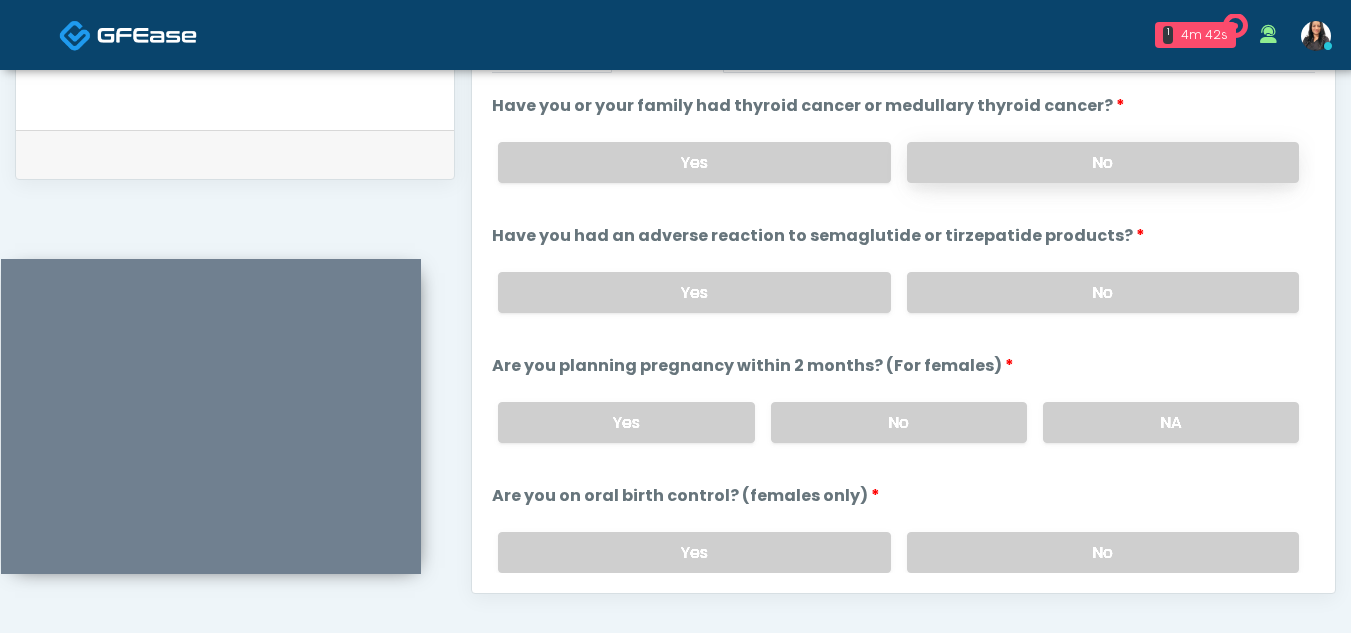 click on "No" at bounding box center (1103, 162) 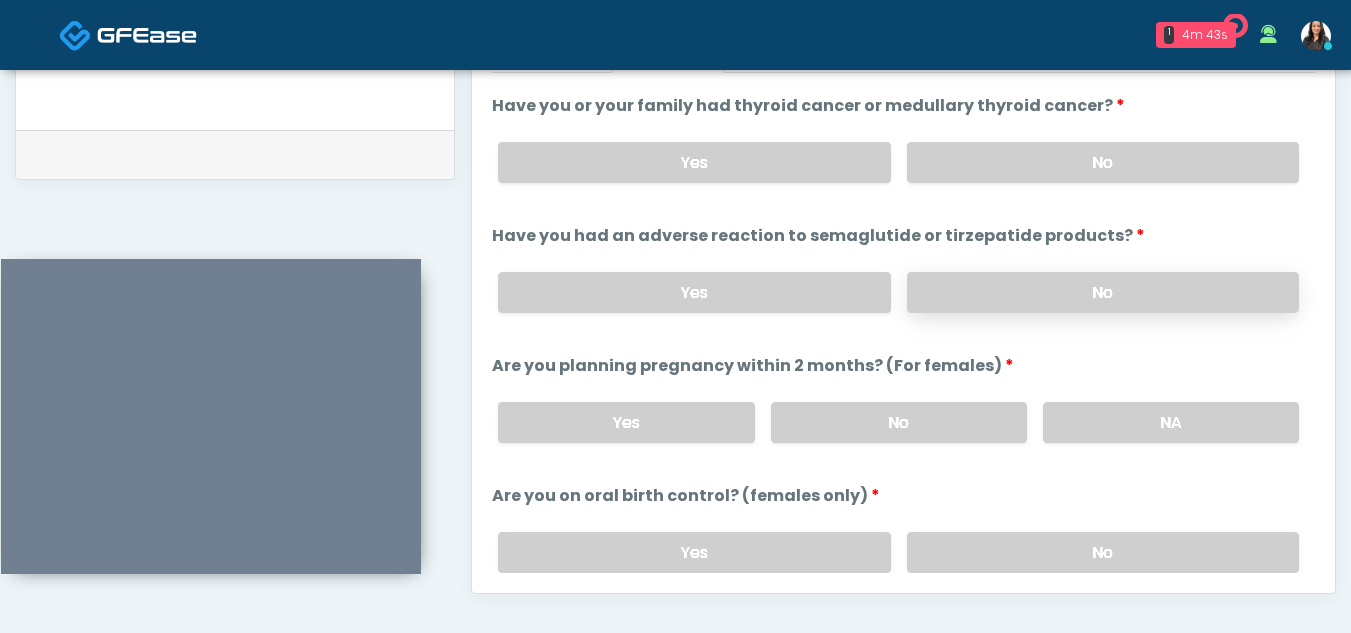 click on "No" at bounding box center (1103, 292) 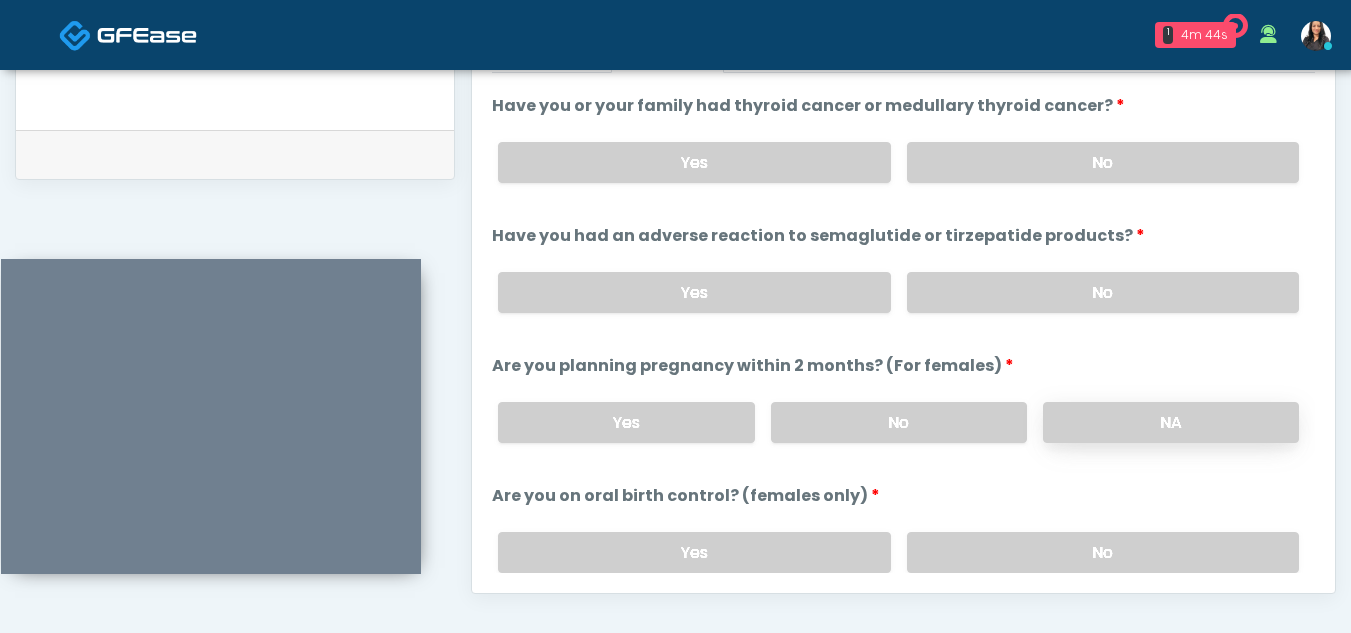 click on "NA" at bounding box center (1171, 422) 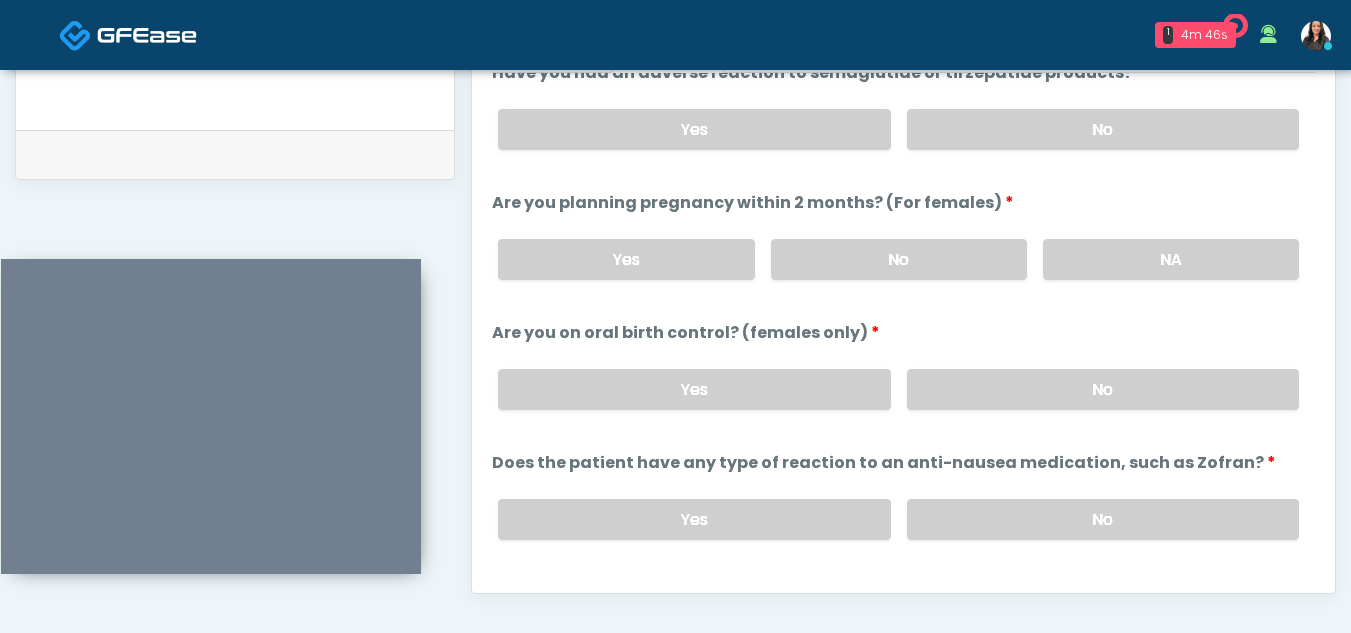 scroll, scrollTop: 1109, scrollLeft: 0, axis: vertical 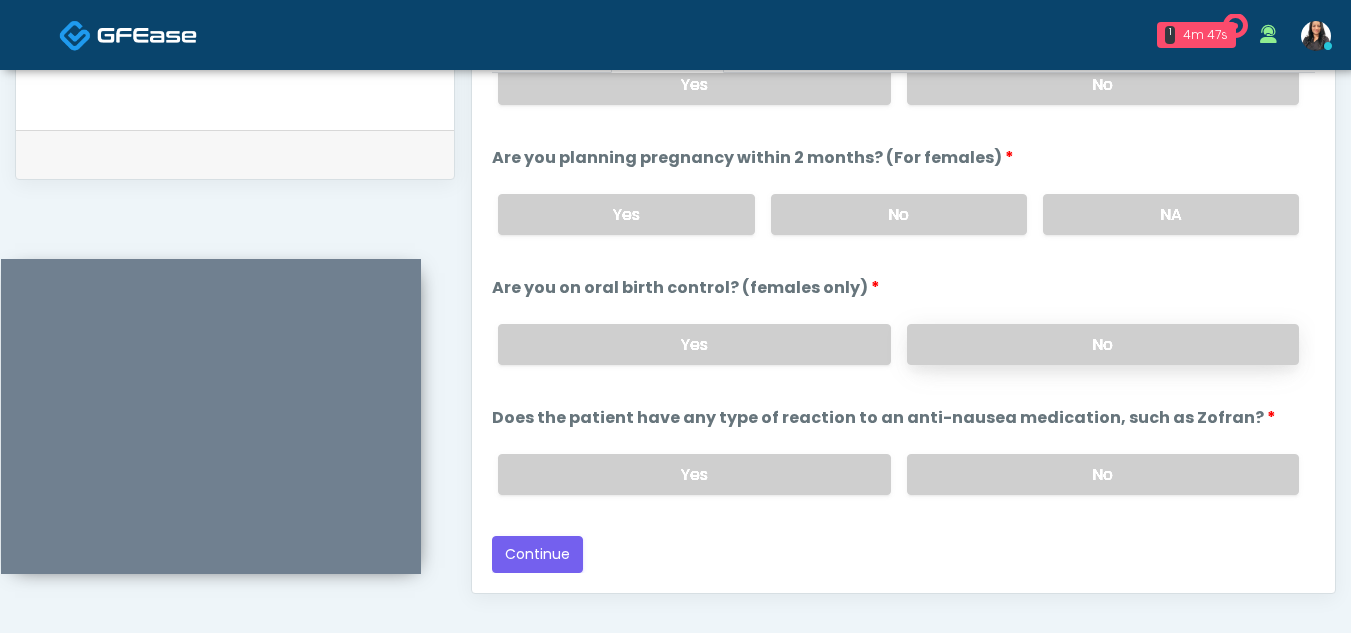 click on "No" at bounding box center [1103, 344] 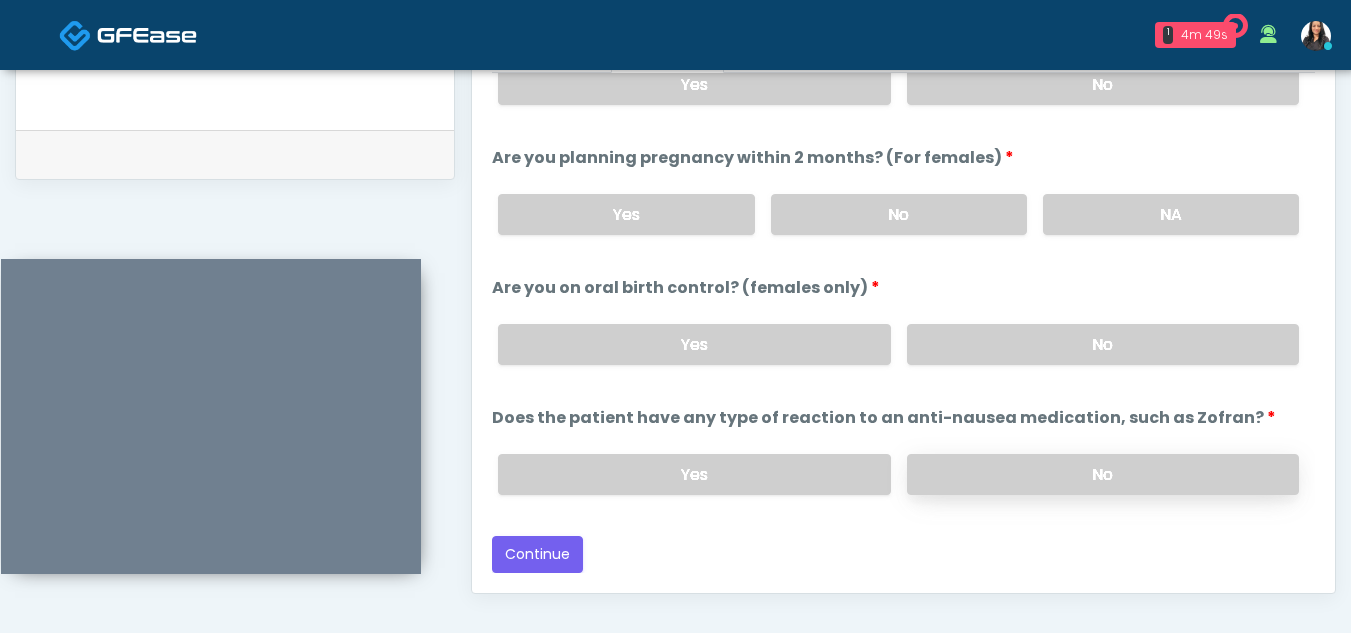 click on "No" at bounding box center [1103, 474] 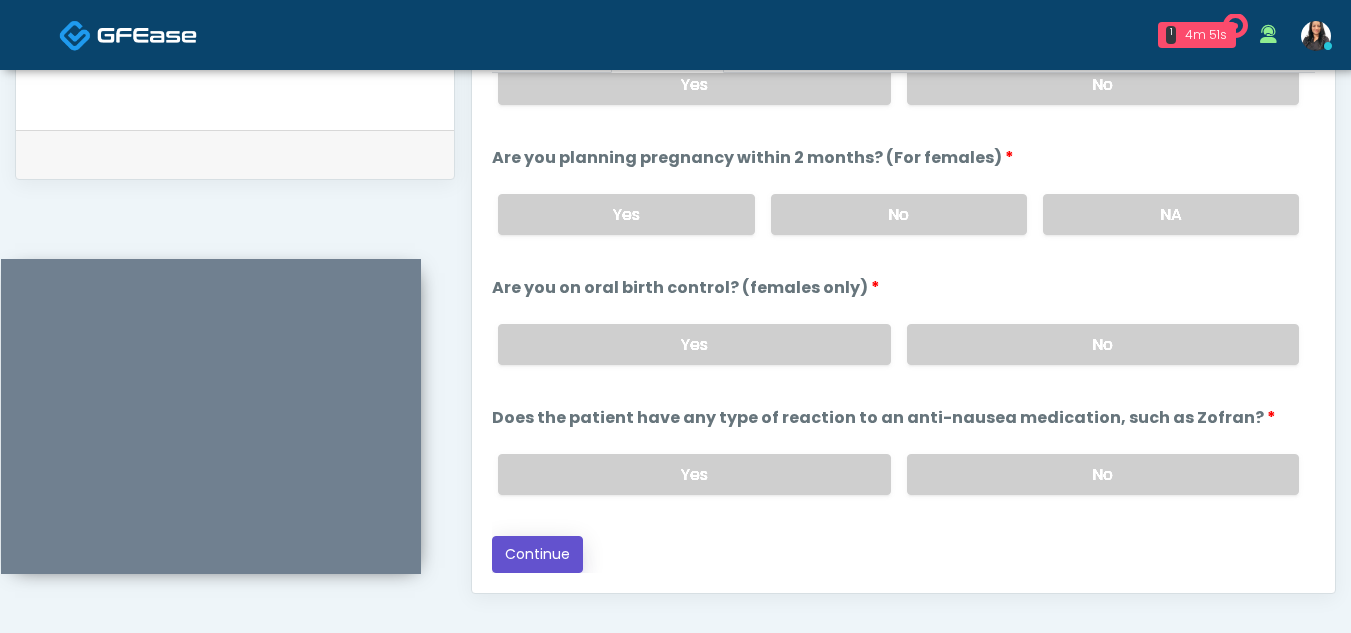 click on "Continue" at bounding box center [537, 554] 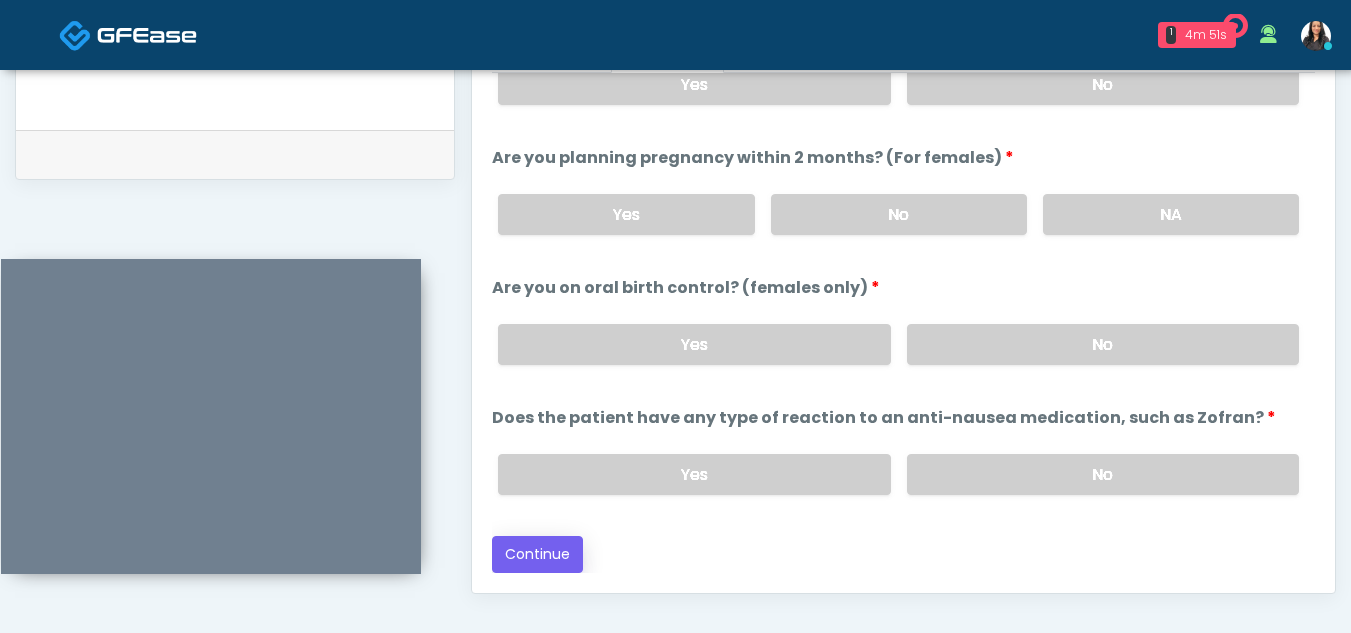 scroll, scrollTop: 431, scrollLeft: 0, axis: vertical 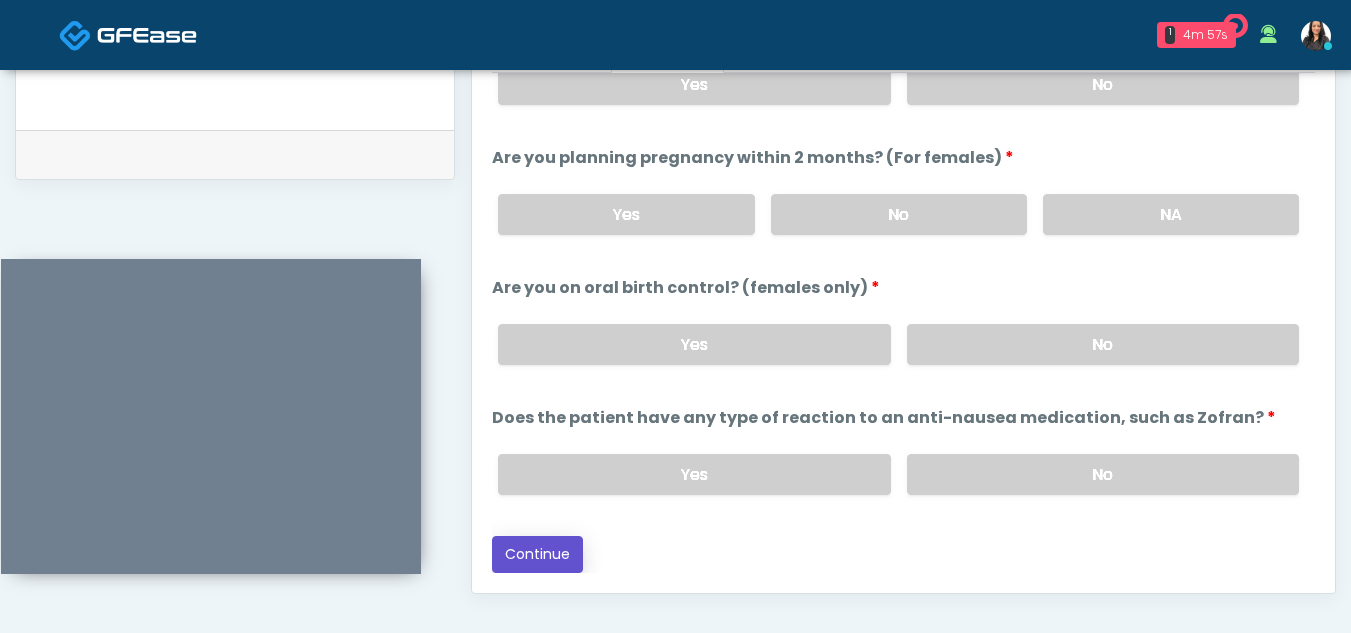 click on "Continue" at bounding box center [537, 554] 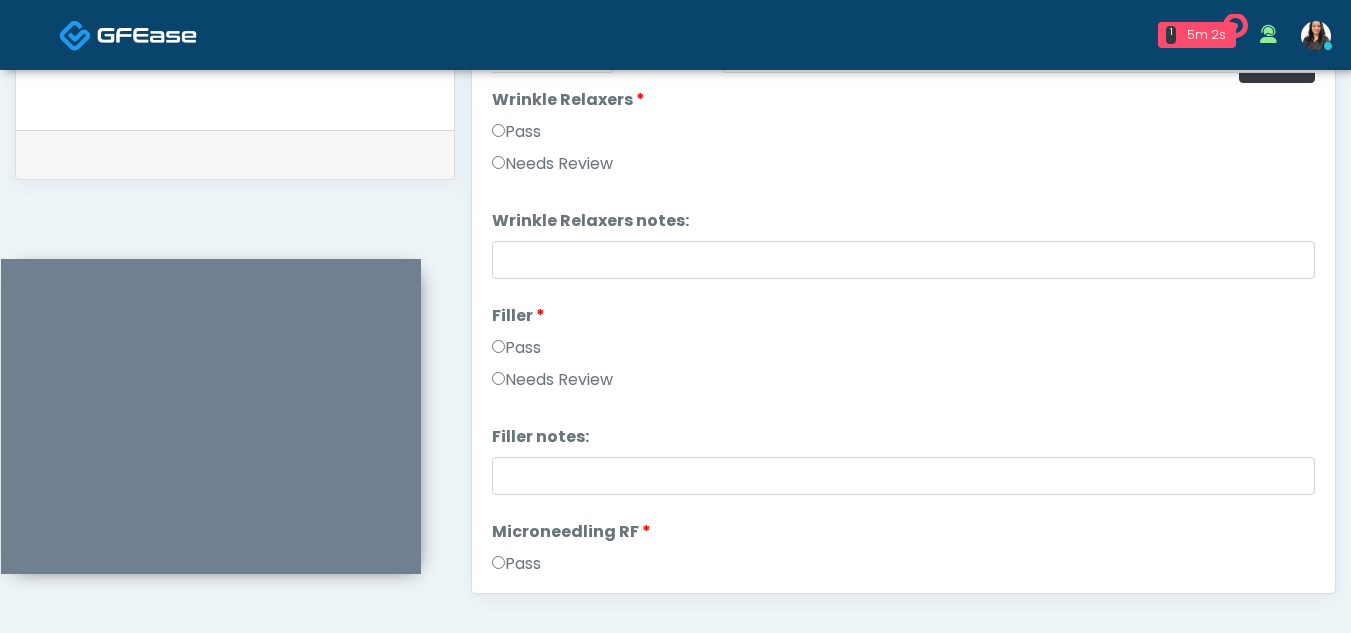 scroll, scrollTop: 0, scrollLeft: 0, axis: both 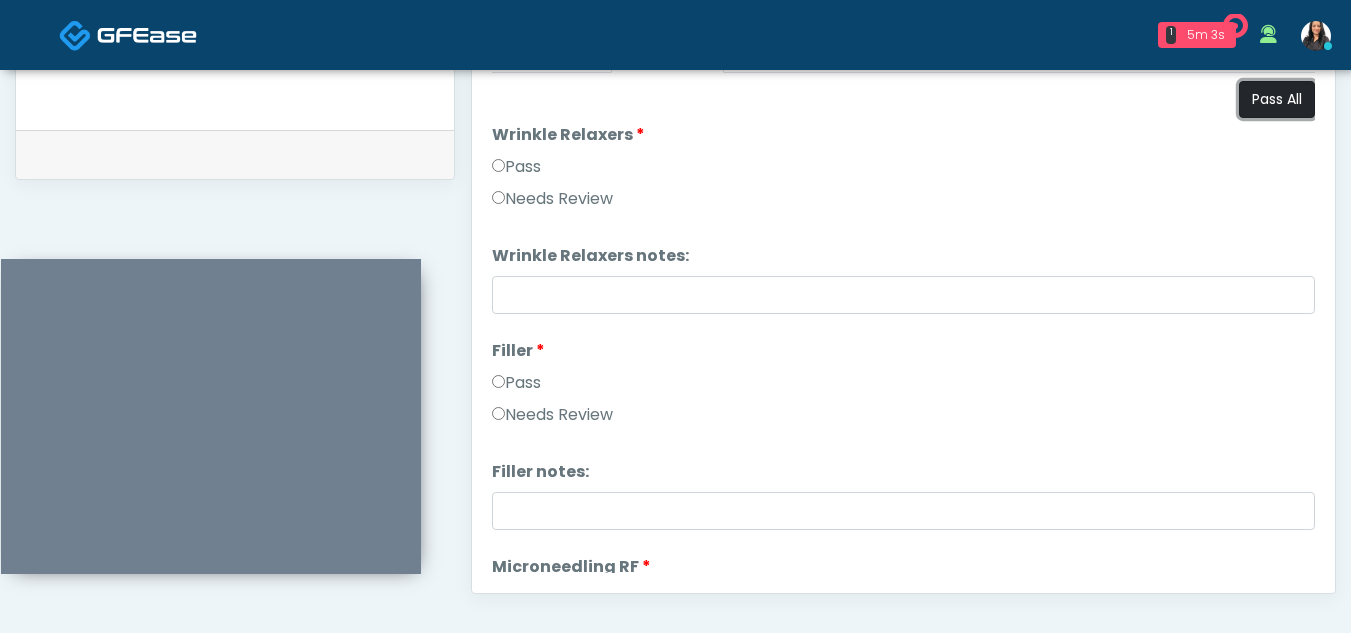 click on "Pass All" at bounding box center [1277, 99] 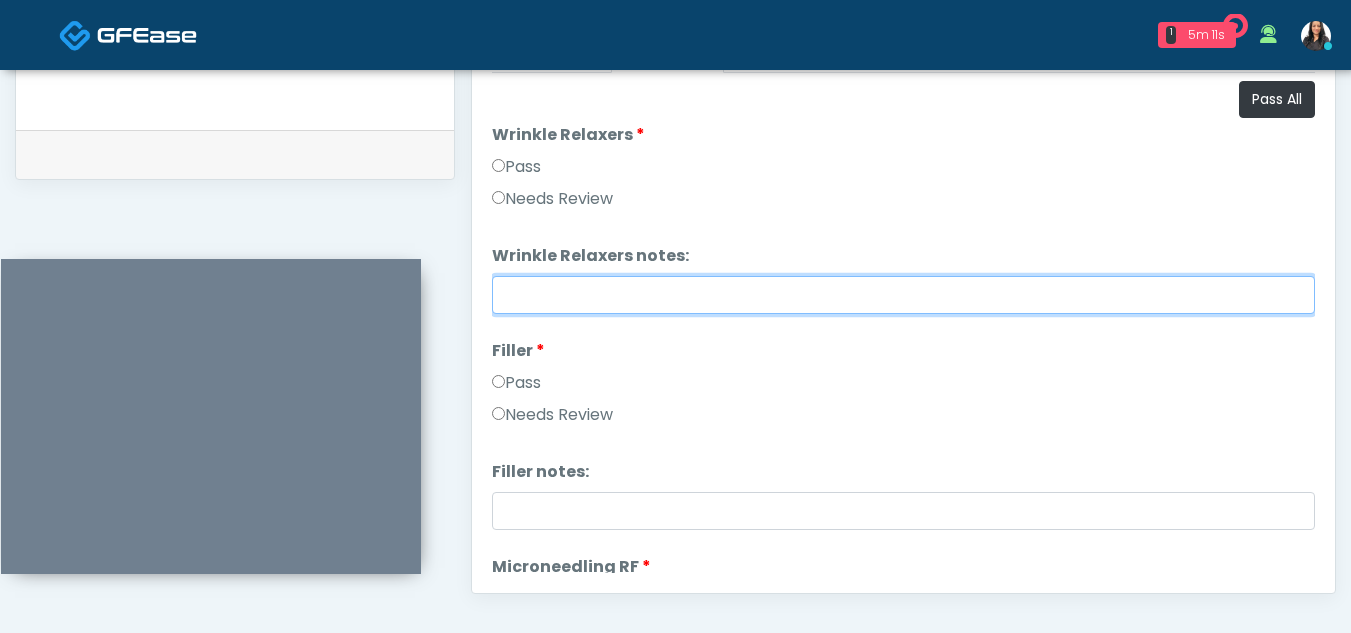 click on "Wrinkle Relaxers notes:" at bounding box center (903, 295) 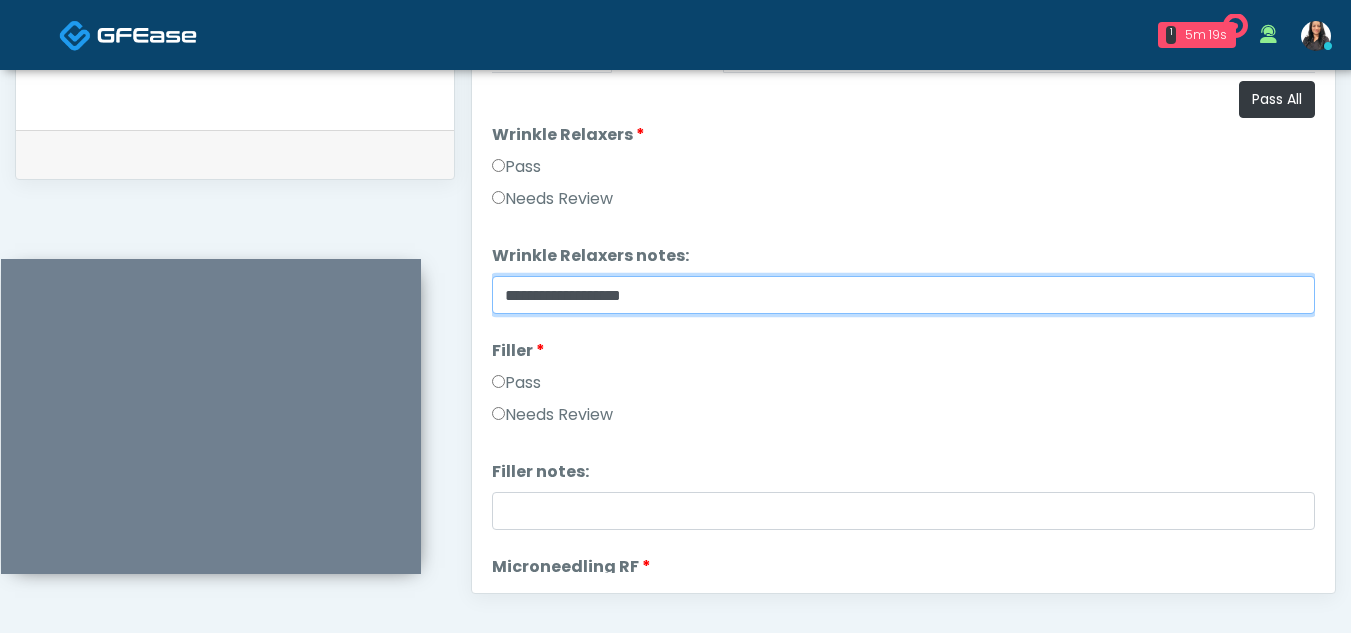 type on "**********" 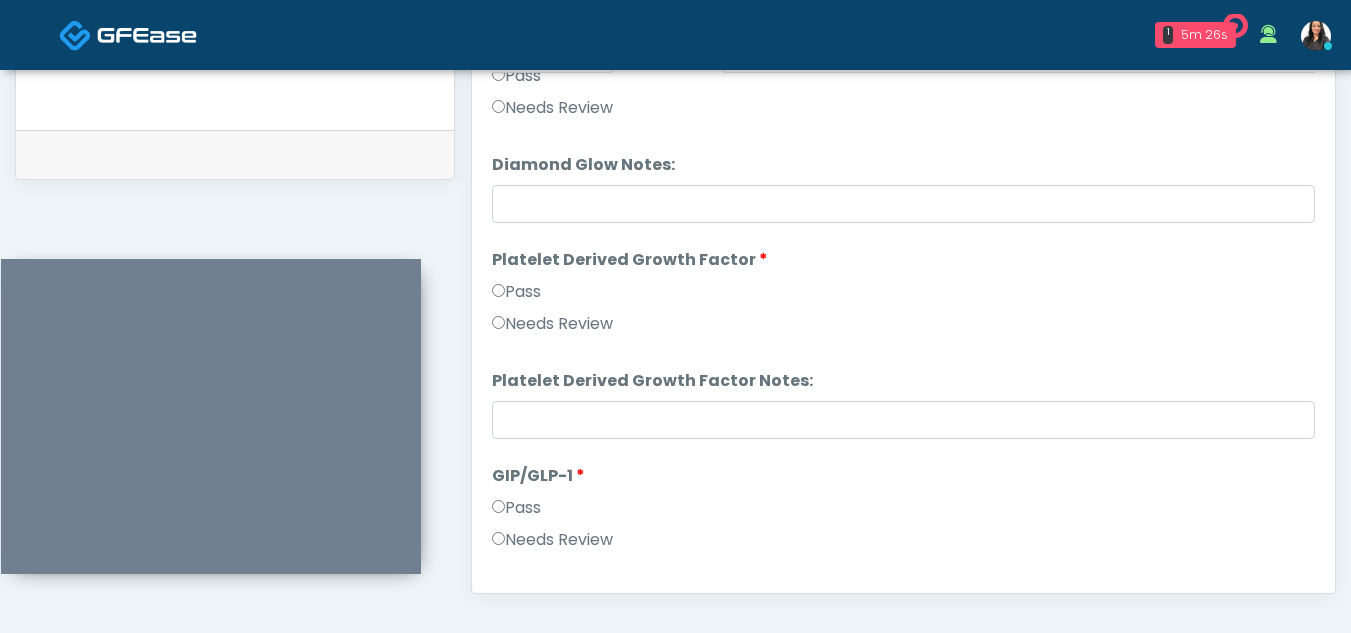 scroll, scrollTop: 3691, scrollLeft: 0, axis: vertical 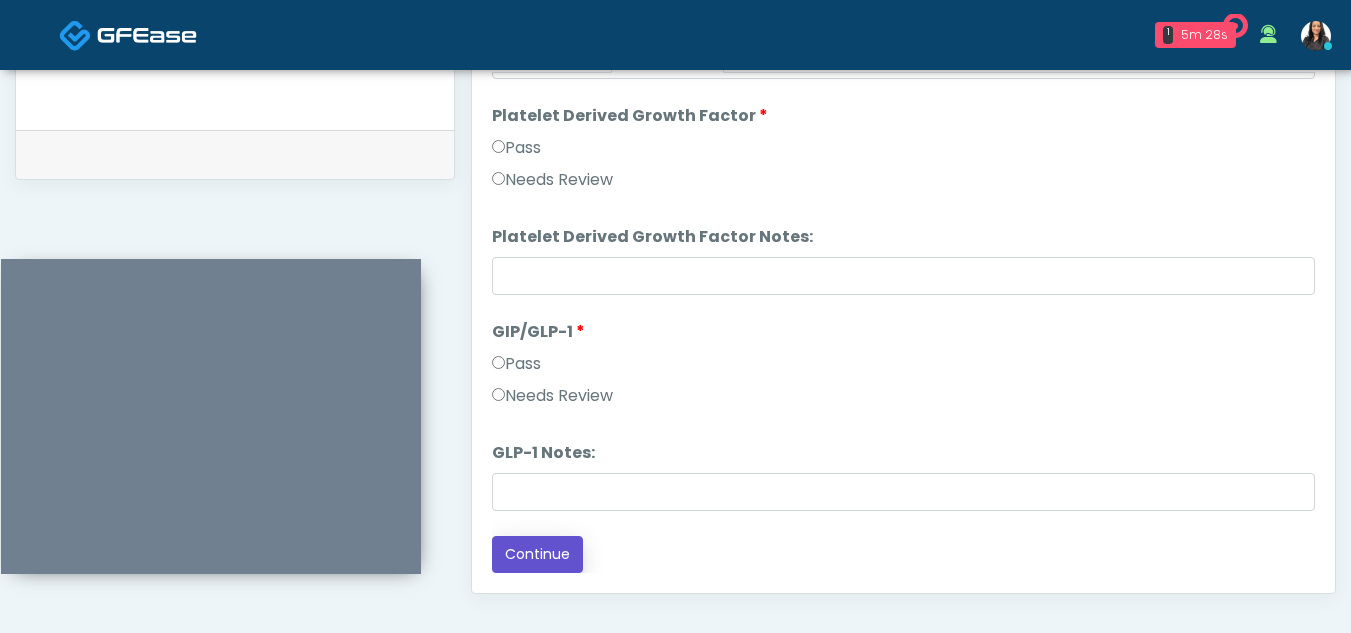 click on "Continue" at bounding box center (537, 554) 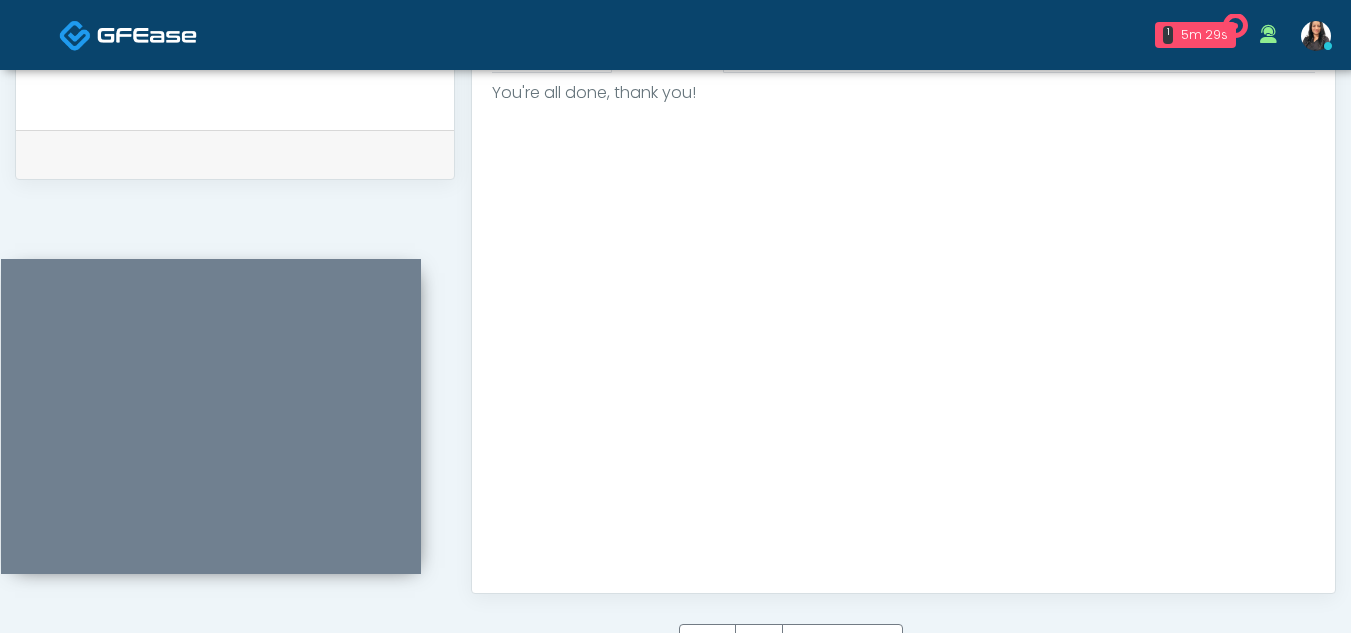 scroll, scrollTop: 0, scrollLeft: 0, axis: both 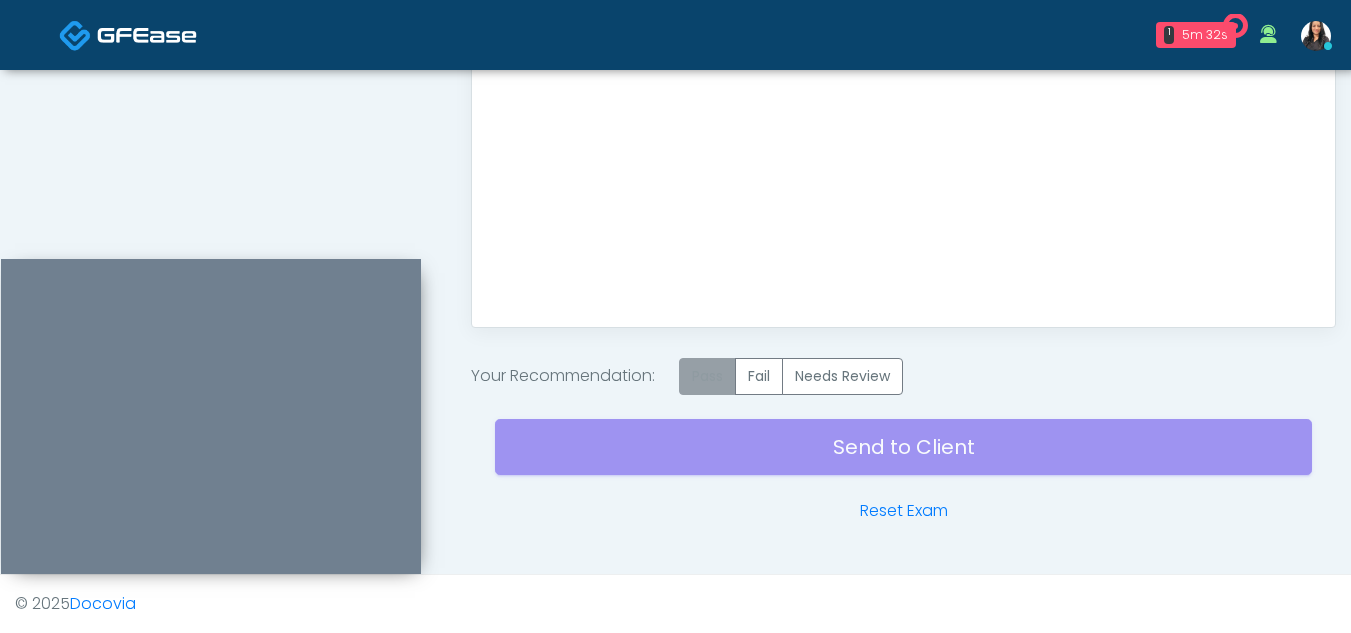 click on "Pass" at bounding box center [707, 376] 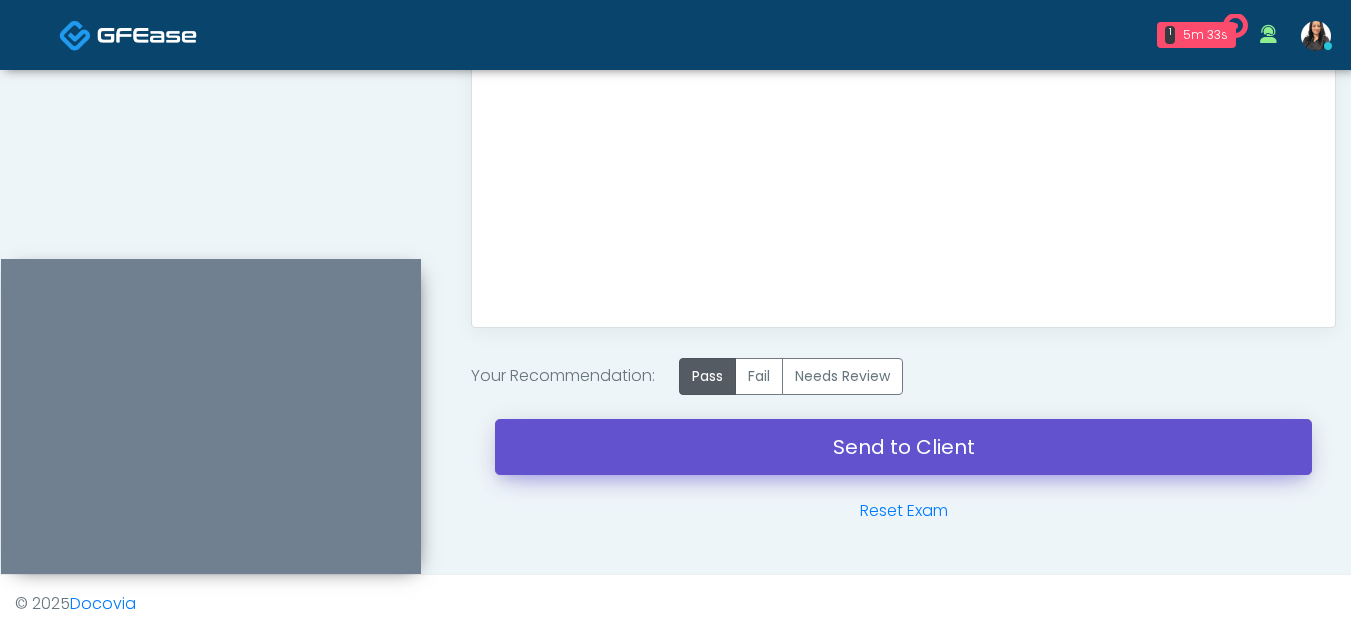 click on "Send to Client" at bounding box center (903, 447) 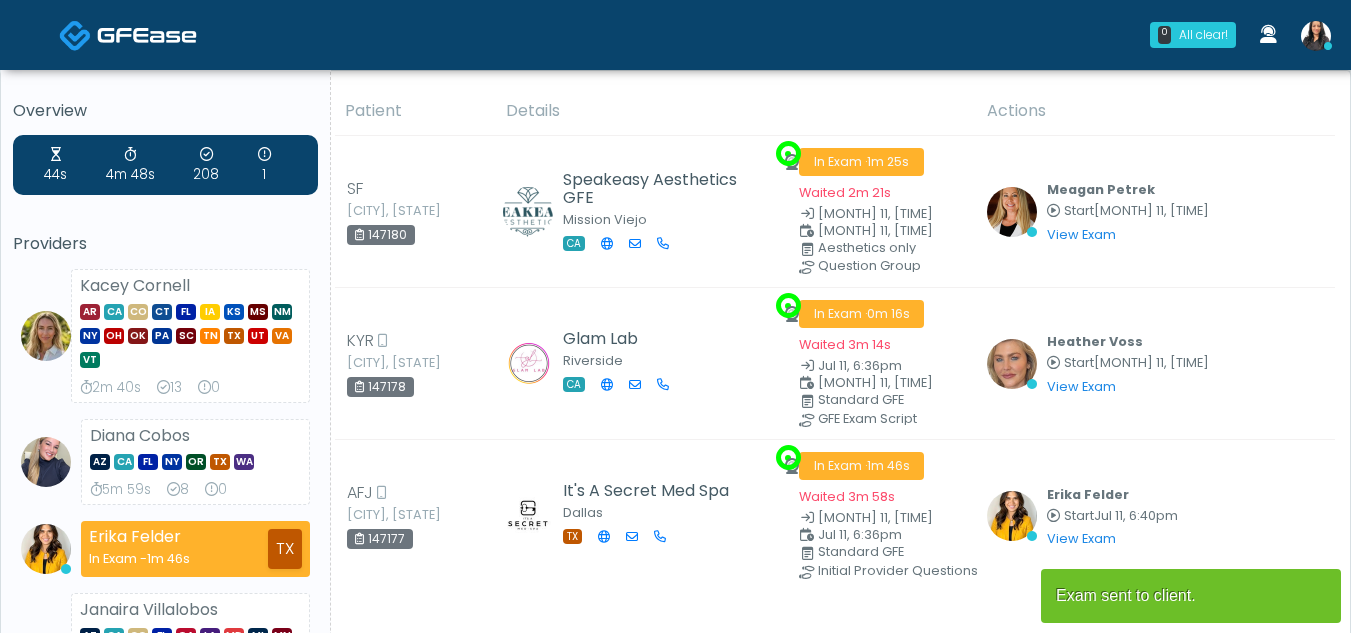 scroll, scrollTop: 0, scrollLeft: 0, axis: both 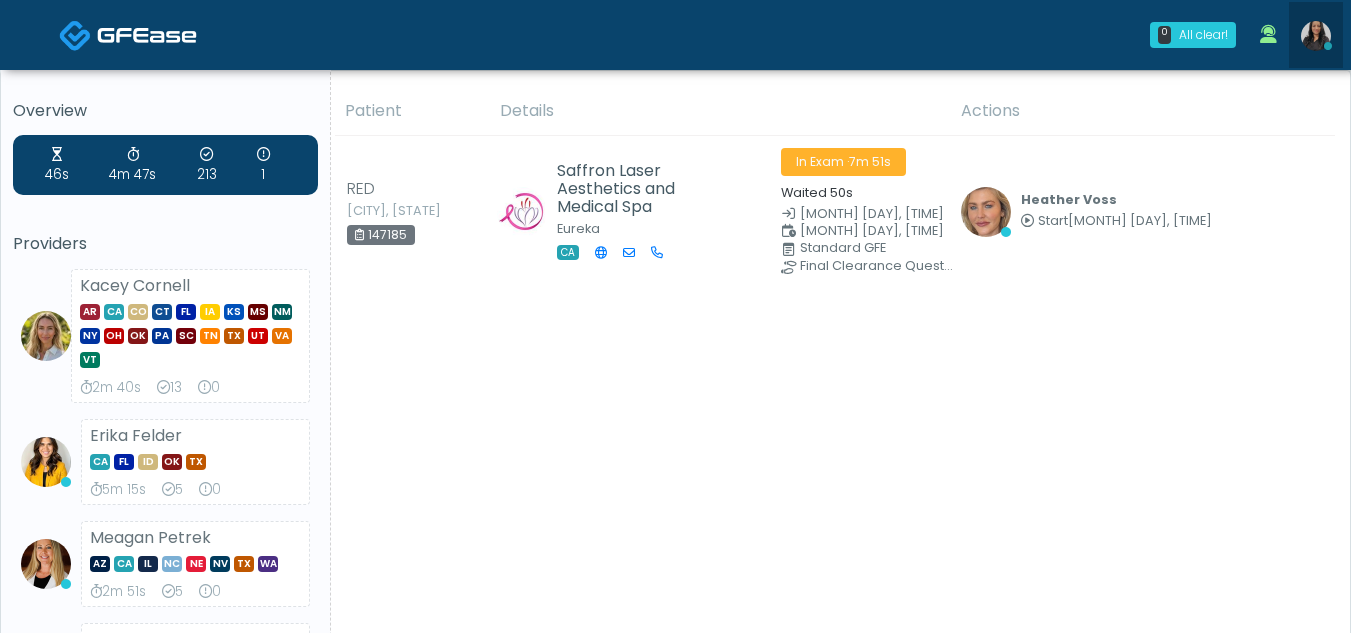 click at bounding box center (1316, 36) 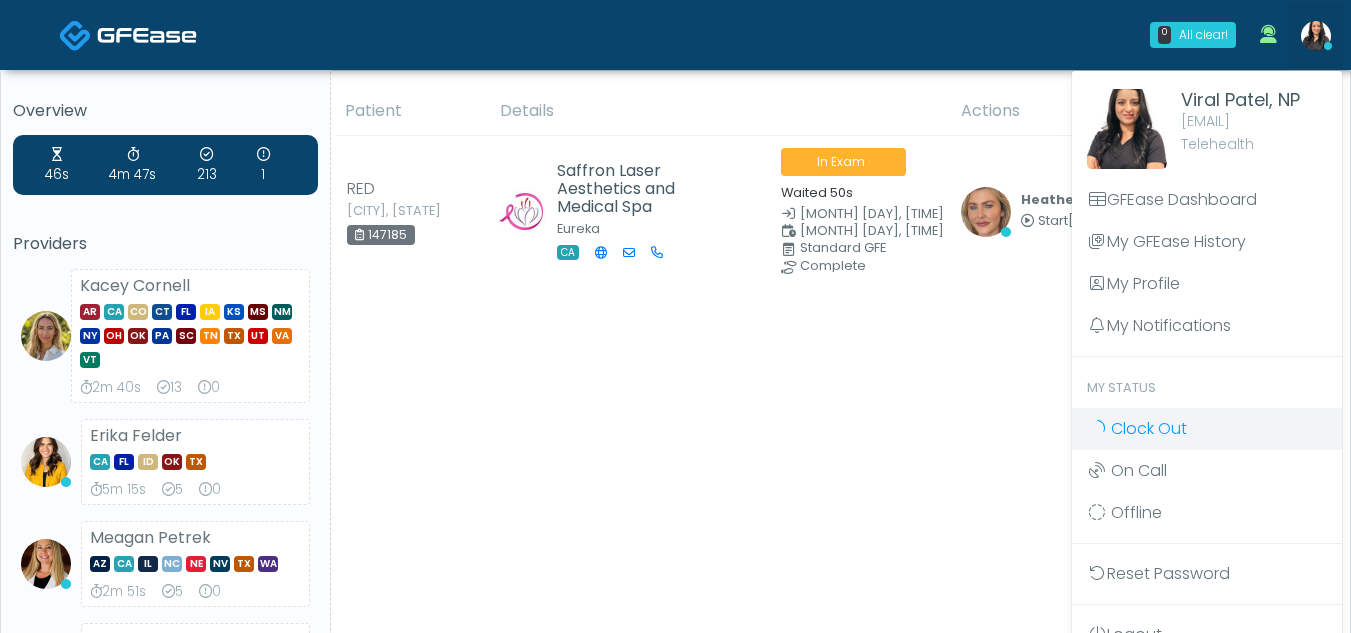 click on "Clock Out" at bounding box center [1149, 428] 